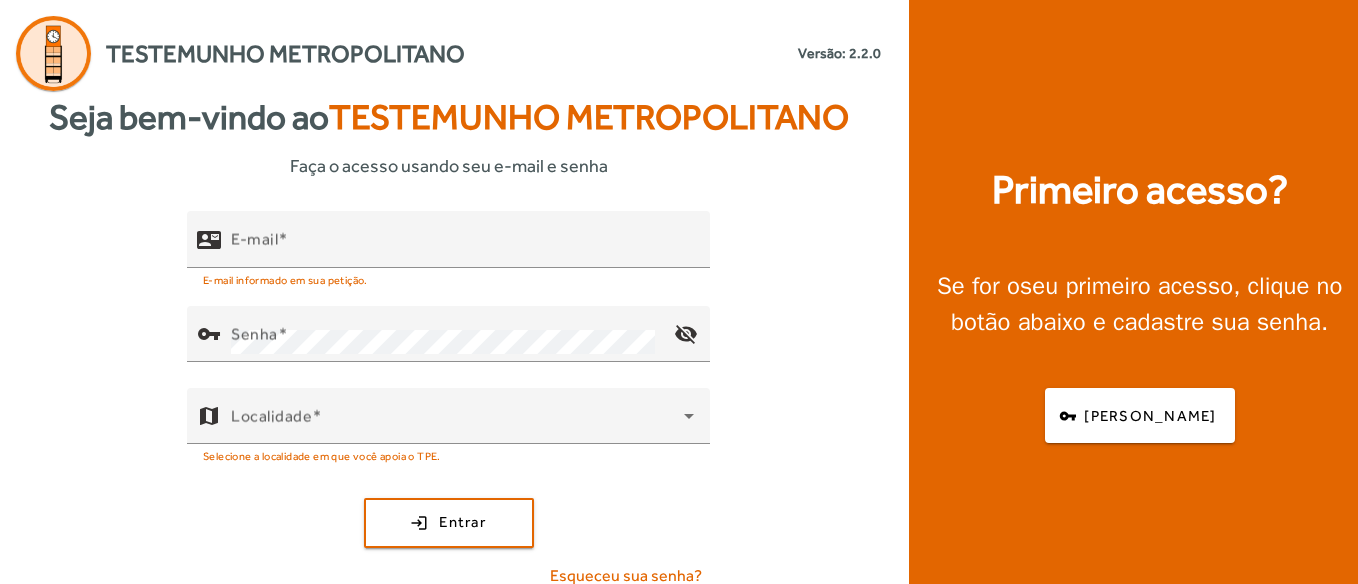 scroll, scrollTop: 0, scrollLeft: 0, axis: both 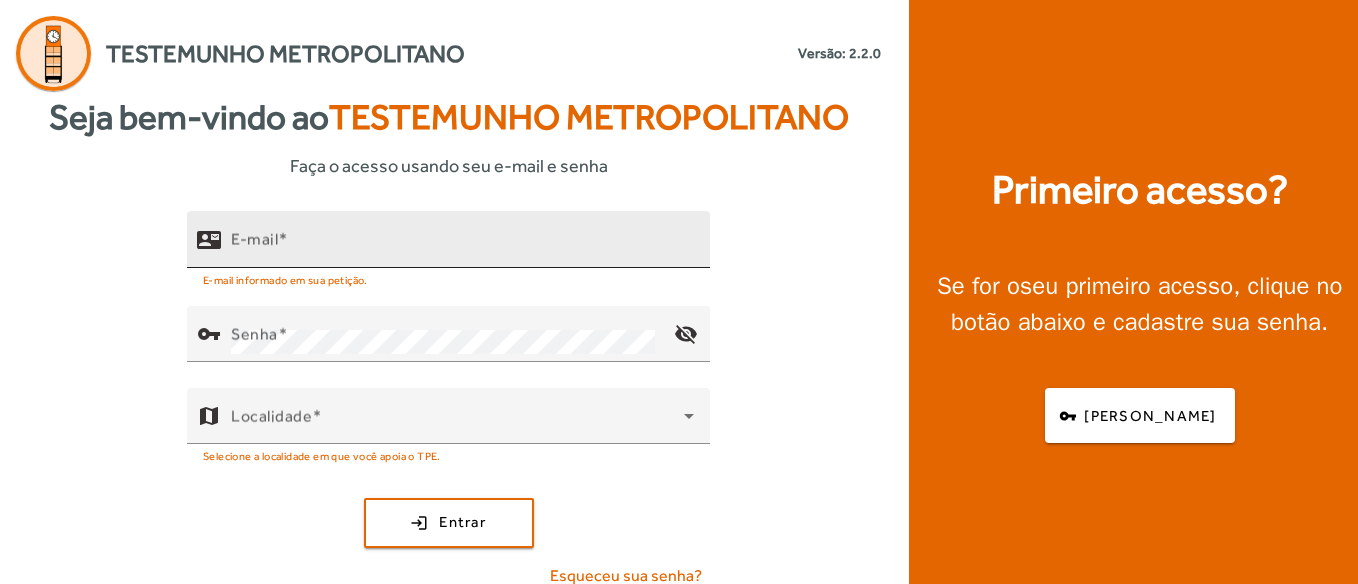 click on "E-mail" at bounding box center [462, 248] 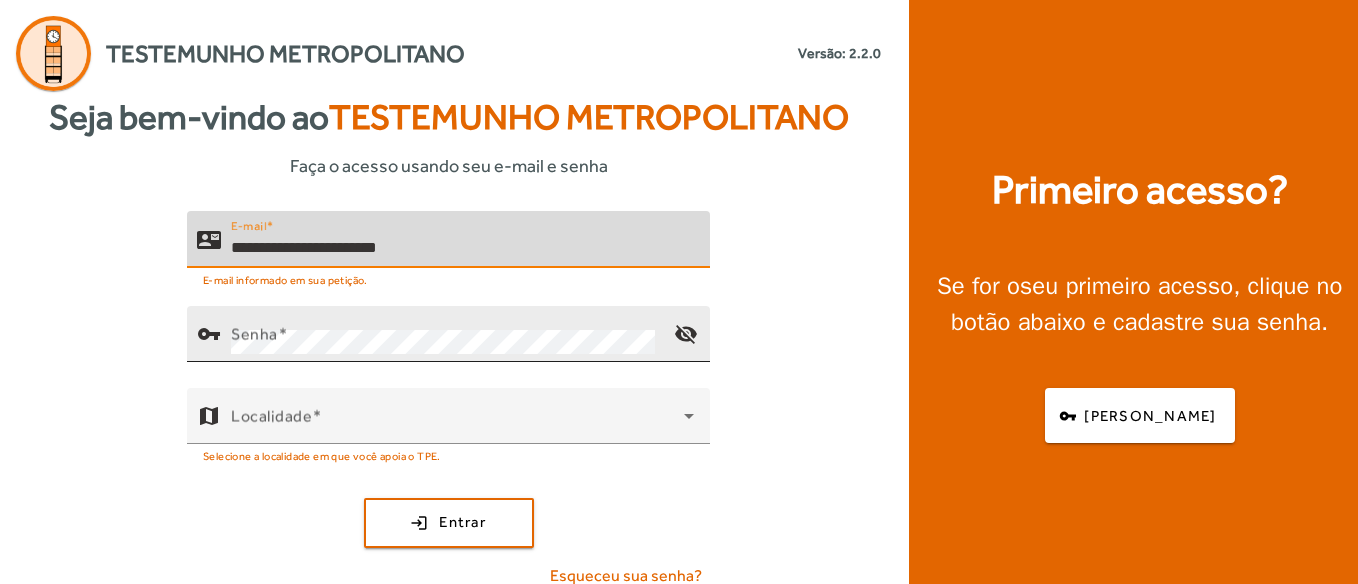 type on "**********" 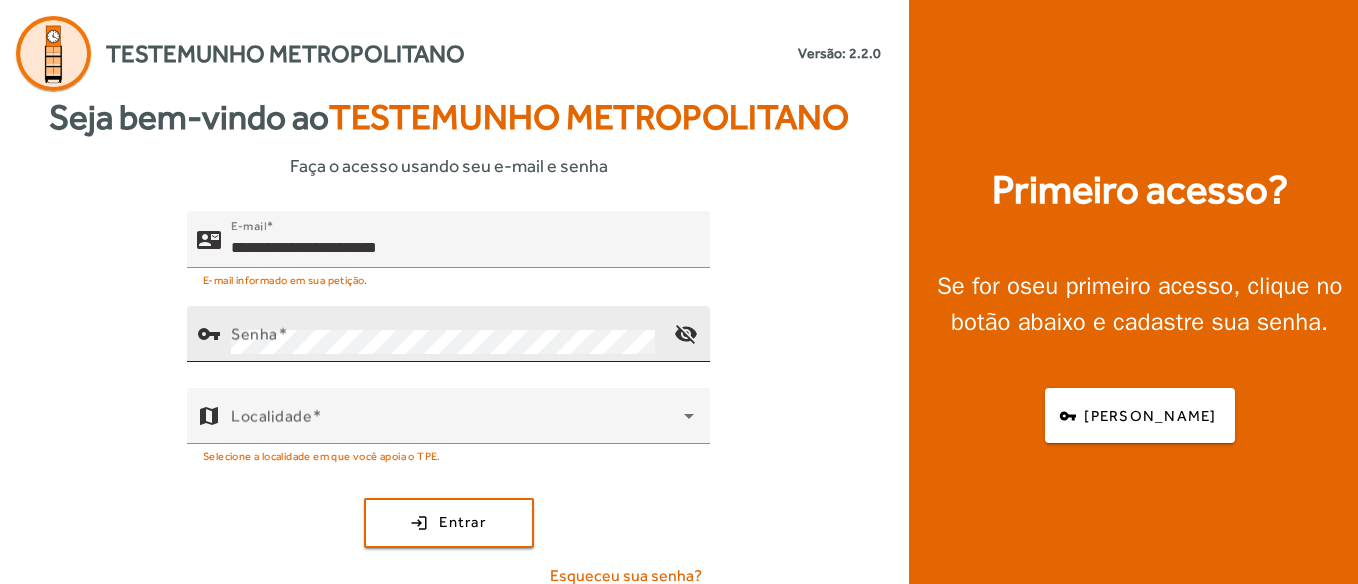 click on "Senha" 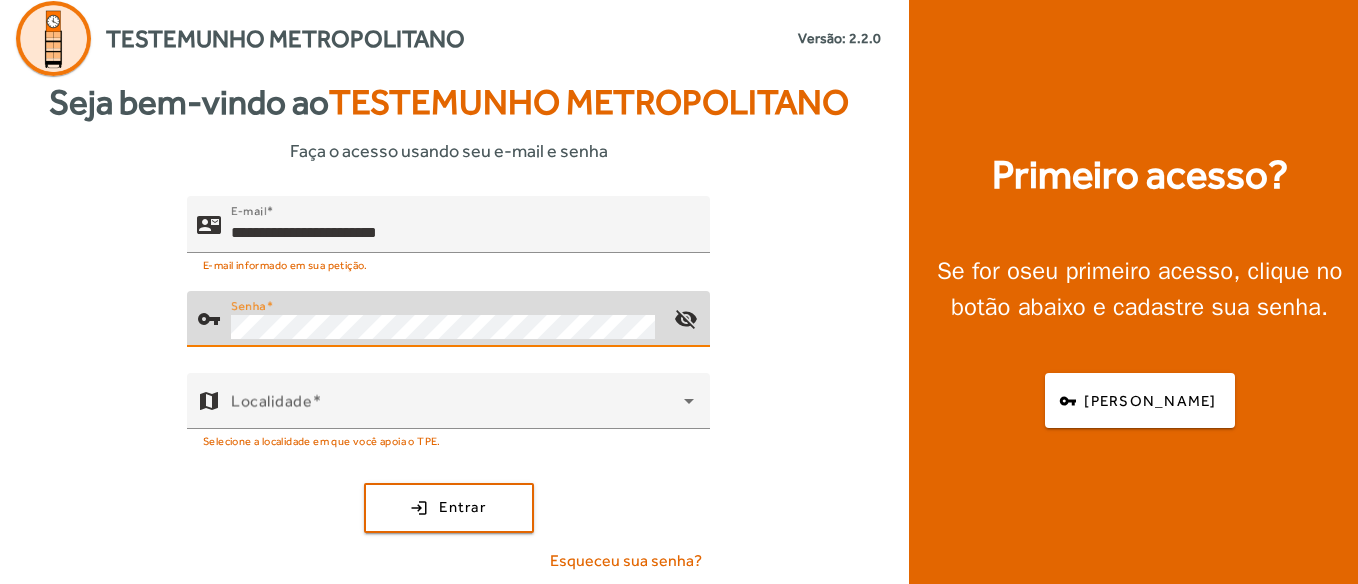 scroll, scrollTop: 19, scrollLeft: 0, axis: vertical 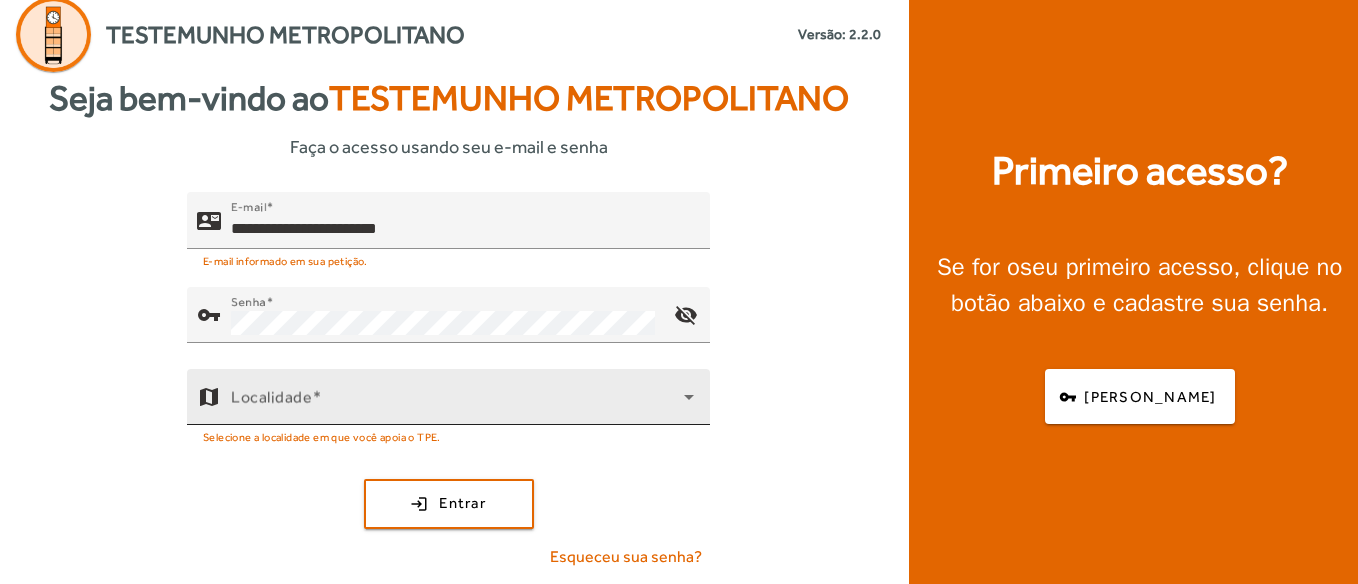 click on "Localidade" 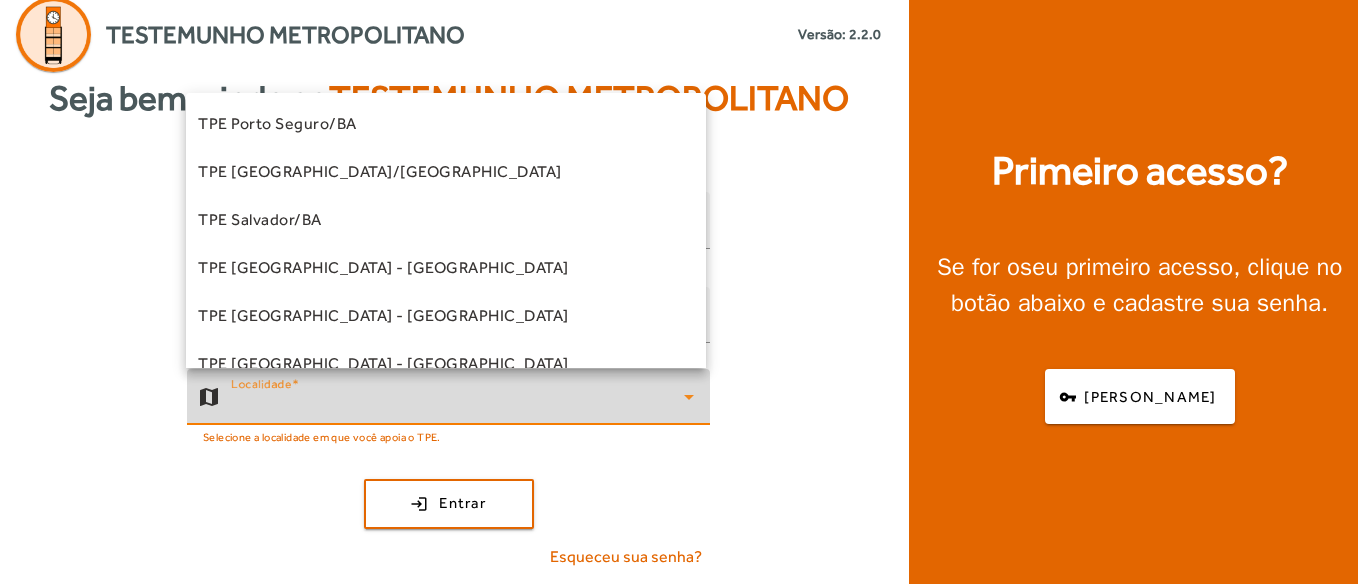 scroll, scrollTop: 400, scrollLeft: 0, axis: vertical 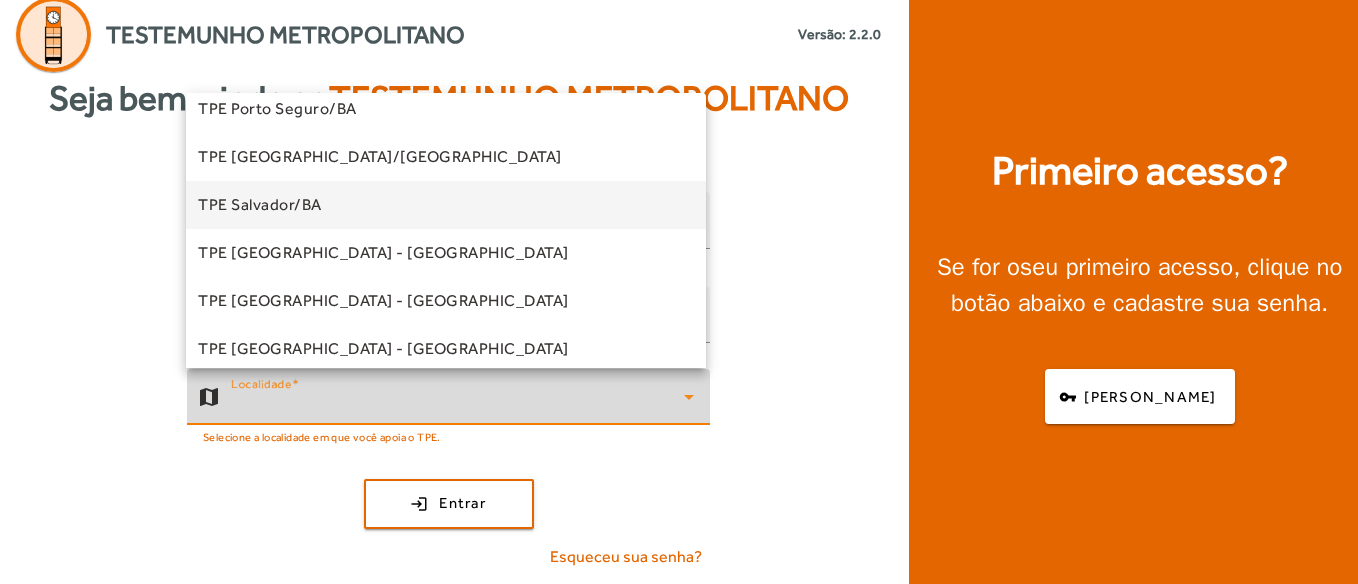 click on "TPE Salvador/BA" at bounding box center [260, 205] 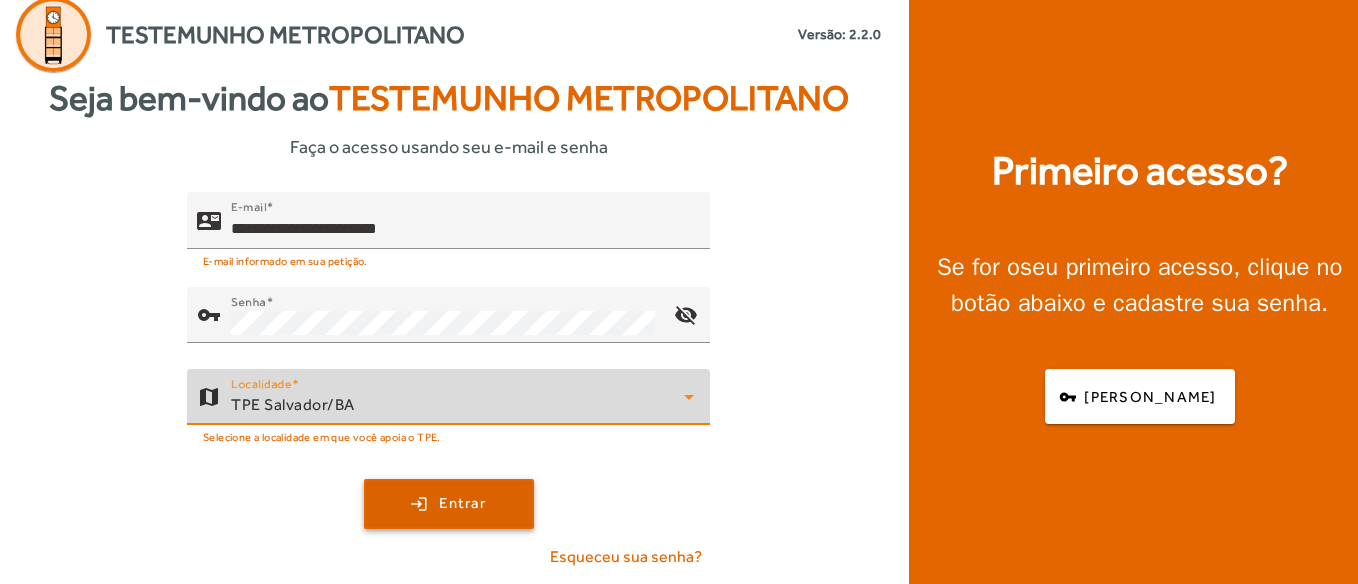 click on "Entrar" 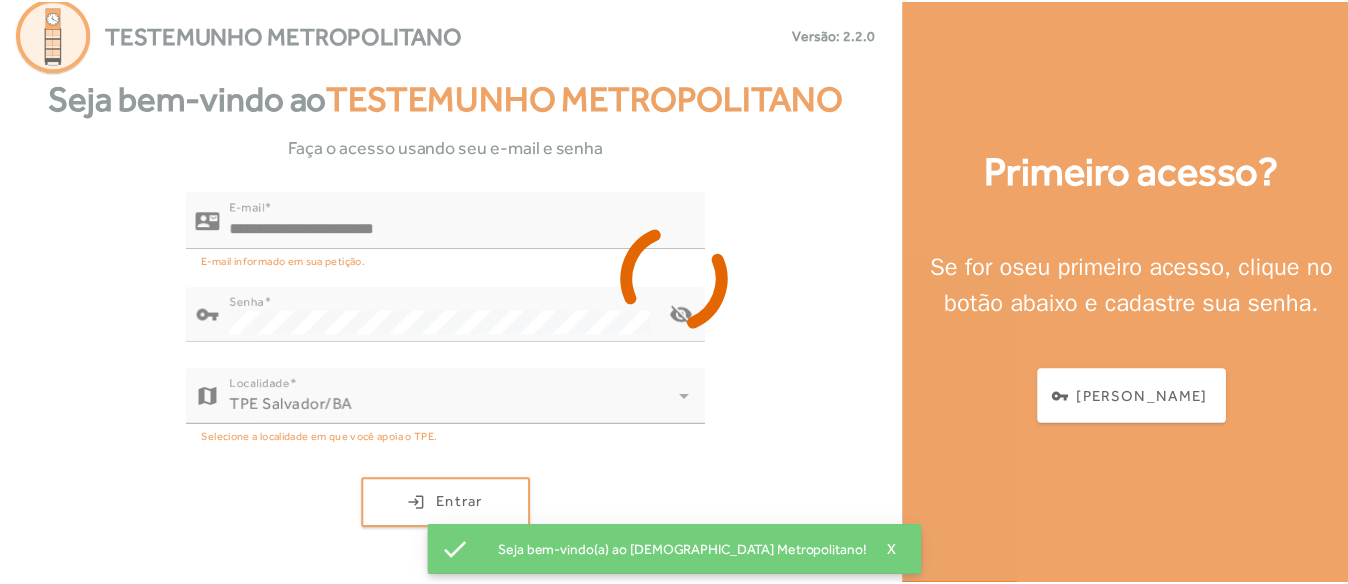 scroll, scrollTop: 0, scrollLeft: 0, axis: both 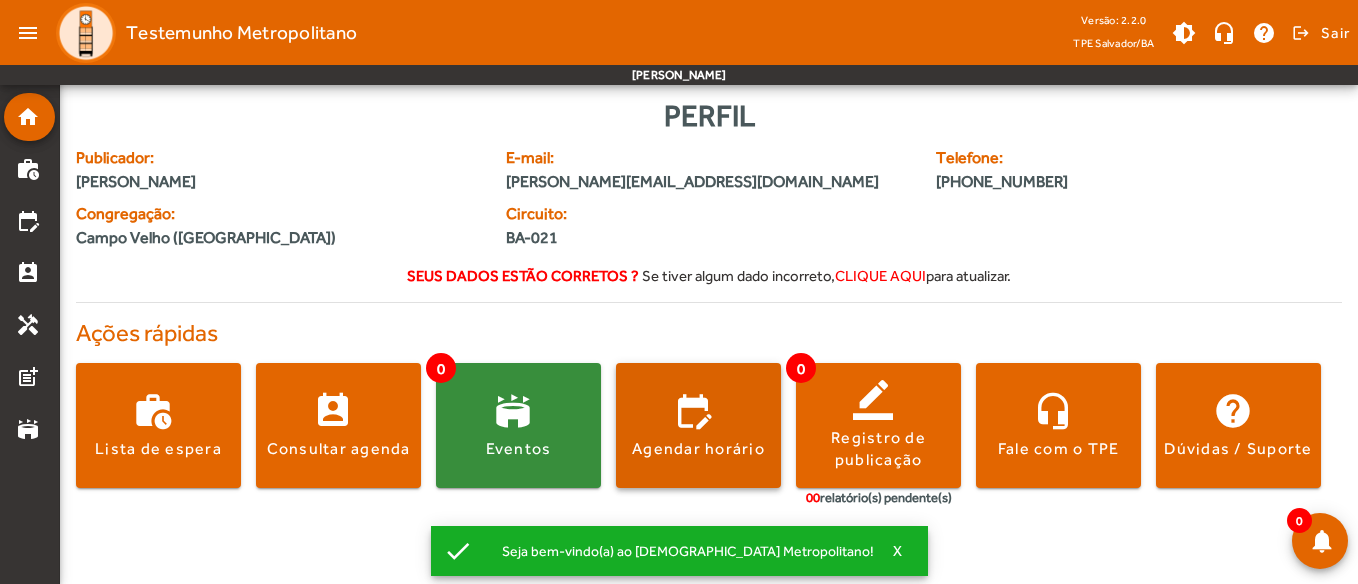 click on "Agendar horário" 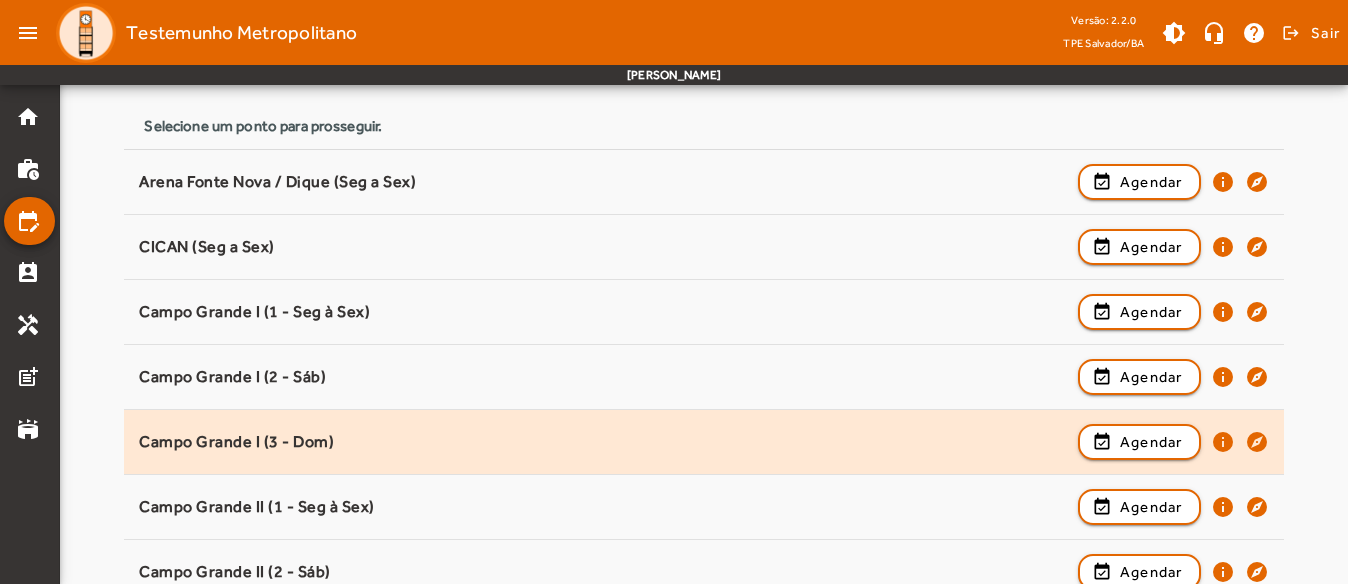 scroll, scrollTop: 300, scrollLeft: 0, axis: vertical 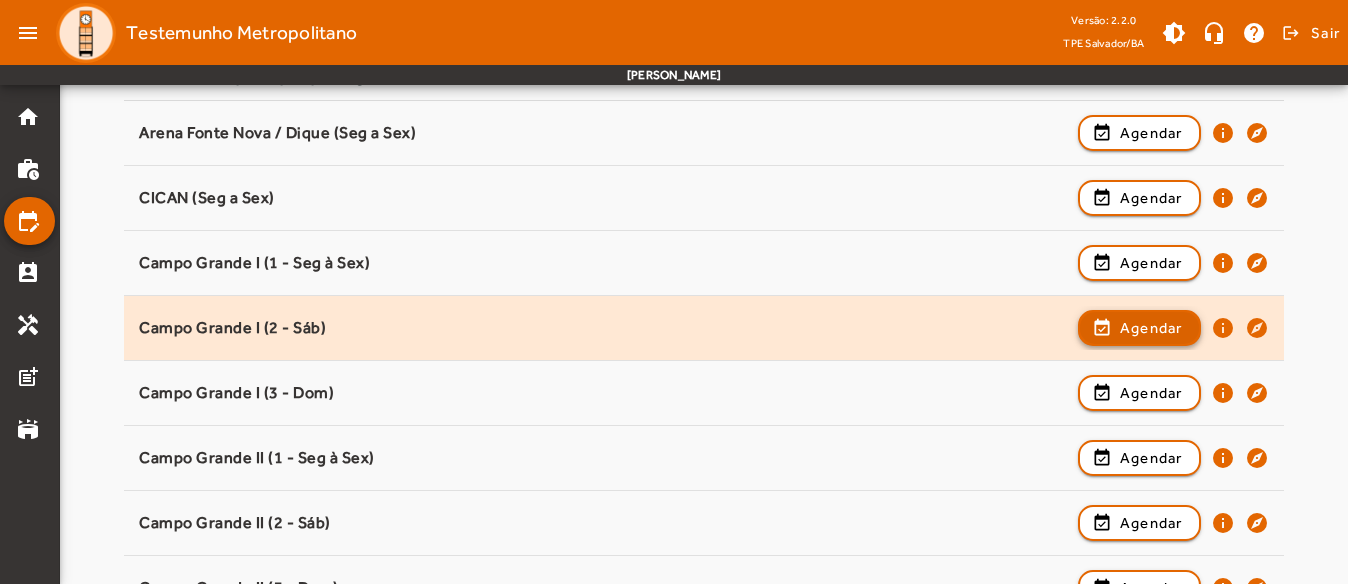 click at bounding box center [1139, 393] 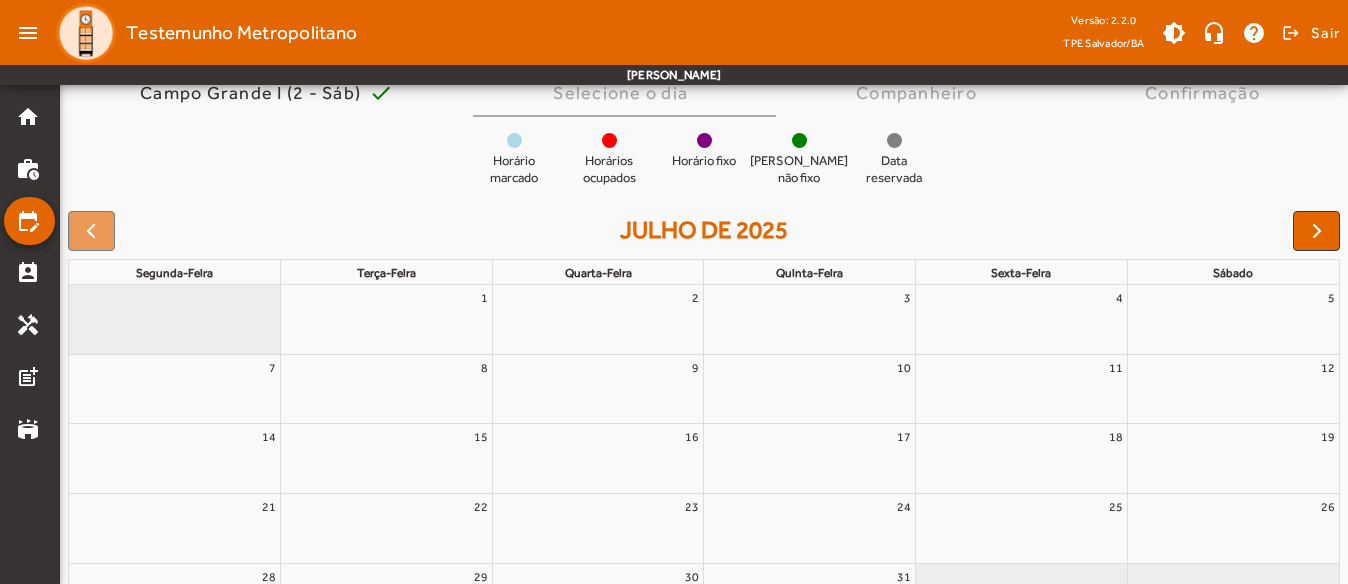 scroll, scrollTop: 200, scrollLeft: 0, axis: vertical 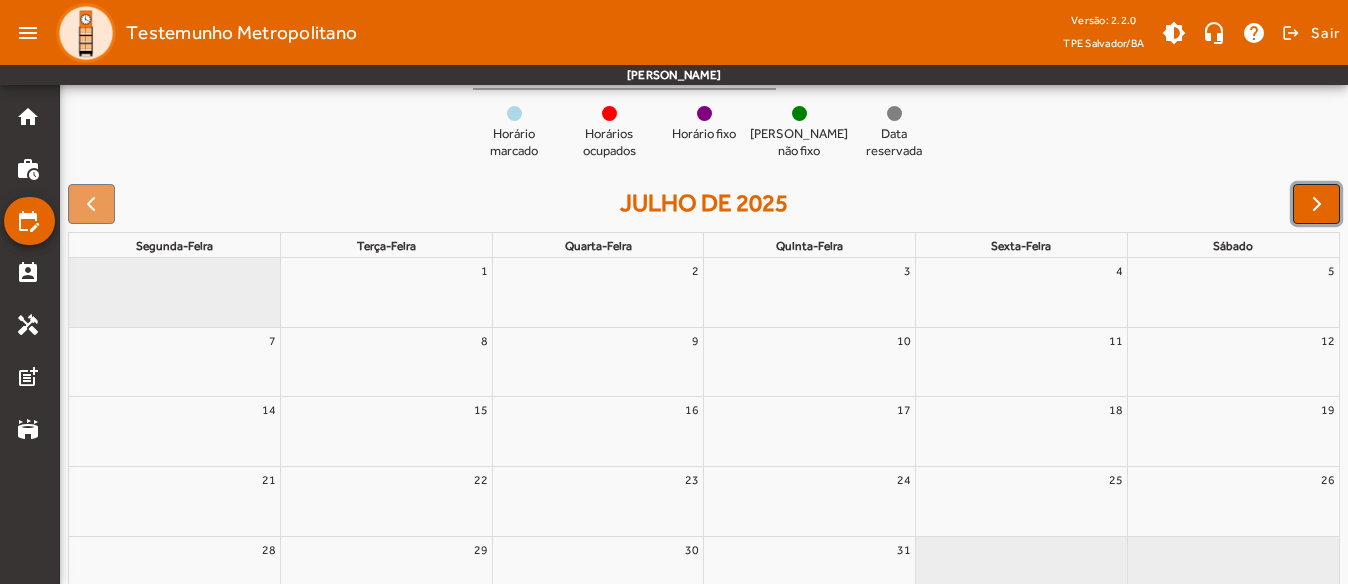drag, startPoint x: 1319, startPoint y: 191, endPoint x: 1306, endPoint y: 191, distance: 13 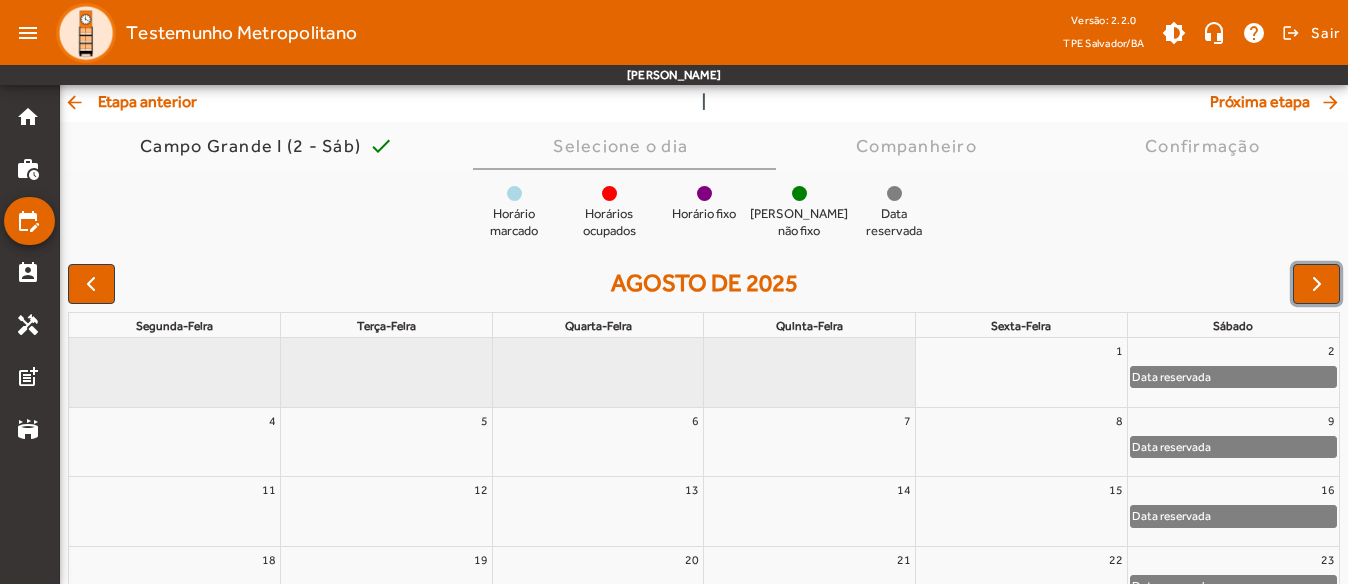 scroll, scrollTop: 0, scrollLeft: 0, axis: both 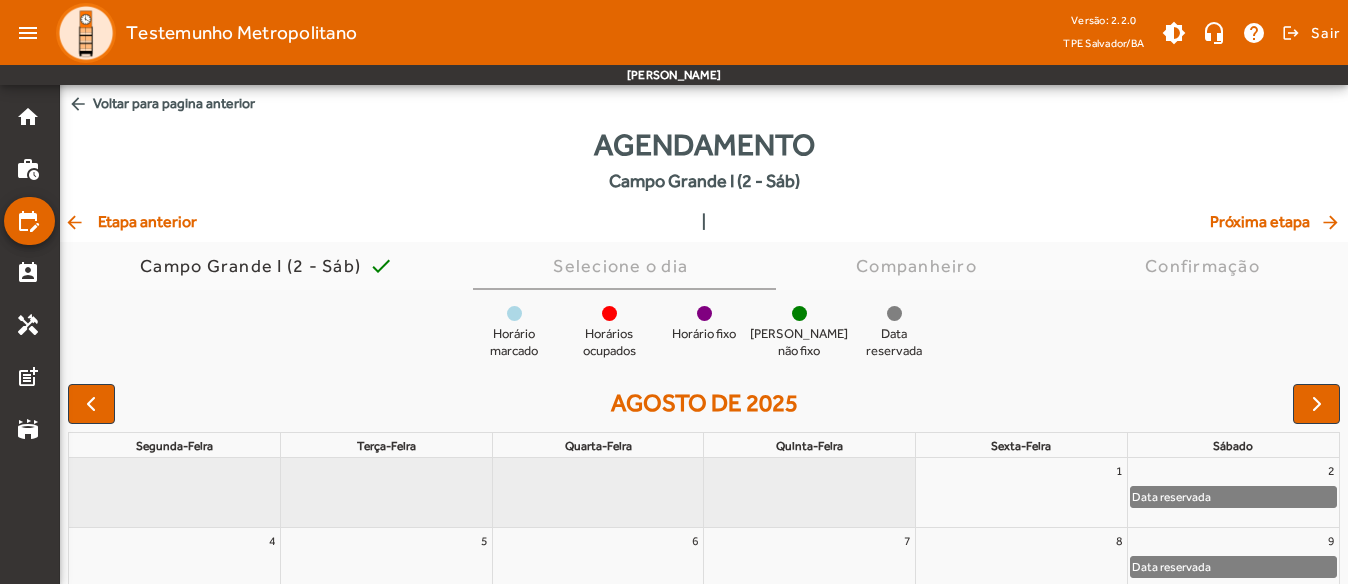 click on "arrow_back  Etapa anterior" 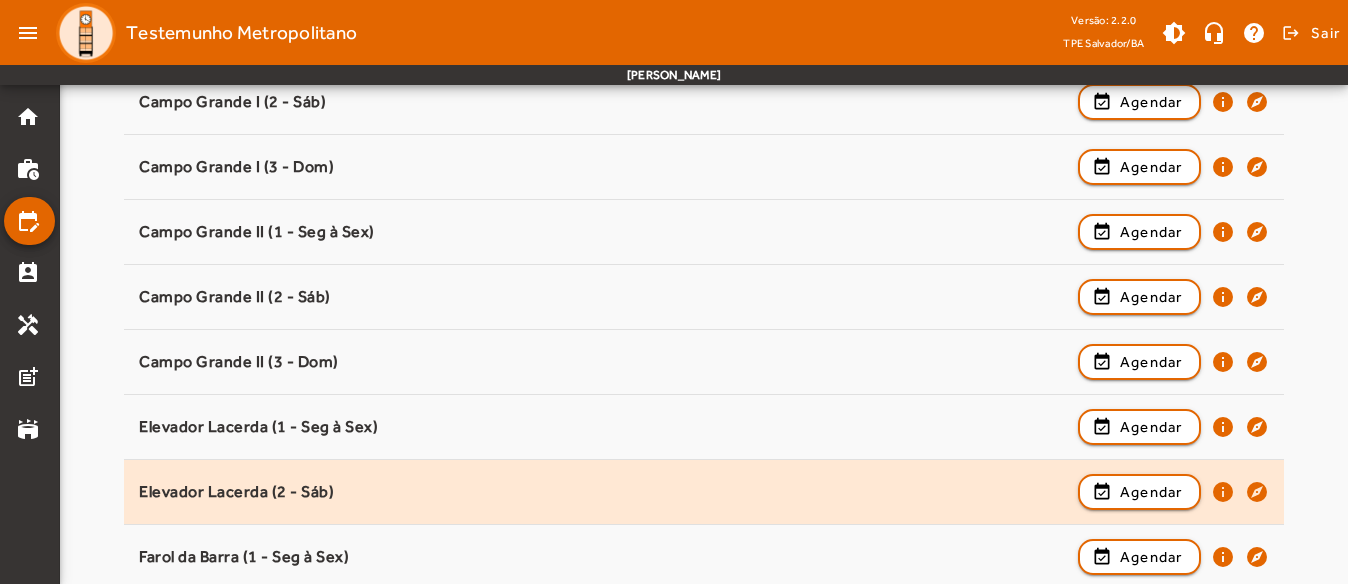 scroll, scrollTop: 600, scrollLeft: 0, axis: vertical 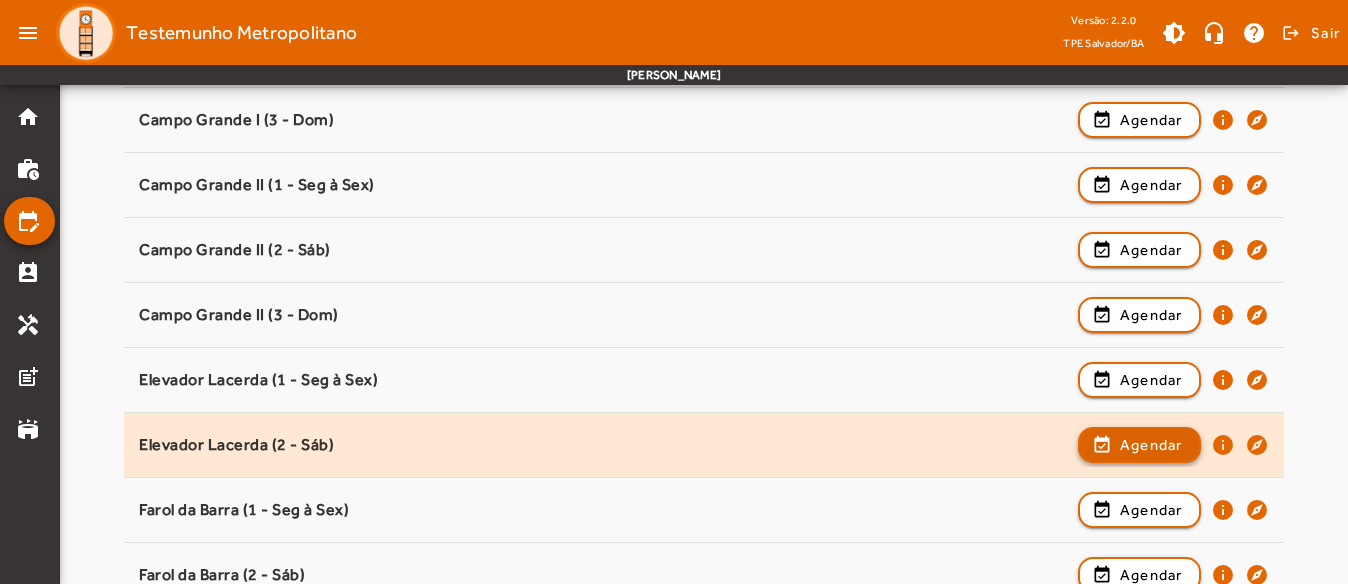 click at bounding box center [1139, 510] 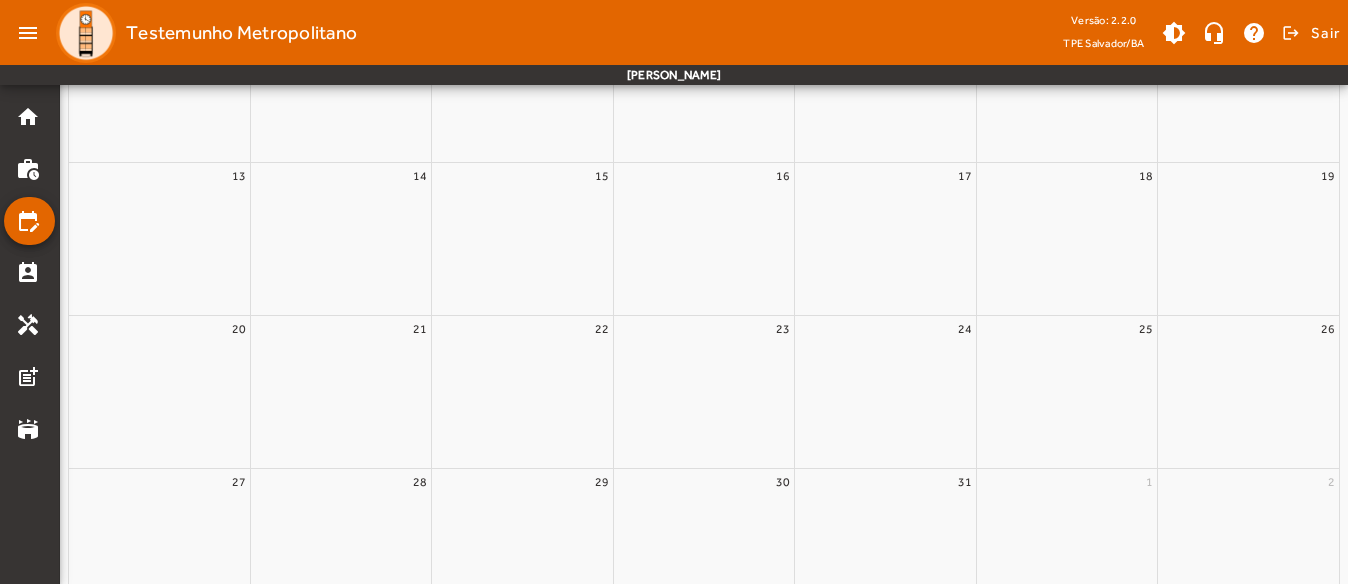 scroll, scrollTop: 0, scrollLeft: 0, axis: both 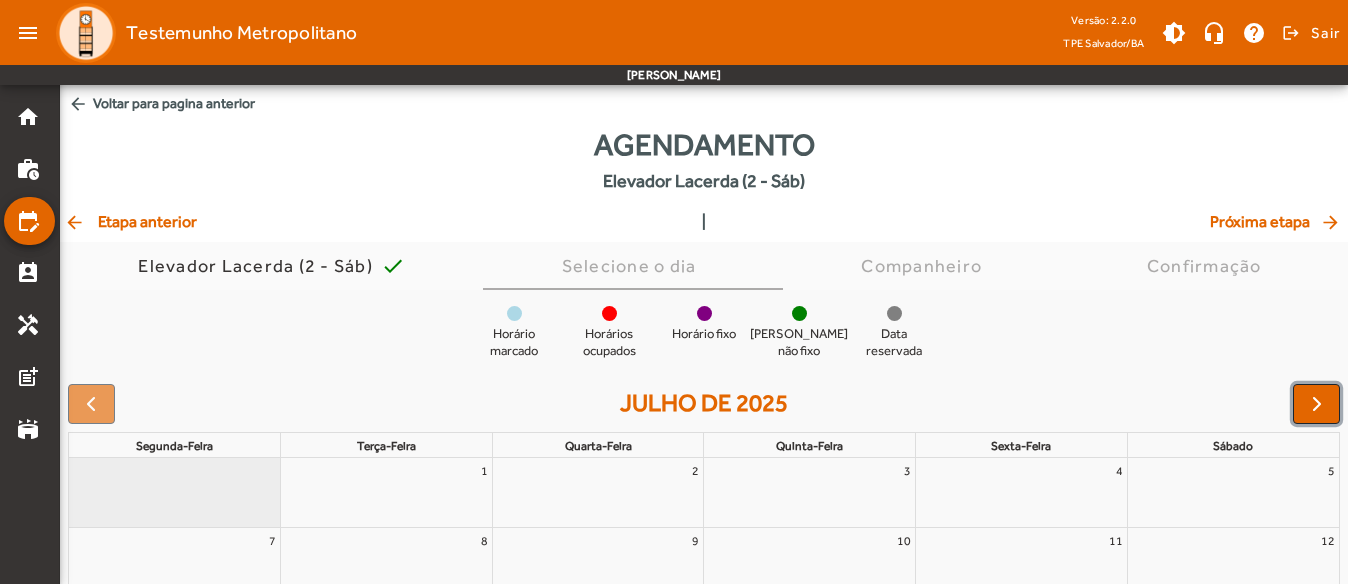 click at bounding box center (1316, 404) 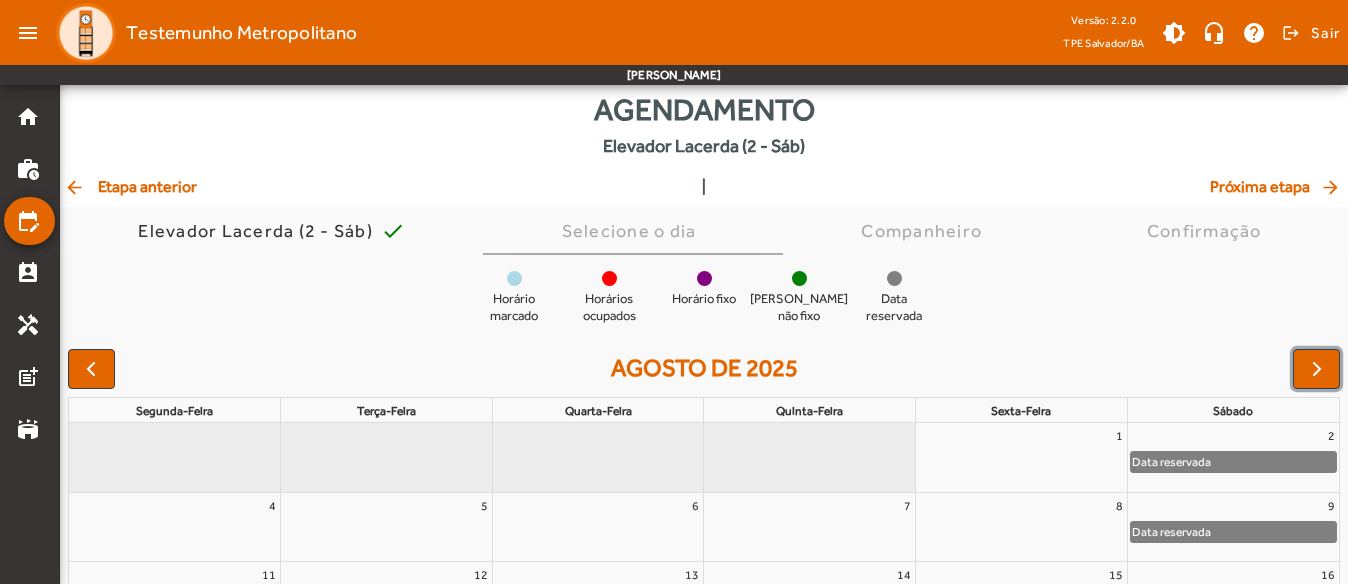scroll, scrollTop: 0, scrollLeft: 0, axis: both 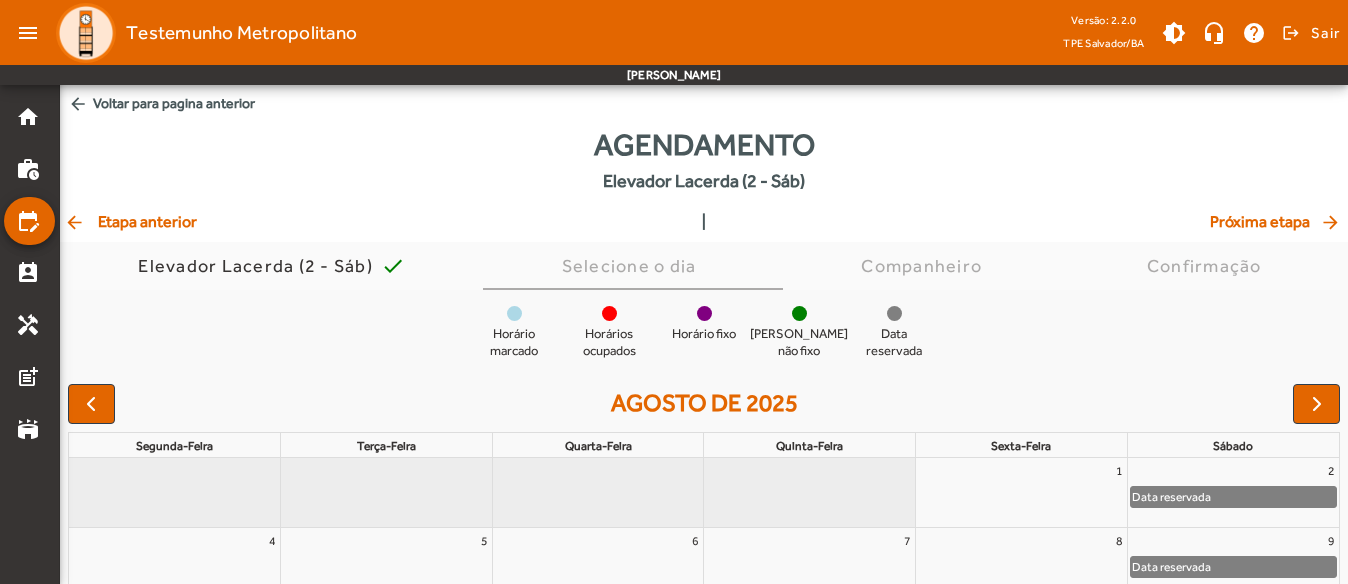 click on "arrow_back  Etapa anterior" 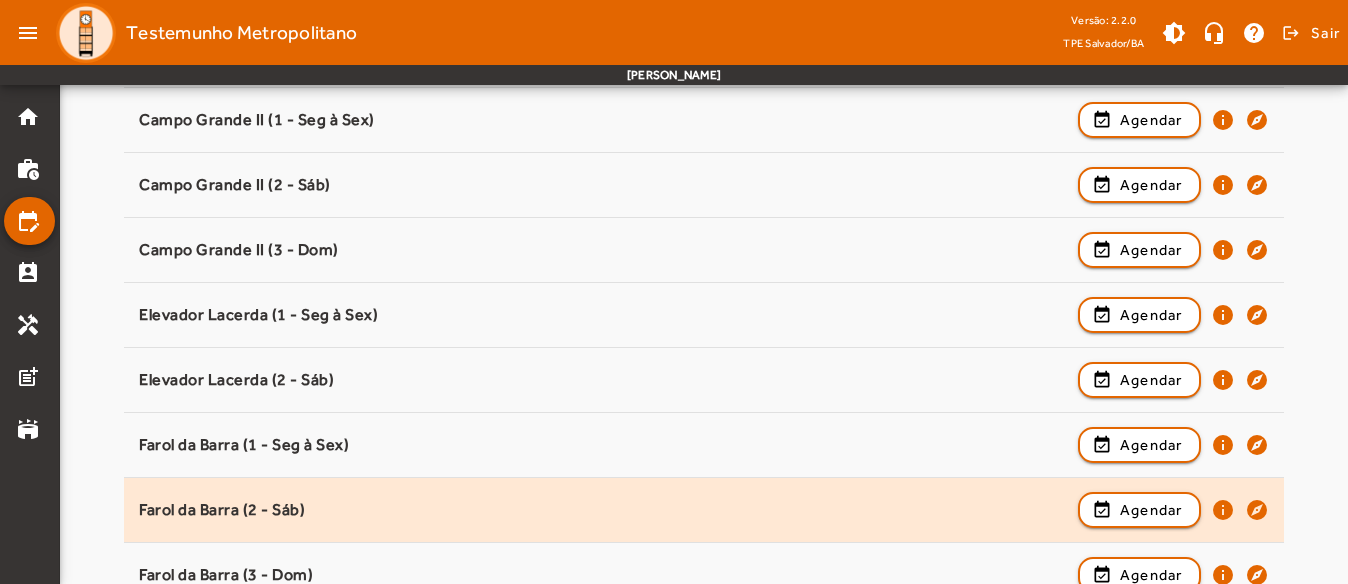 scroll, scrollTop: 700, scrollLeft: 0, axis: vertical 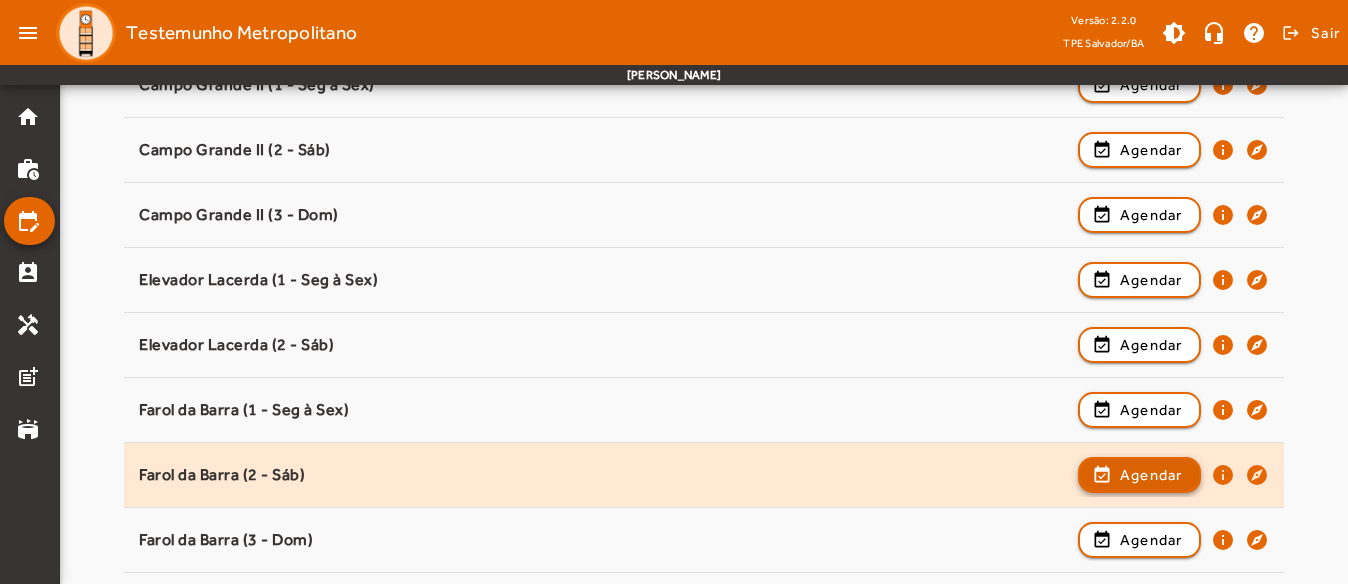 click on "Agendar" at bounding box center (1151, 540) 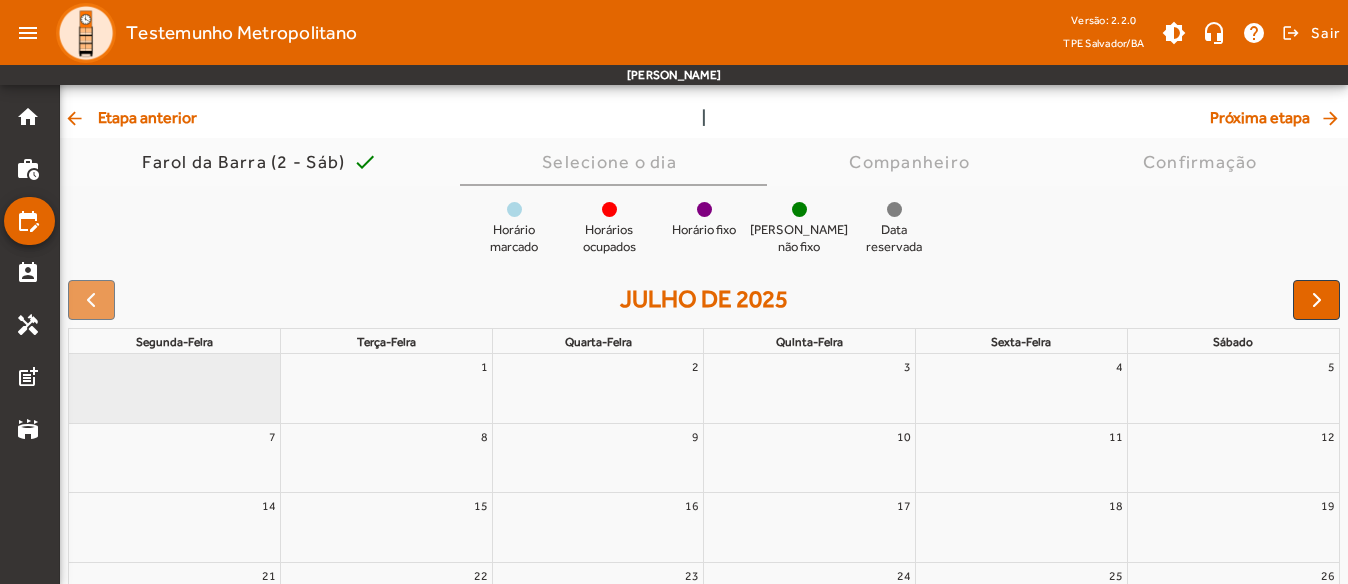 scroll, scrollTop: 300, scrollLeft: 0, axis: vertical 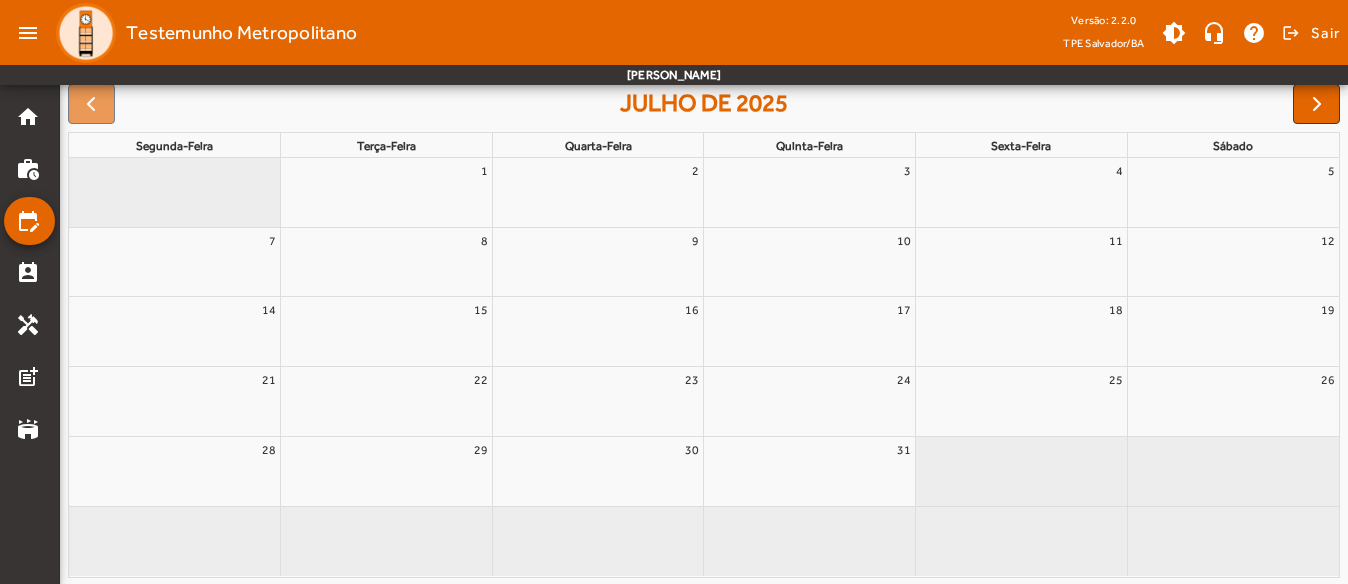 click on "[PERSON_NAME]" 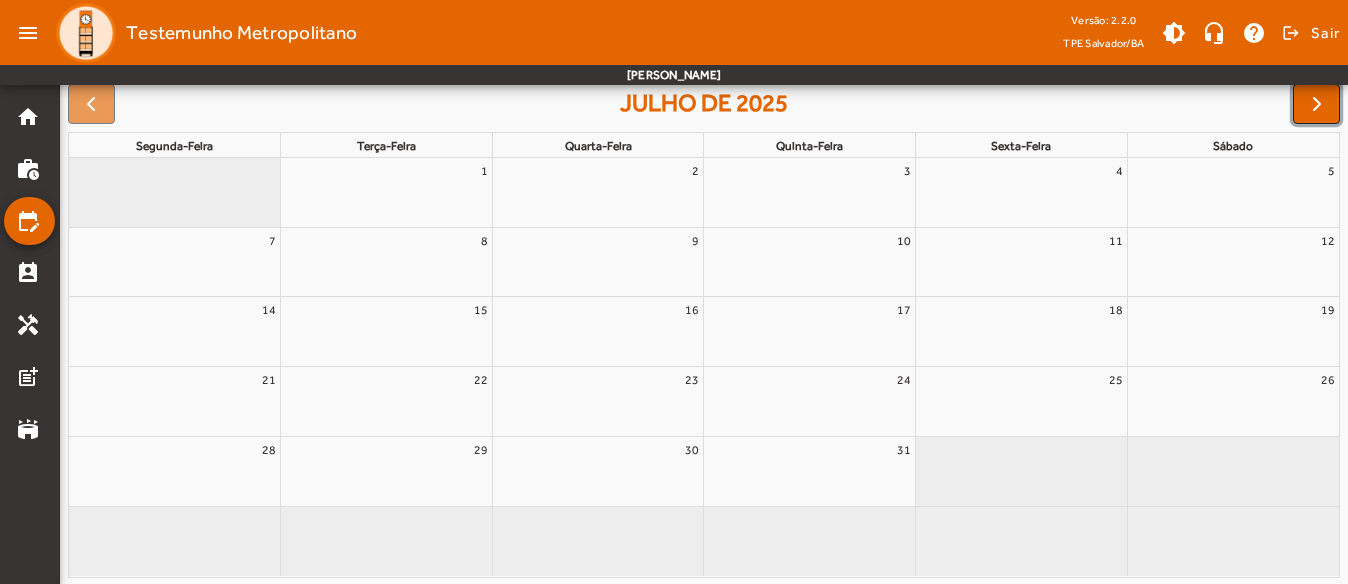 click at bounding box center [1316, 104] 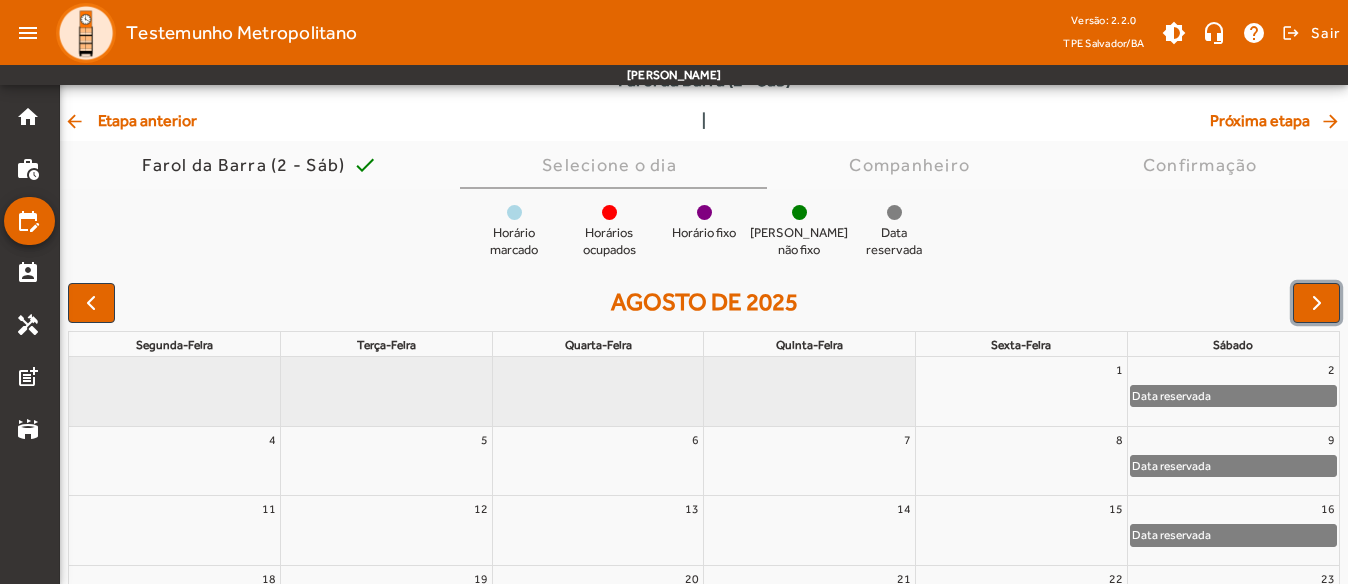scroll, scrollTop: 100, scrollLeft: 0, axis: vertical 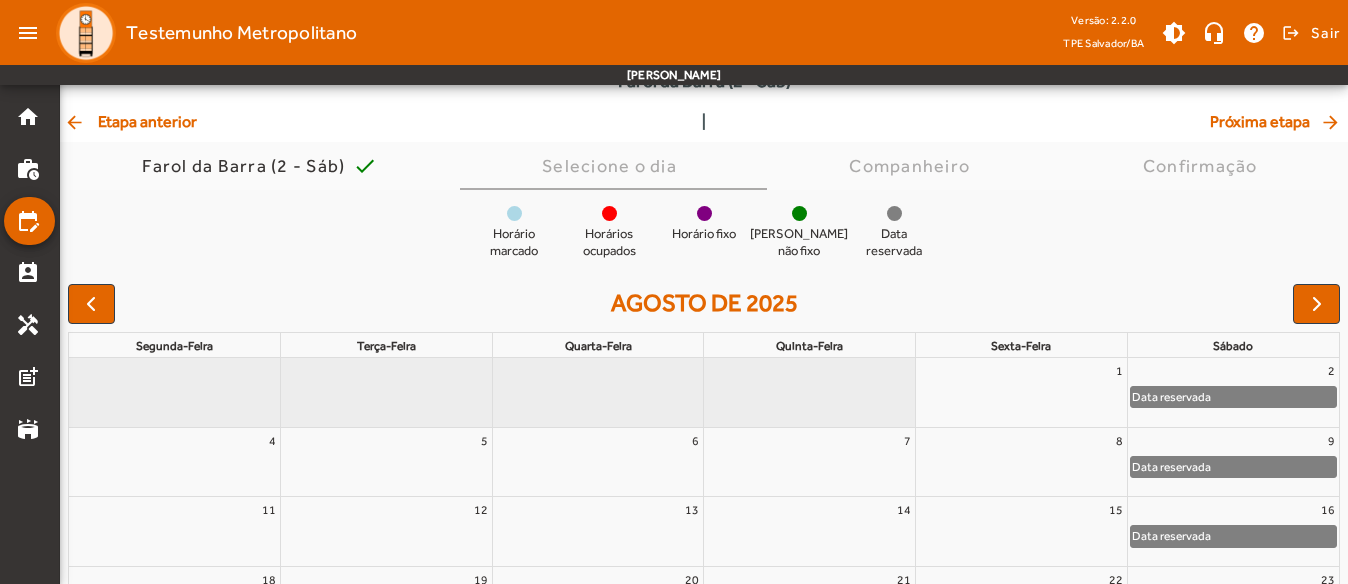 click on "arrow_back  Etapa anterior" 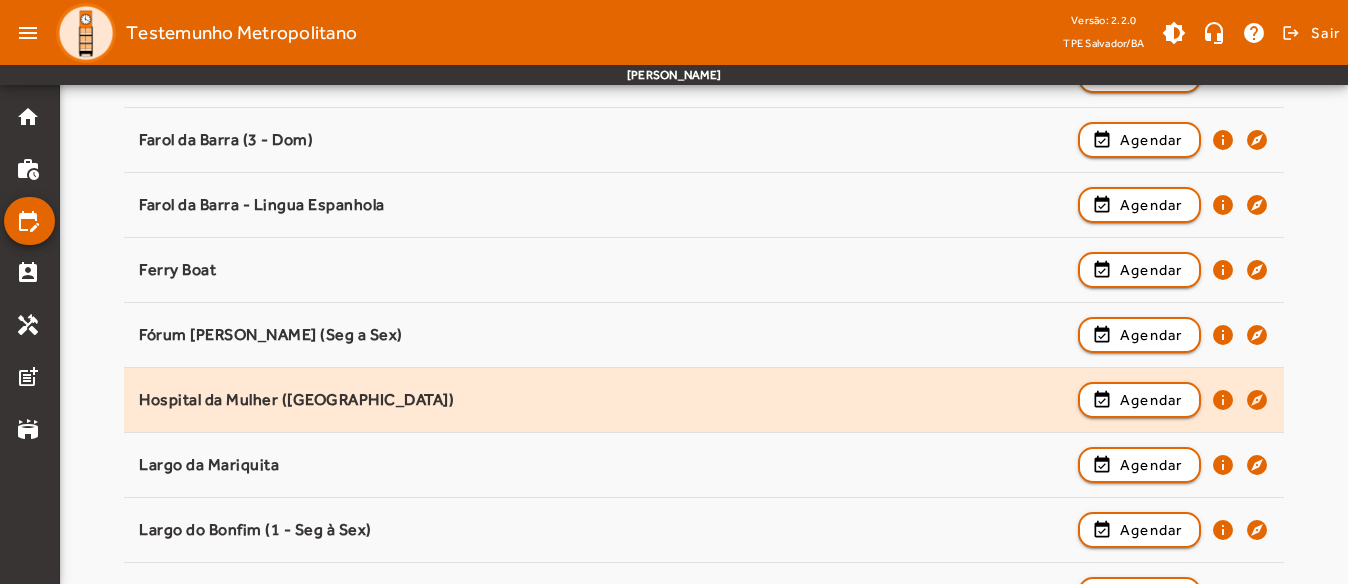 scroll, scrollTop: 1200, scrollLeft: 0, axis: vertical 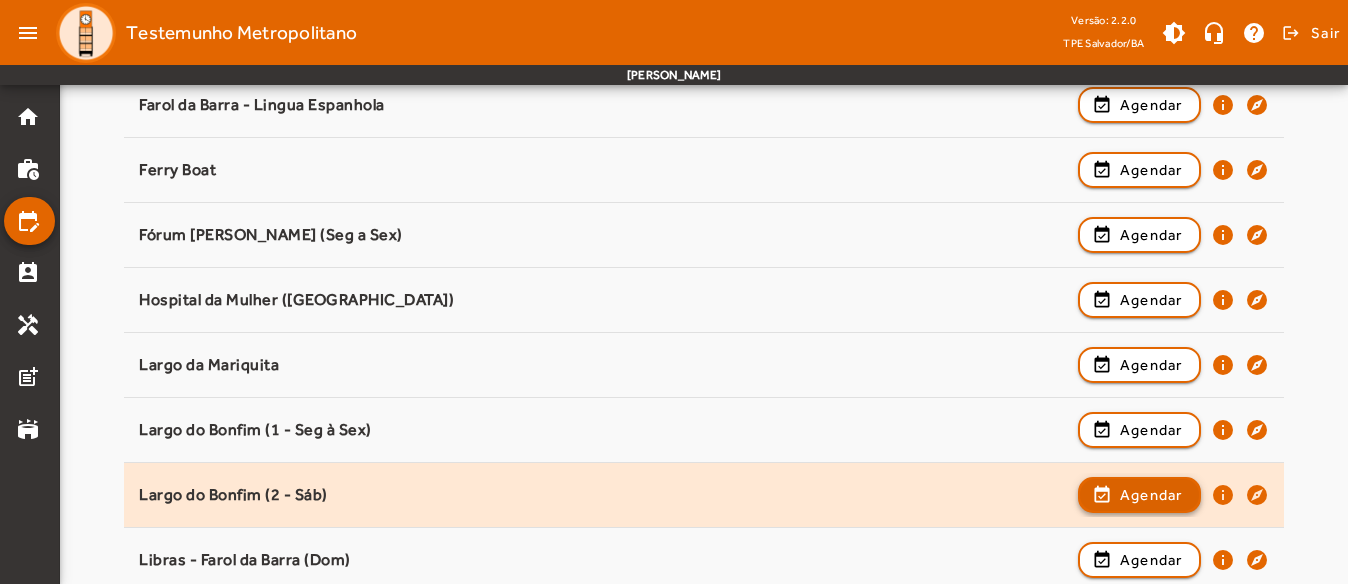 click at bounding box center [1139, 560] 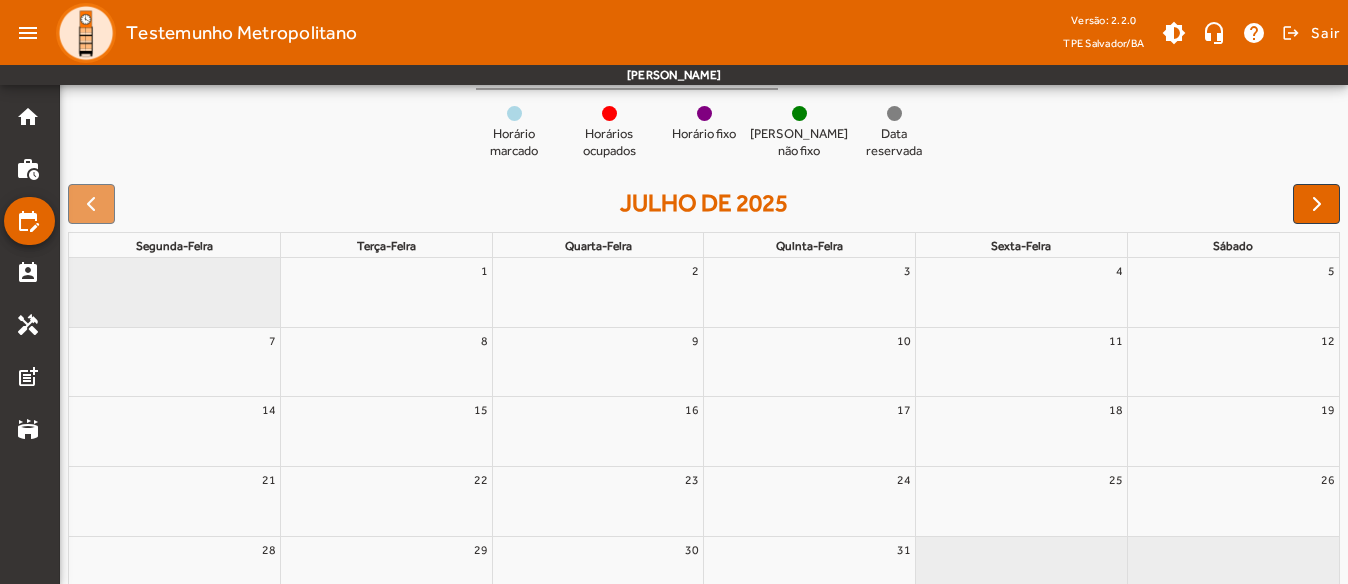 scroll, scrollTop: 300, scrollLeft: 0, axis: vertical 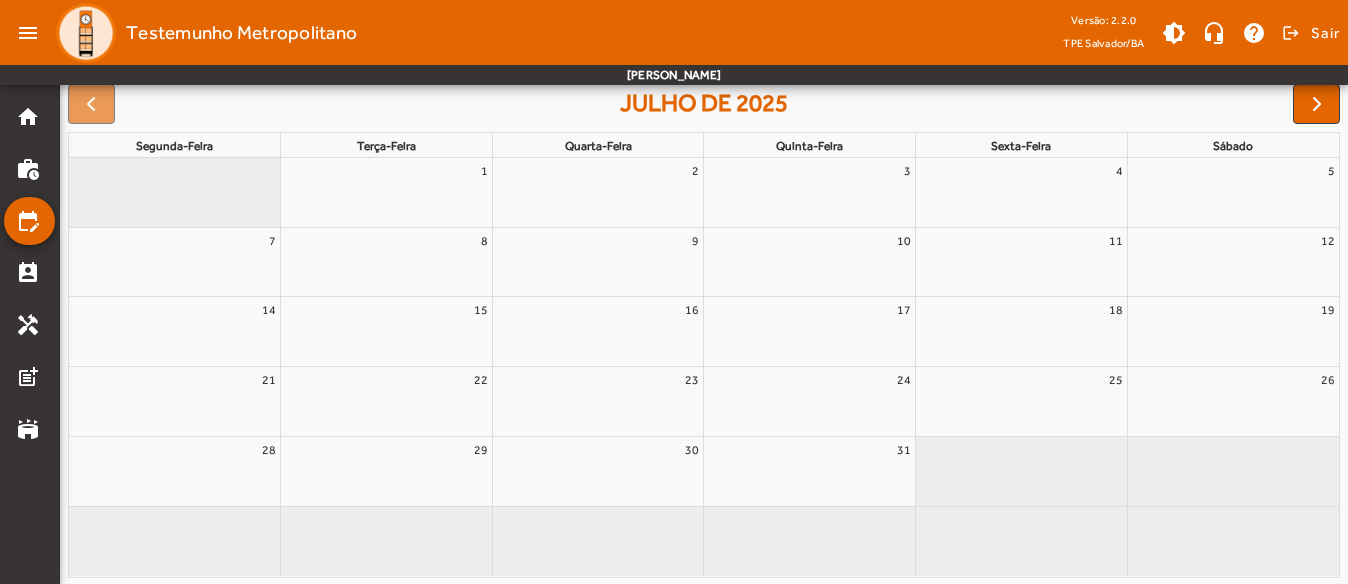 click on "julho de 2025 segunda-feira terça-feira quarta-feira quinta-feira sexta-feira sábado   1 2 3 4 5 7 8 9 10 11 12 14 15 16 17 18 19 21 22 23 24 25 26 28 29 30 31" at bounding box center [704, 331] 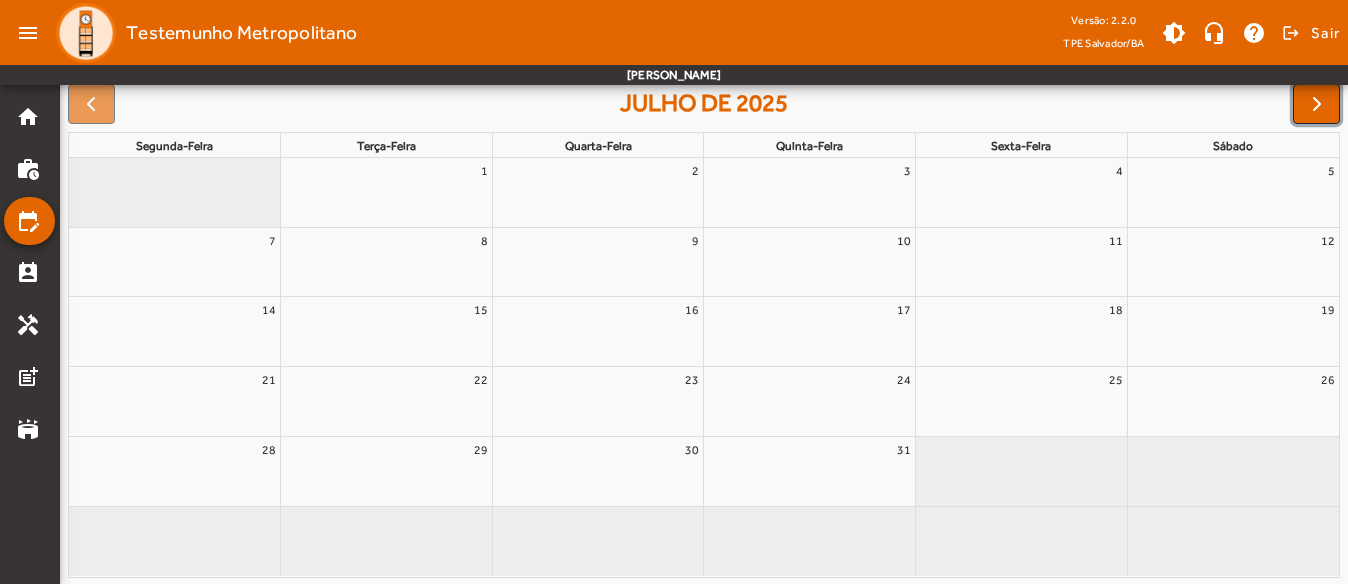 click at bounding box center (1316, 104) 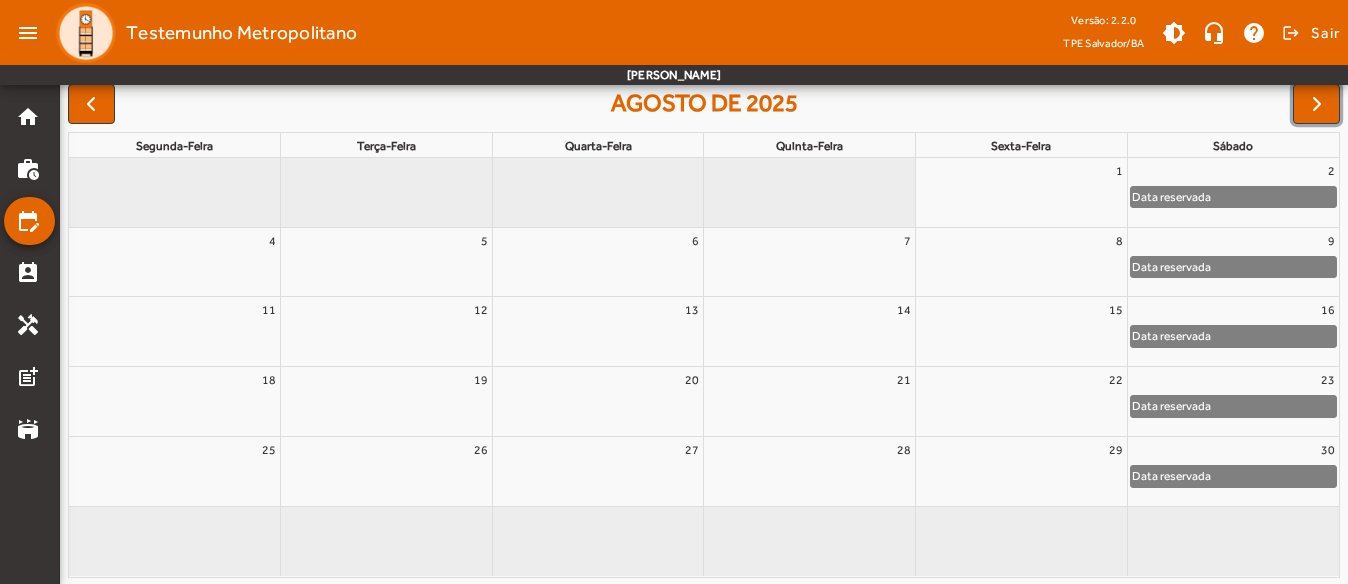 click on "9" at bounding box center (1233, 241) 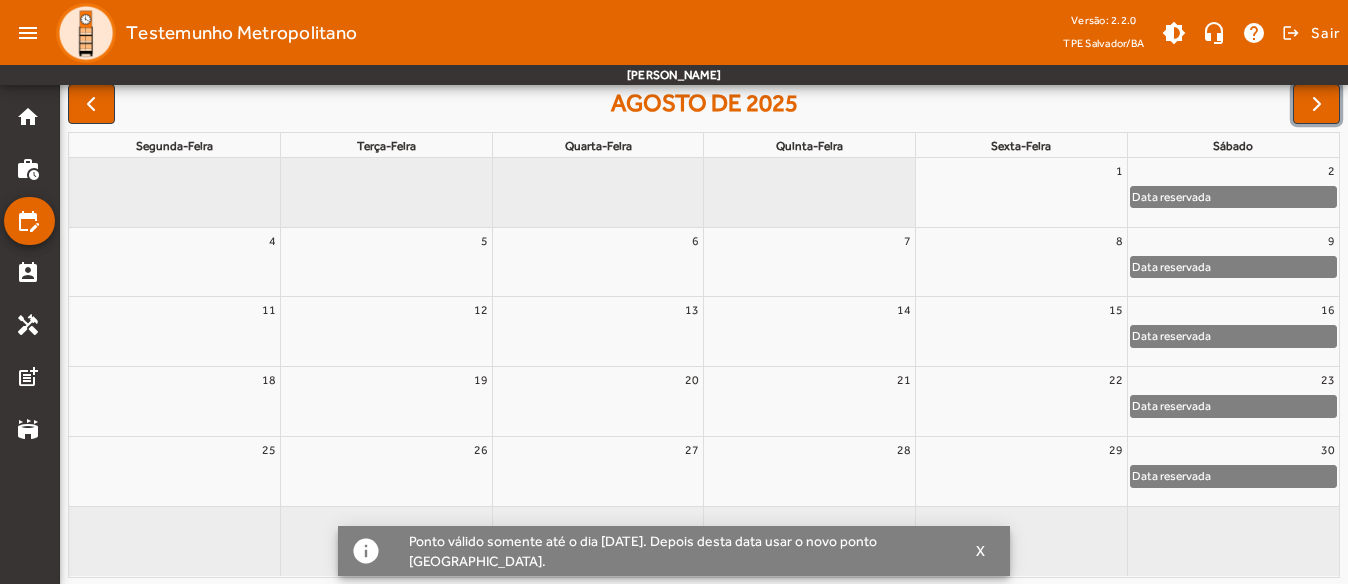 click on "Data reservada" 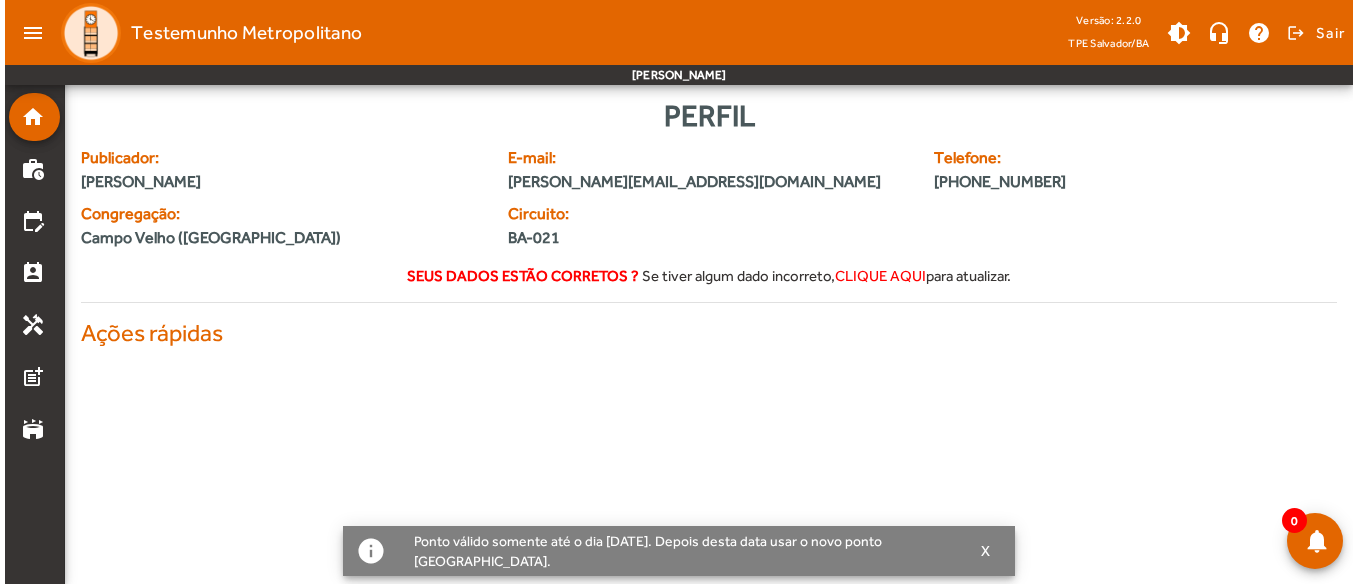 scroll, scrollTop: 0, scrollLeft: 0, axis: both 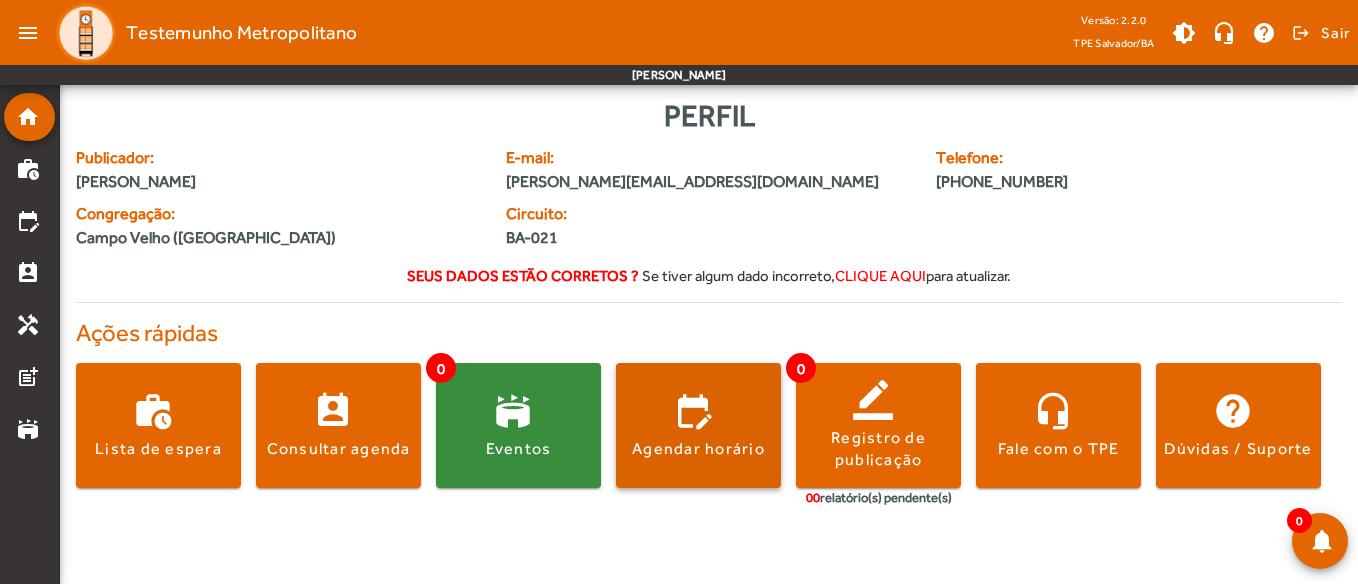 click 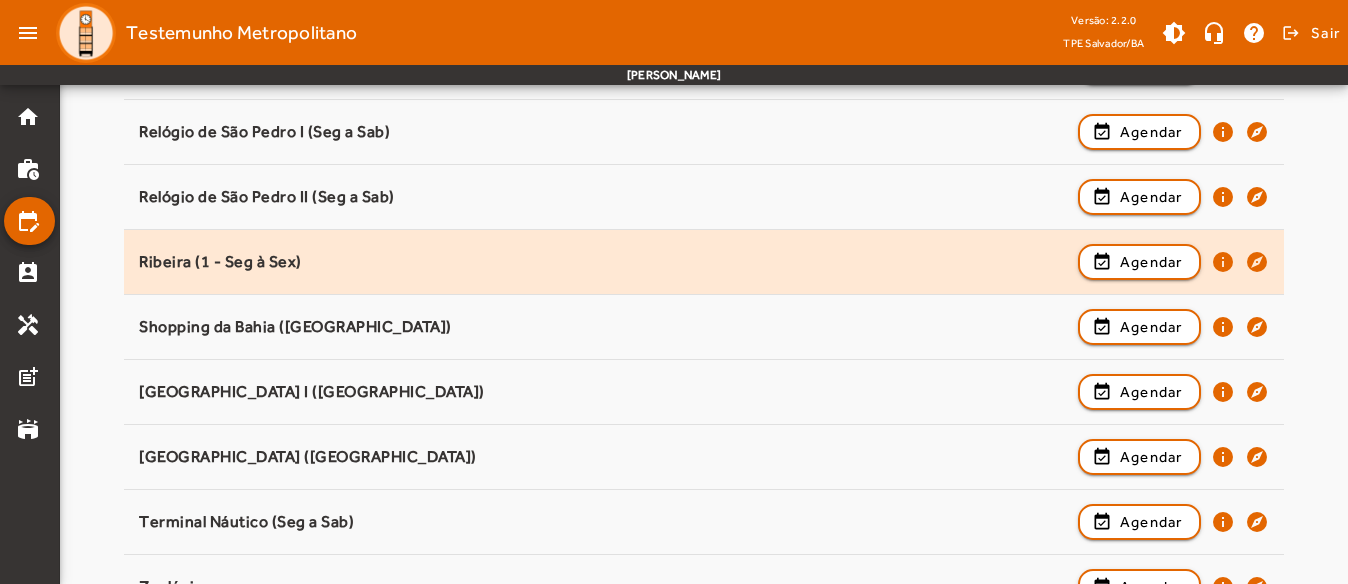 scroll, scrollTop: 2351, scrollLeft: 0, axis: vertical 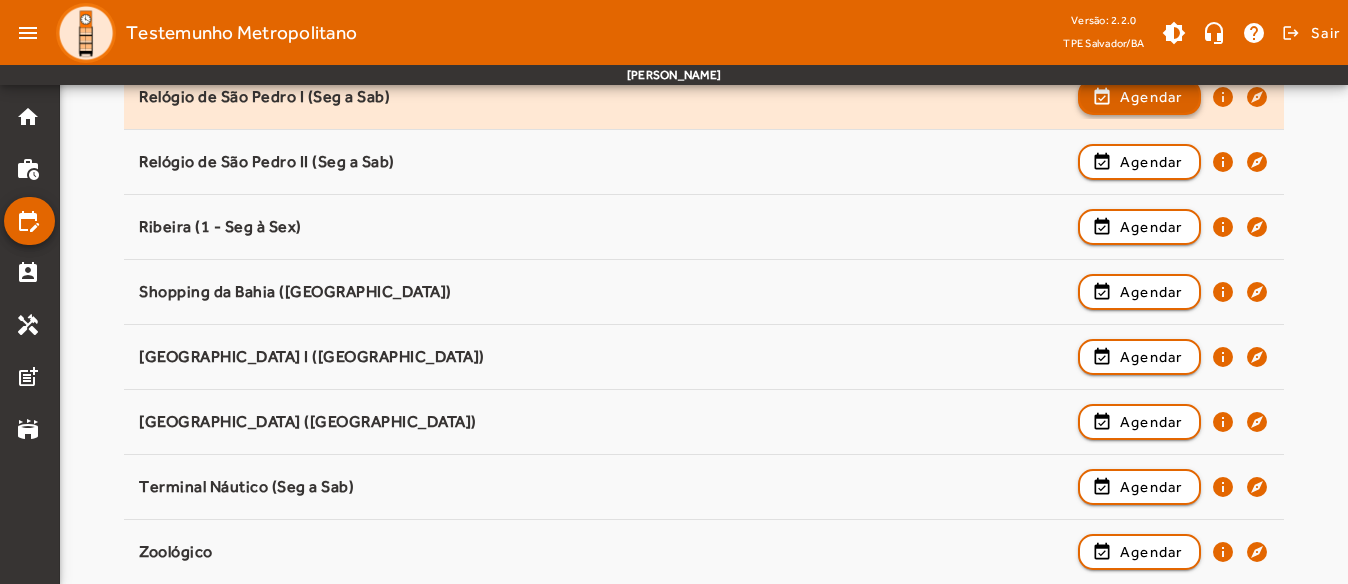 click at bounding box center [1139, 162] 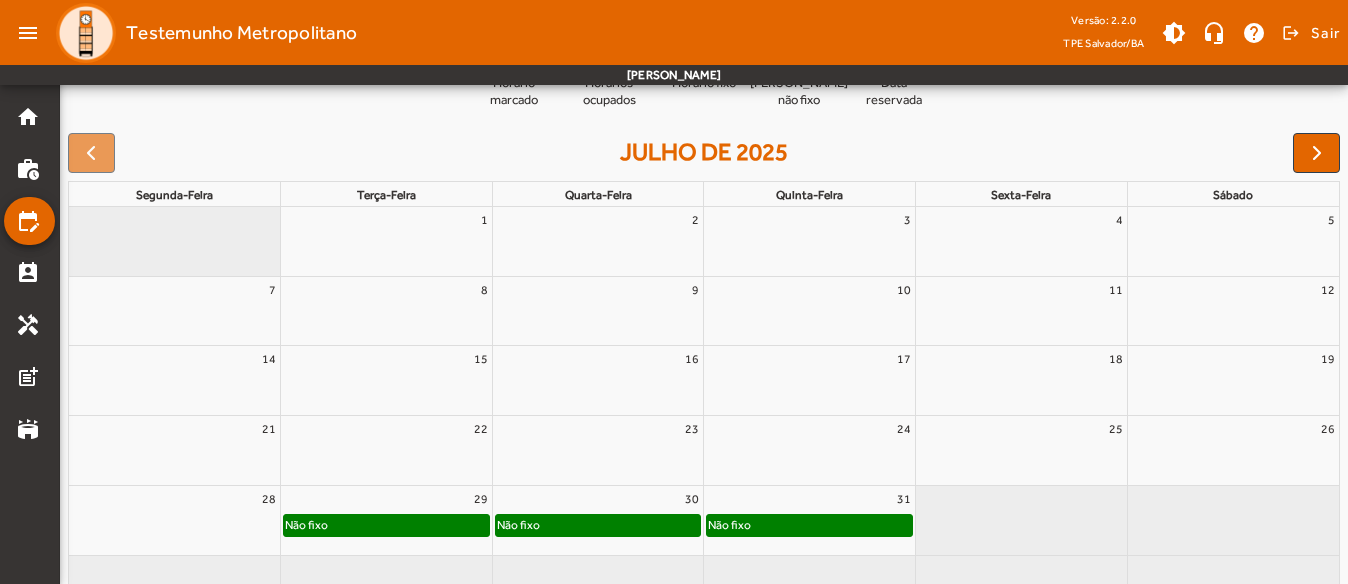 scroll, scrollTop: 202, scrollLeft: 0, axis: vertical 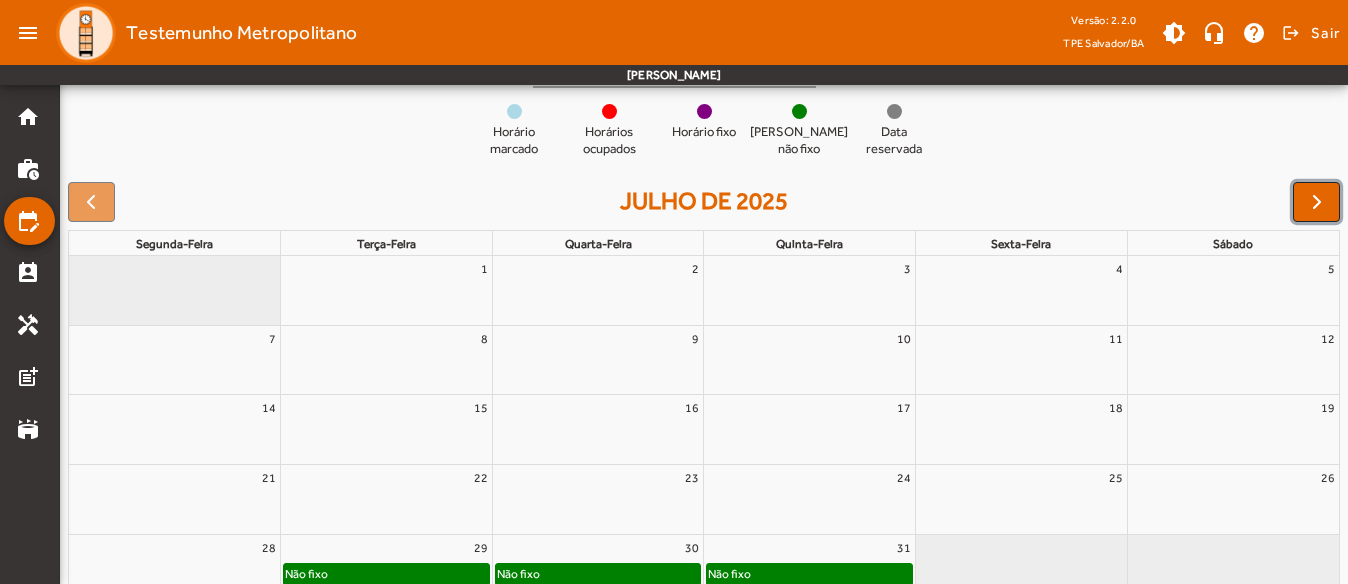 click at bounding box center [1317, 202] 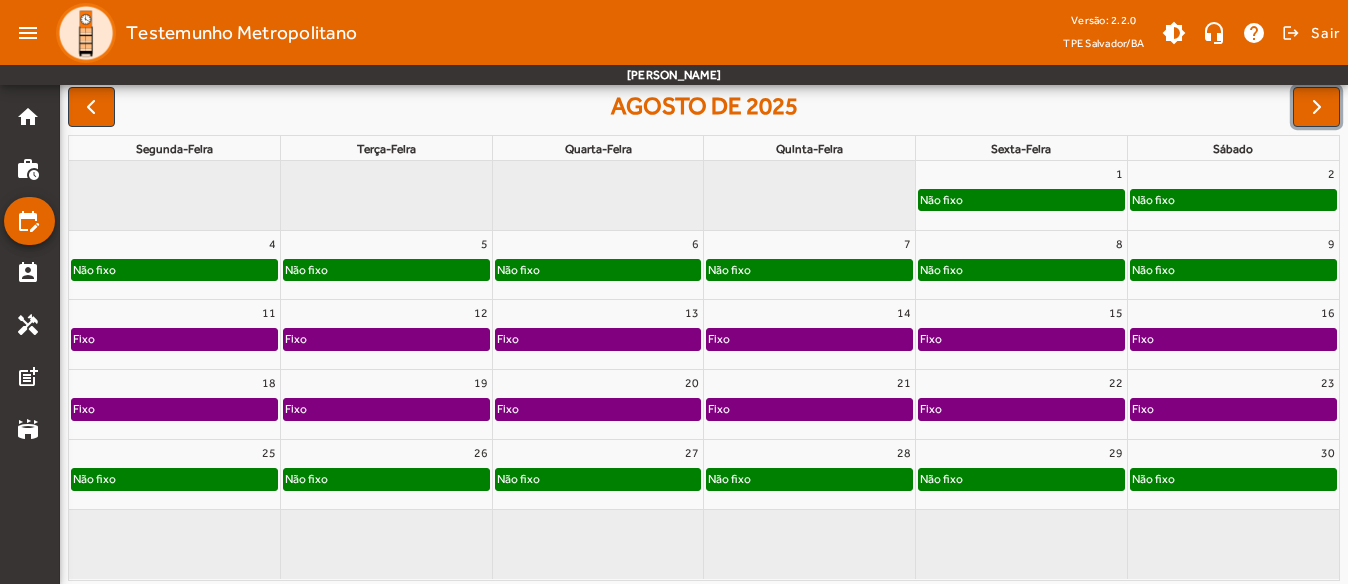 scroll, scrollTop: 302, scrollLeft: 0, axis: vertical 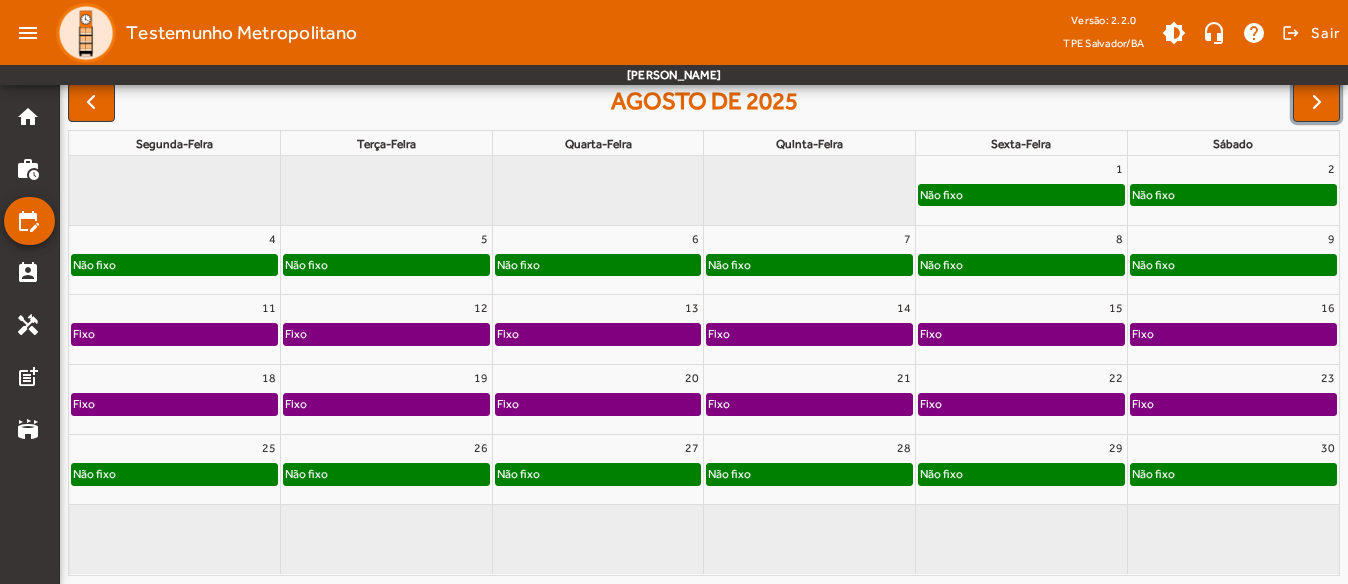 click on "Não fixo" 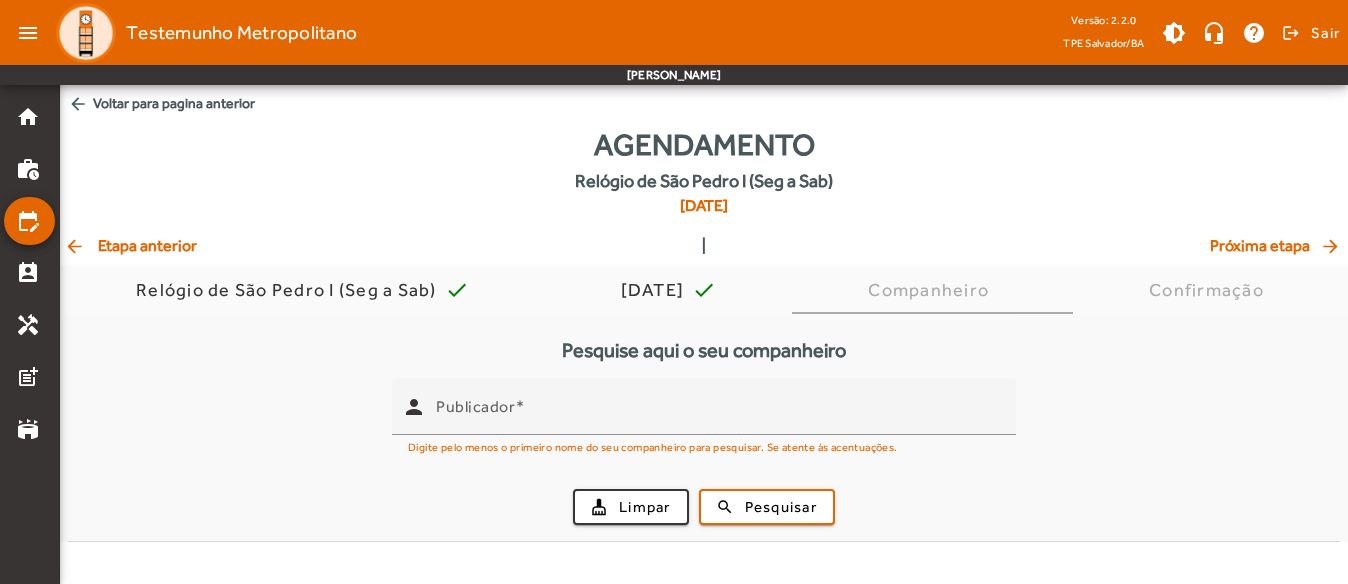 scroll, scrollTop: 0, scrollLeft: 0, axis: both 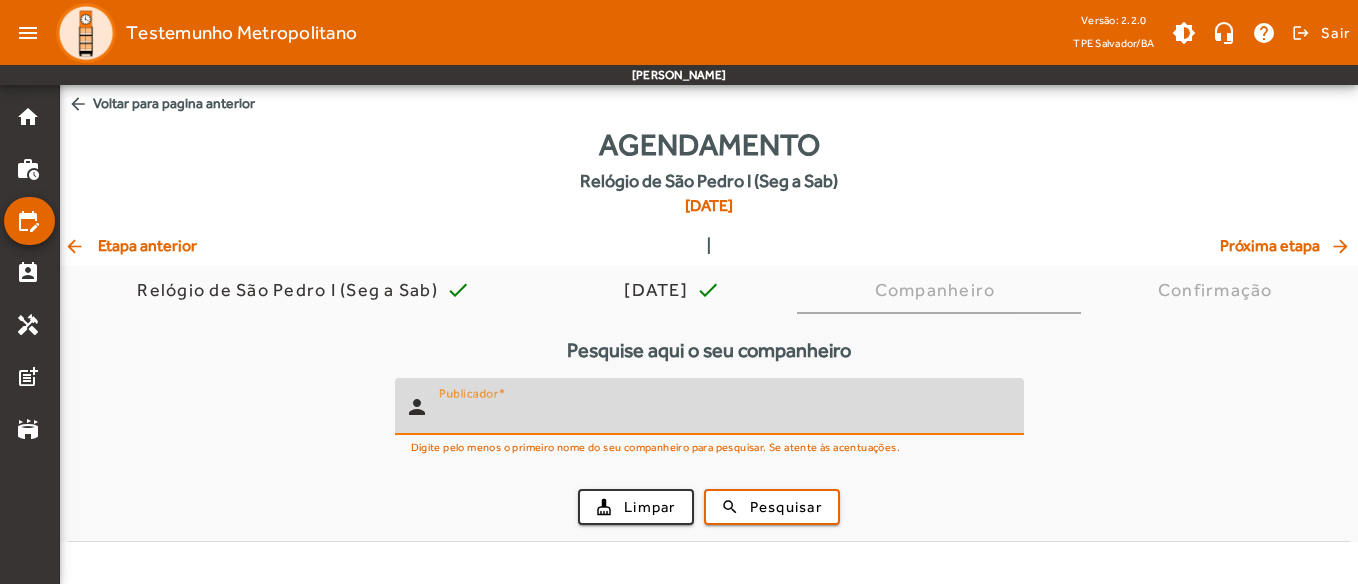 click on "Publicador" at bounding box center [723, 415] 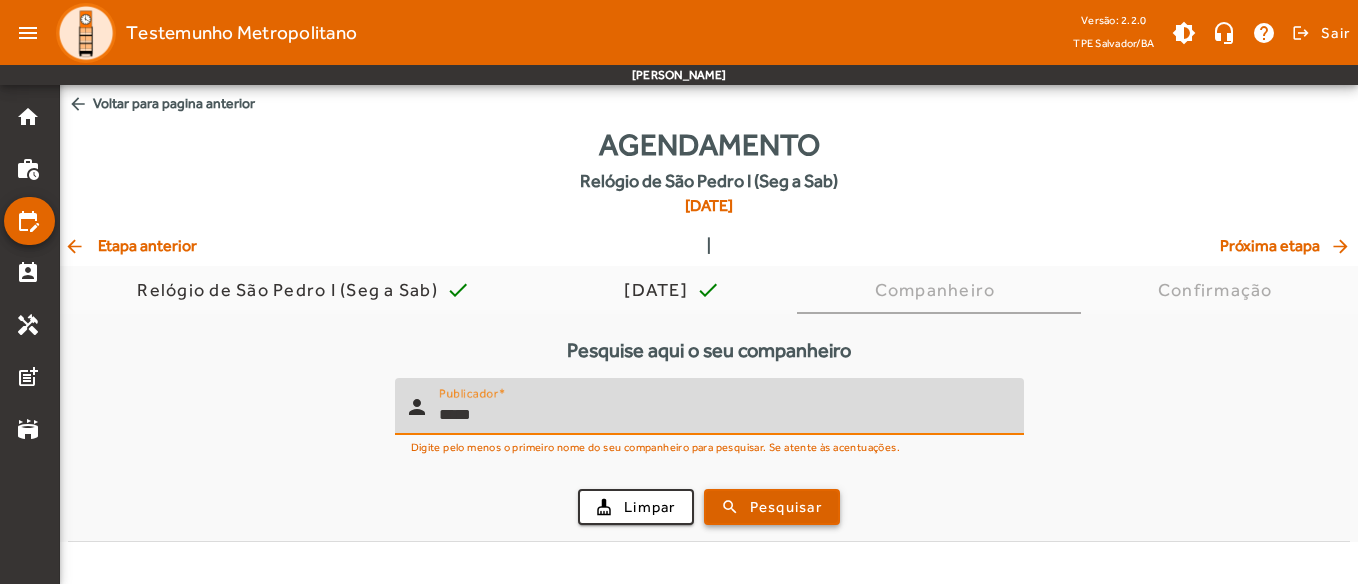 type on "*****" 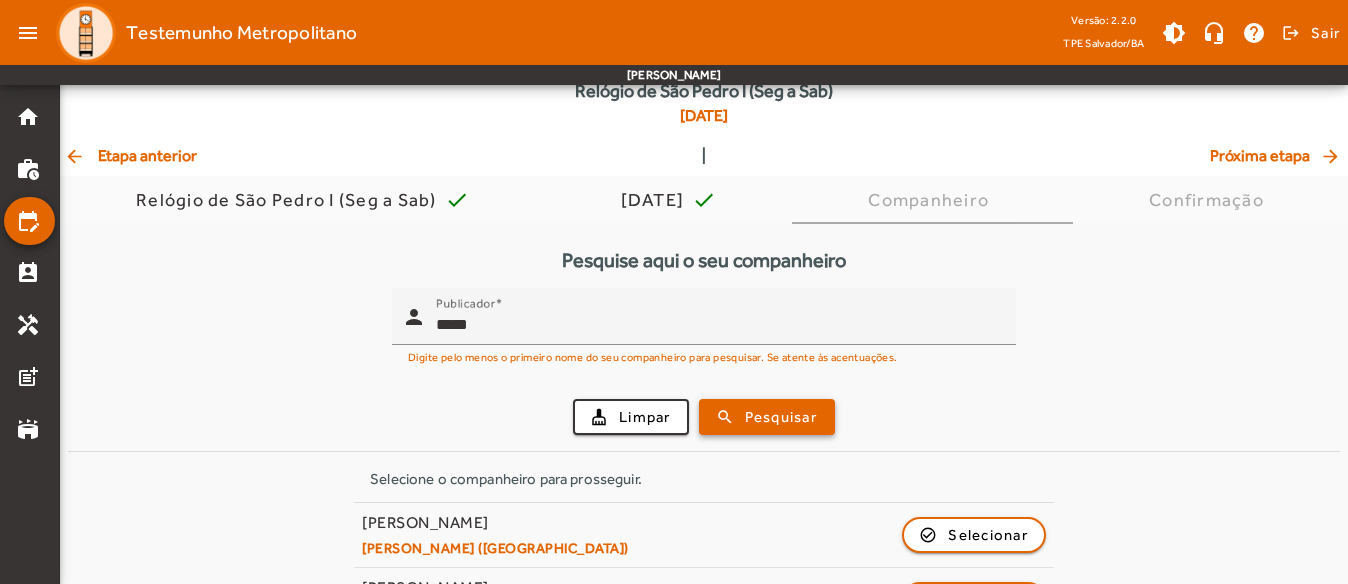 scroll, scrollTop: 154, scrollLeft: 0, axis: vertical 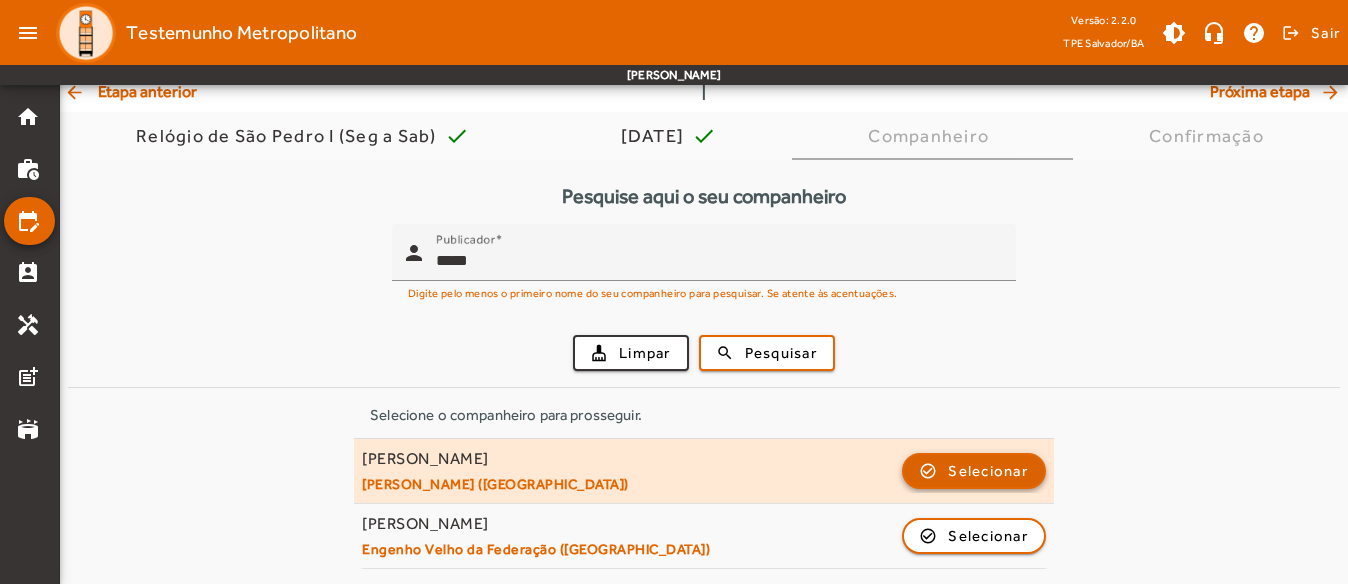 click on "Selecionar" at bounding box center [988, 536] 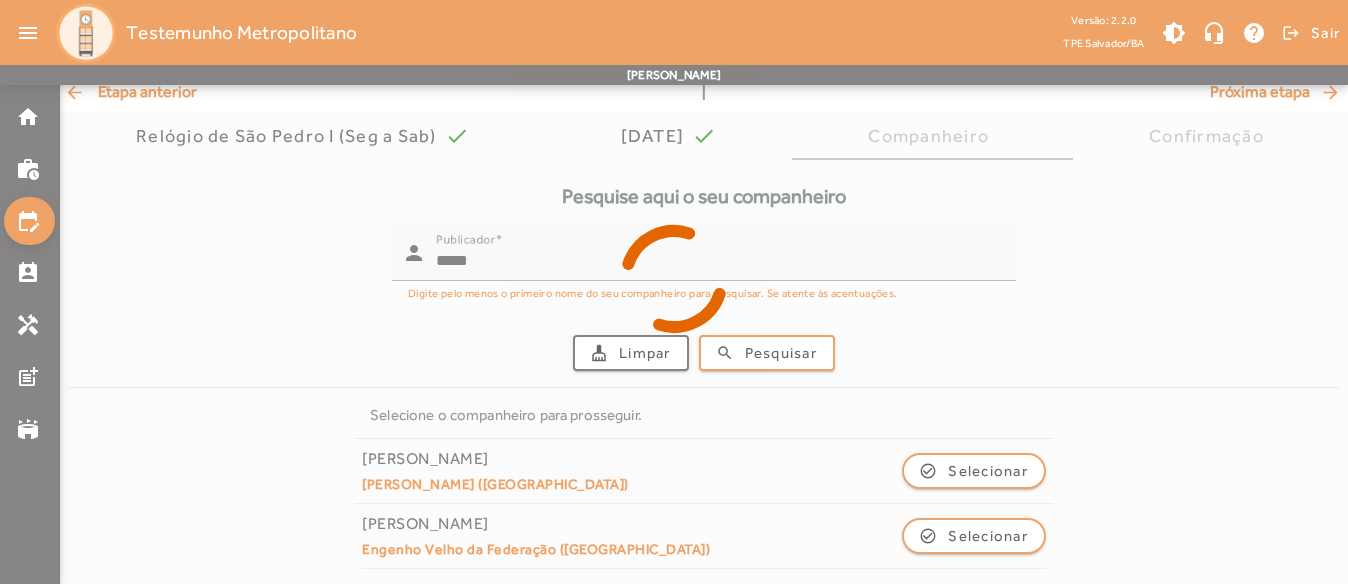 scroll, scrollTop: 0, scrollLeft: 0, axis: both 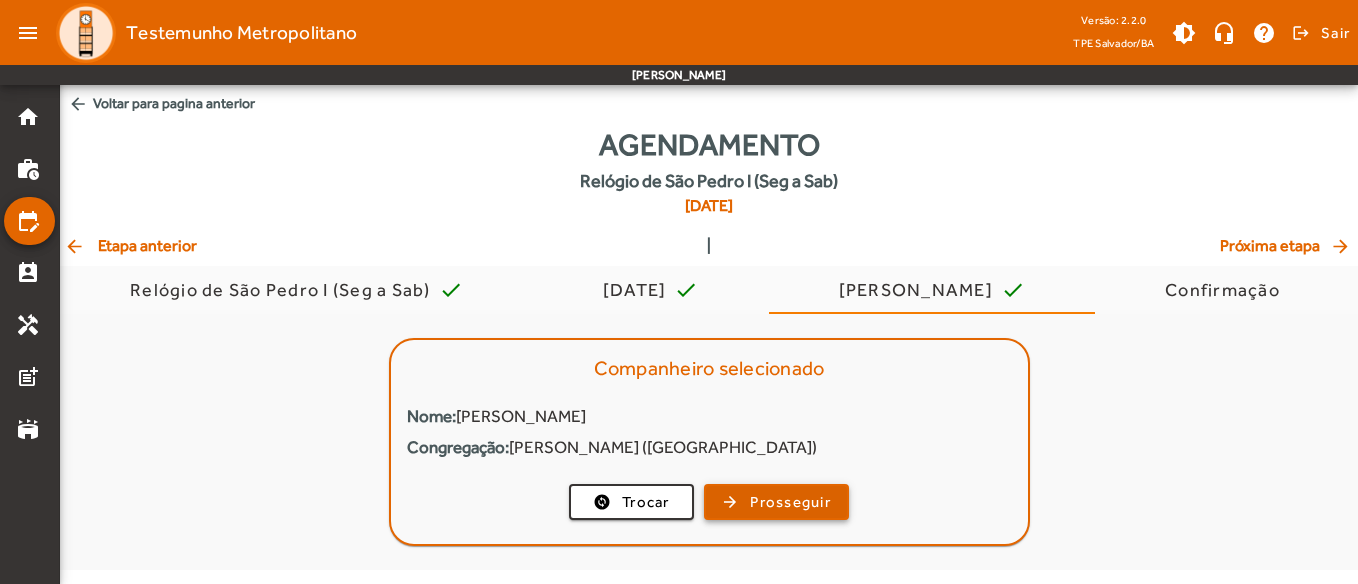 drag, startPoint x: 810, startPoint y: 523, endPoint x: 795, endPoint y: 515, distance: 17 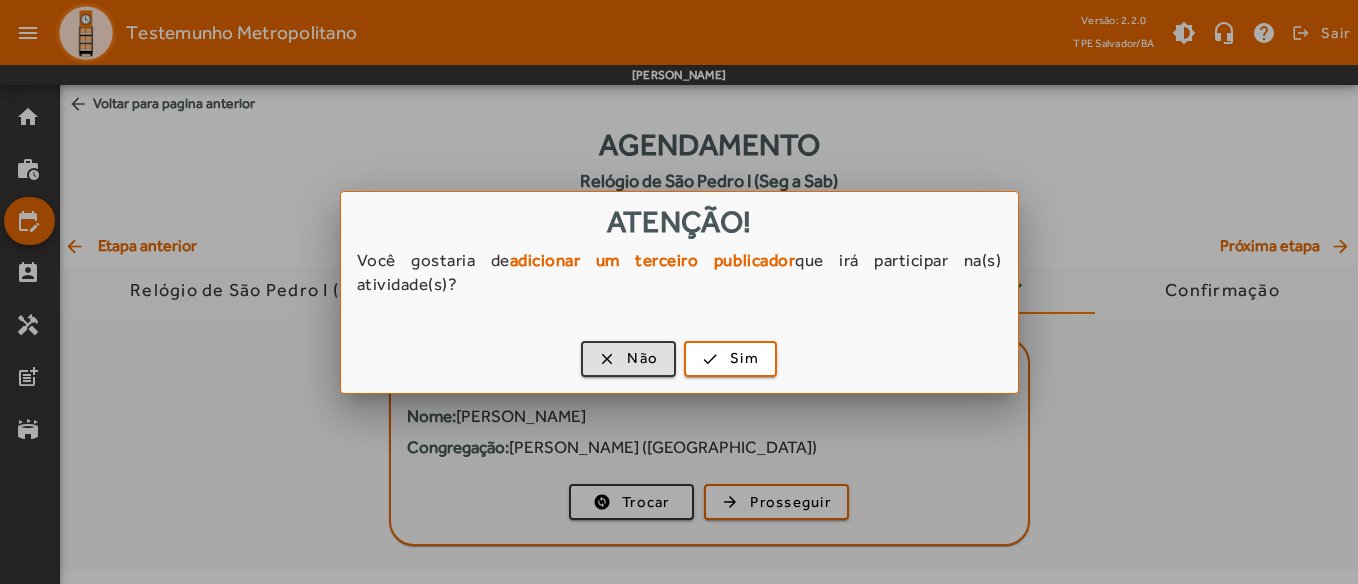 click on "clear  Não  check  Sim" at bounding box center (679, 362) 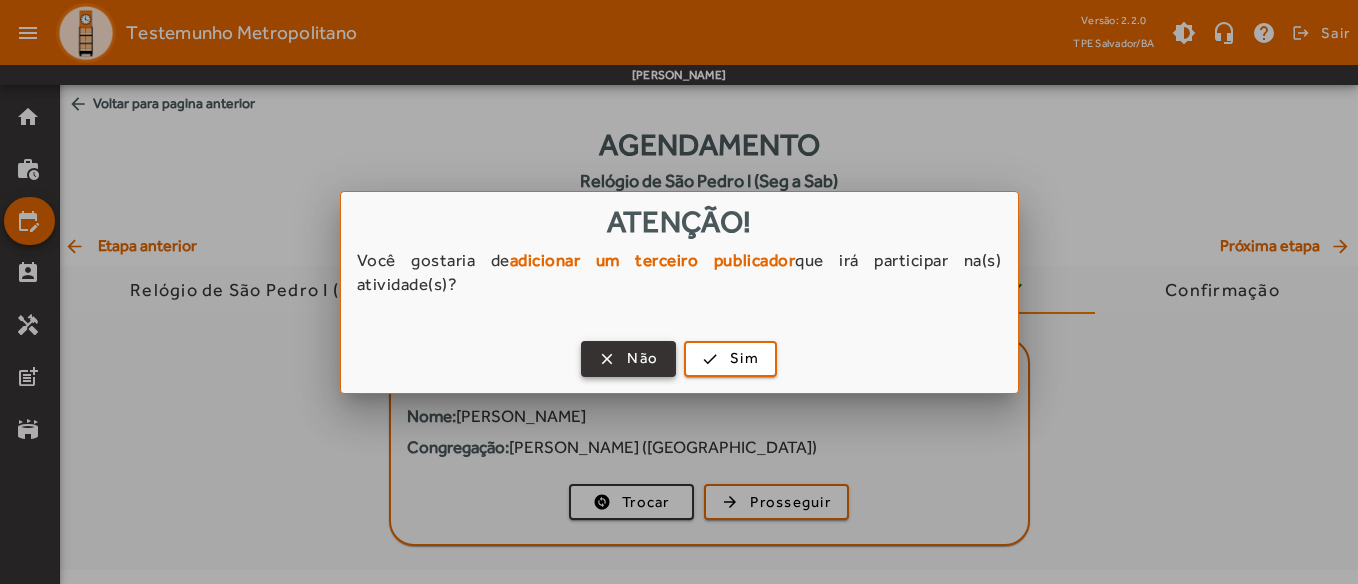 click at bounding box center (628, 359) 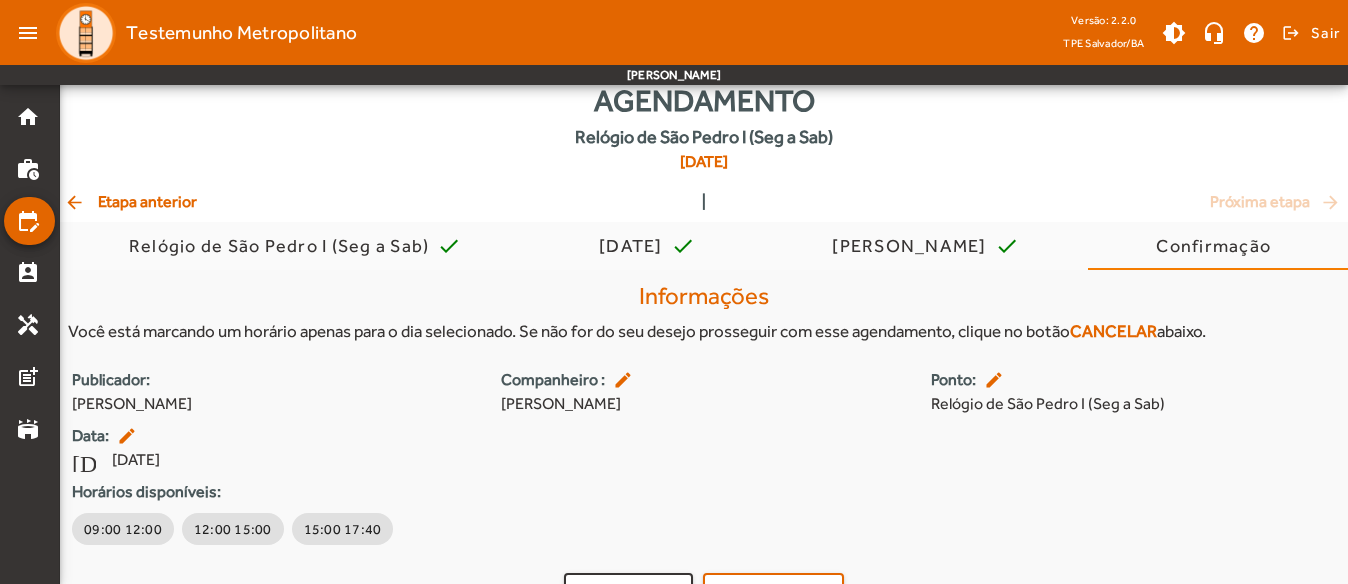 scroll, scrollTop: 85, scrollLeft: 0, axis: vertical 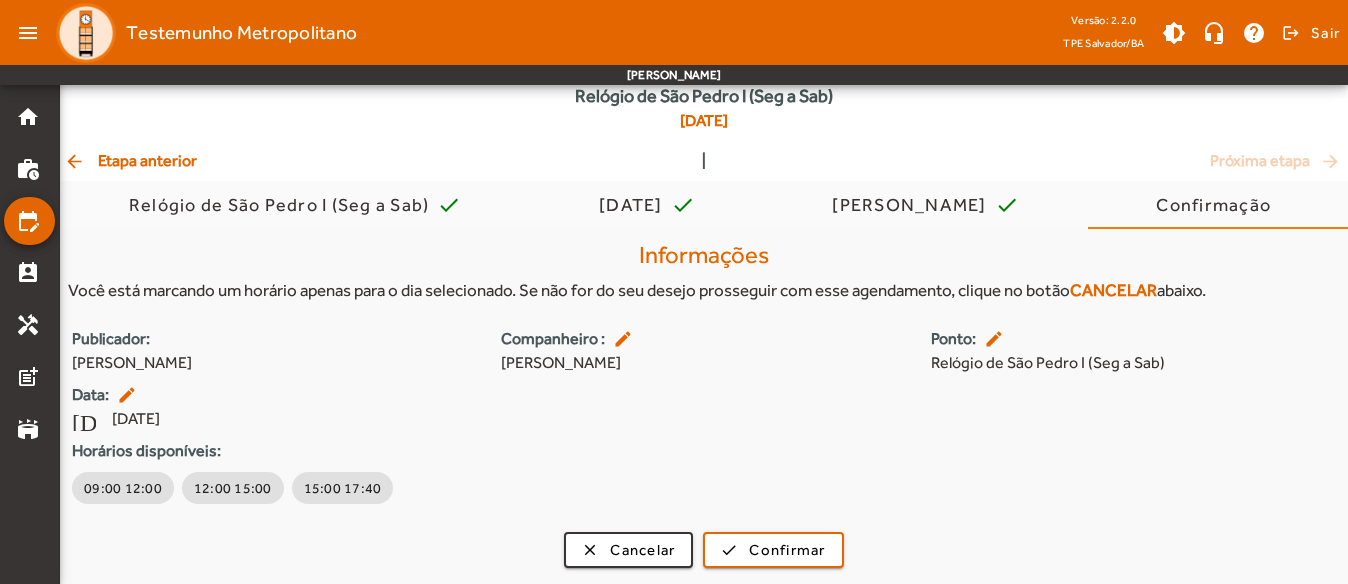 click on "arrow_back  Etapa anterior" 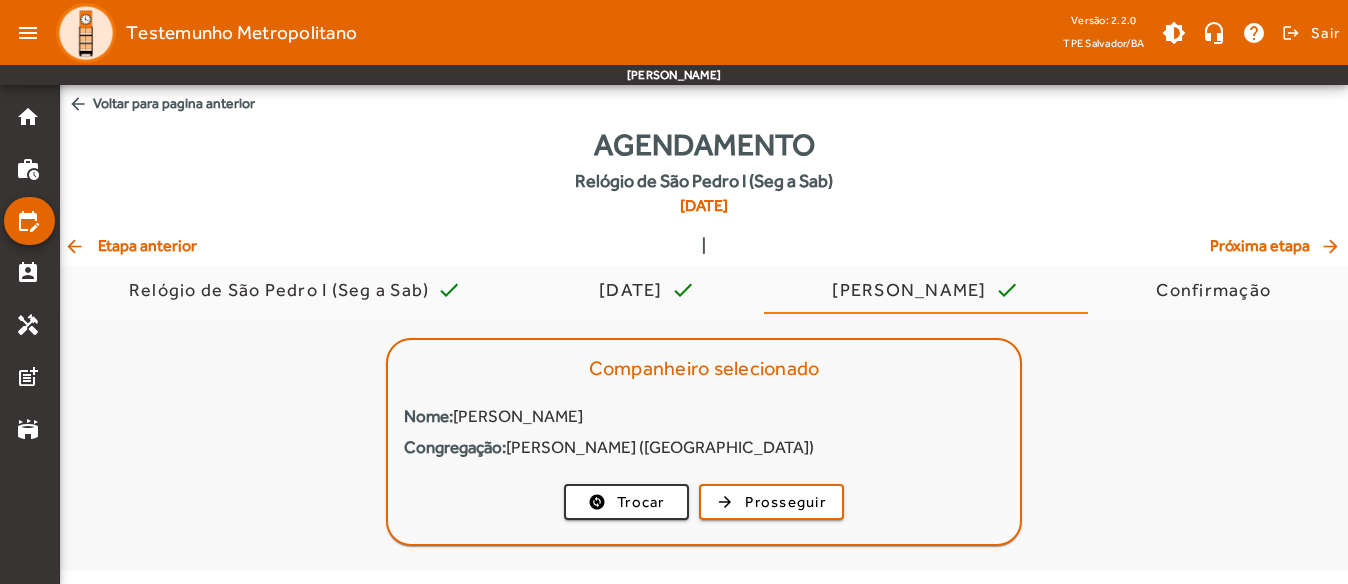 scroll, scrollTop: 0, scrollLeft: 0, axis: both 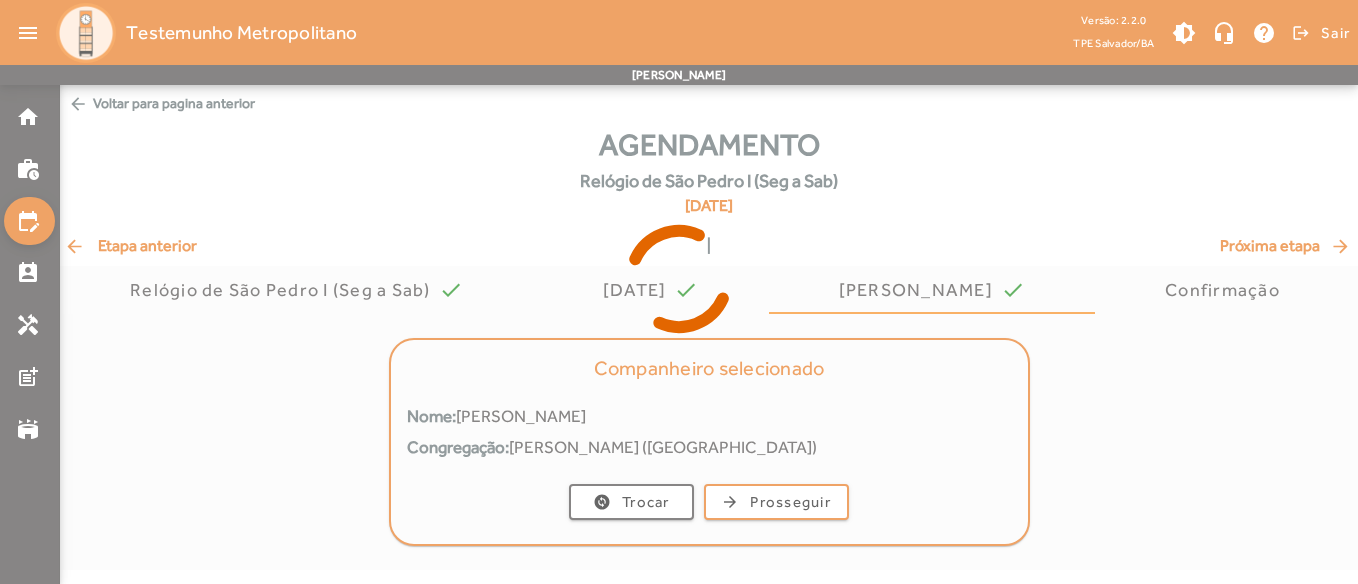 click 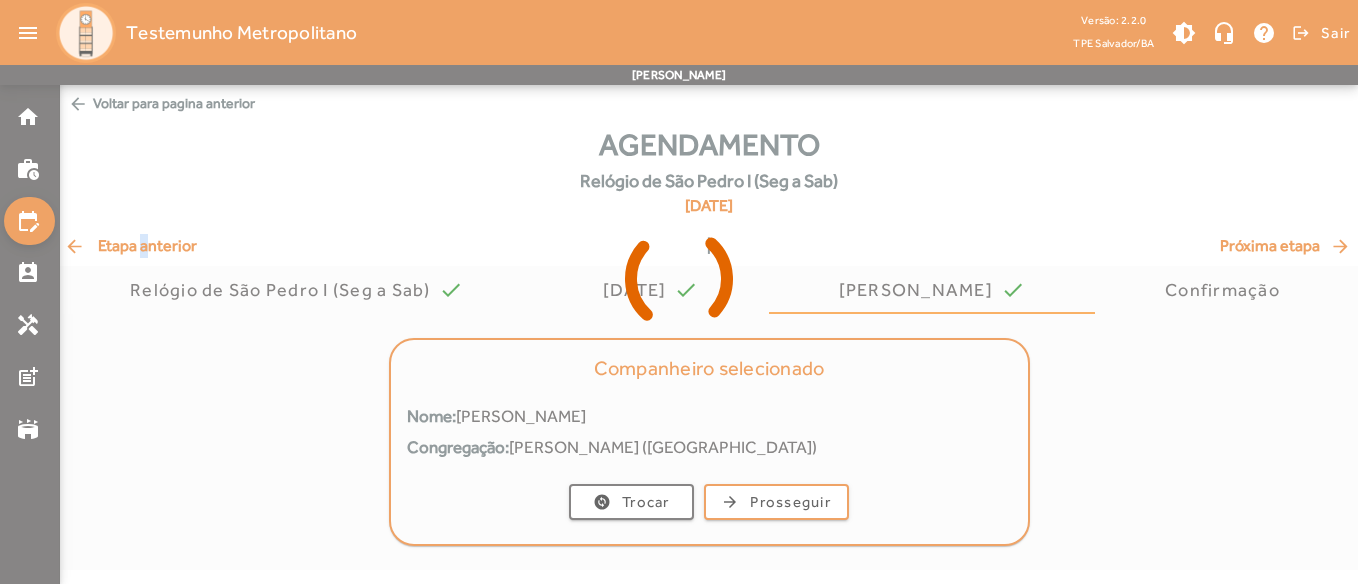 click on "arrow_back  Etapa anterior" 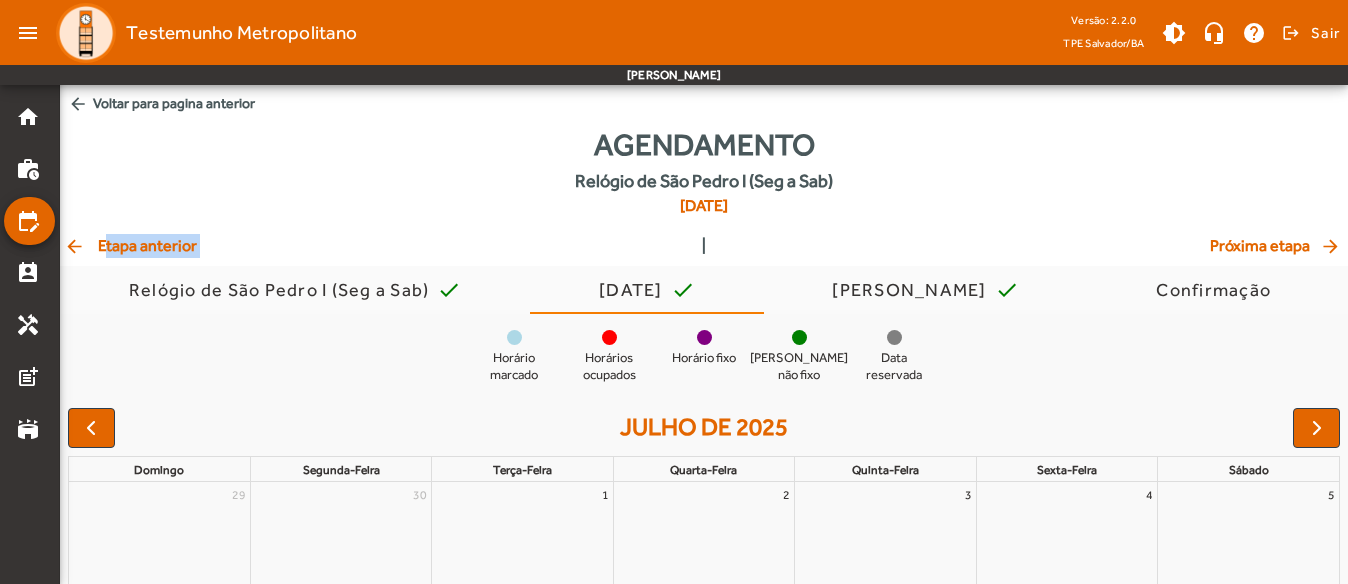 click on "arrow_back  Etapa anterior" 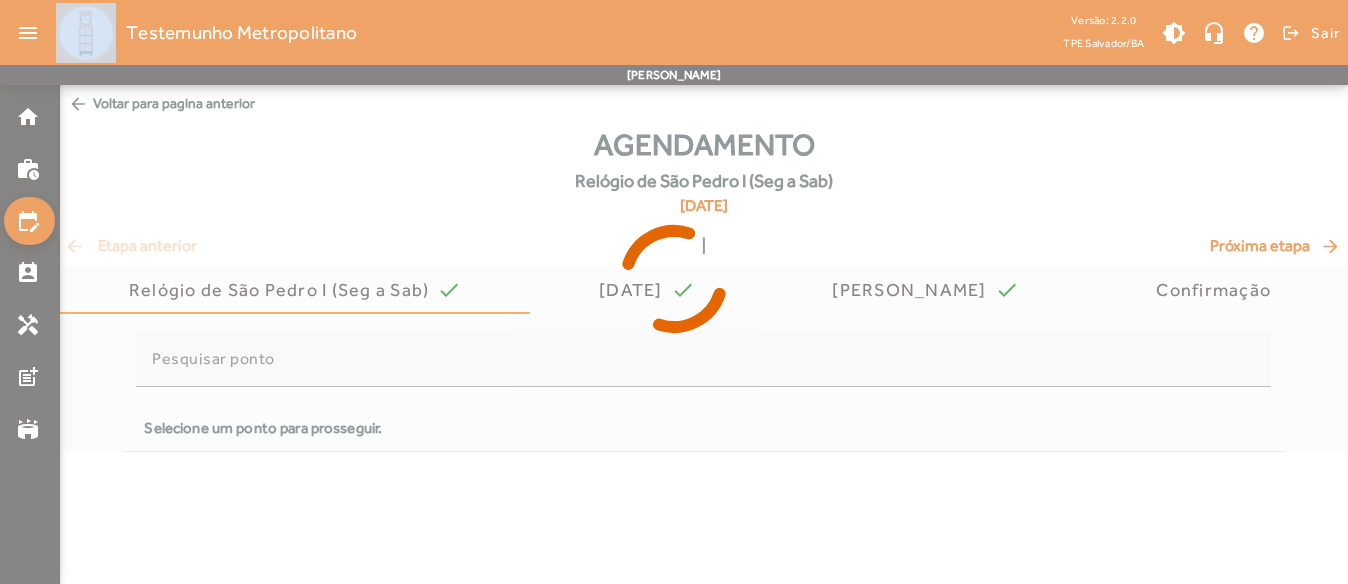 click 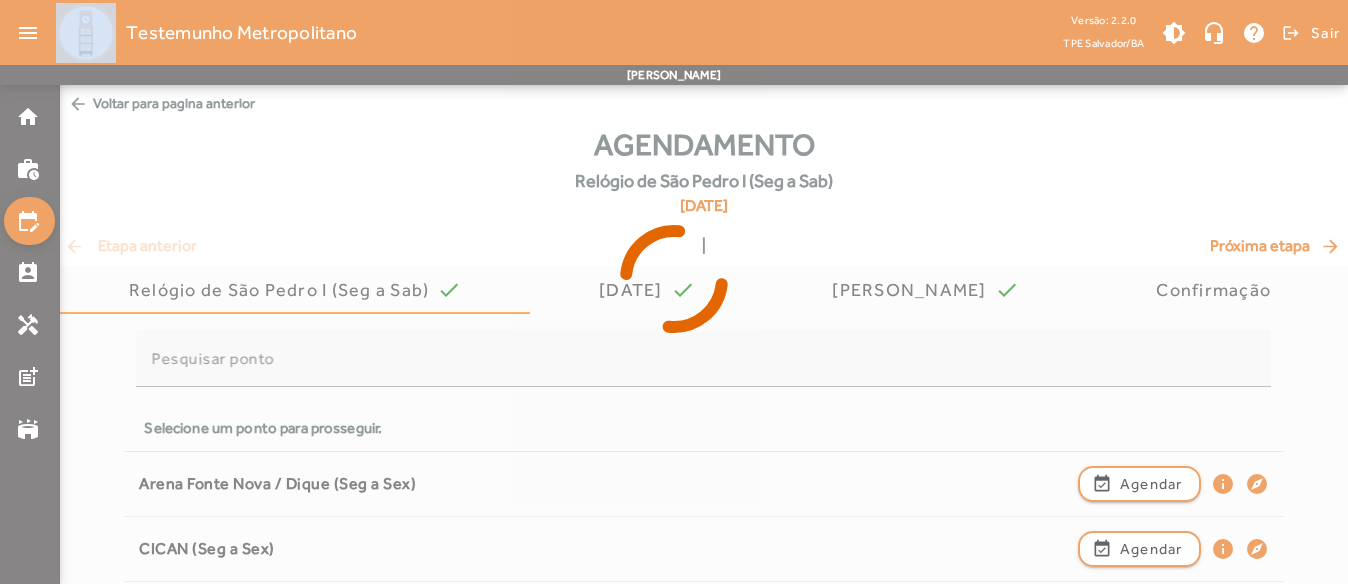 click 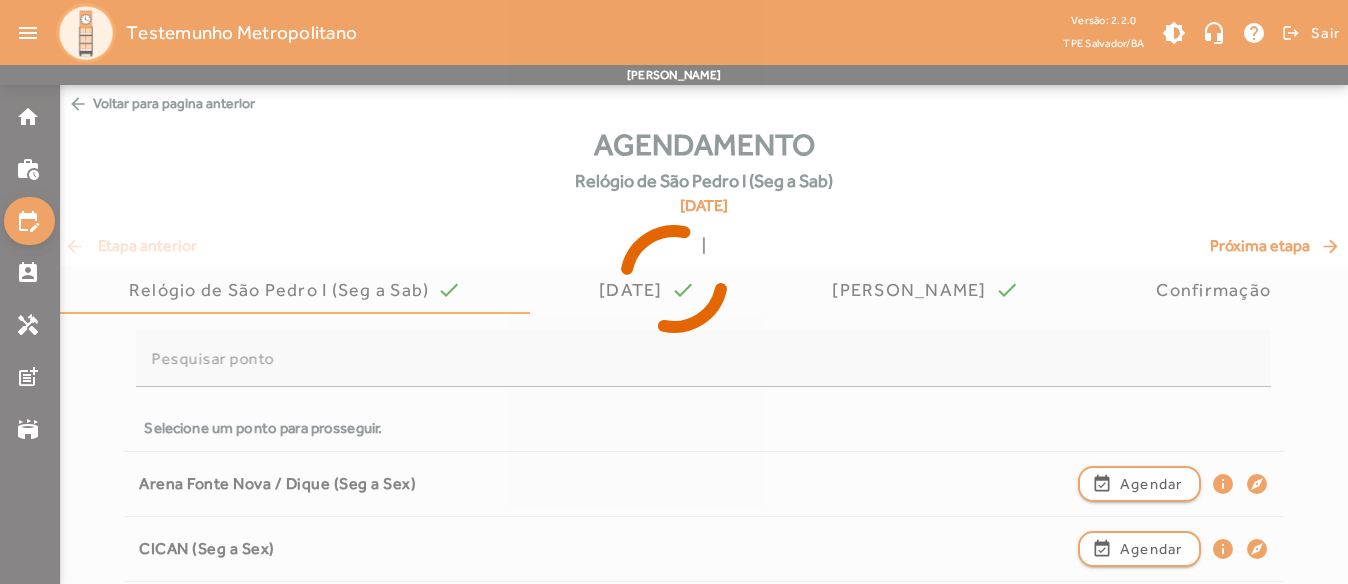 click 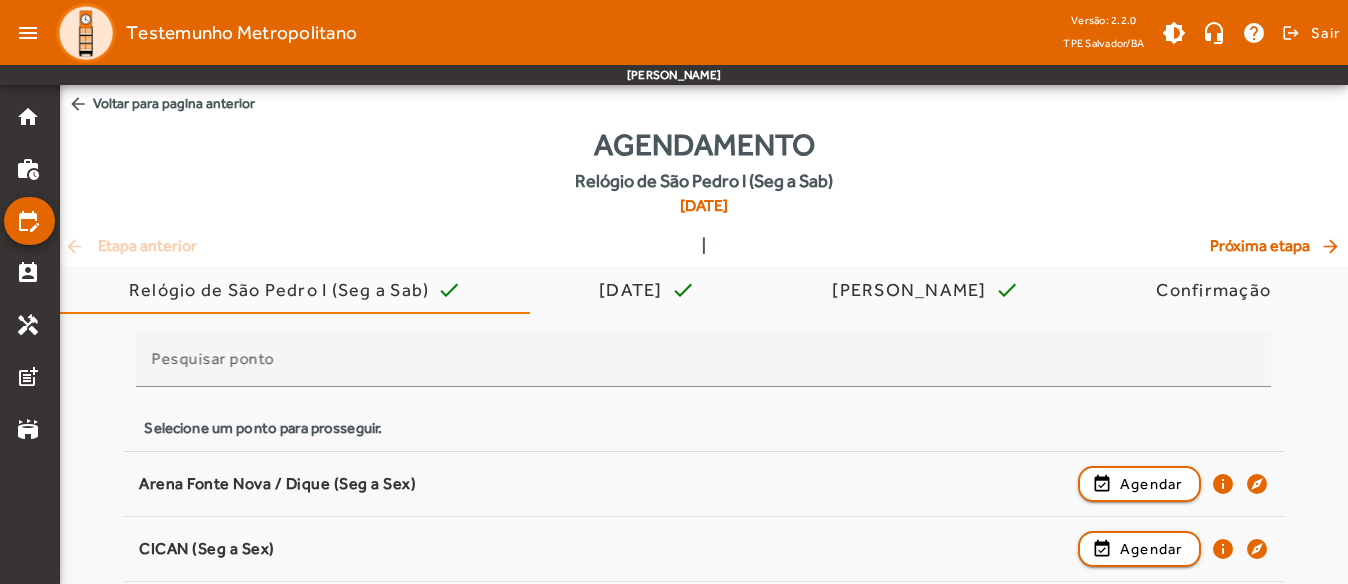 drag, startPoint x: 138, startPoint y: 251, endPoint x: 311, endPoint y: 325, distance: 188.16217 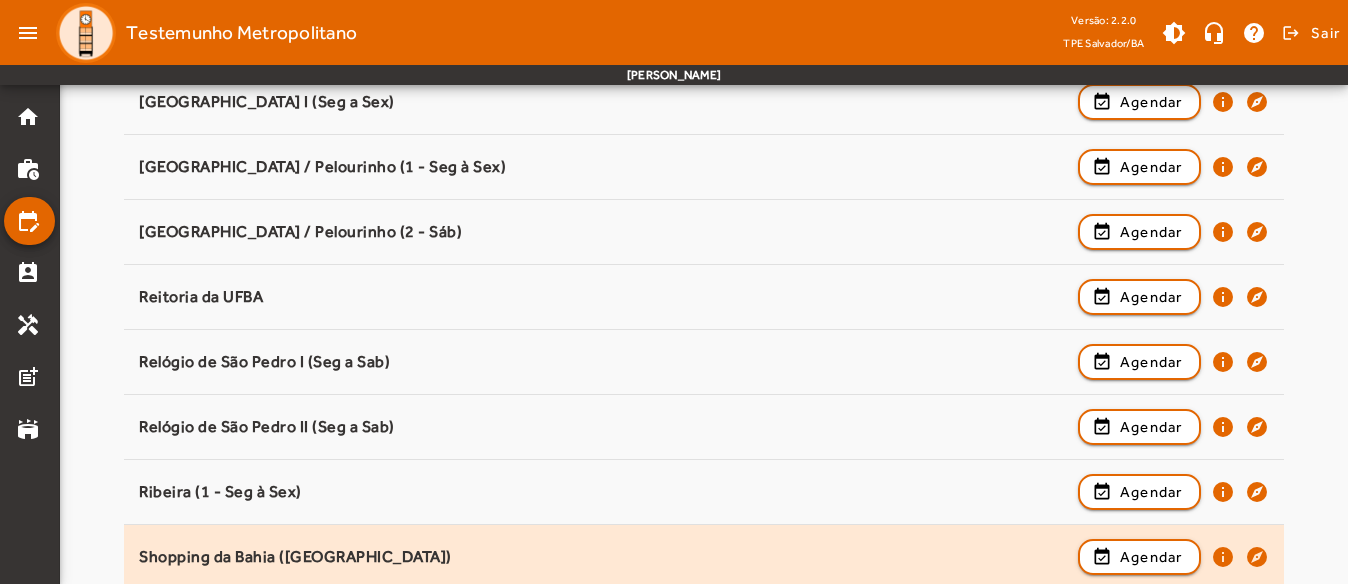 scroll, scrollTop: 2102, scrollLeft: 0, axis: vertical 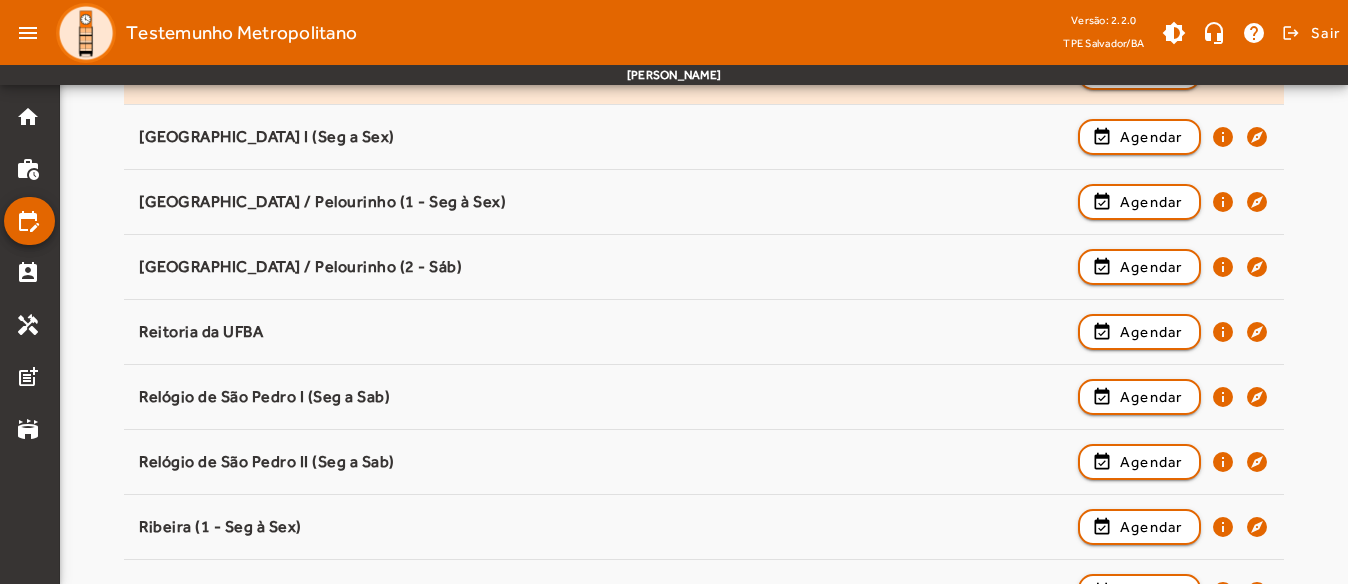 click on "[GEOGRAPHIC_DATA] (3 - Dom)   event_available   Agendar   info  explore" at bounding box center (703, 137) 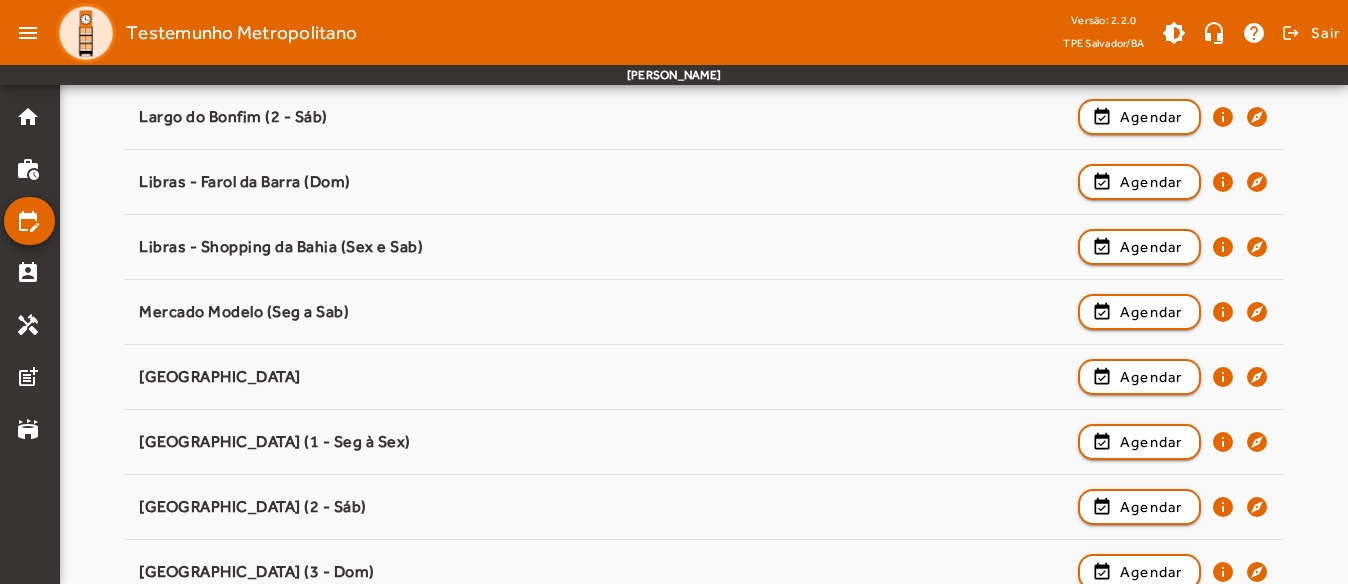 scroll, scrollTop: 1502, scrollLeft: 0, axis: vertical 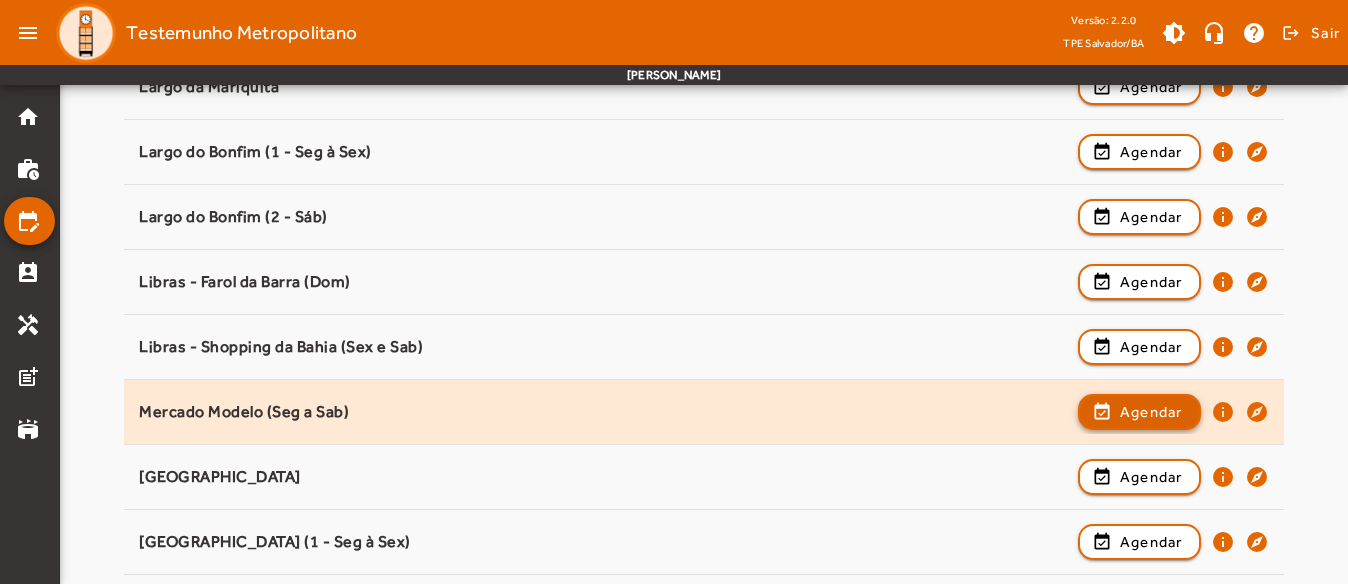 click on "Agendar" at bounding box center (1151, 477) 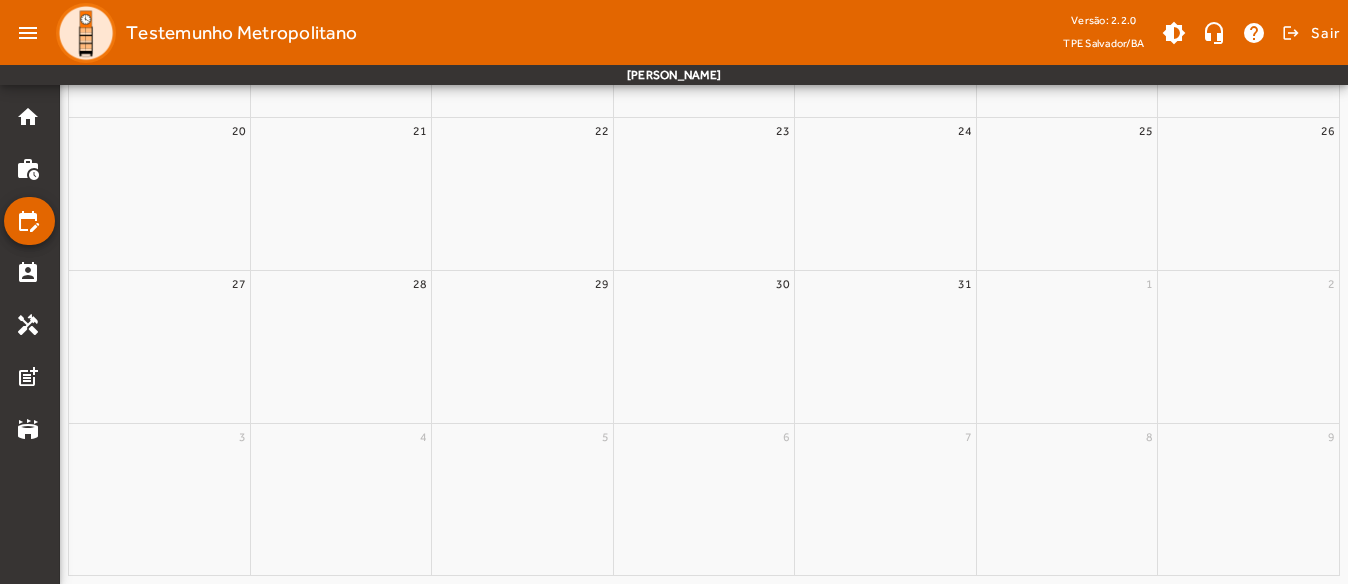 scroll, scrollTop: 0, scrollLeft: 0, axis: both 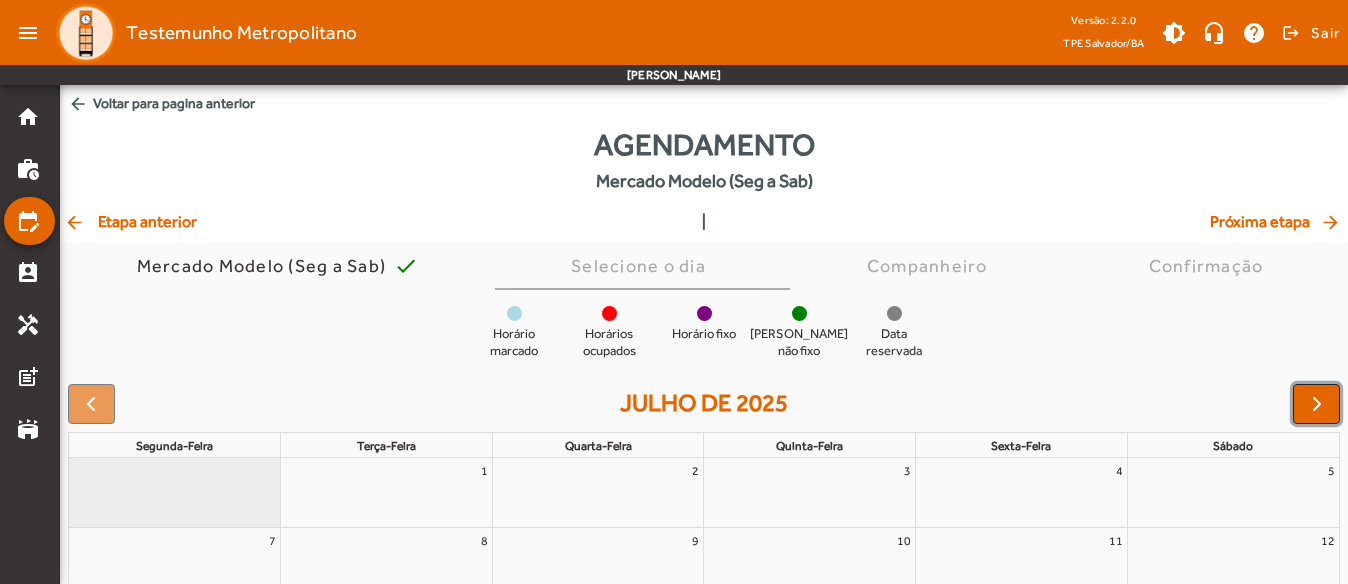 click at bounding box center (1317, 404) 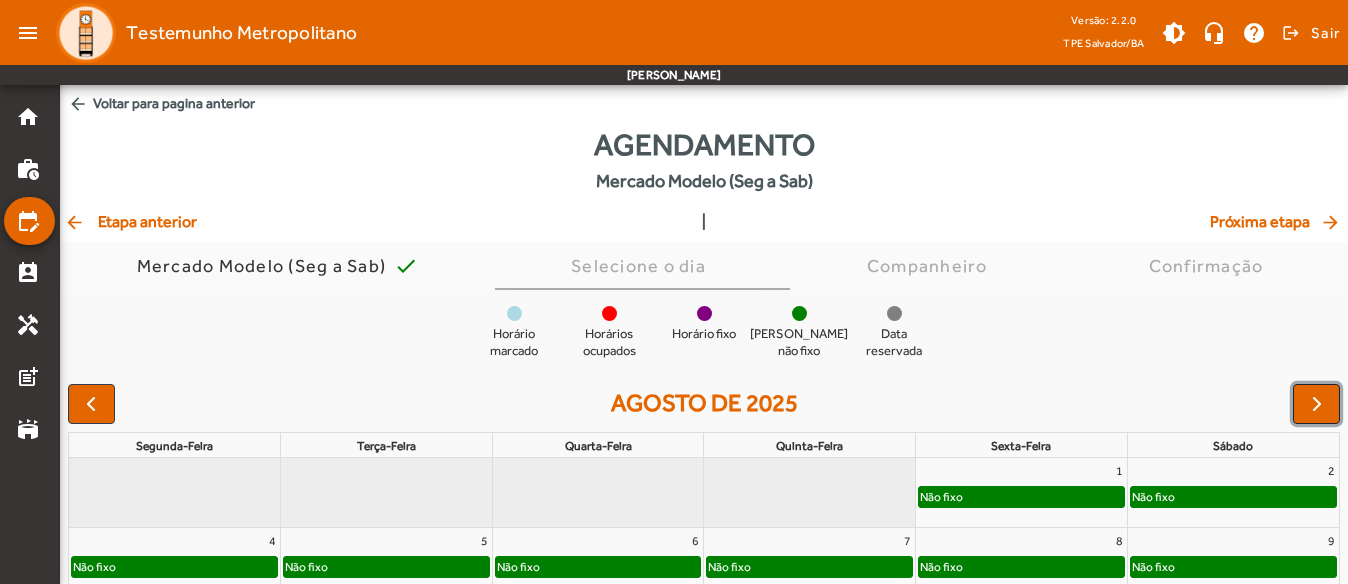 scroll, scrollTop: 100, scrollLeft: 0, axis: vertical 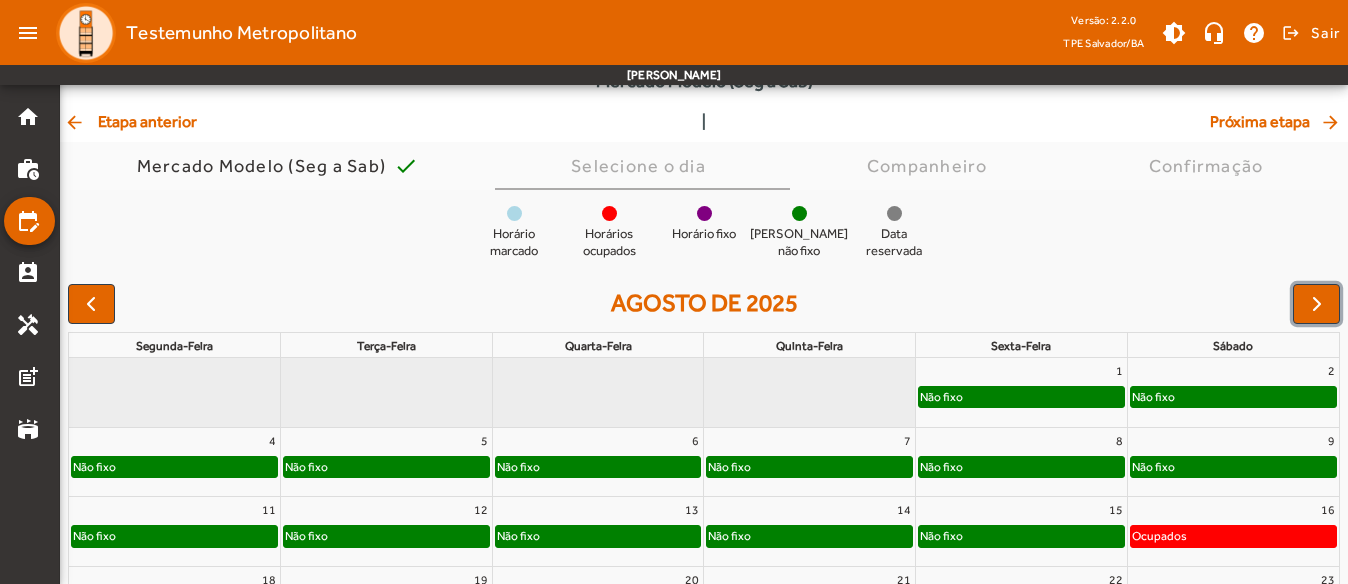 click on "Não fixo" 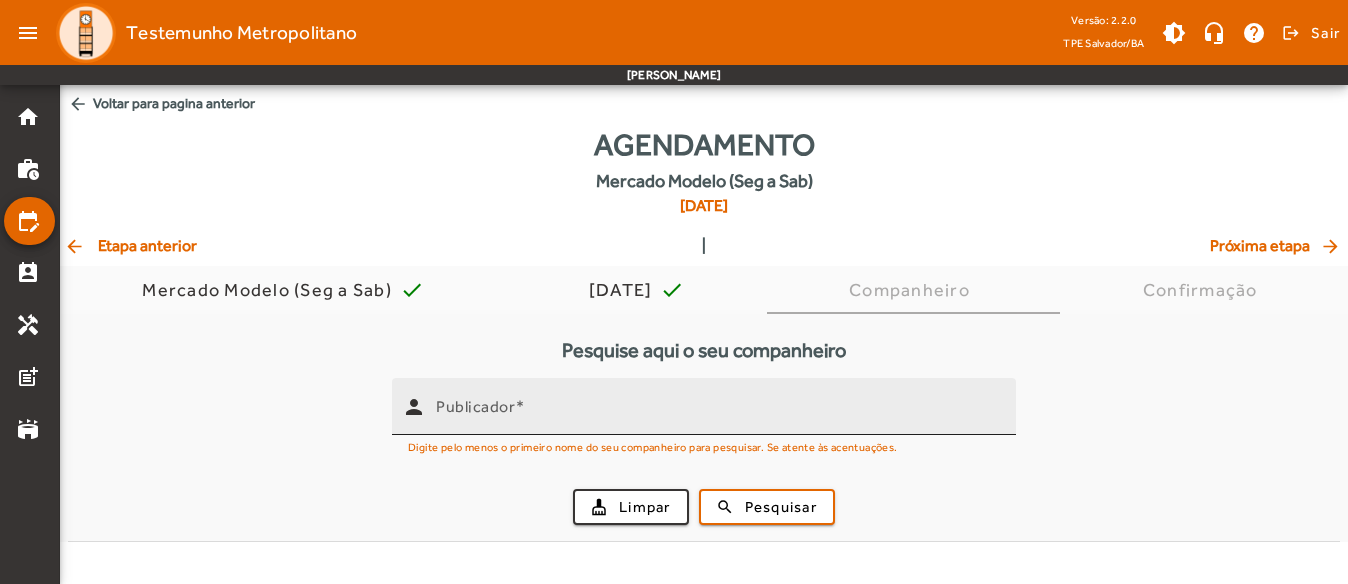 scroll, scrollTop: 0, scrollLeft: 0, axis: both 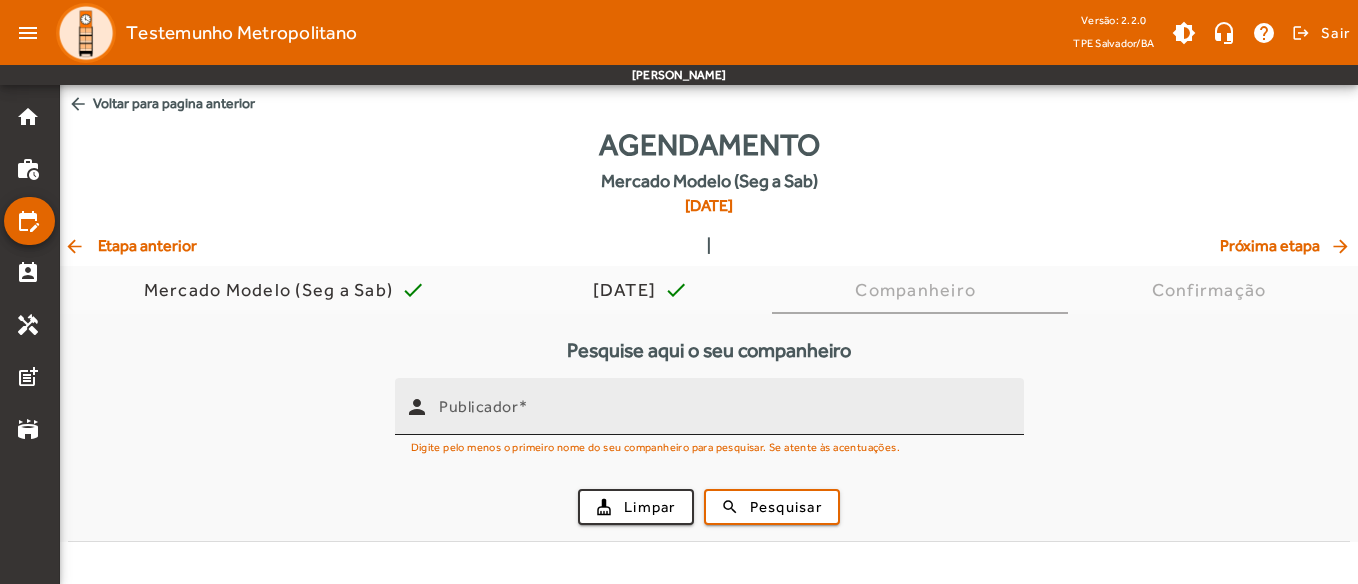 click on "Publicador" at bounding box center [723, 415] 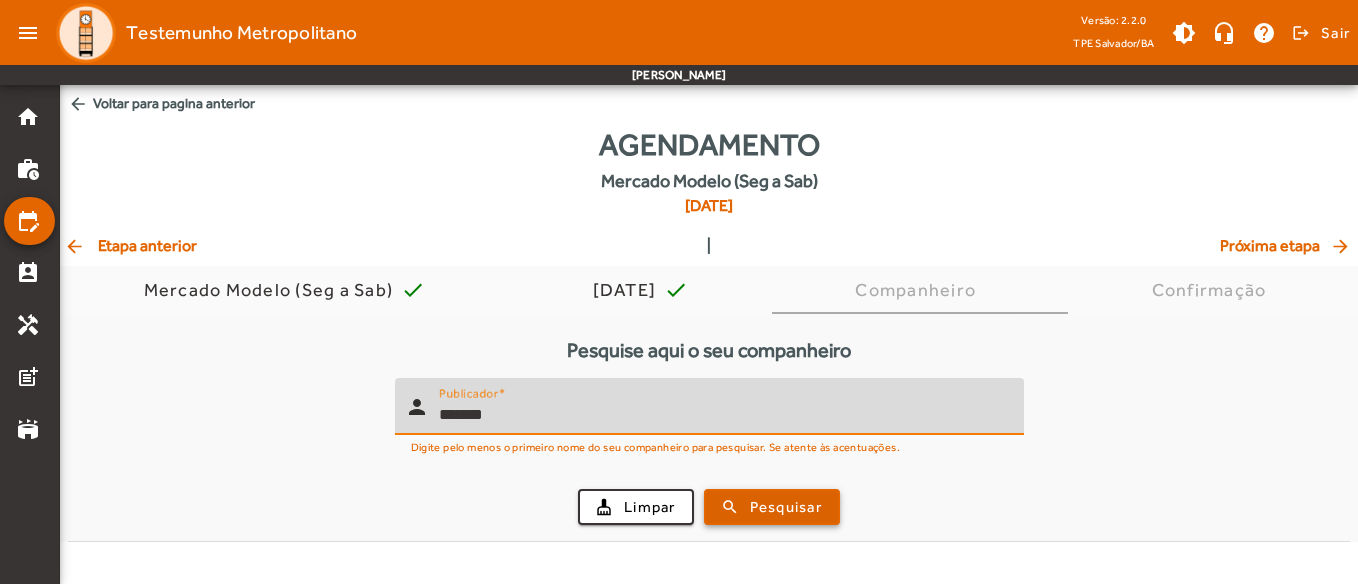 type on "*******" 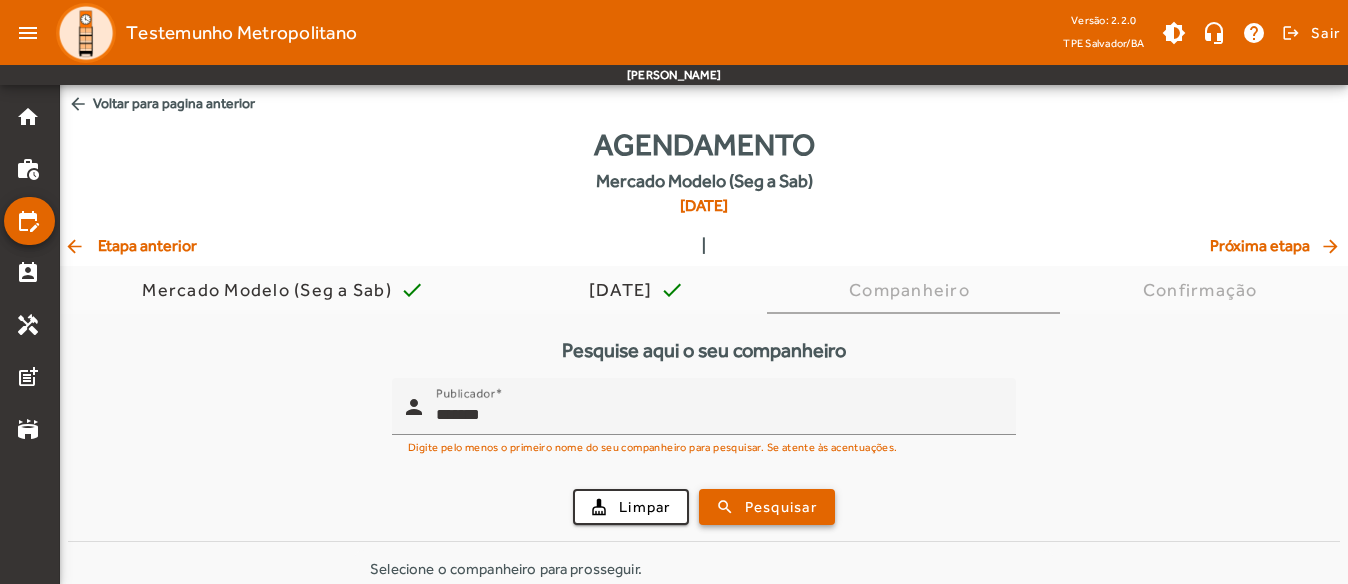 scroll, scrollTop: 89, scrollLeft: 0, axis: vertical 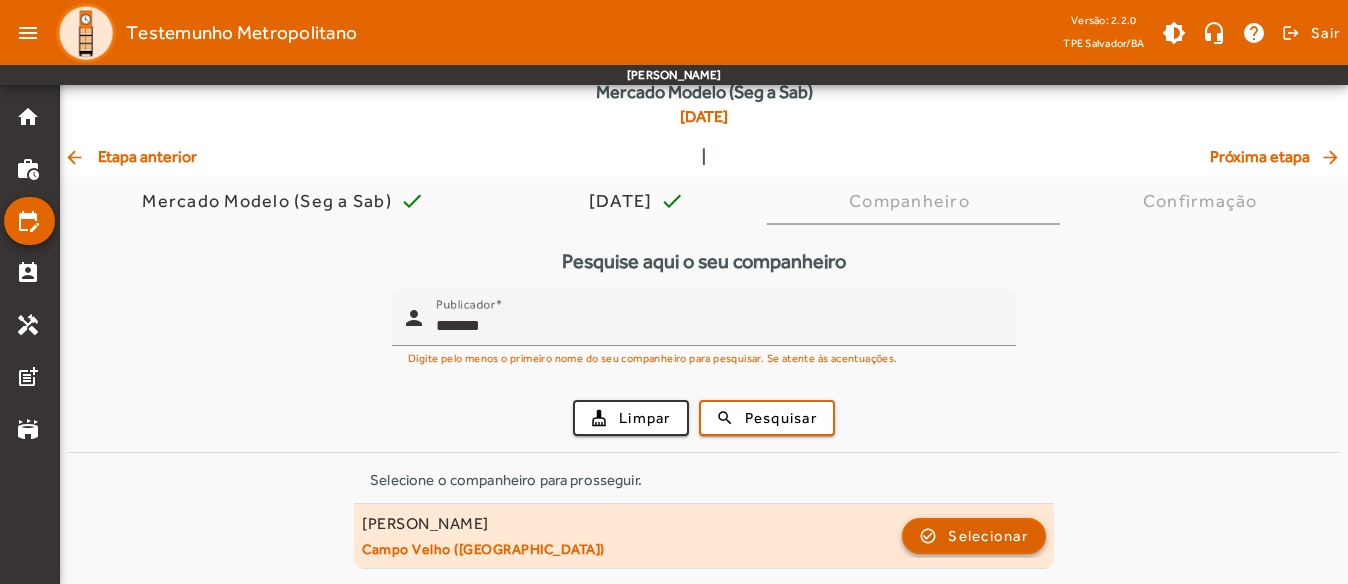 click on "Selecionar" 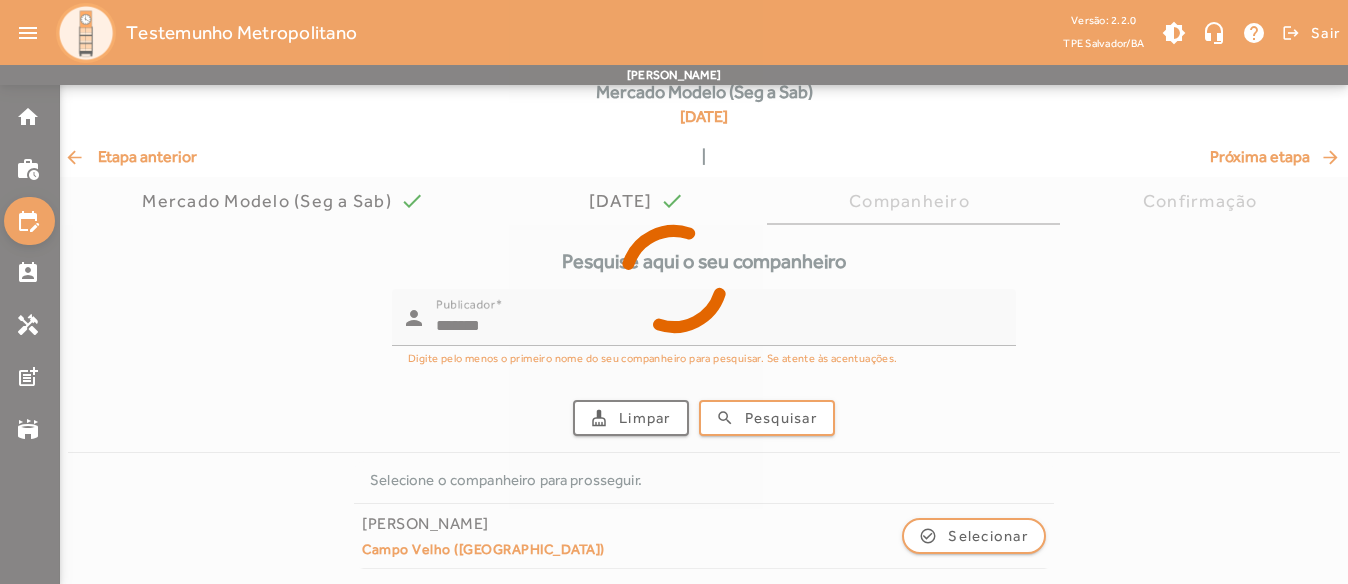 scroll, scrollTop: 0, scrollLeft: 0, axis: both 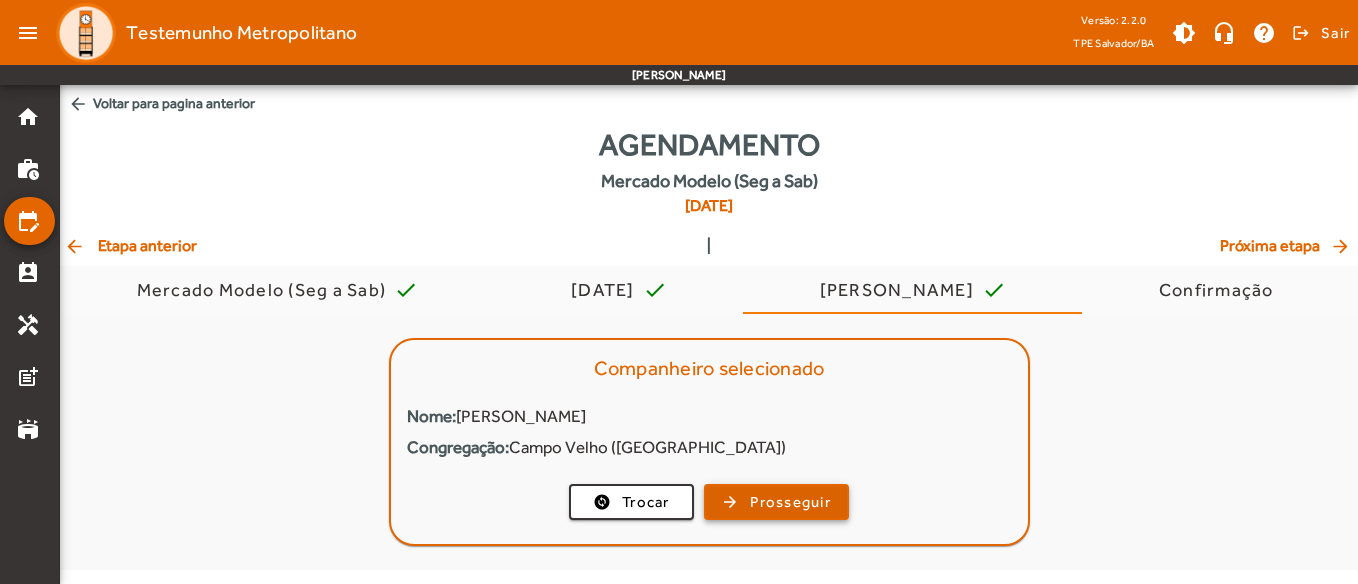 click on "Prosseguir" 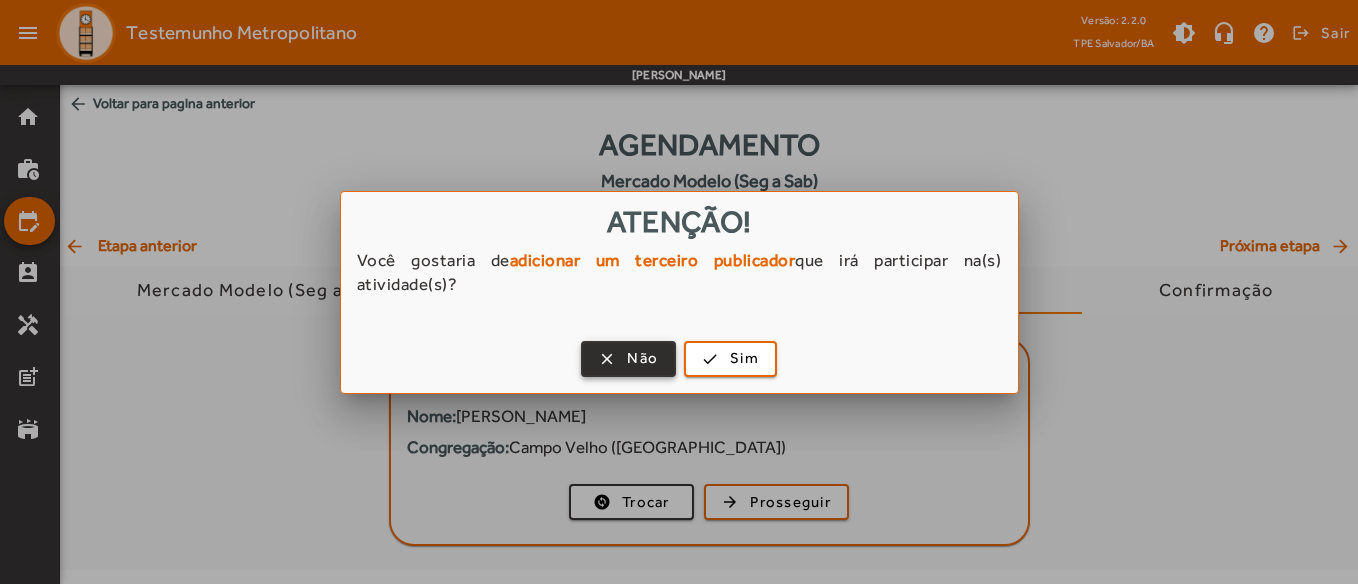 click at bounding box center (628, 359) 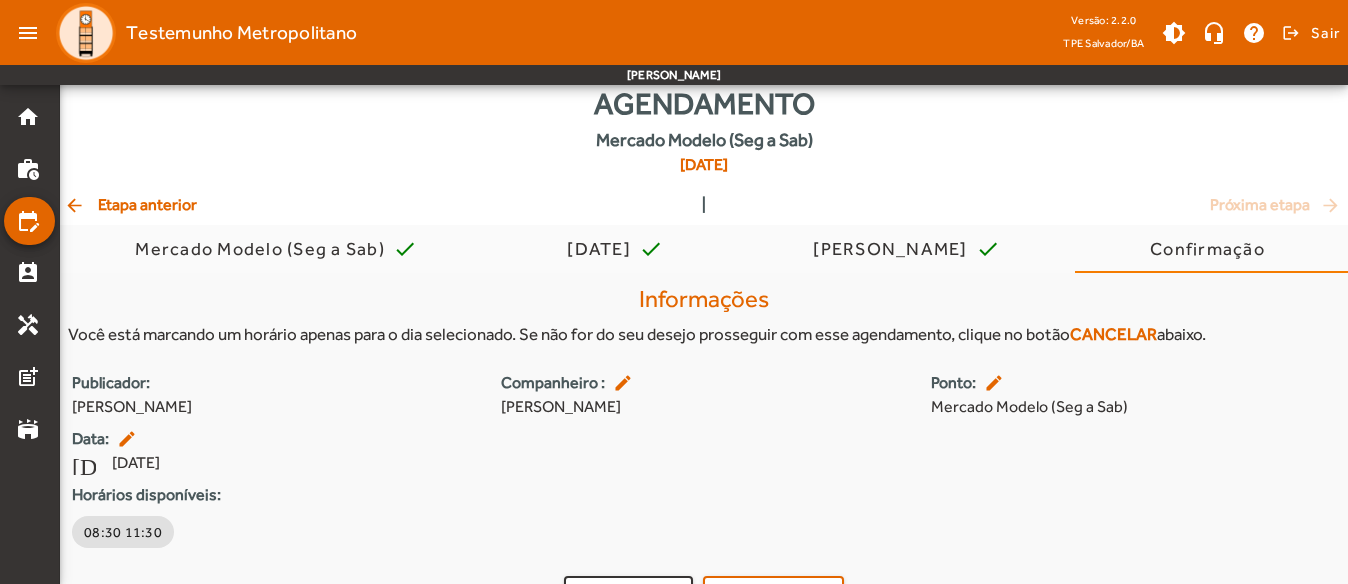 scroll, scrollTop: 0, scrollLeft: 0, axis: both 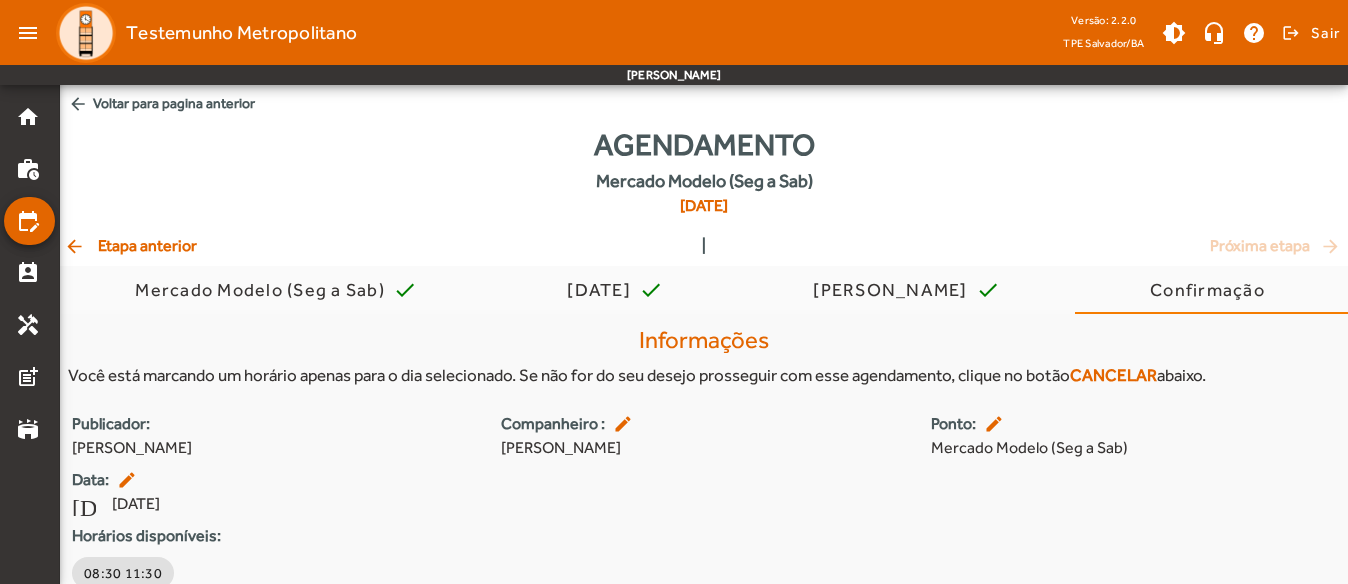 click on "arrow_back  Etapa anterior" 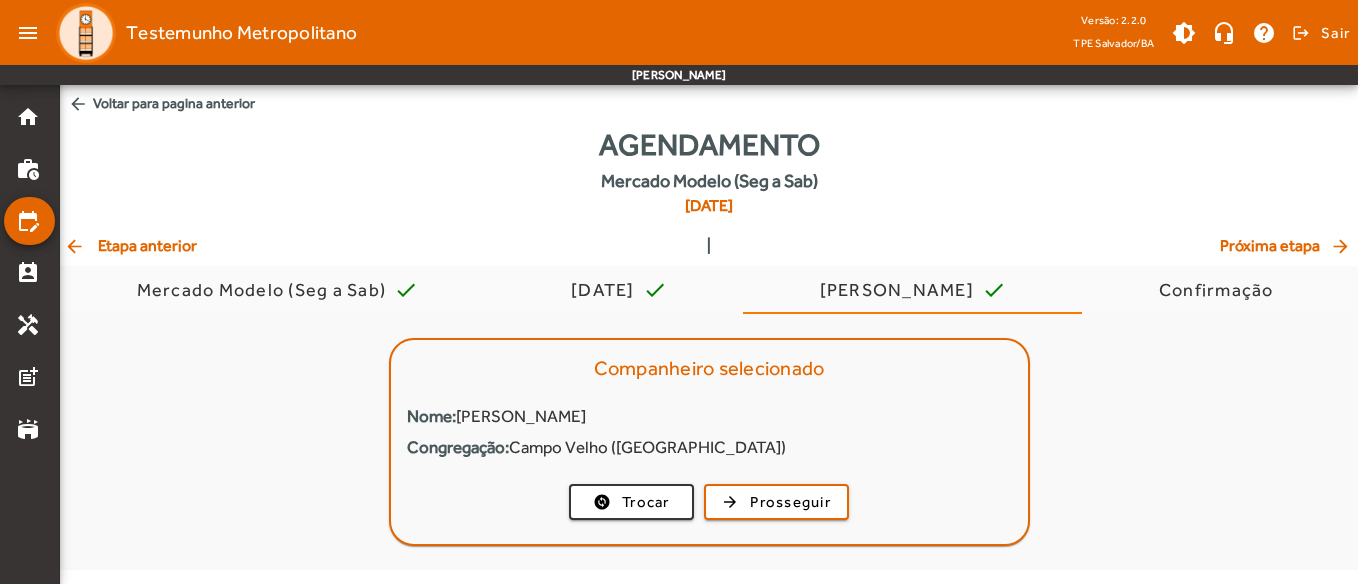 click on "arrow_back  Etapa anterior" 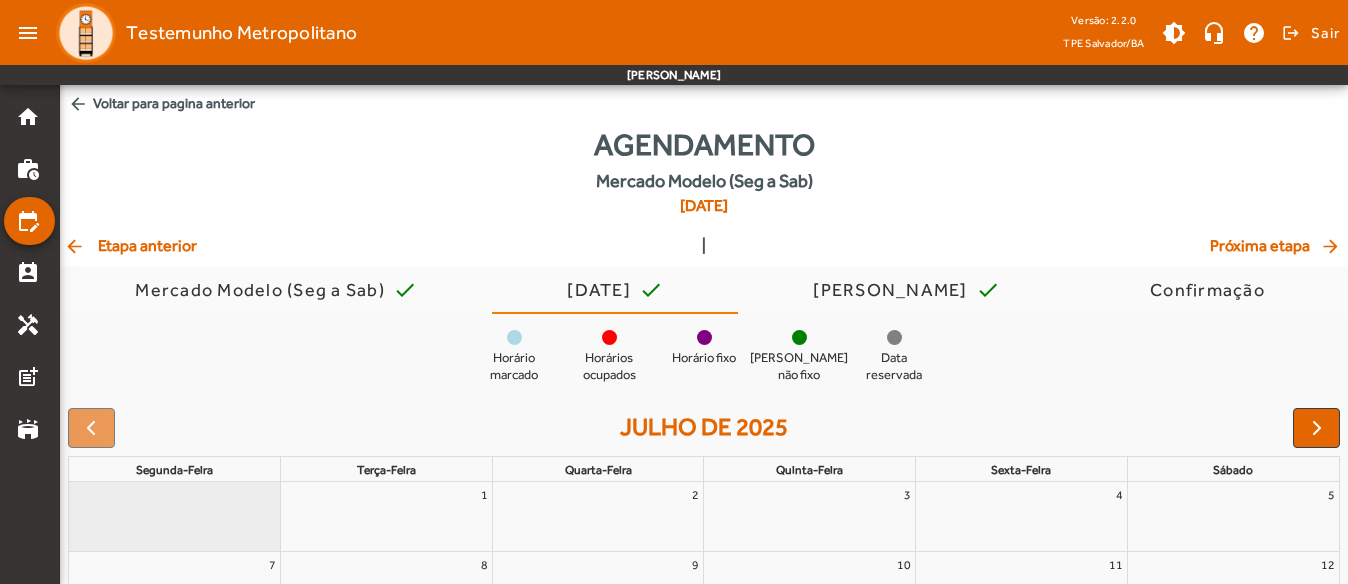 click on "arrow_back  Etapa anterior" 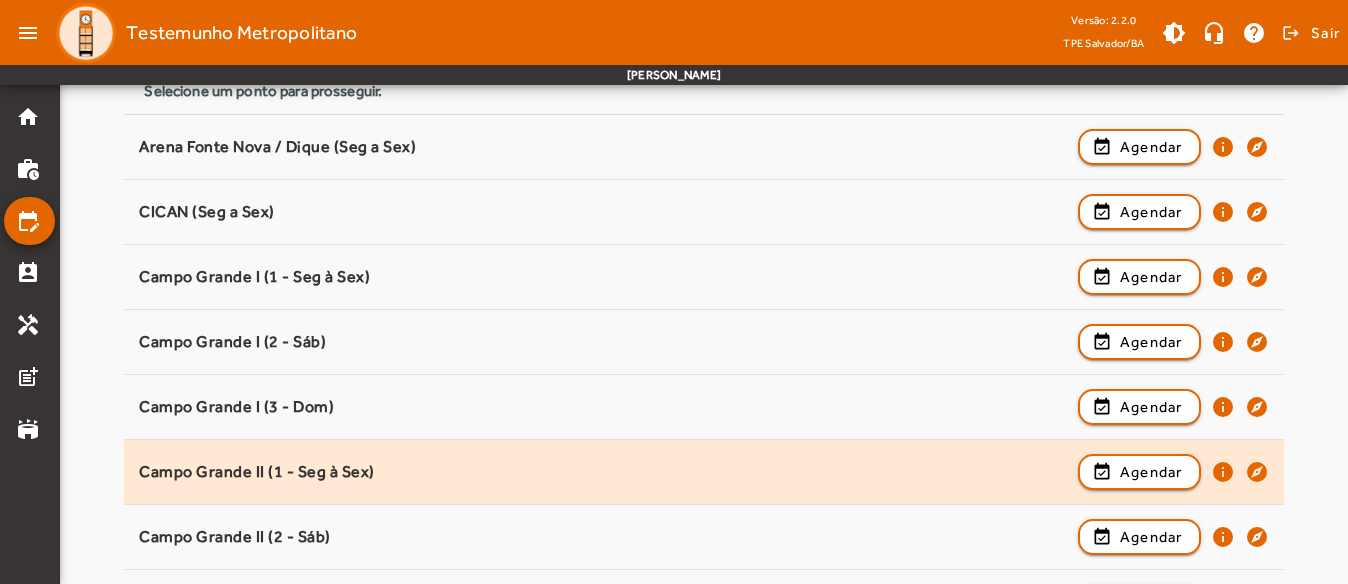 scroll, scrollTop: 302, scrollLeft: 0, axis: vertical 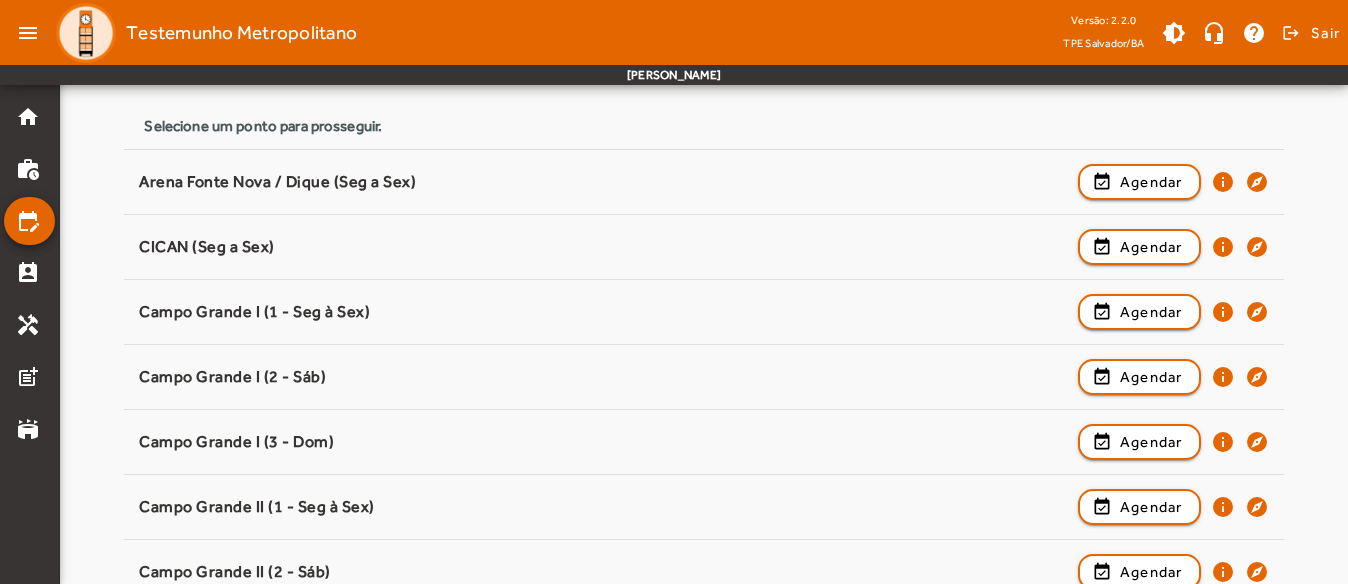 click on "Selecione um ponto para prosseguir." at bounding box center (703, 126) 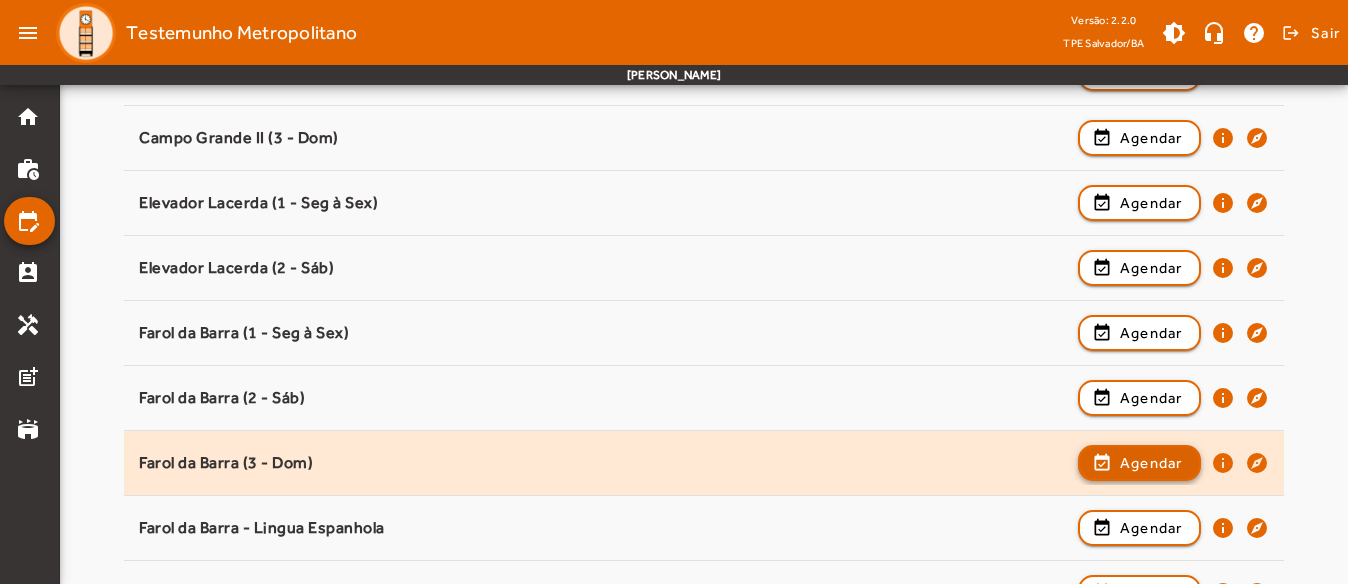 scroll, scrollTop: 802, scrollLeft: 0, axis: vertical 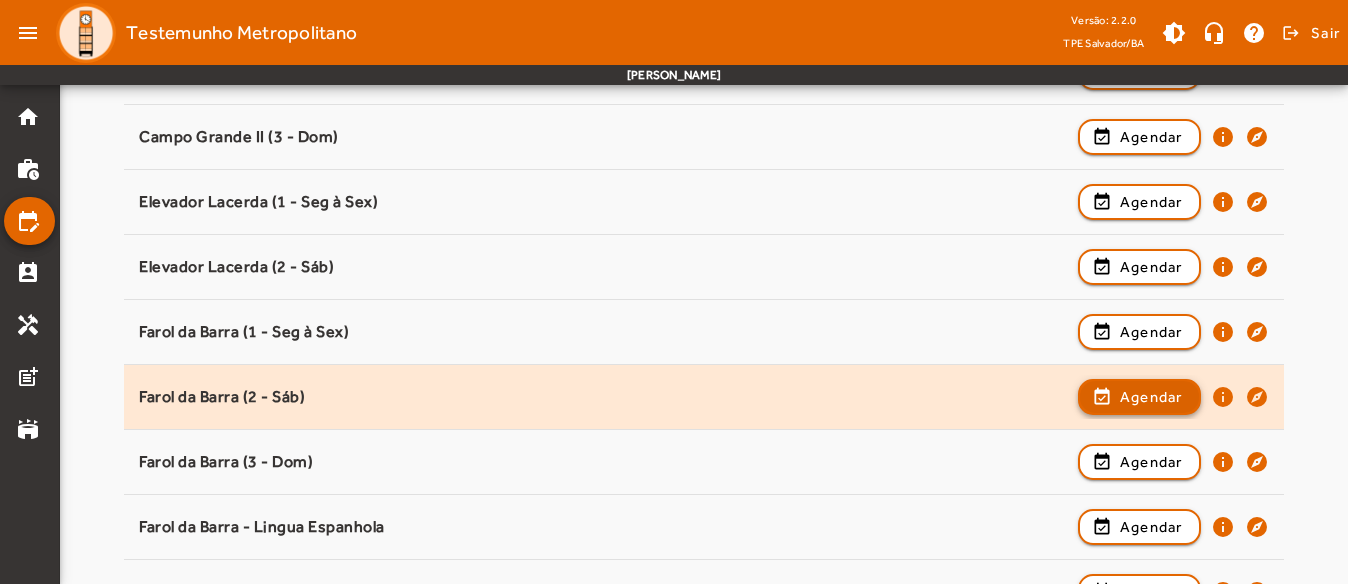 click on "Agendar" at bounding box center [1151, 462] 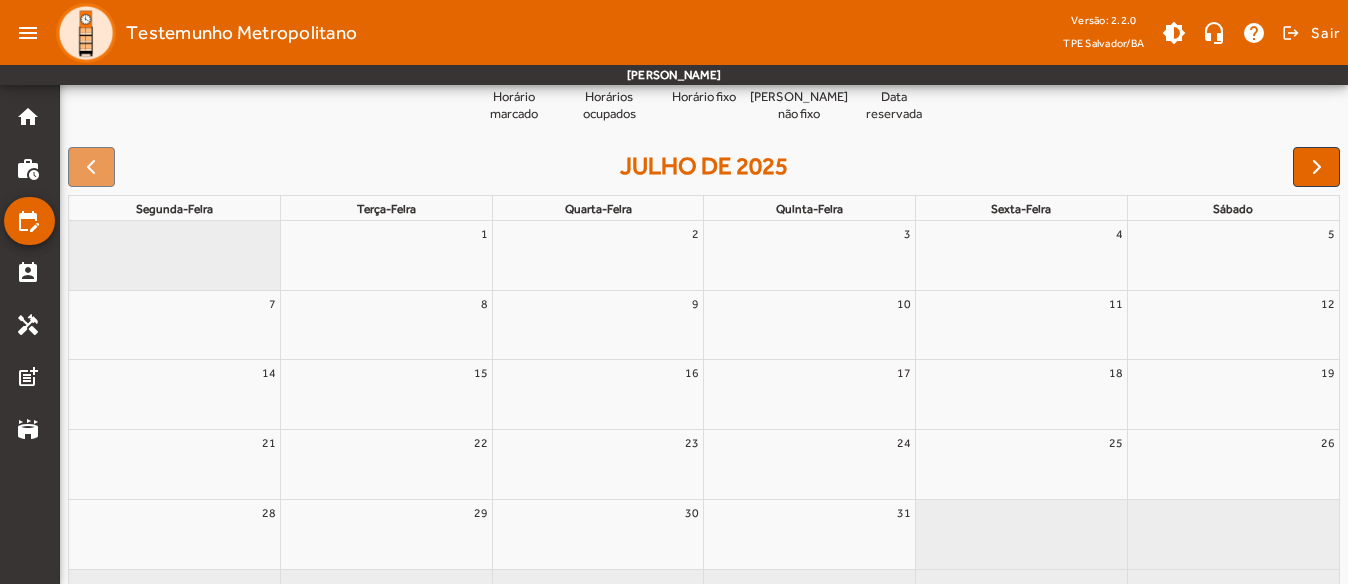 scroll, scrollTop: 202, scrollLeft: 0, axis: vertical 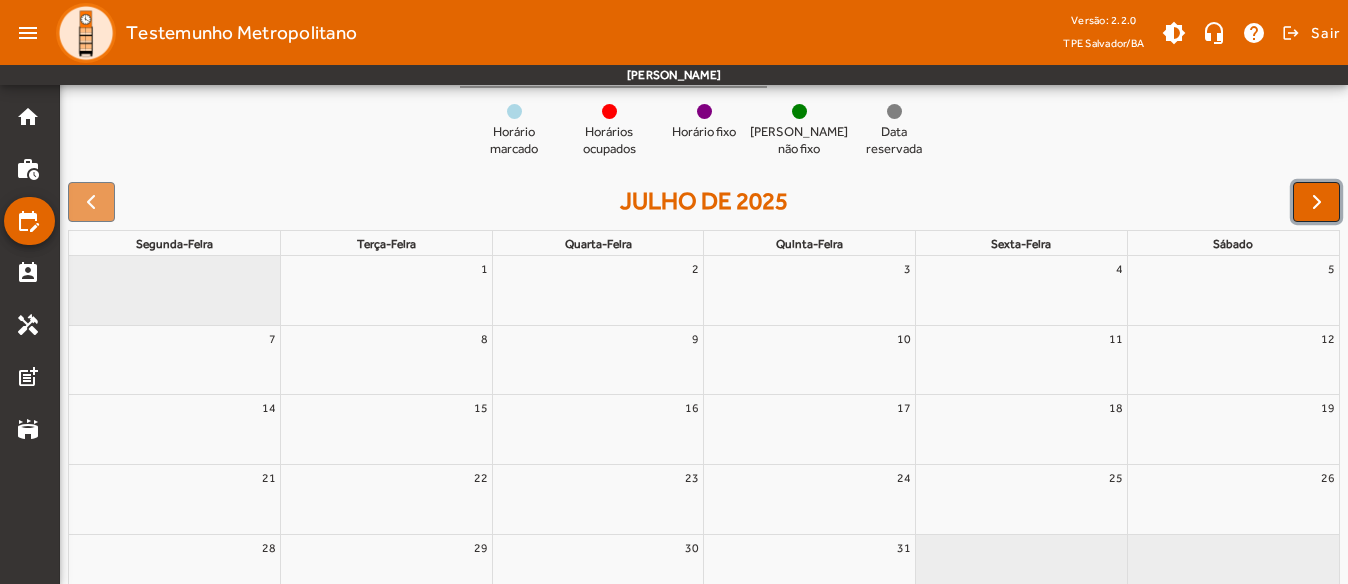 click at bounding box center [1316, 202] 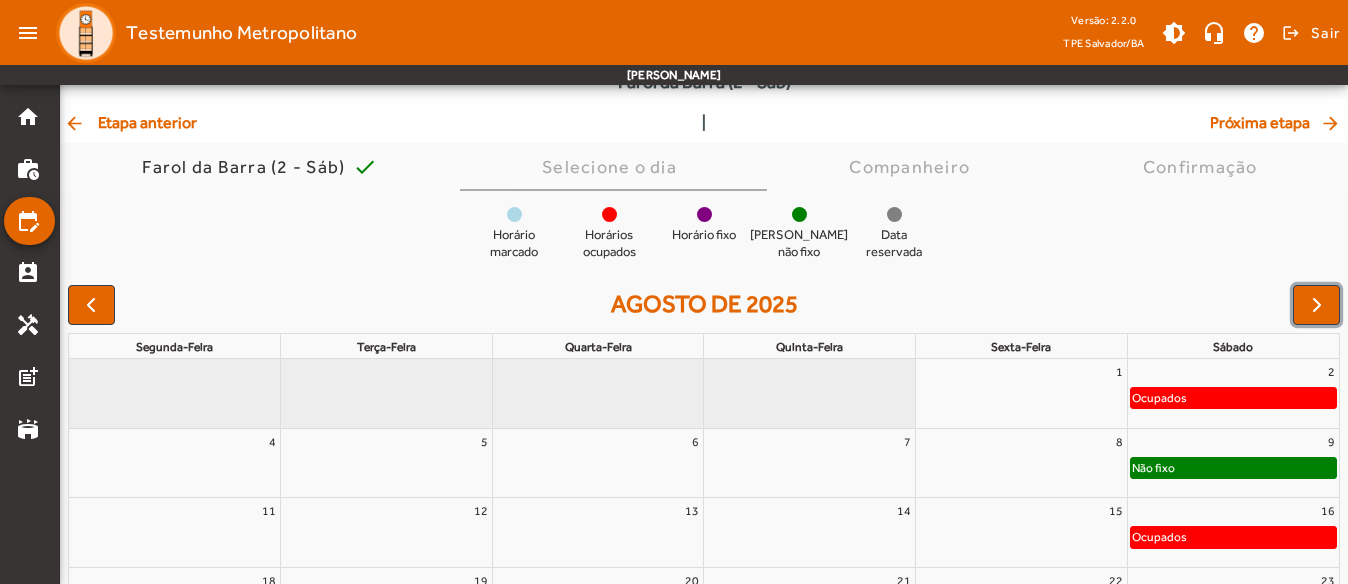 scroll, scrollTop: 2, scrollLeft: 0, axis: vertical 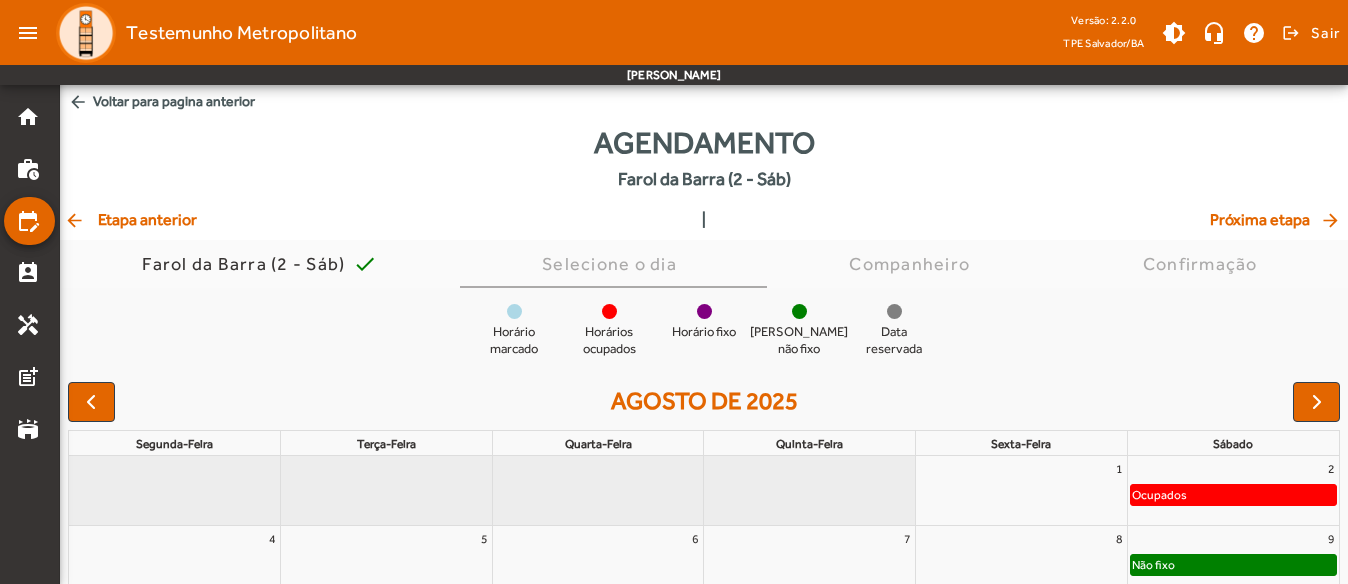 click on "arrow_back  Etapa anterior" 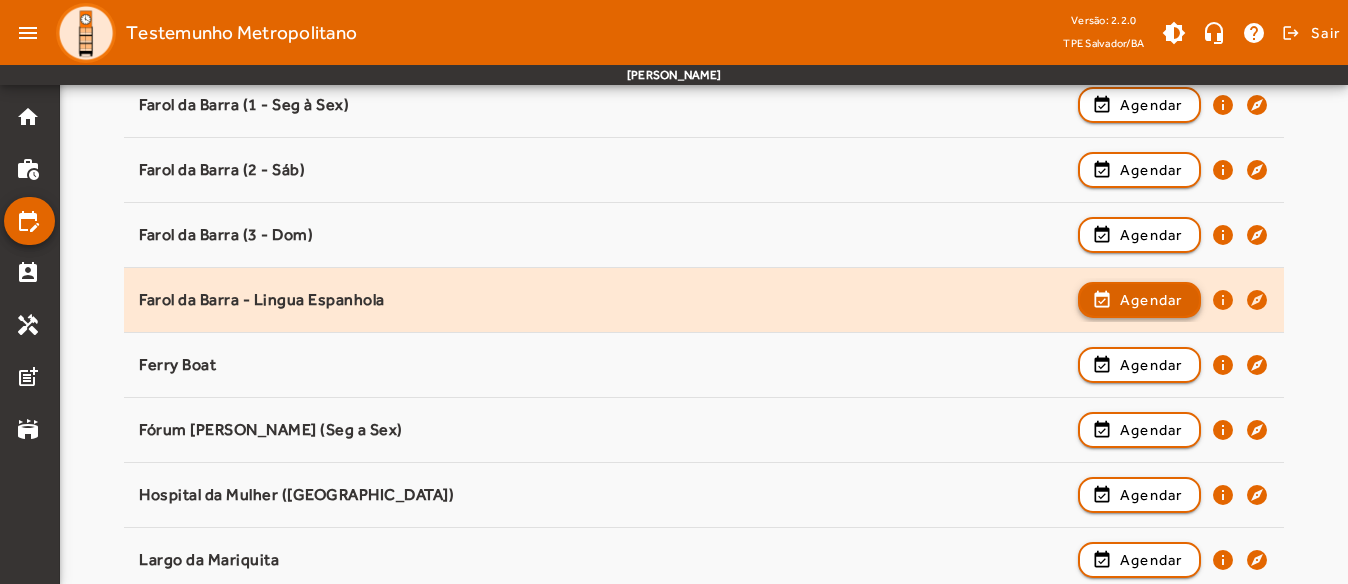 scroll, scrollTop: 1000, scrollLeft: 0, axis: vertical 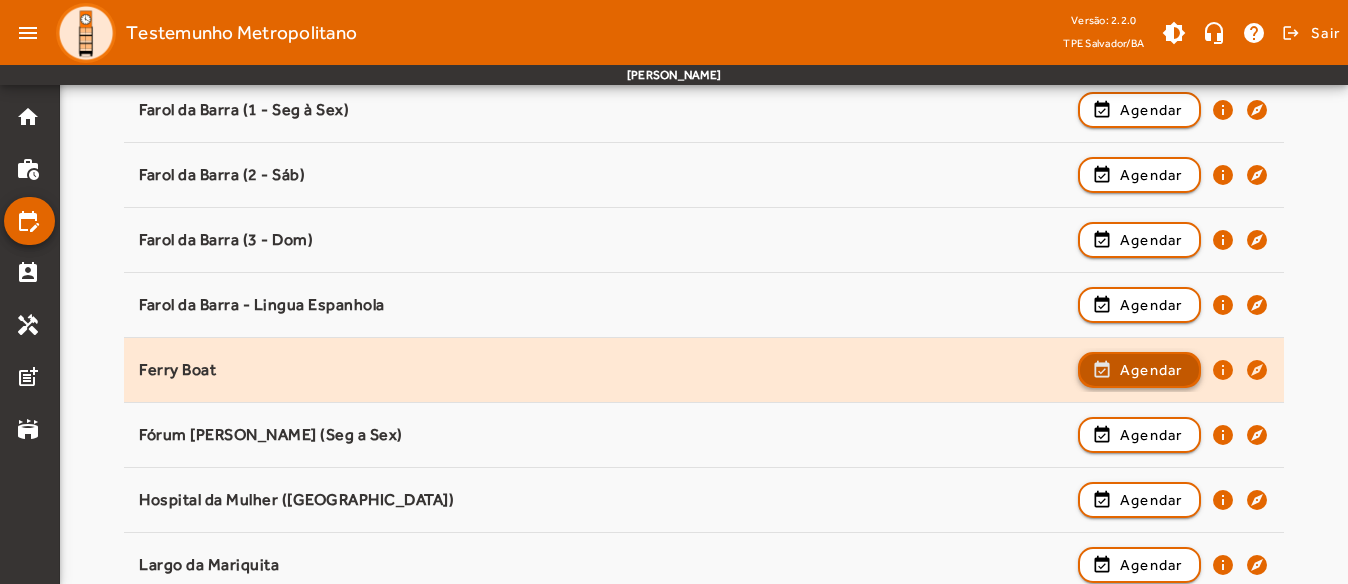 click on "Agendar" 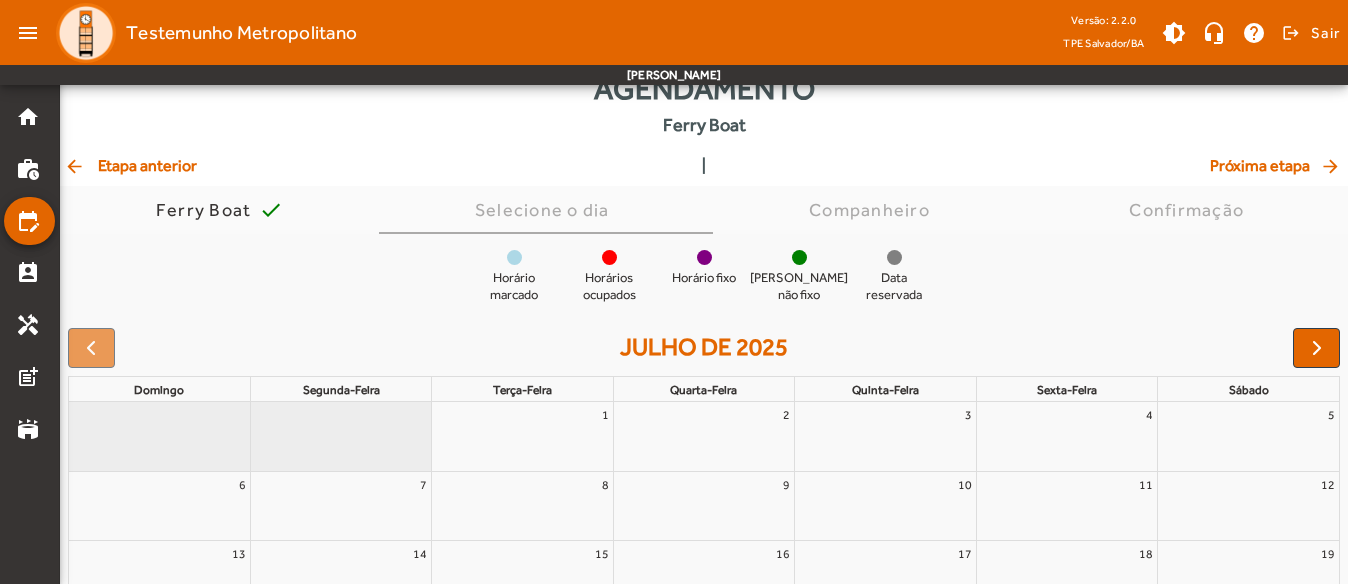 scroll, scrollTop: 100, scrollLeft: 0, axis: vertical 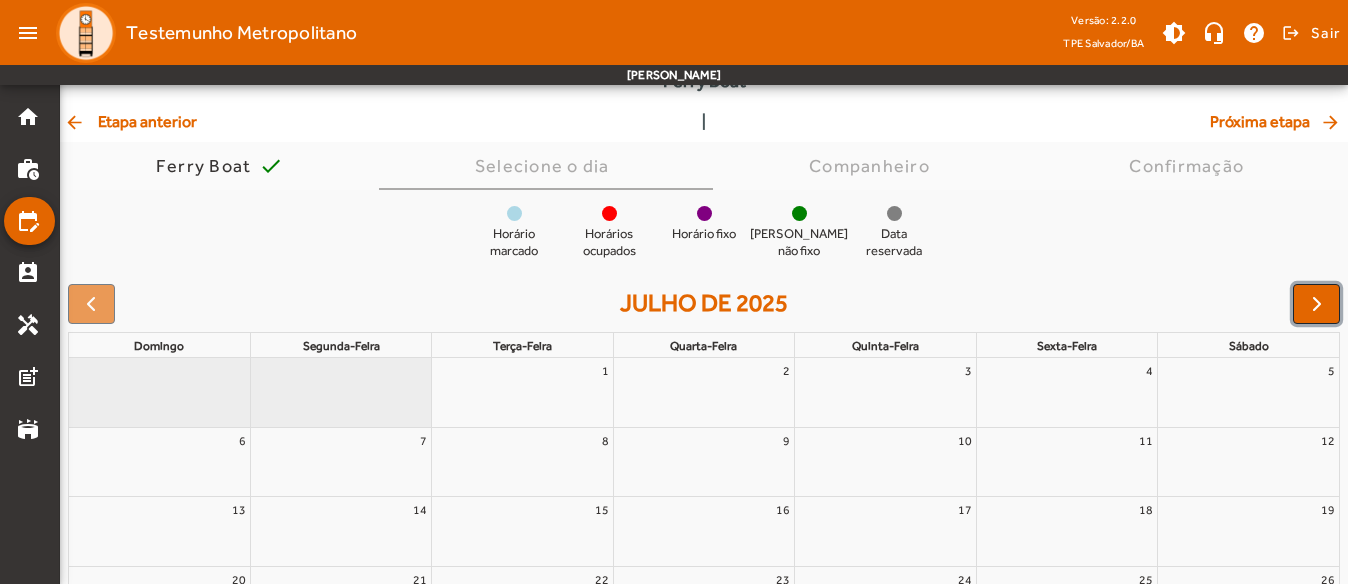 click at bounding box center [1317, 304] 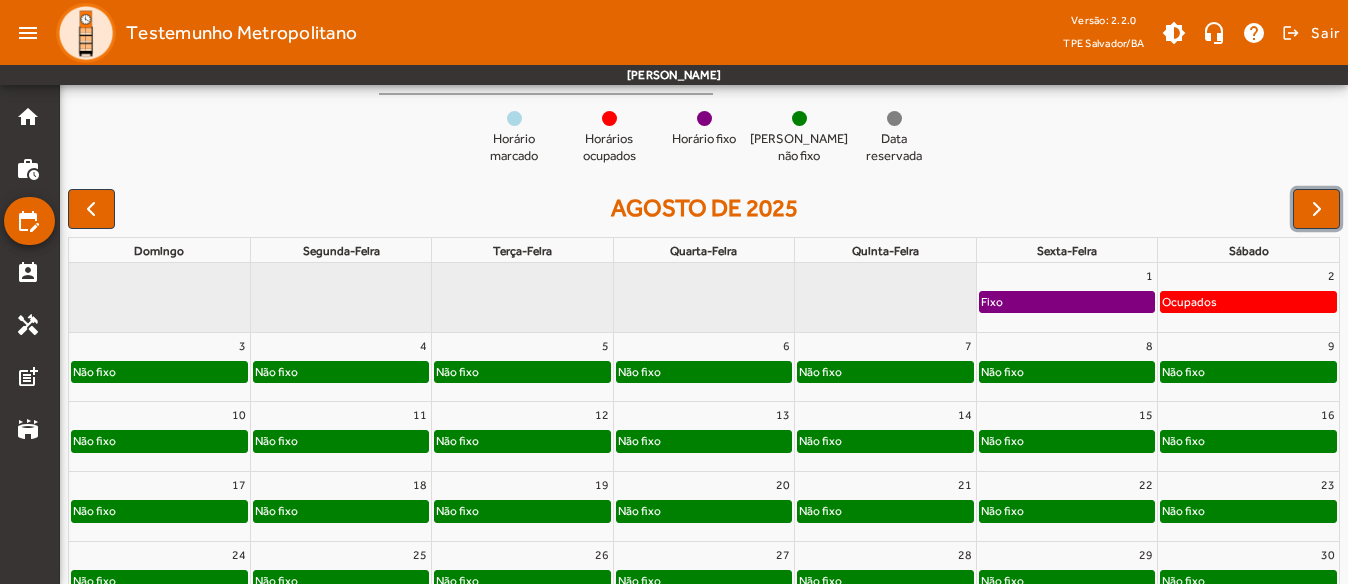 scroll, scrollTop: 100, scrollLeft: 0, axis: vertical 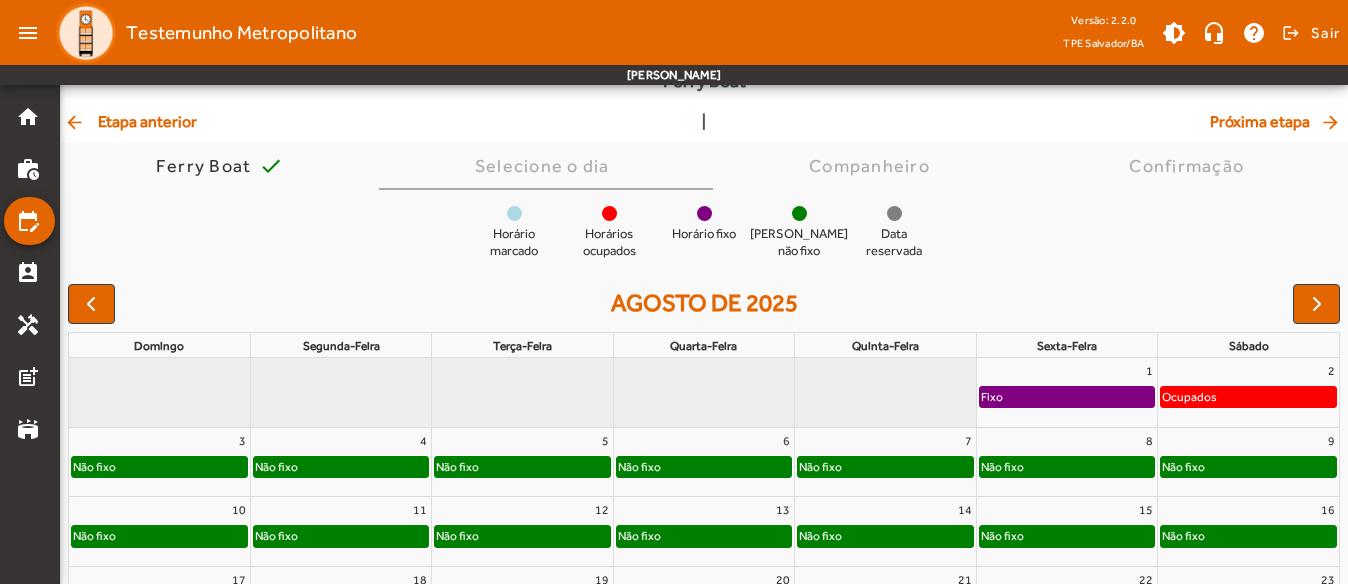 click on "arrow_back  Etapa anterior" 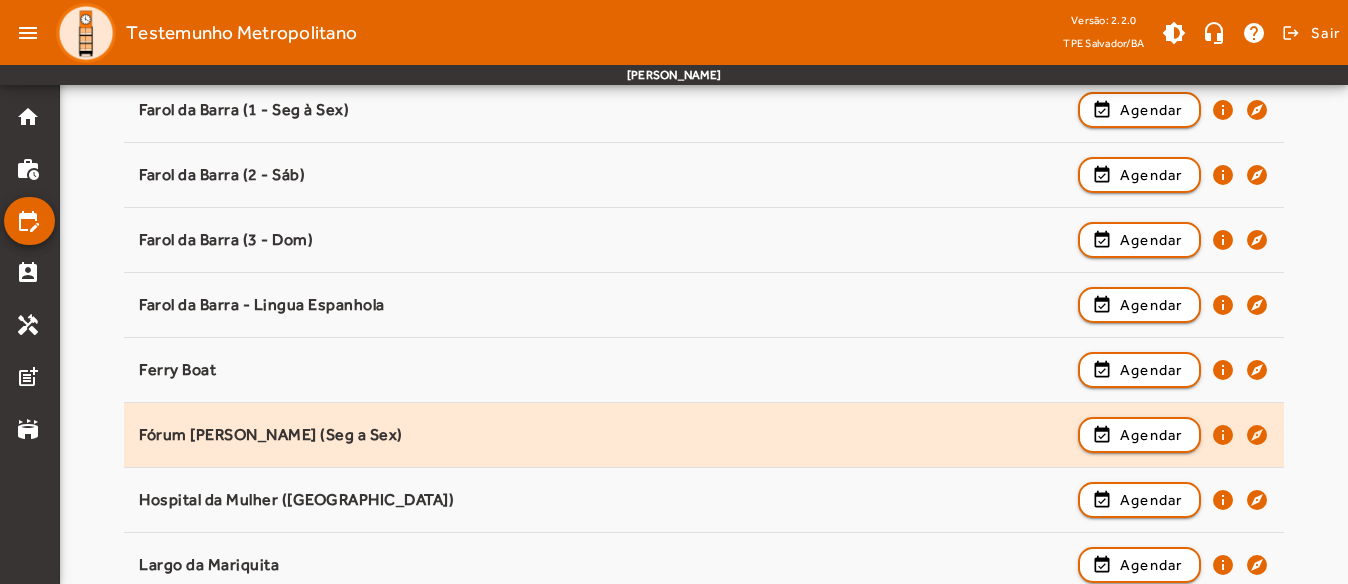 scroll, scrollTop: 1100, scrollLeft: 0, axis: vertical 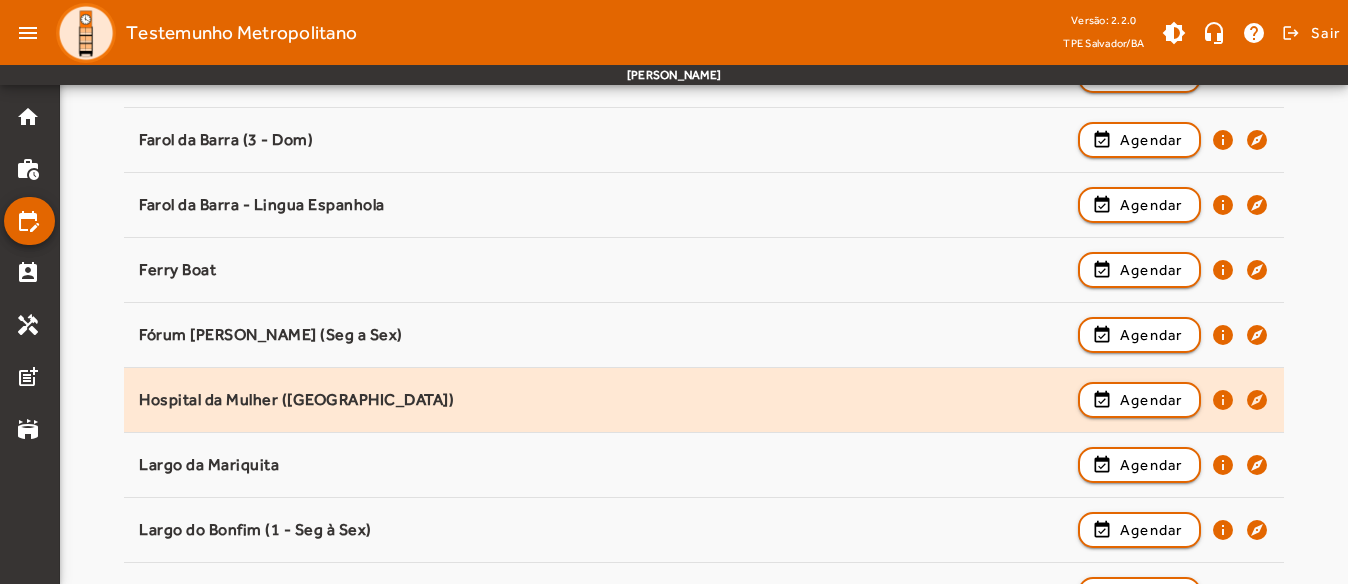 click on "event_available   Agendar   info  explore" at bounding box center (1173, 465) 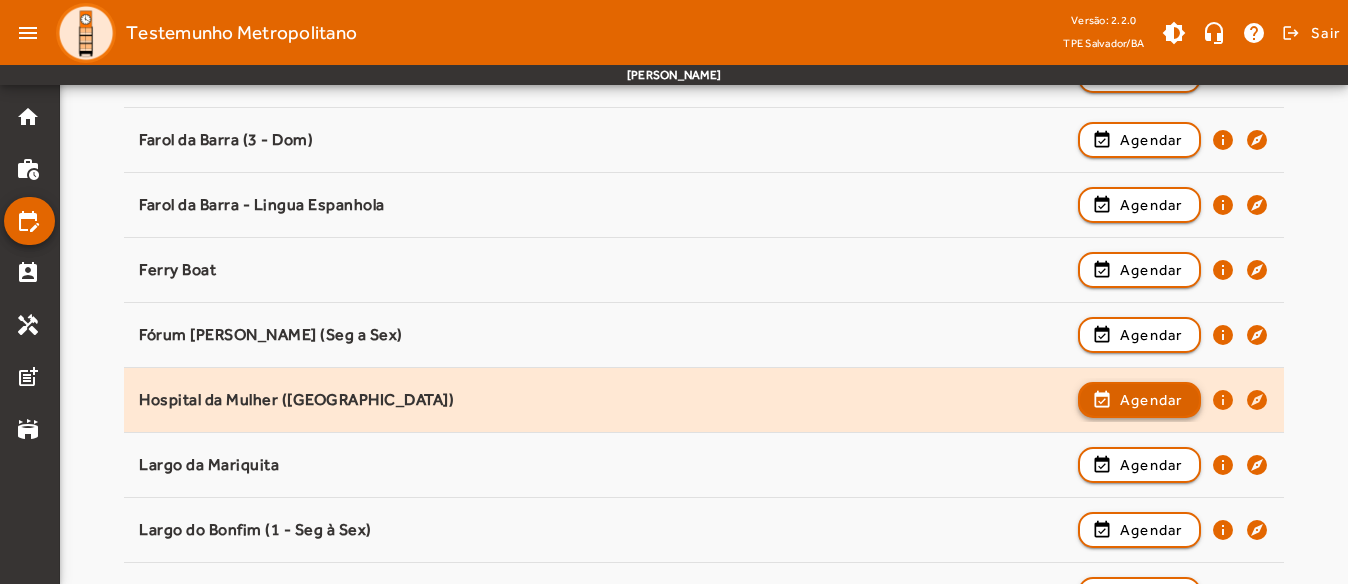 click on "Agendar" at bounding box center [1151, 465] 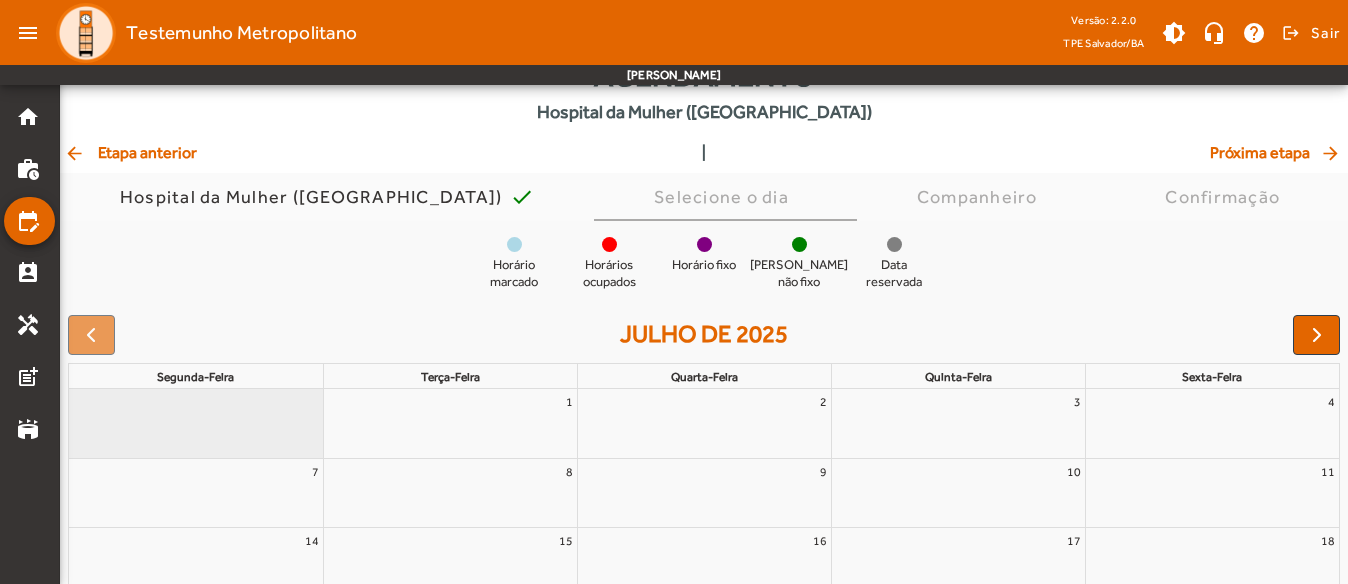 scroll, scrollTop: 200, scrollLeft: 0, axis: vertical 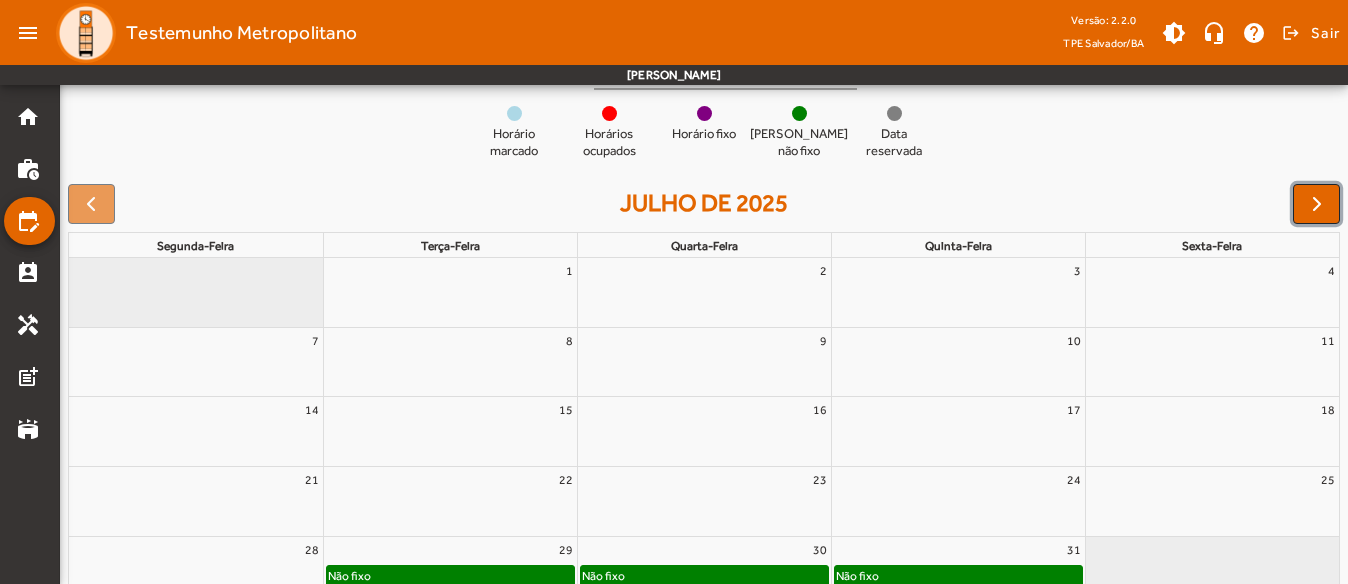 click at bounding box center [1317, 204] 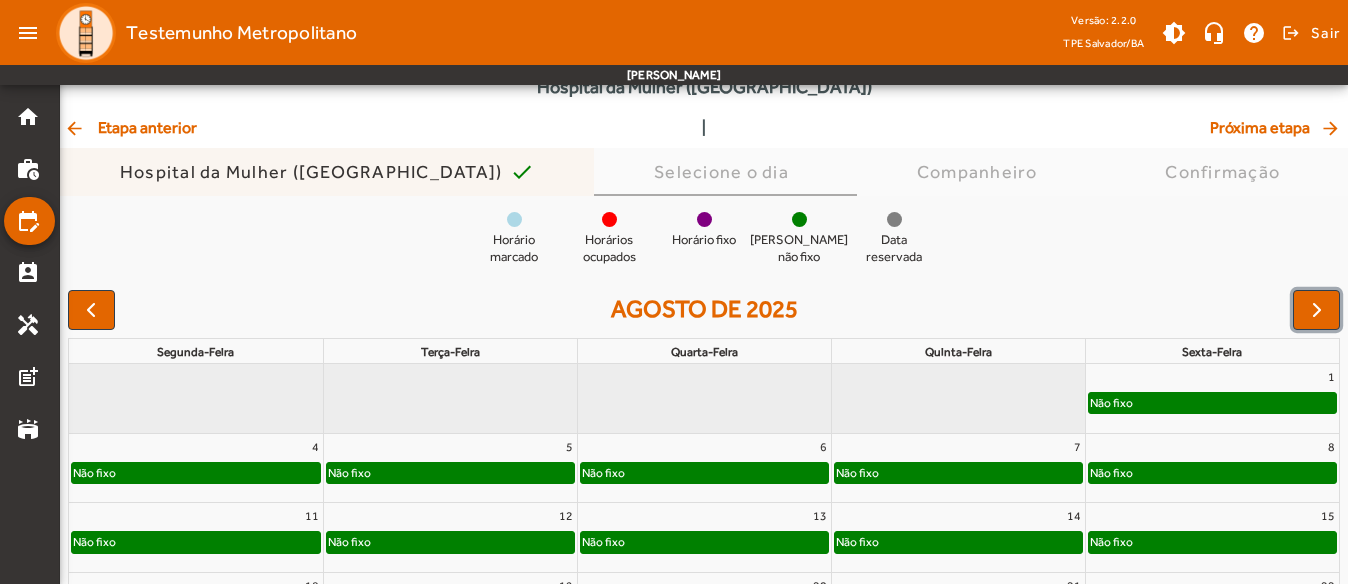 scroll, scrollTop: 0, scrollLeft: 0, axis: both 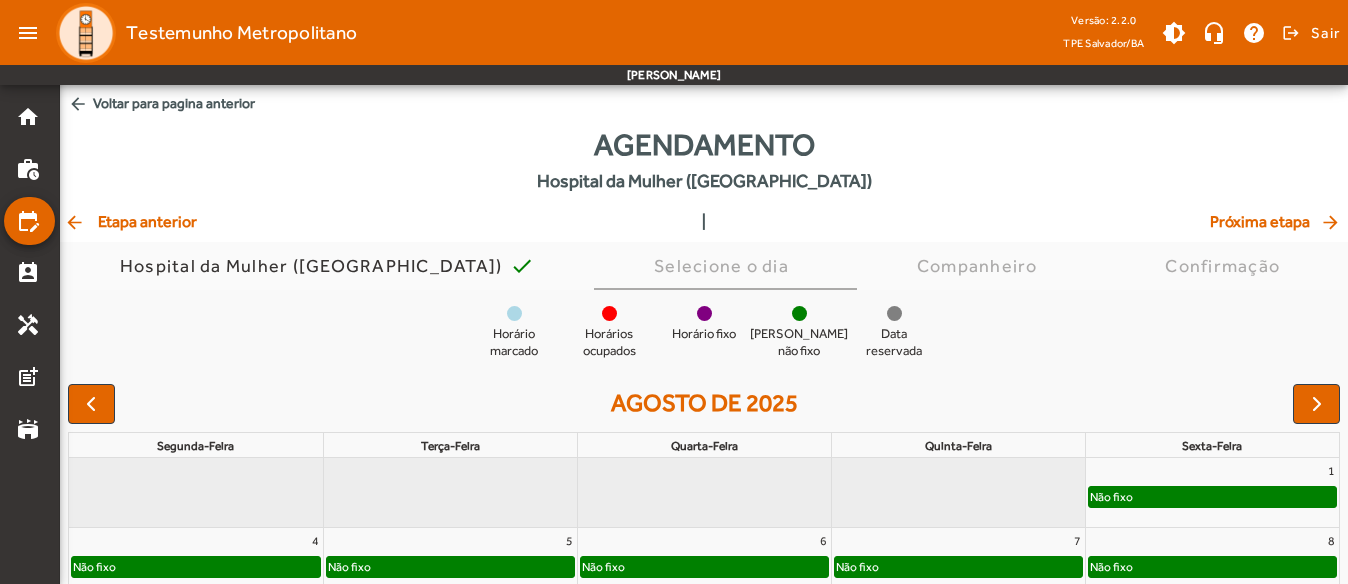 click on "arrow_back  Etapa anterior" 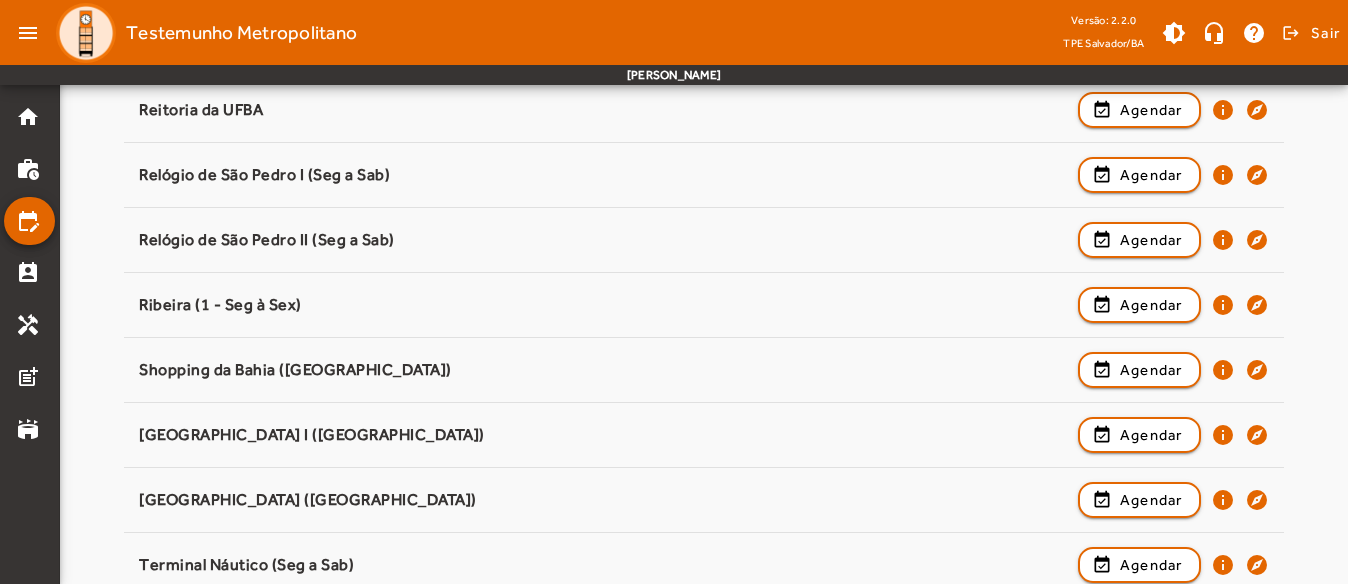 scroll, scrollTop: 2378, scrollLeft: 0, axis: vertical 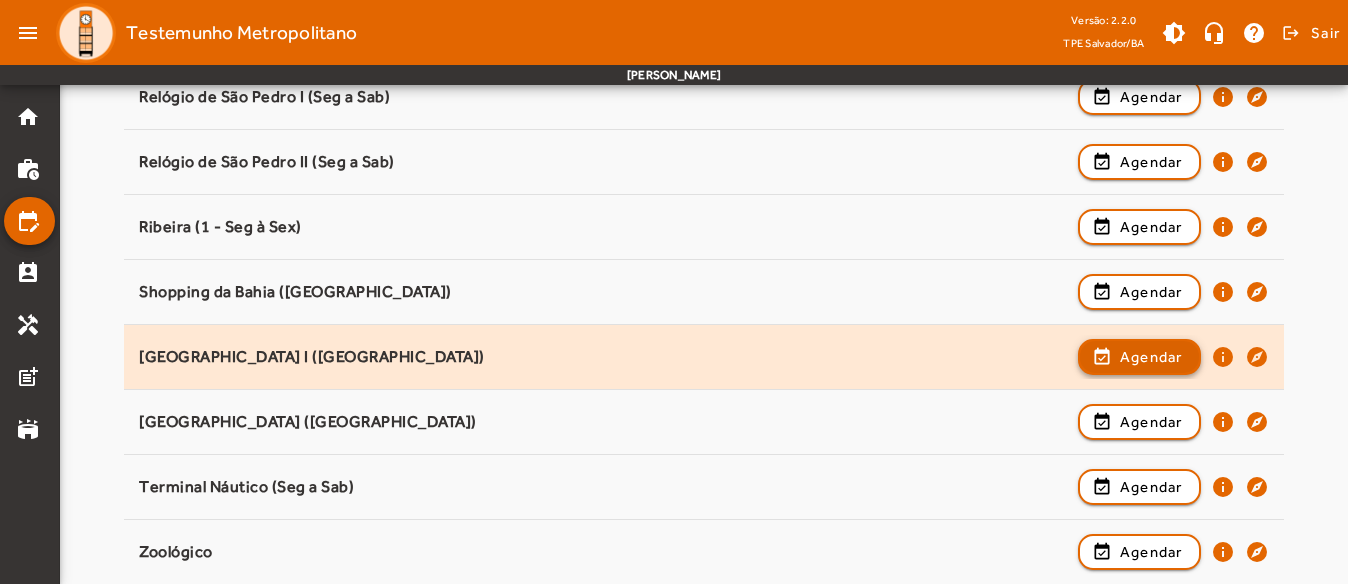 click on "Agendar" at bounding box center (1151, 422) 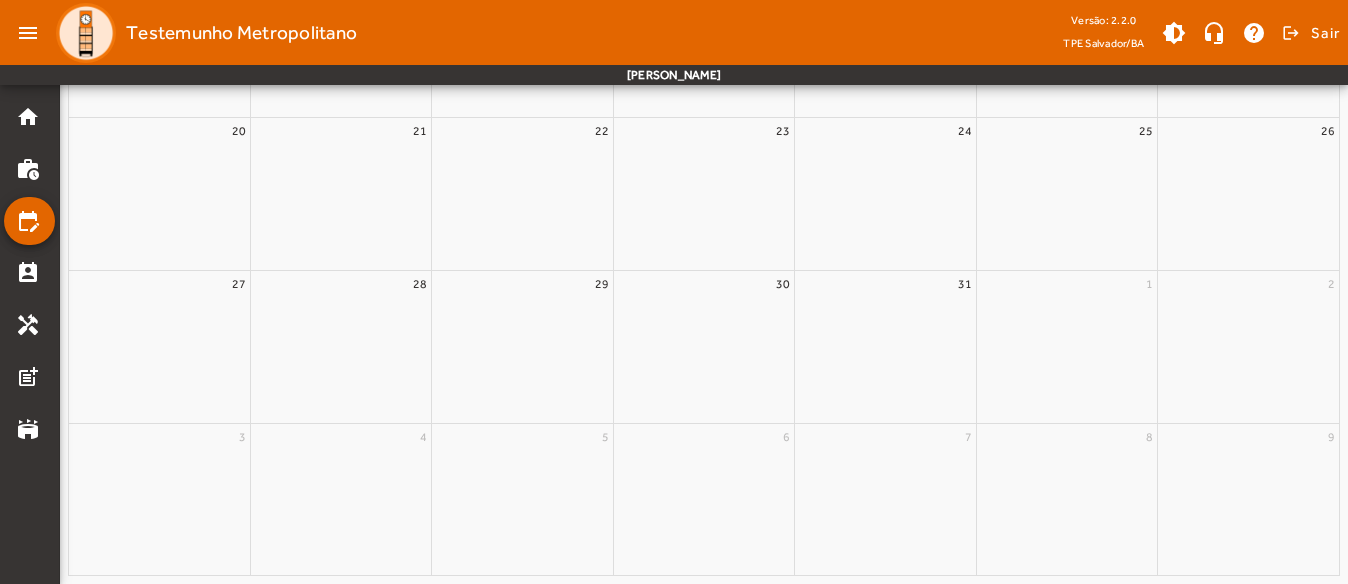 scroll, scrollTop: 0, scrollLeft: 0, axis: both 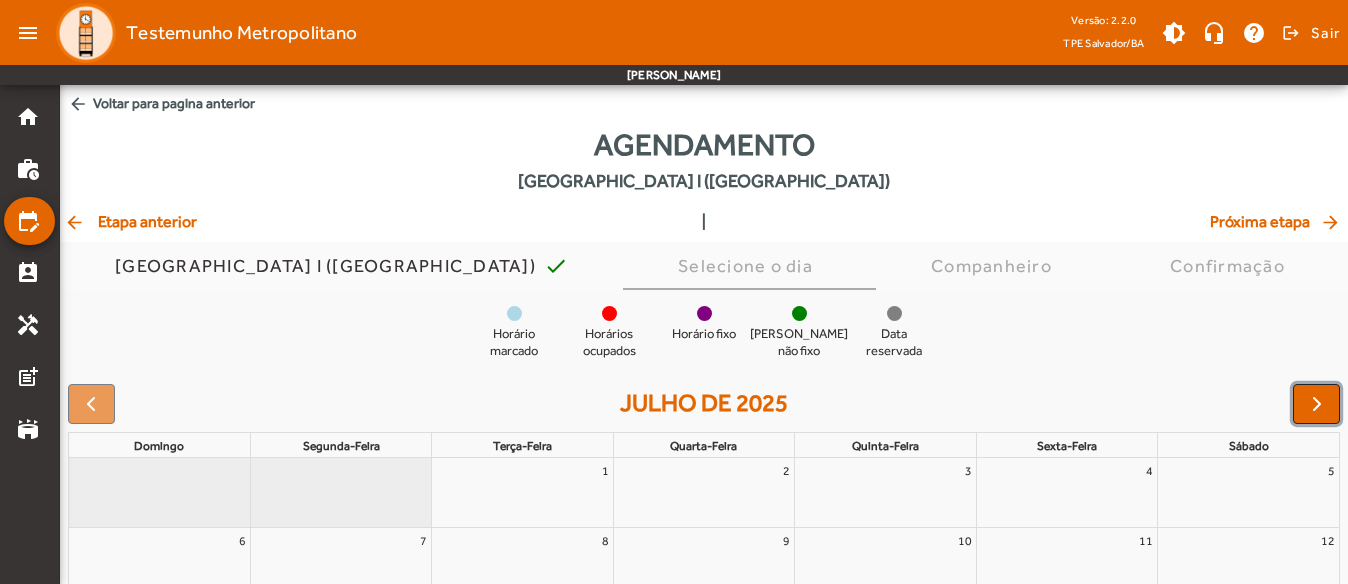 click at bounding box center [1317, 404] 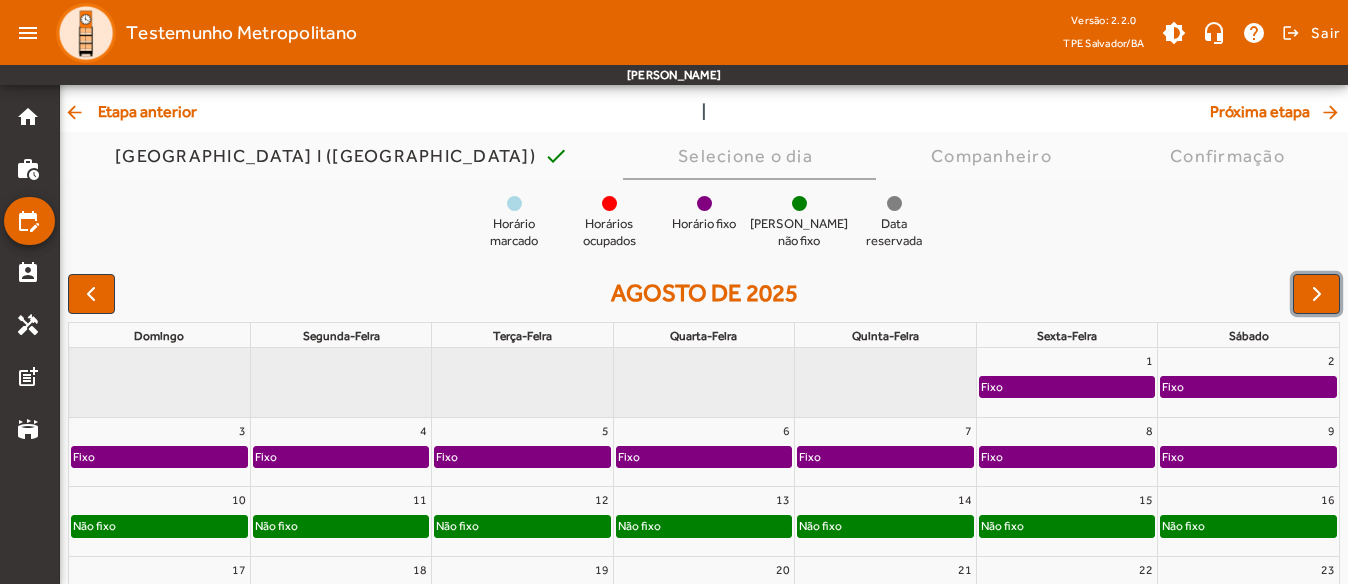 scroll, scrollTop: 0, scrollLeft: 0, axis: both 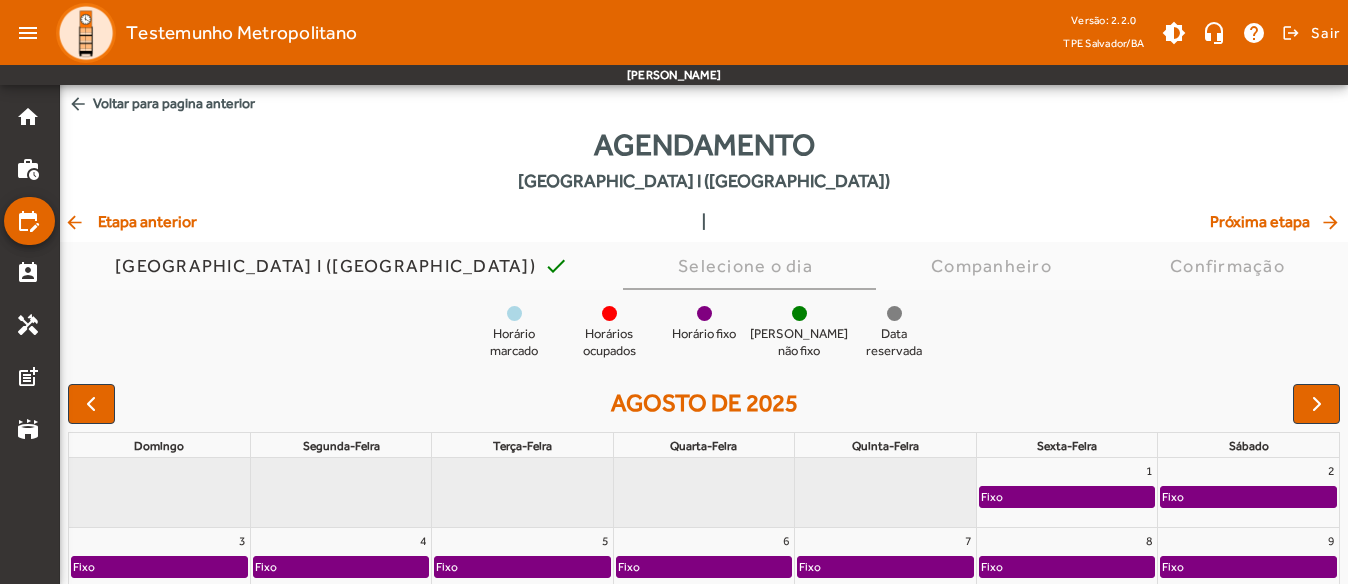 click on "arrow_back  Etapa anterior" 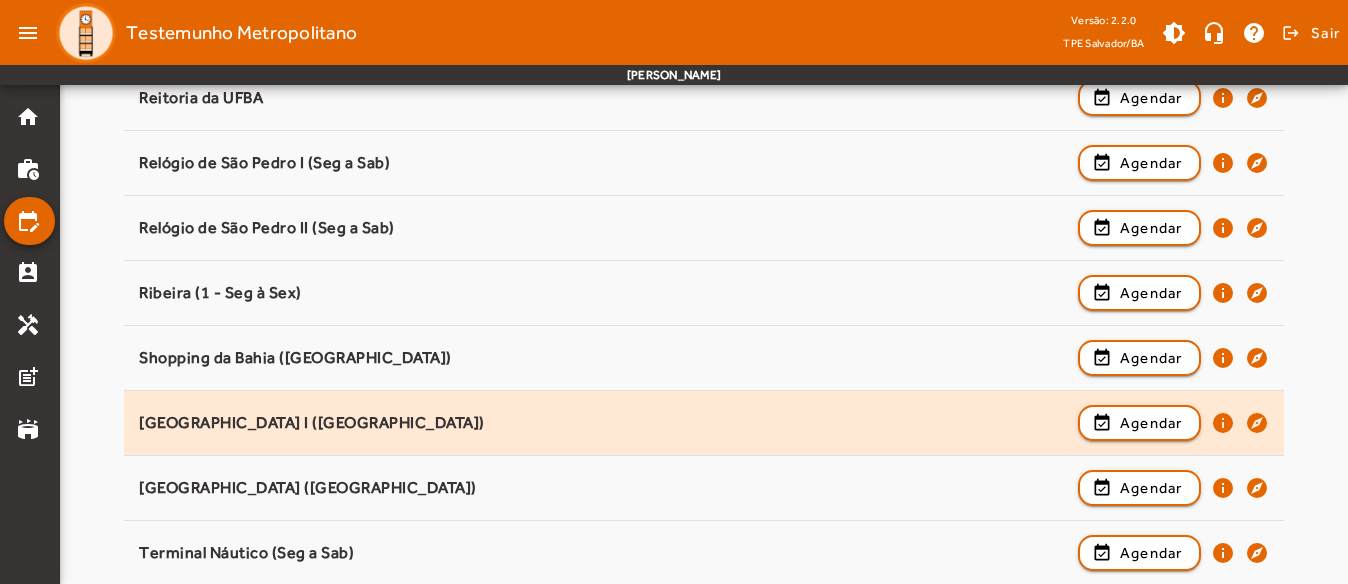 scroll, scrollTop: 2378, scrollLeft: 0, axis: vertical 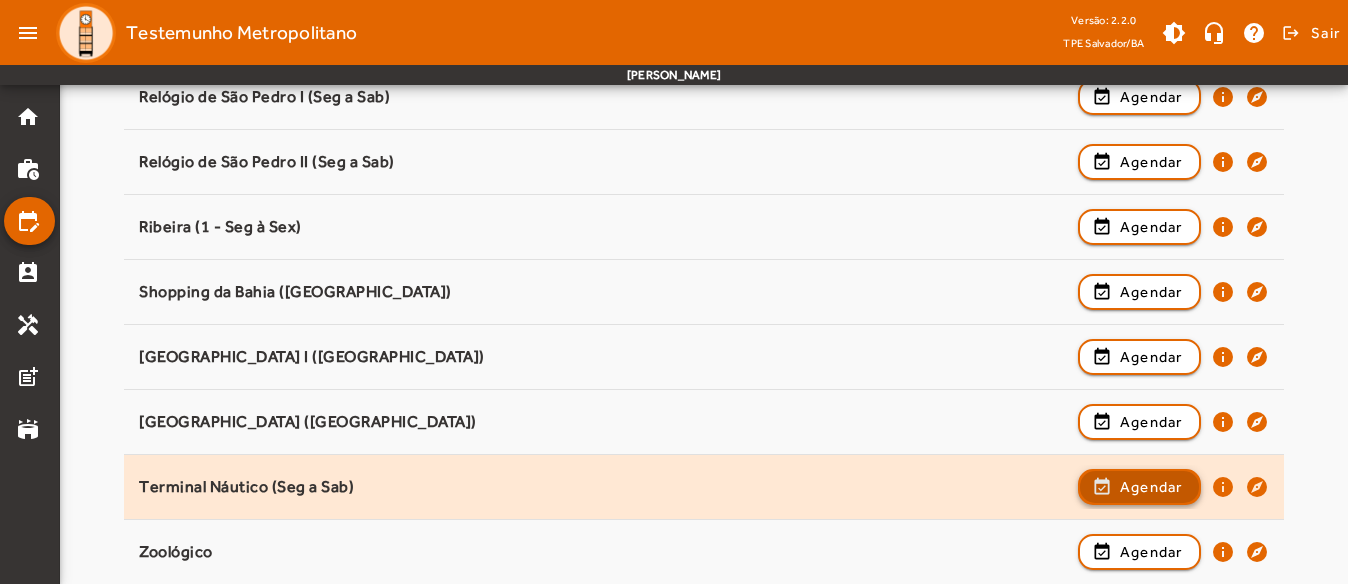 click on "Agendar" 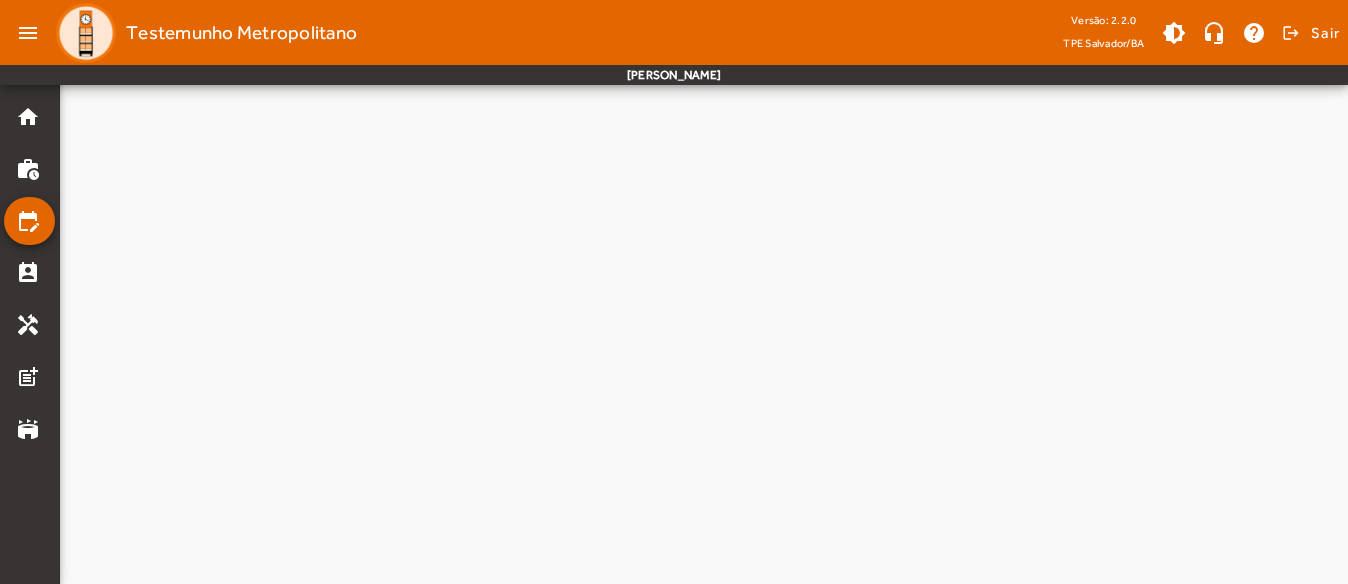 scroll, scrollTop: 0, scrollLeft: 0, axis: both 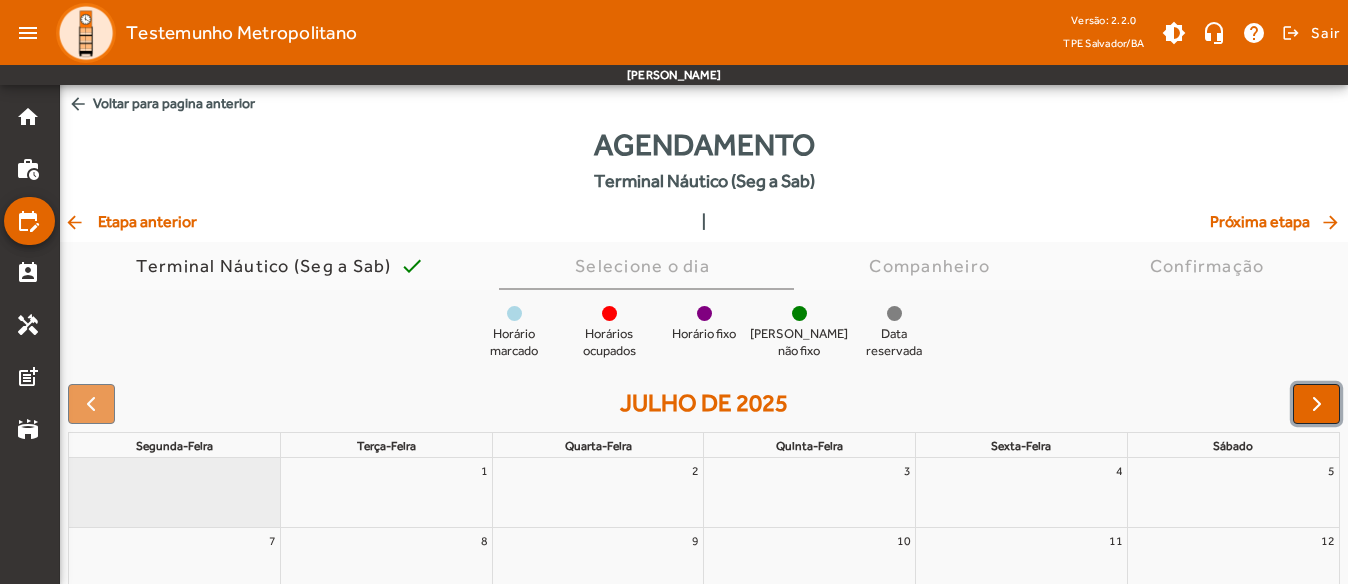 click at bounding box center [1316, 404] 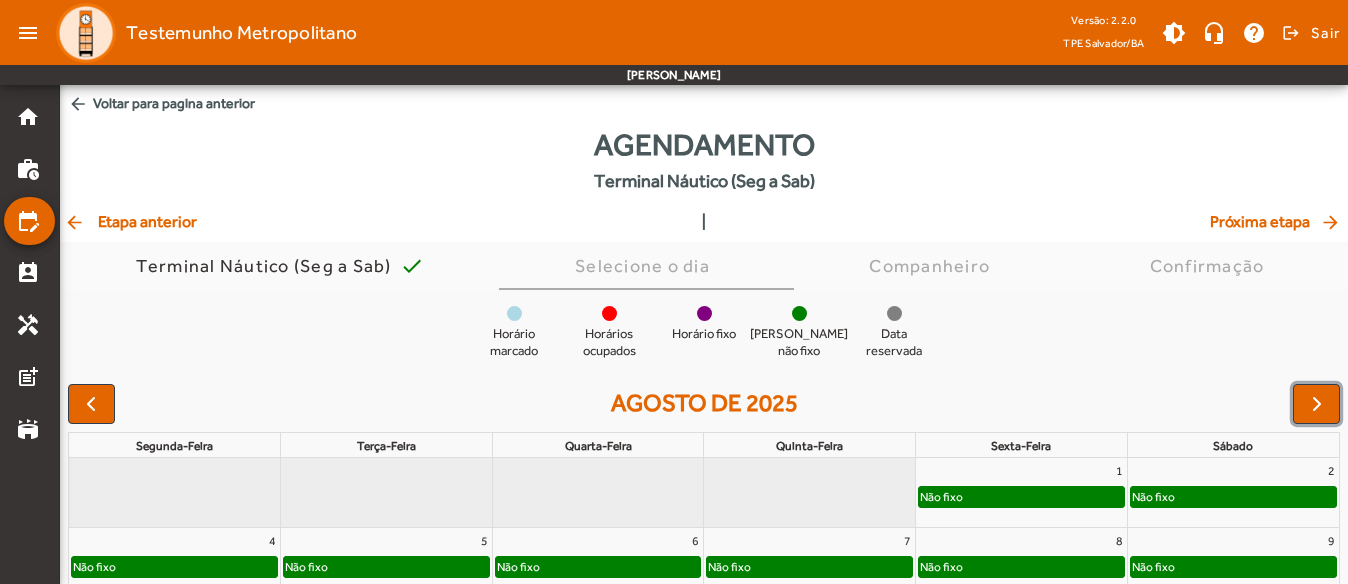 click on "2" at bounding box center (1233, 471) 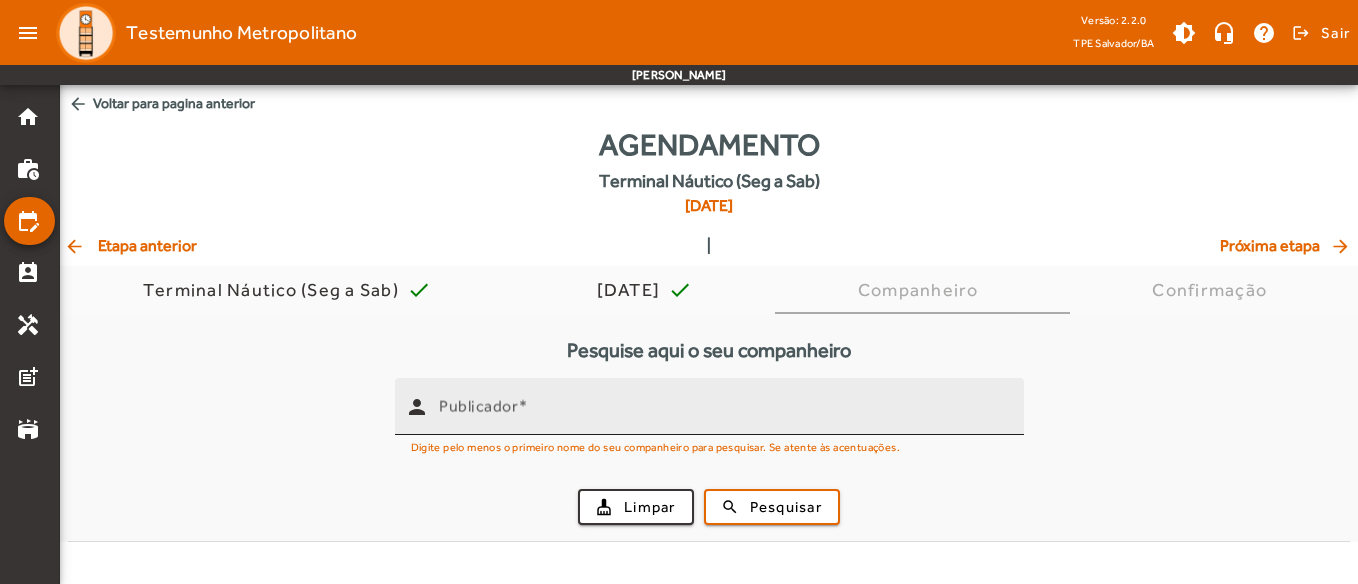 click on "Publicador" at bounding box center (478, 406) 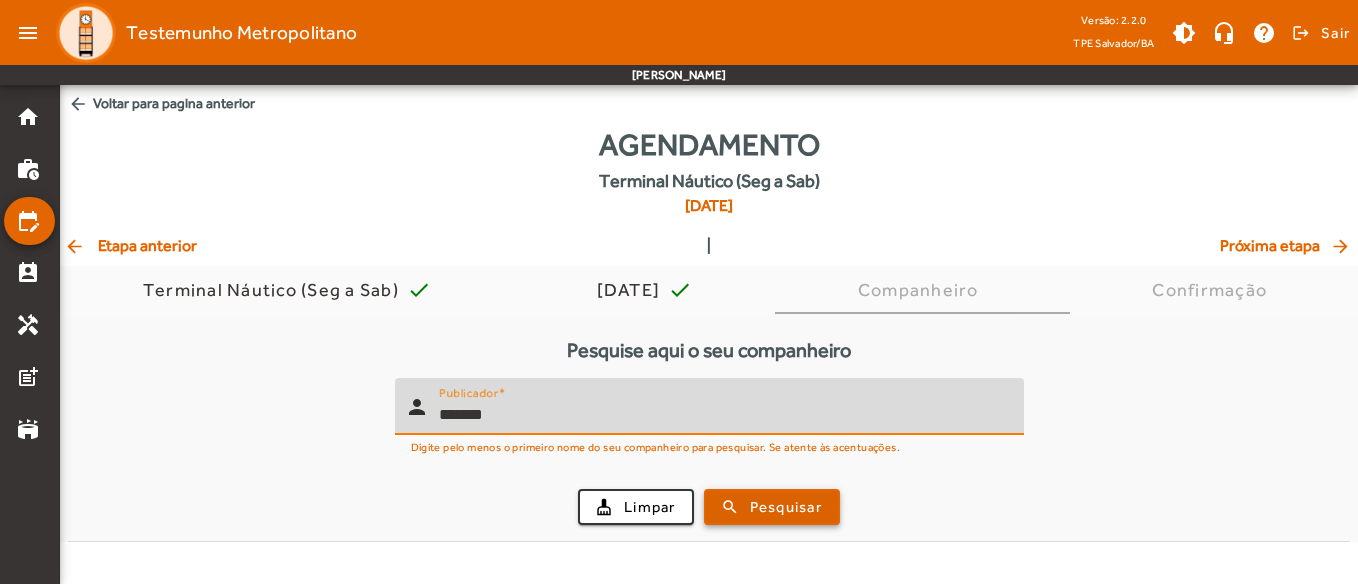 type on "*******" 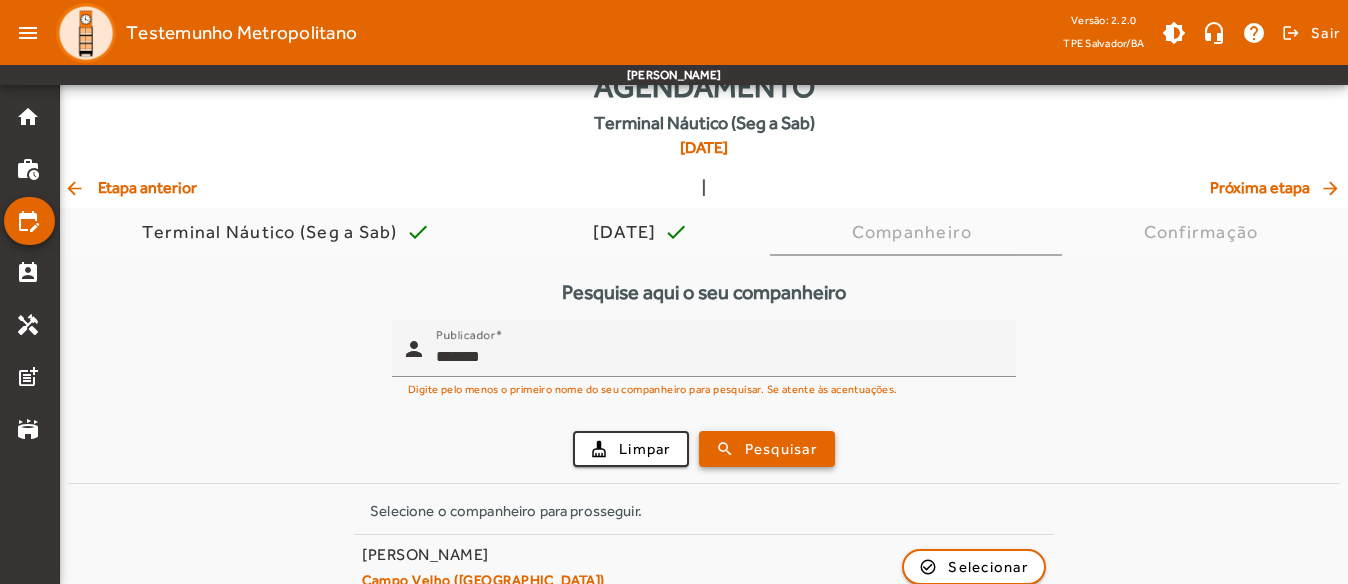 scroll, scrollTop: 89, scrollLeft: 0, axis: vertical 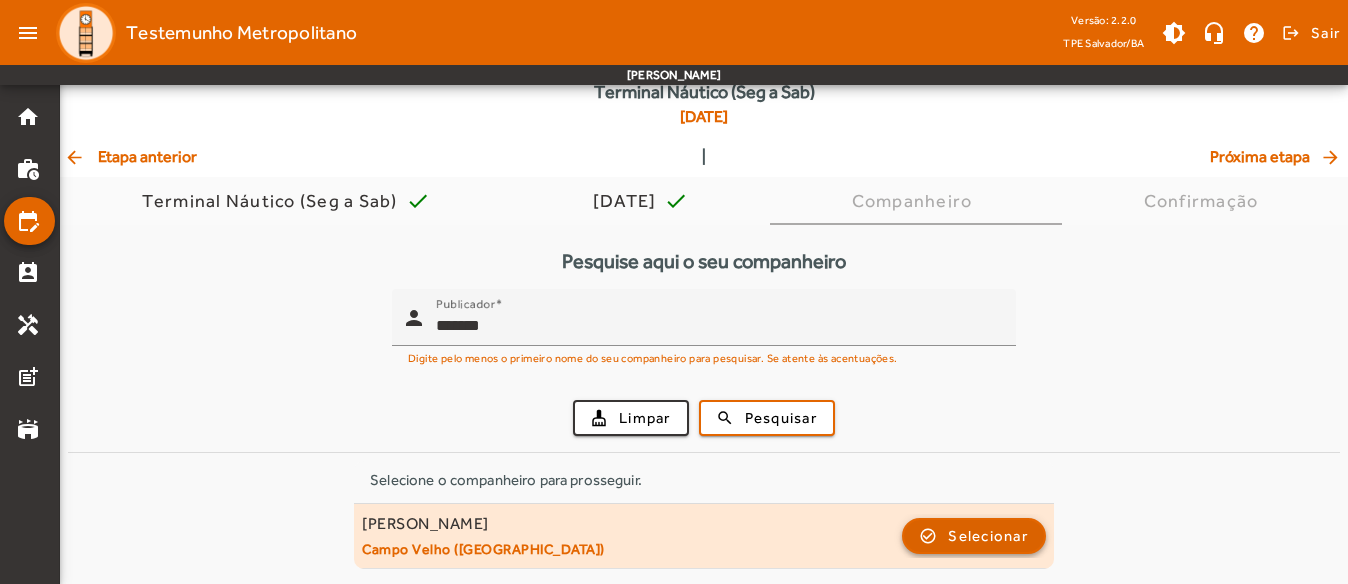 click on "Selecionar" 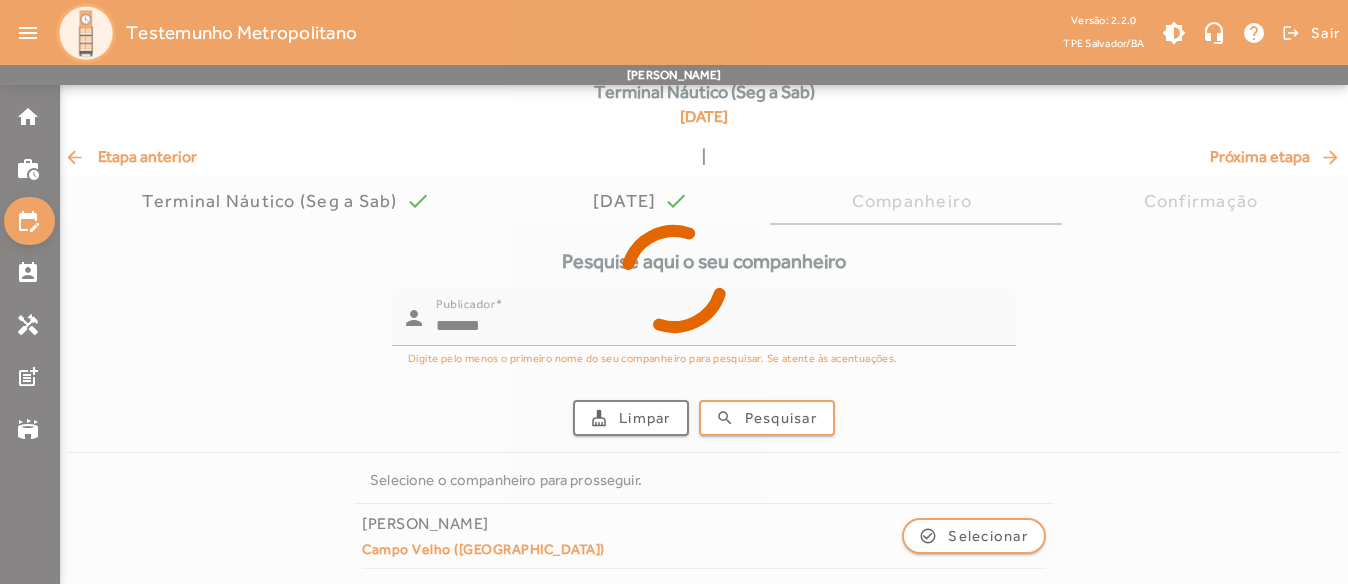 scroll, scrollTop: 0, scrollLeft: 0, axis: both 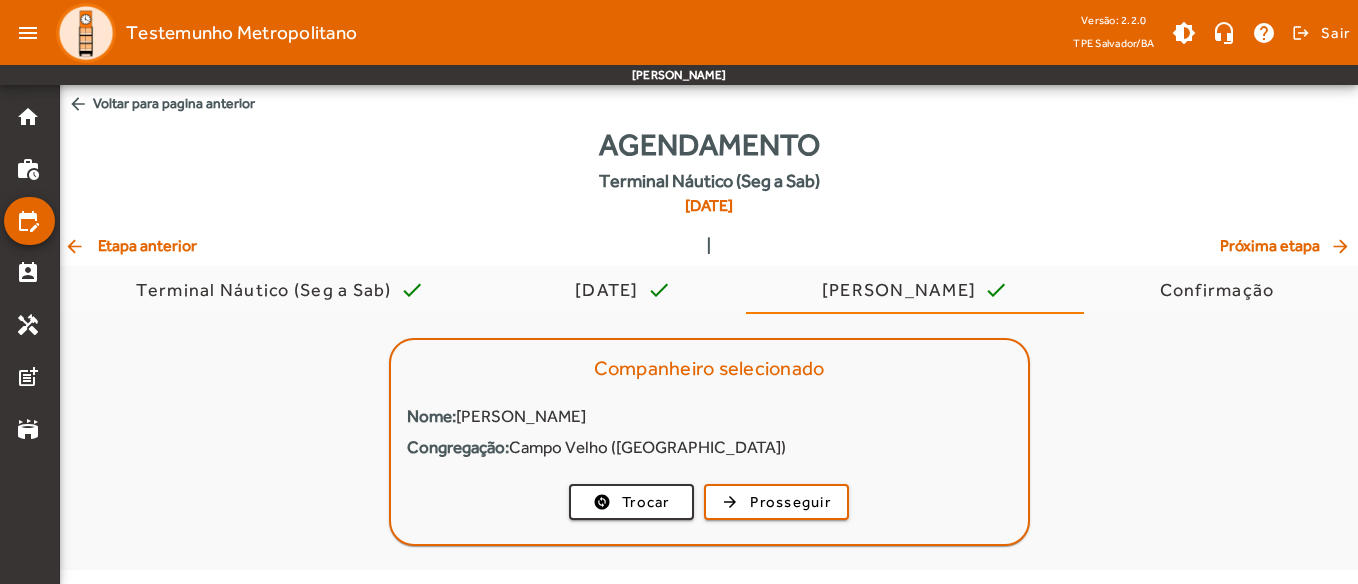 click on "change_circle  Trocar  arrow_forward  Prosseguir" 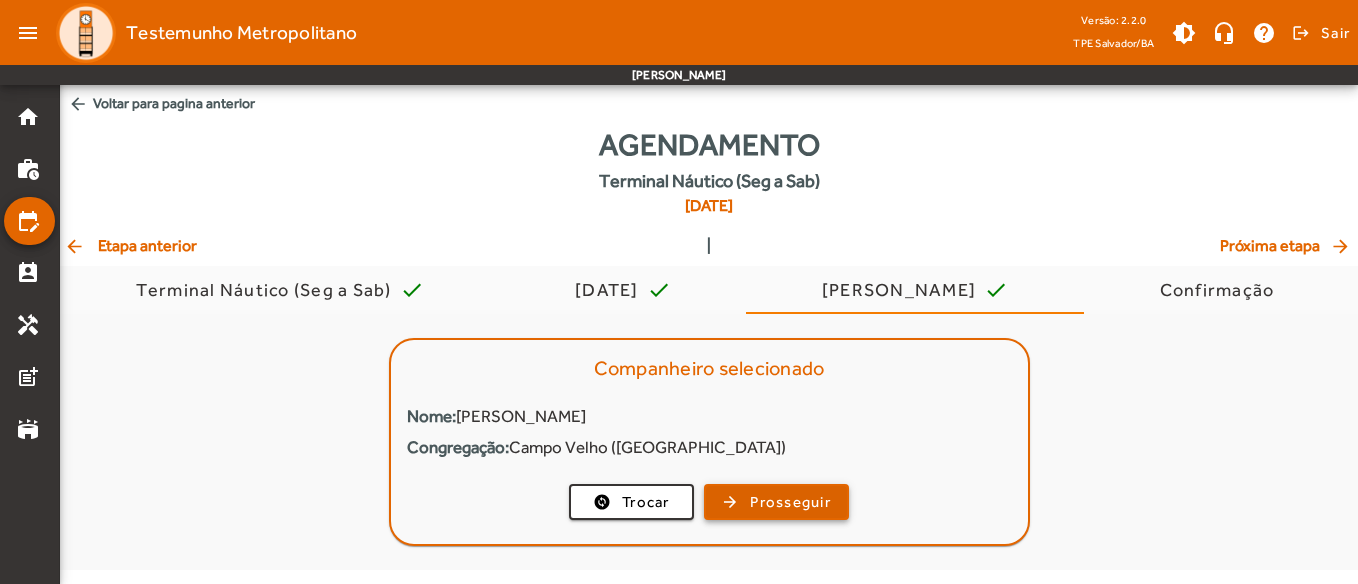 click on "Prosseguir" 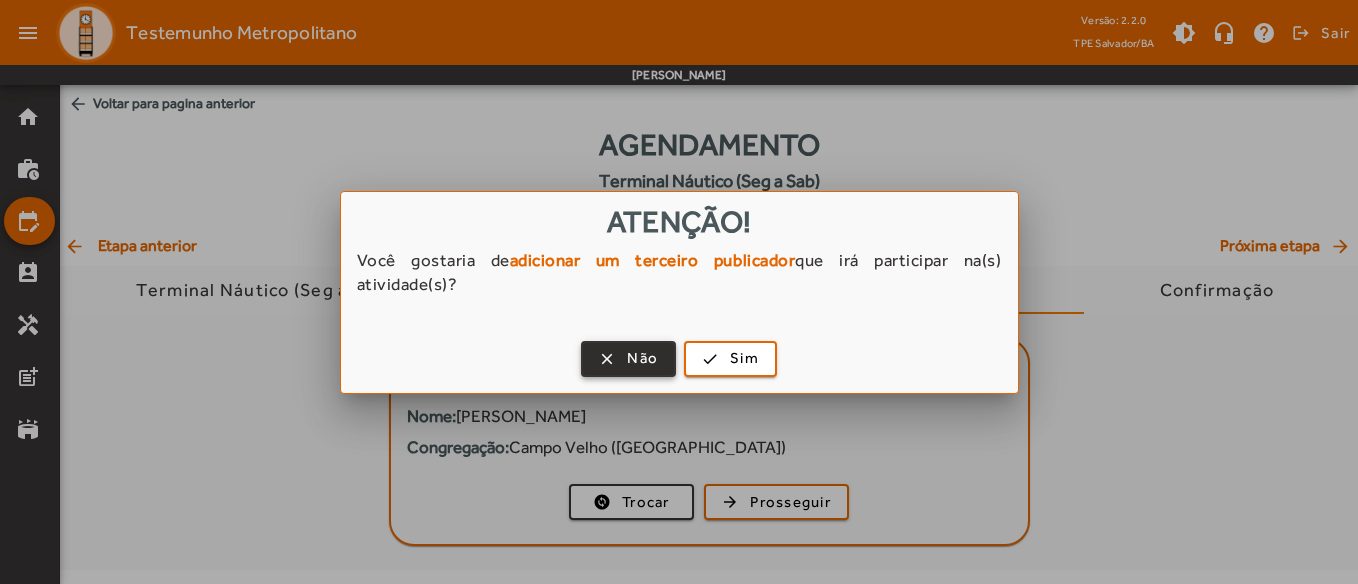 click at bounding box center [628, 359] 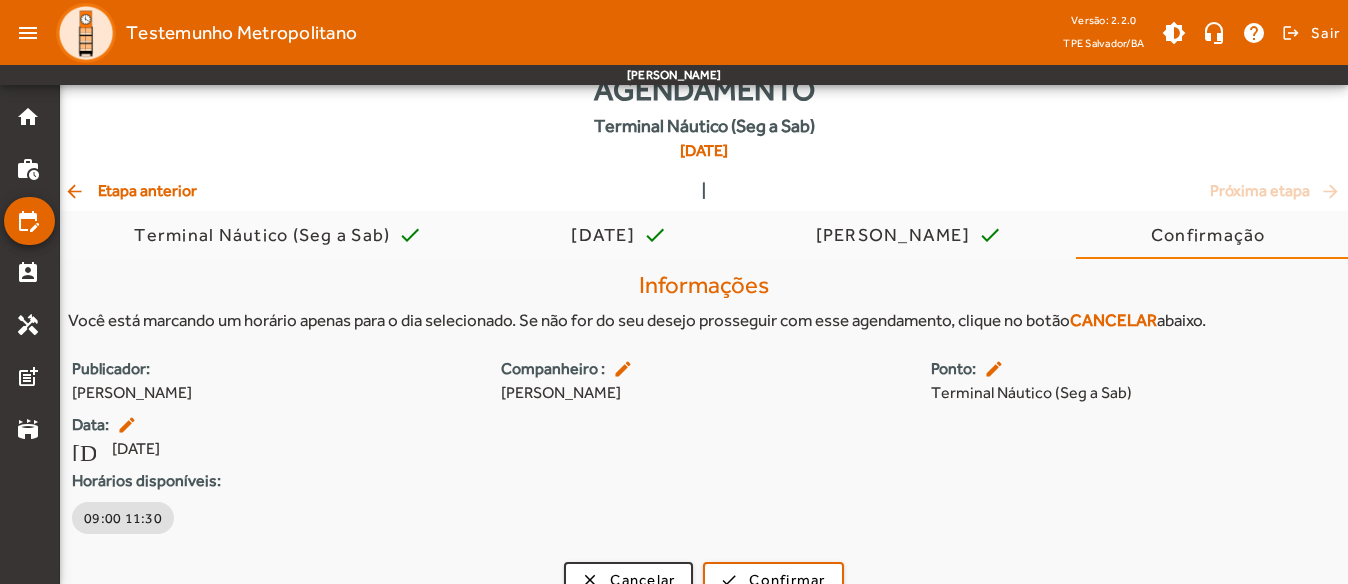 scroll, scrollTop: 85, scrollLeft: 0, axis: vertical 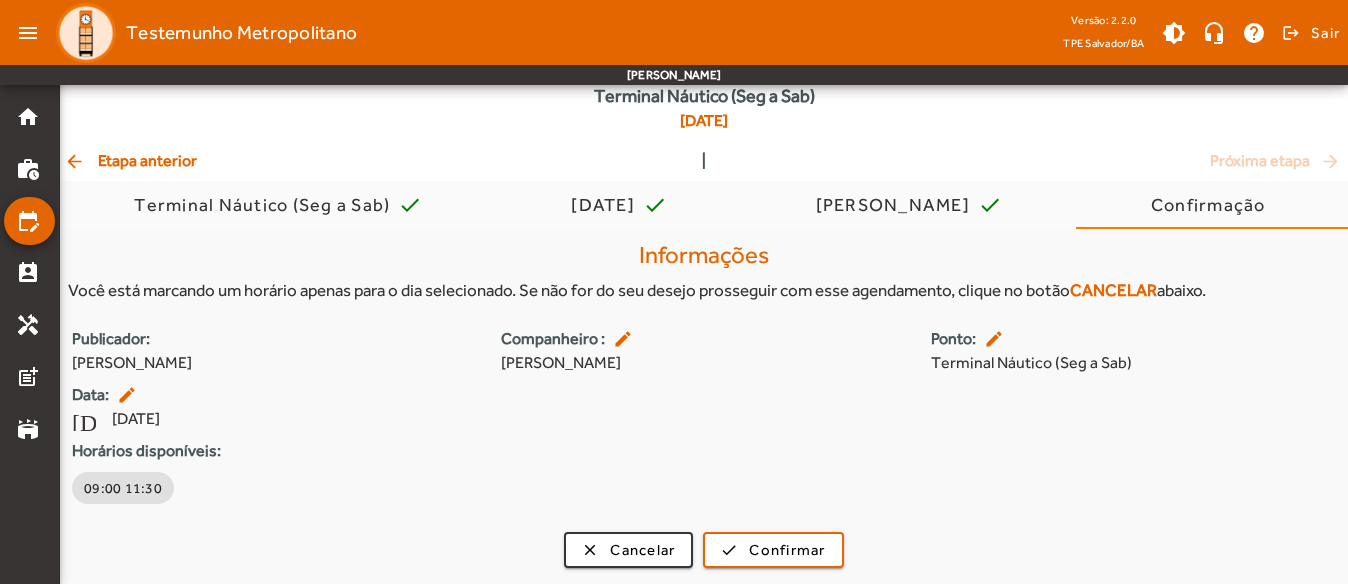 click on "Horários disponíveis:  09:00 11:30" at bounding box center [704, 473] 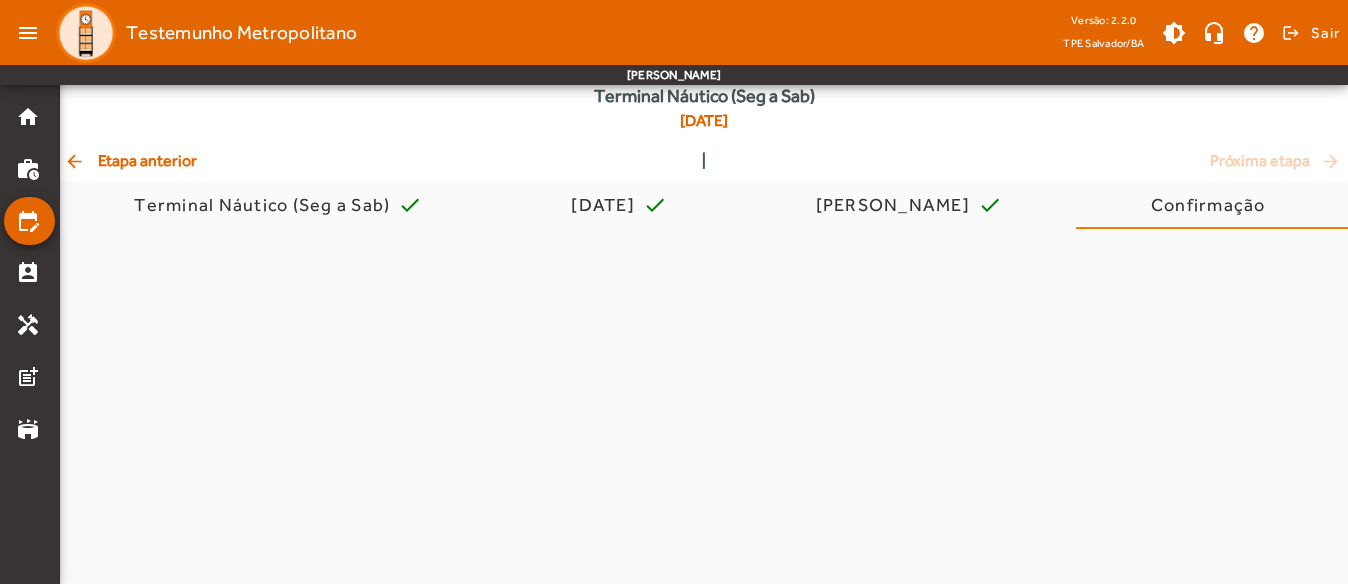 scroll, scrollTop: 0, scrollLeft: 0, axis: both 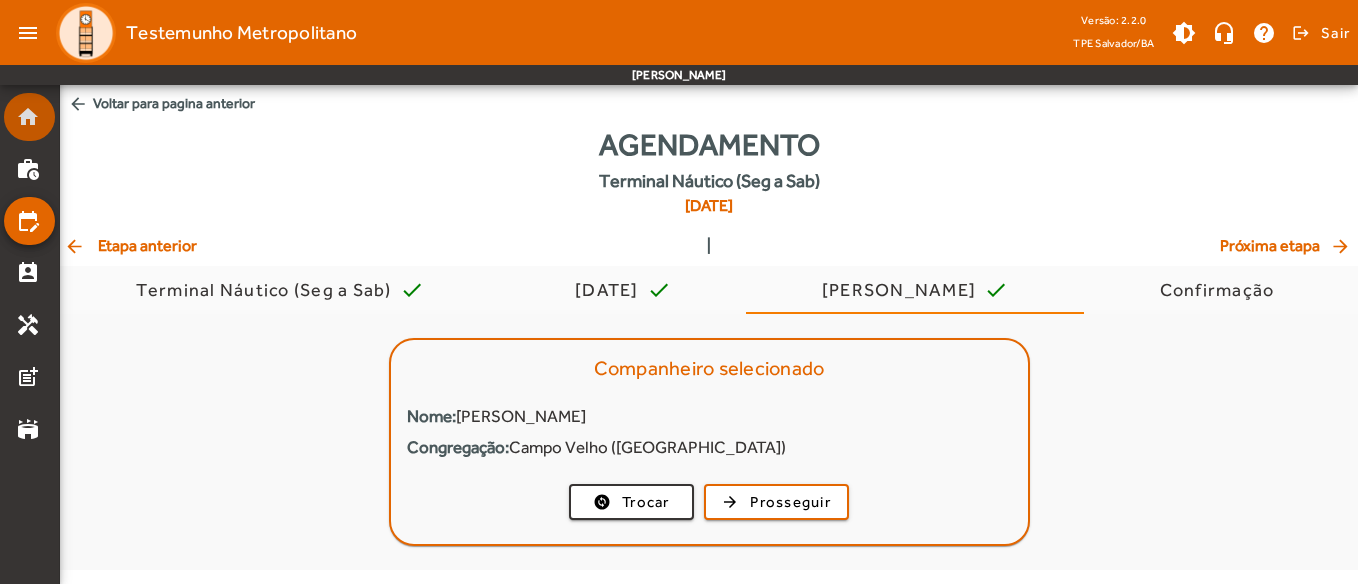 drag, startPoint x: 124, startPoint y: 168, endPoint x: 6, endPoint y: 119, distance: 127.769325 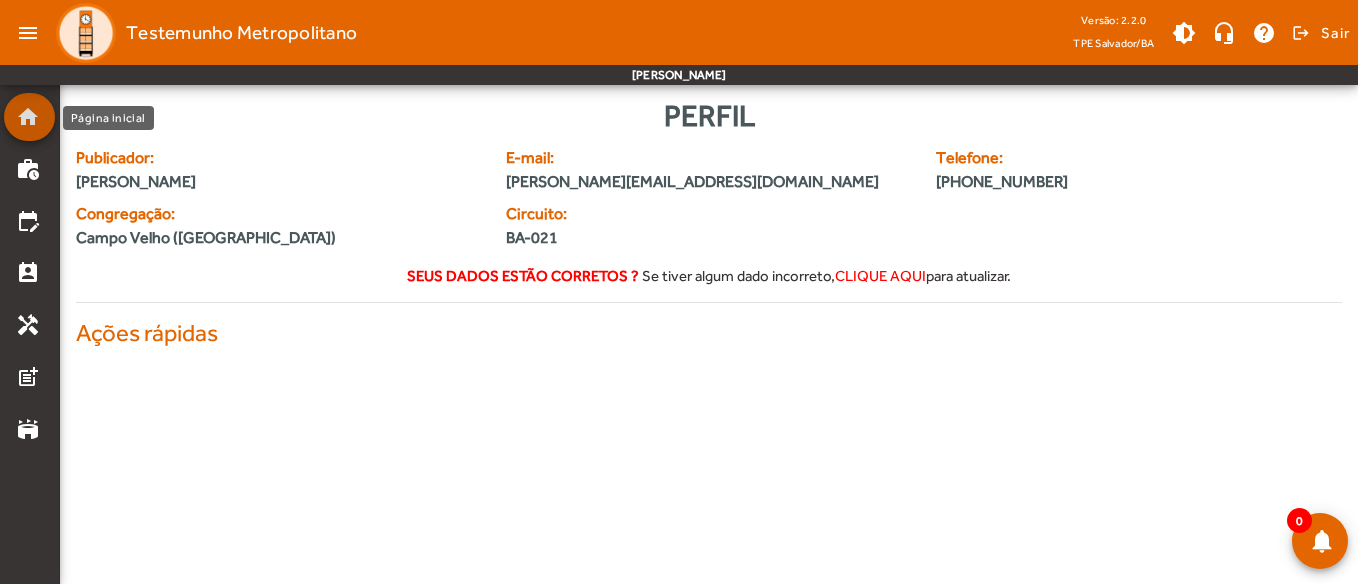 click on "home" 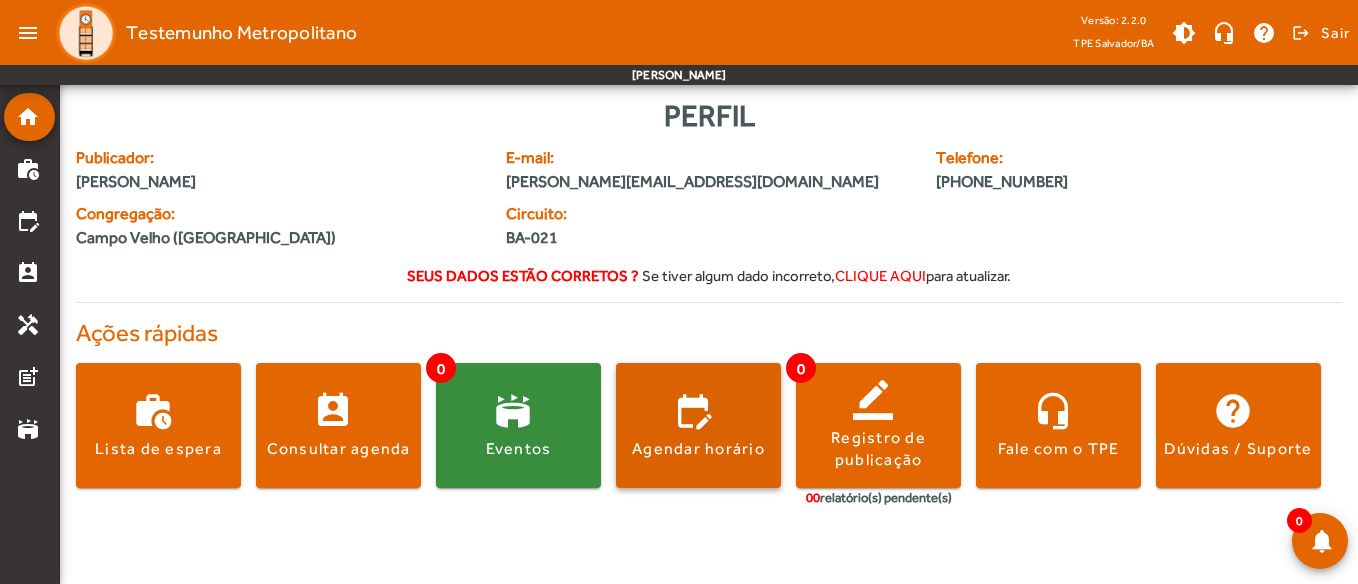 click 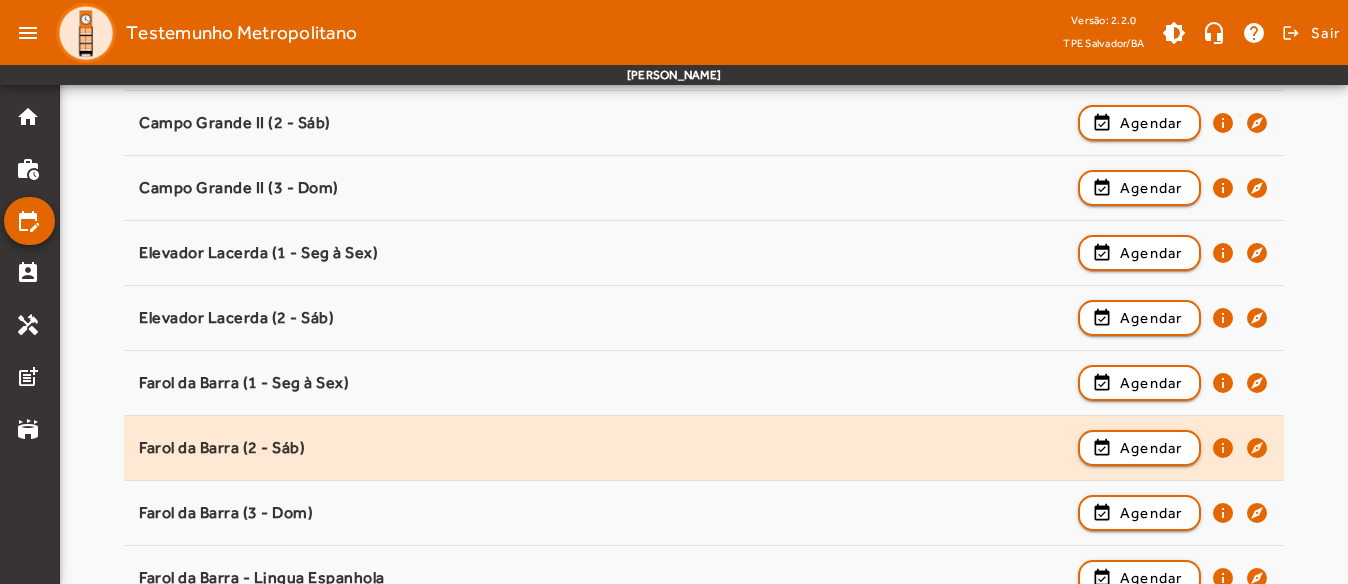 scroll, scrollTop: 800, scrollLeft: 0, axis: vertical 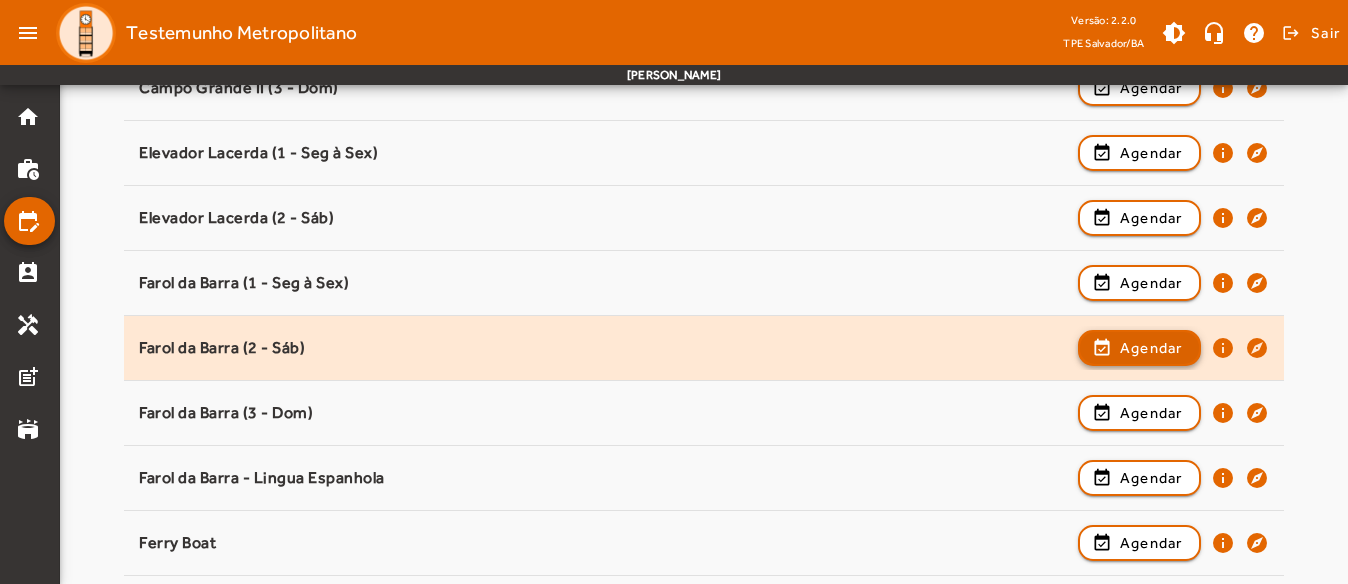 click on "Agendar" at bounding box center (1151, 413) 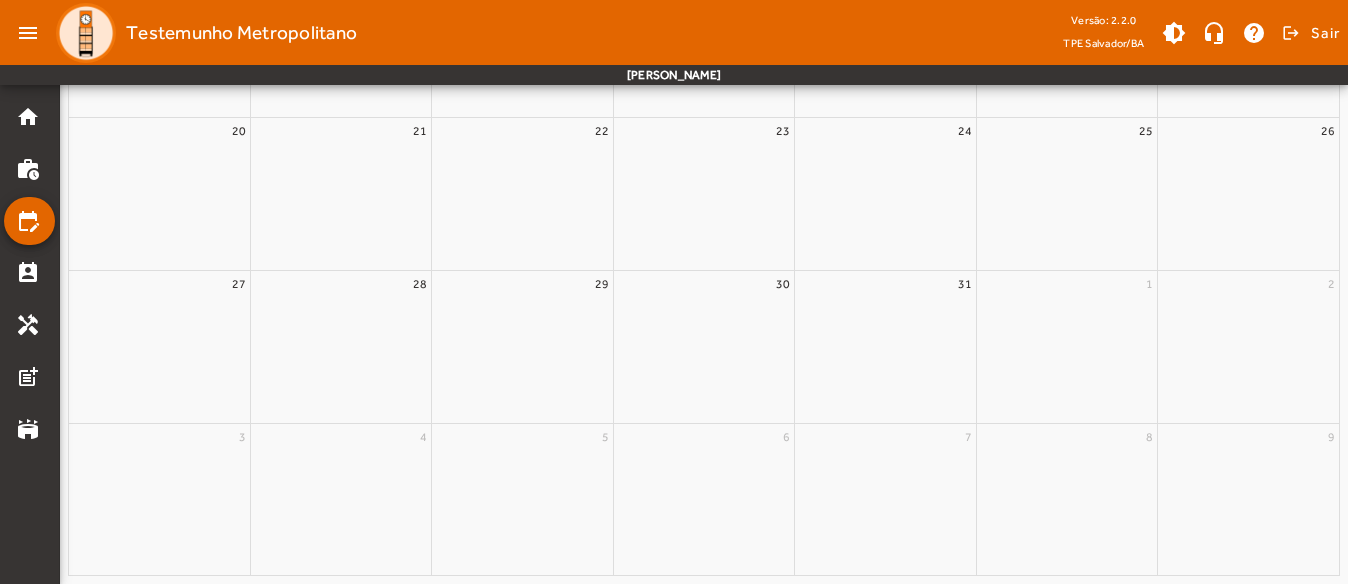 scroll, scrollTop: 0, scrollLeft: 0, axis: both 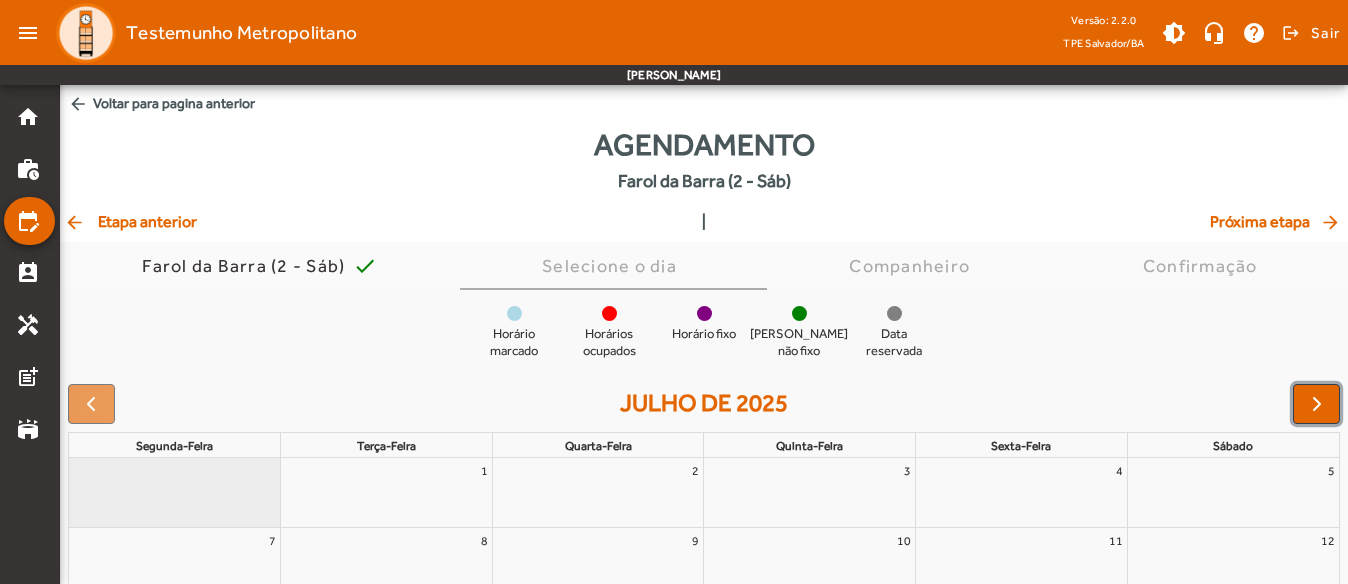 click at bounding box center [1317, 404] 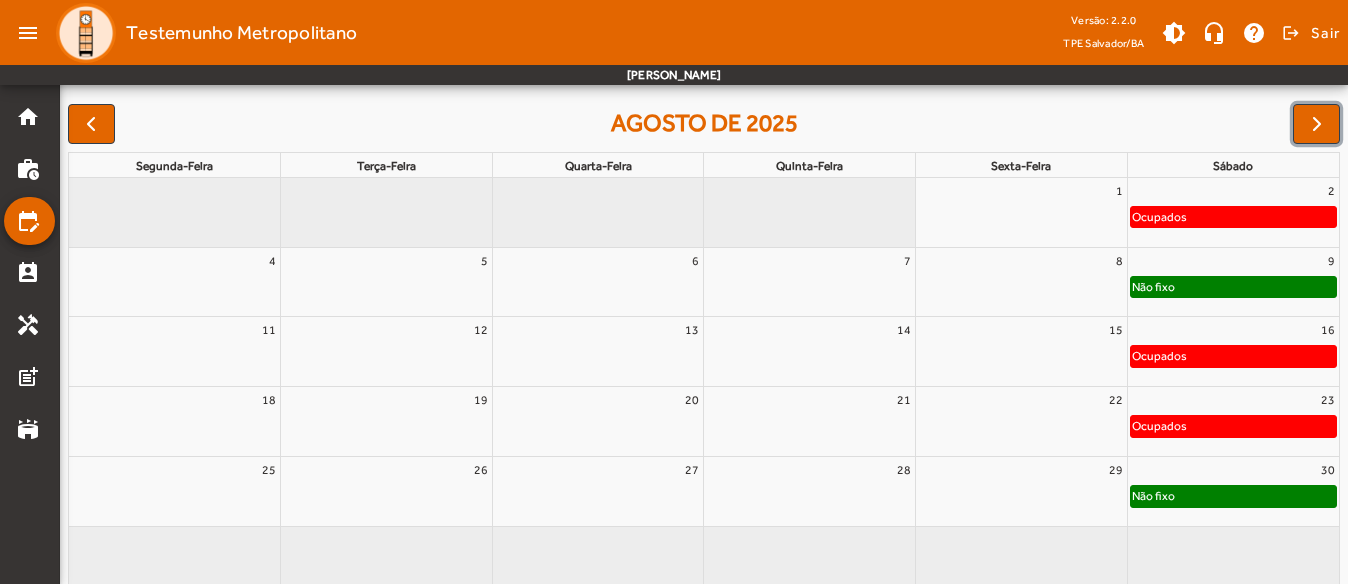 scroll, scrollTop: 302, scrollLeft: 0, axis: vertical 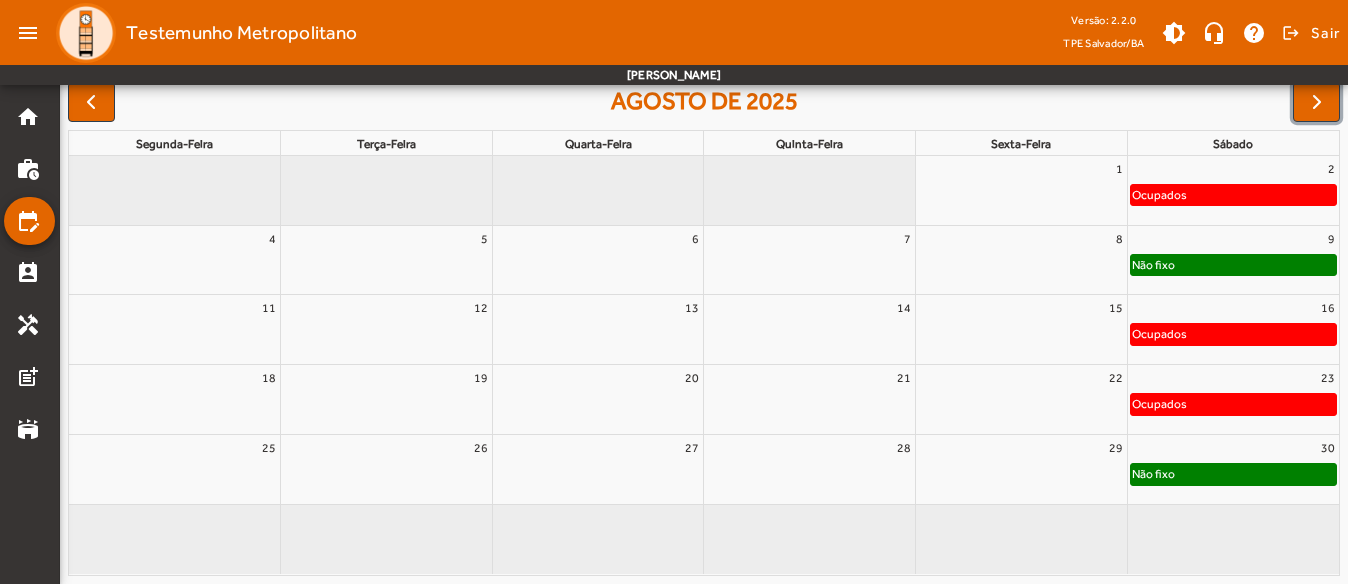 click on "30" at bounding box center (1233, 448) 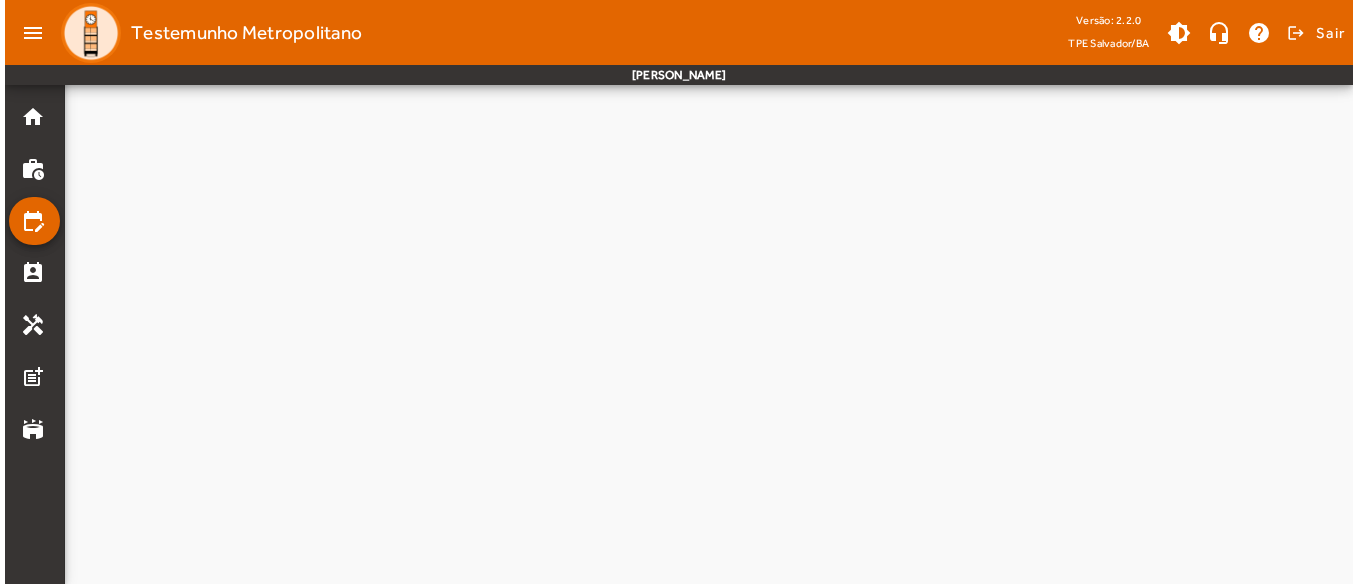 scroll, scrollTop: 0, scrollLeft: 0, axis: both 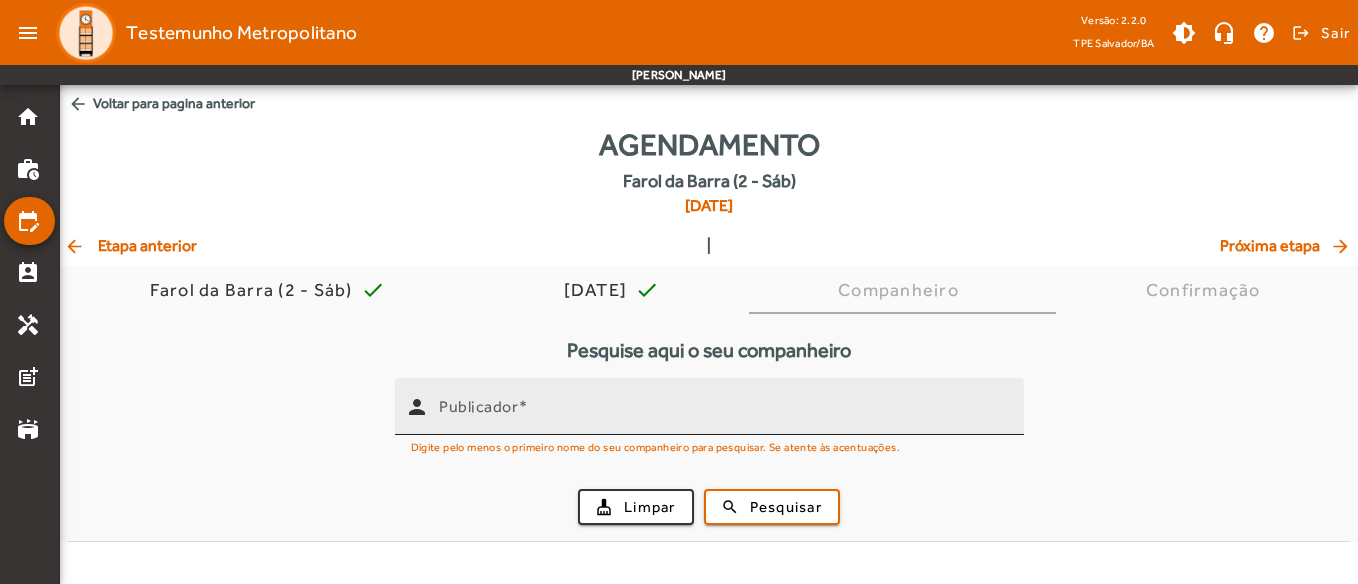 click on "Publicador" at bounding box center [723, 415] 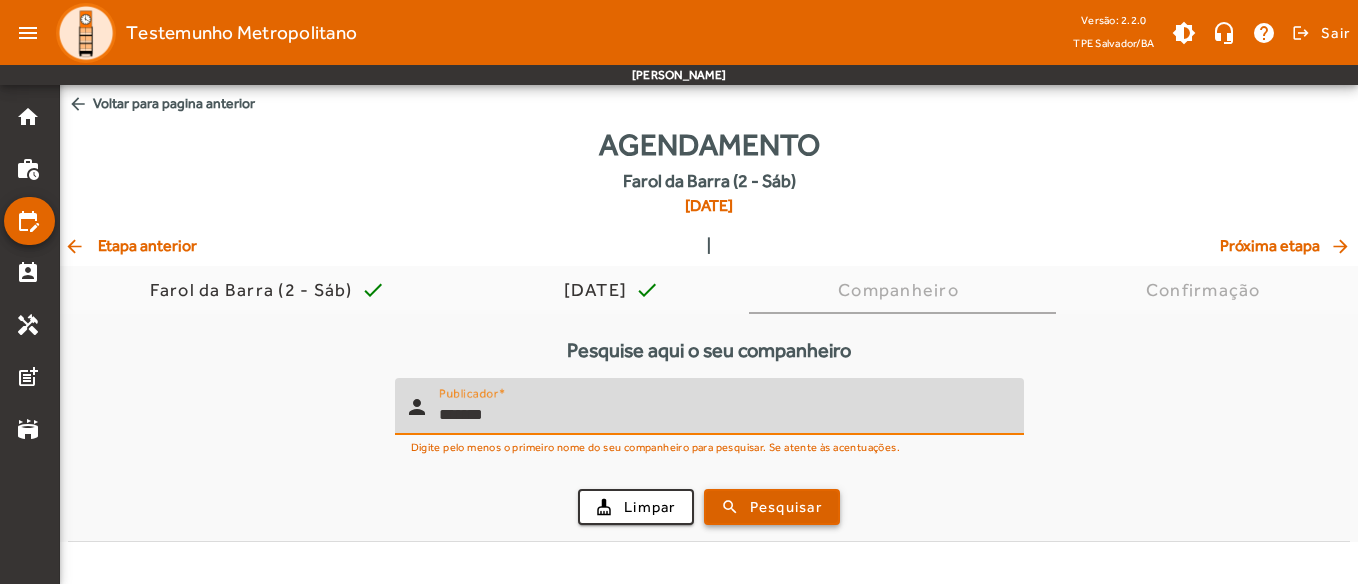 type on "*******" 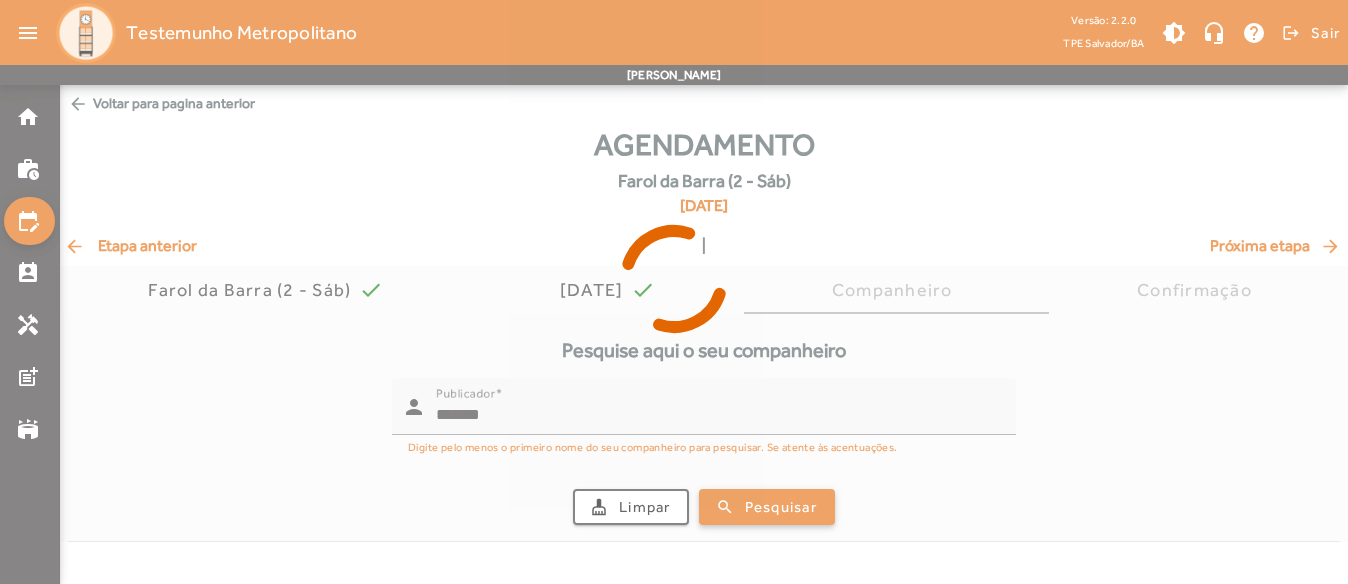 scroll, scrollTop: 89, scrollLeft: 0, axis: vertical 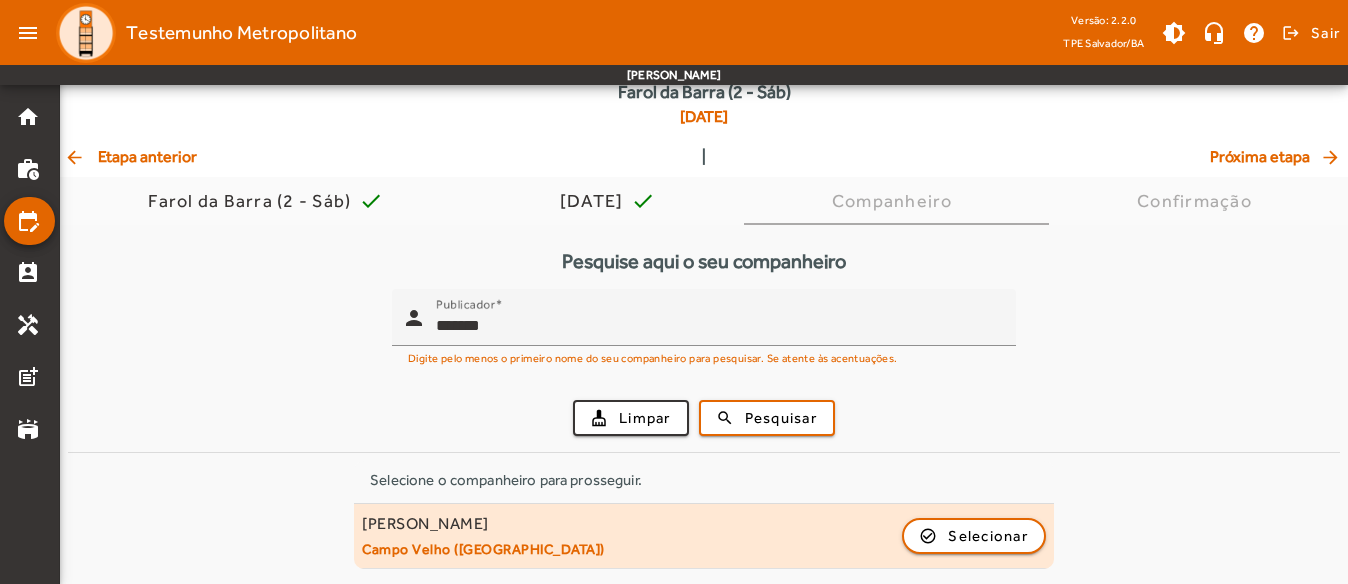 drag, startPoint x: 943, startPoint y: 505, endPoint x: 943, endPoint y: 519, distance: 14 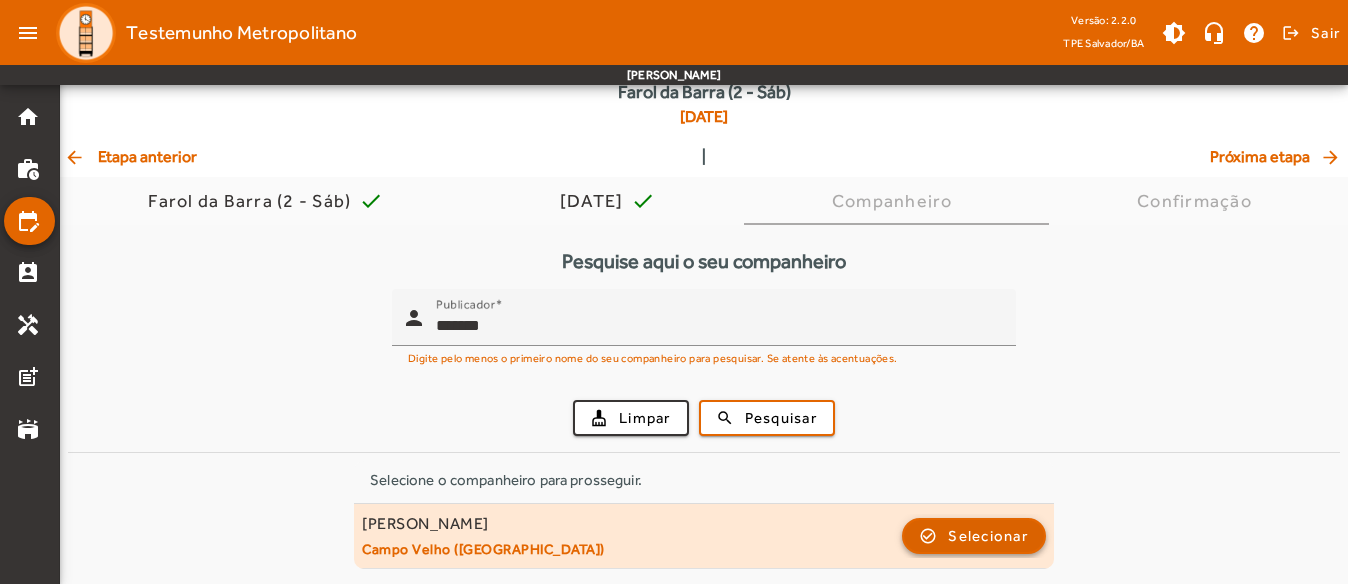 click 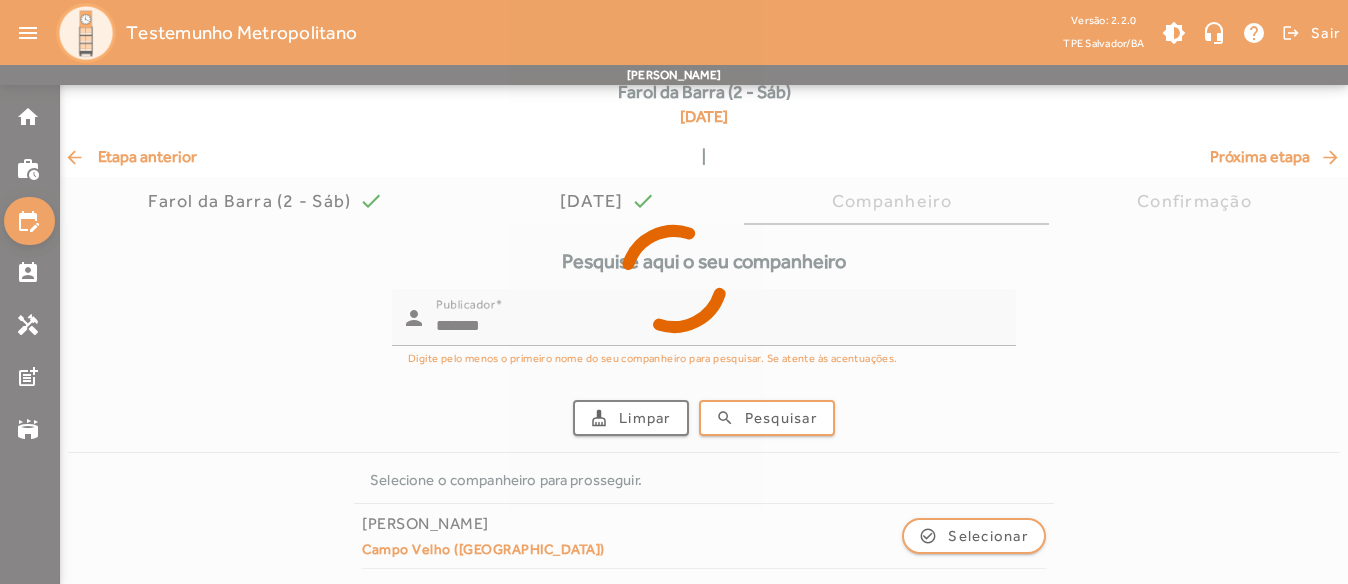 scroll, scrollTop: 0, scrollLeft: 0, axis: both 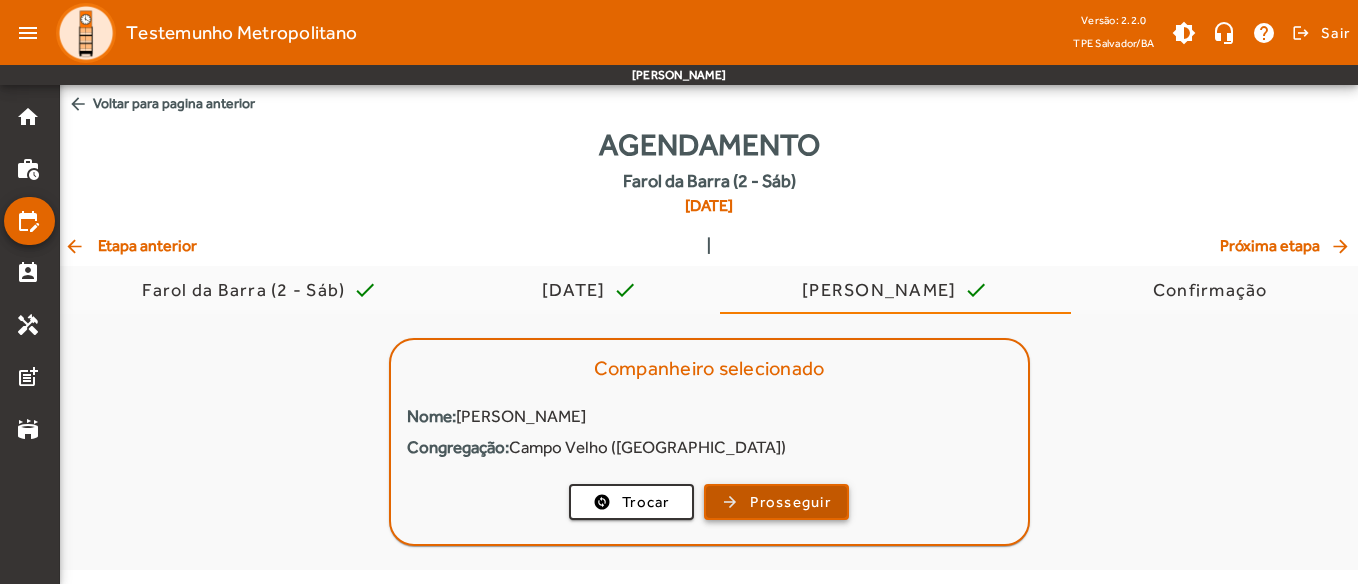 click 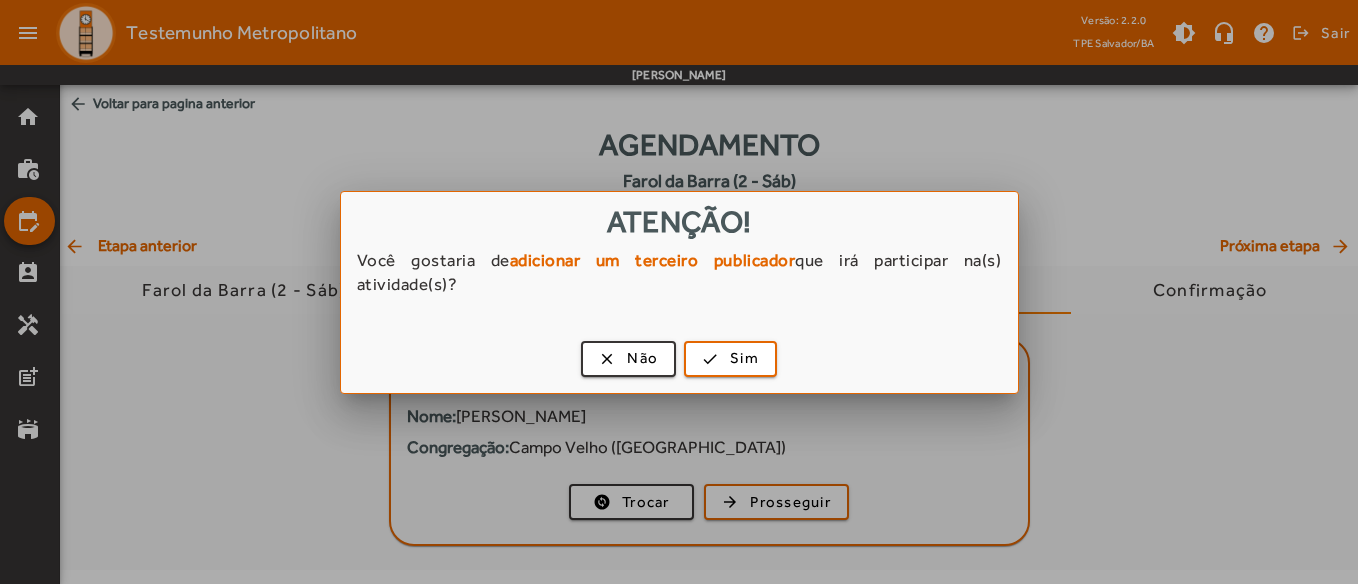 click on "Atenção! Você gostaria de  adicionar um terceiro publicador  que irá participar na(s) atividade(s)? clear  Não  check  Sim" at bounding box center [679, 292] 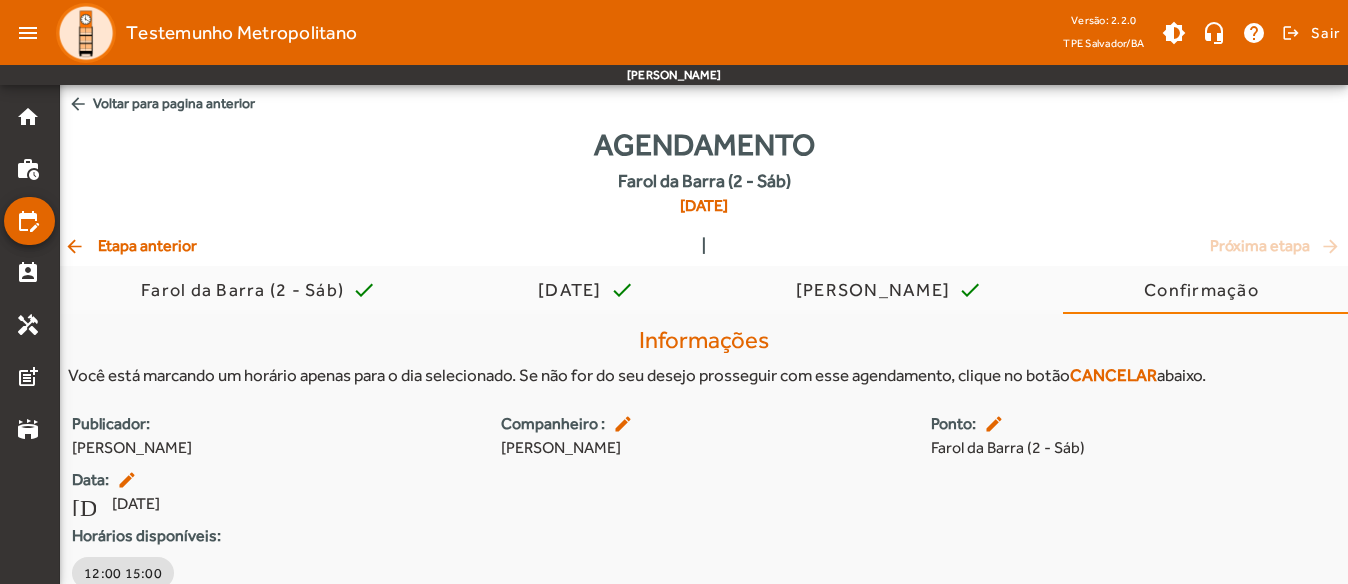 scroll, scrollTop: 85, scrollLeft: 0, axis: vertical 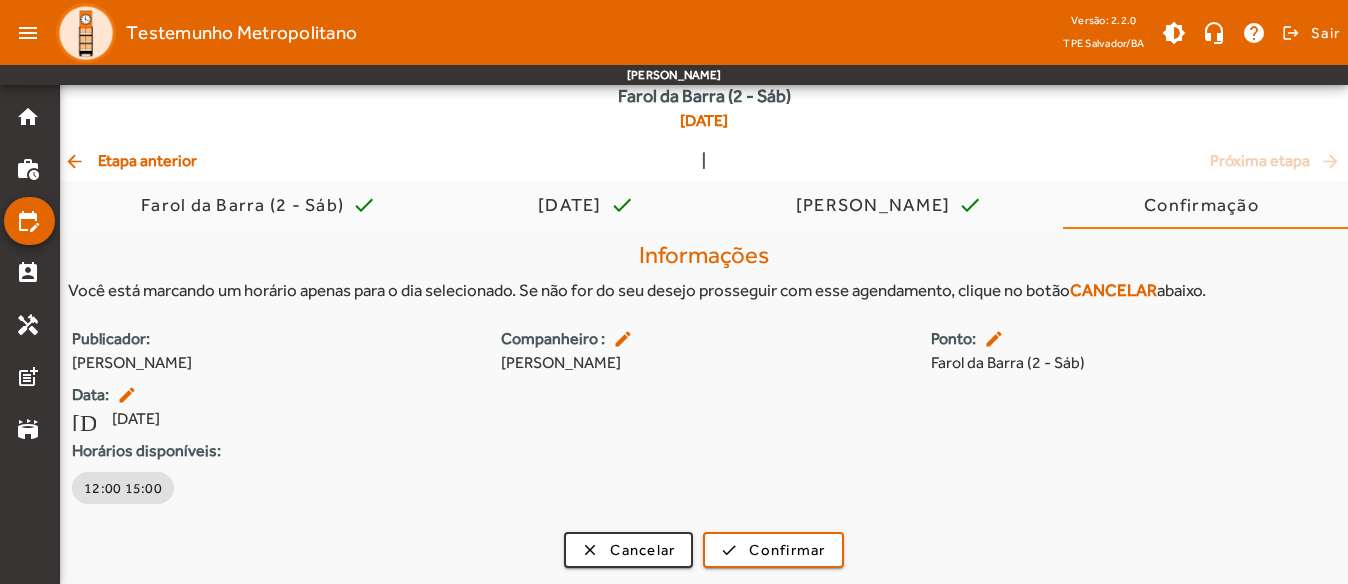 click on "Agendamento   [GEOGRAPHIC_DATA] (2 - Sáb)    [DATE]" 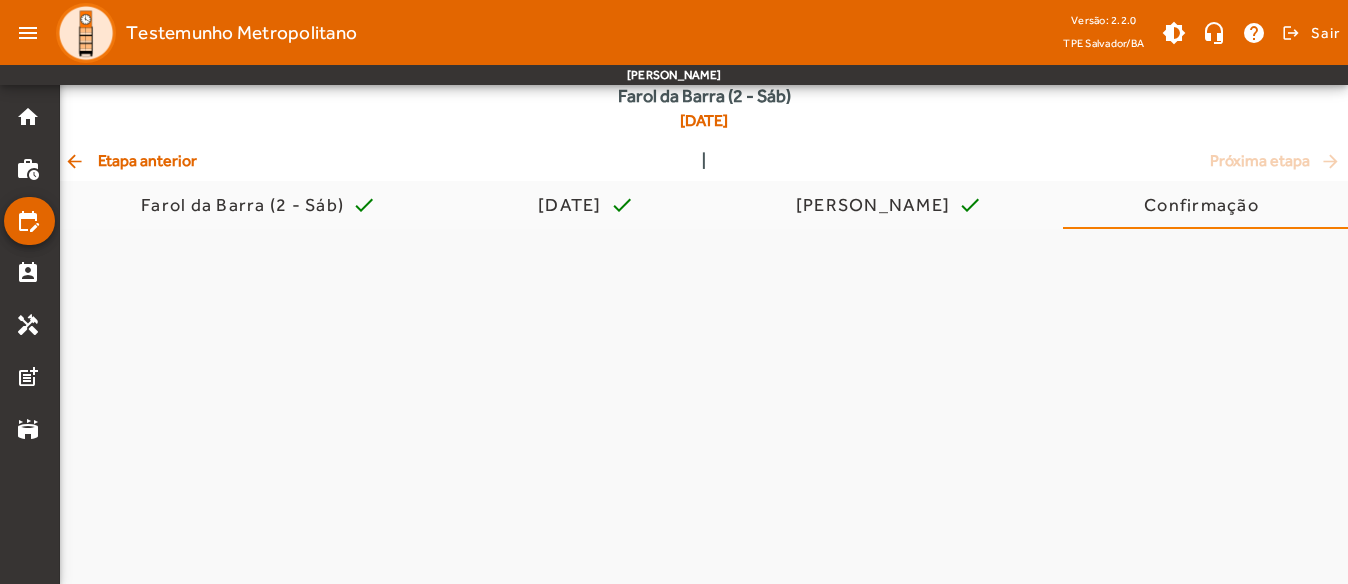 click on "Agendamento   [GEOGRAPHIC_DATA] (2 - Sáb)    [DATE]" 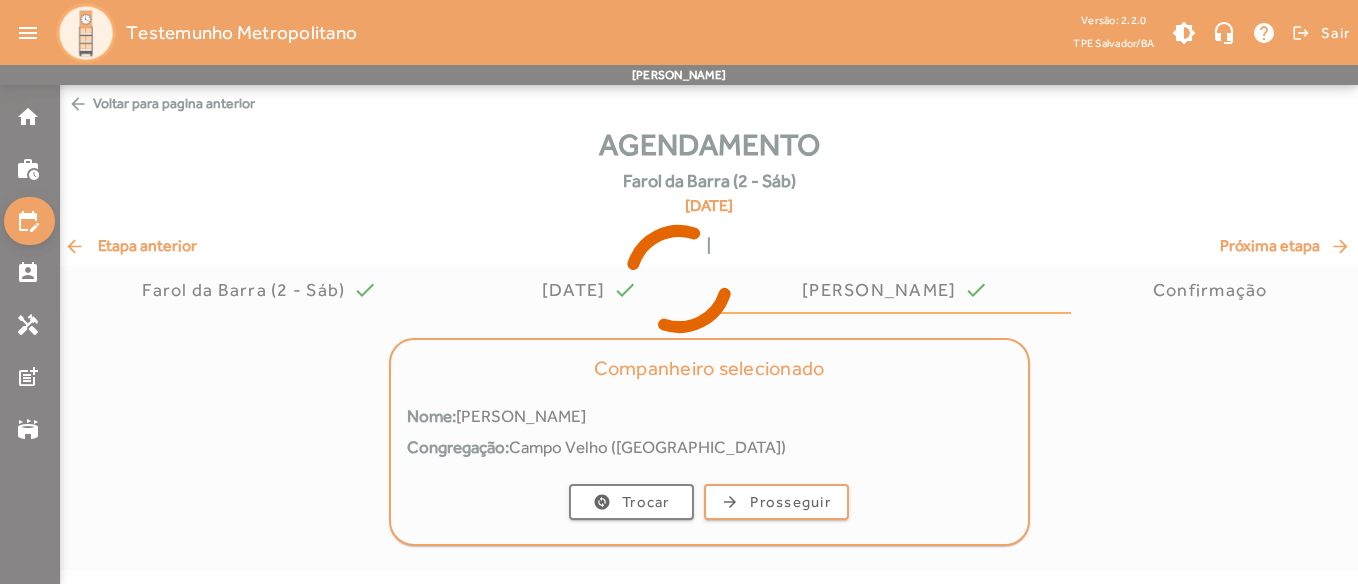 drag, startPoint x: 153, startPoint y: 158, endPoint x: 166, endPoint y: 242, distance: 85 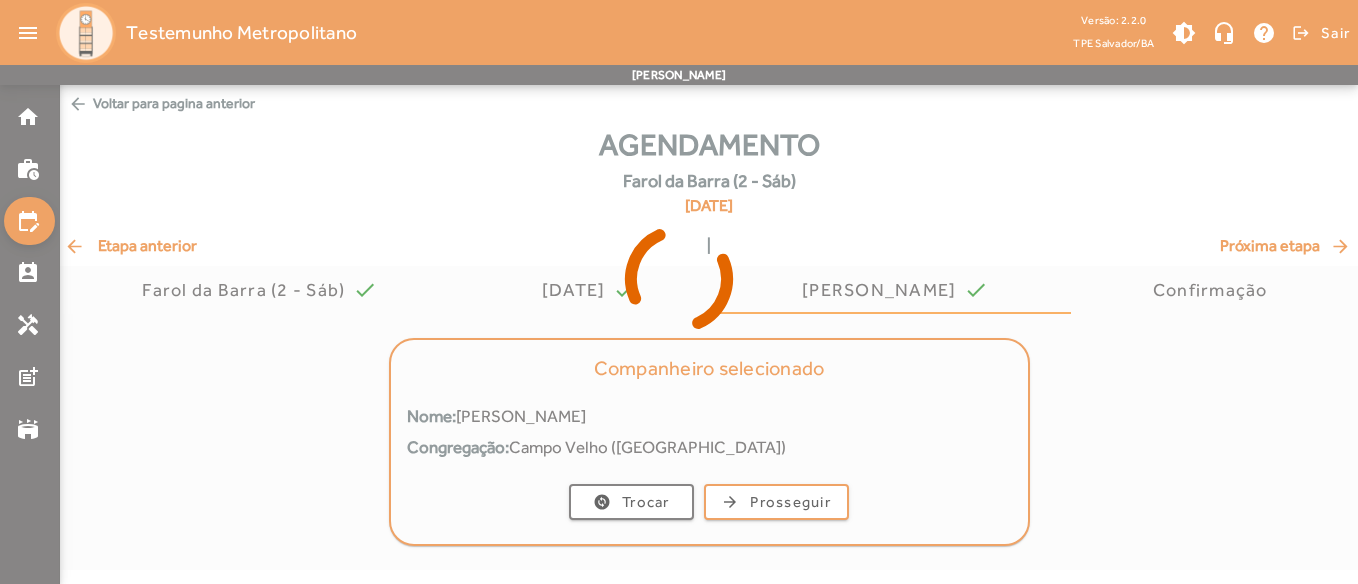 click 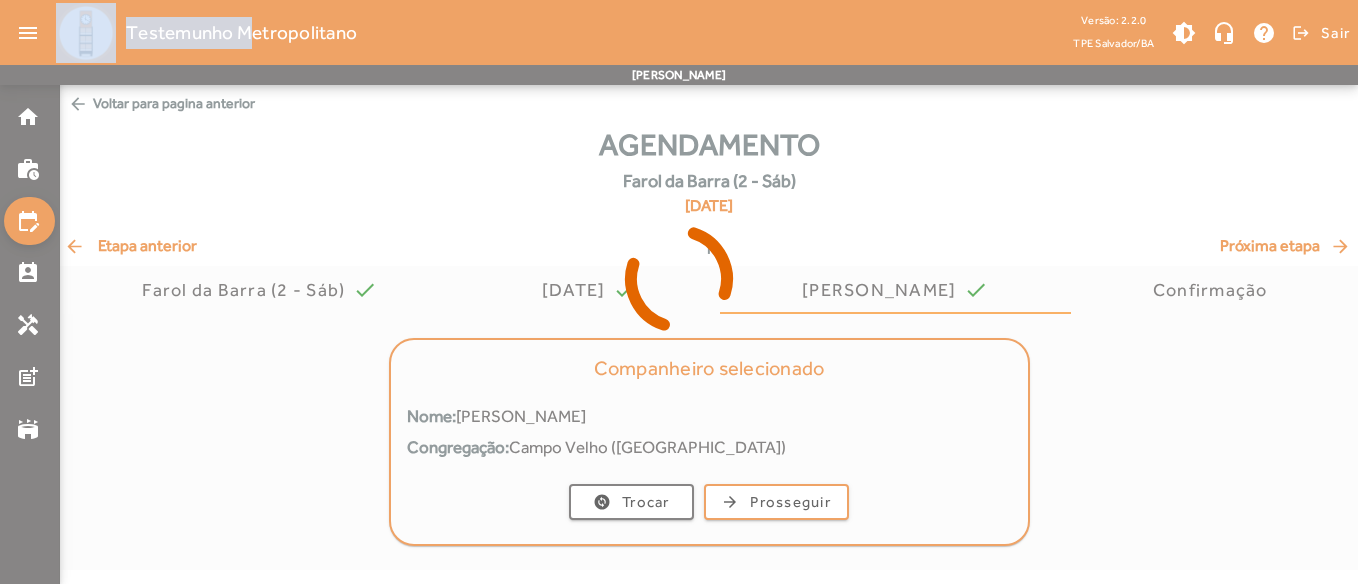 click 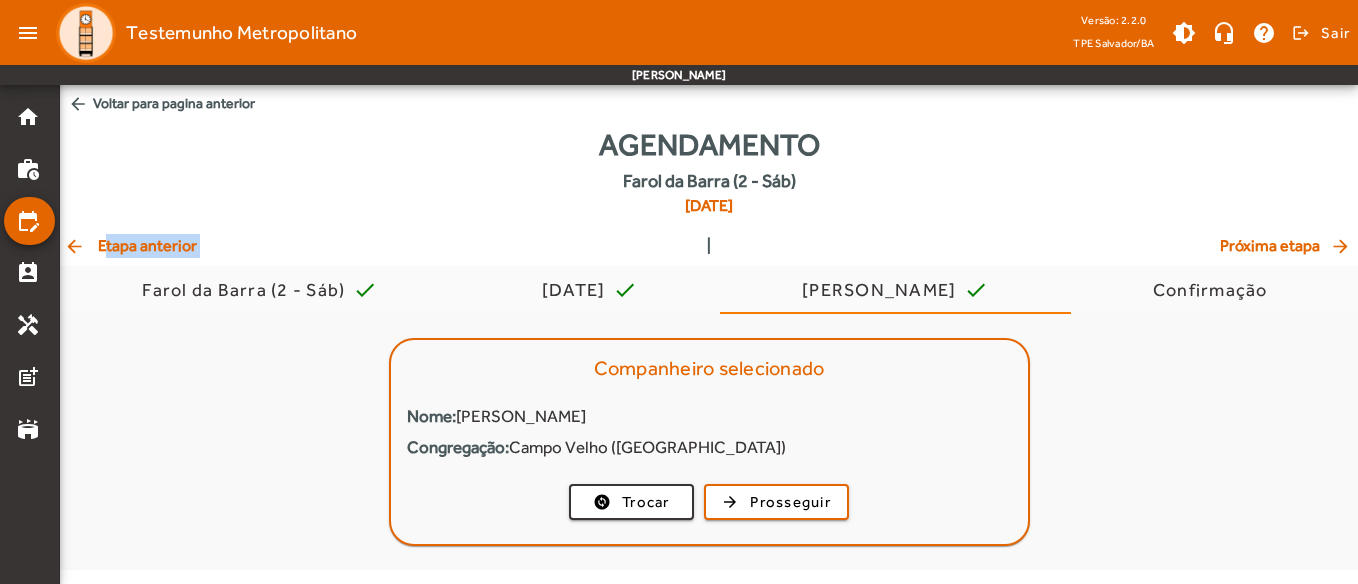 click on "arrow_back  Etapa anterior" 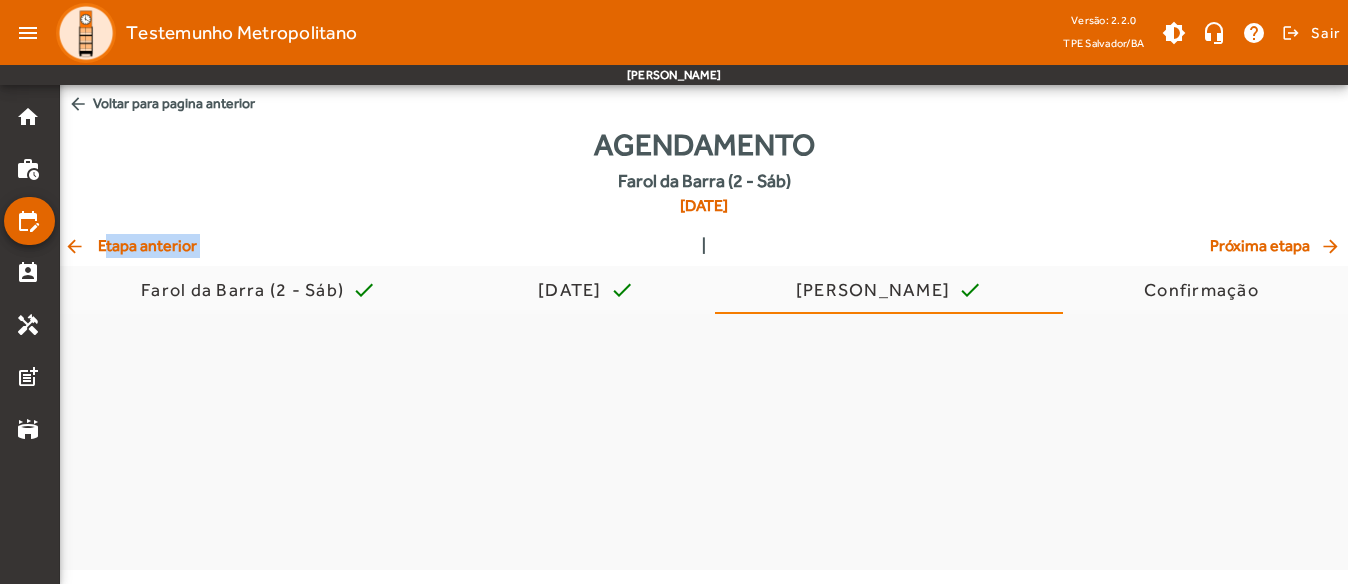click on "arrow_back  Etapa anterior" 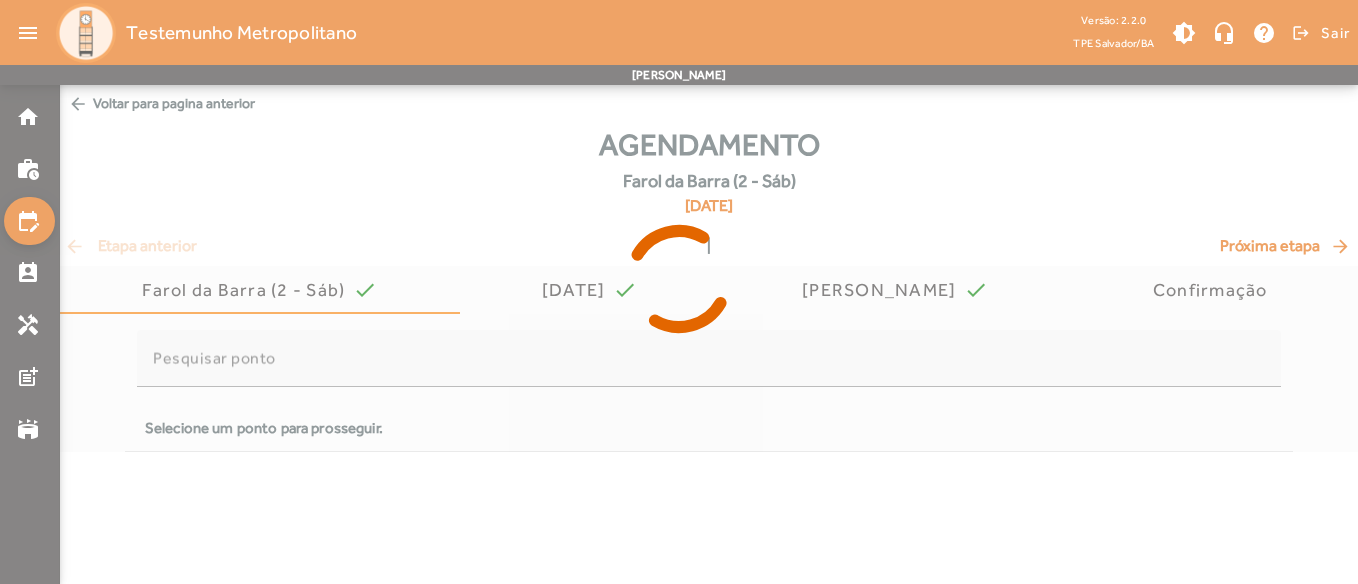 click 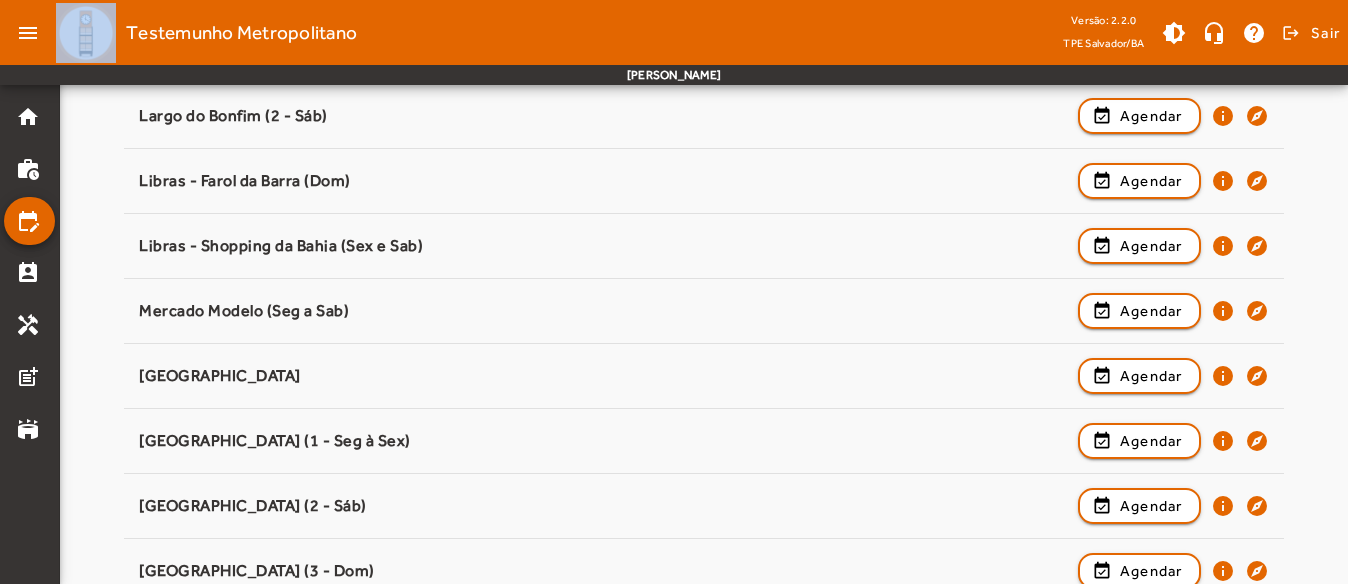 scroll, scrollTop: 1600, scrollLeft: 0, axis: vertical 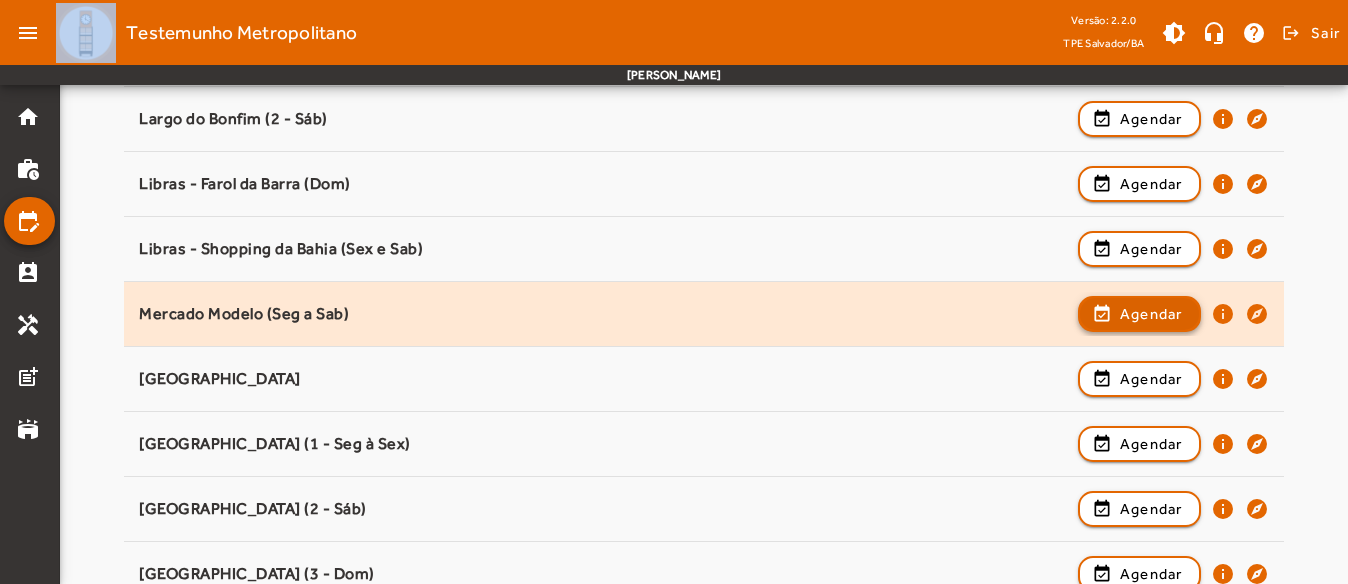 click on "Agendar" at bounding box center (1151, 379) 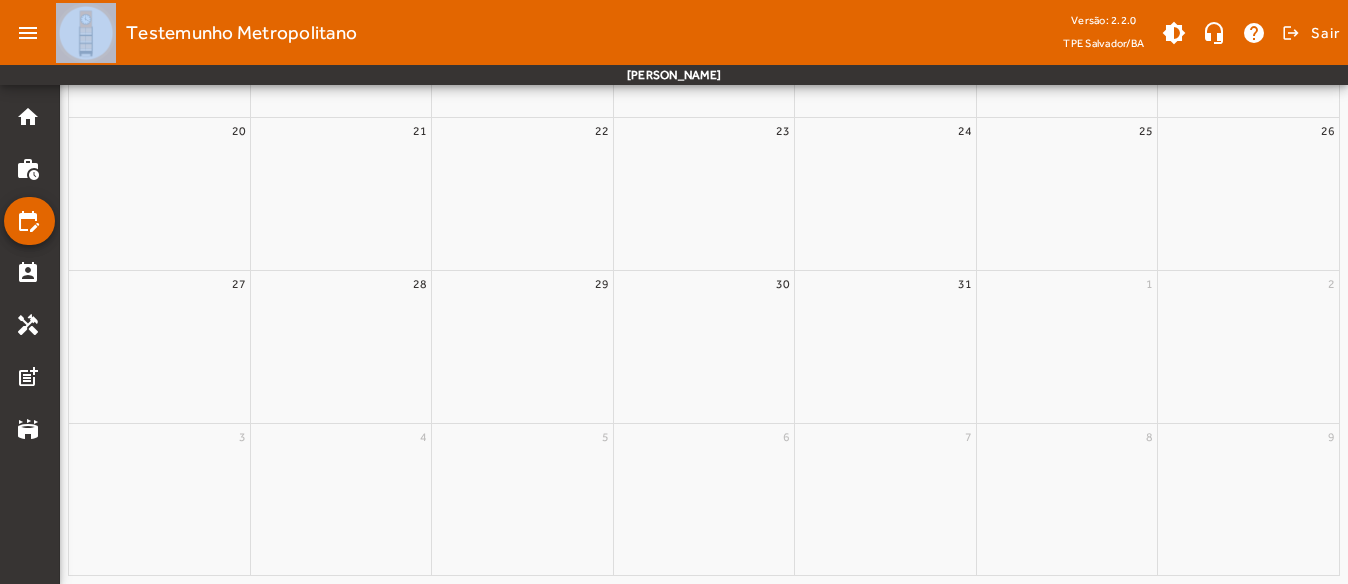 scroll, scrollTop: 0, scrollLeft: 0, axis: both 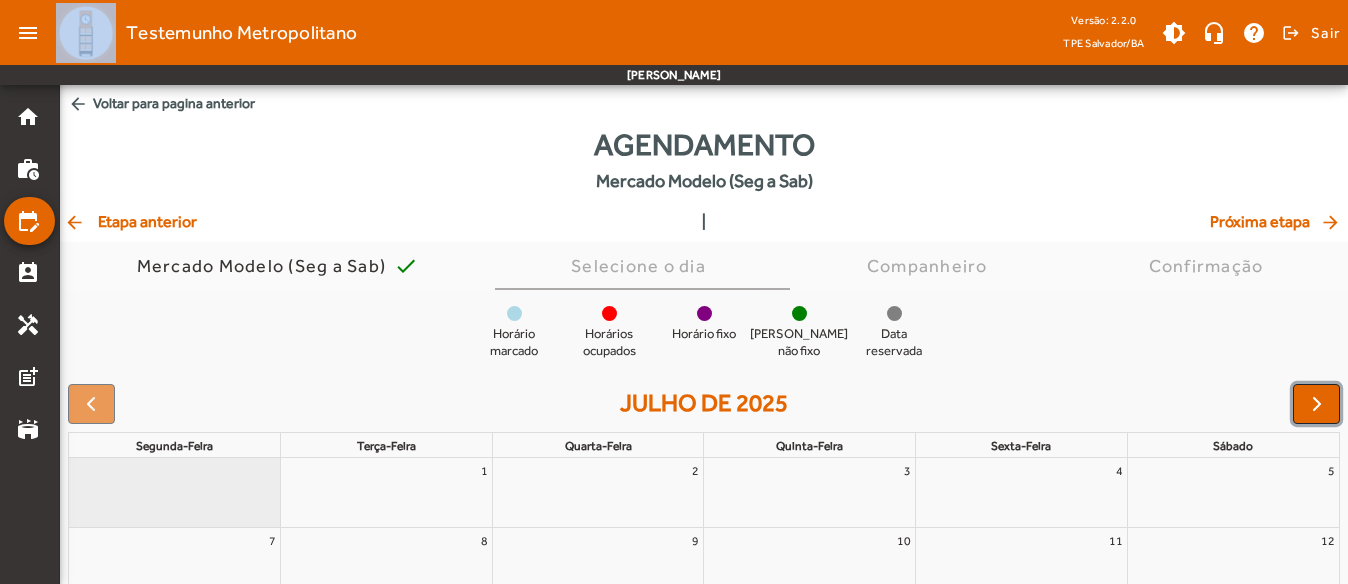 click at bounding box center [1317, 404] 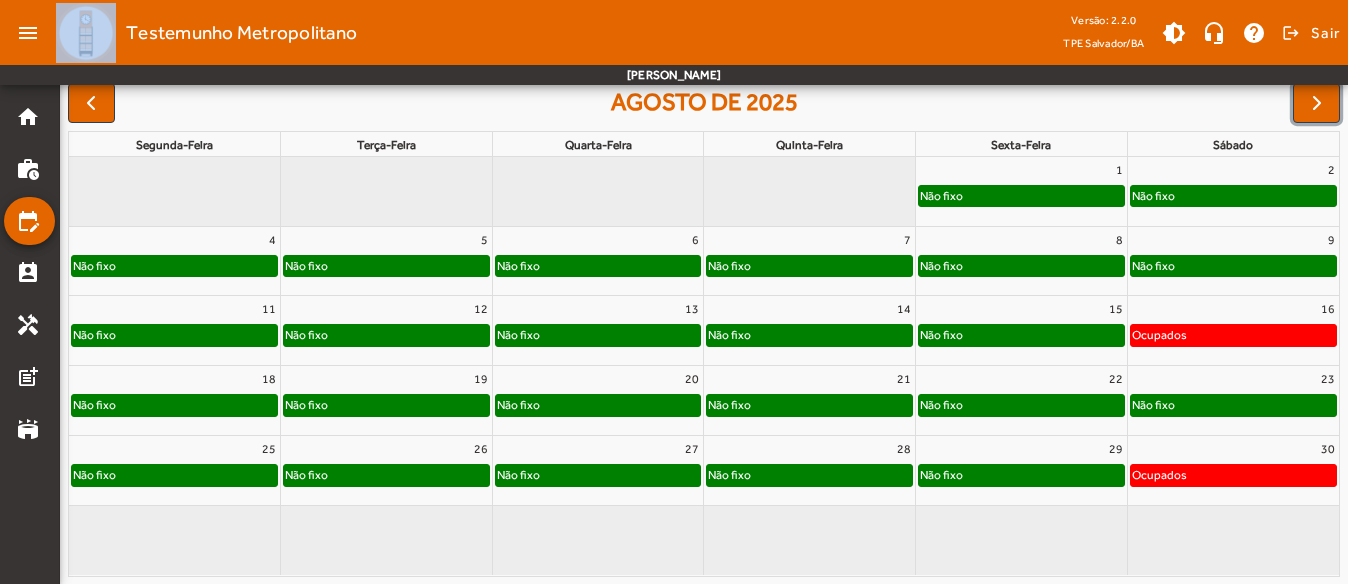 scroll, scrollTop: 302, scrollLeft: 0, axis: vertical 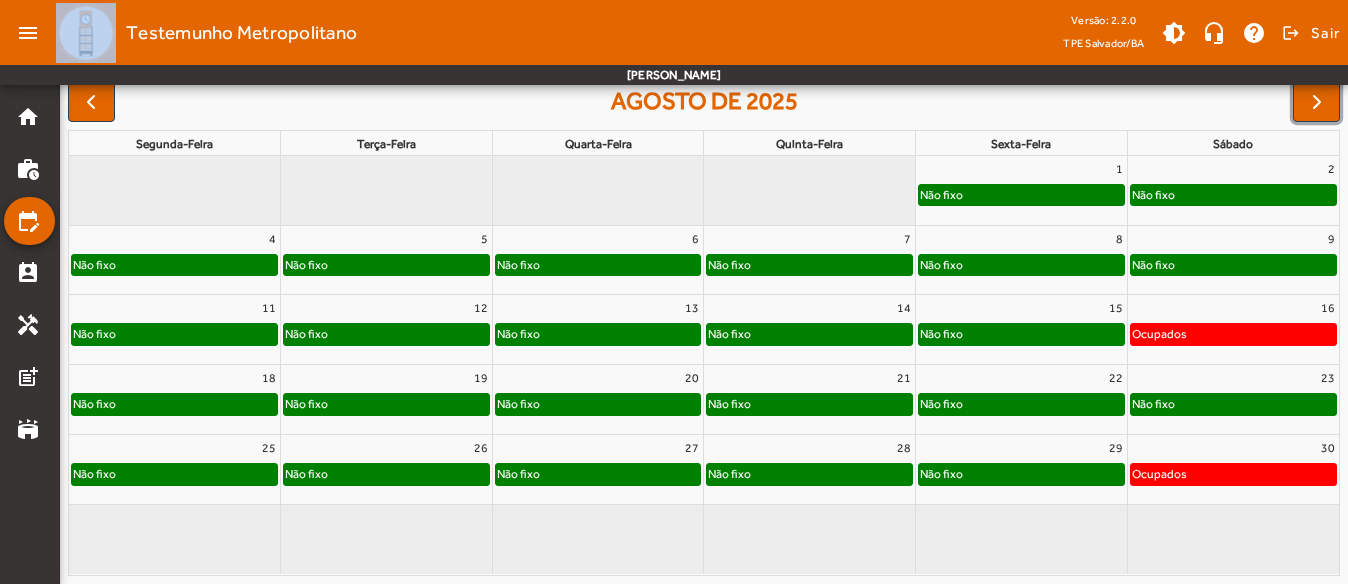 click on "23" at bounding box center (1233, 378) 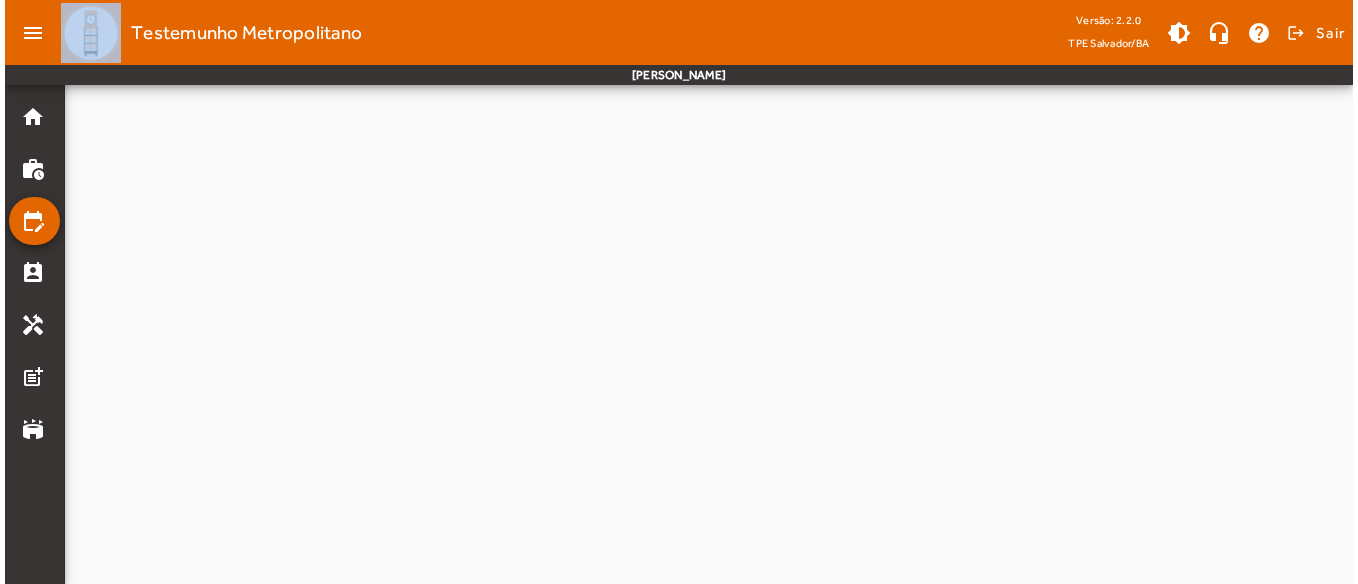 scroll, scrollTop: 0, scrollLeft: 0, axis: both 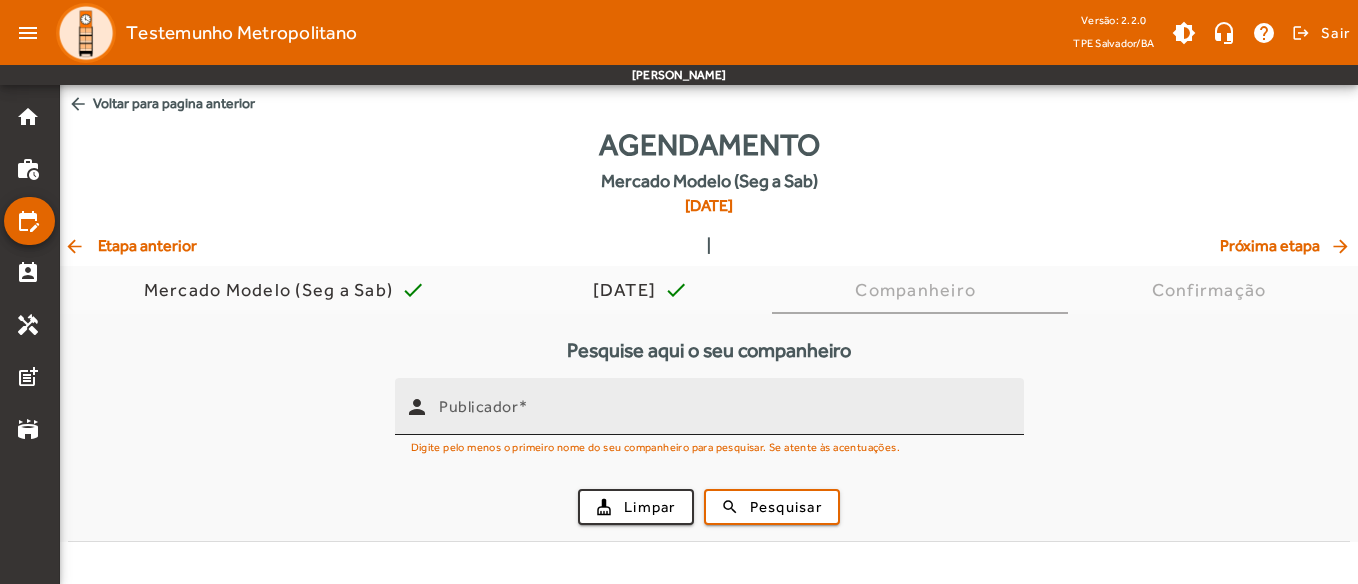 click on "Publicador" at bounding box center (723, 415) 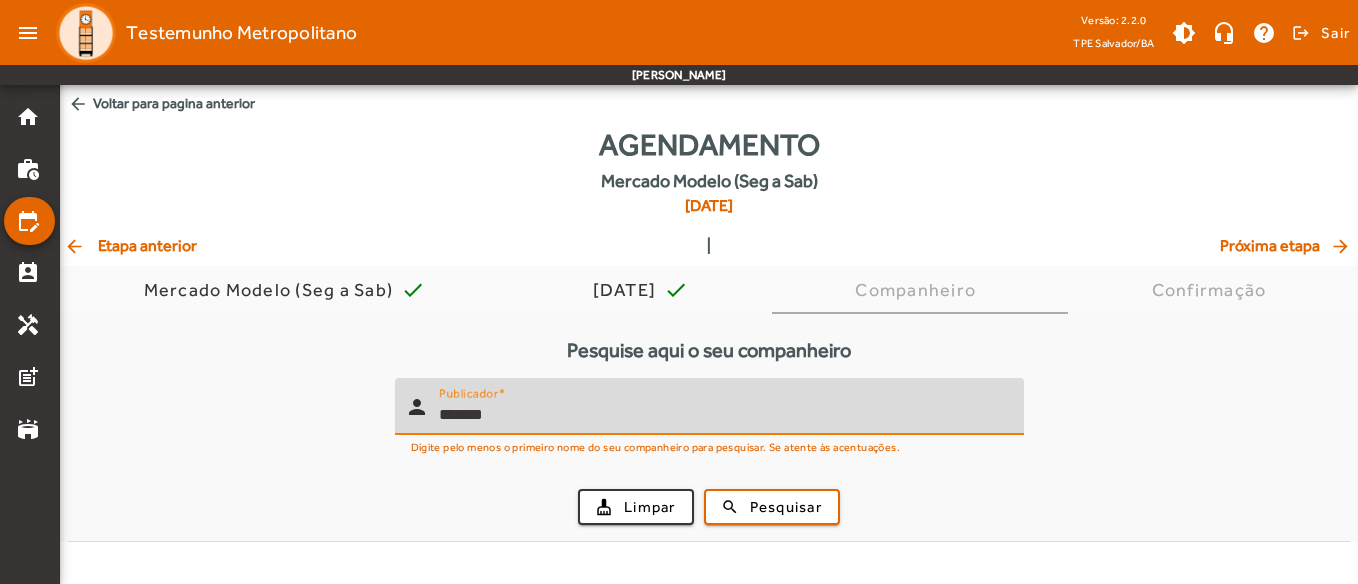 type on "*******" 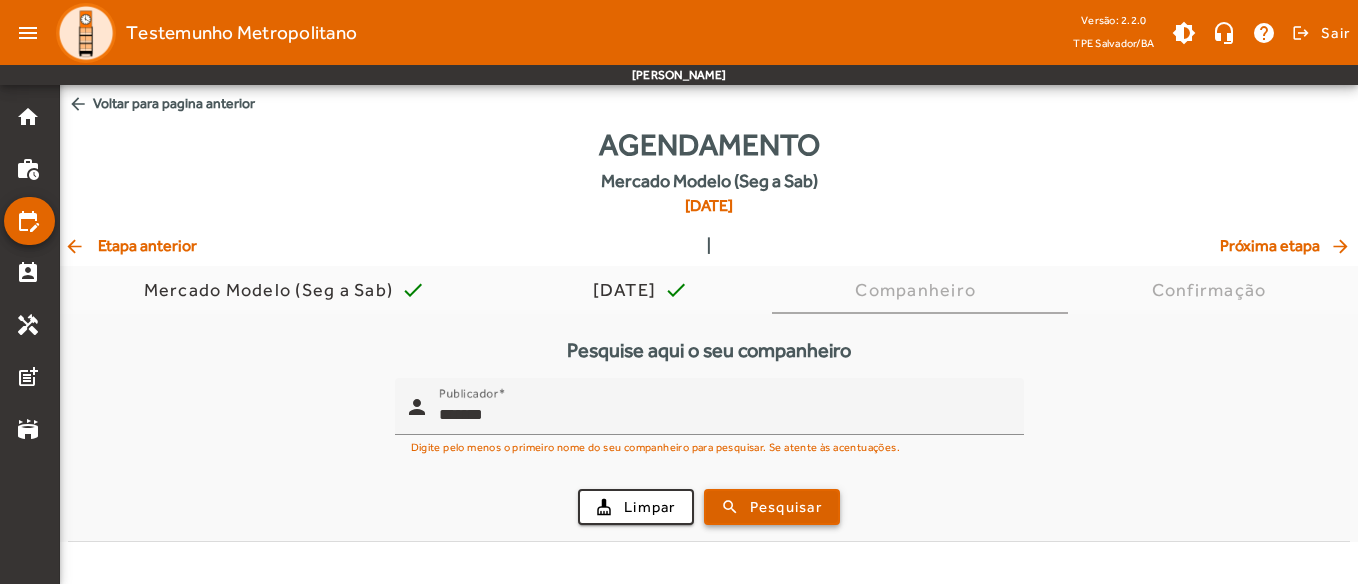 click on "search  Pesquisar" at bounding box center [772, 507] 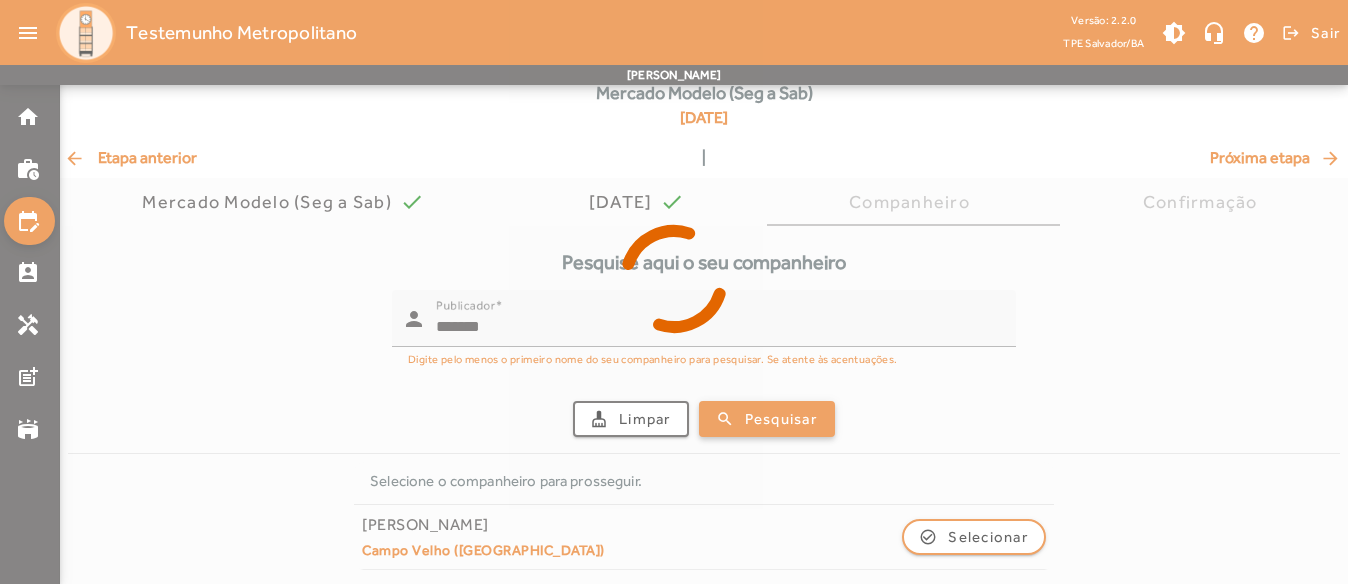 scroll, scrollTop: 89, scrollLeft: 0, axis: vertical 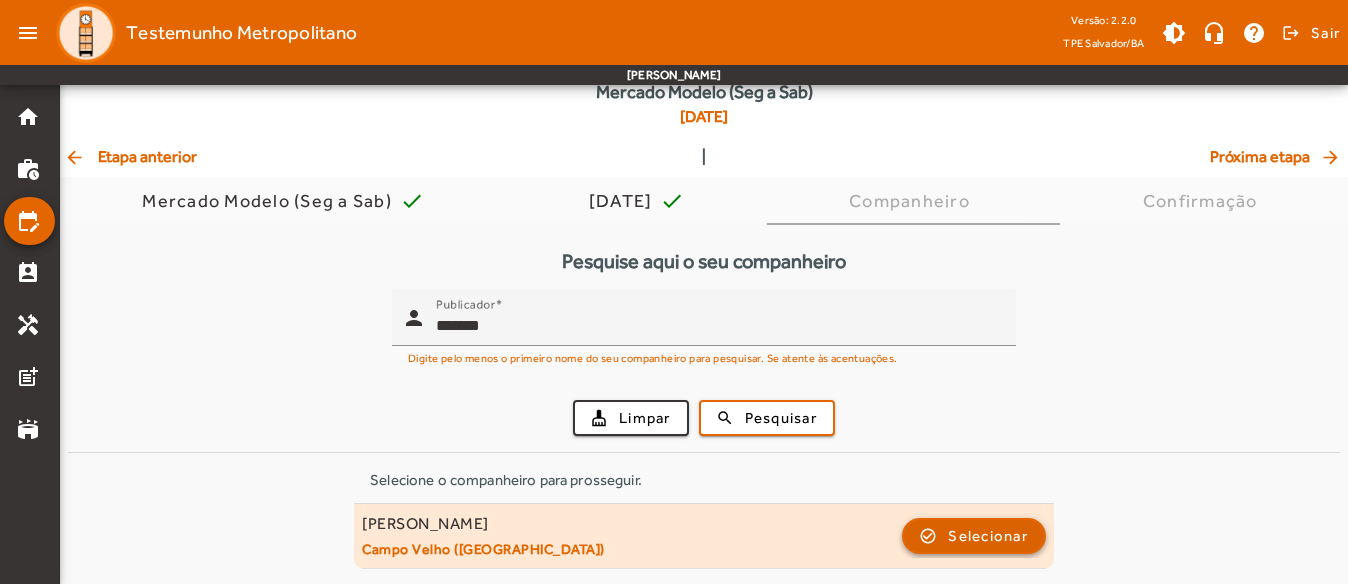 click on "Selecionar" 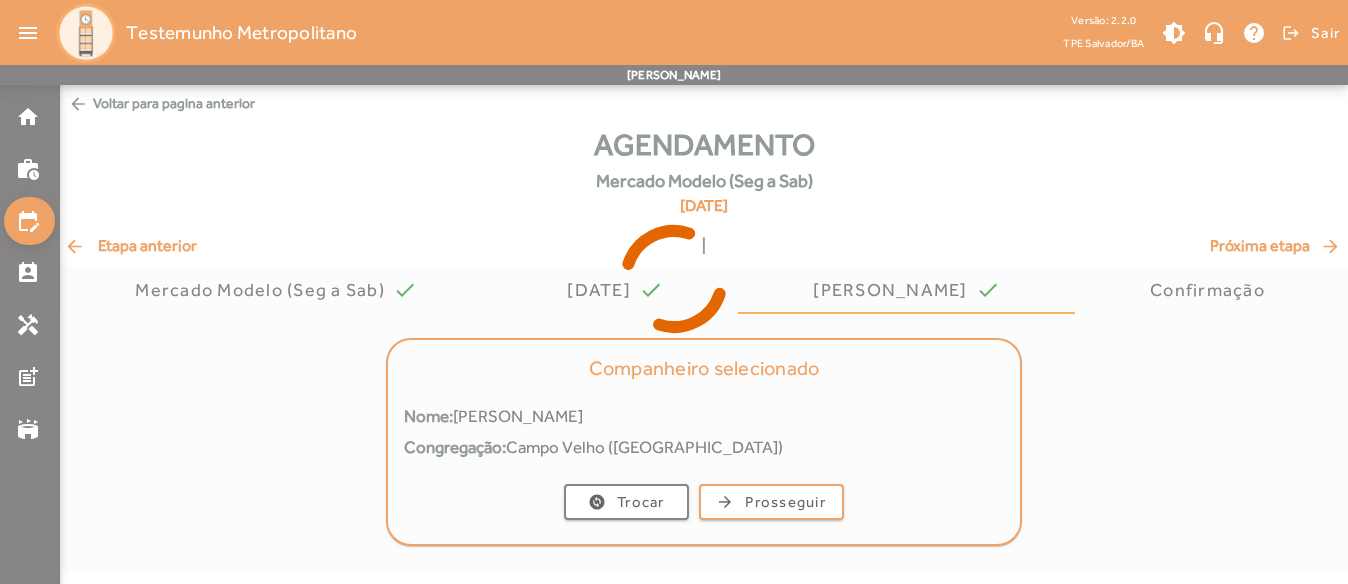scroll, scrollTop: 0, scrollLeft: 0, axis: both 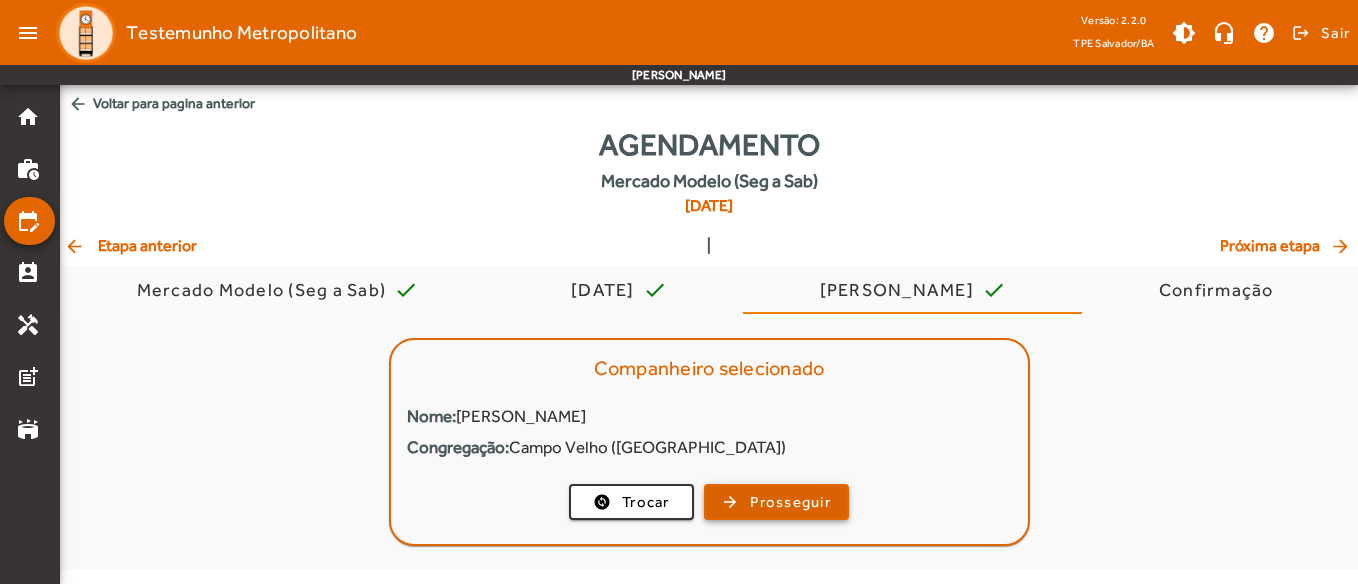 click on "Prosseguir" 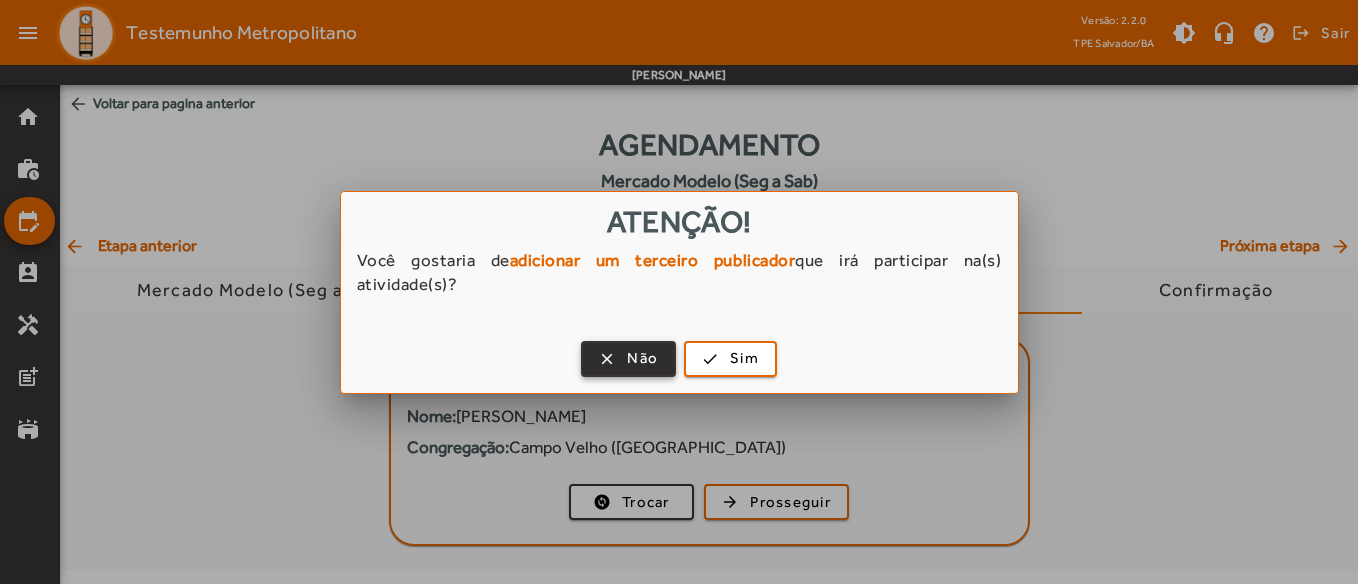 click at bounding box center [628, 359] 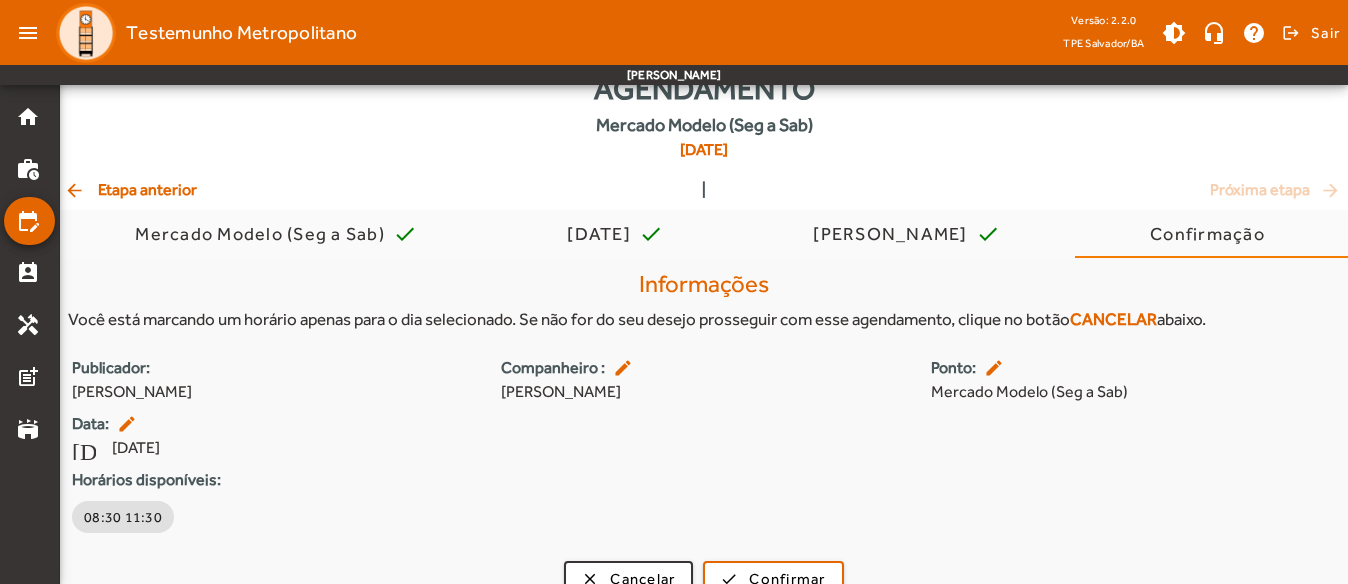 scroll, scrollTop: 85, scrollLeft: 0, axis: vertical 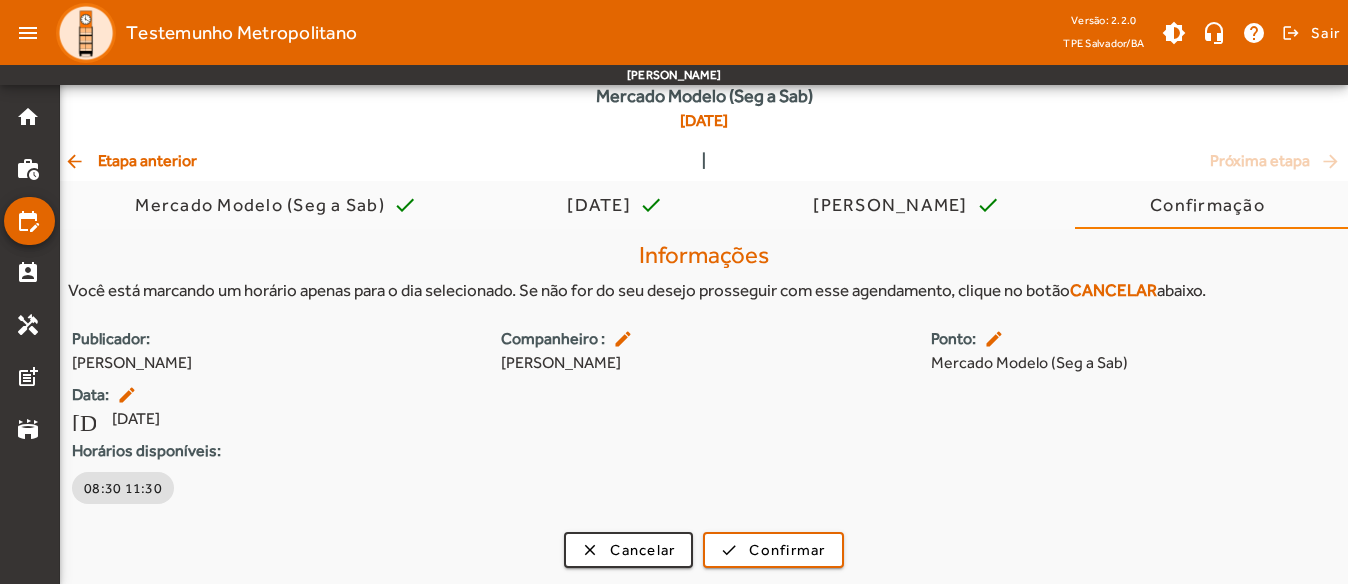 click on "arrow_back  Etapa anterior" 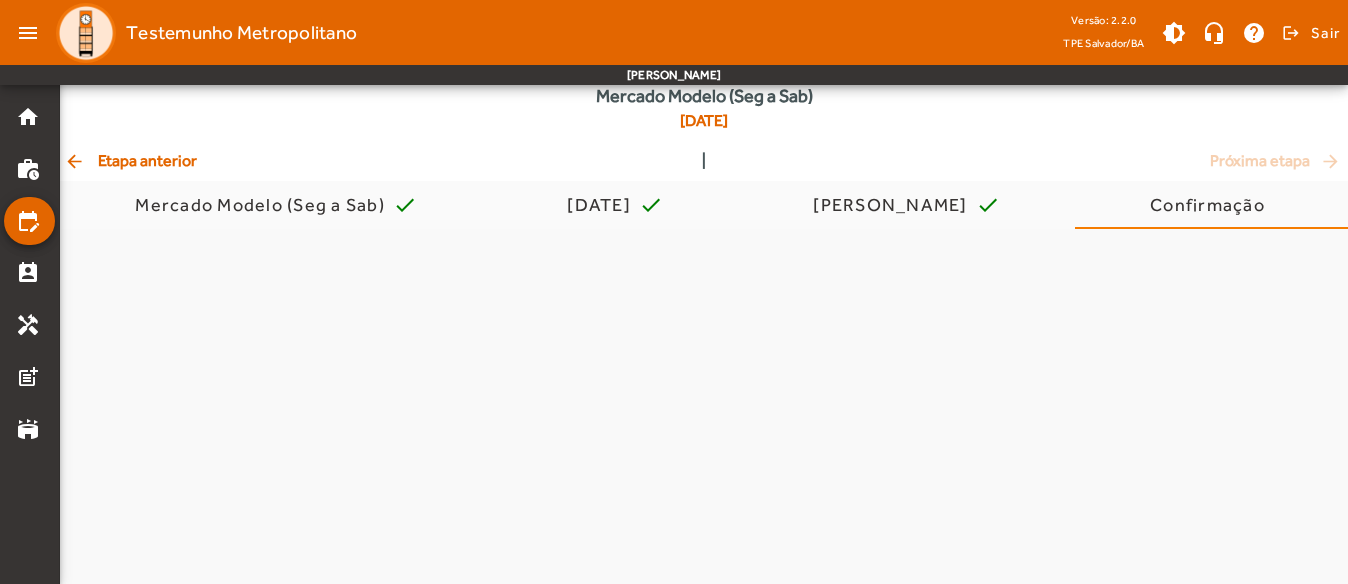 scroll, scrollTop: 0, scrollLeft: 0, axis: both 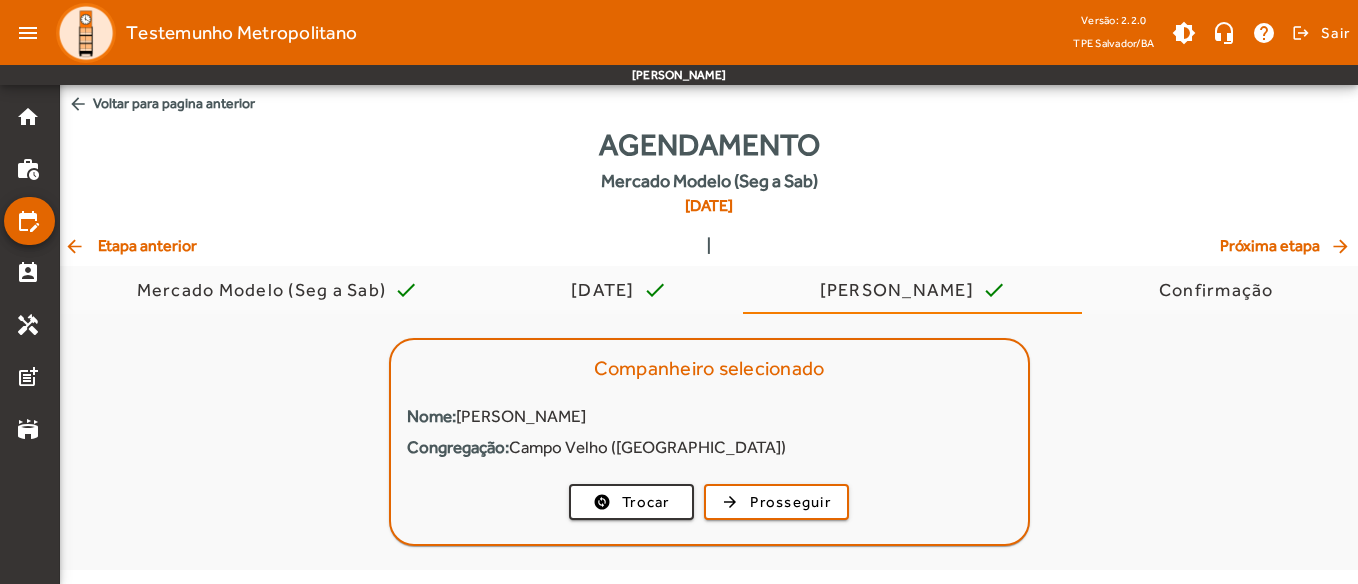 click on "Agendamento   Mercado Modelo (Seg a Sab)   [DATE]" 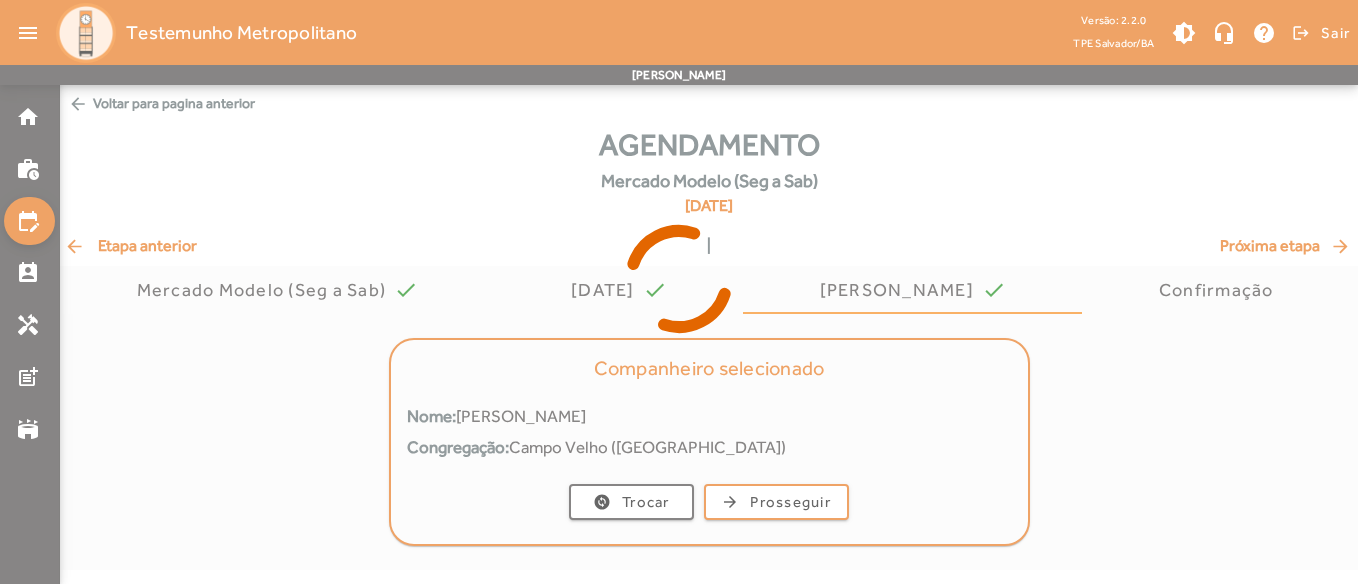 drag, startPoint x: 159, startPoint y: 153, endPoint x: 178, endPoint y: 234, distance: 83.198555 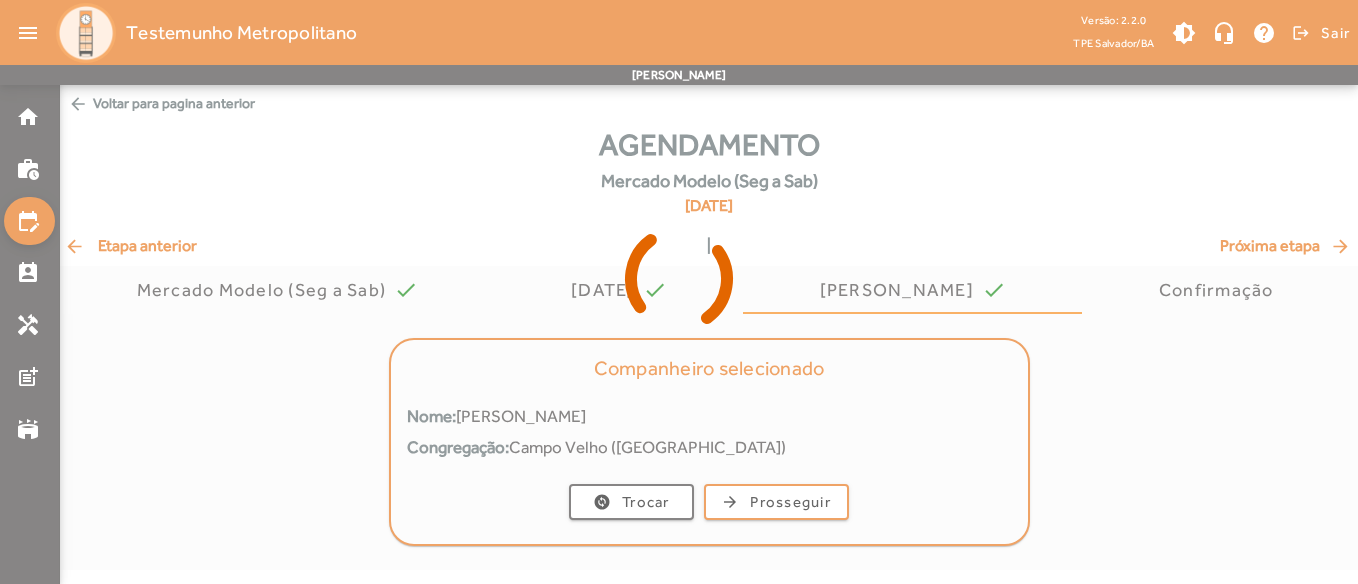 click 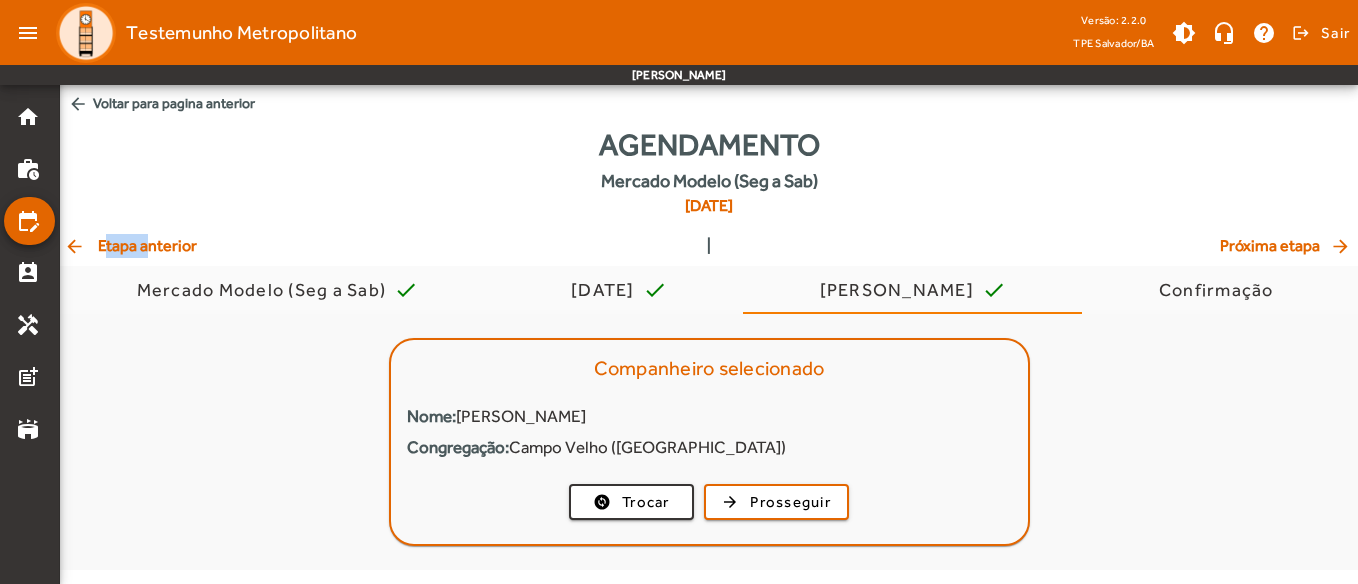click on "arrow_back  Etapa anterior" 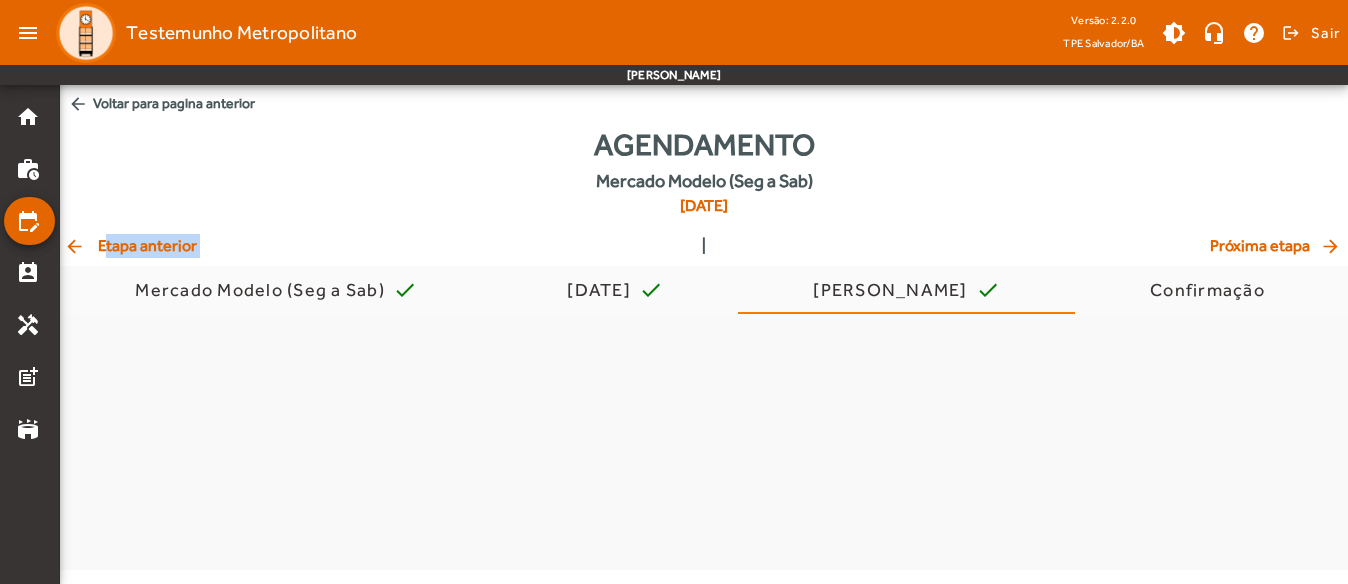 click on "arrow_back  Etapa anterior" 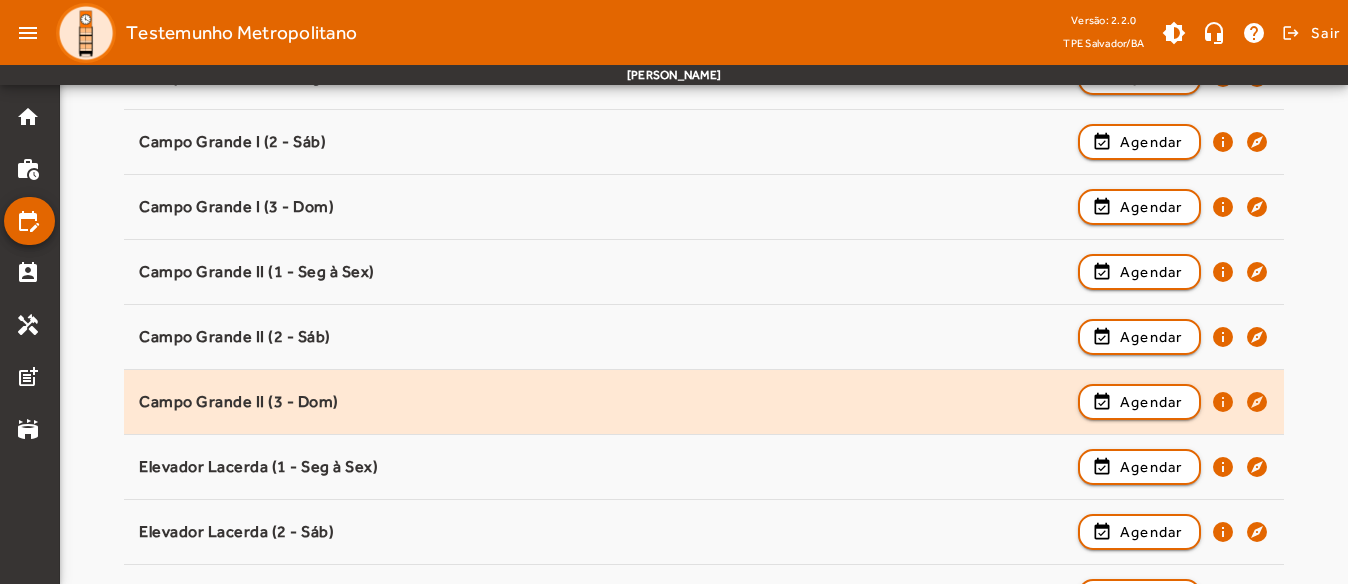 scroll, scrollTop: 600, scrollLeft: 0, axis: vertical 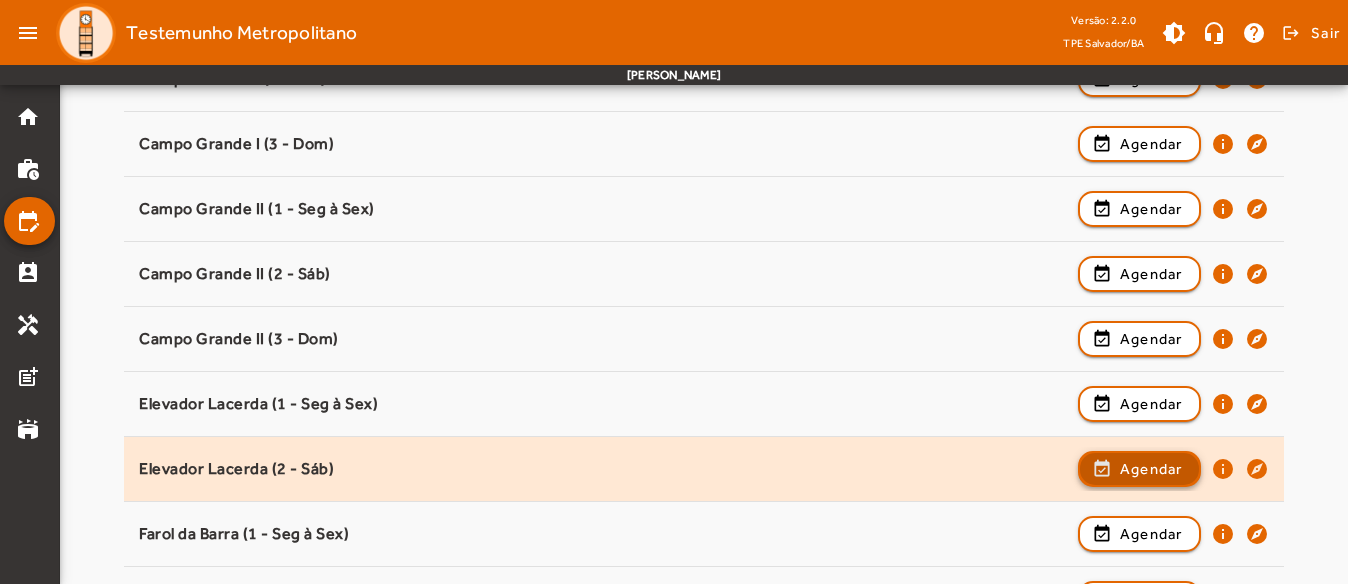 click on "Agendar" 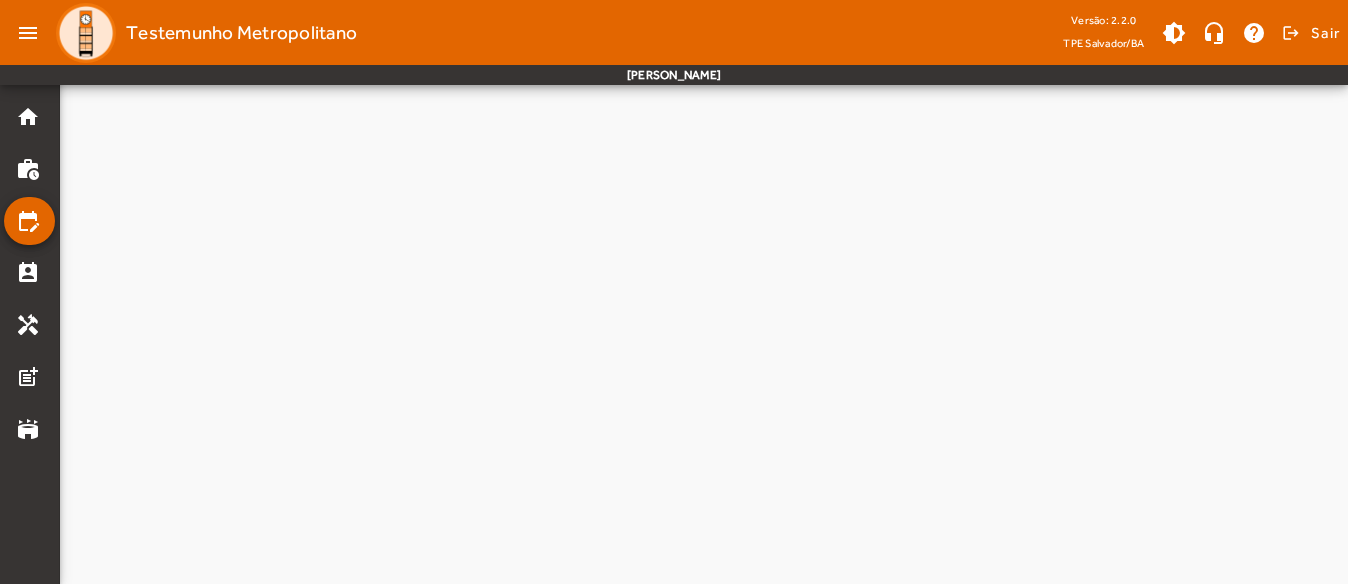 scroll, scrollTop: 0, scrollLeft: 0, axis: both 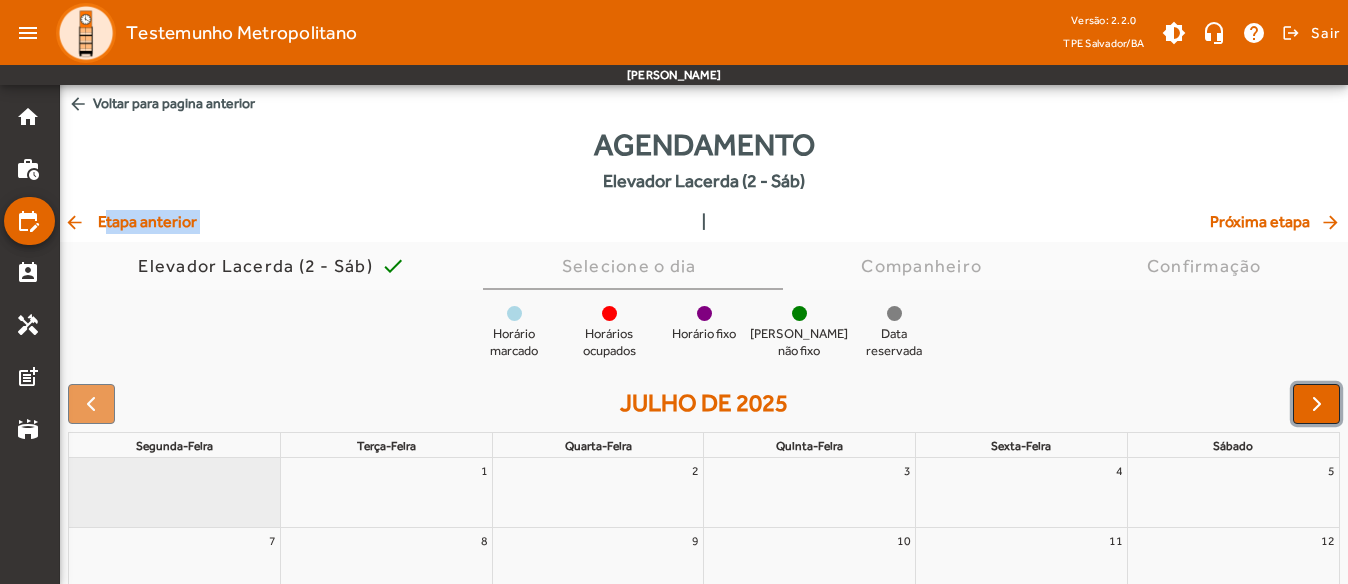 click at bounding box center (1317, 404) 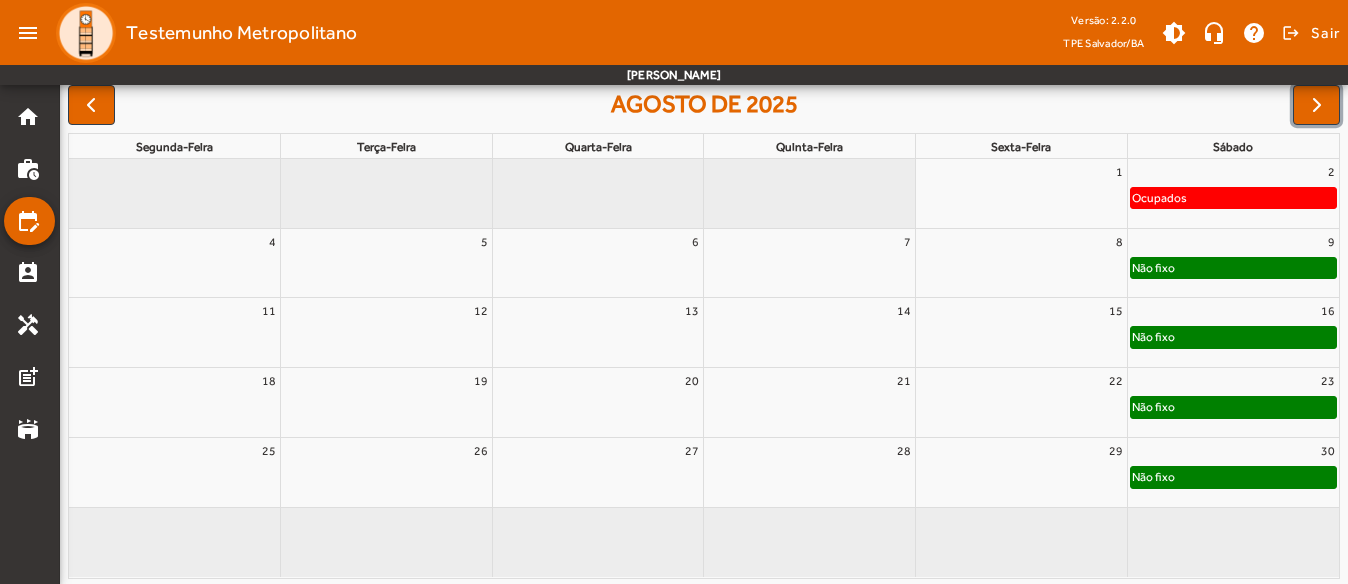 scroll, scrollTop: 302, scrollLeft: 0, axis: vertical 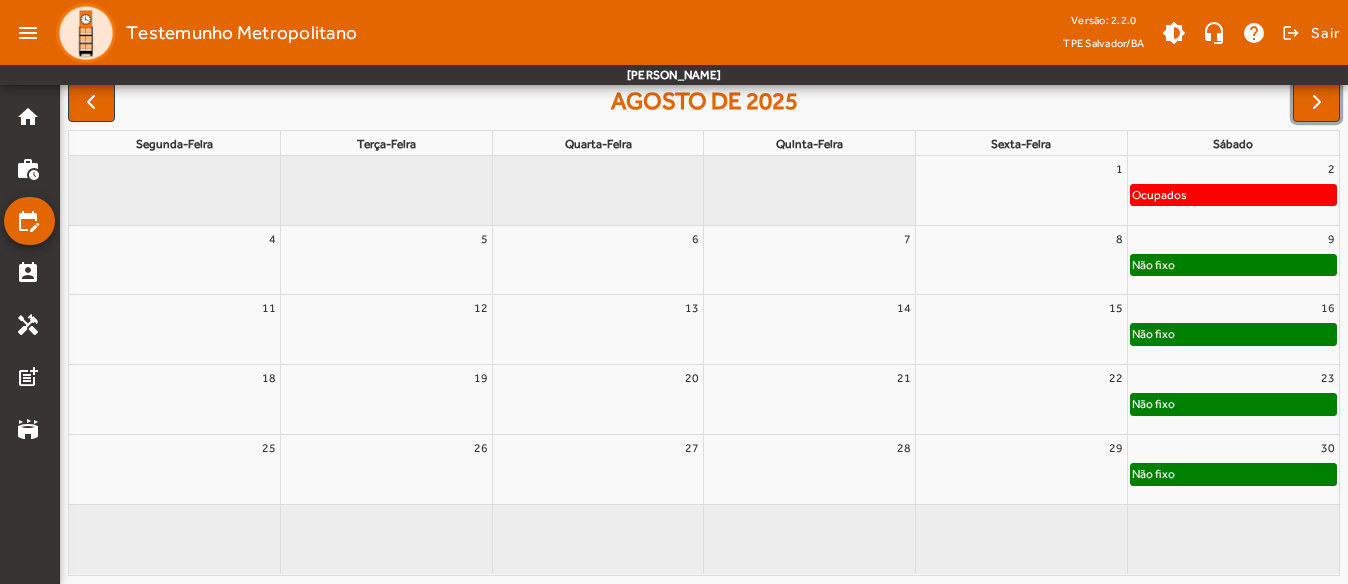 click on "23" at bounding box center (1233, 378) 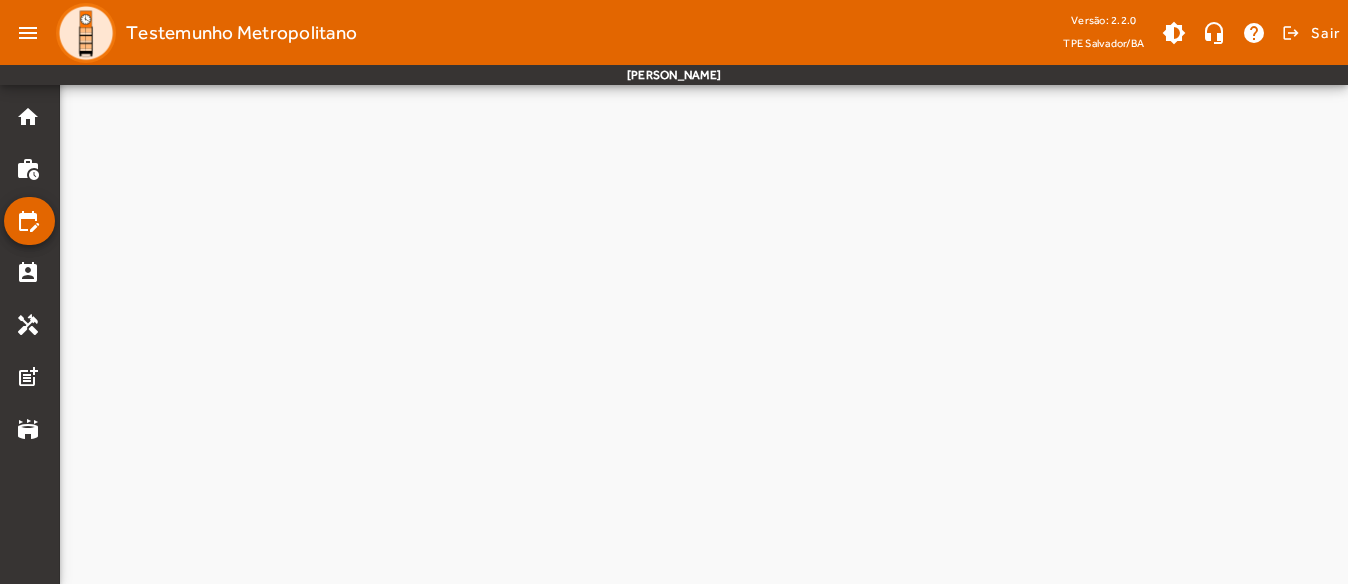 scroll, scrollTop: 0, scrollLeft: 0, axis: both 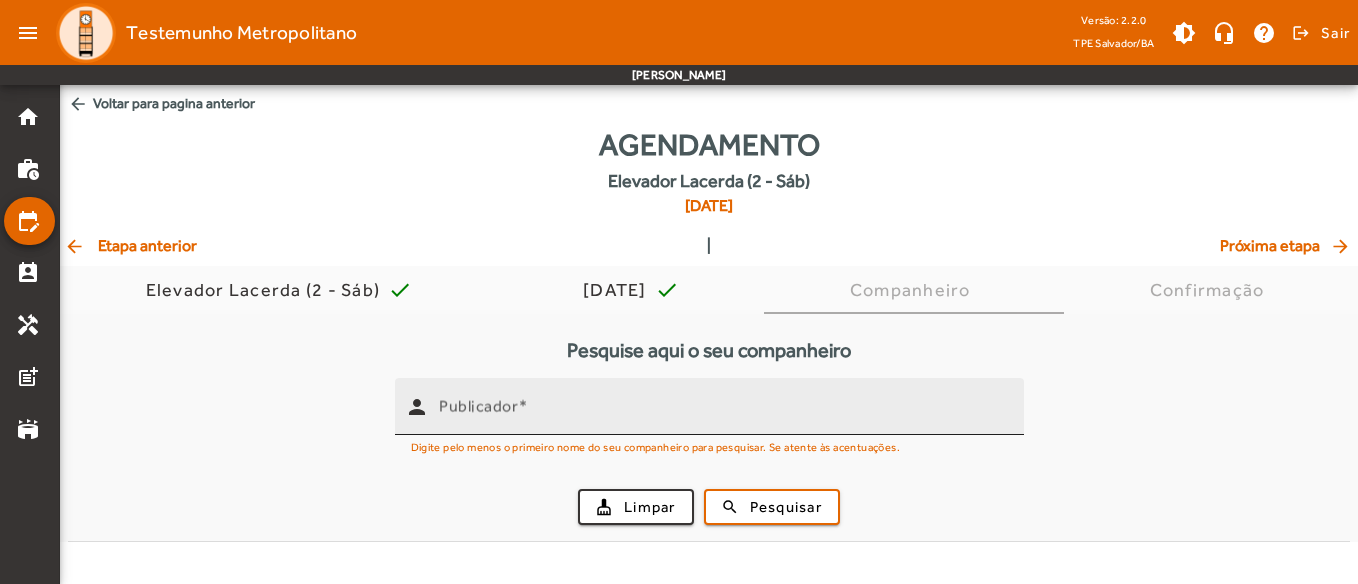 click on "Publicador" at bounding box center (478, 406) 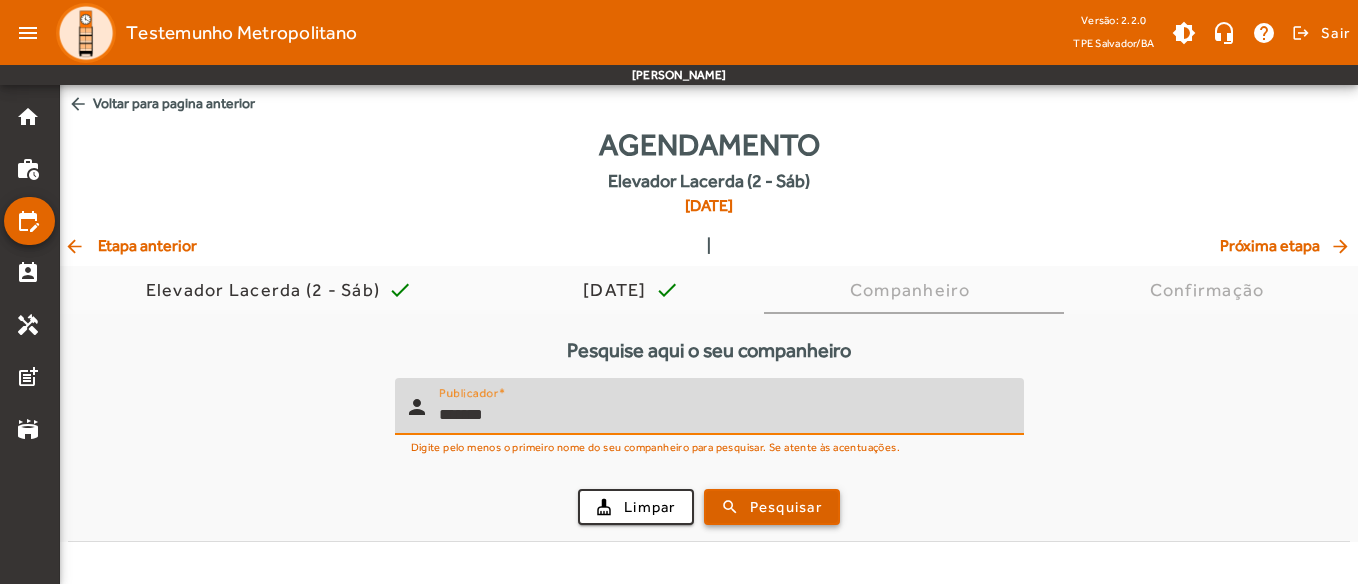 type on "*******" 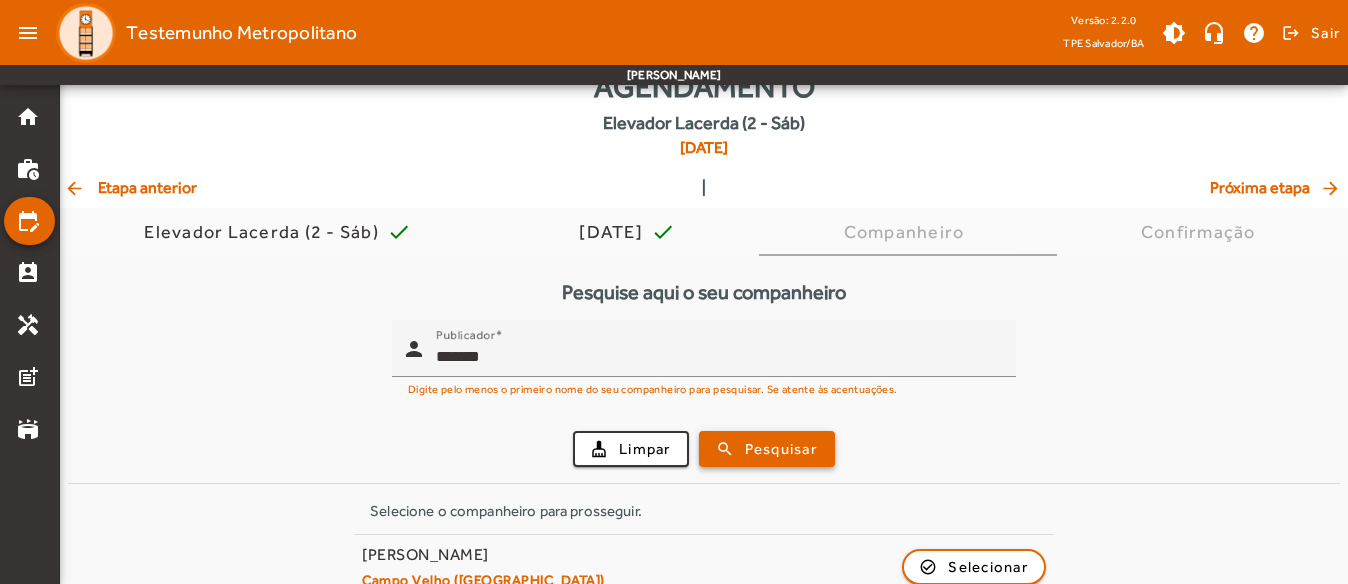 scroll, scrollTop: 89, scrollLeft: 0, axis: vertical 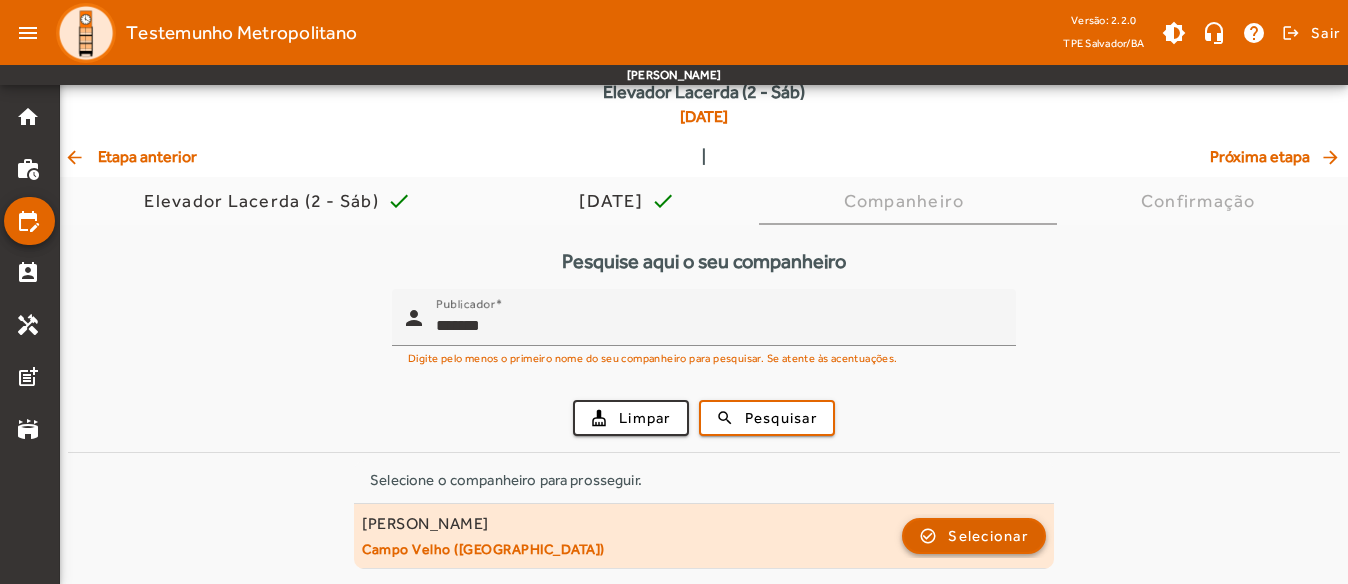 click on "Selecionar" 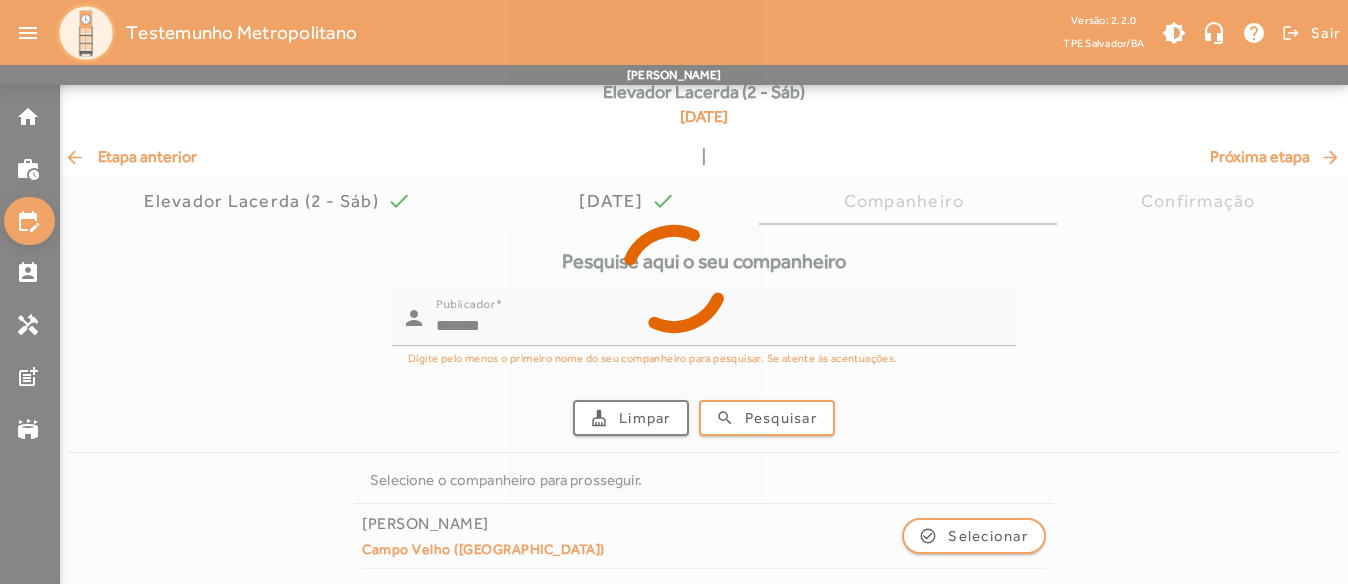 scroll, scrollTop: 0, scrollLeft: 0, axis: both 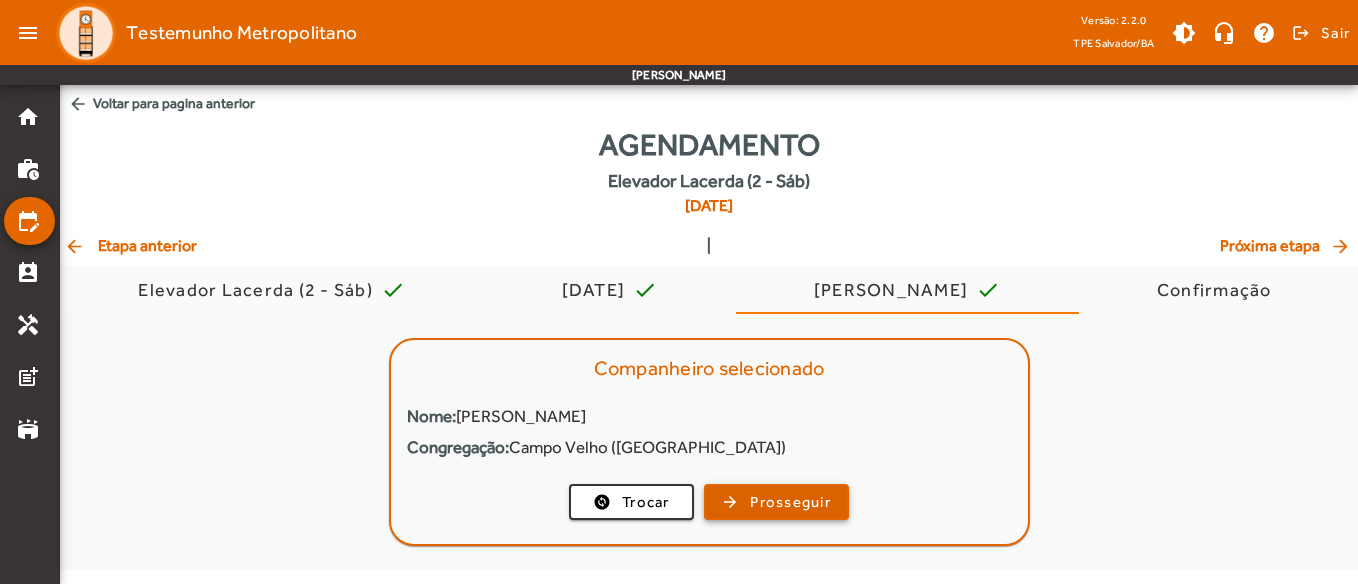click on "Prosseguir" 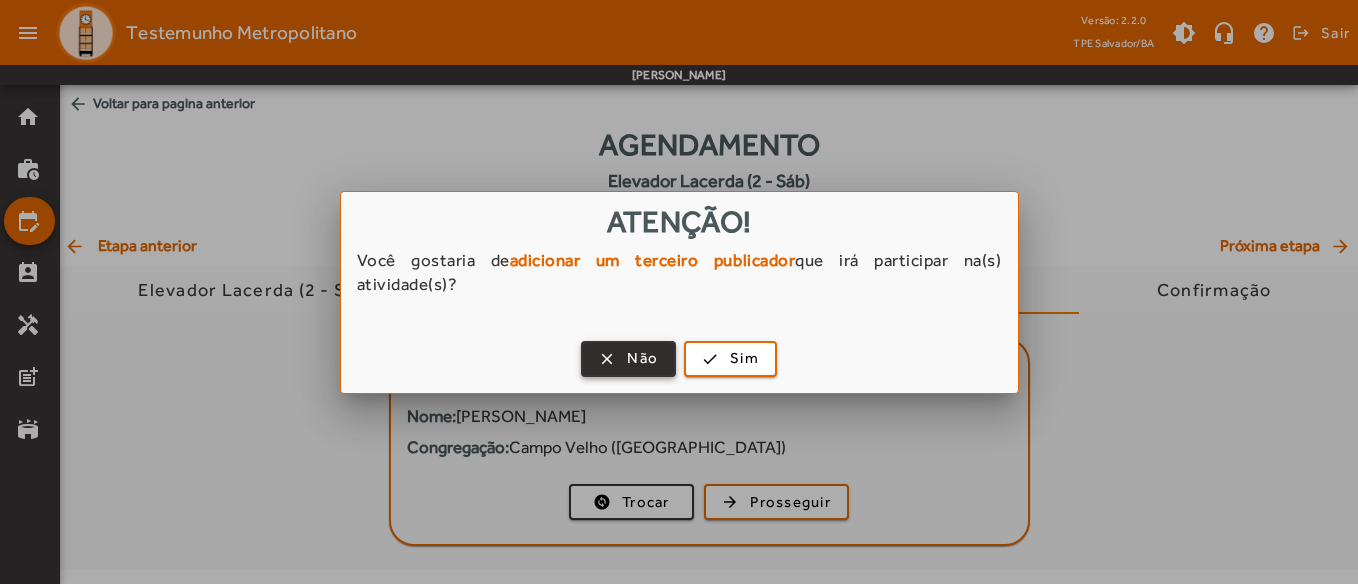 click on "Não" at bounding box center (642, 358) 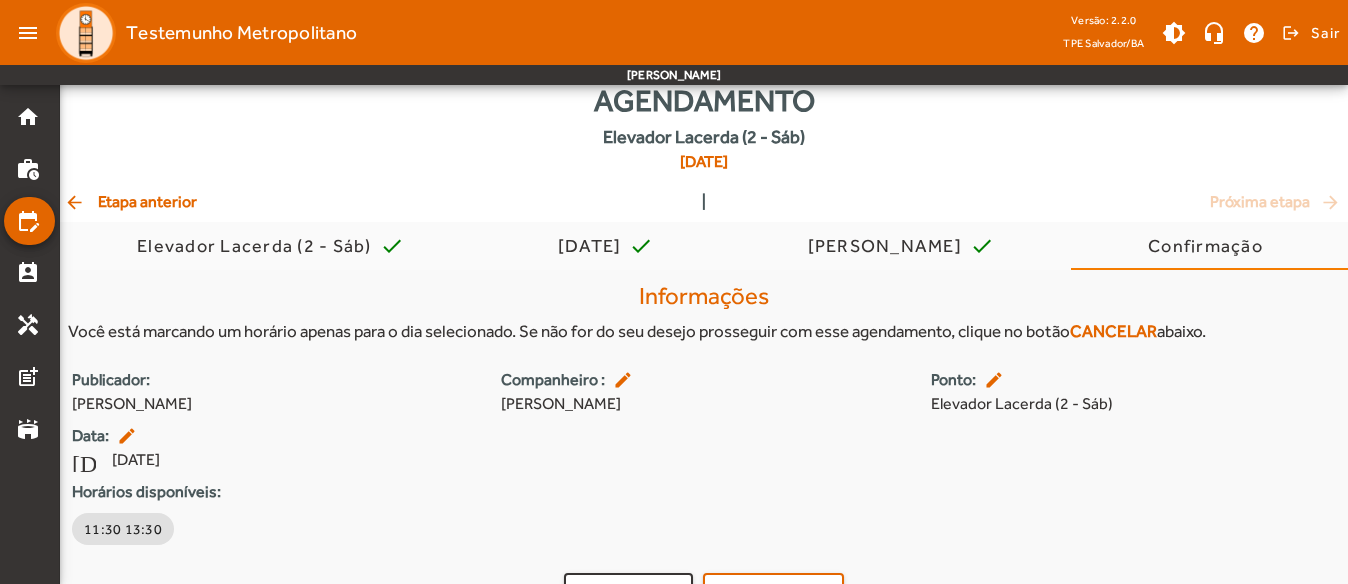 scroll, scrollTop: 85, scrollLeft: 0, axis: vertical 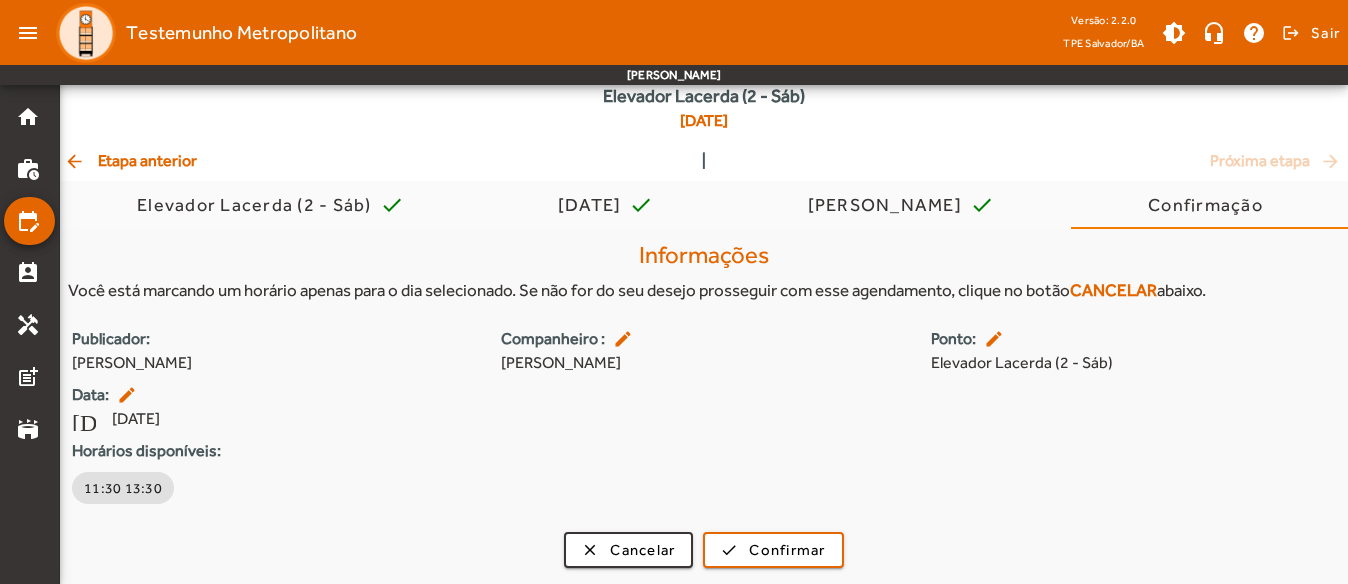 click on "Agendamento   Elevador Lacerda (2 - Sáb)   [DATE]  arrow_back  Etapa anterior  |  Próxima etapa  arrow_forward  Elevador Lacerda (2 - Sáb)  check  [DATE]  check  [PERSON_NAME]   check  Confirmação  Informações Você está marcando um horário apenas para o dia selecionado. Se não for do seu desejo prosseguir com esse agendamento, clique no botão  CANCELAR  abaixo. Publicador: [PERSON_NAME] Conti Companheiro : edit  [PERSON_NAME]: edit  Elevador Lacerda (2 - Sáb) Data: edit [DATE] [DATE] Horários disponíveis:  11:30 13:30 clear  Cancelar  check  Confirmar" 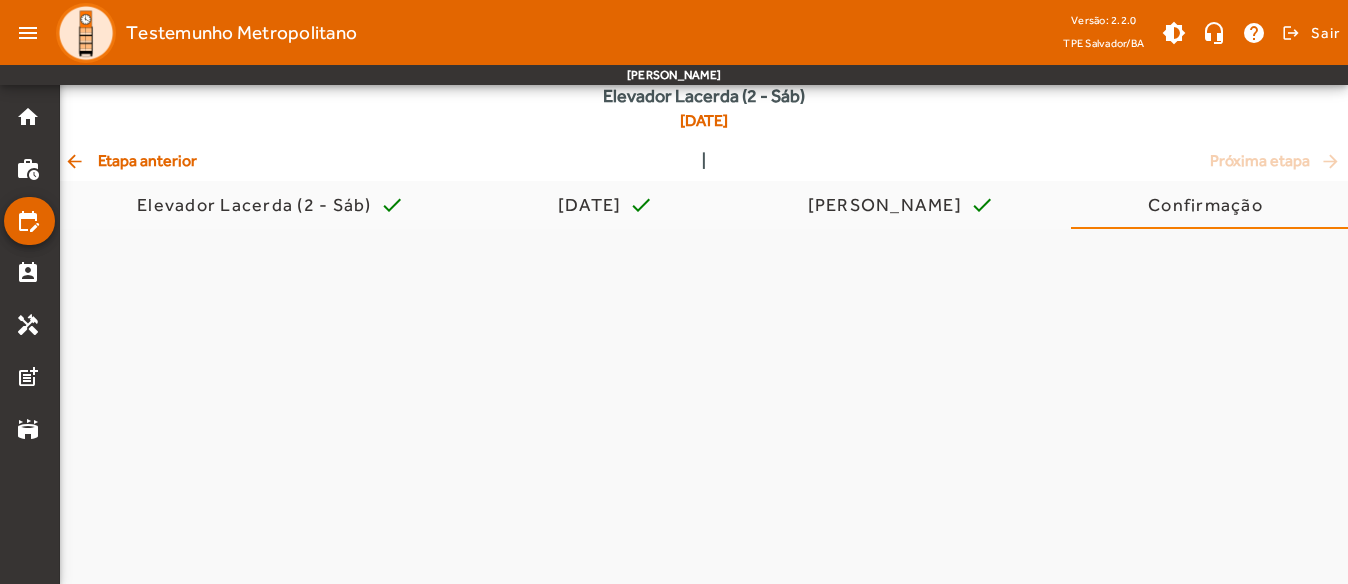 scroll, scrollTop: 0, scrollLeft: 0, axis: both 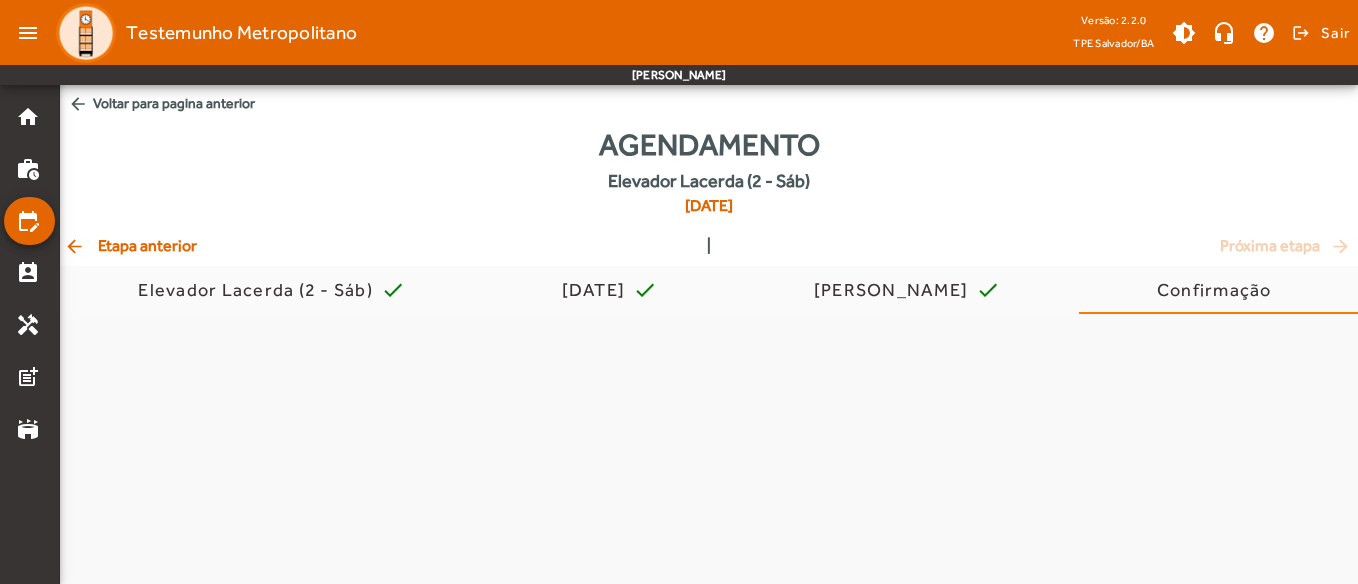 click on "Agendamento   Elevador Lacerda (2 - Sáb)   [DATE]" 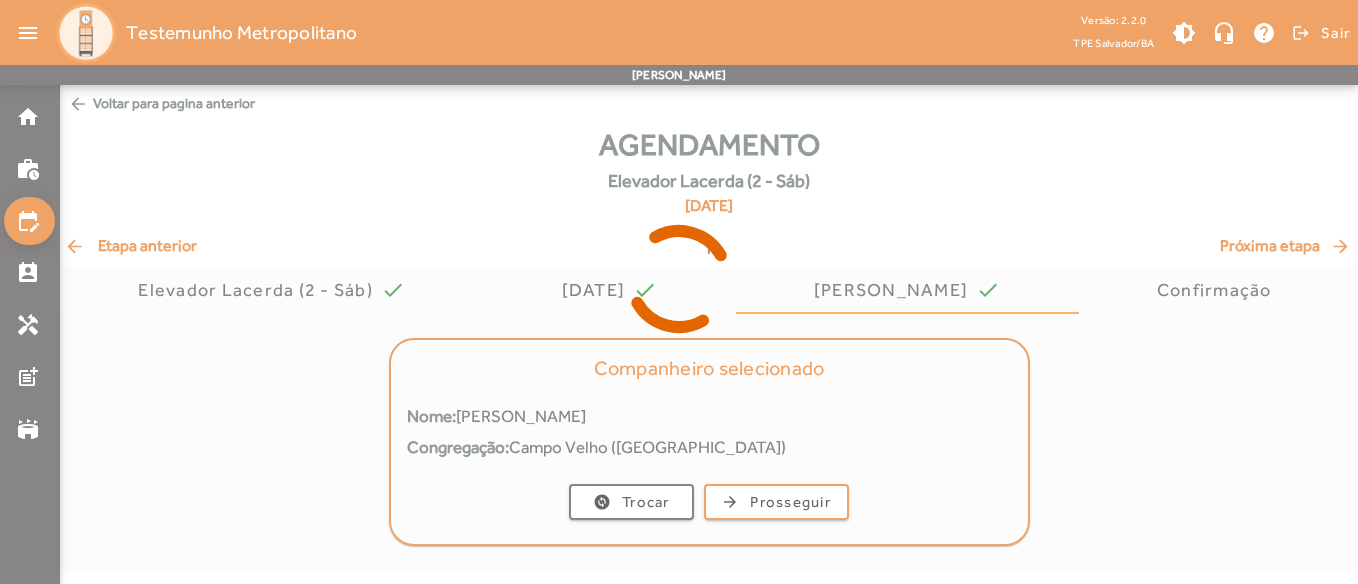 drag, startPoint x: 146, startPoint y: 160, endPoint x: 182, endPoint y: 244, distance: 91.389275 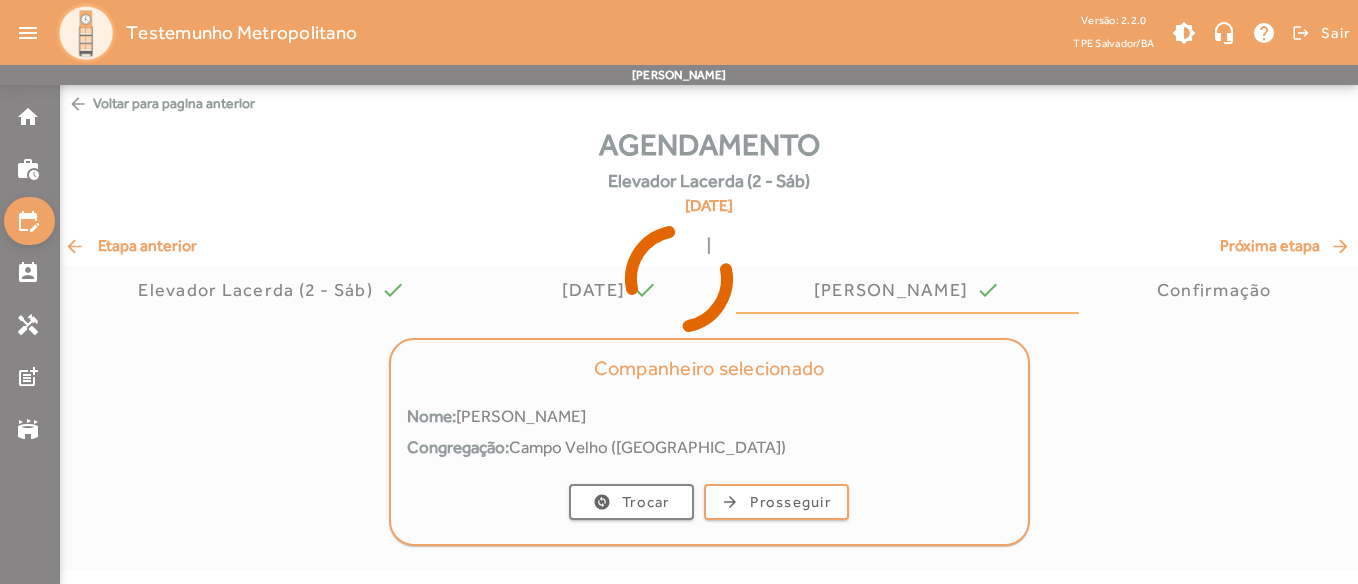 click on "arrow_back  Etapa anterior" 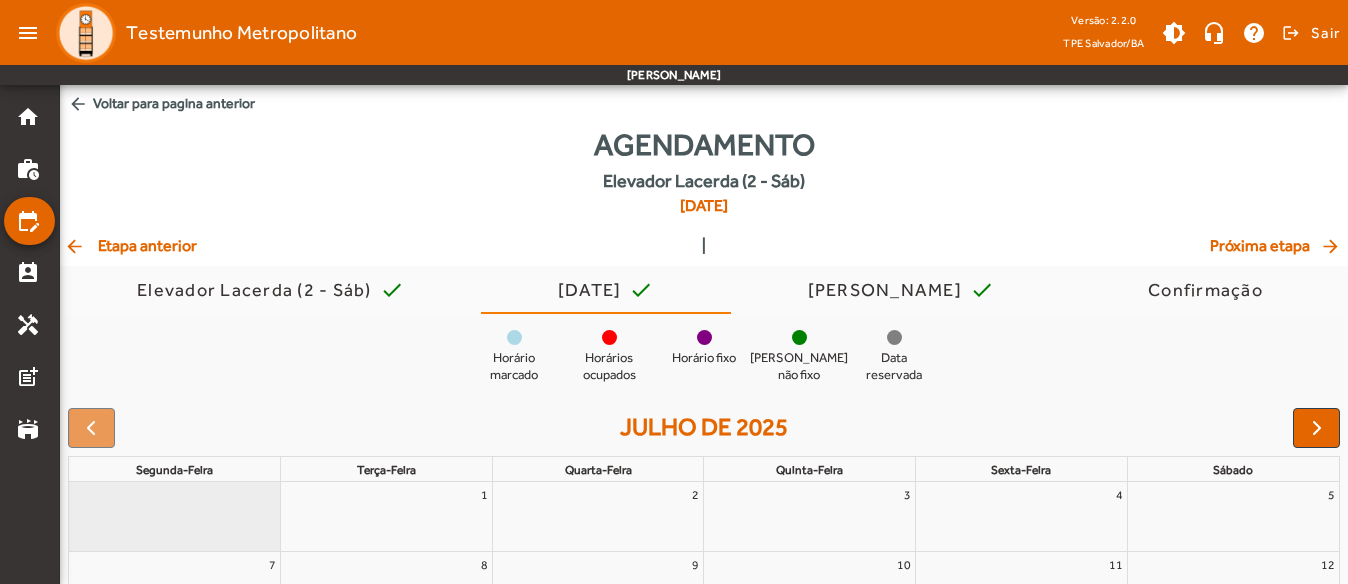 click on "arrow_back  Etapa anterior" 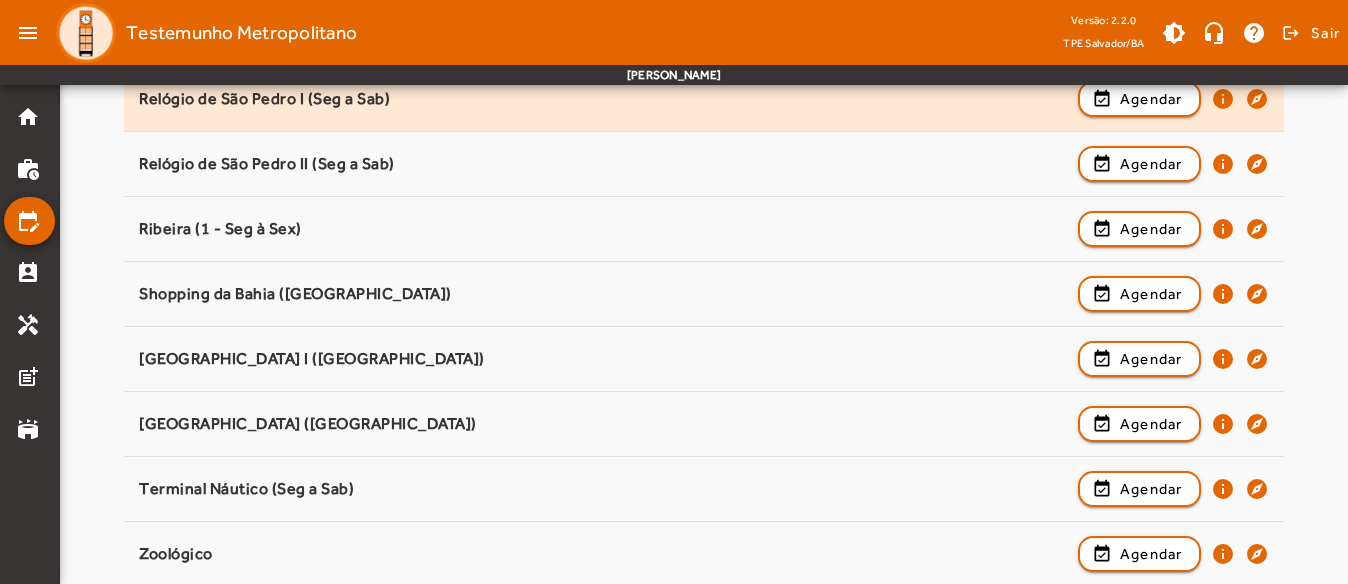 scroll, scrollTop: 2402, scrollLeft: 0, axis: vertical 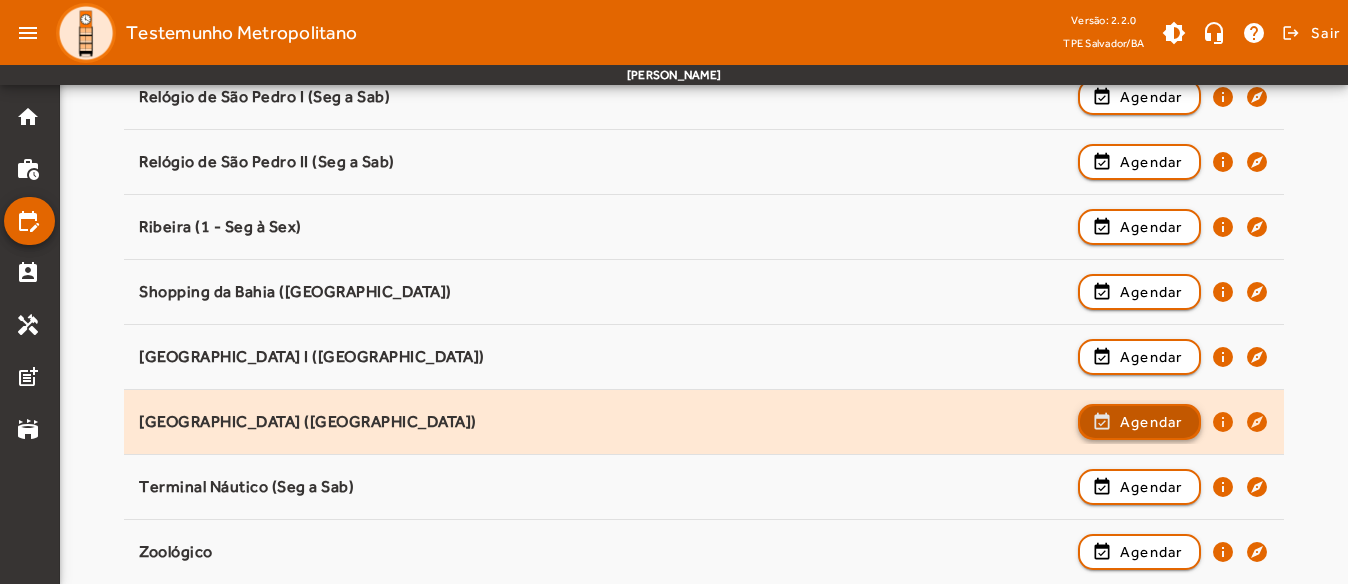click on "Agendar" 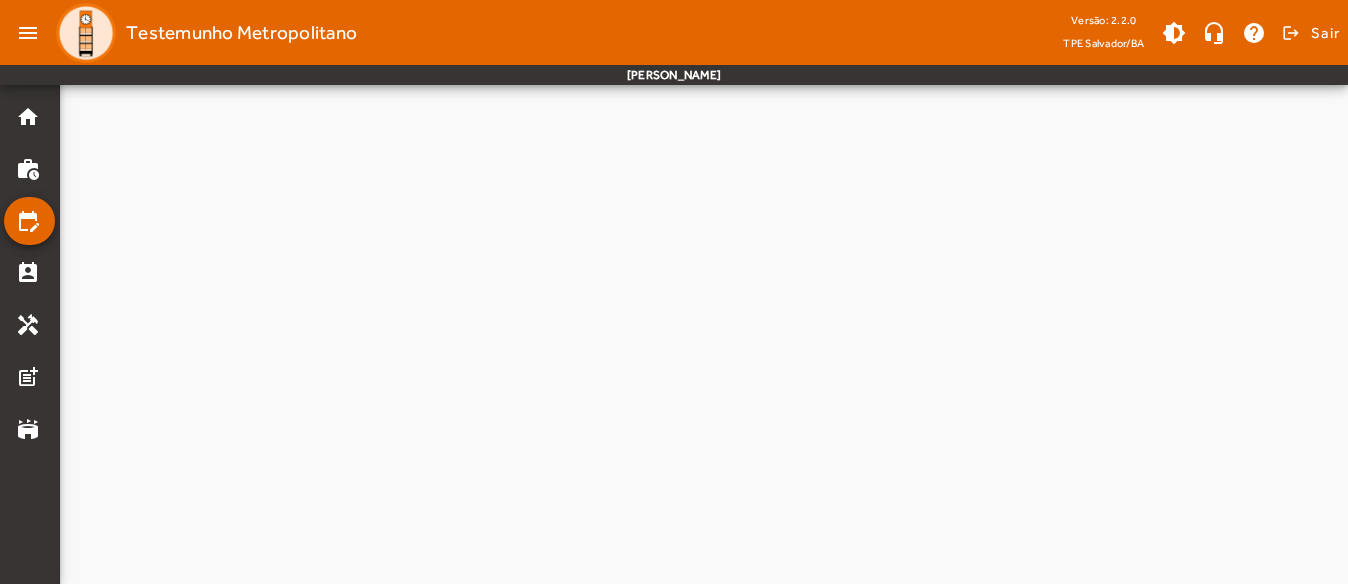 scroll, scrollTop: 0, scrollLeft: 0, axis: both 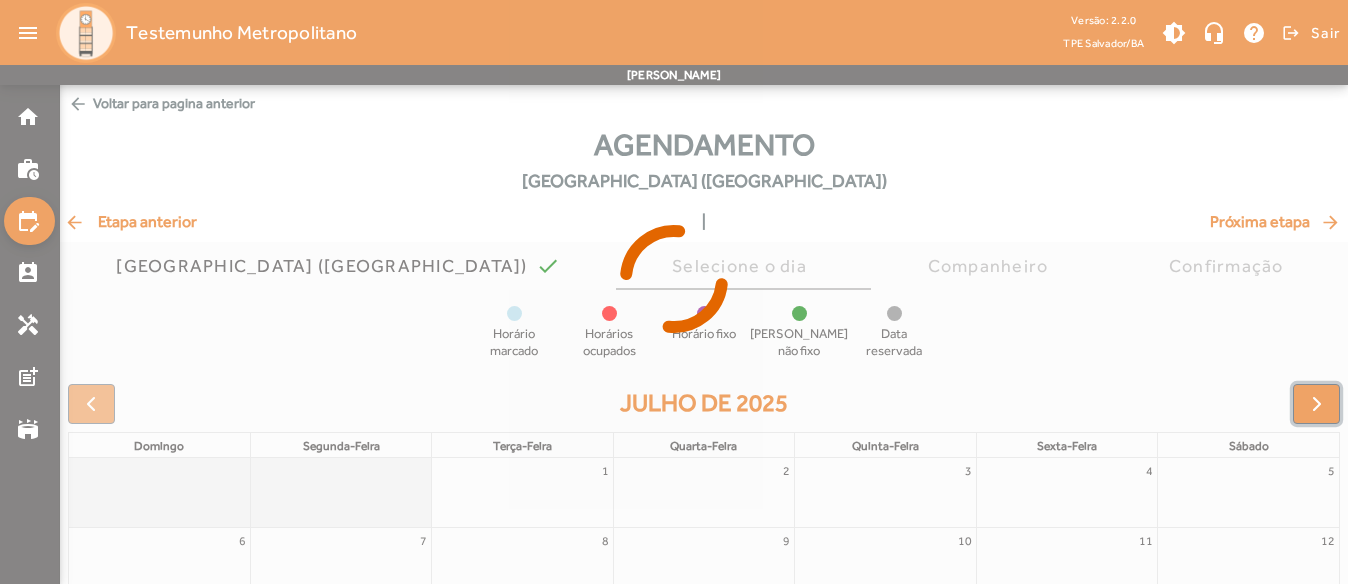 click at bounding box center [1317, 404] 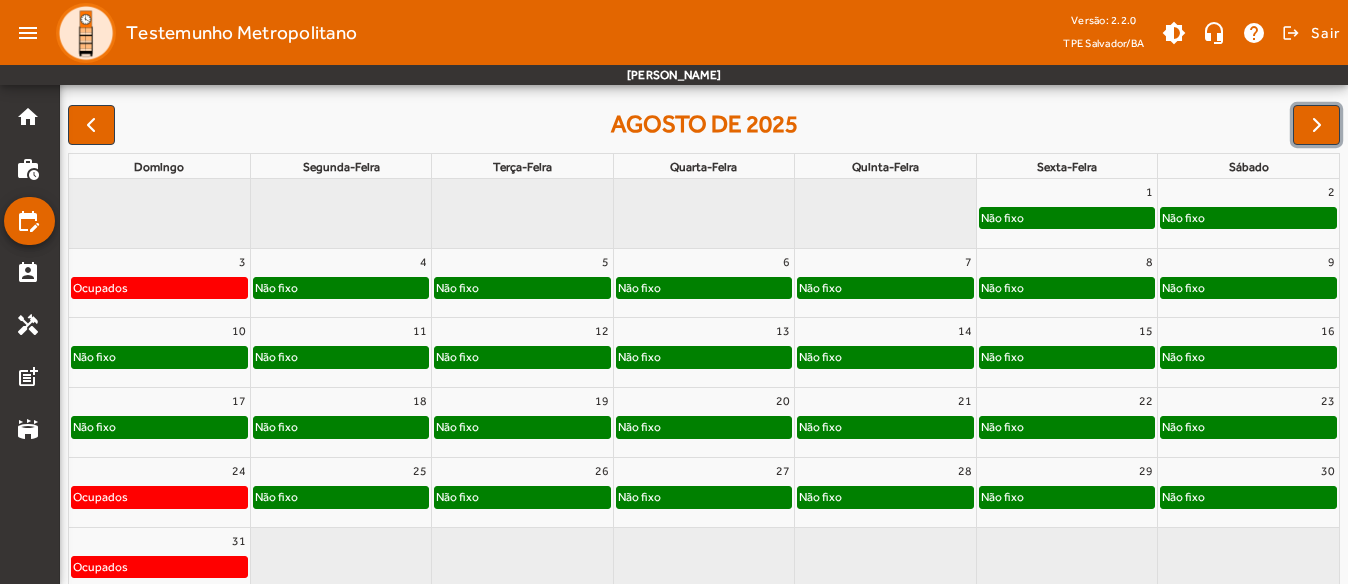scroll, scrollTop: 300, scrollLeft: 0, axis: vertical 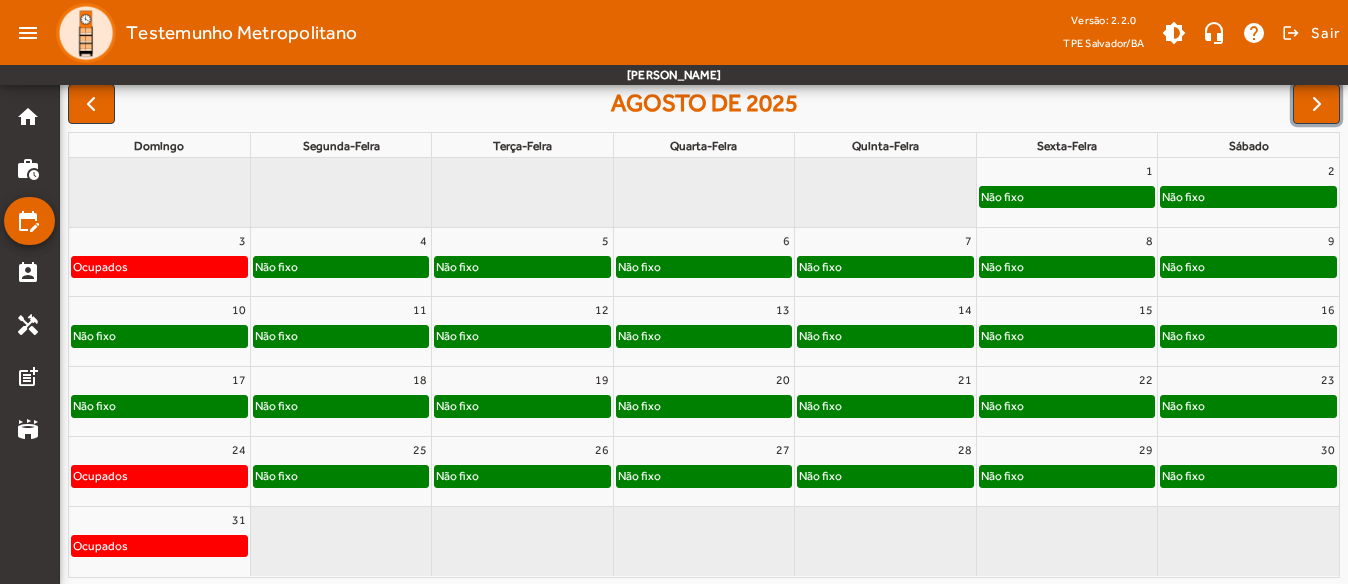 click on "23" at bounding box center (1248, 380) 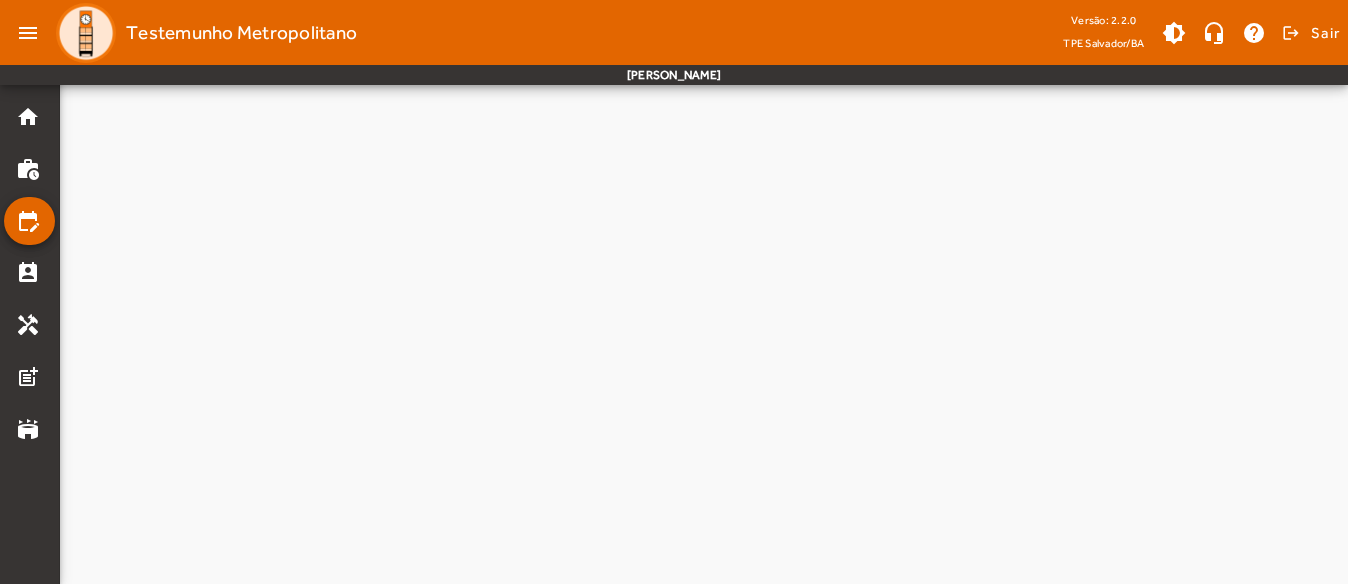 scroll, scrollTop: 0, scrollLeft: 0, axis: both 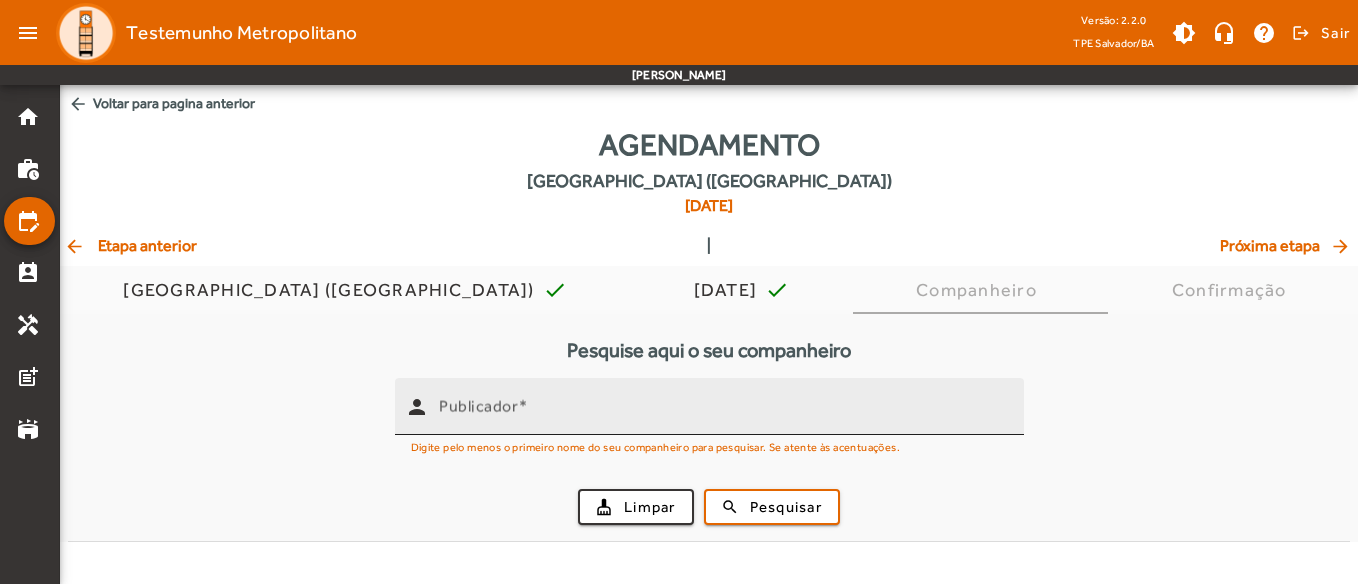 click on "Publicador" at bounding box center (723, 415) 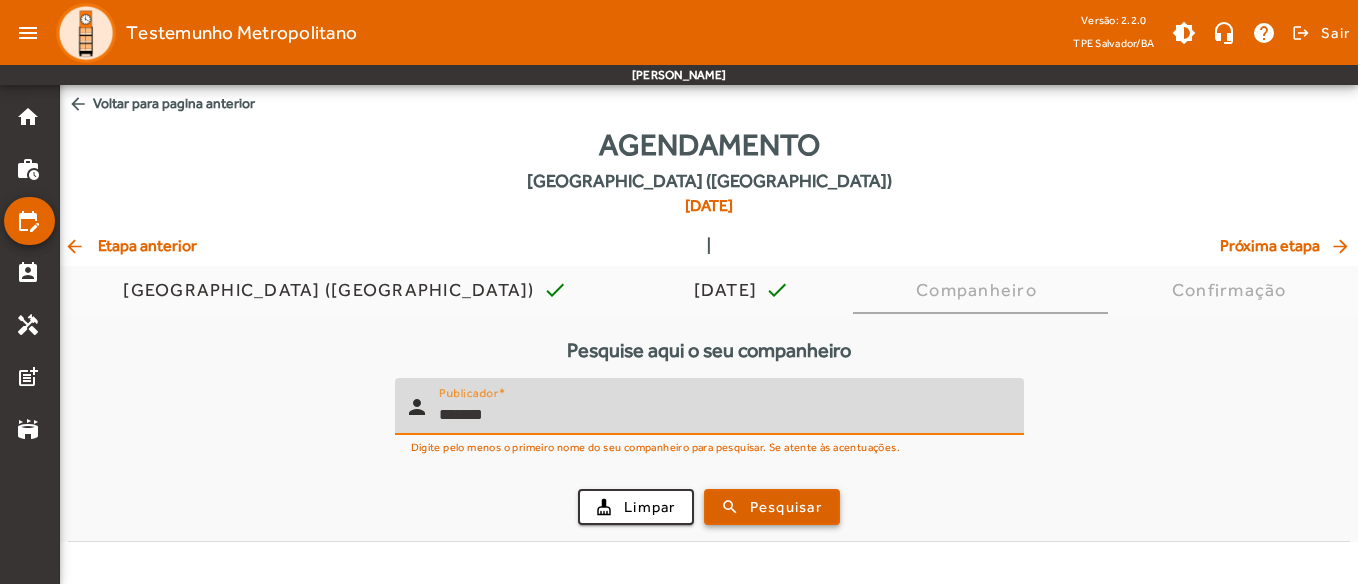 type on "*******" 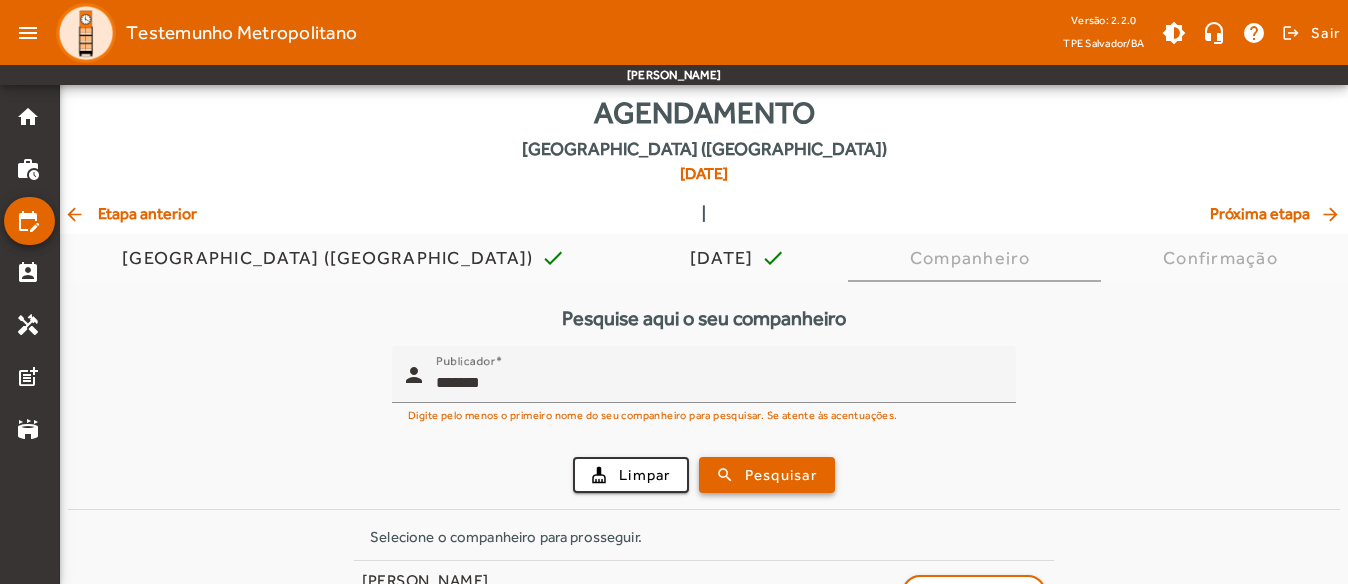 scroll, scrollTop: 89, scrollLeft: 0, axis: vertical 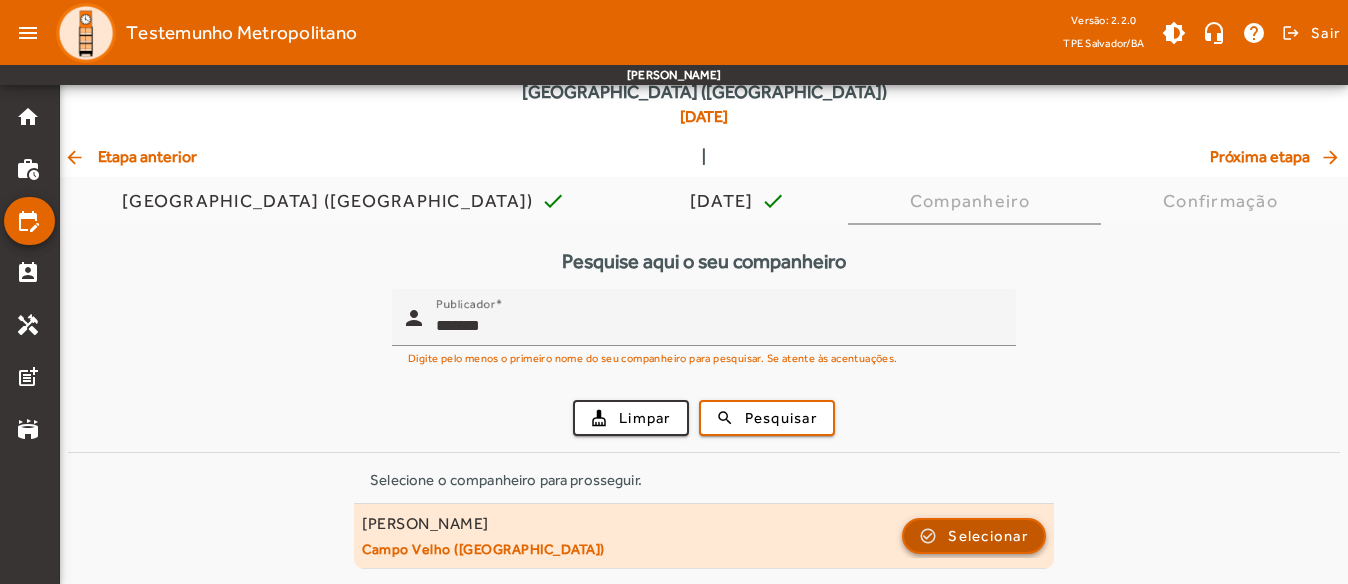 click 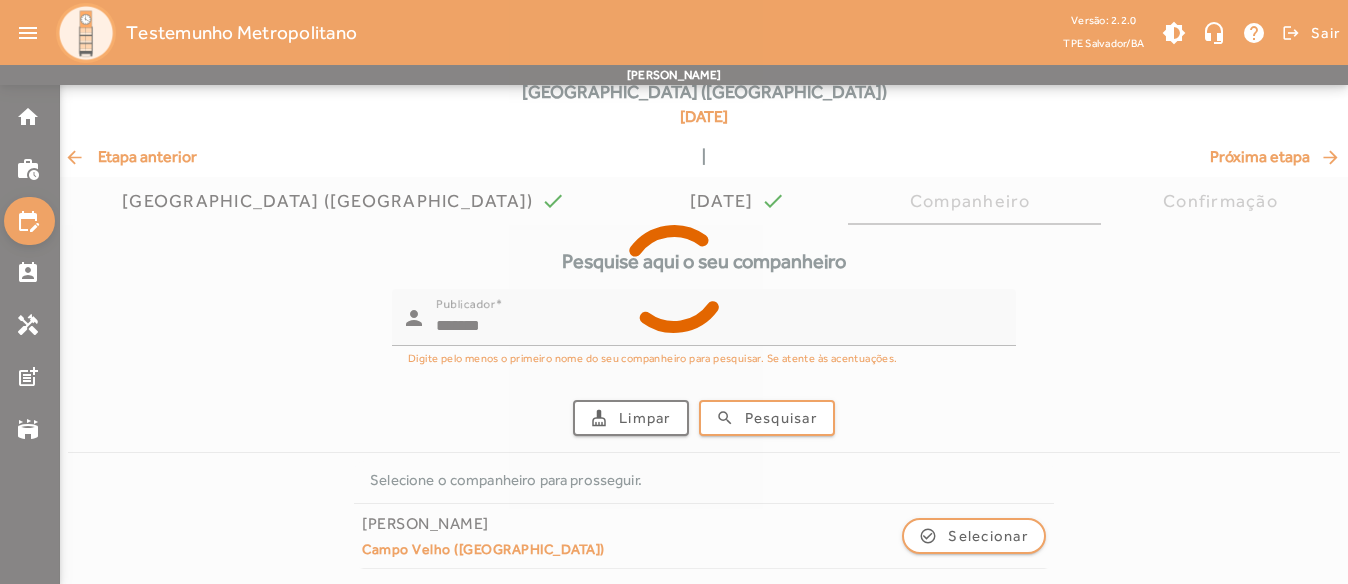 scroll, scrollTop: 0, scrollLeft: 0, axis: both 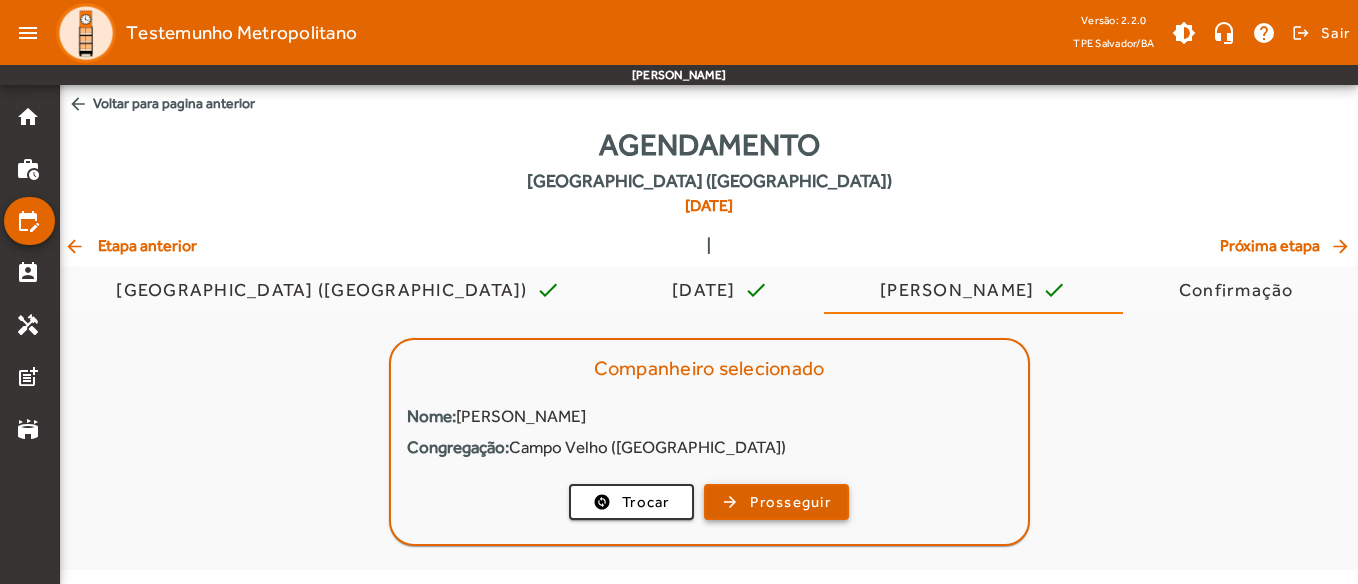 click on "Prosseguir" 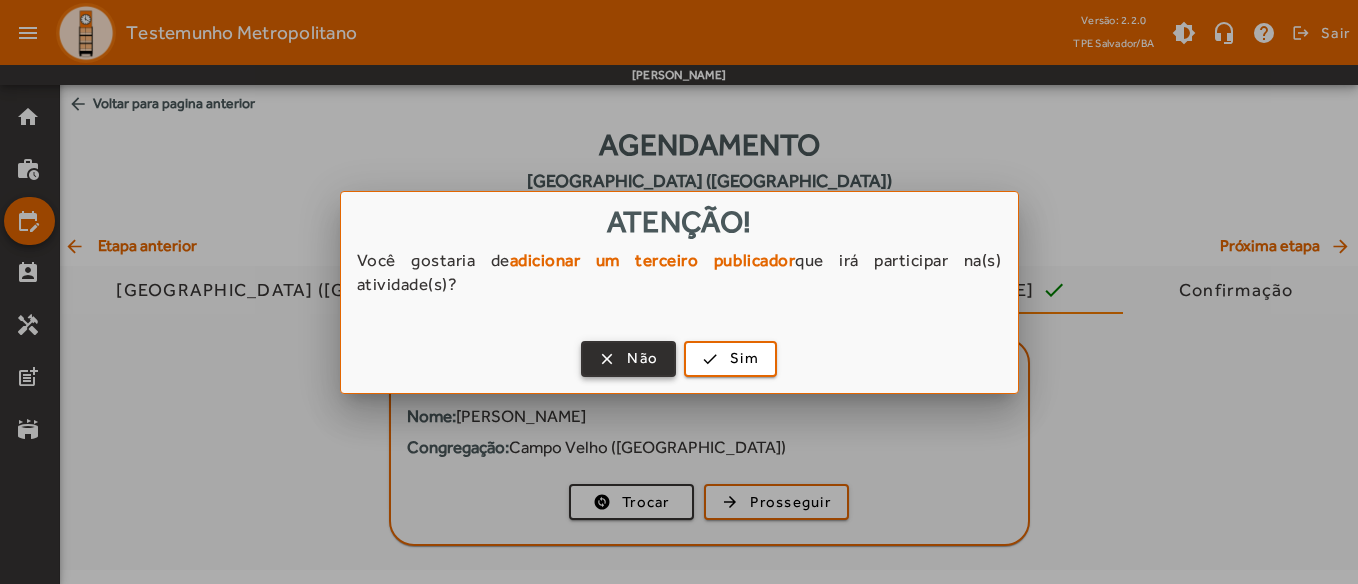 drag, startPoint x: 642, startPoint y: 366, endPoint x: 710, endPoint y: 386, distance: 70.88018 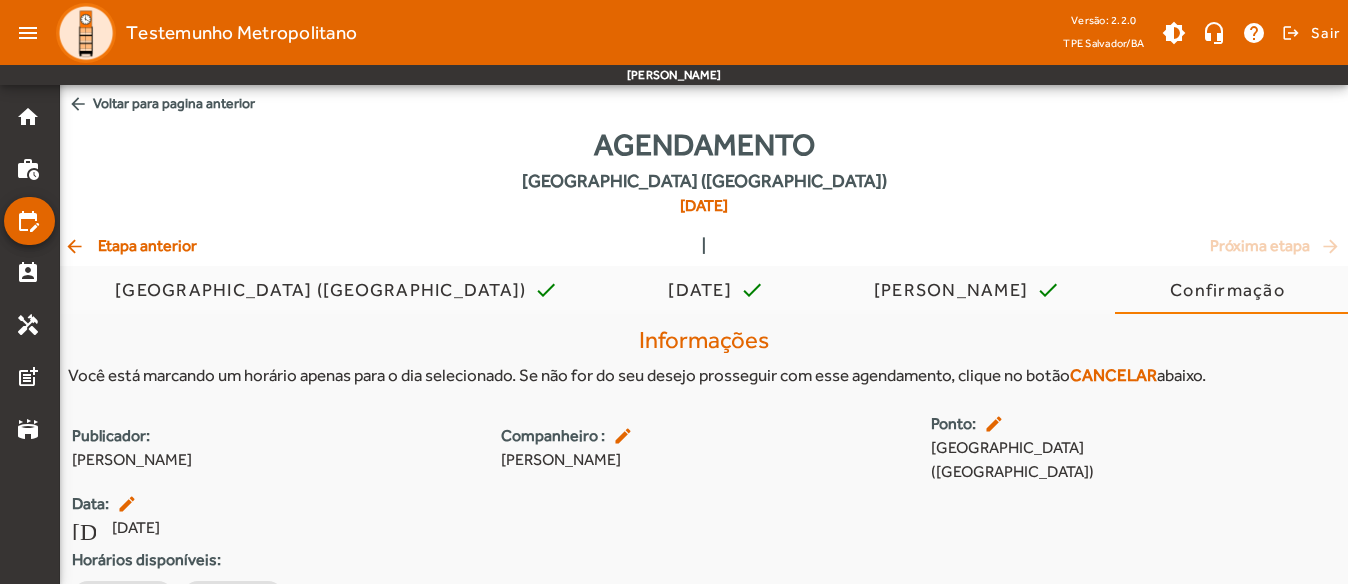 scroll, scrollTop: 85, scrollLeft: 0, axis: vertical 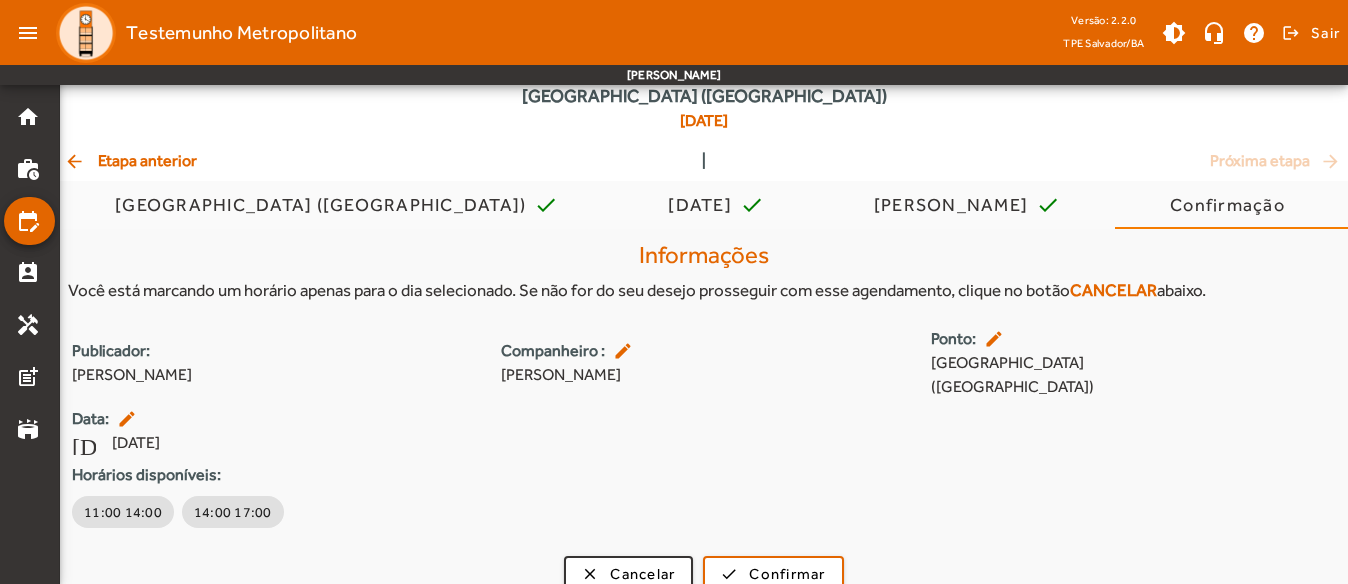 drag, startPoint x: 1021, startPoint y: 489, endPoint x: 1213, endPoint y: 540, distance: 198.658 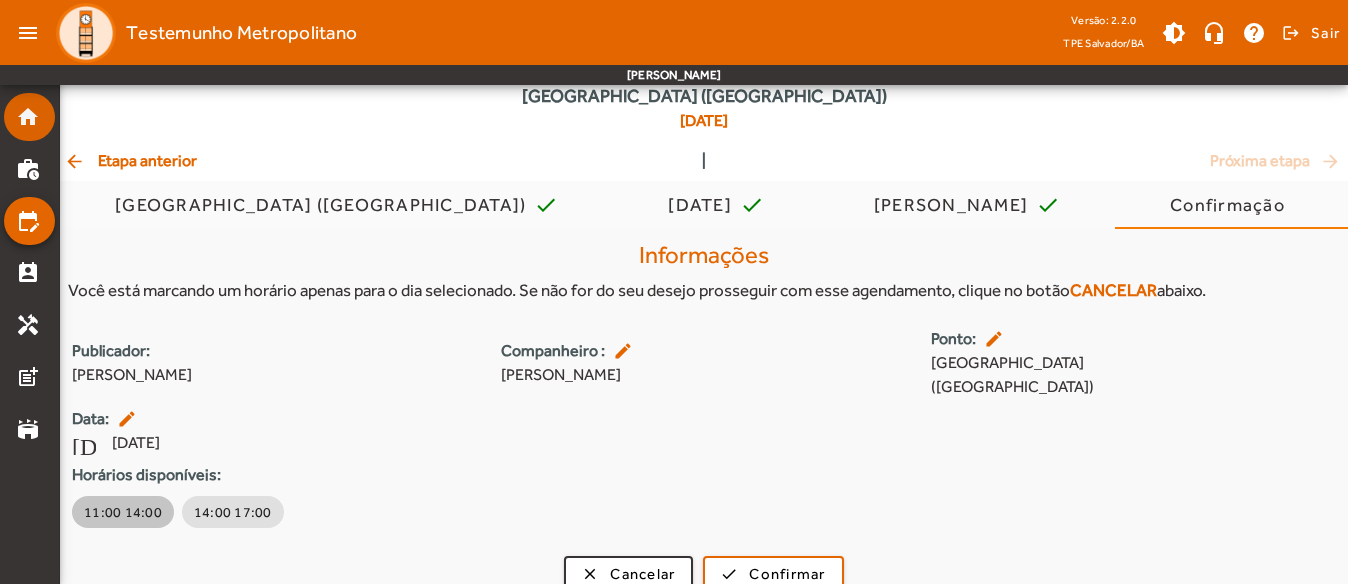 click on "home" 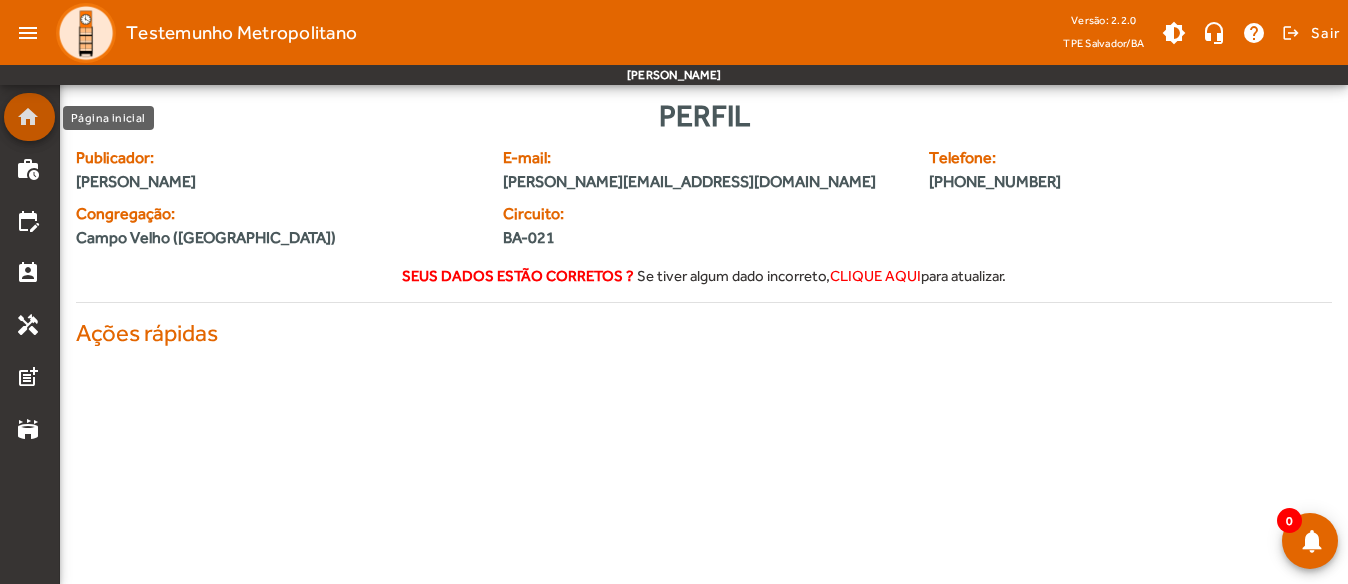 scroll, scrollTop: 0, scrollLeft: 0, axis: both 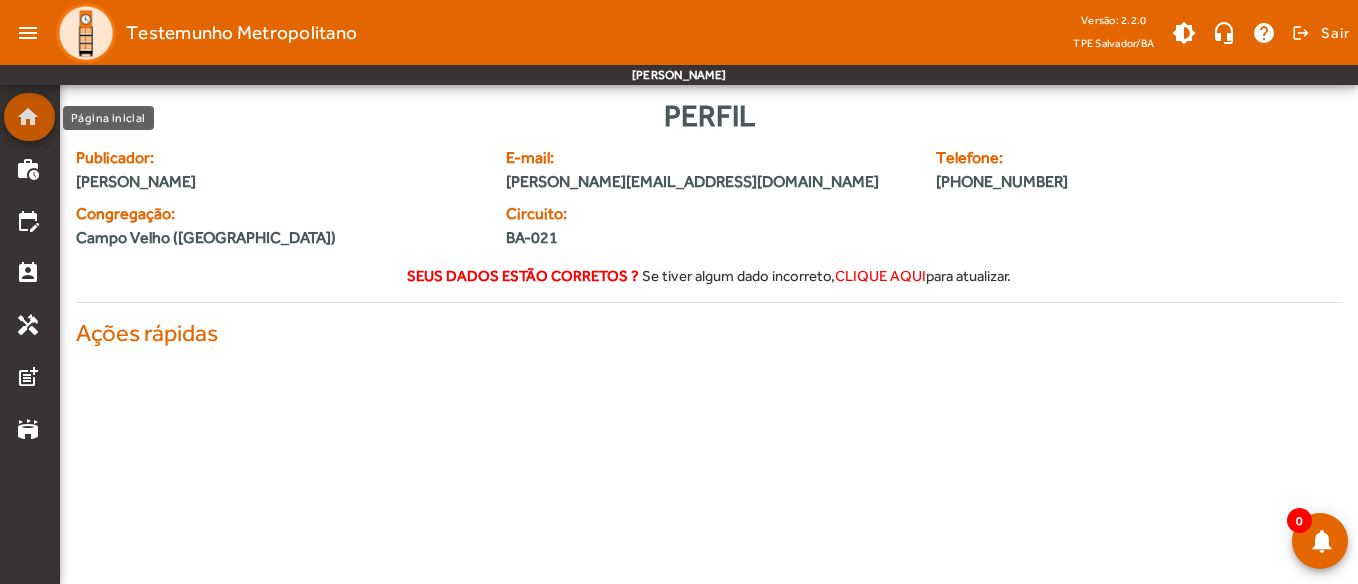 drag, startPoint x: 21, startPoint y: 112, endPoint x: 24, endPoint y: 125, distance: 13.341664 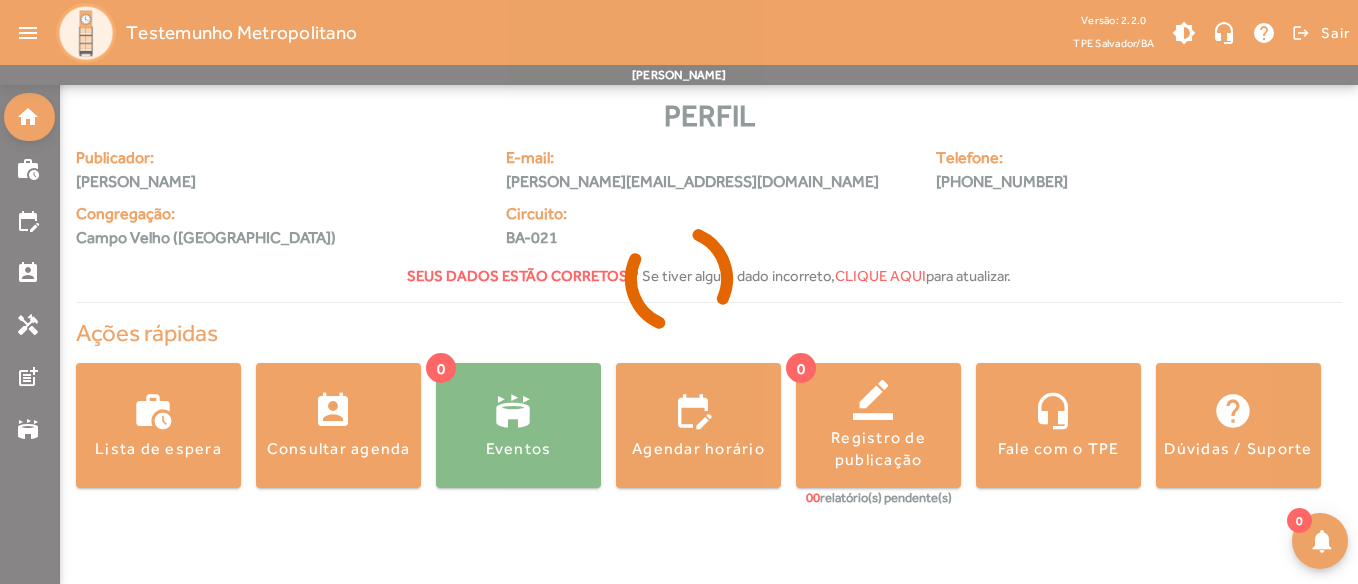 click 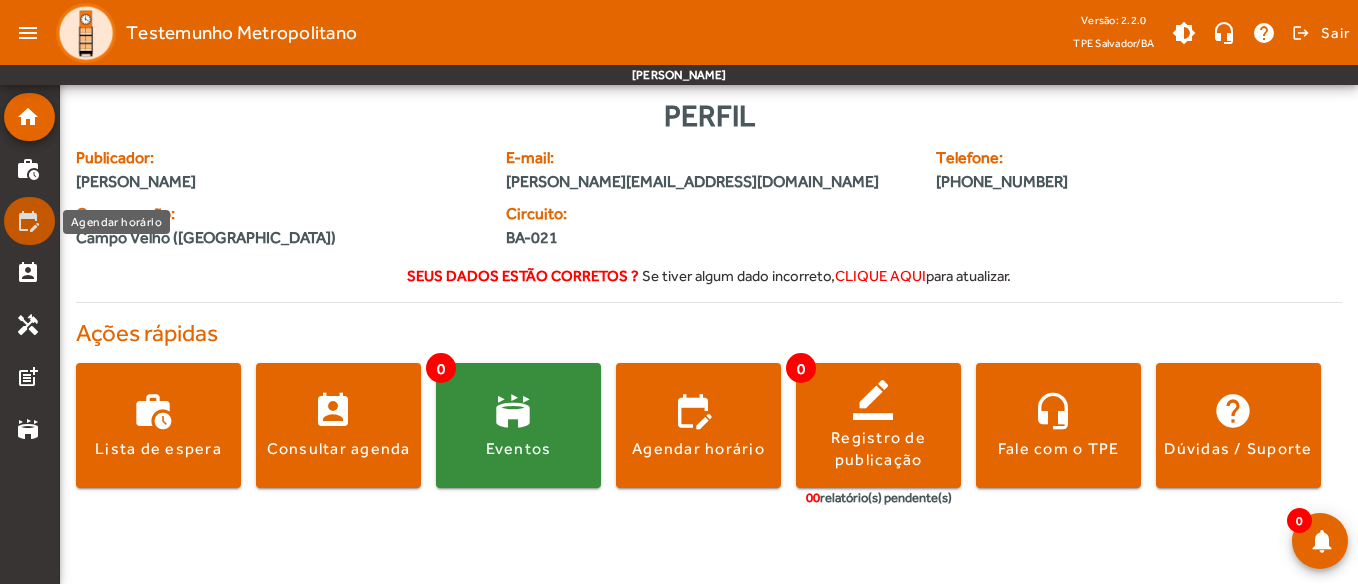 click on "edit_calendar" 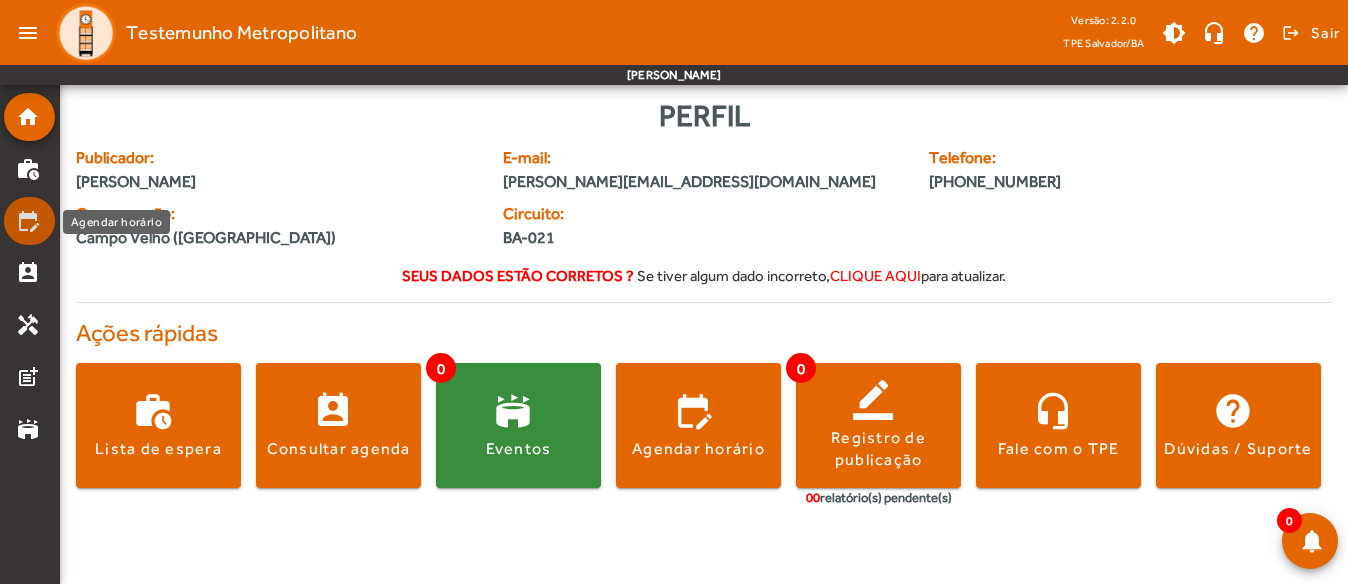 click on "edit_calendar" 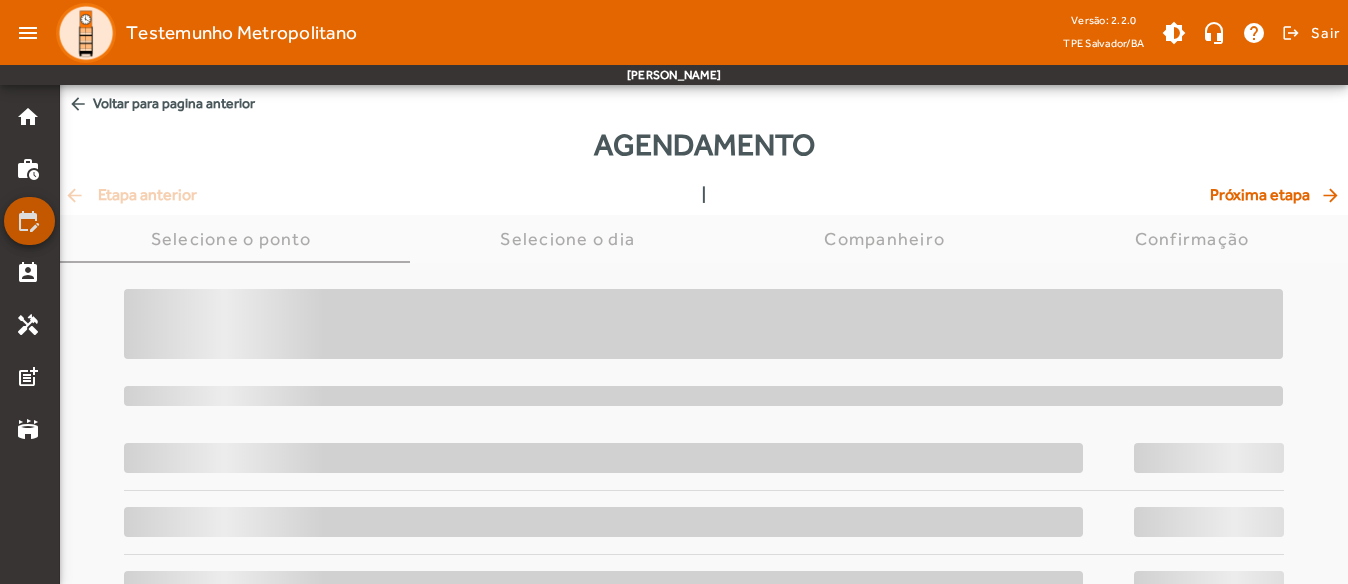 click on "edit_calendar" 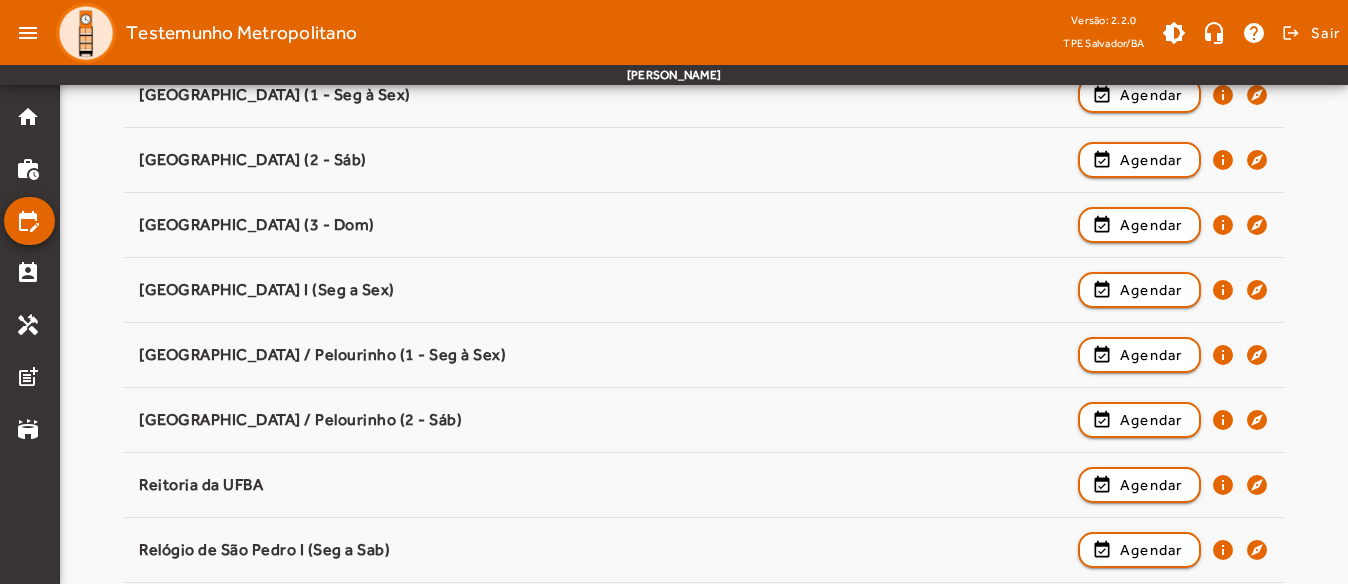 scroll, scrollTop: 1851, scrollLeft: 0, axis: vertical 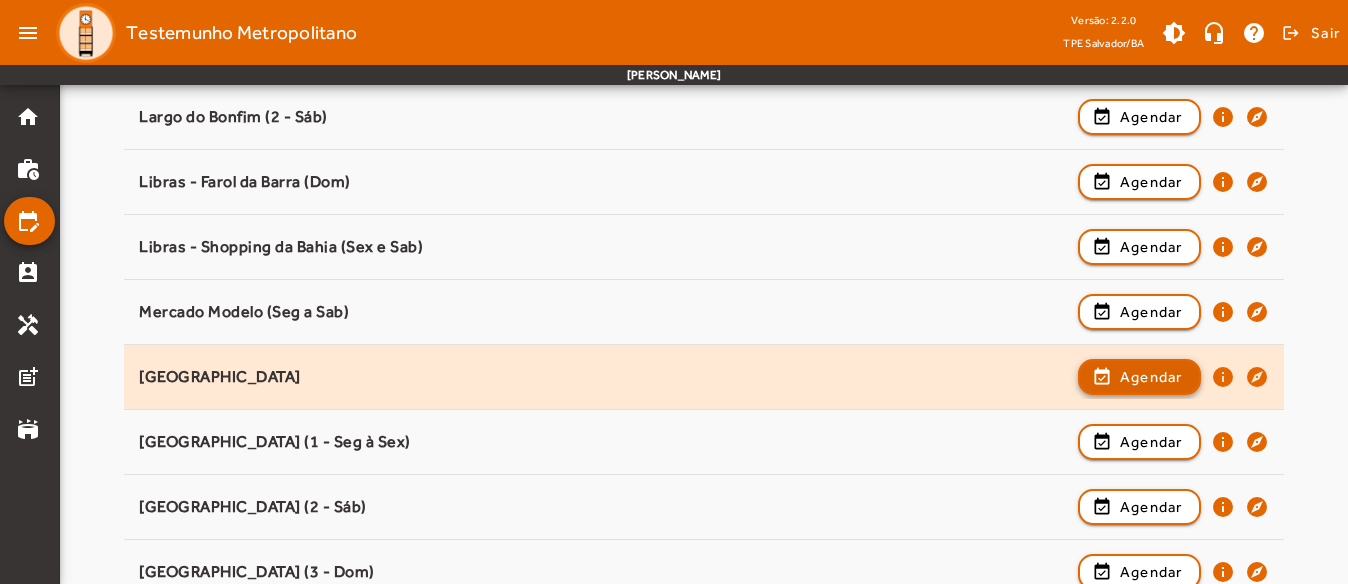 click at bounding box center (1139, 442) 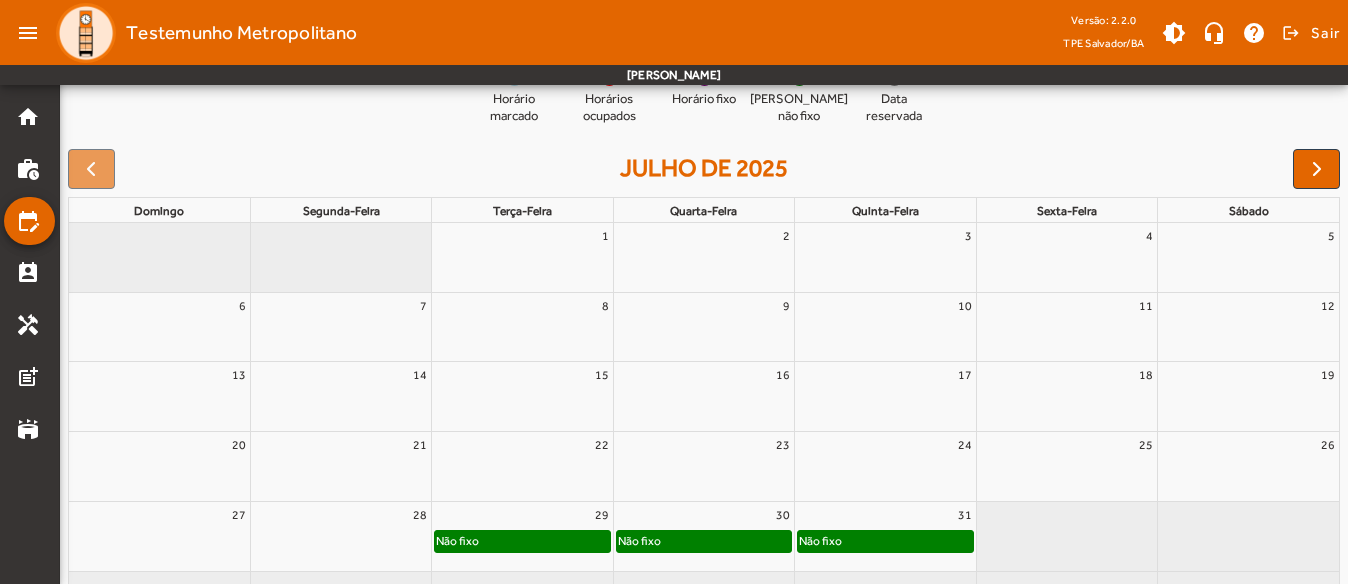 scroll, scrollTop: 200, scrollLeft: 0, axis: vertical 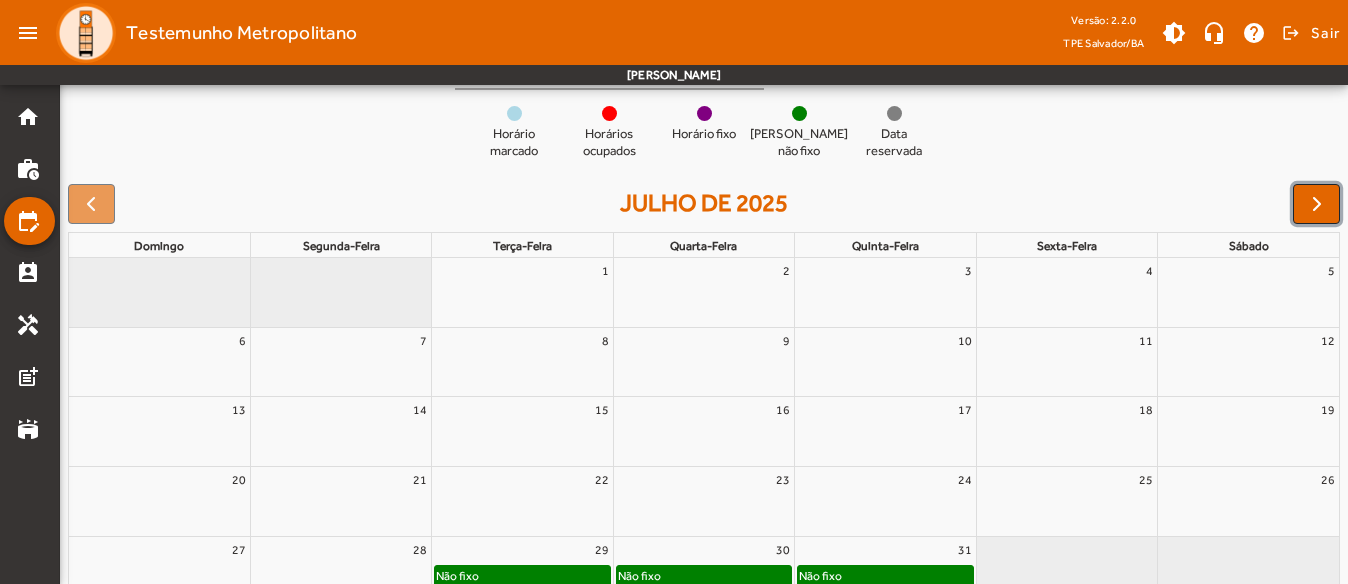 click at bounding box center [1317, 204] 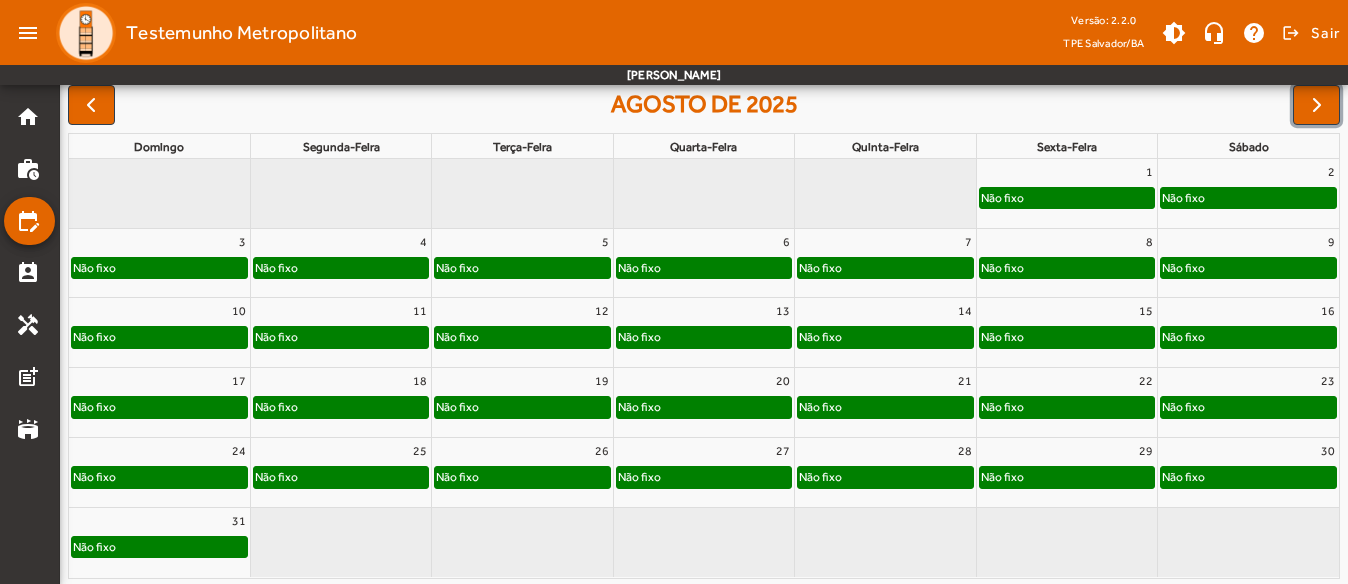 scroll, scrollTop: 300, scrollLeft: 0, axis: vertical 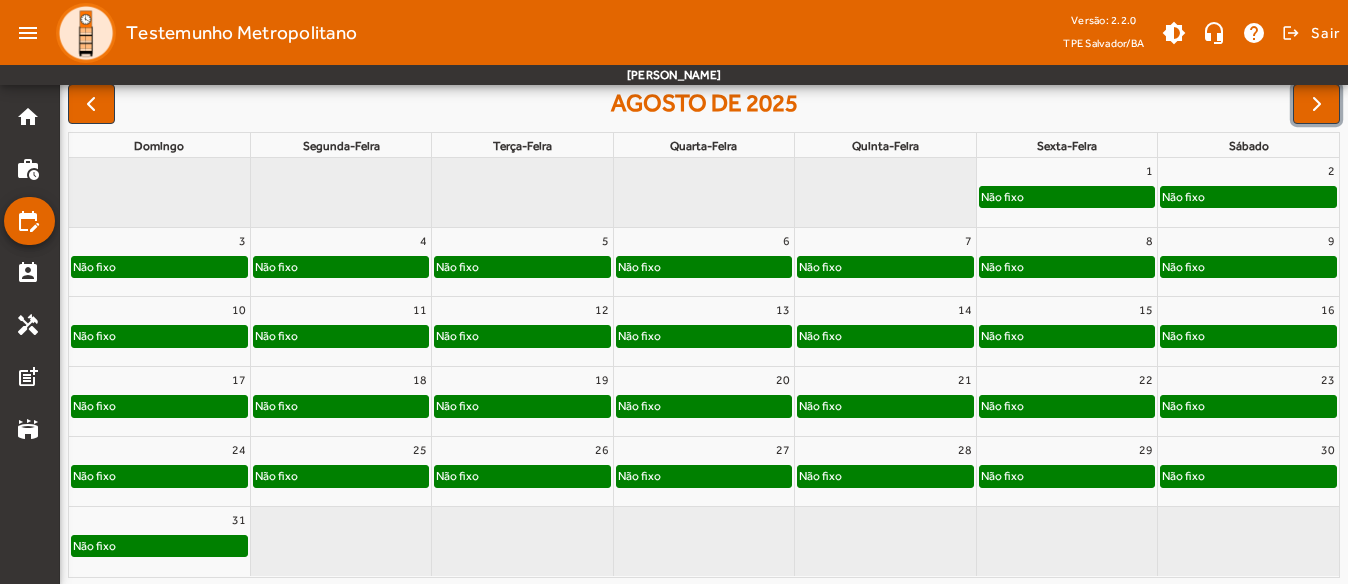 click on "23" at bounding box center [1248, 380] 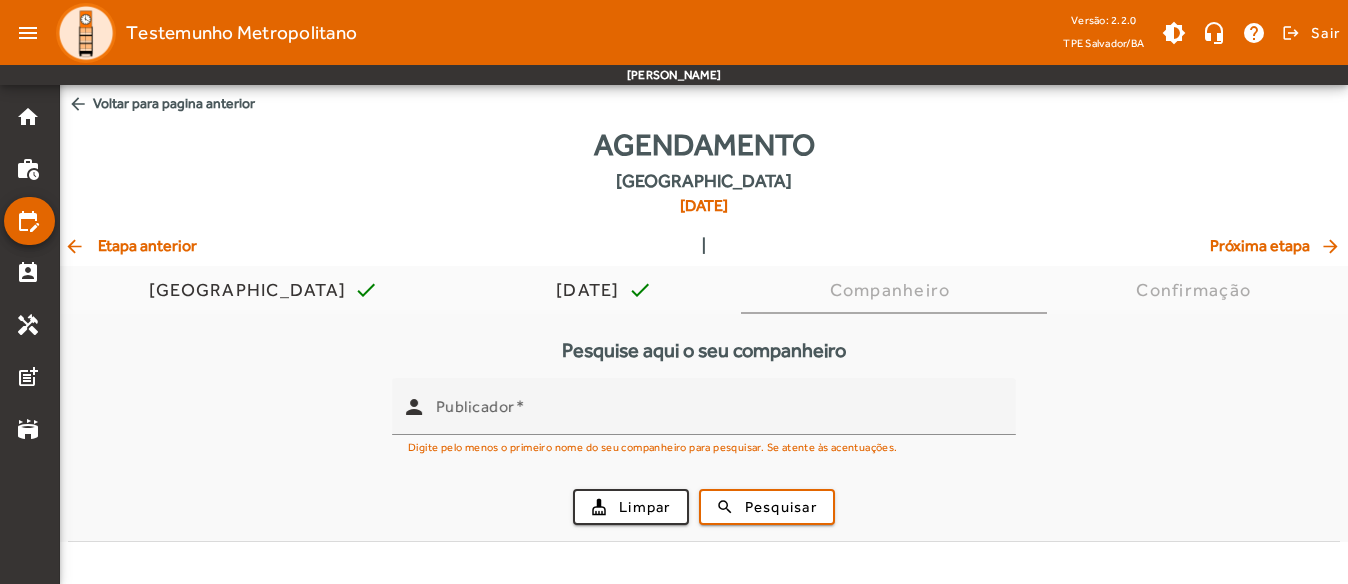 scroll, scrollTop: 0, scrollLeft: 0, axis: both 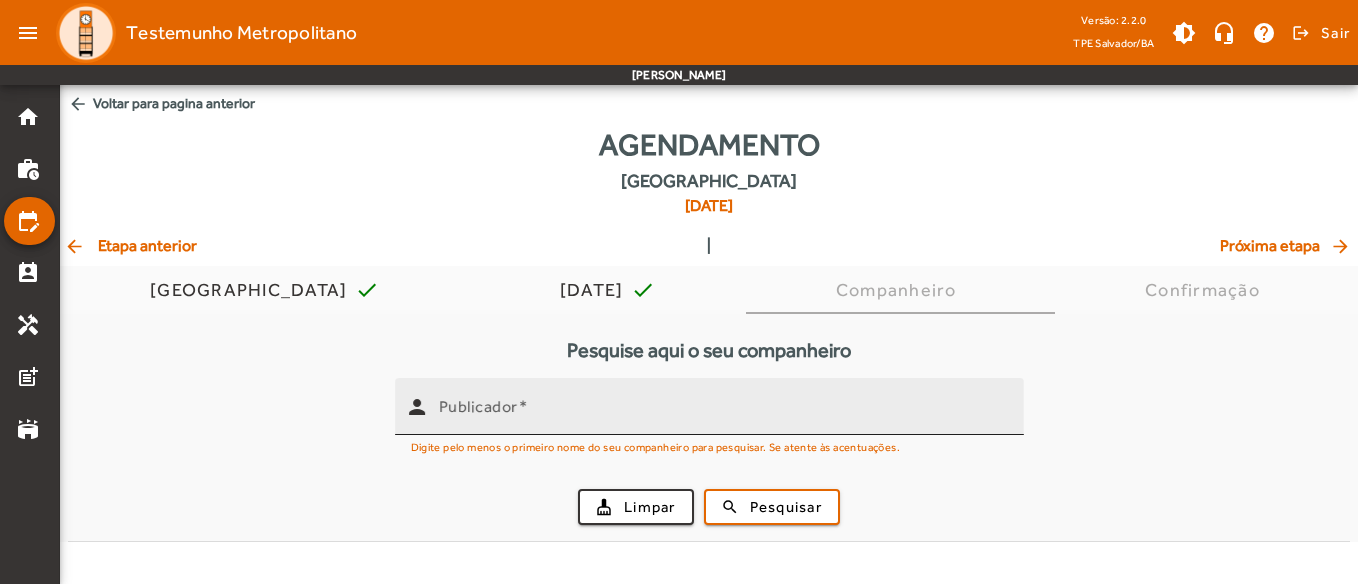 click on "Publicador" at bounding box center [723, 406] 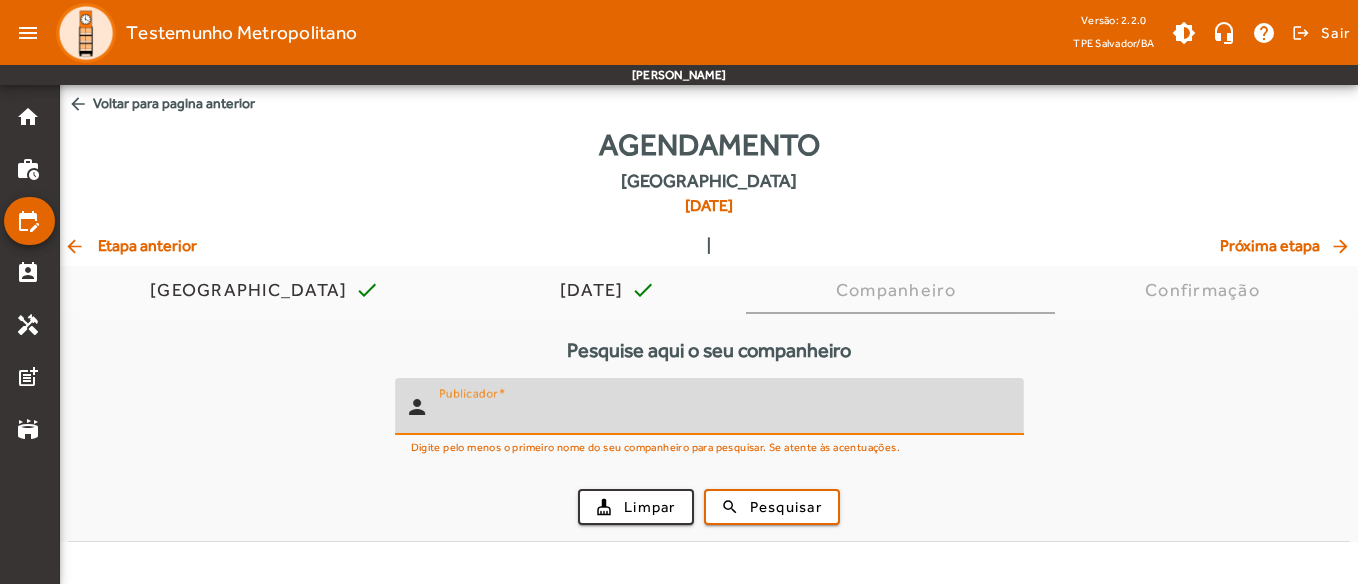 click on "Publicador" at bounding box center [723, 415] 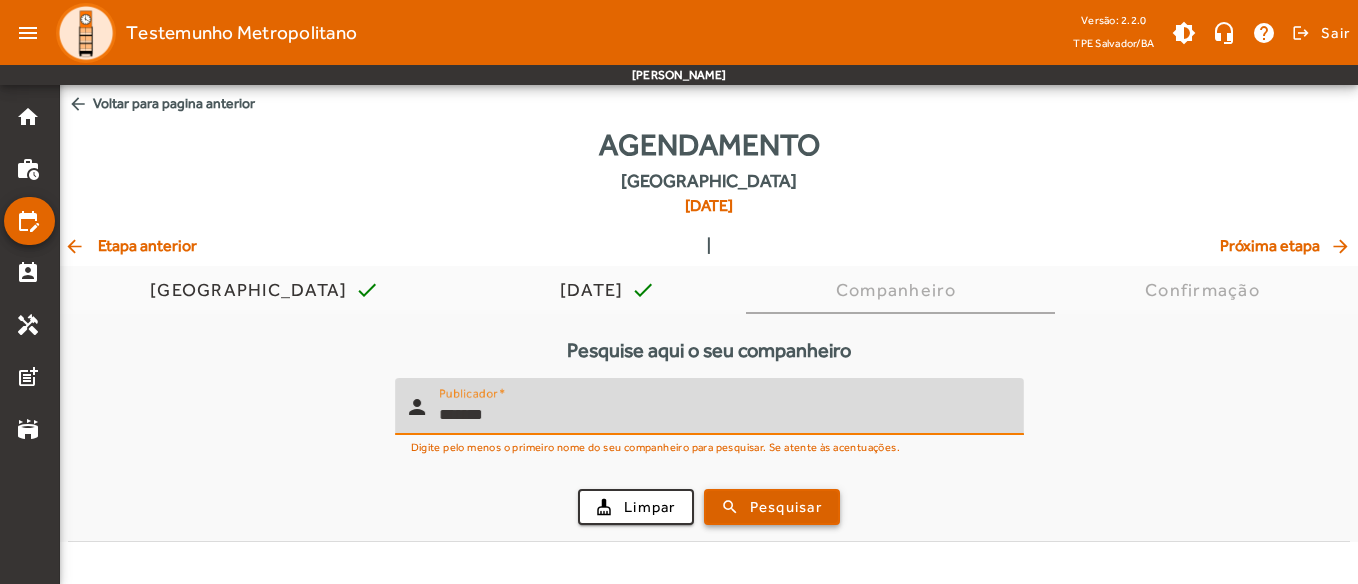 type on "*******" 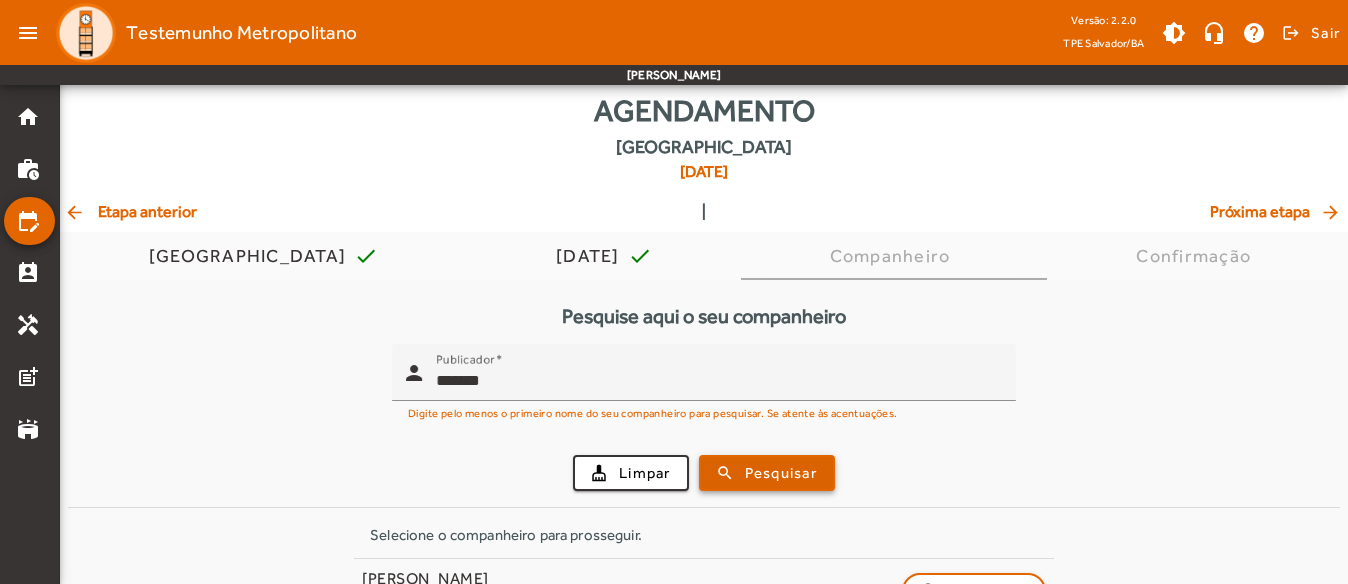 scroll, scrollTop: 89, scrollLeft: 0, axis: vertical 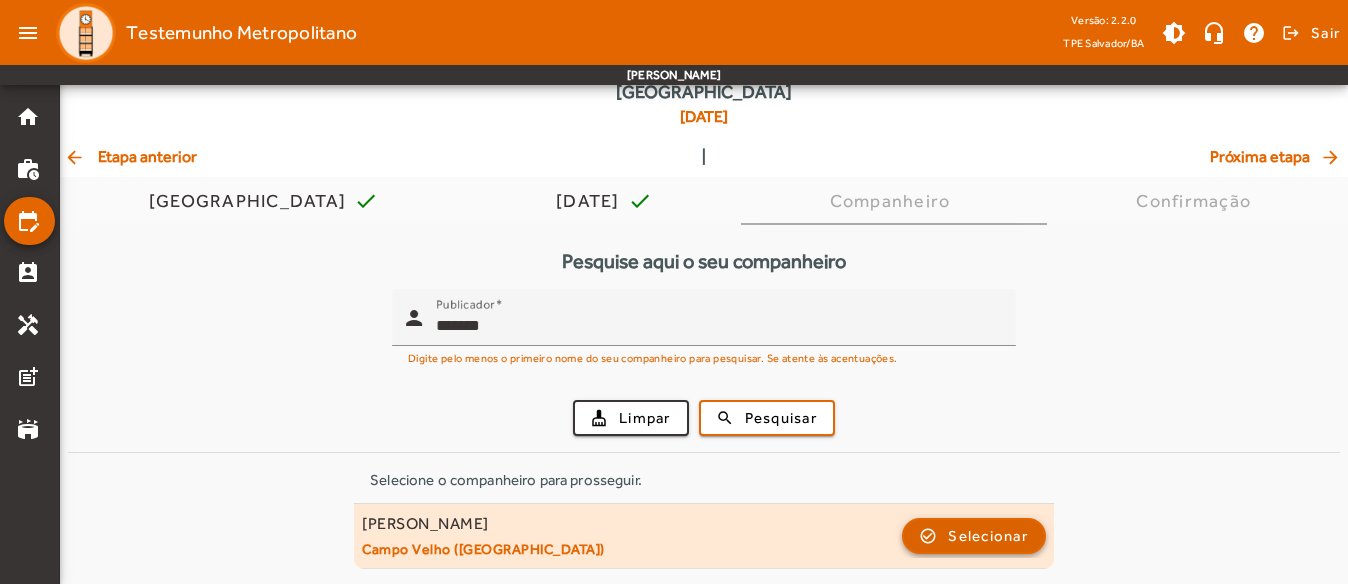 click on "check_circle_outline  Selecionar" 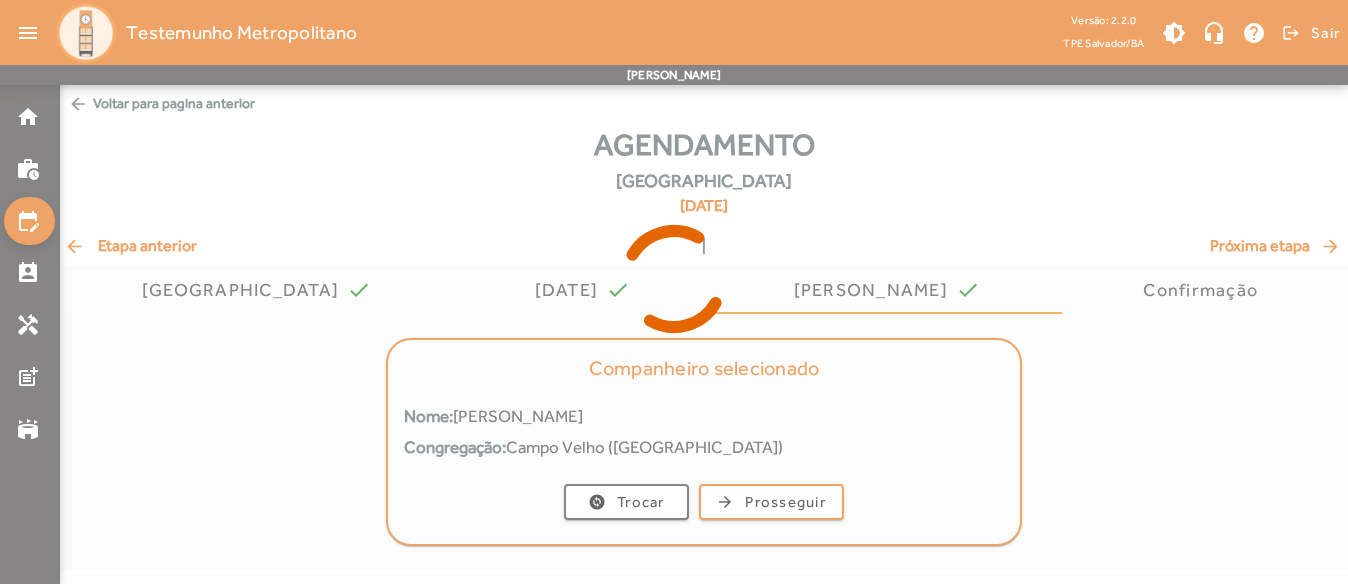 scroll, scrollTop: 0, scrollLeft: 0, axis: both 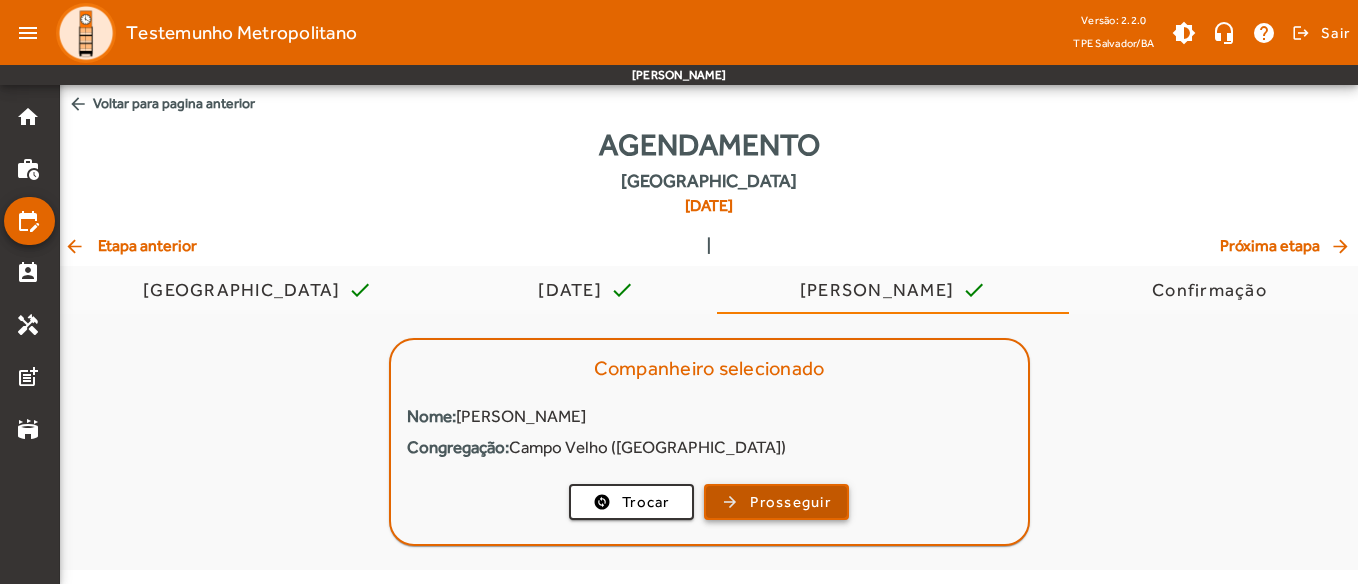 click on "Prosseguir" 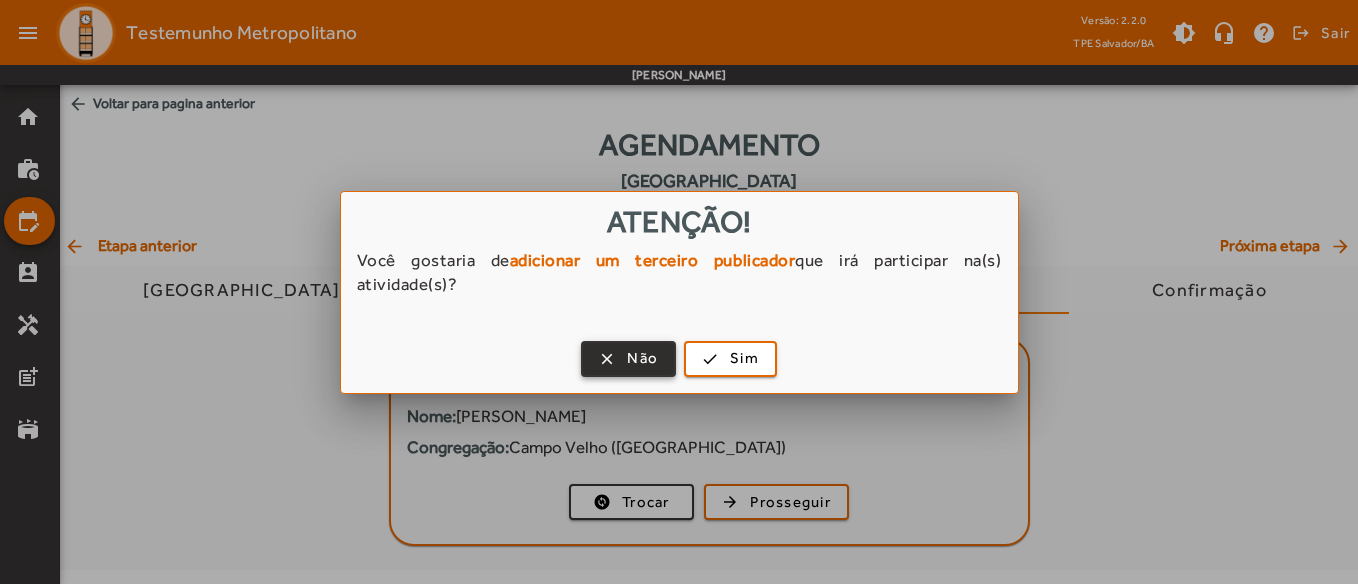 click at bounding box center (628, 359) 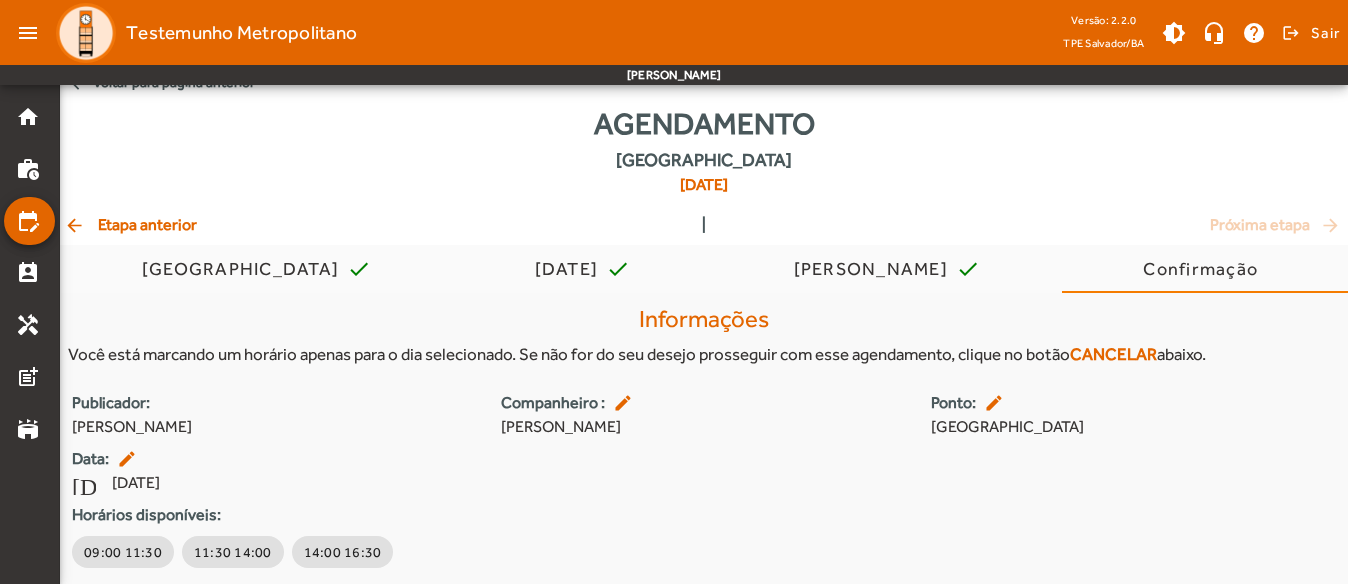 scroll, scrollTop: 85, scrollLeft: 0, axis: vertical 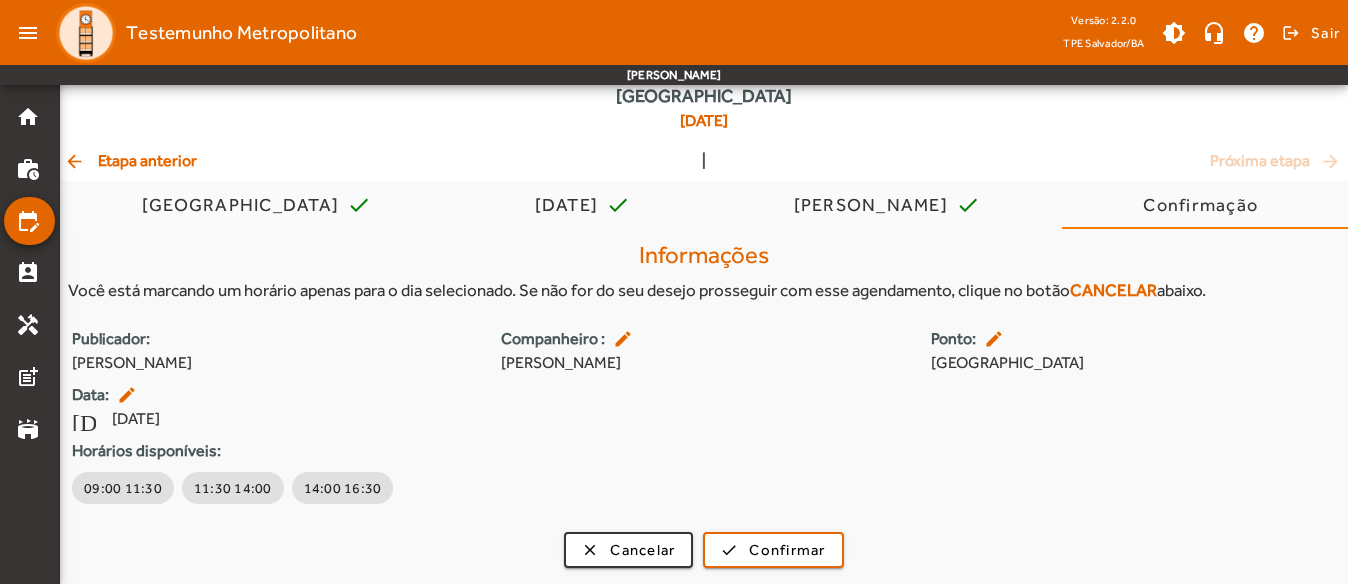 click on "arrow_back  Etapa anterior" 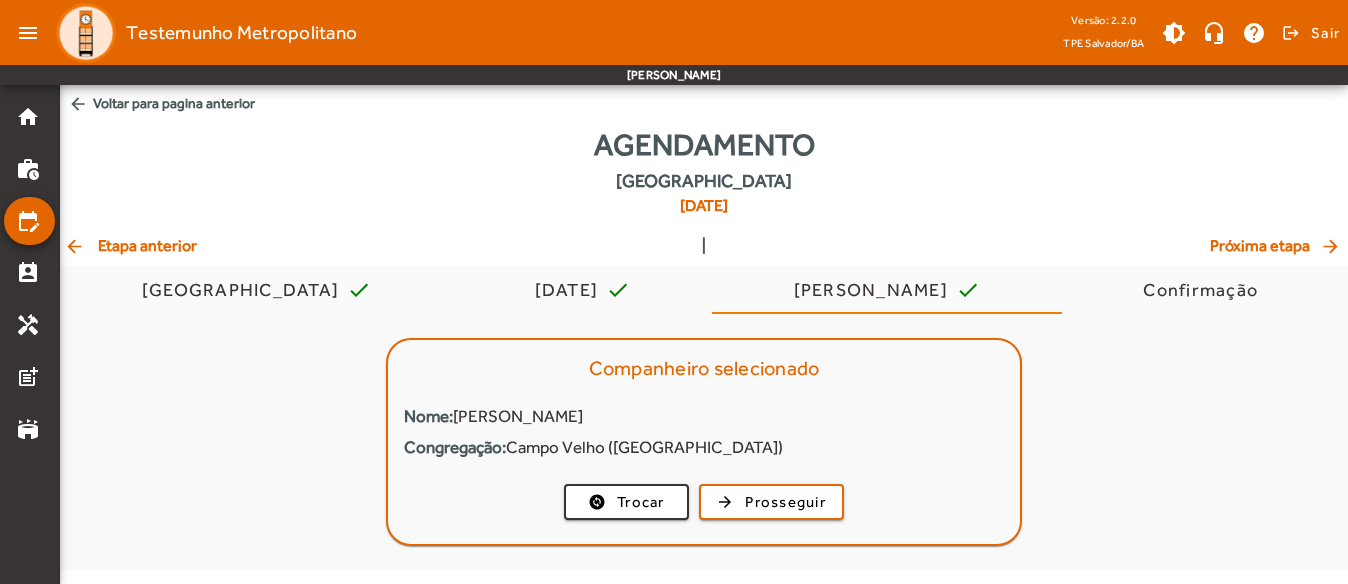 scroll, scrollTop: 0, scrollLeft: 0, axis: both 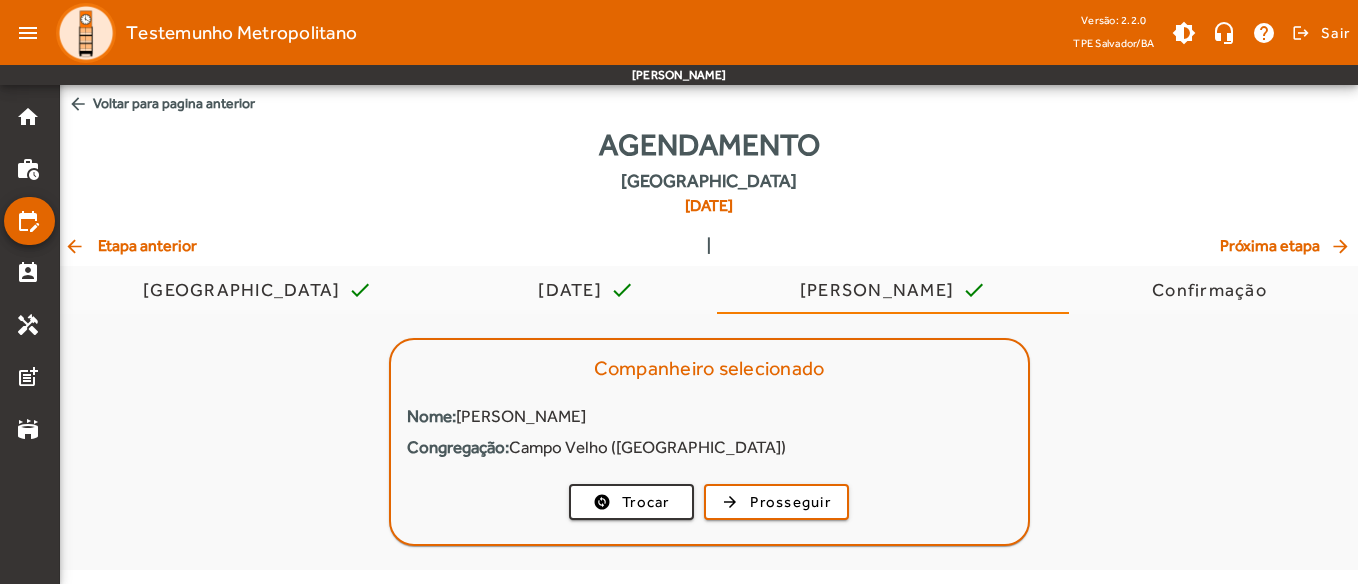 click on "arrow_back  Etapa anterior" 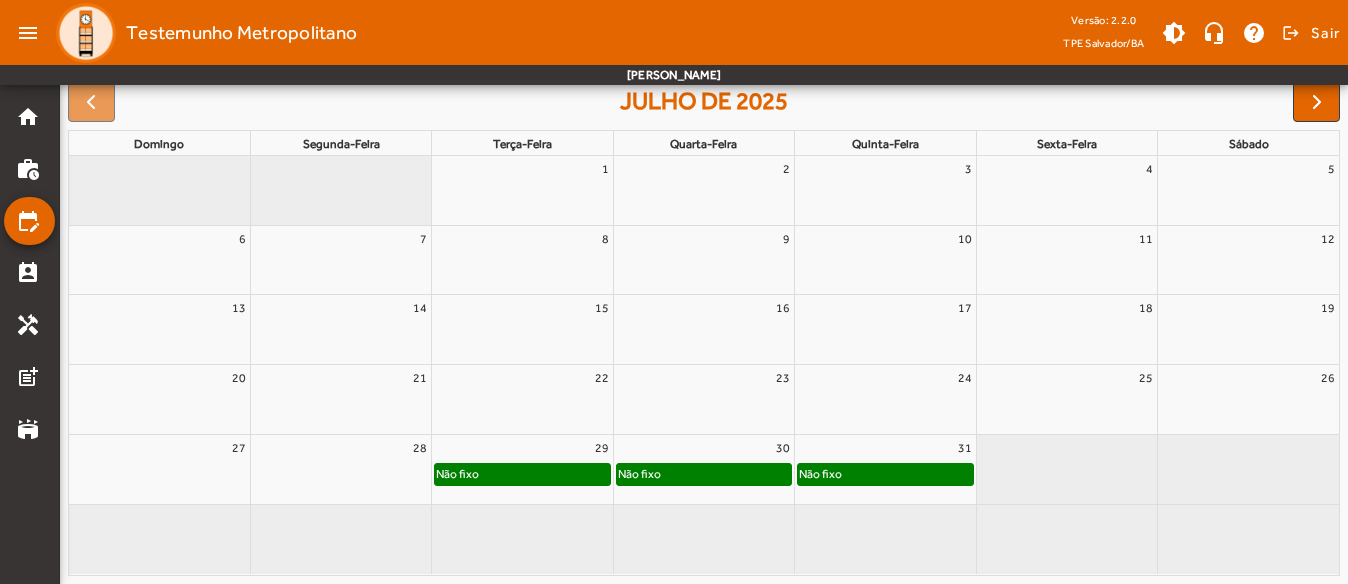 scroll, scrollTop: 0, scrollLeft: 0, axis: both 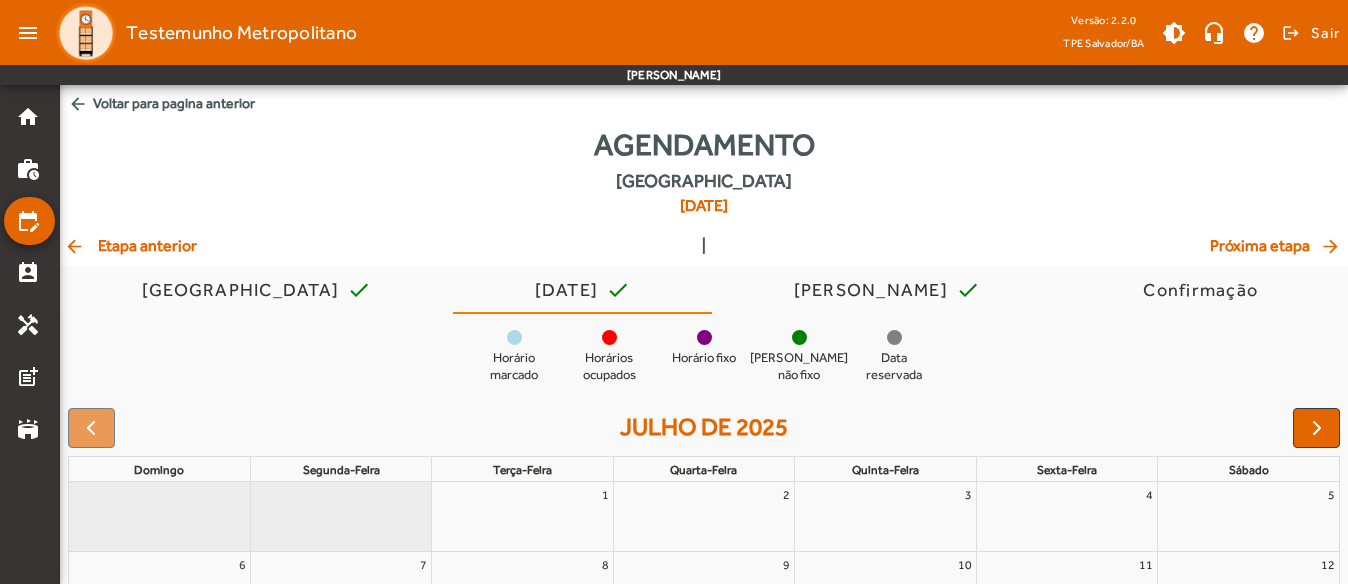 click on "home work_history edit_calendar perm_contact_calendar handyman post_add stadium" 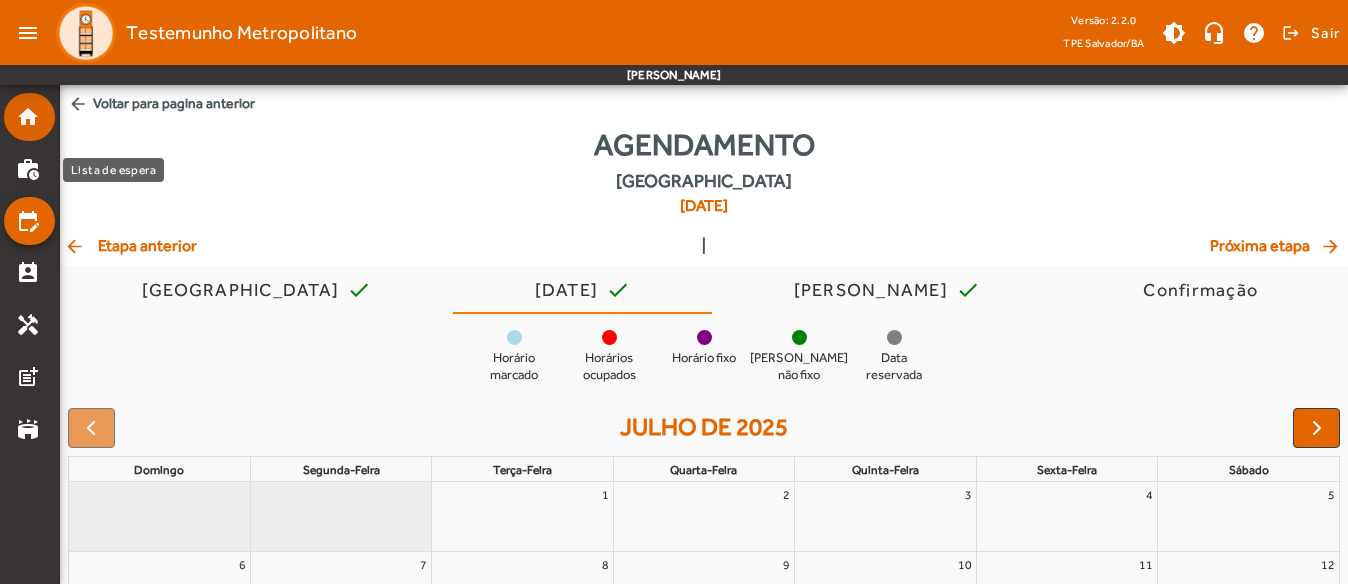 click on "home" 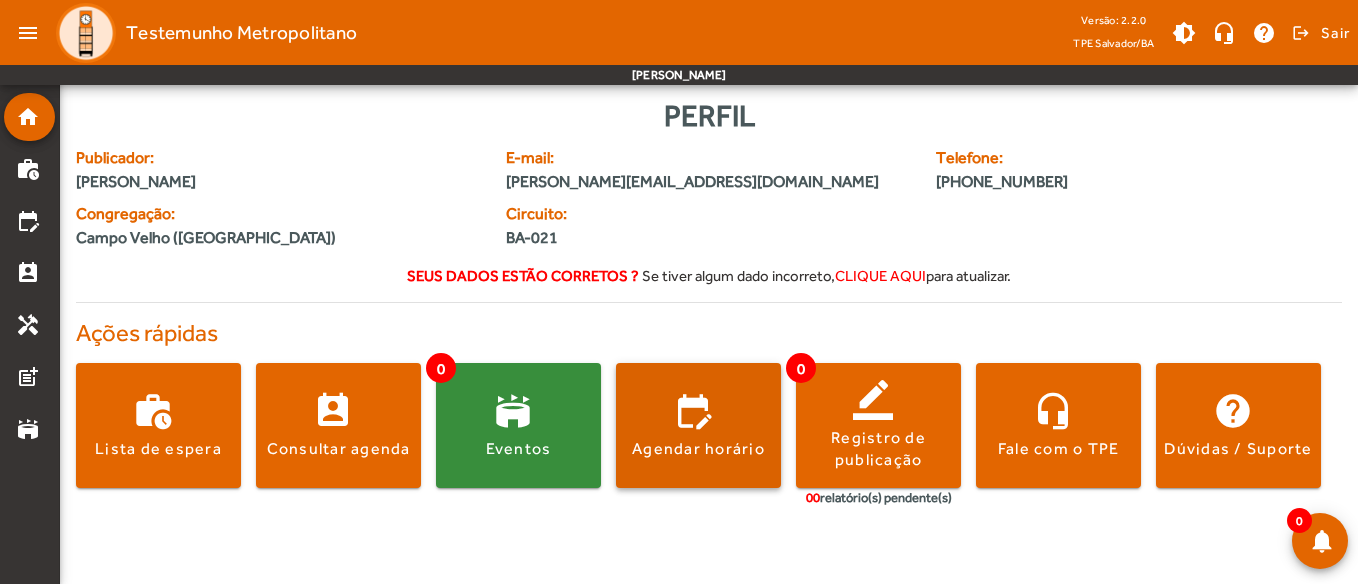 click 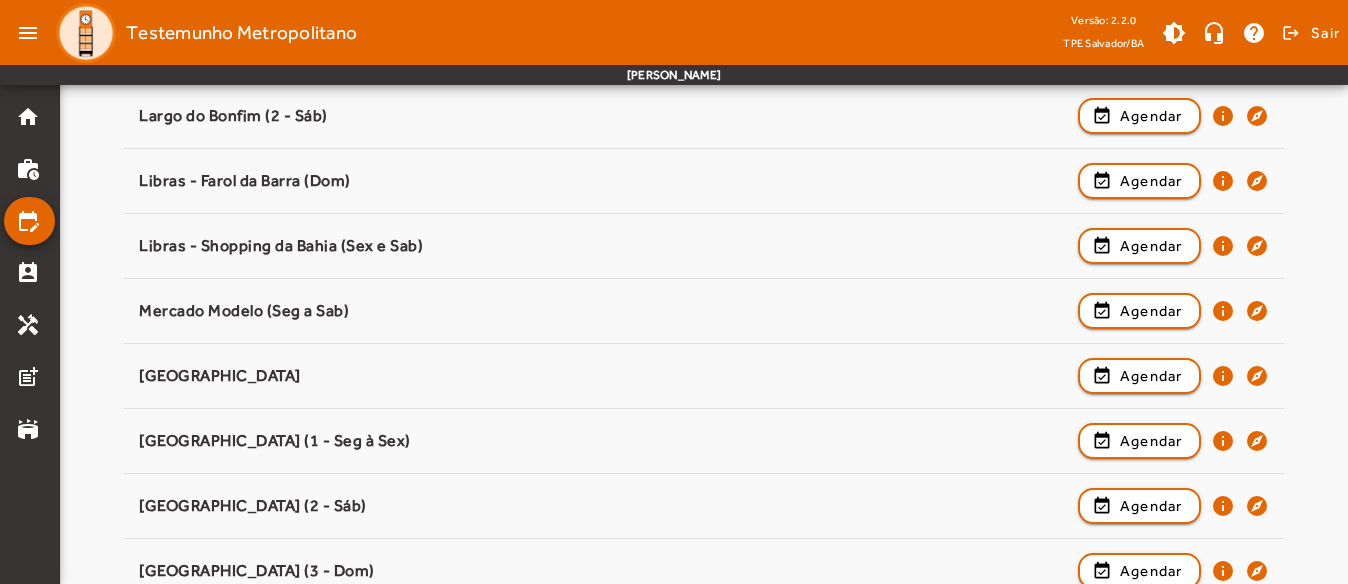 scroll, scrollTop: 1551, scrollLeft: 0, axis: vertical 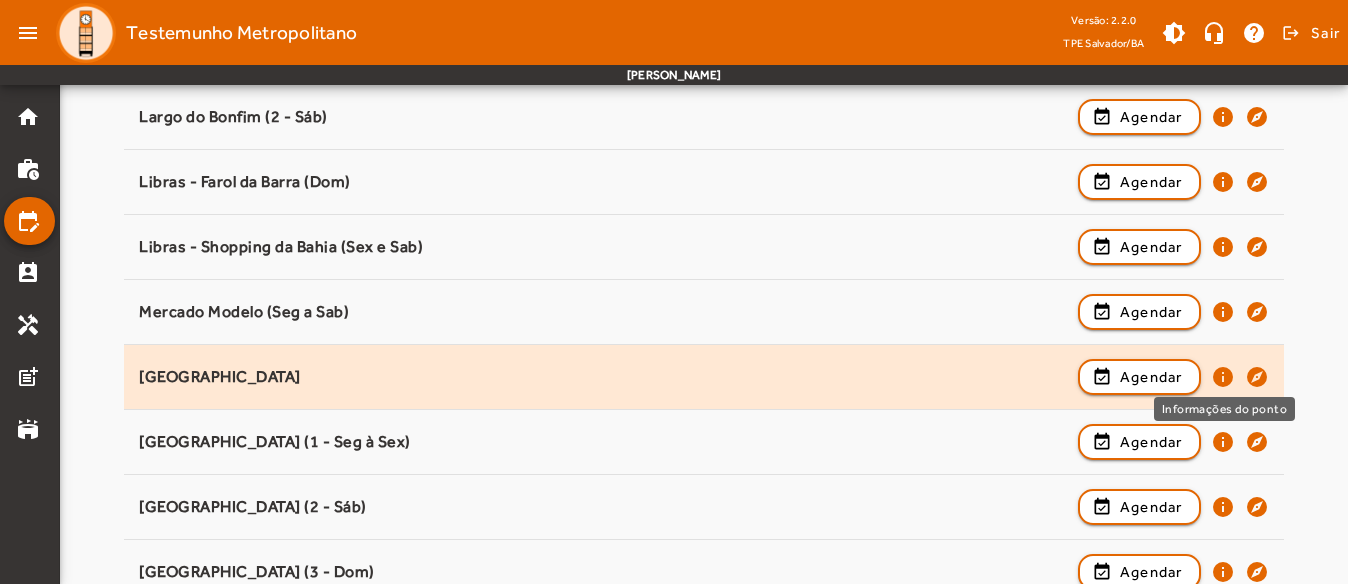 click on "info" at bounding box center (1223, 442) 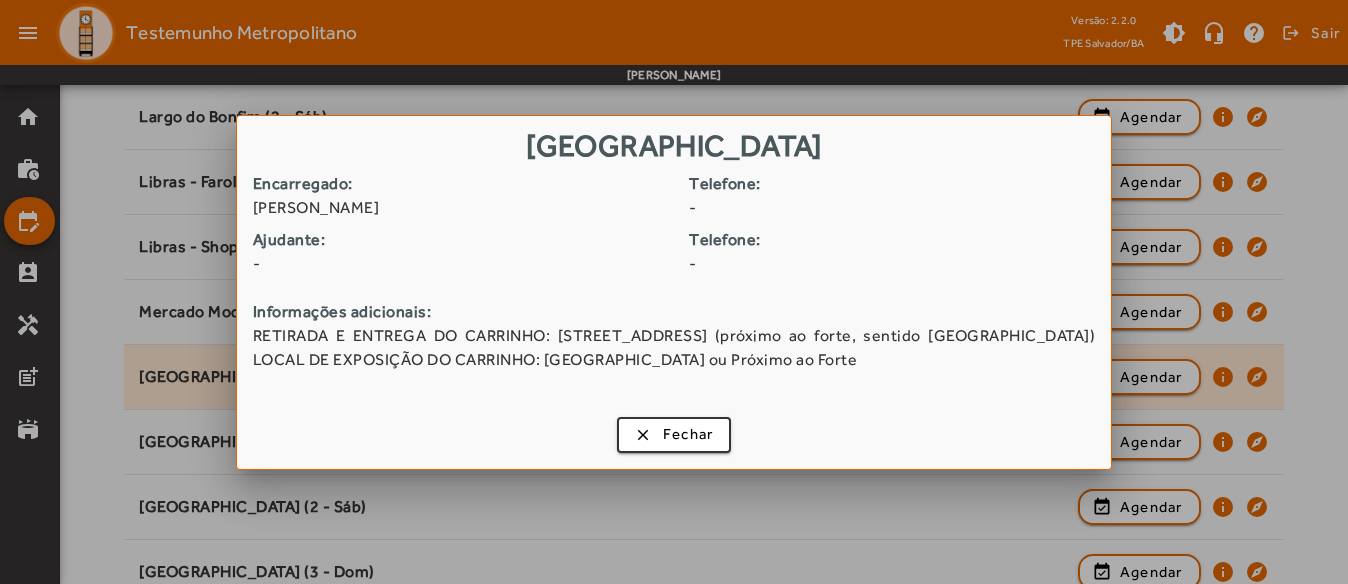 scroll, scrollTop: 0, scrollLeft: 0, axis: both 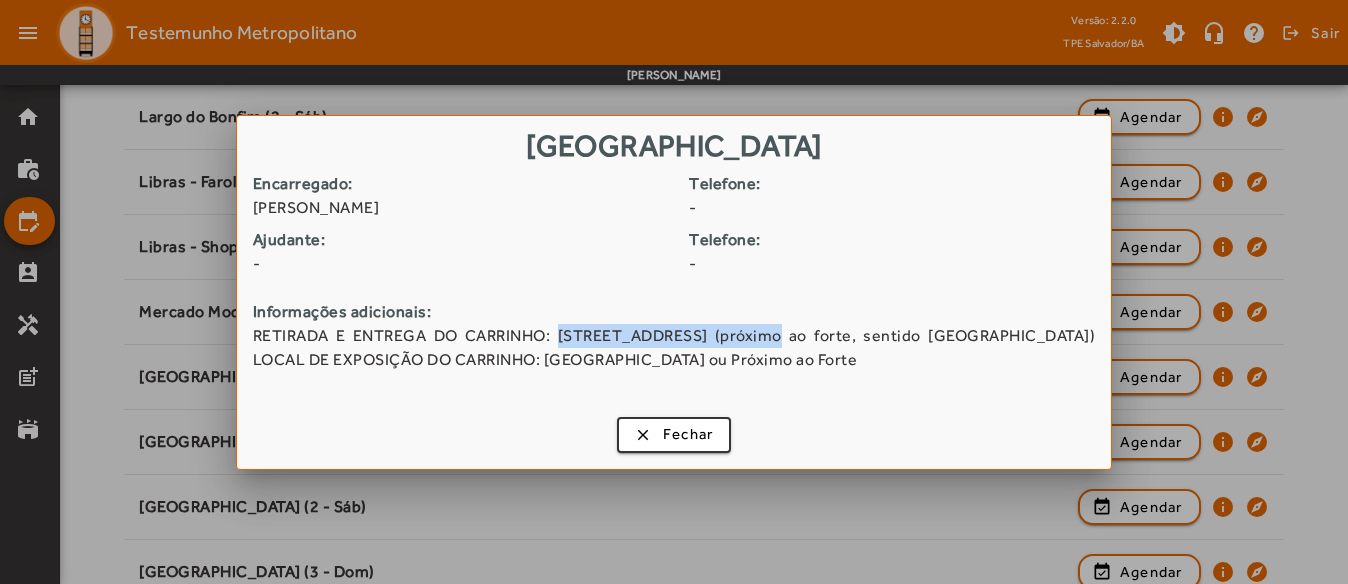 drag, startPoint x: 562, startPoint y: 334, endPoint x: 763, endPoint y: 333, distance: 201.00249 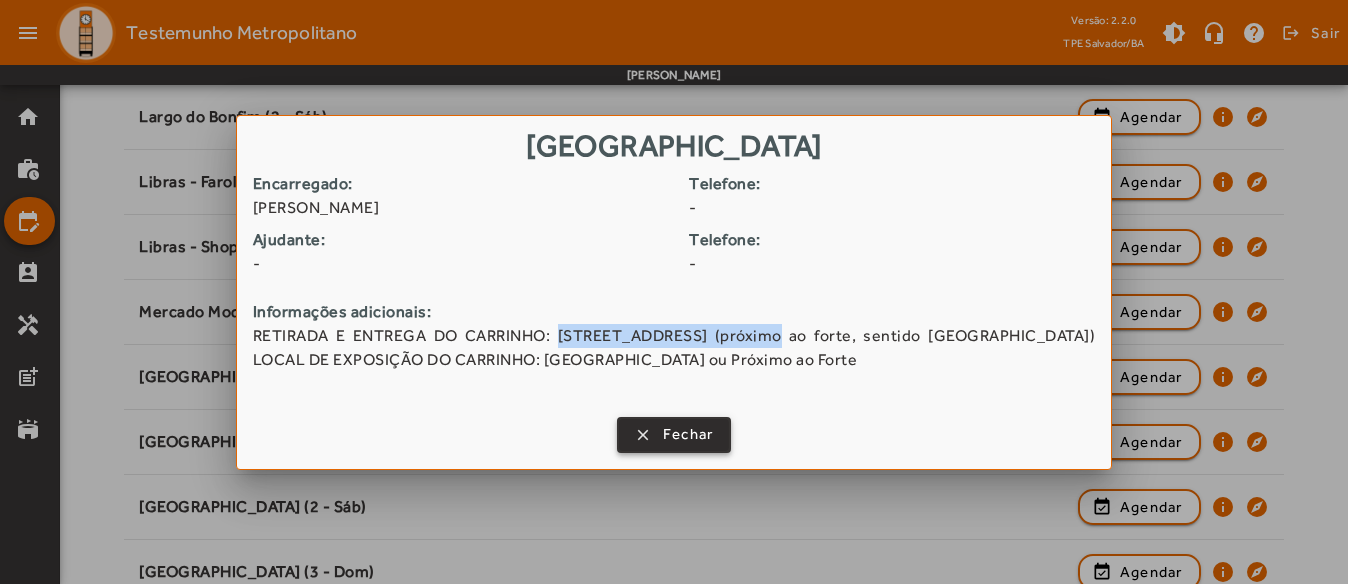 click on "Fechar" at bounding box center [688, 434] 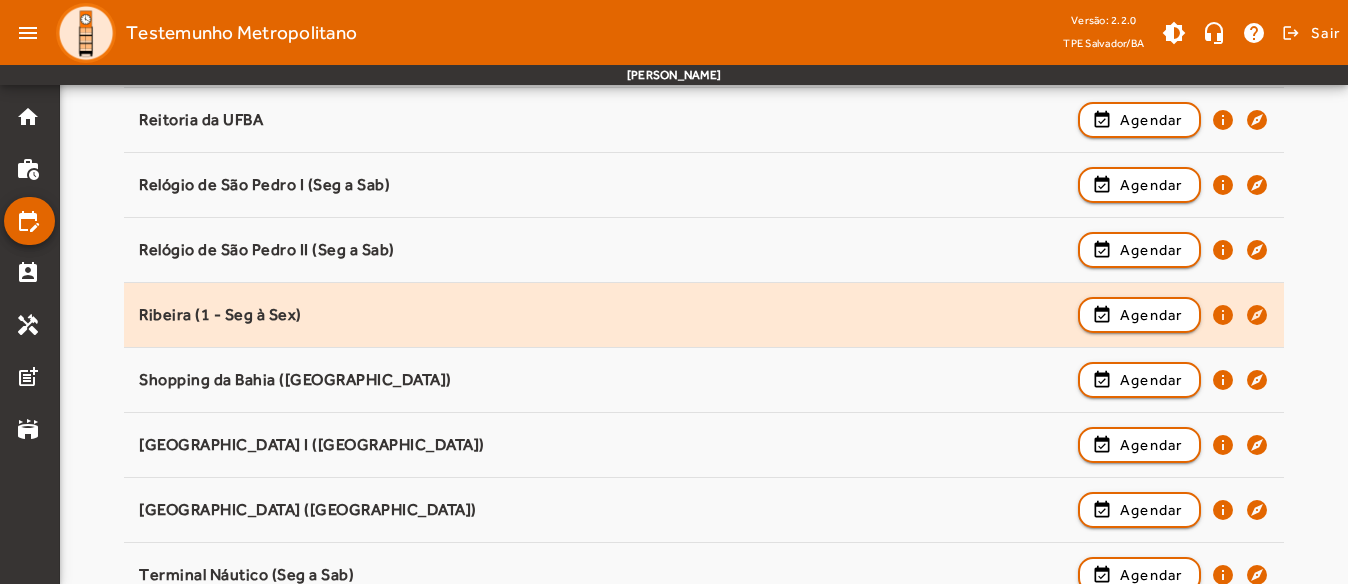 scroll, scrollTop: 2351, scrollLeft: 0, axis: vertical 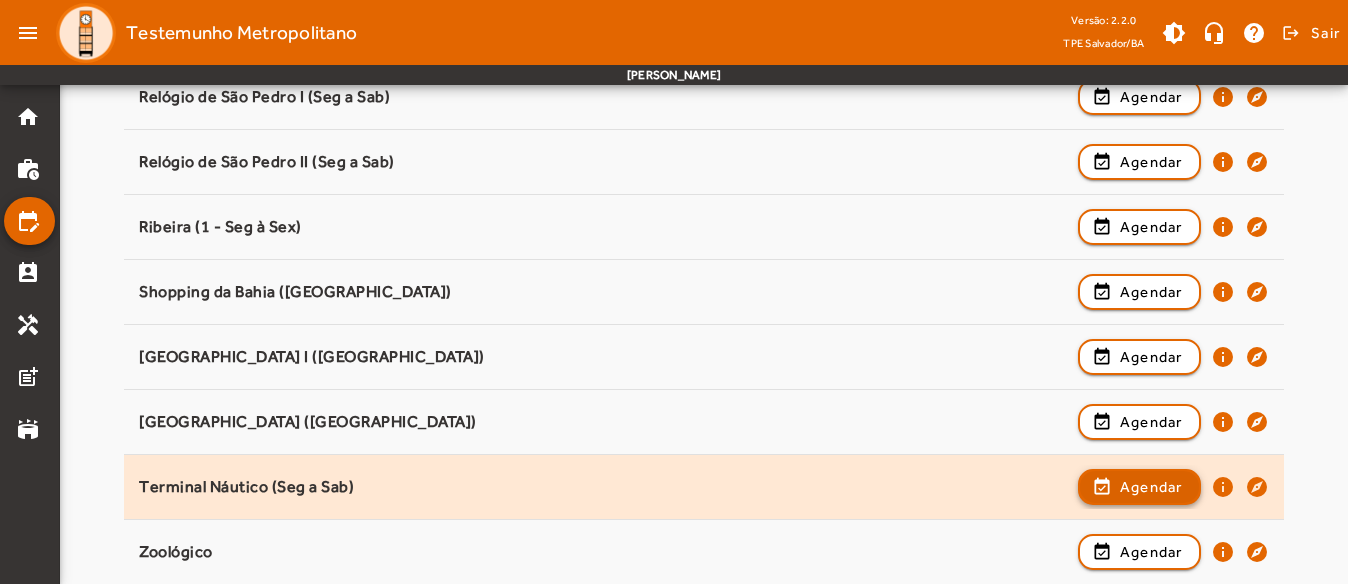 click on "event_available   Agendar" at bounding box center (1139, 552) 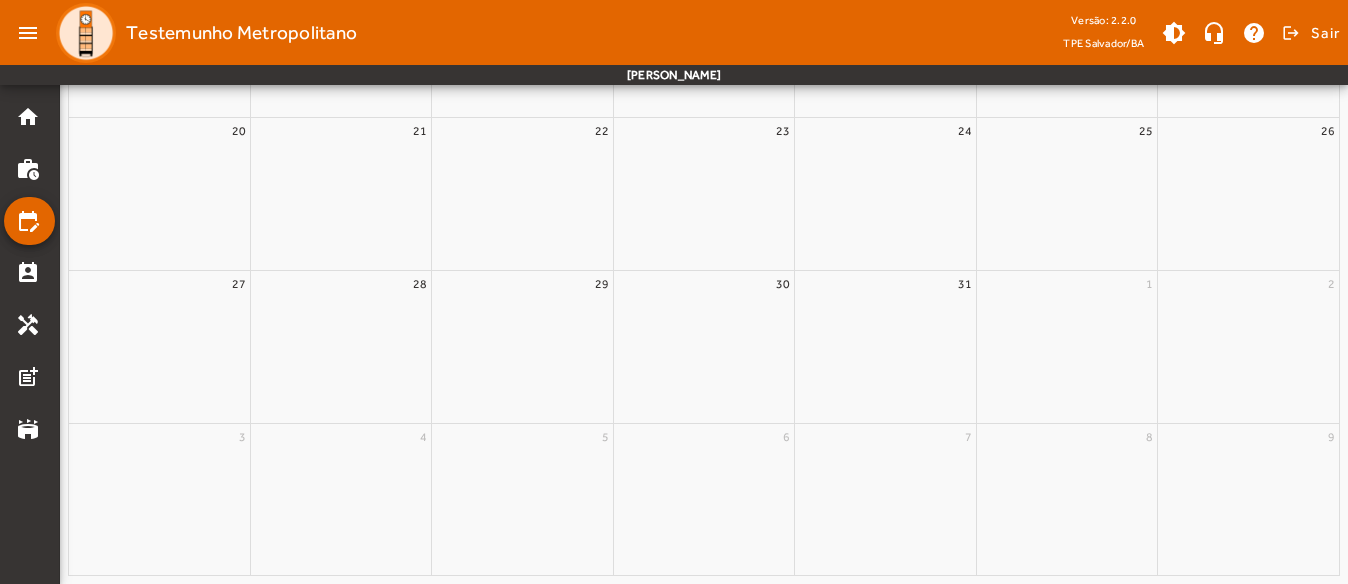 scroll, scrollTop: 0, scrollLeft: 0, axis: both 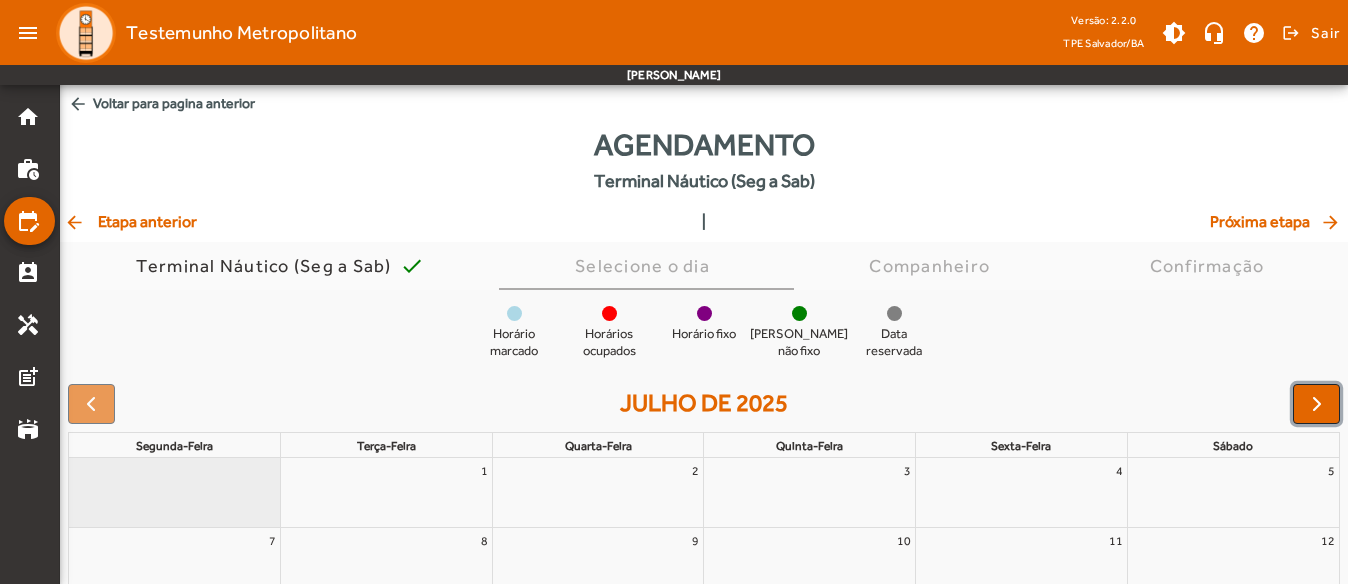 drag, startPoint x: 1311, startPoint y: 404, endPoint x: 1306, endPoint y: 414, distance: 11.18034 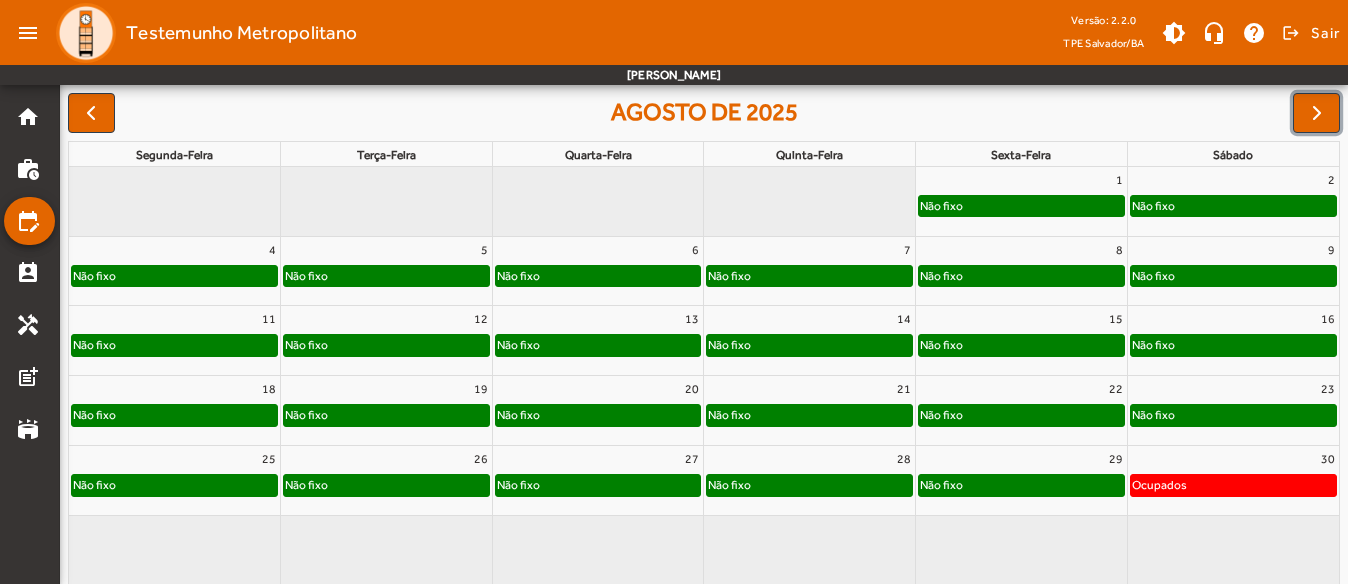 scroll, scrollTop: 300, scrollLeft: 0, axis: vertical 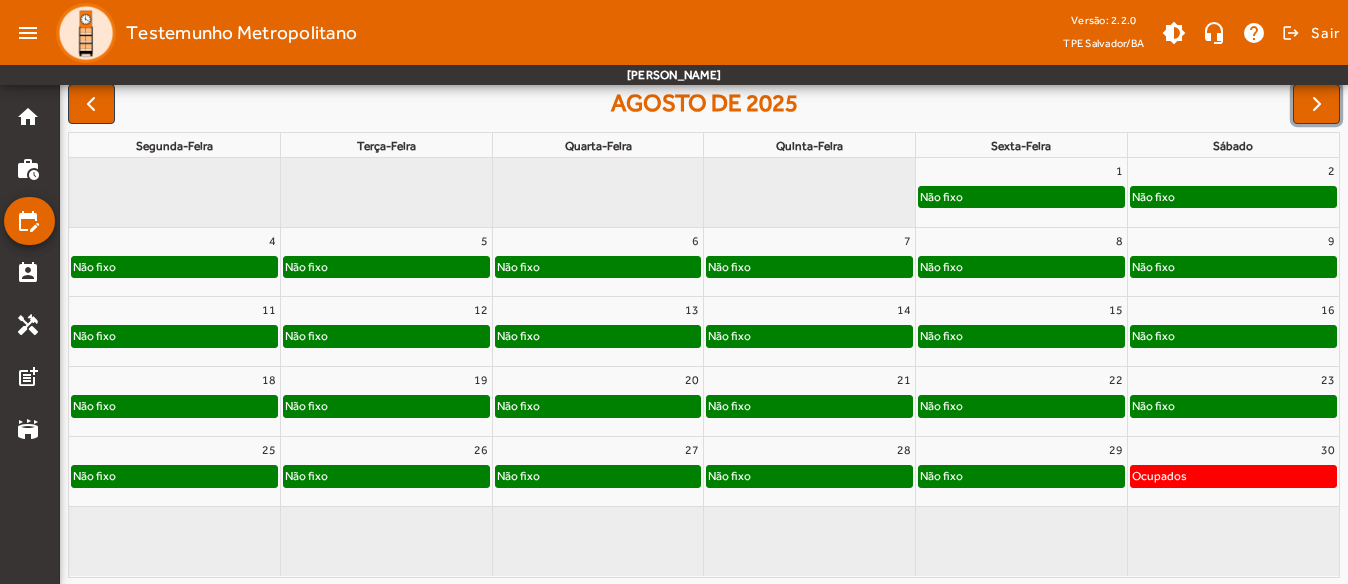 click on "23" at bounding box center [1233, 380] 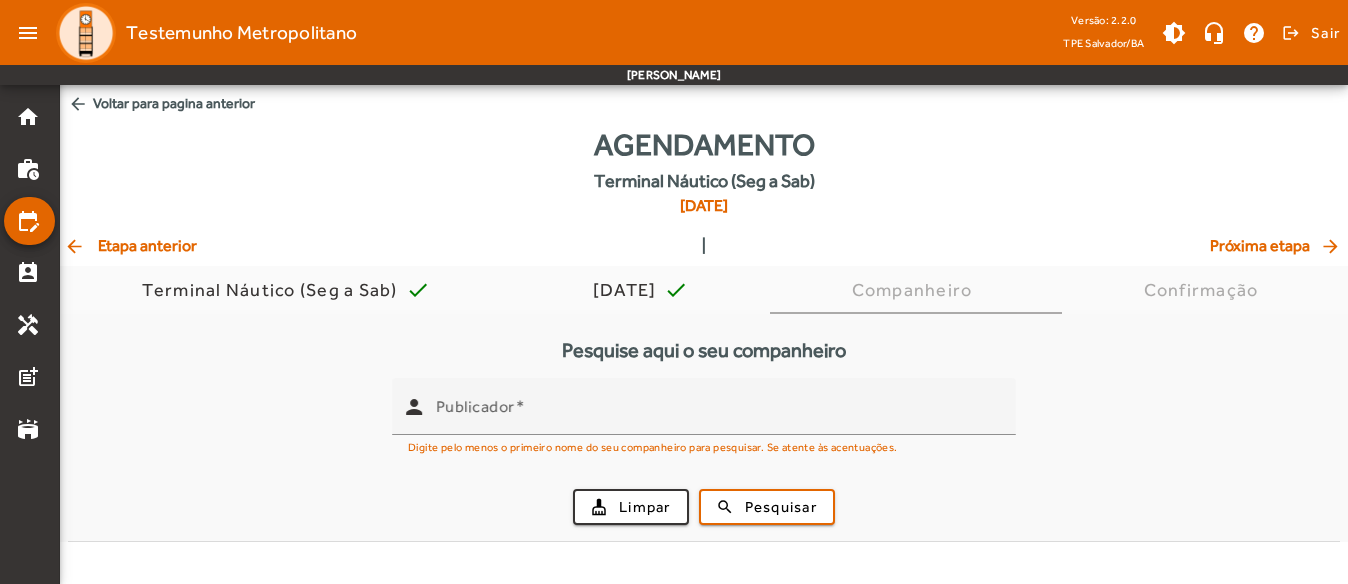 scroll, scrollTop: 0, scrollLeft: 0, axis: both 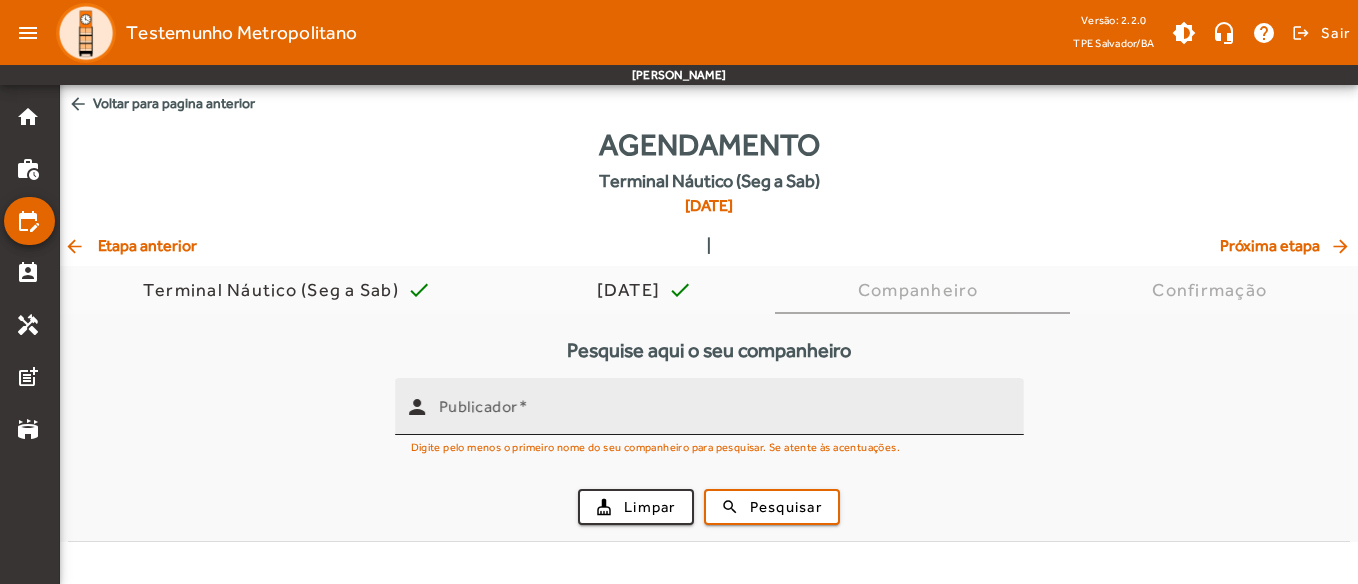 click on "Publicador" at bounding box center (723, 415) 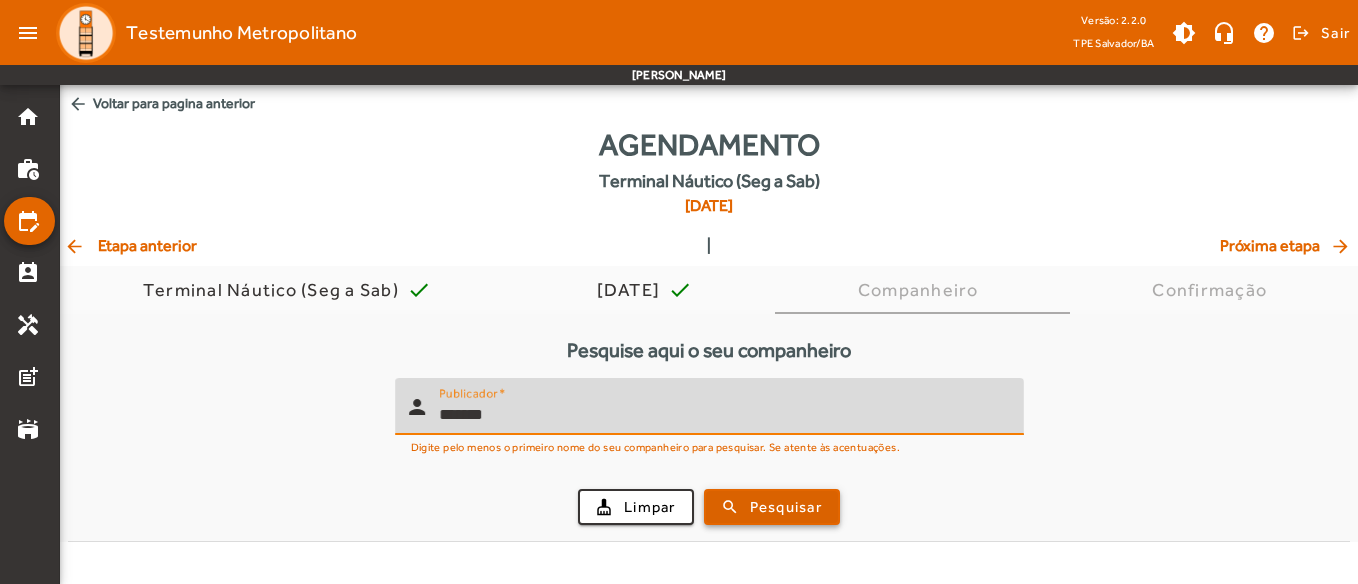 type on "*******" 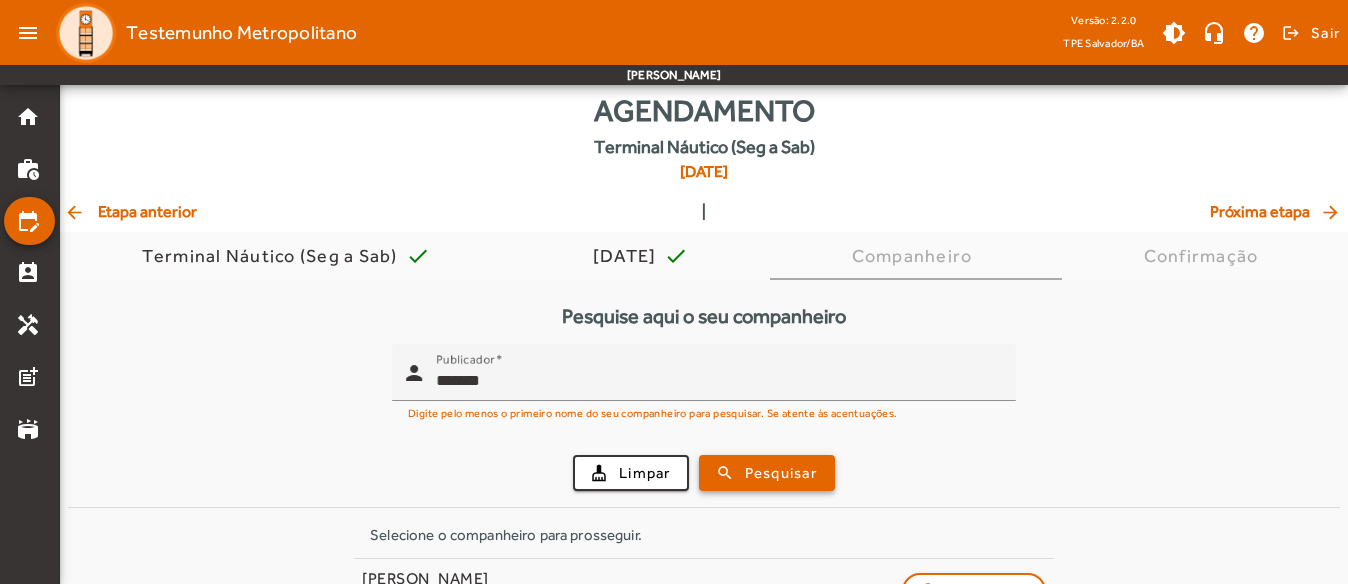 scroll, scrollTop: 89, scrollLeft: 0, axis: vertical 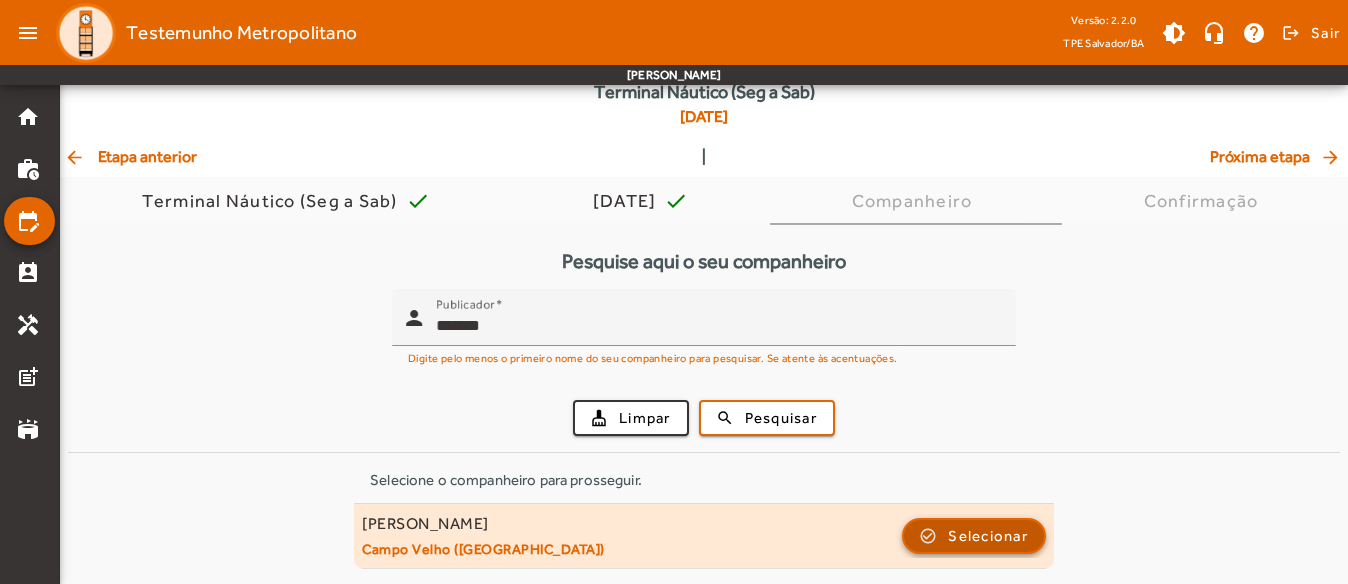 click on "Selecionar" 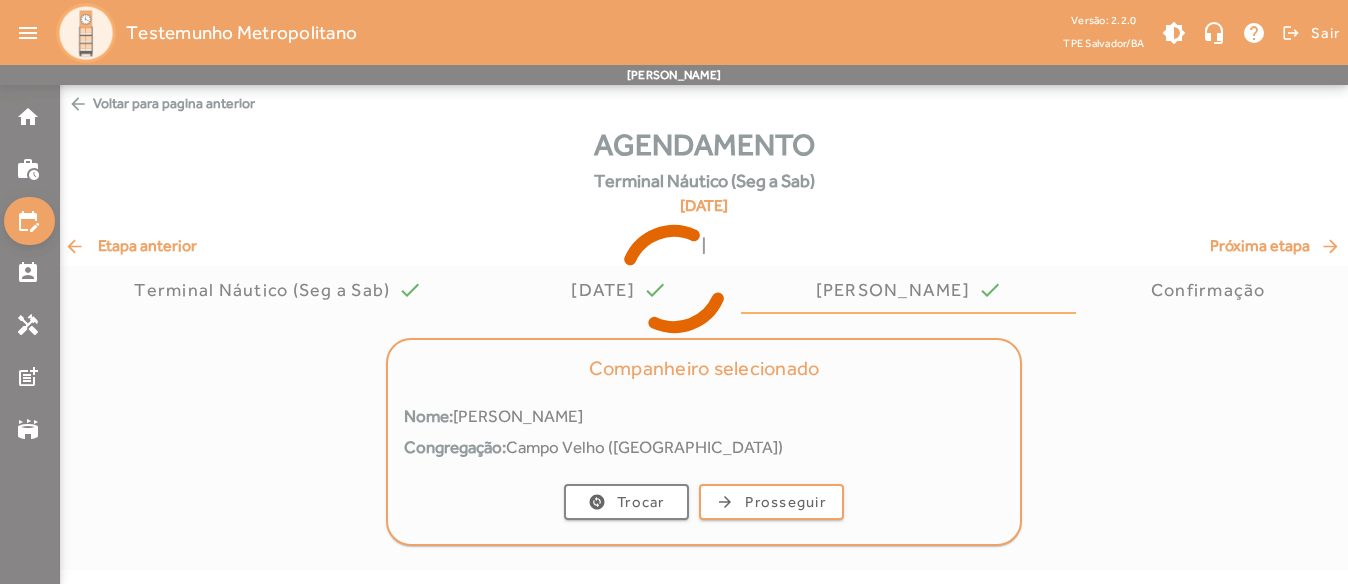 scroll, scrollTop: 0, scrollLeft: 0, axis: both 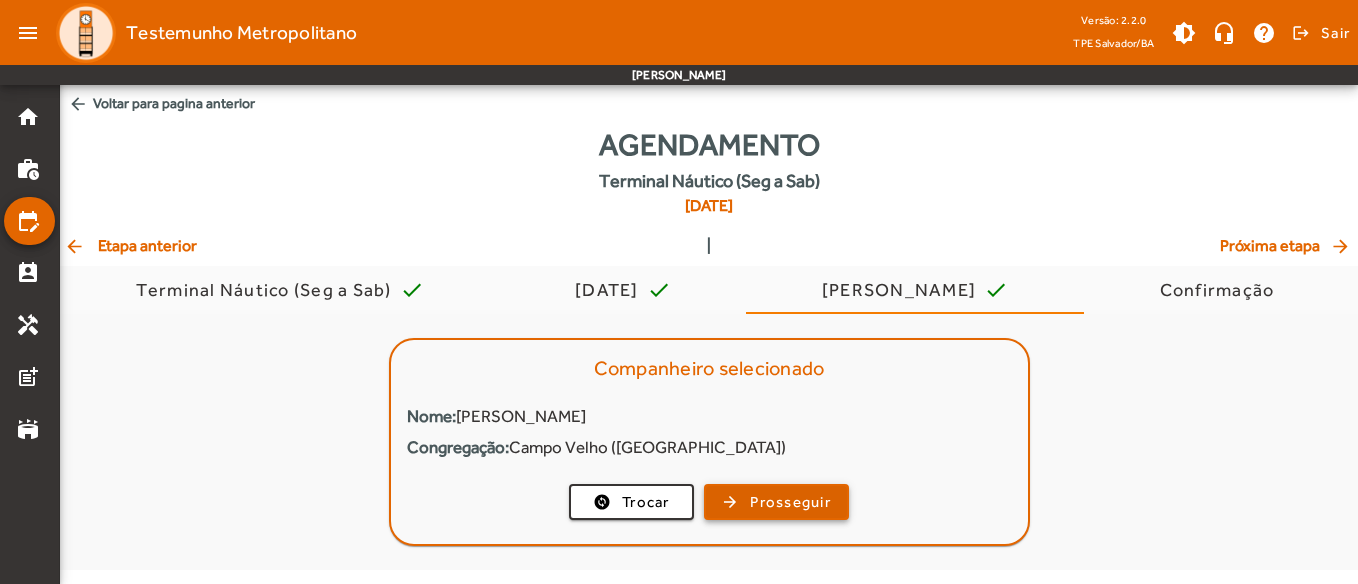 click on "Prosseguir" 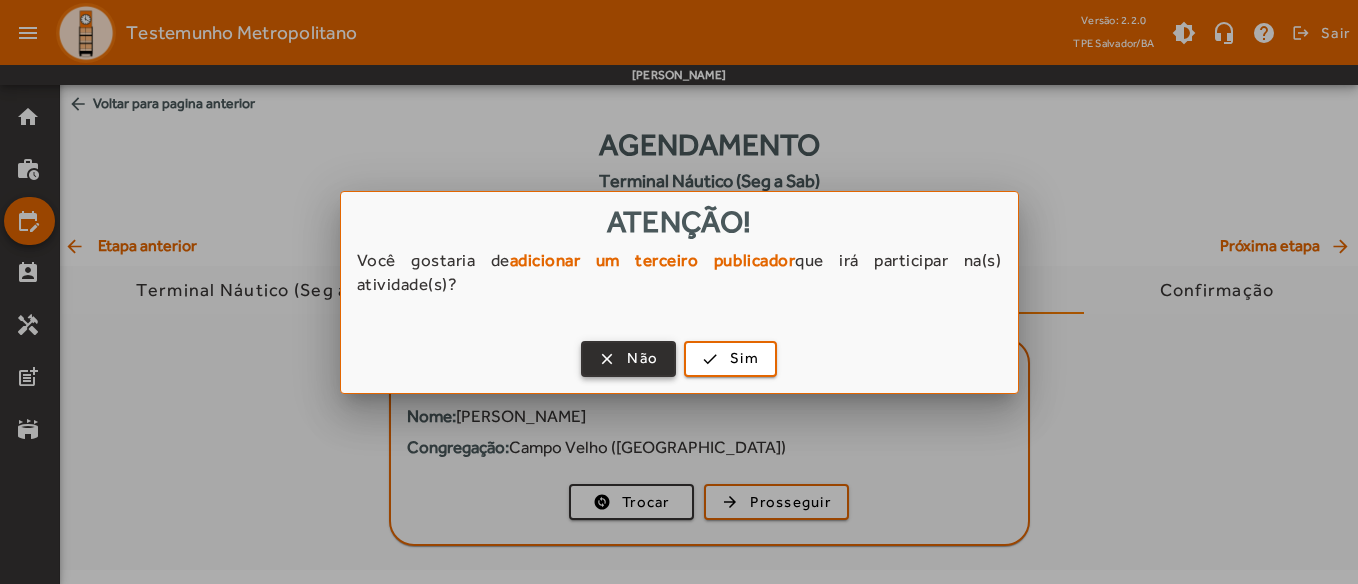 click on "Não" at bounding box center (642, 358) 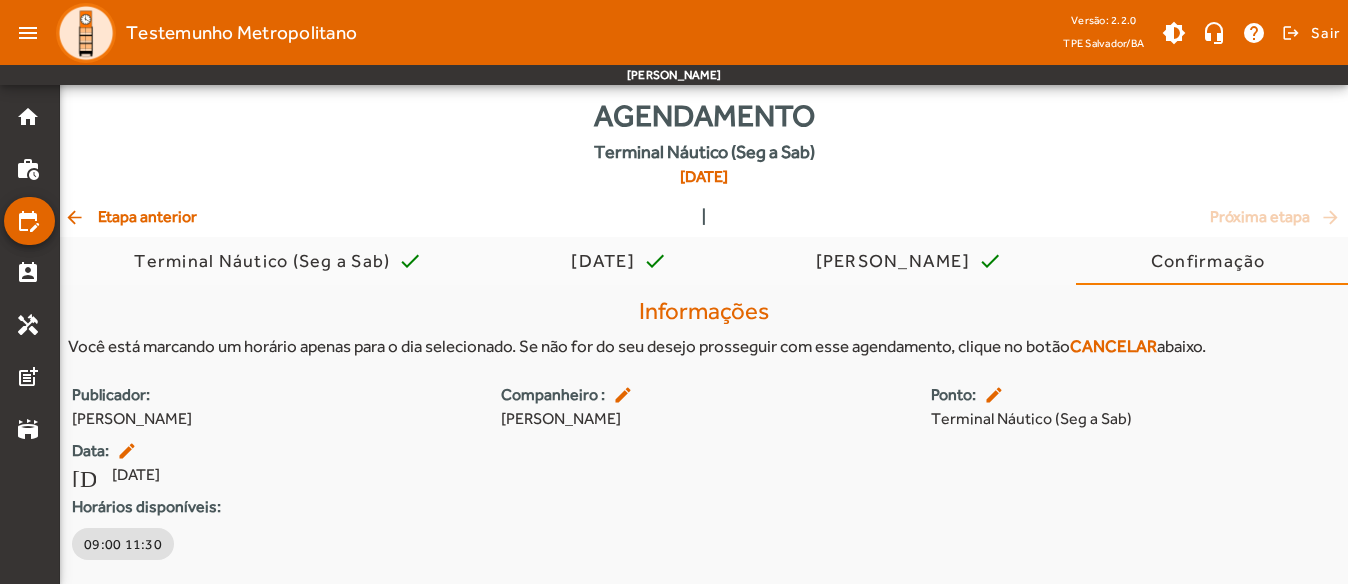 scroll, scrollTop: 0, scrollLeft: 0, axis: both 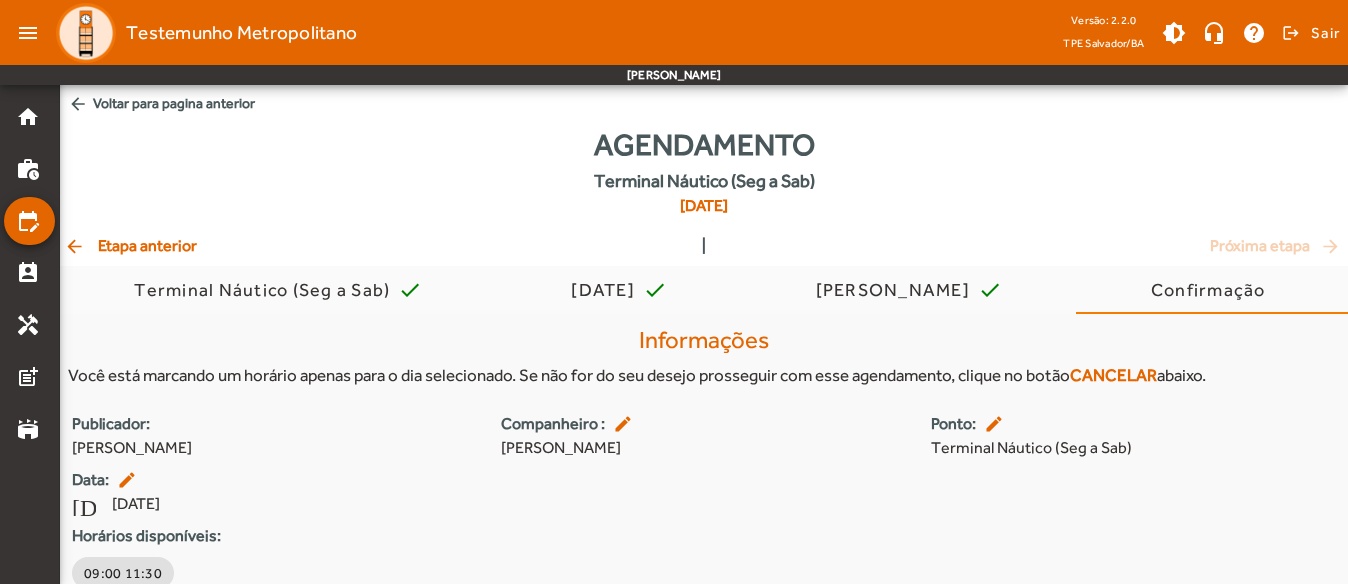 click on "arrow_back  Voltar para pagina anterior" 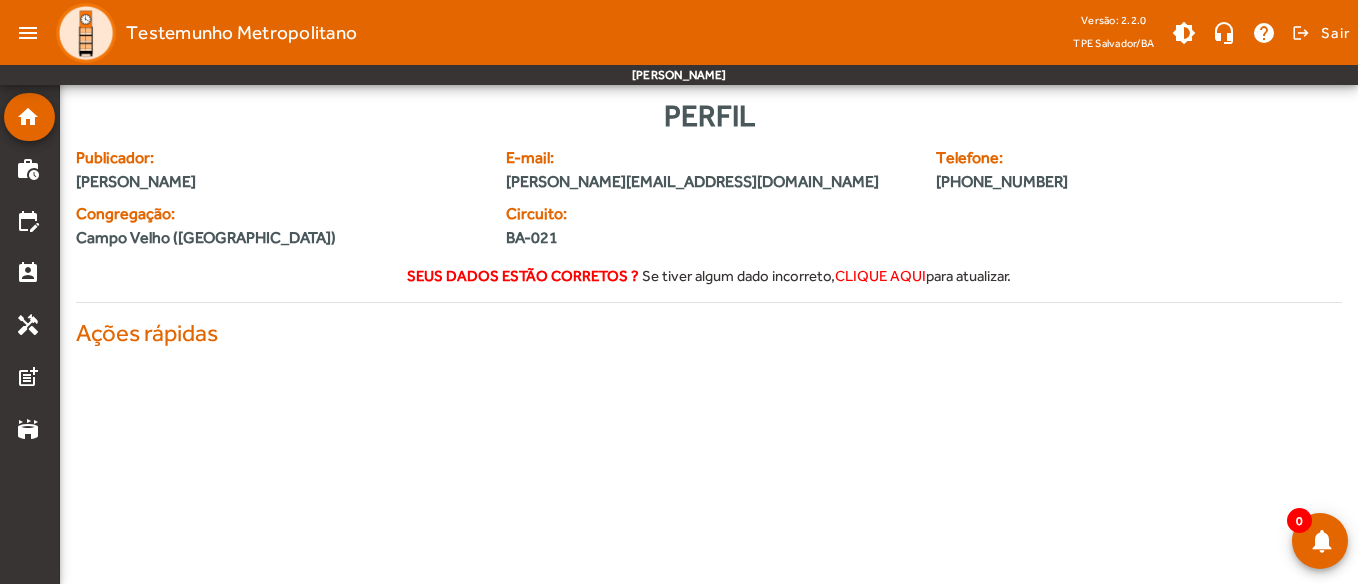 click on "Perfil" 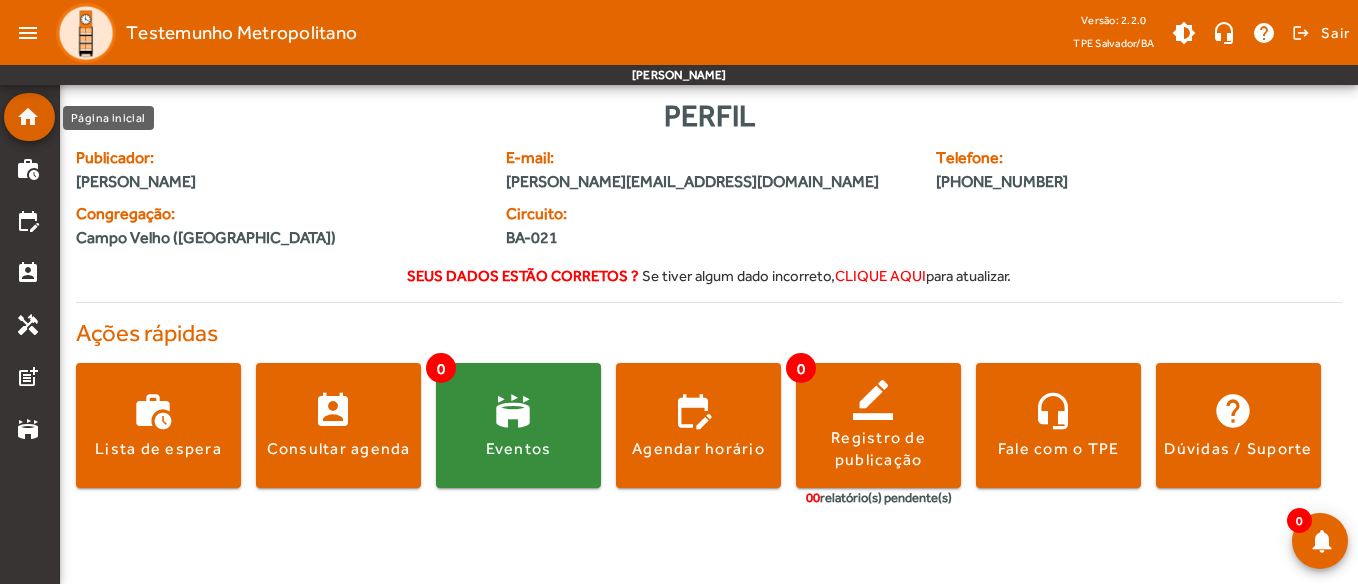 click on "home" 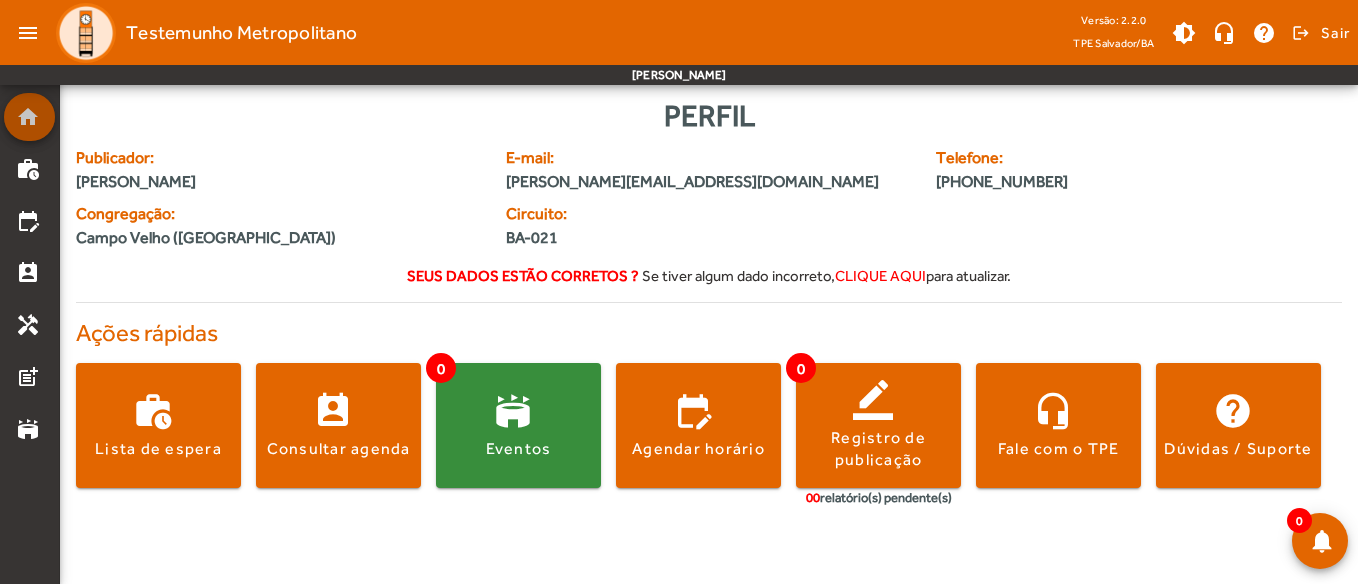 click on "home" 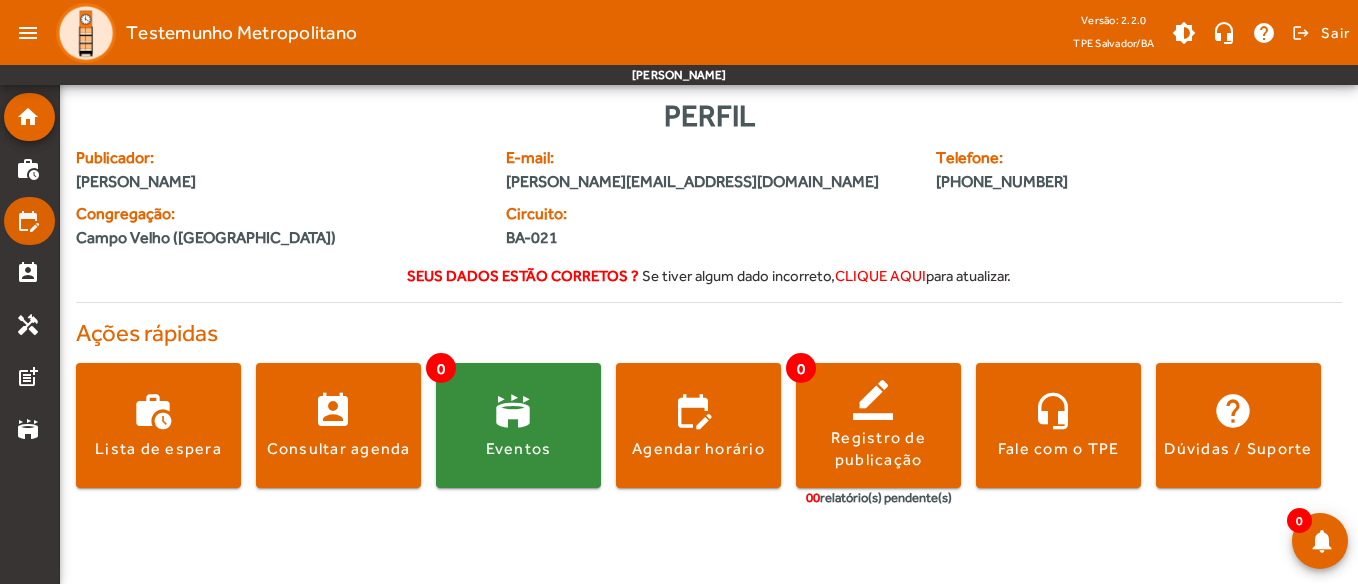 click on "edit_calendar" 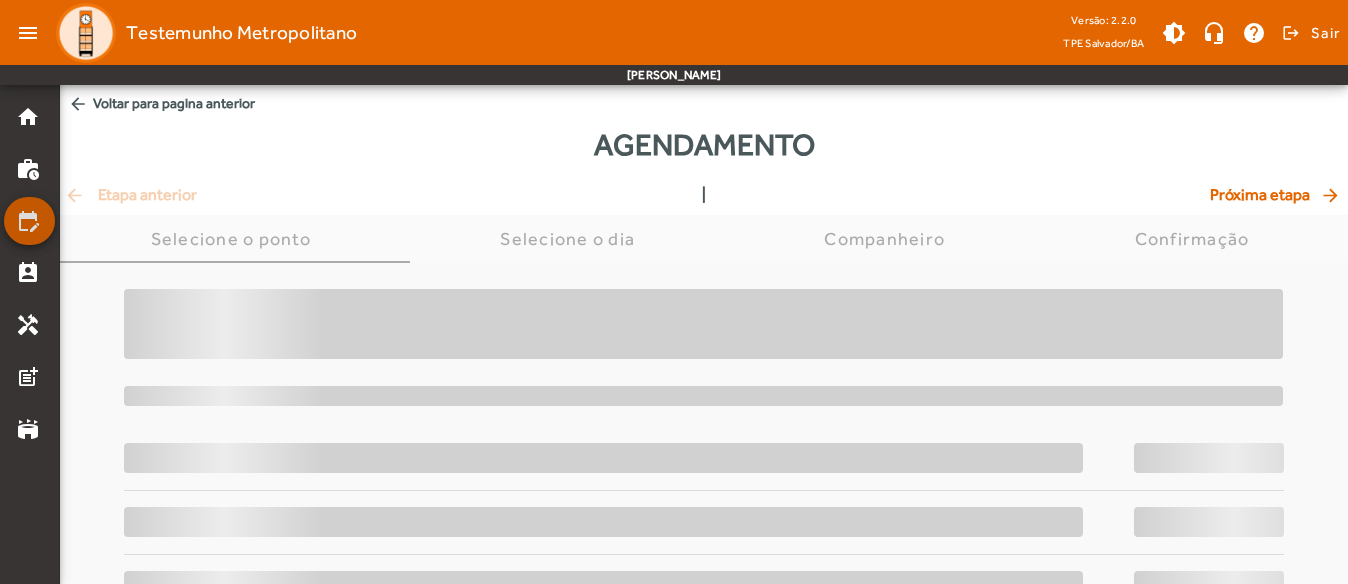 click on "edit_calendar" 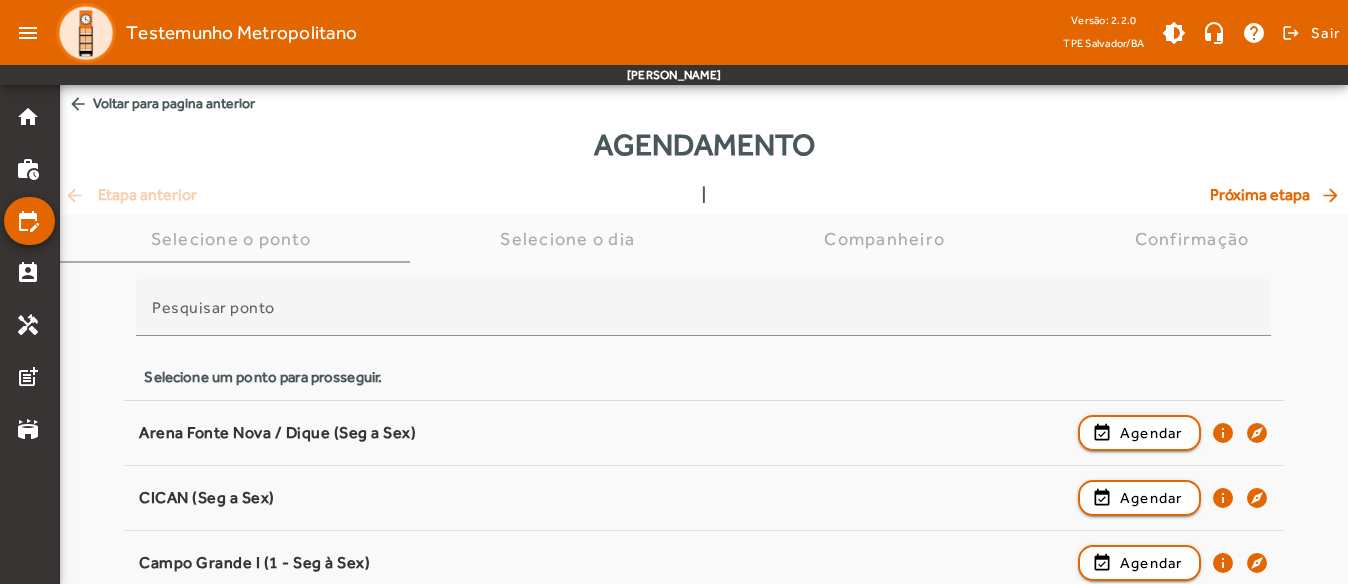 click on "Agendamento" 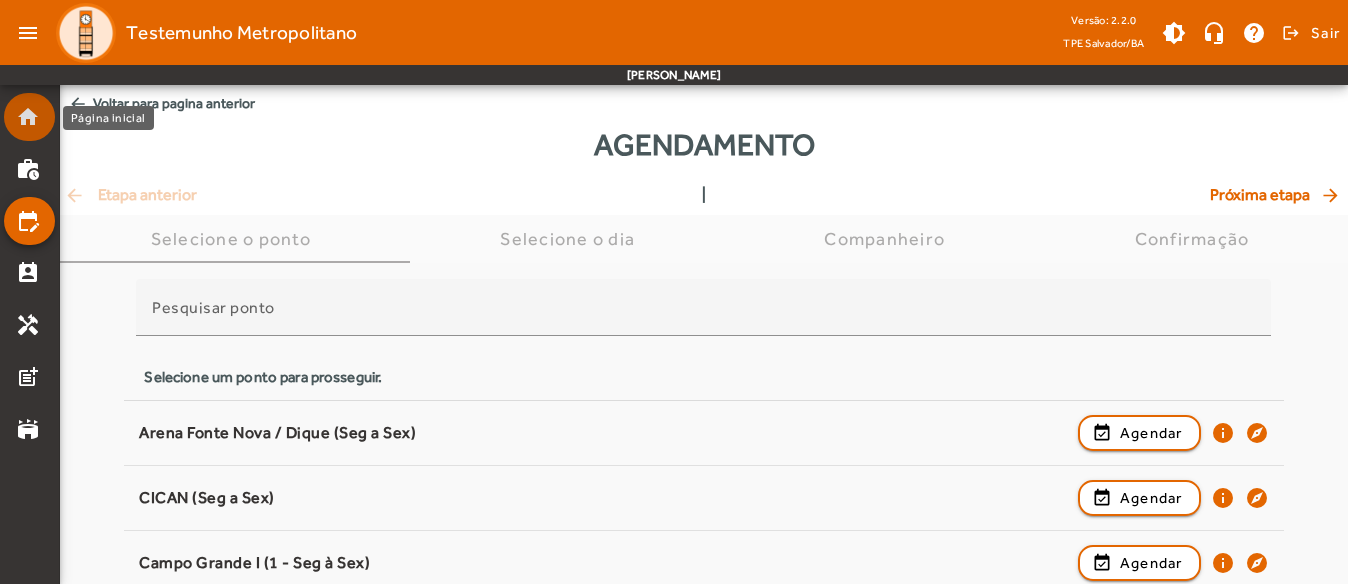 click on "home" 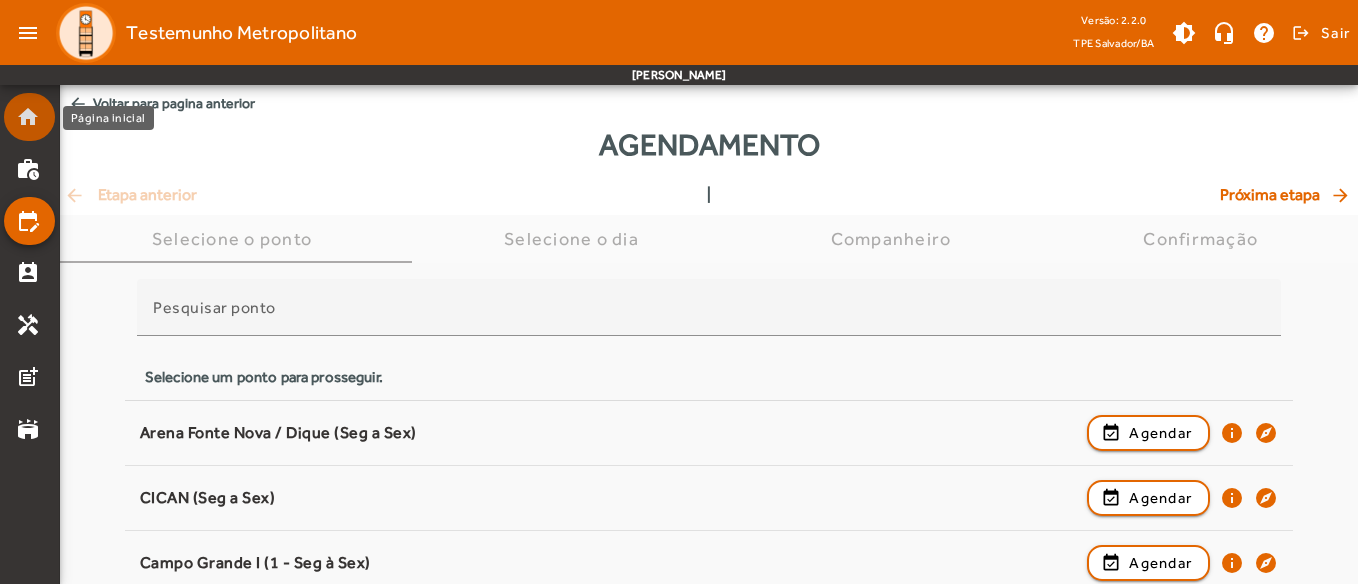 click on "home" 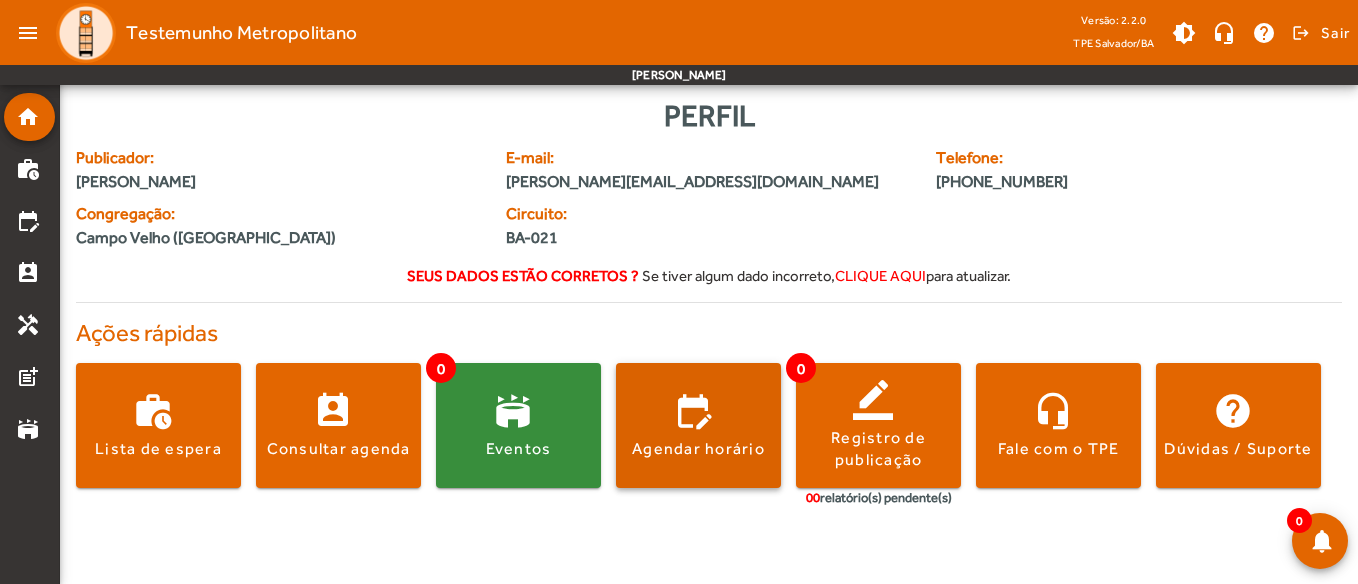 click 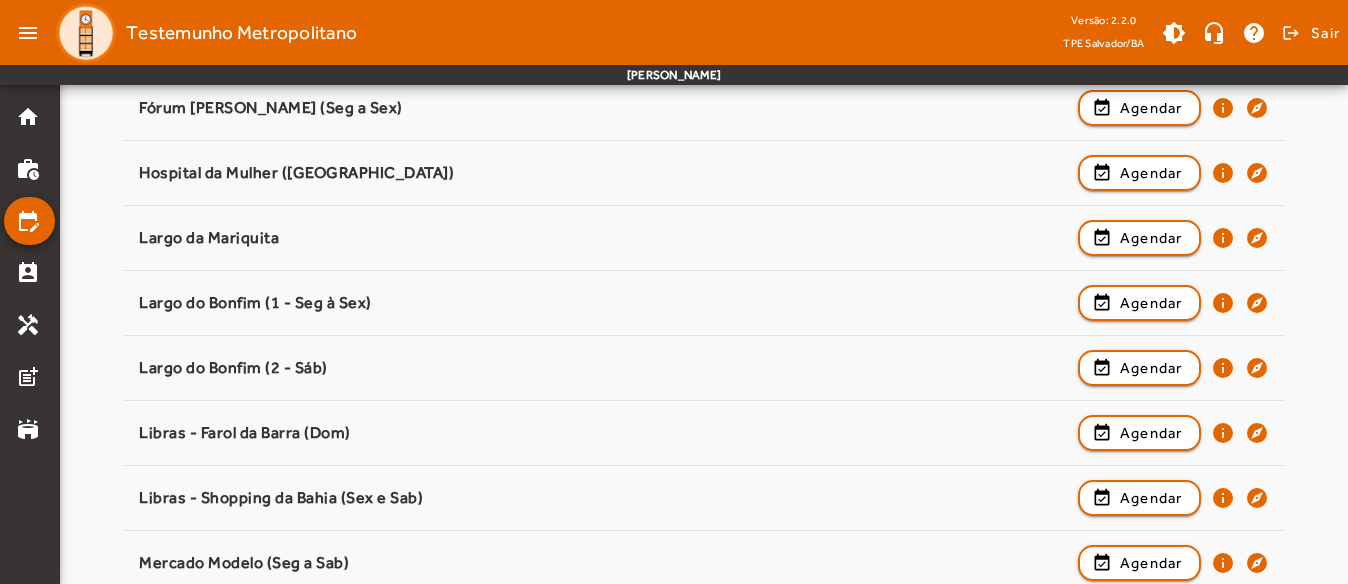 scroll, scrollTop: 1400, scrollLeft: 0, axis: vertical 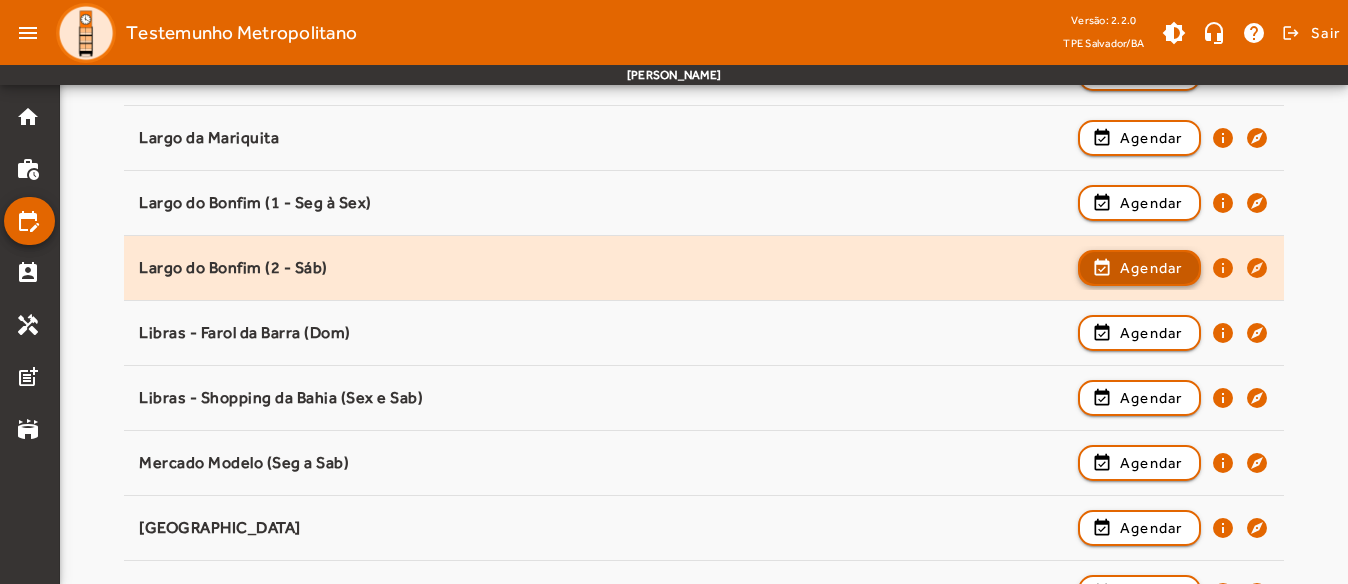 click on "Agendar" 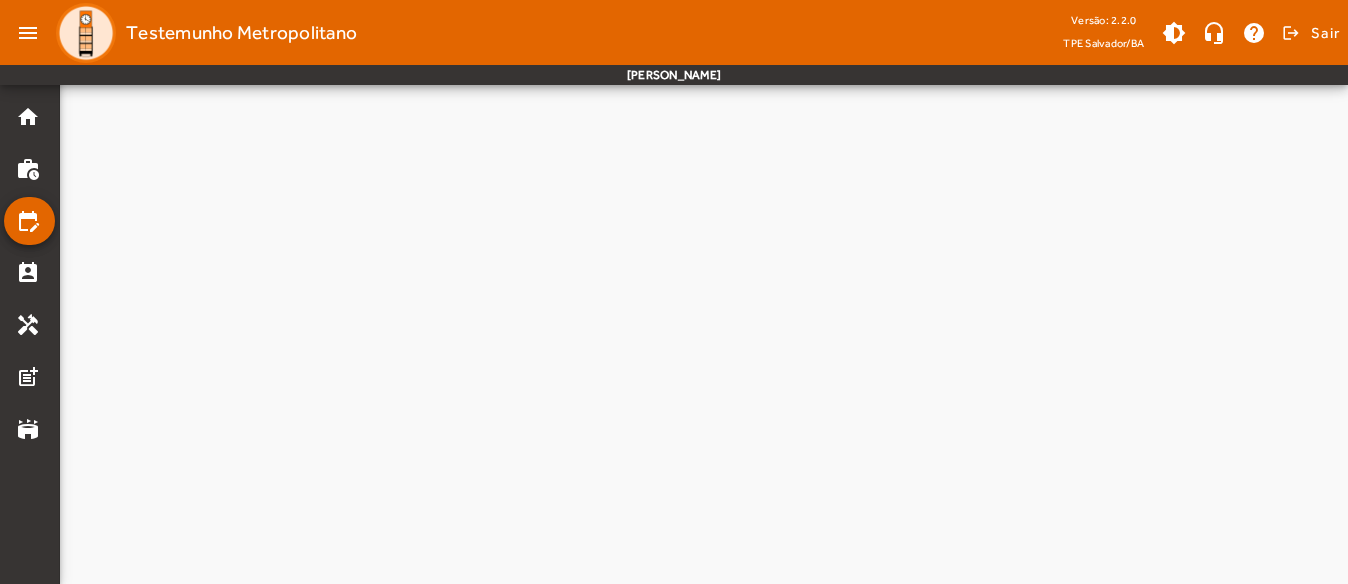 scroll, scrollTop: 0, scrollLeft: 0, axis: both 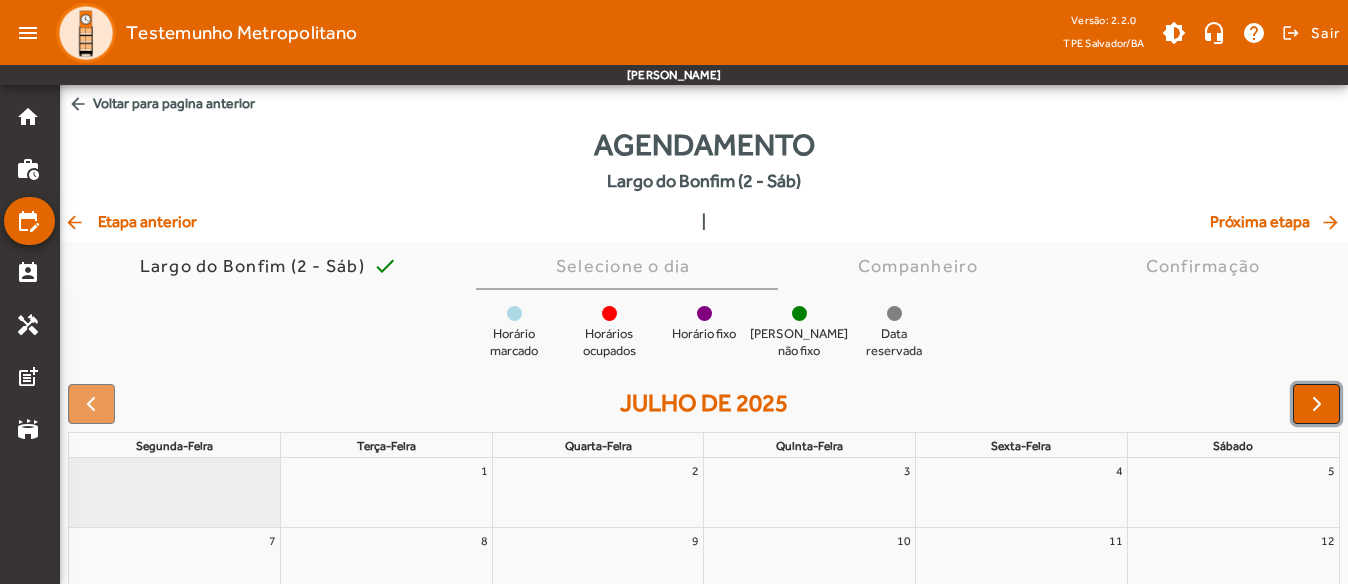 click at bounding box center (1317, 404) 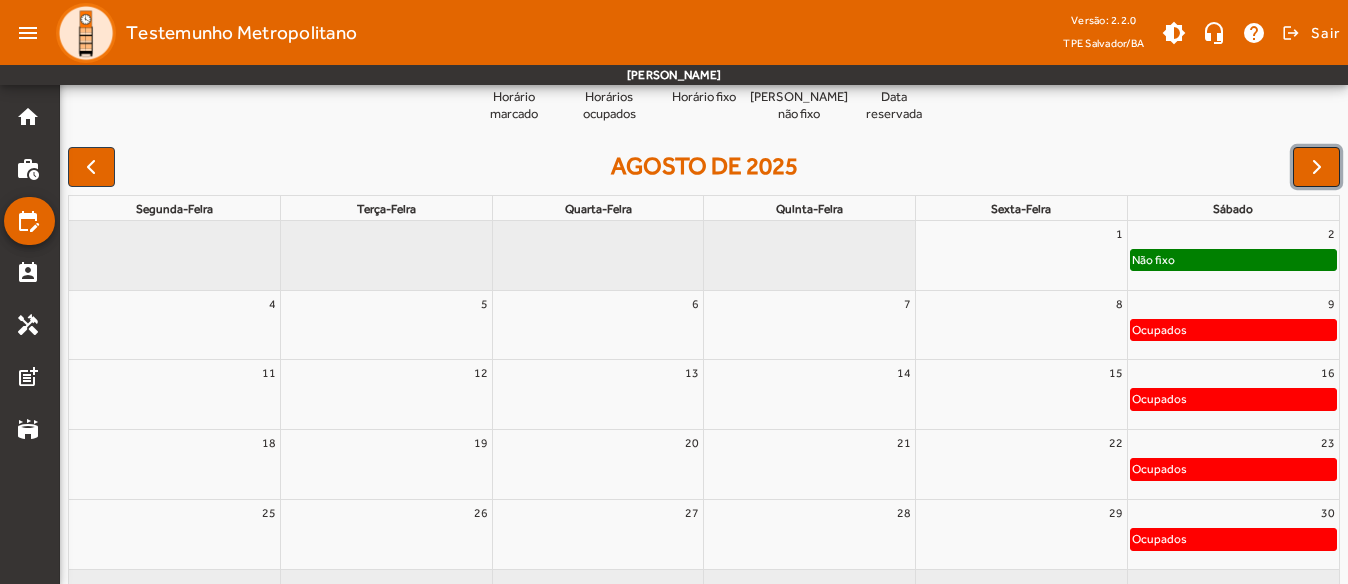 scroll, scrollTop: 202, scrollLeft: 0, axis: vertical 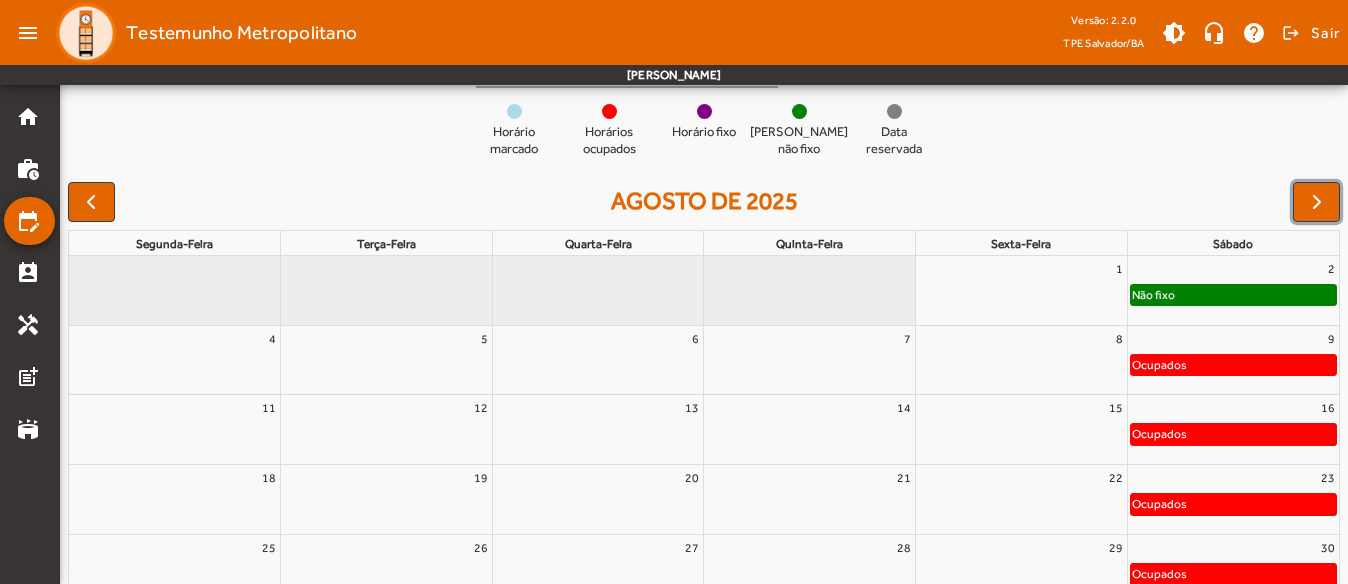 click on "2" at bounding box center (1233, 269) 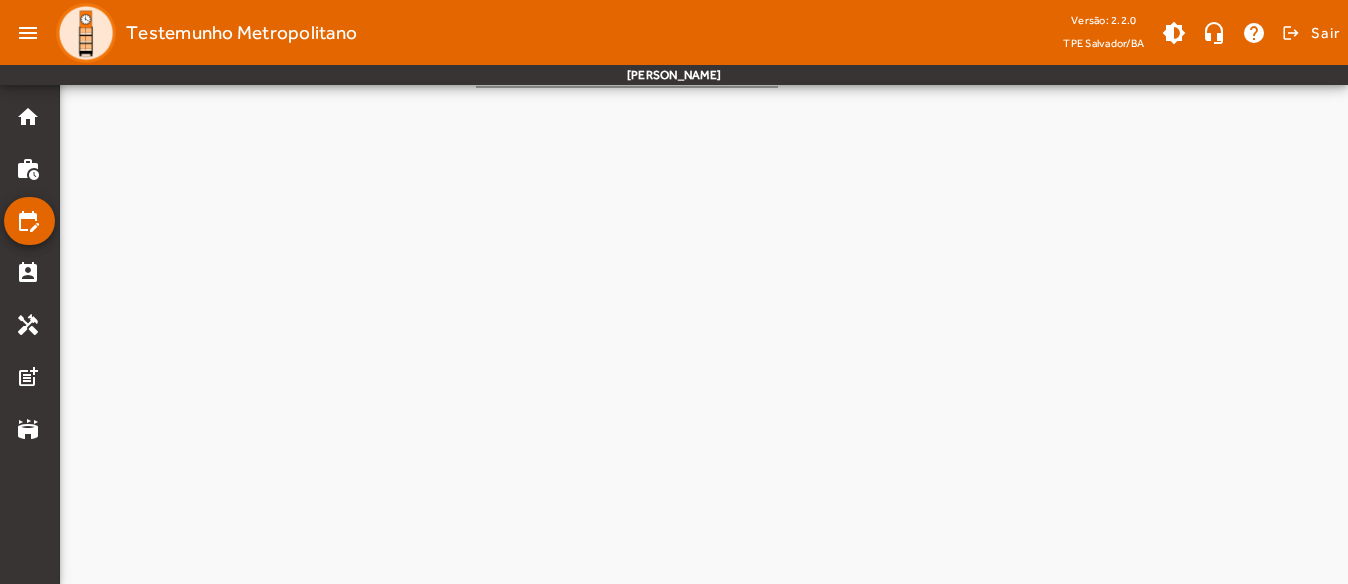 scroll, scrollTop: 0, scrollLeft: 0, axis: both 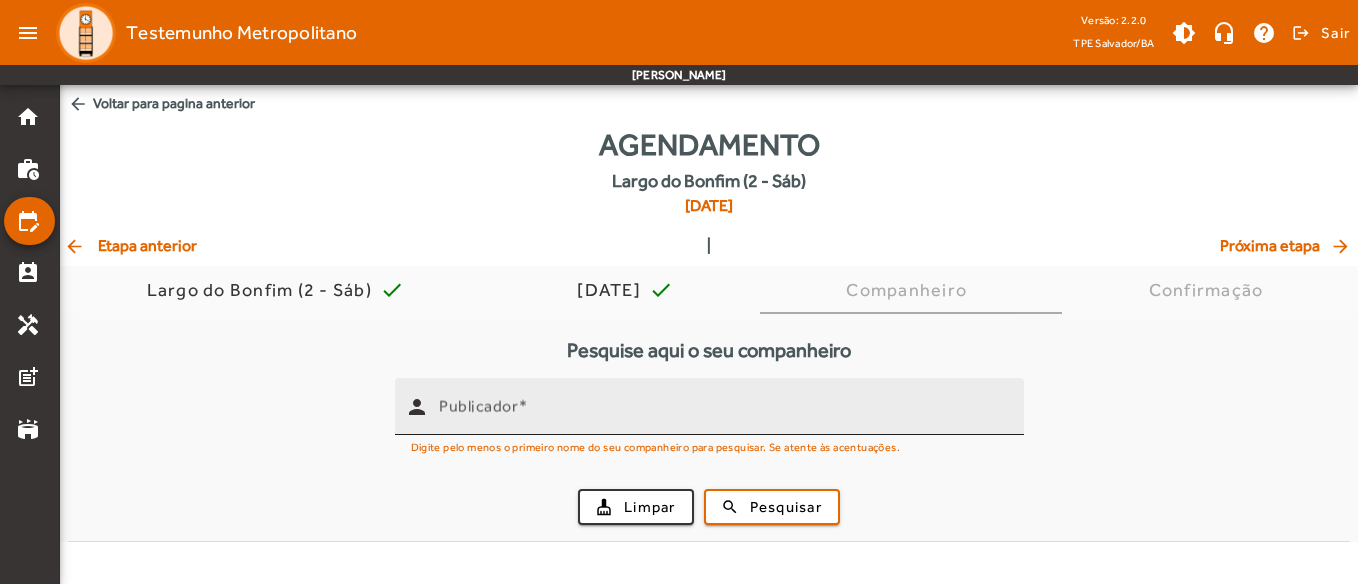 click on "Publicador" at bounding box center (723, 415) 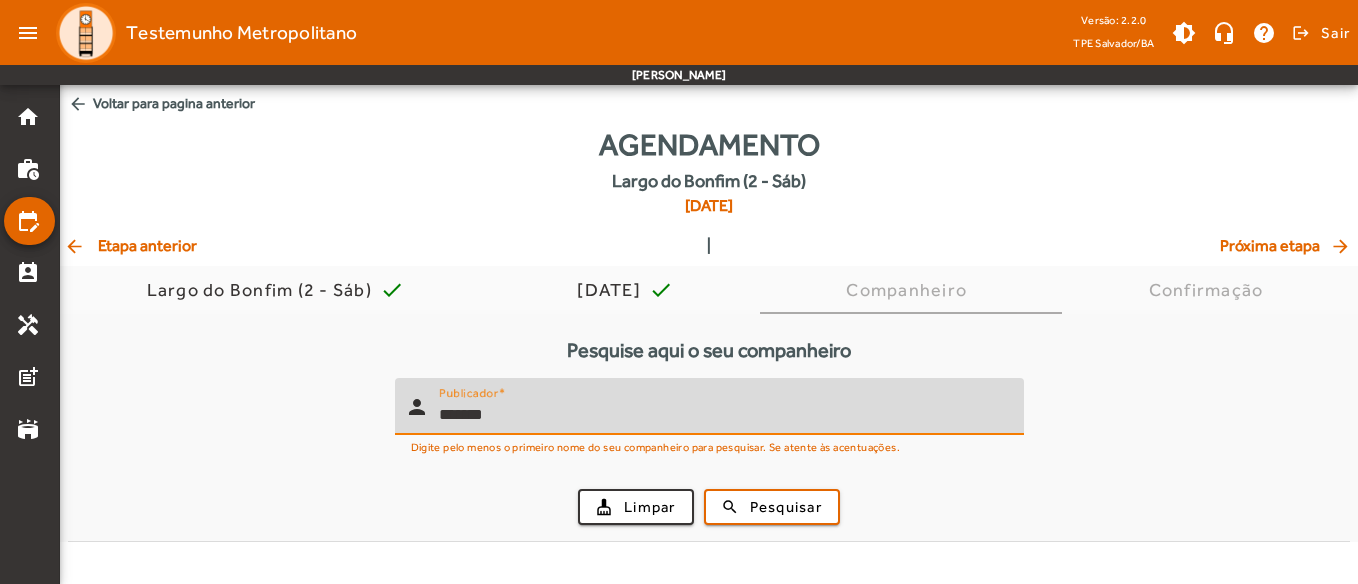 type on "*******" 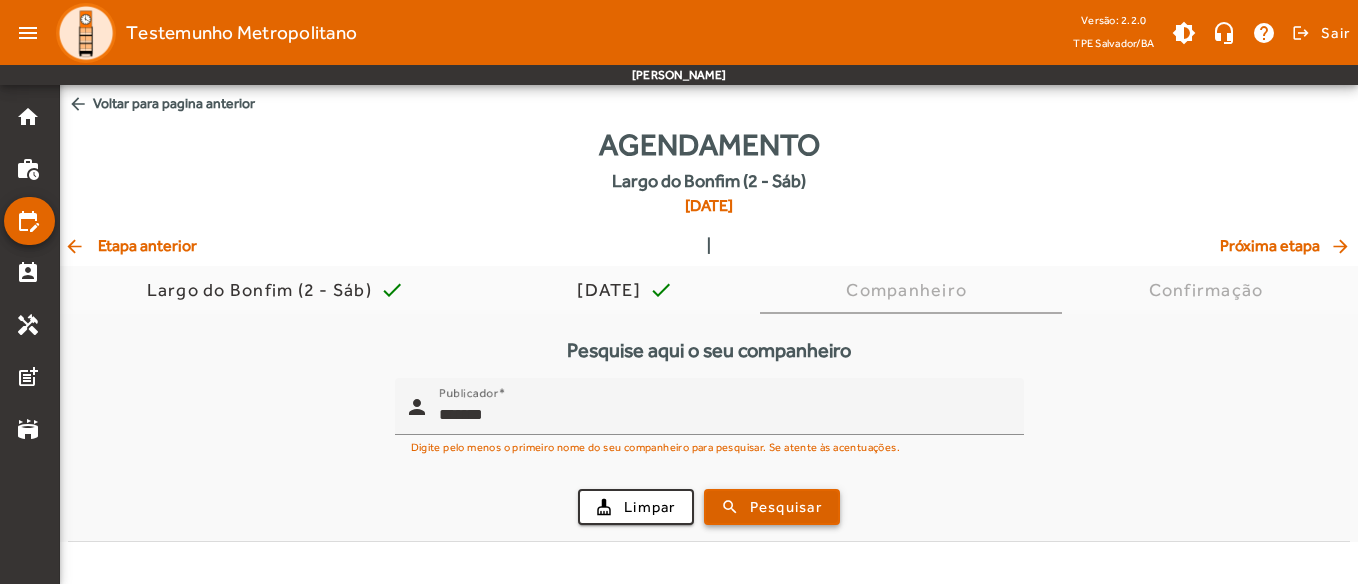 click on "Pesquisar" at bounding box center [786, 507] 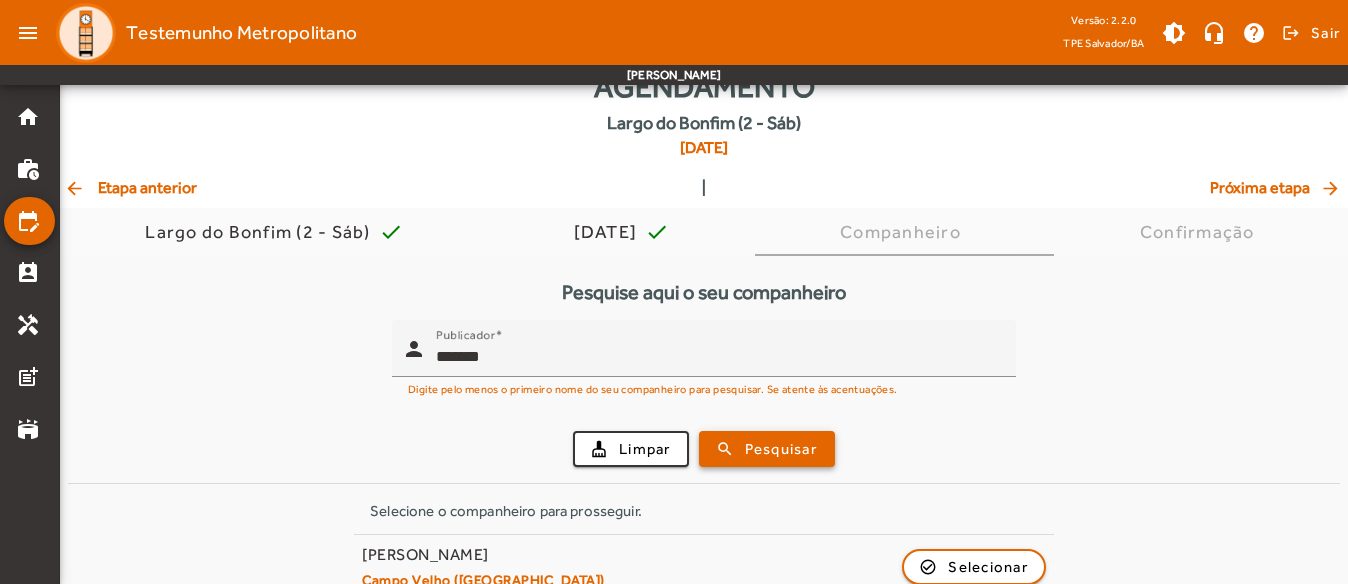 scroll, scrollTop: 89, scrollLeft: 0, axis: vertical 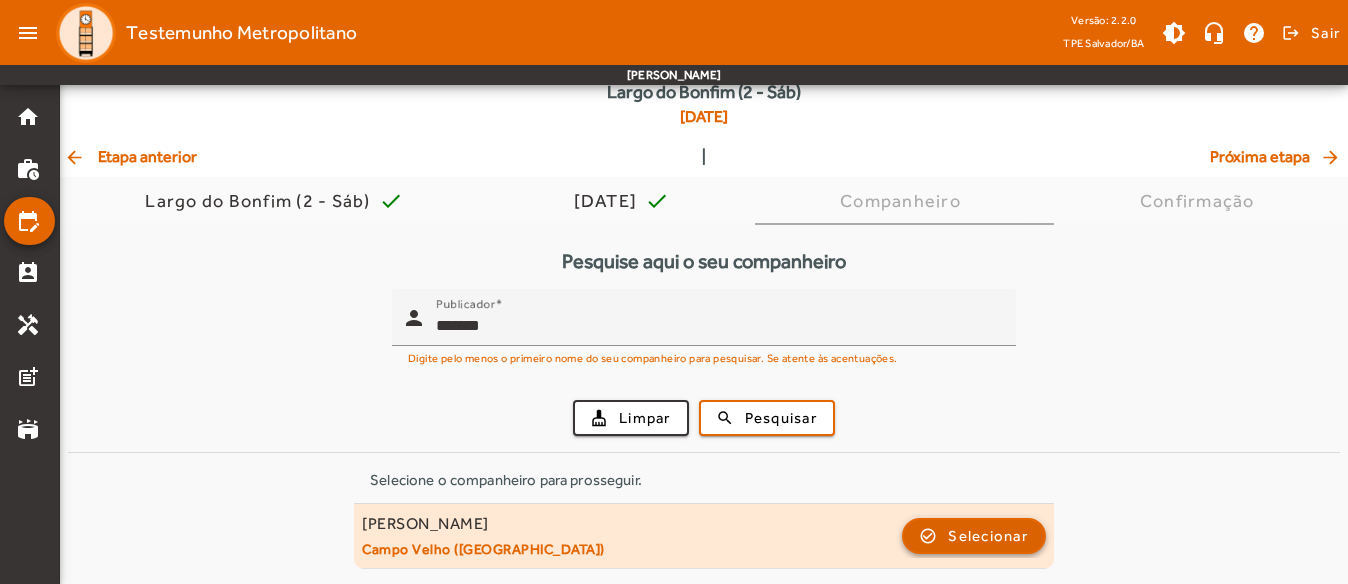 click 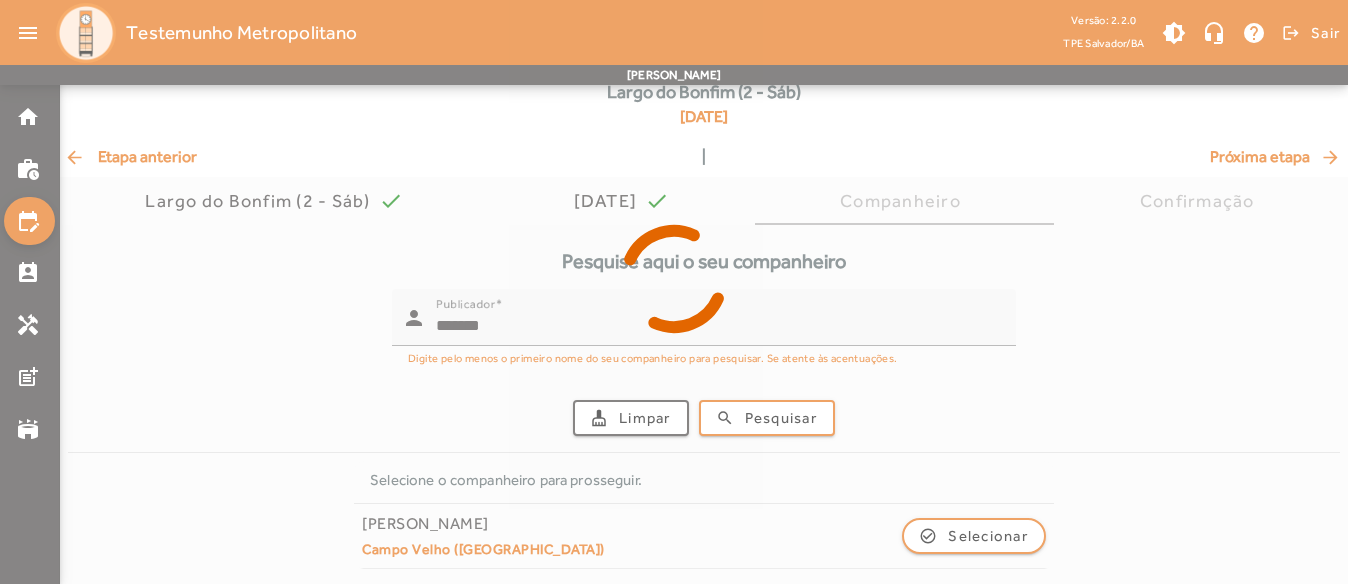 scroll, scrollTop: 0, scrollLeft: 0, axis: both 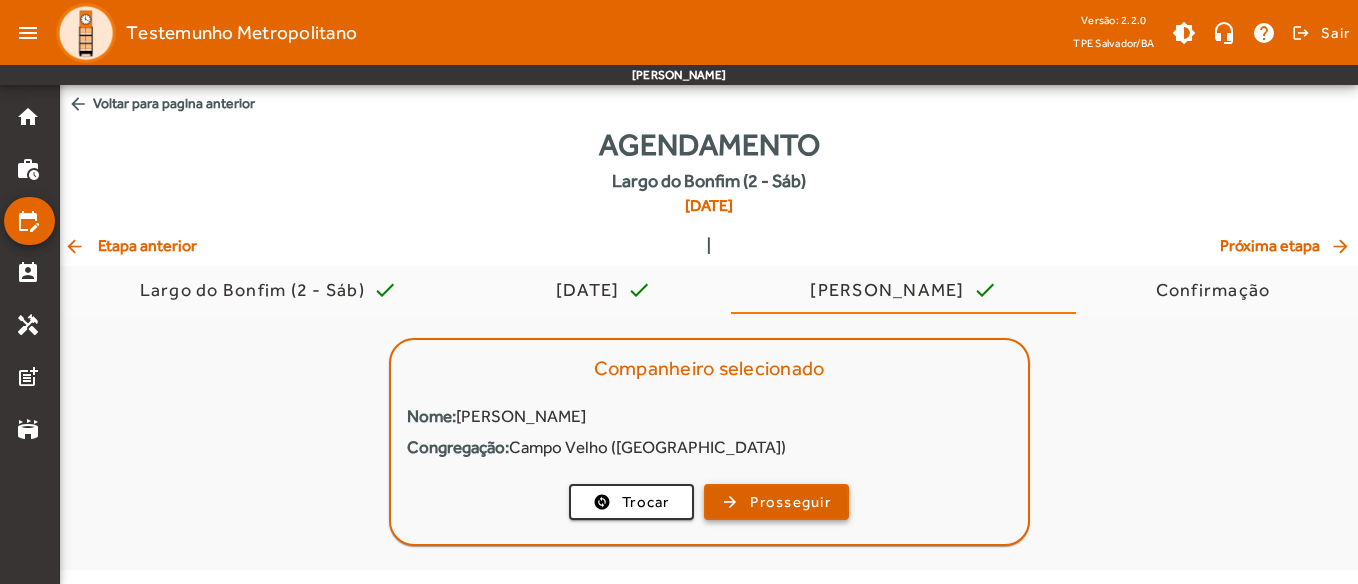 click 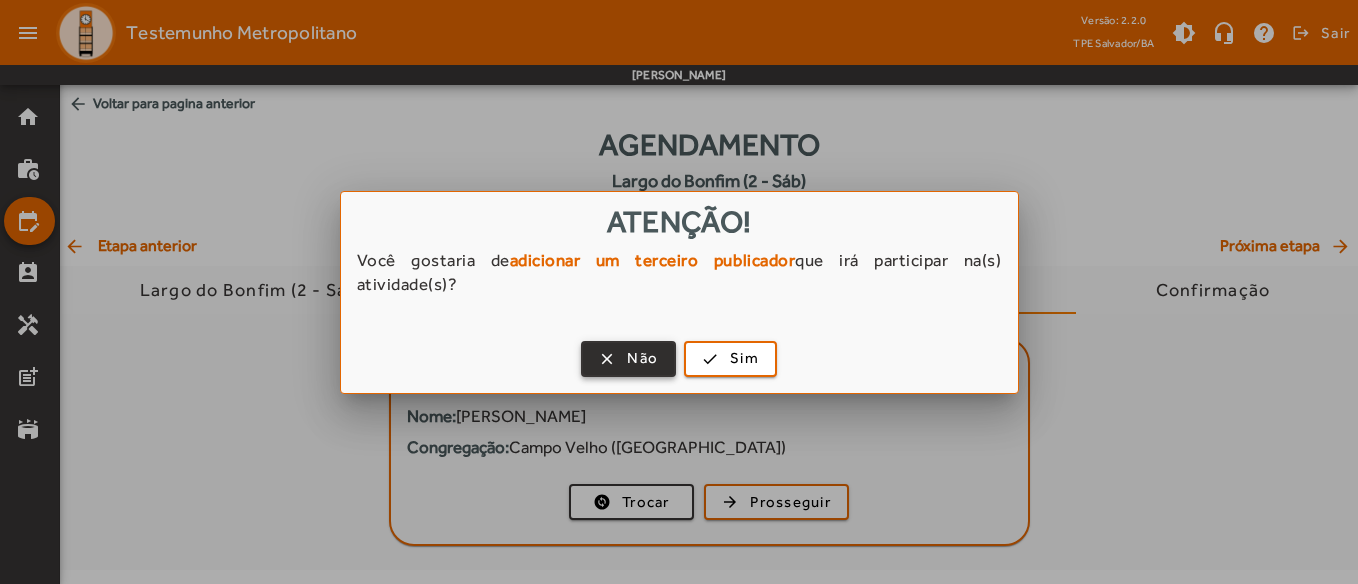 click on "Não" at bounding box center [642, 358] 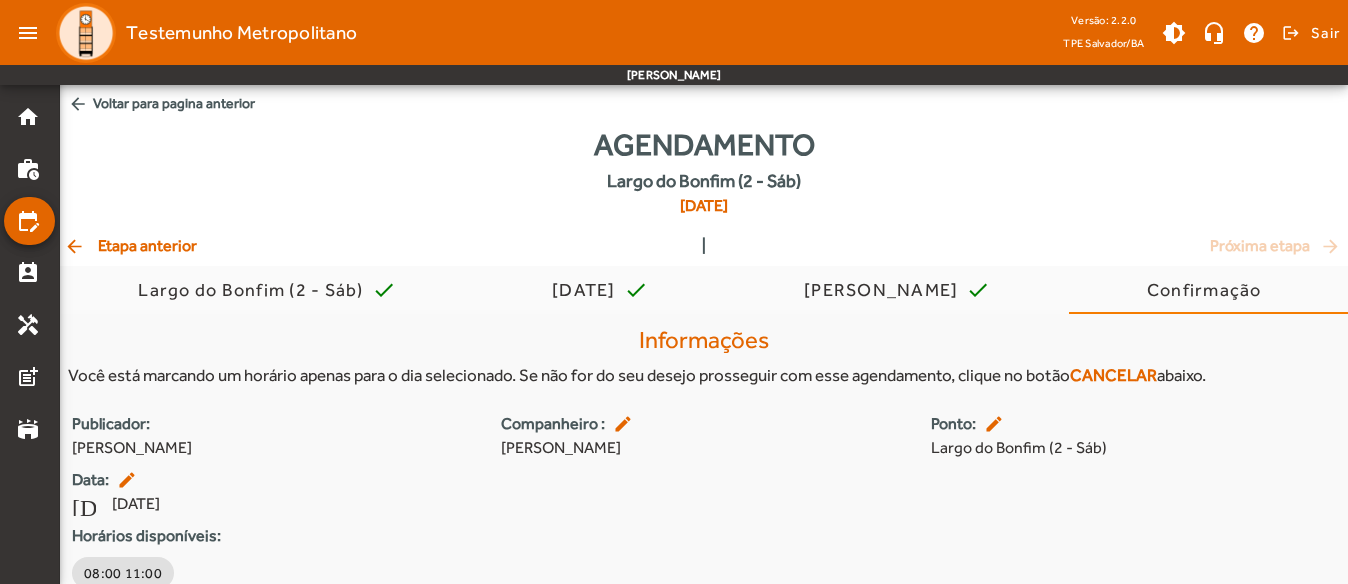 scroll, scrollTop: 85, scrollLeft: 0, axis: vertical 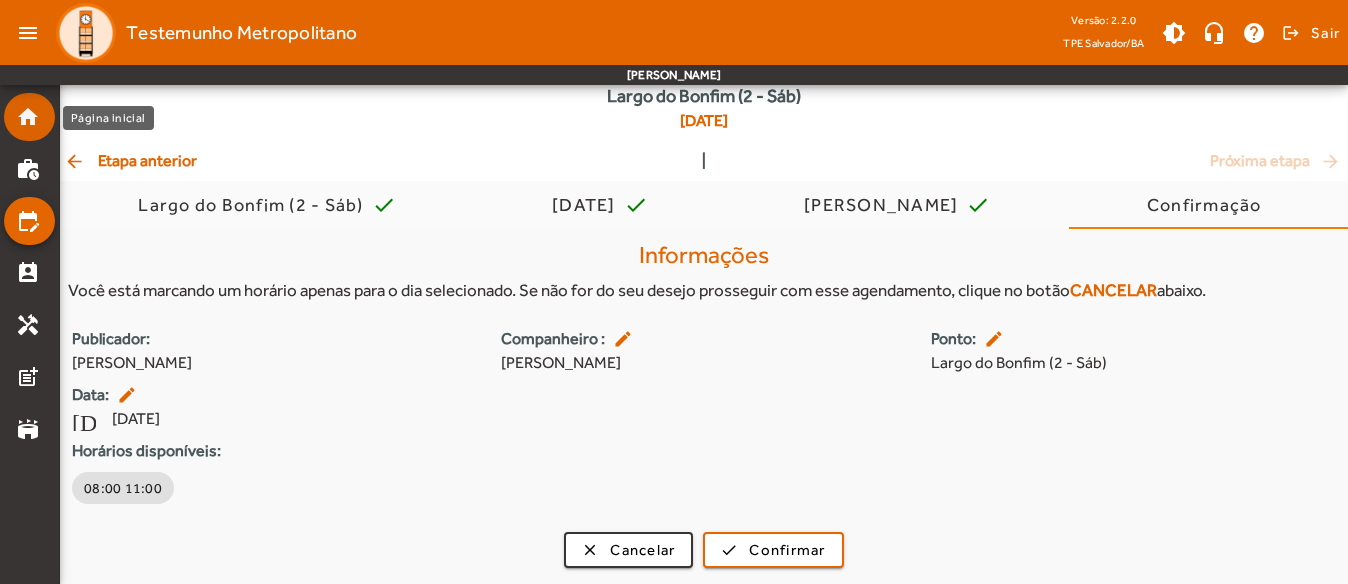 click on "home" 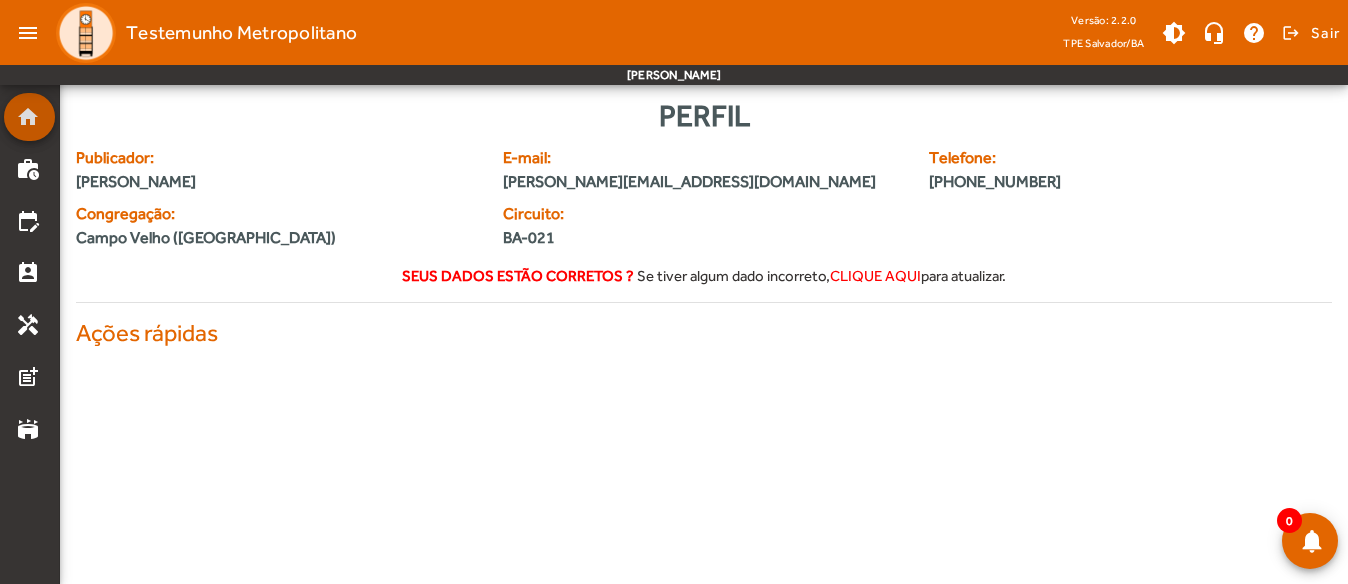 scroll, scrollTop: 0, scrollLeft: 0, axis: both 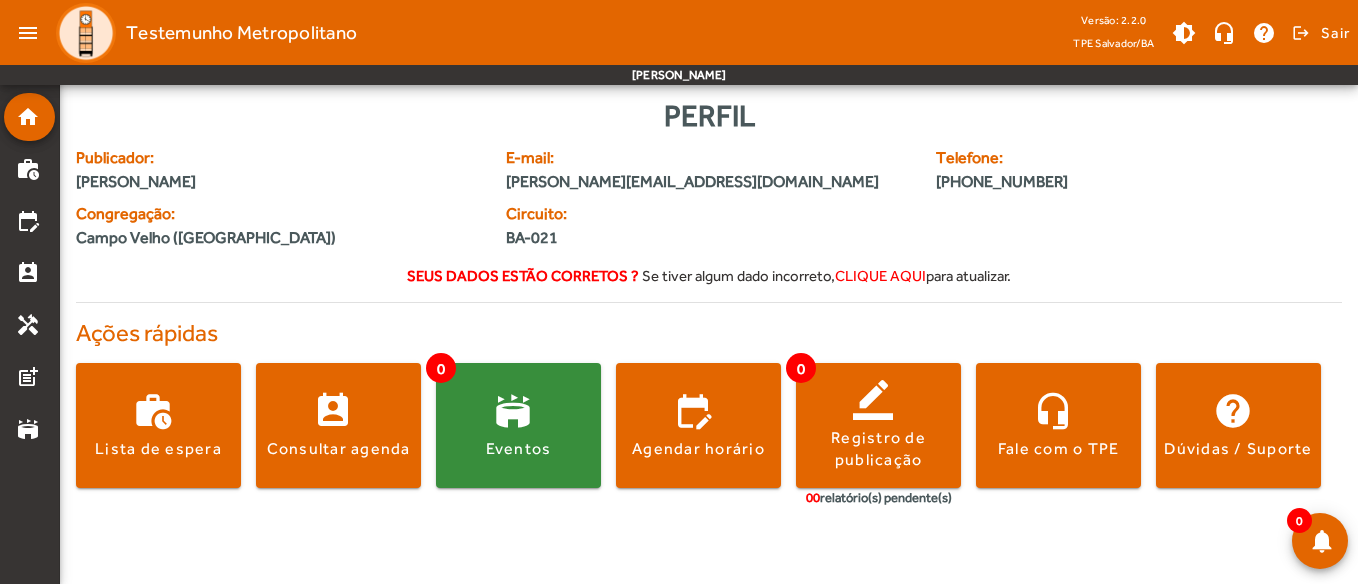 click on "menu   Testemunho Metropolitano   Versão: 2.2.0   TPE Salvador/BA  brightness_medium headset_mic help logout  Sair   [PERSON_NAME] Conti  home work_history edit_calendar perm_contact_calendar handyman post_add stadium  Perfil  Publicador: [PERSON_NAME] E-mail: [PERSON_NAME][EMAIL_ADDRESS][DOMAIN_NAME] Telefone: [PHONE_NUMBER] Congregação: [GEOGRAPHIC_DATA] ([GEOGRAPHIC_DATA]) [GEOGRAPHIC_DATA]: BA-021 Seus dados estão corretos ?     Se tiver algum dado incorreto,  clique aqui  para atualizar. Ações rápidas work_history  Lista de espera  perm_contact_calendar  Consultar agenda  0 stadium  Eventos  edit_calendar  Agendar horário  0 border_color  Registro de publicação  00  relatório(s) pendente(s) headset_mic  Fale com o TPE  help  Dúvidas / Suporte  0  notifications
Alterar tema do sistema Sair da plataforma Menu de Ações Fale com o TPE Dúvidas / Suporte Página inicial Lista de espera Agendar horário Consultar agenda Solicitar conserto Pedido de publicações Eventos" at bounding box center (679, 292) 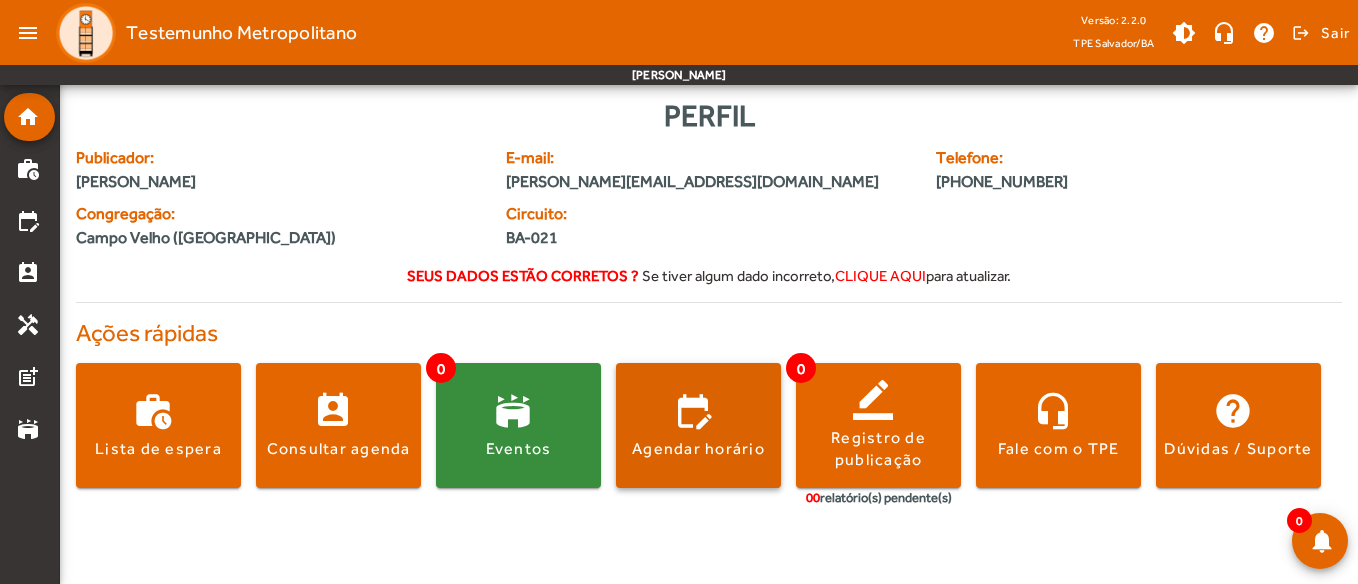 click 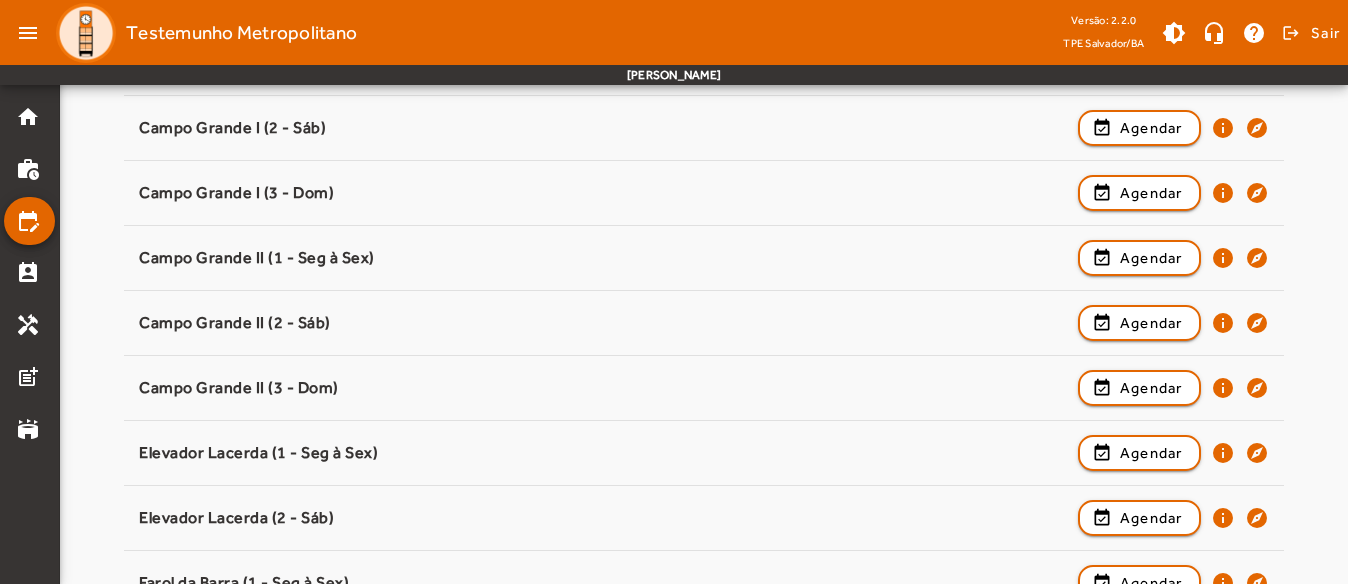 scroll, scrollTop: 600, scrollLeft: 0, axis: vertical 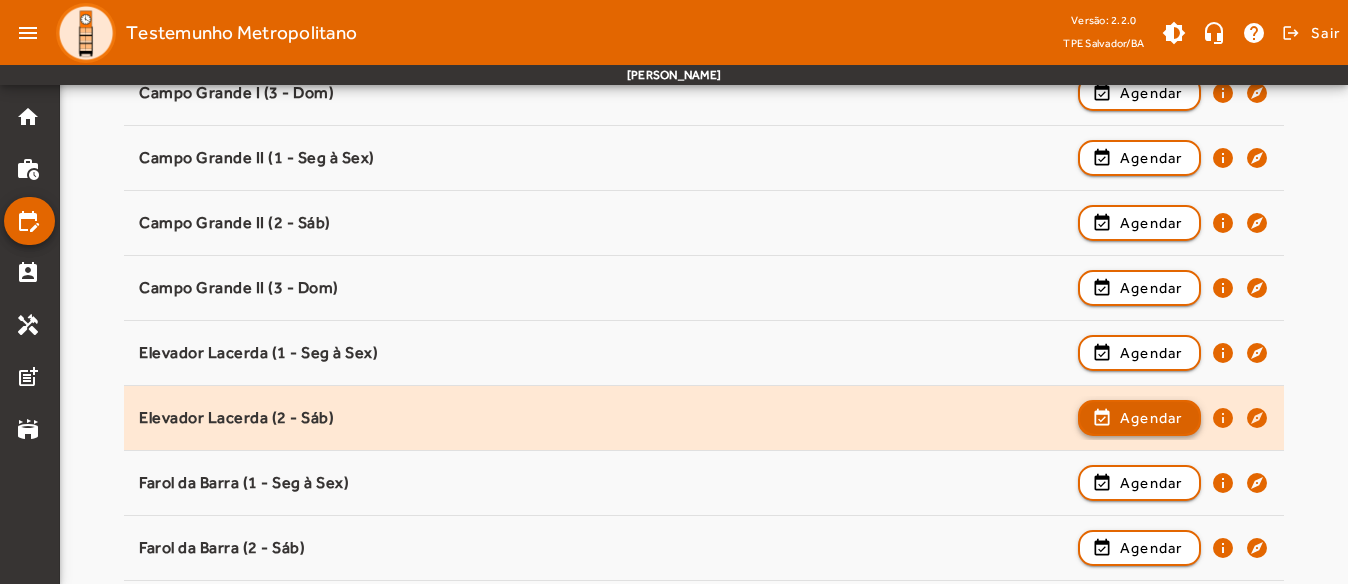 click on "Agendar" at bounding box center [1151, 483] 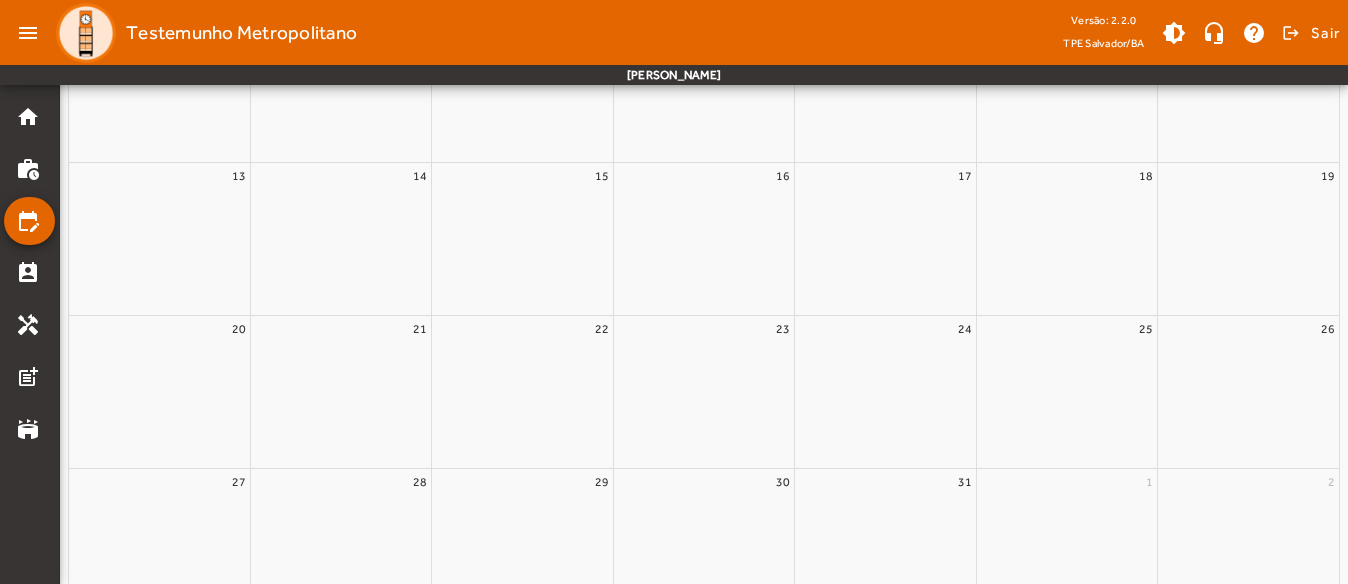 scroll, scrollTop: 0, scrollLeft: 0, axis: both 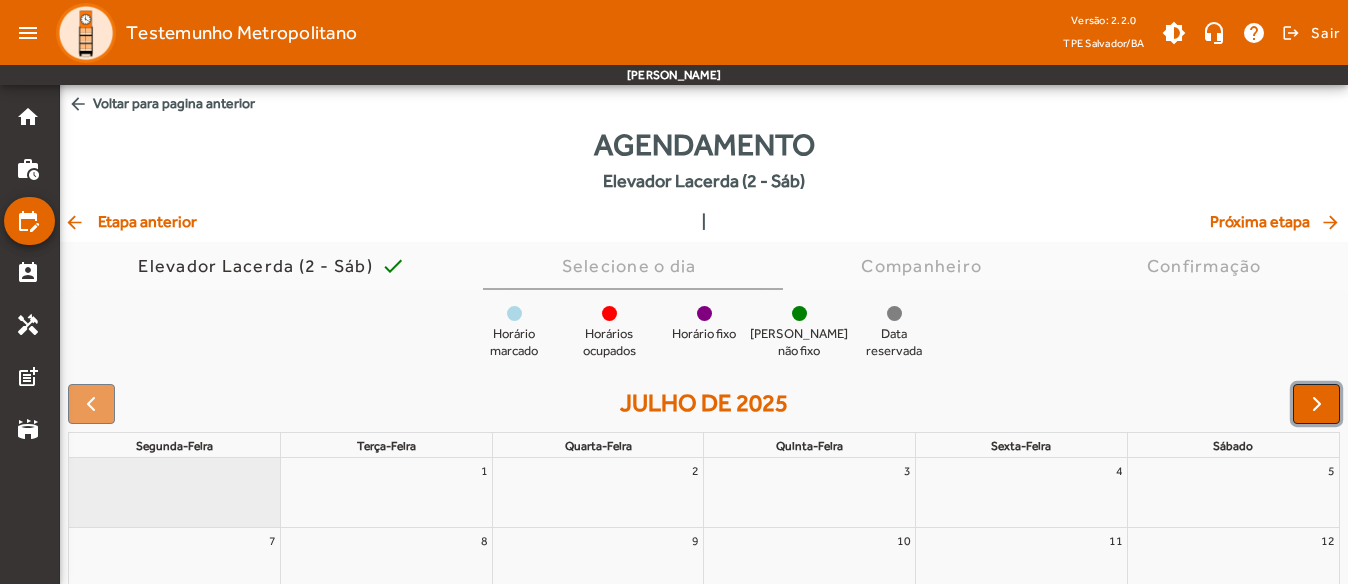 click at bounding box center (1316, 404) 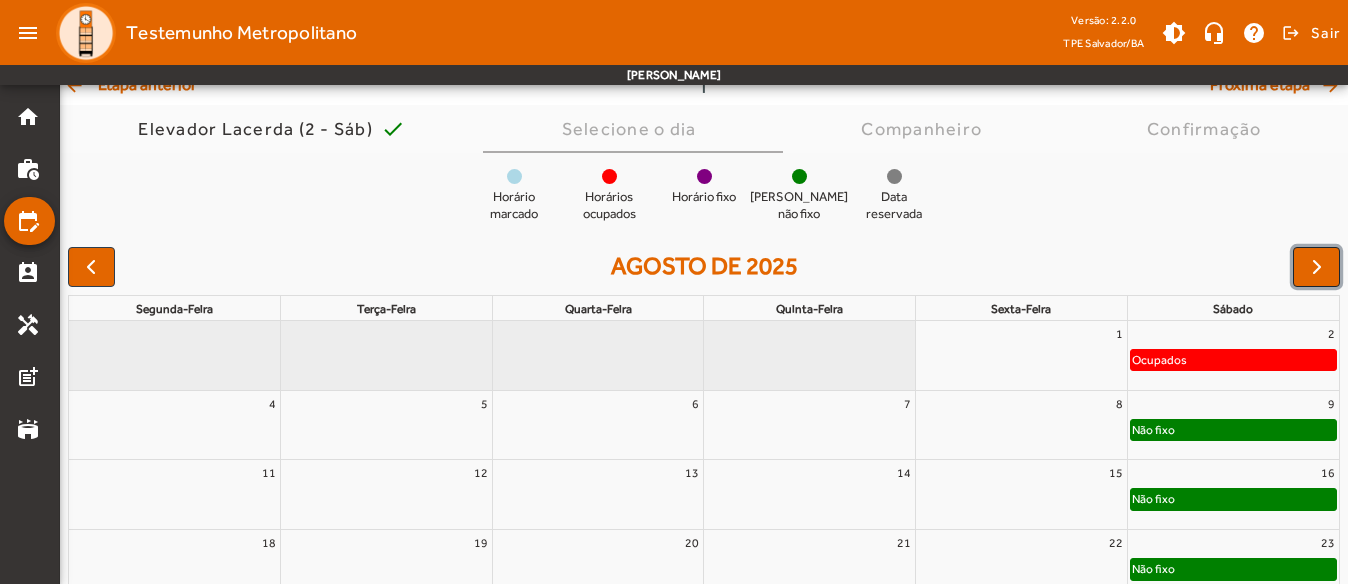 scroll, scrollTop: 102, scrollLeft: 0, axis: vertical 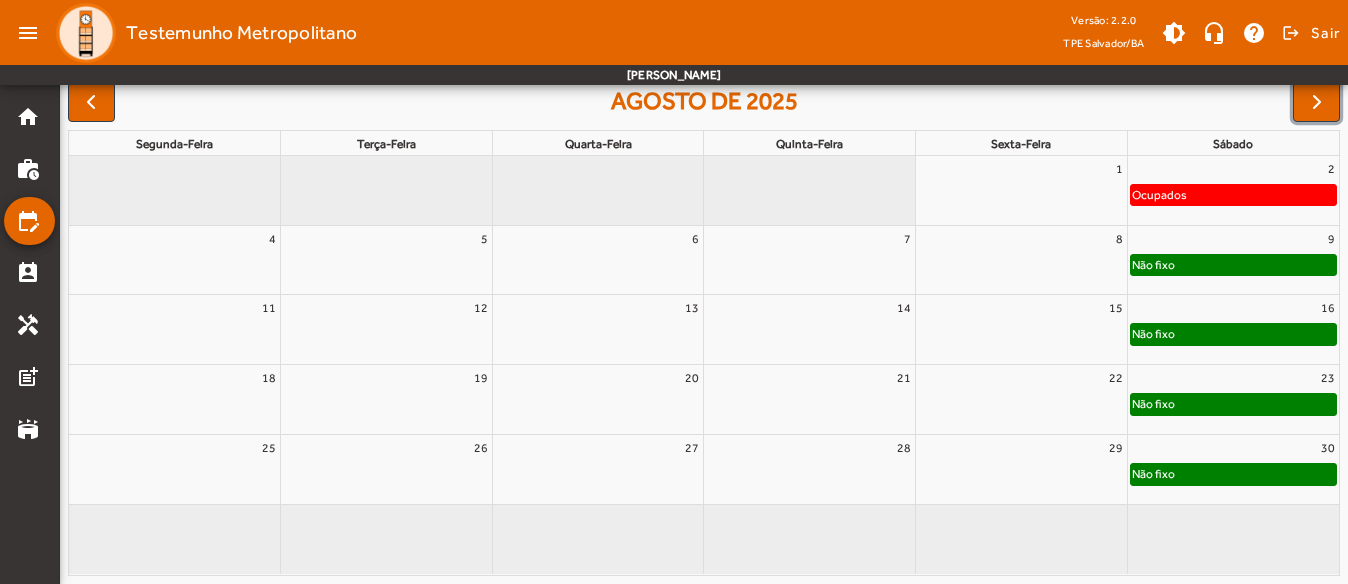 click on "16" at bounding box center (1233, 308) 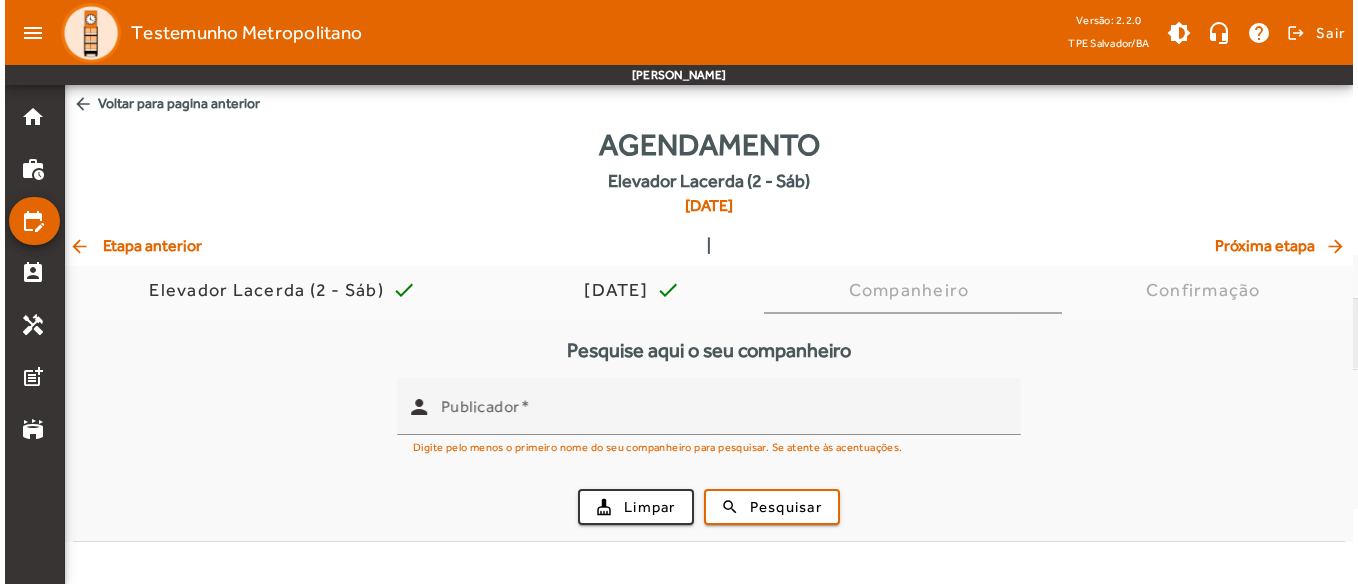 scroll, scrollTop: 0, scrollLeft: 0, axis: both 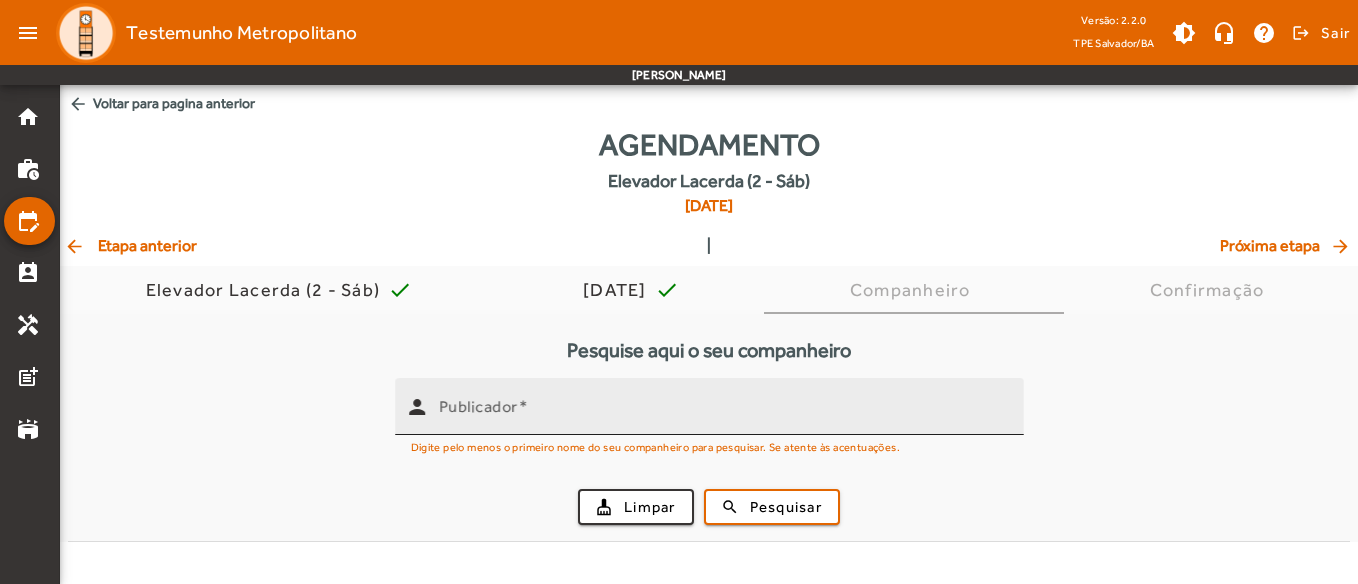 click on "Publicador" at bounding box center [723, 415] 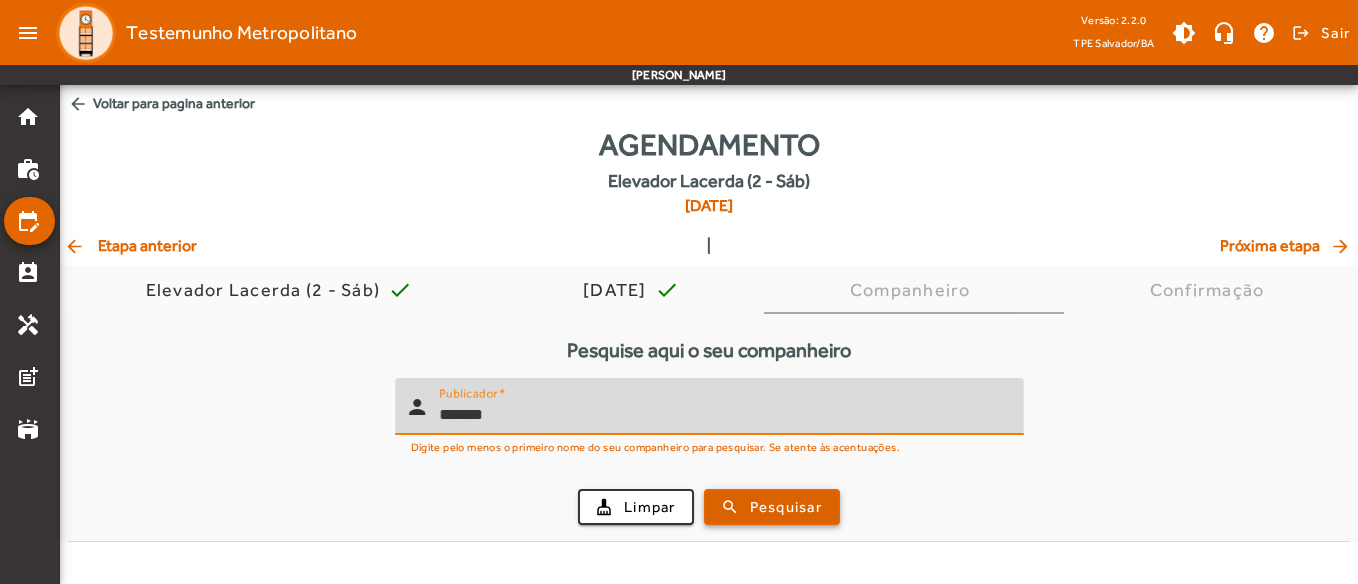 type on "*******" 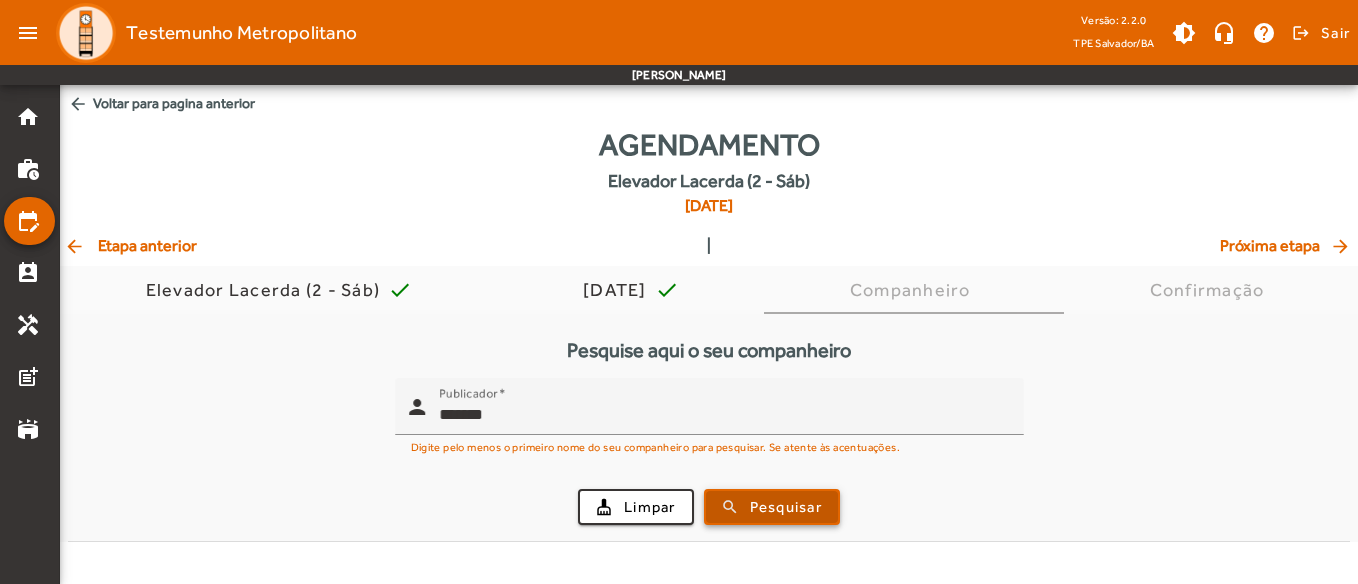 click at bounding box center [772, 507] 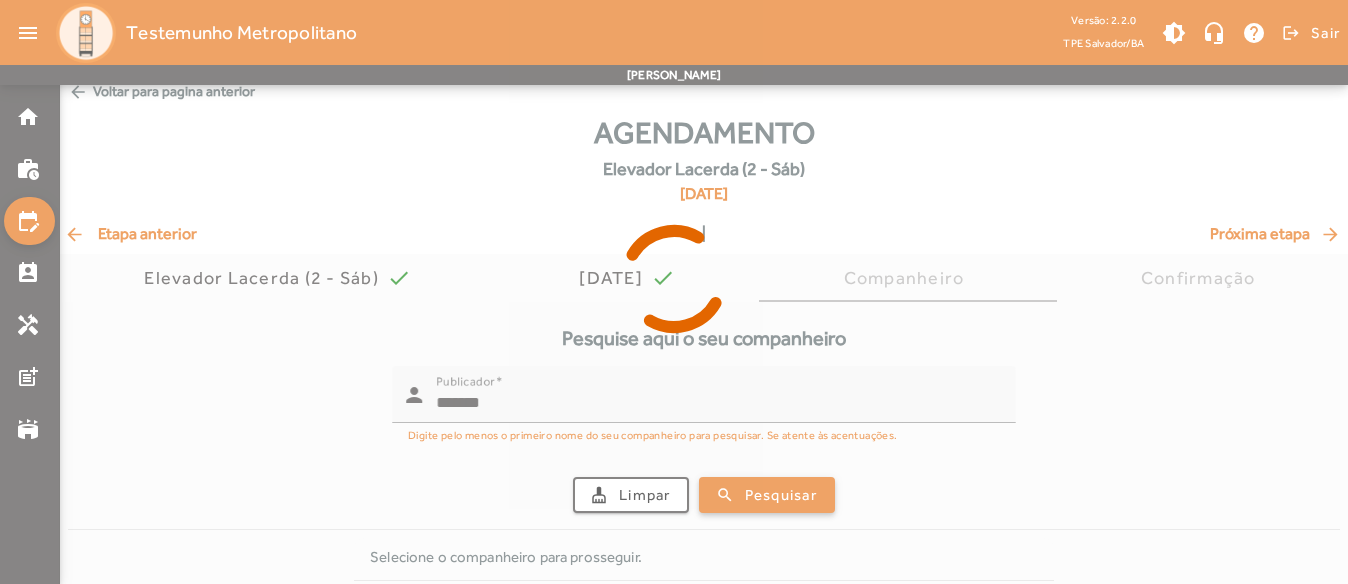 scroll, scrollTop: 89, scrollLeft: 0, axis: vertical 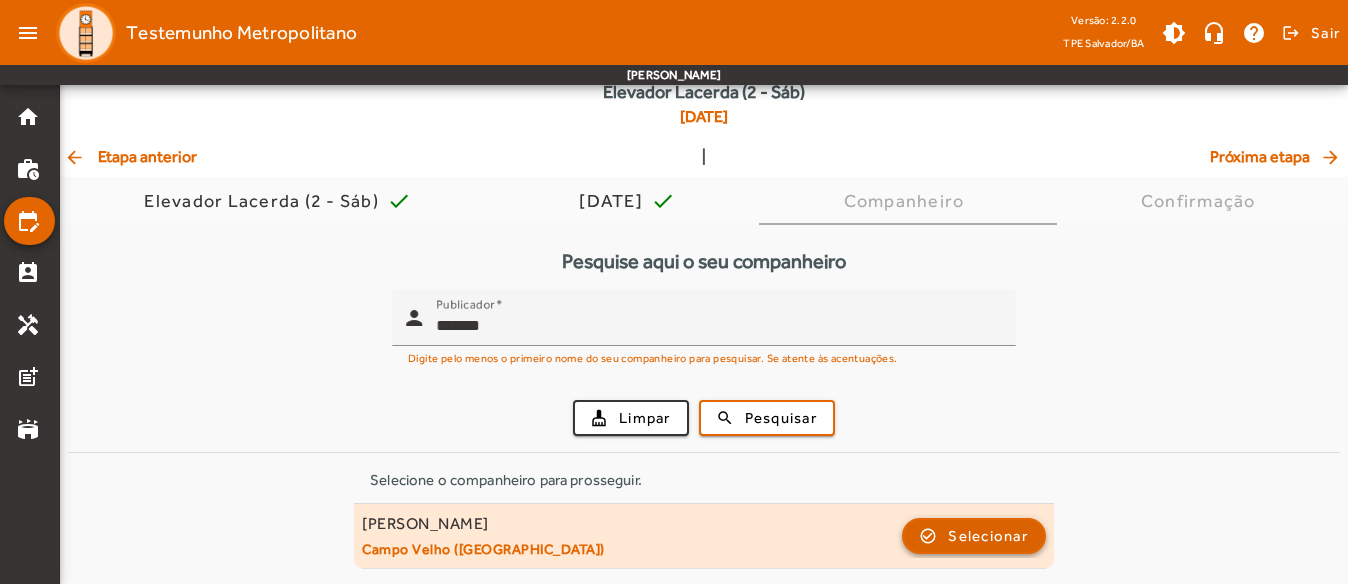 click 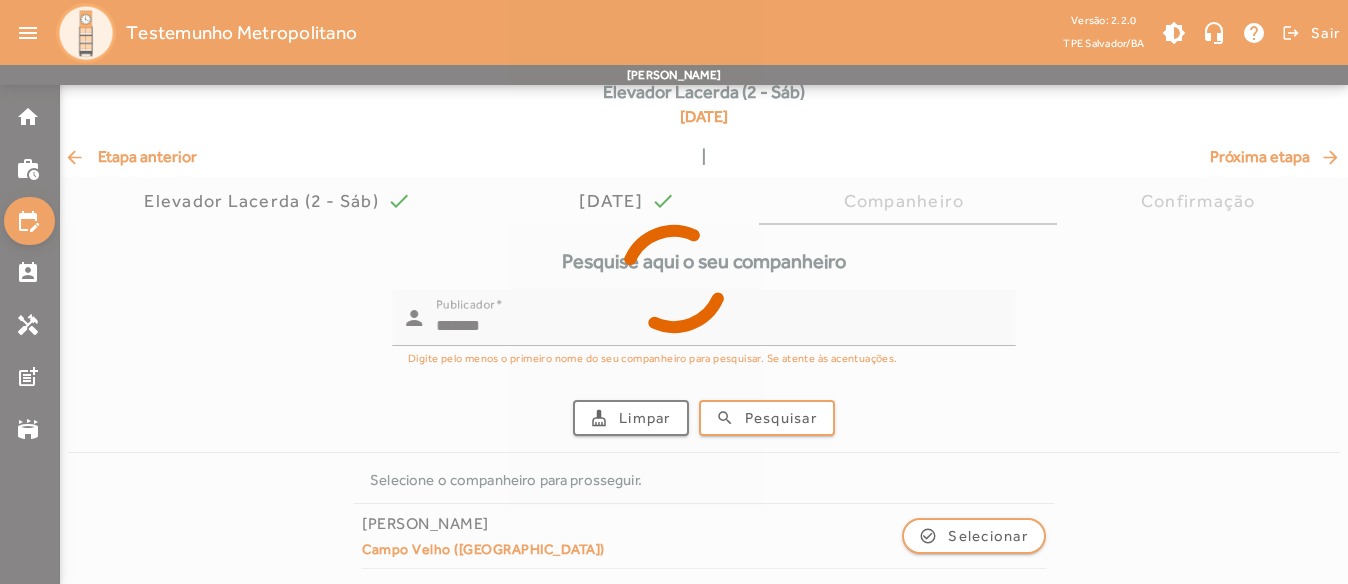 scroll, scrollTop: 0, scrollLeft: 0, axis: both 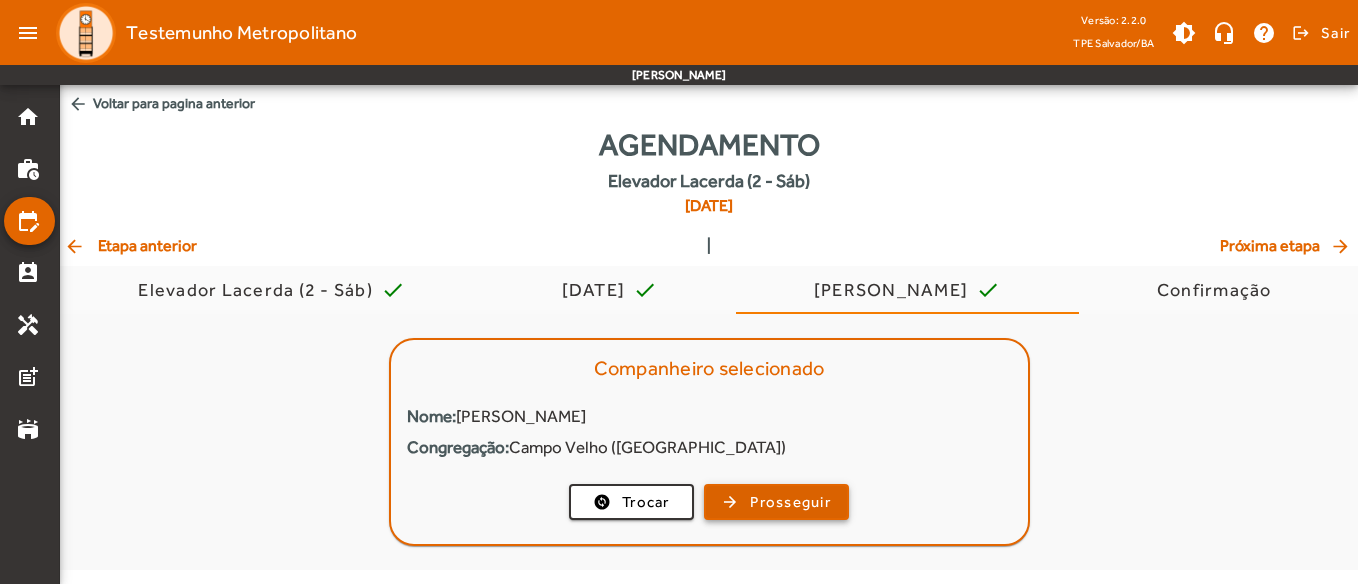 click on "Prosseguir" 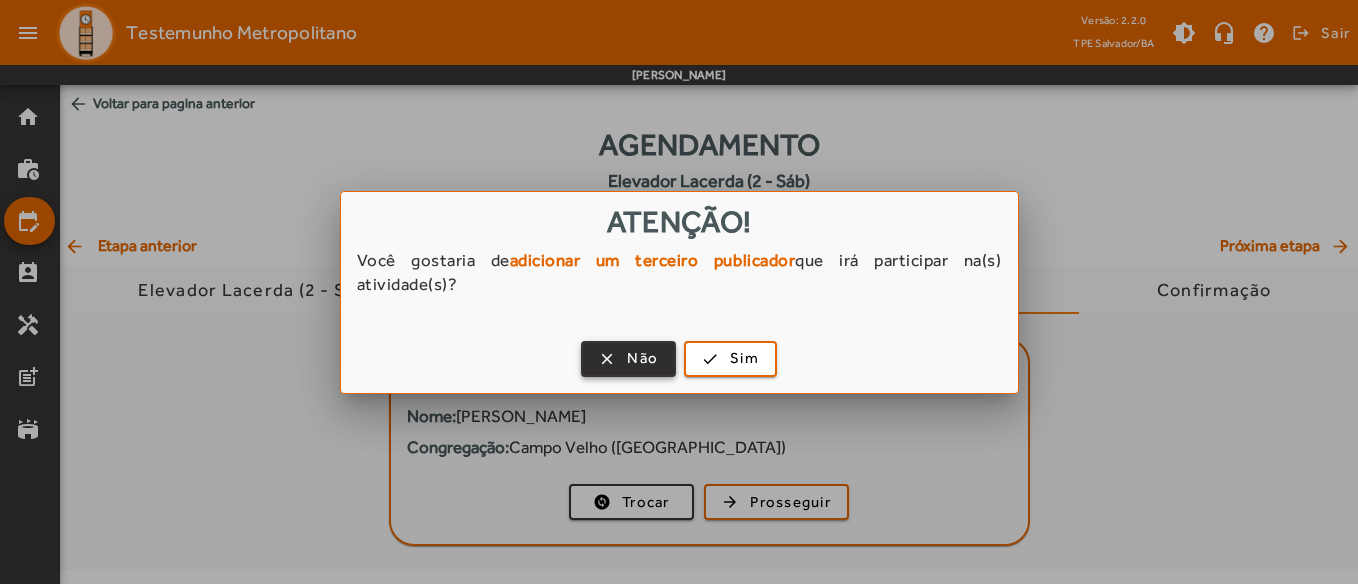 click on "Não" at bounding box center (642, 358) 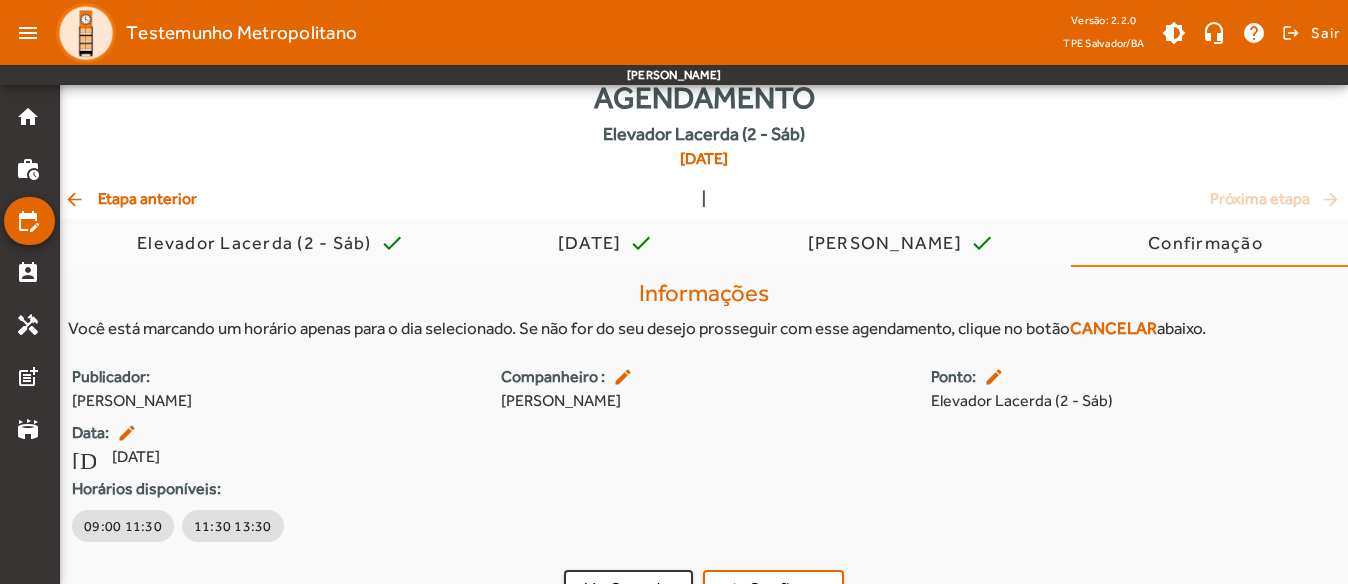 scroll, scrollTop: 85, scrollLeft: 0, axis: vertical 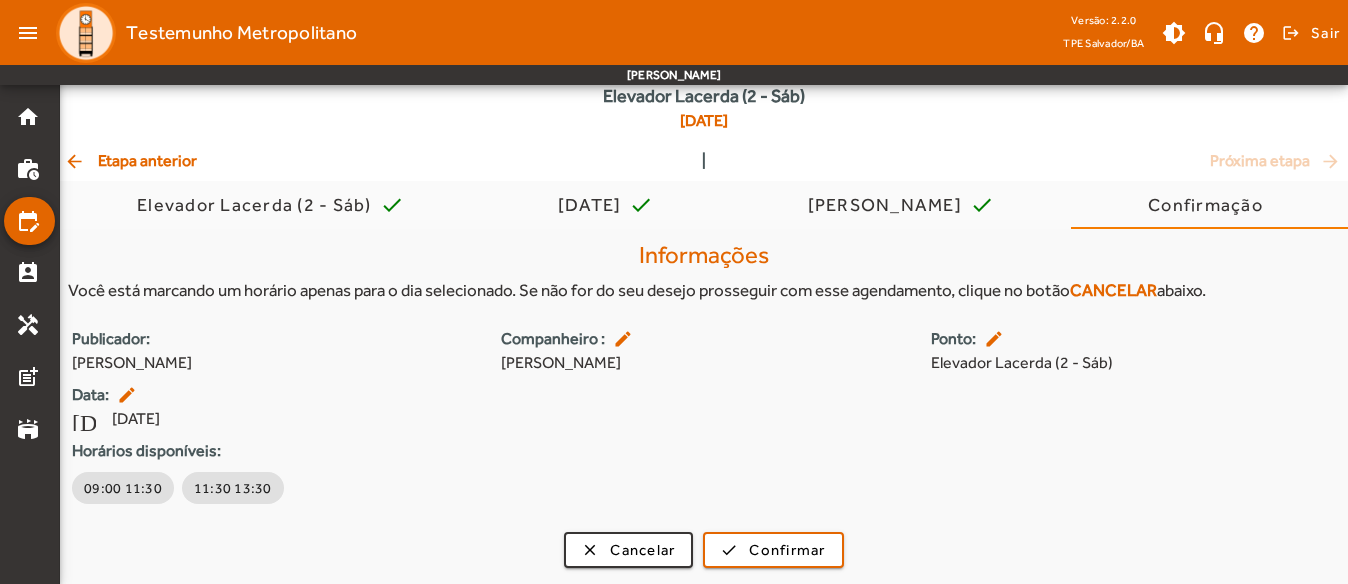 click on "arrow_back  Etapa anterior" 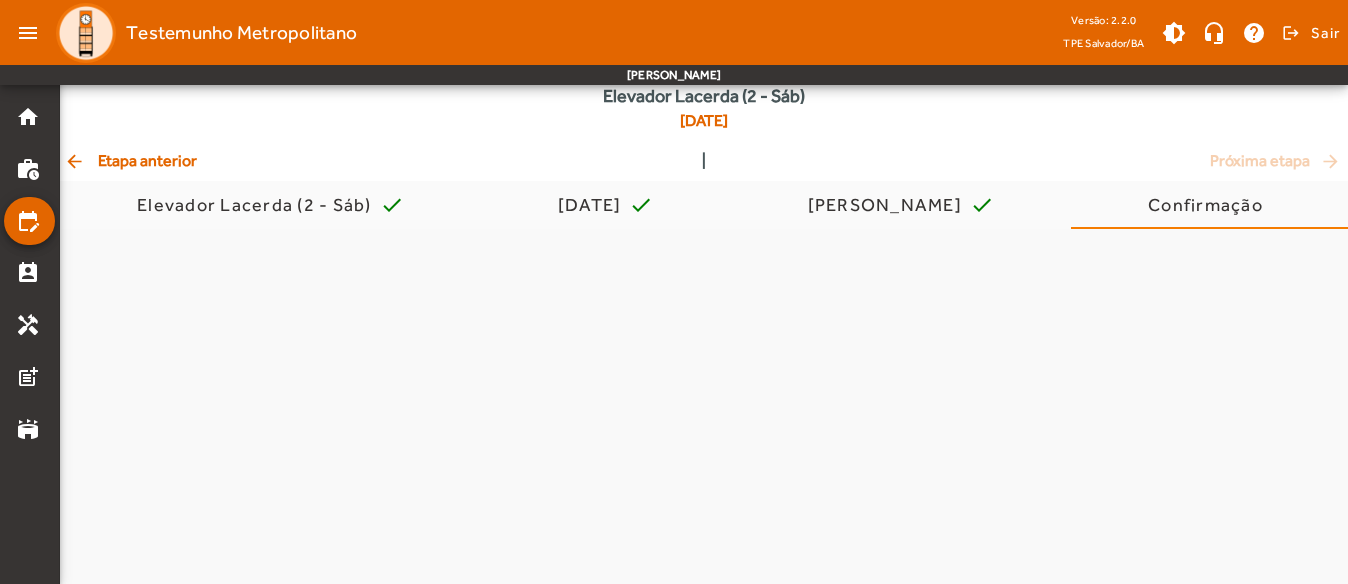 scroll, scrollTop: 0, scrollLeft: 0, axis: both 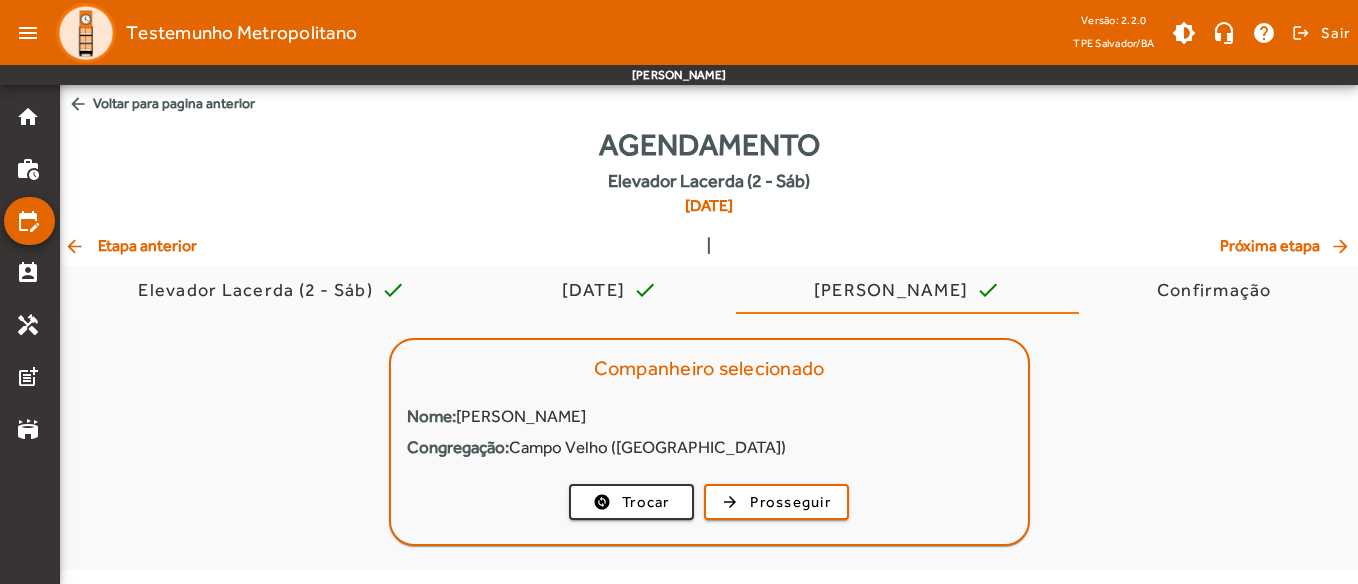 click on "arrow_back  Etapa anterior" 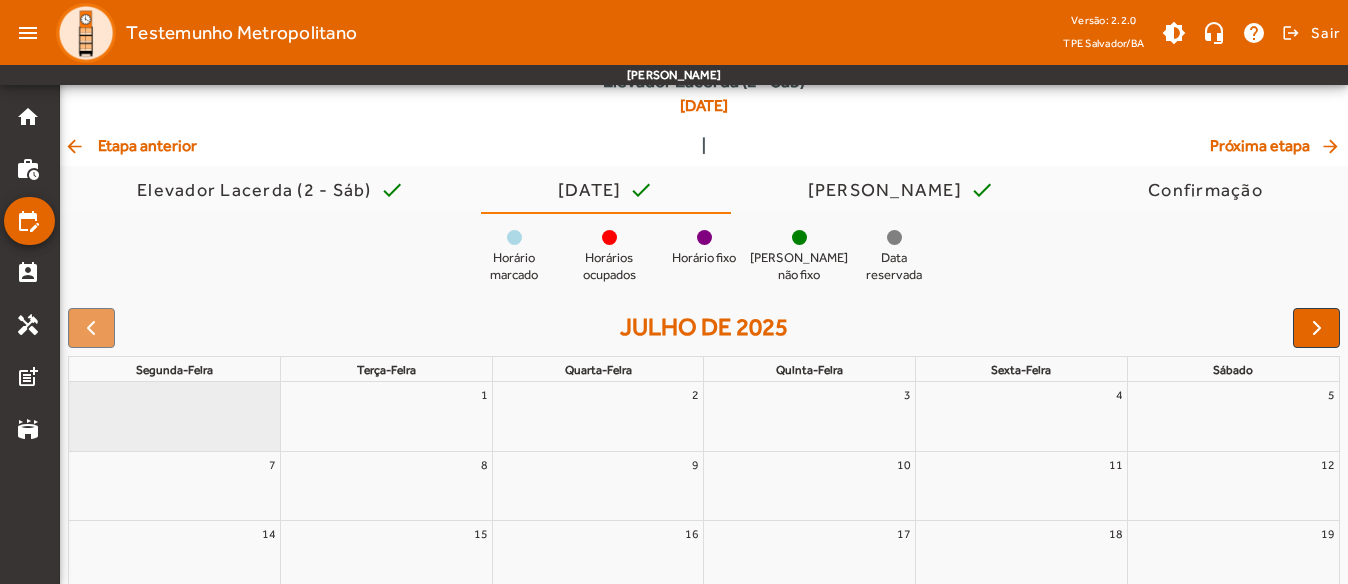 click on "julho de 2025 segunda-feira terça-feira quarta-feira quinta-feira sexta-feira sábado   1 2 3 4 5 7 8 9 10 11 12 14 15 16 17 18 19 21 22 23 24 25 26 28 29 30 31" at bounding box center [704, 555] 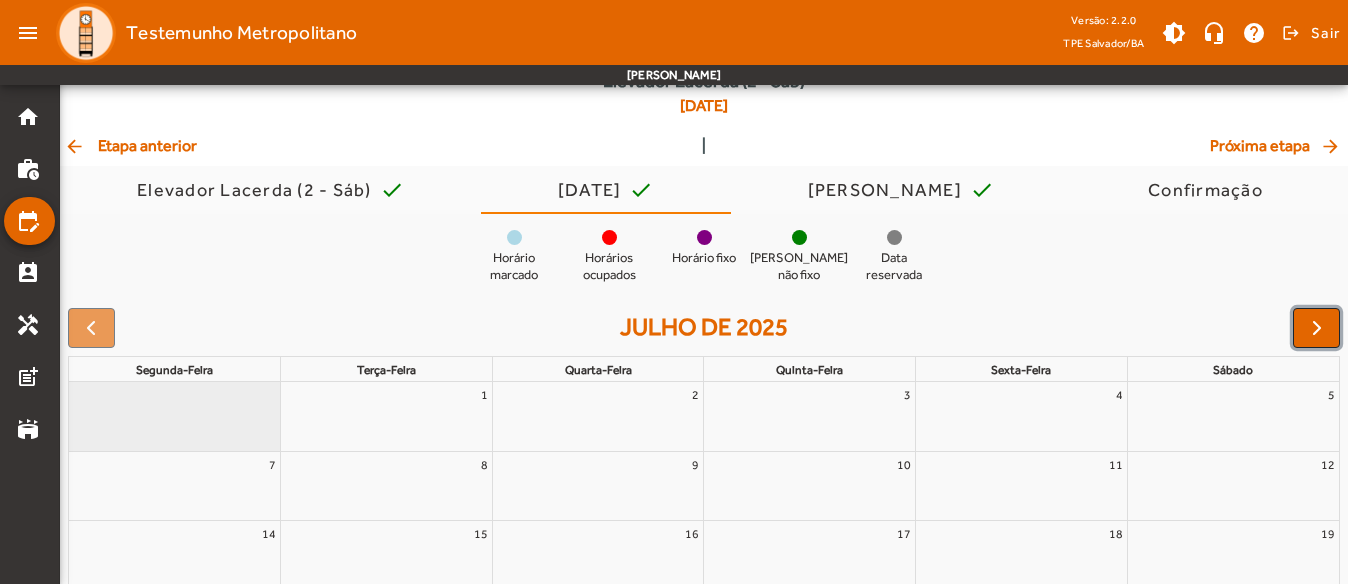click at bounding box center [1316, 328] 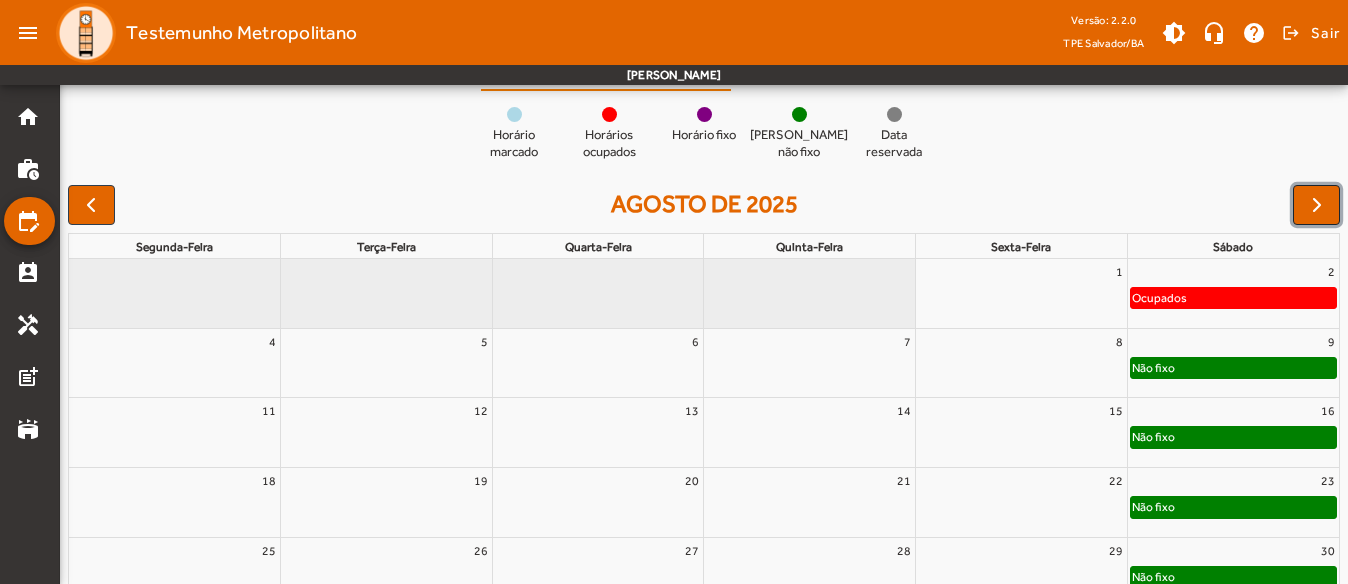 scroll, scrollTop: 326, scrollLeft: 0, axis: vertical 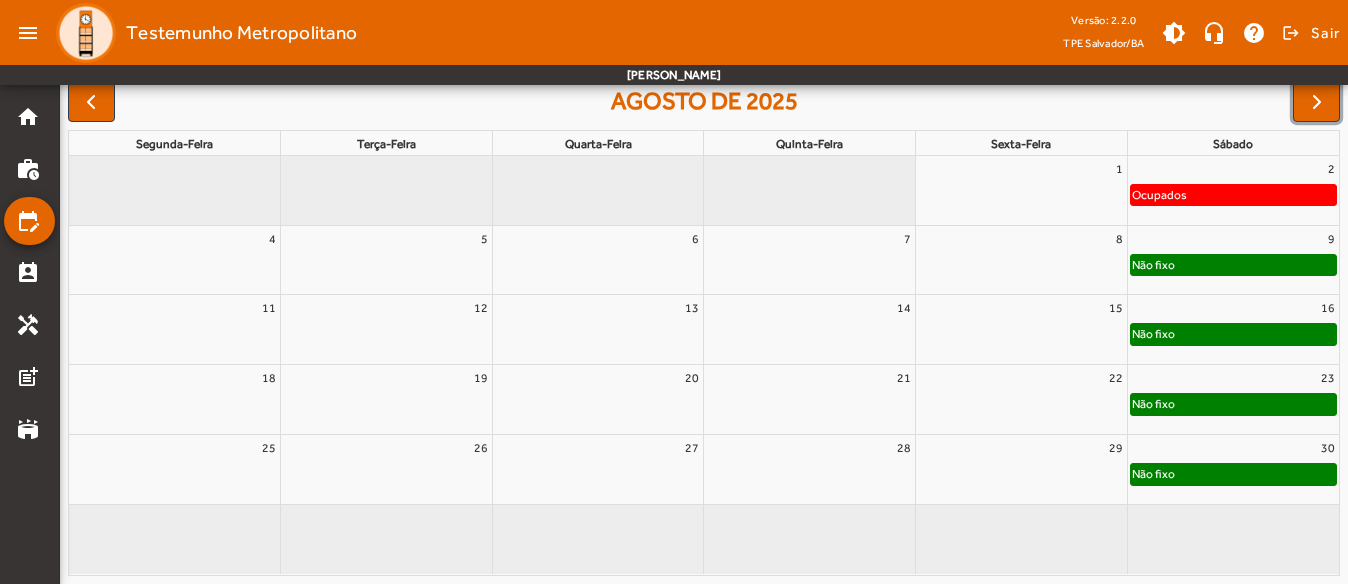 click on "23" at bounding box center [1233, 378] 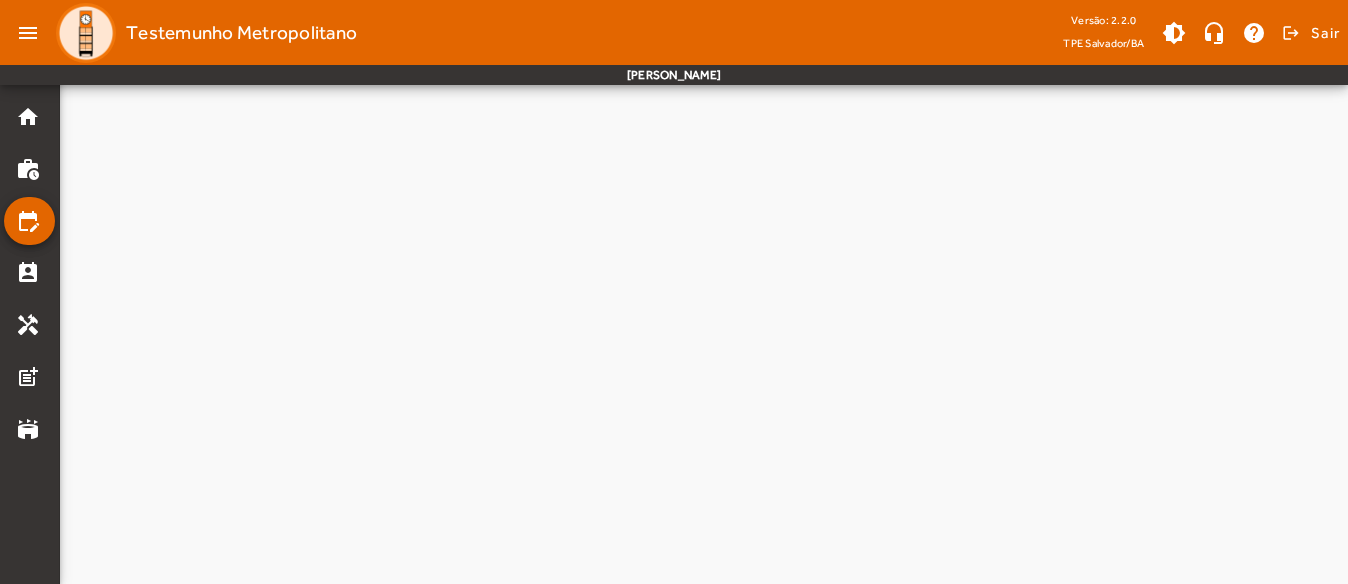 scroll, scrollTop: 0, scrollLeft: 0, axis: both 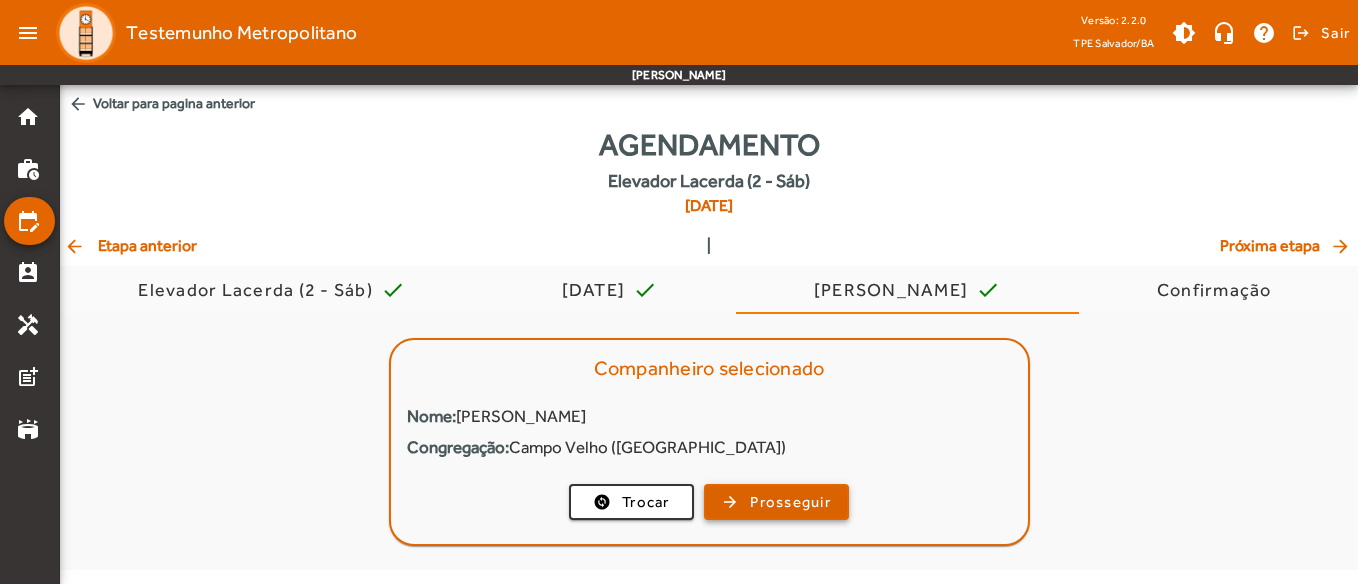 click 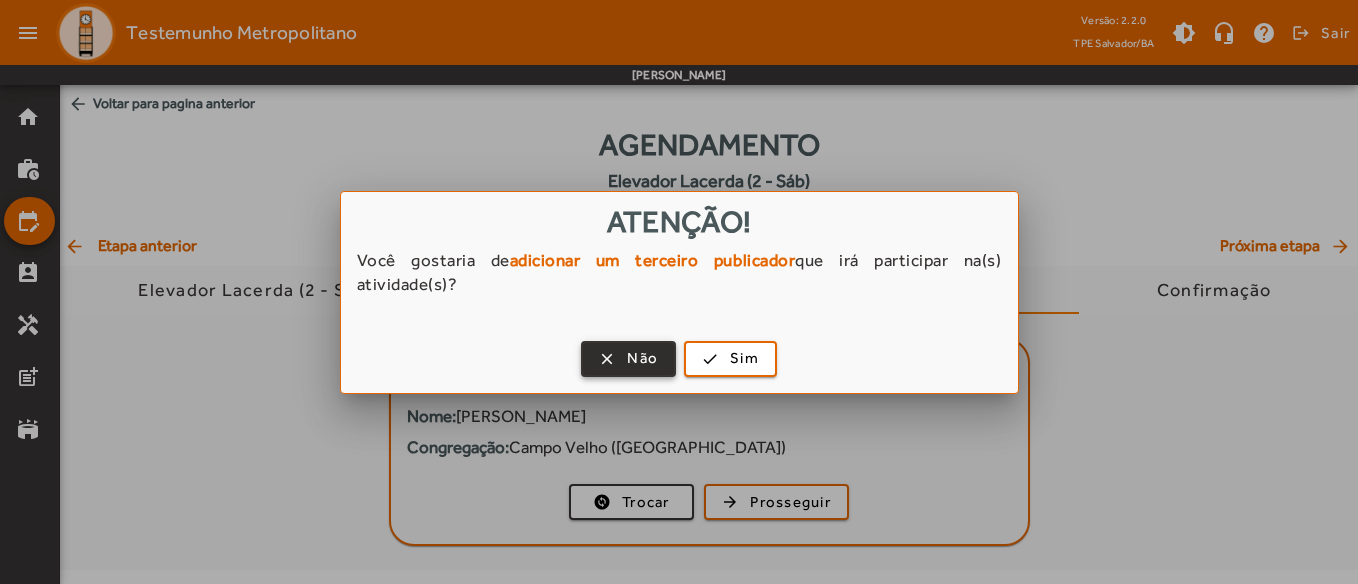 click on "Não" at bounding box center (642, 358) 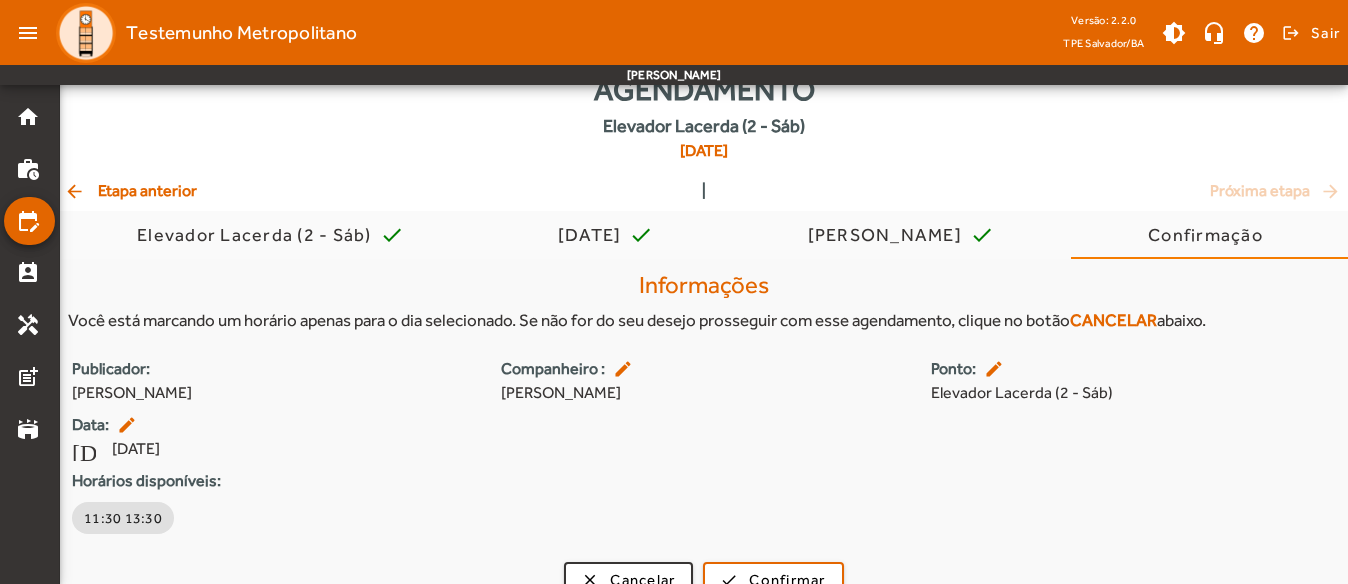 scroll, scrollTop: 85, scrollLeft: 0, axis: vertical 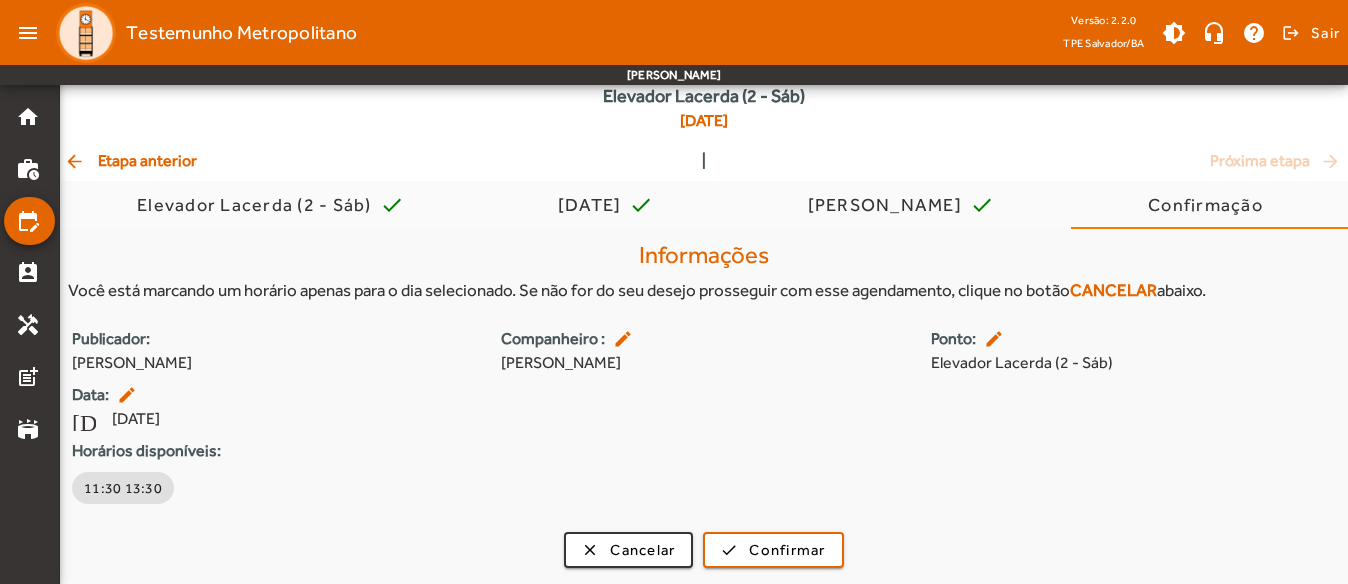 click on "arrow_back  Etapa anterior" 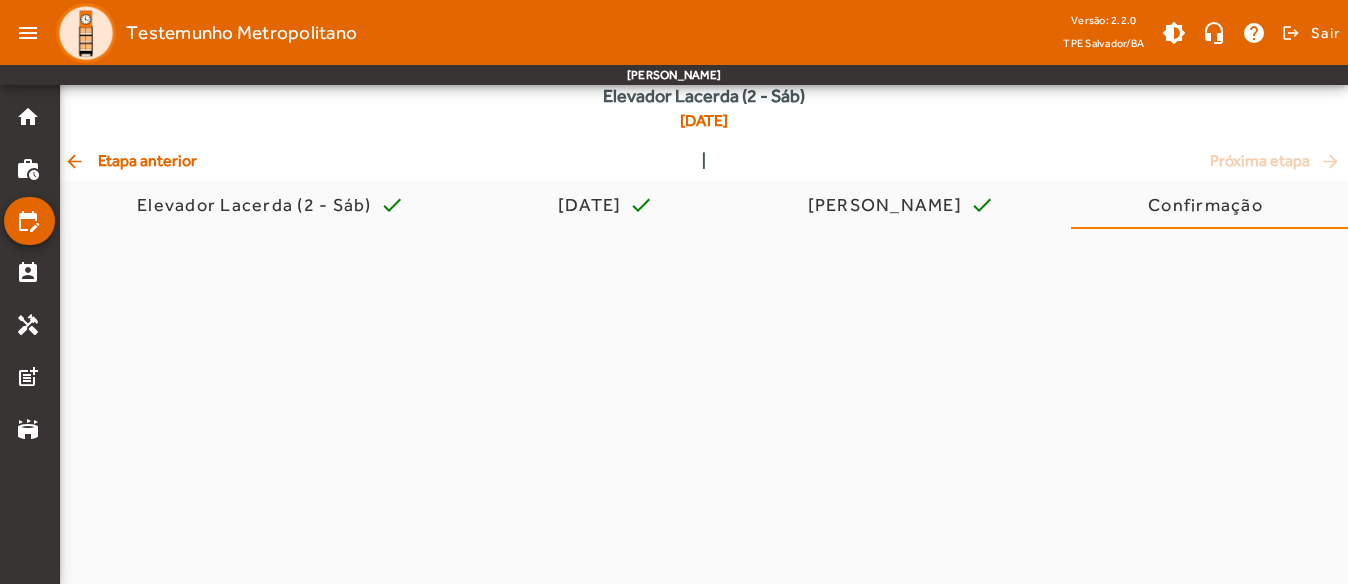 scroll, scrollTop: 0, scrollLeft: 0, axis: both 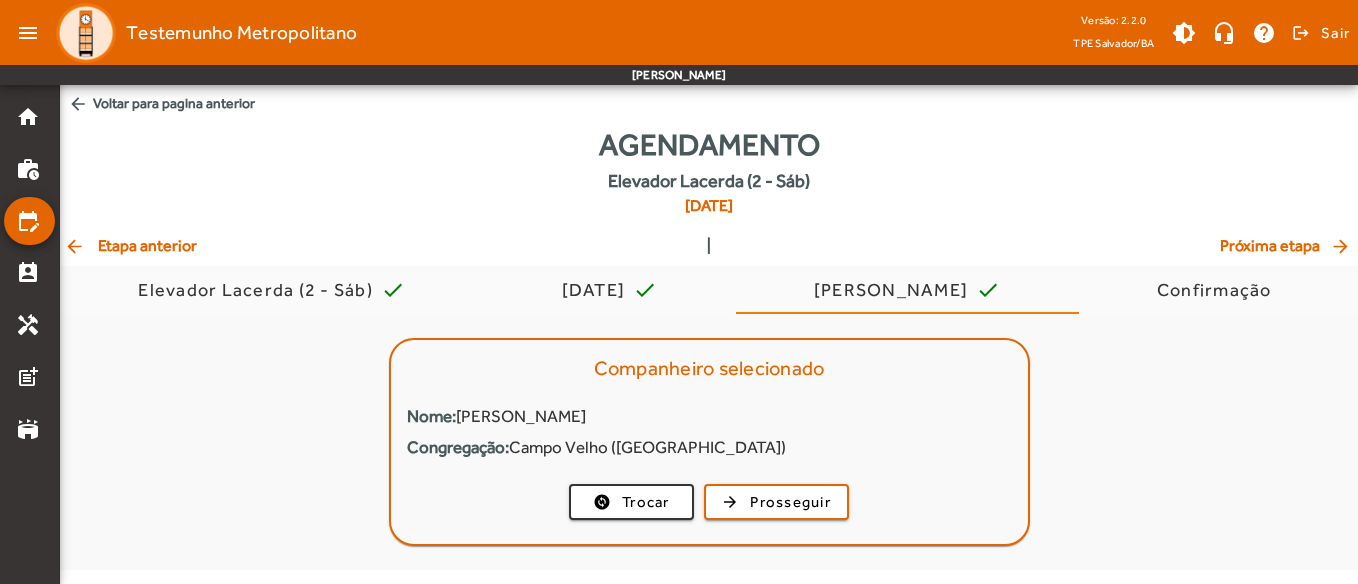 click on "arrow_back  Etapa anterior" 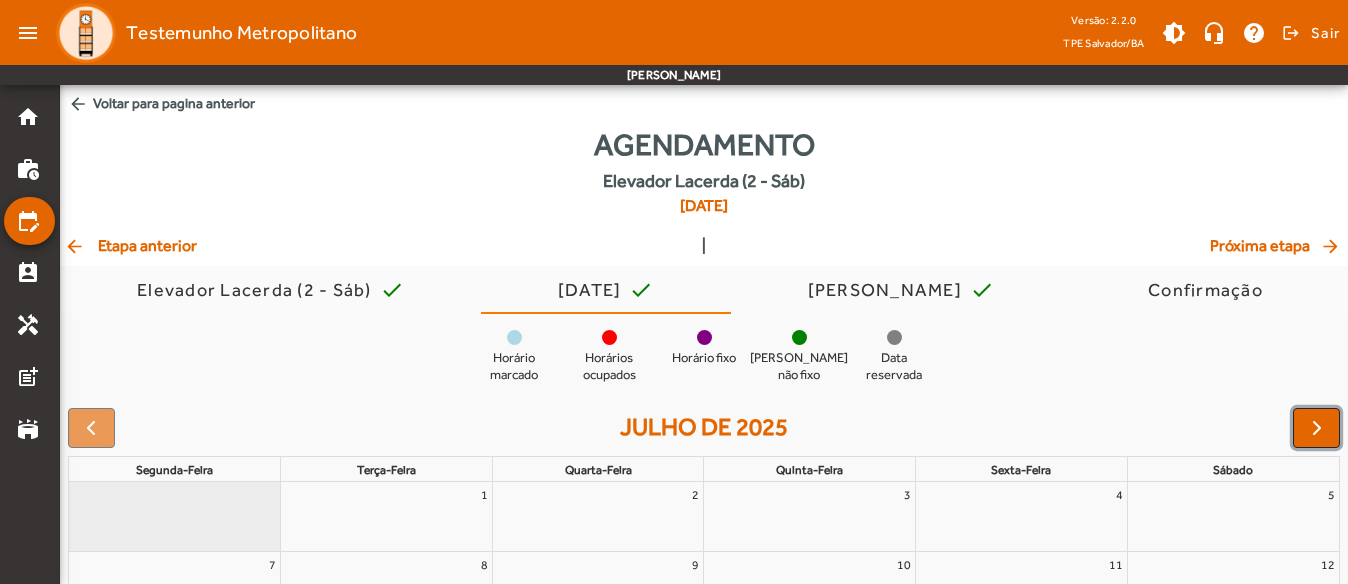 click at bounding box center [1317, 428] 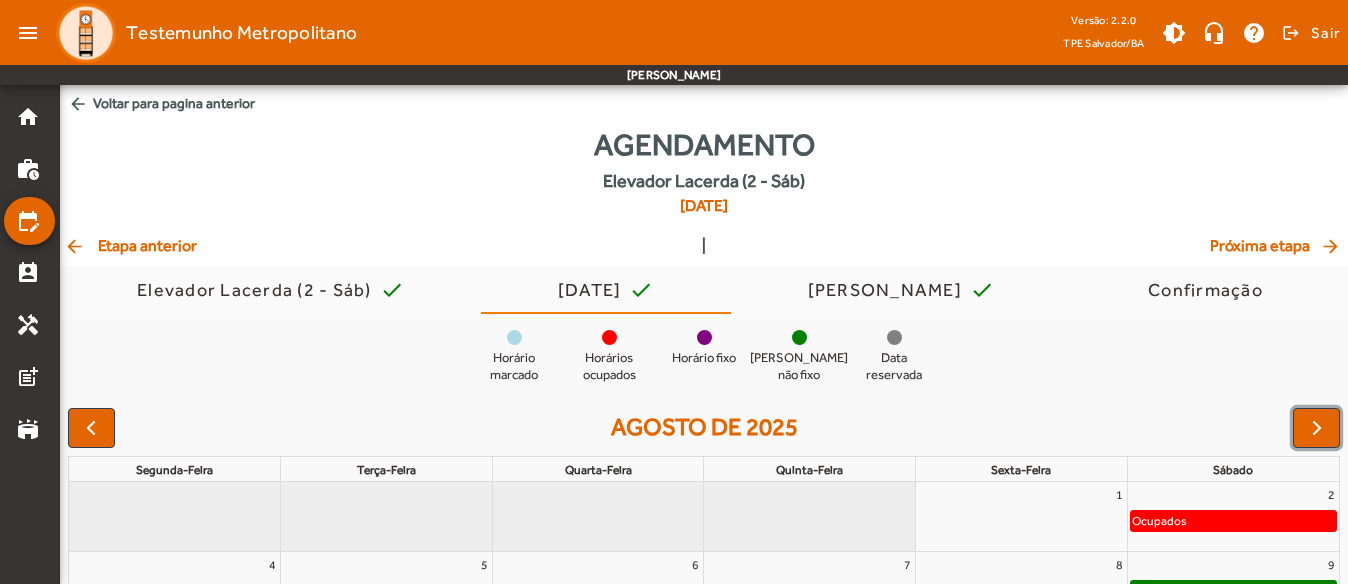 scroll, scrollTop: 326, scrollLeft: 0, axis: vertical 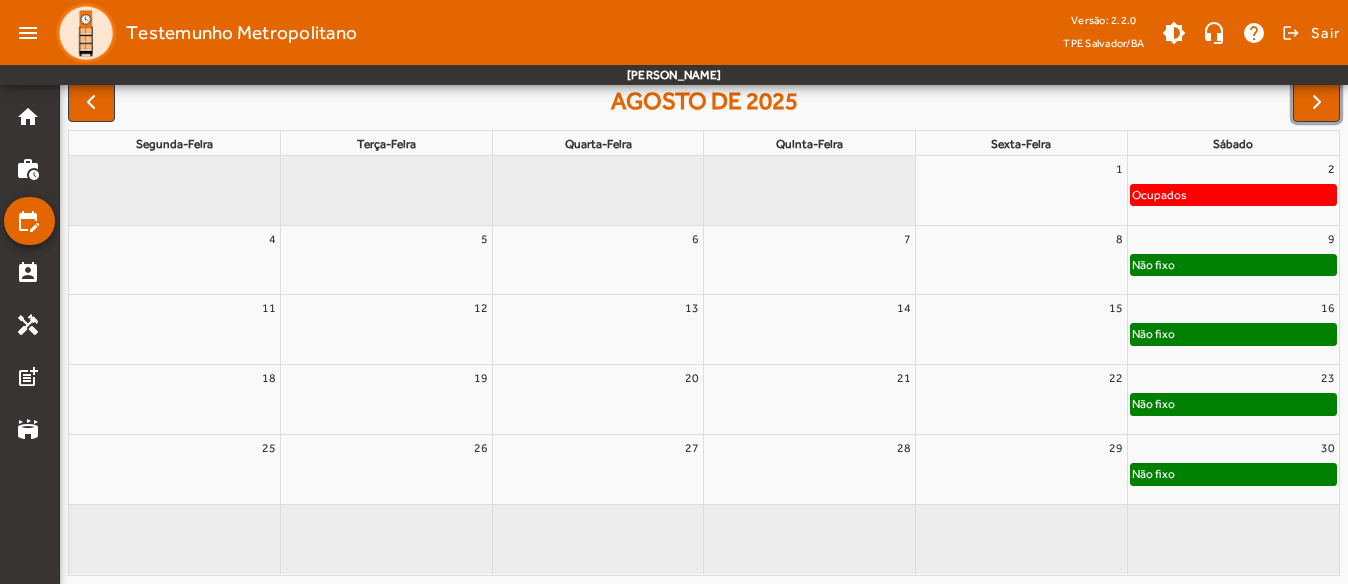 click on "30" at bounding box center [1233, 448] 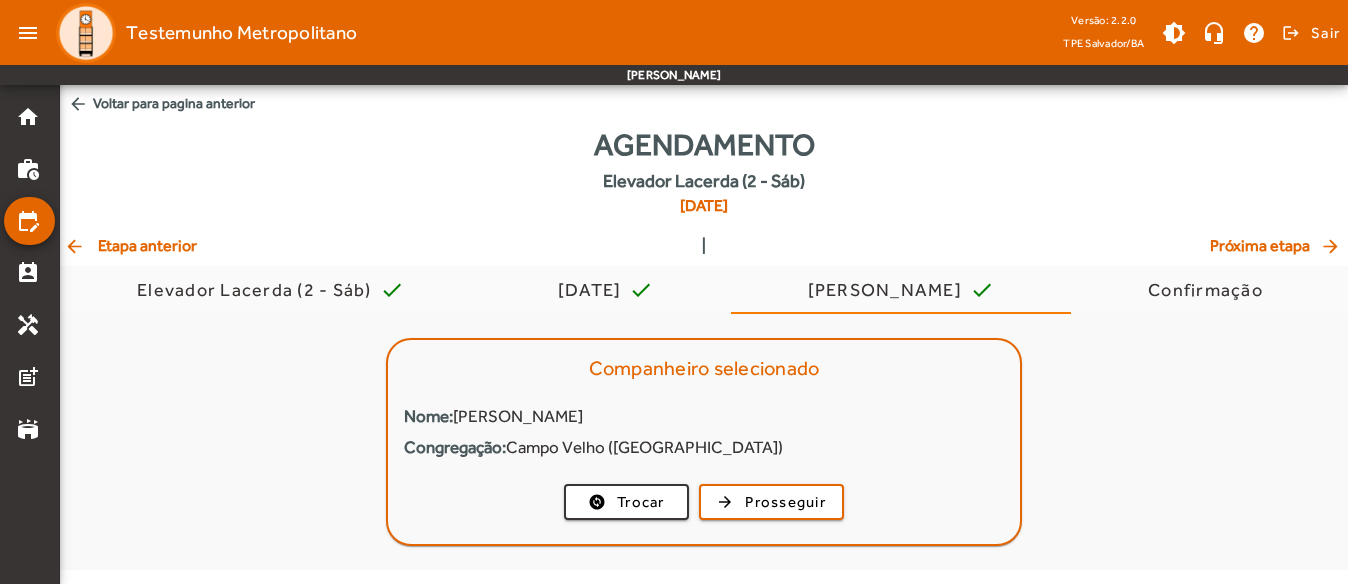 scroll, scrollTop: 0, scrollLeft: 0, axis: both 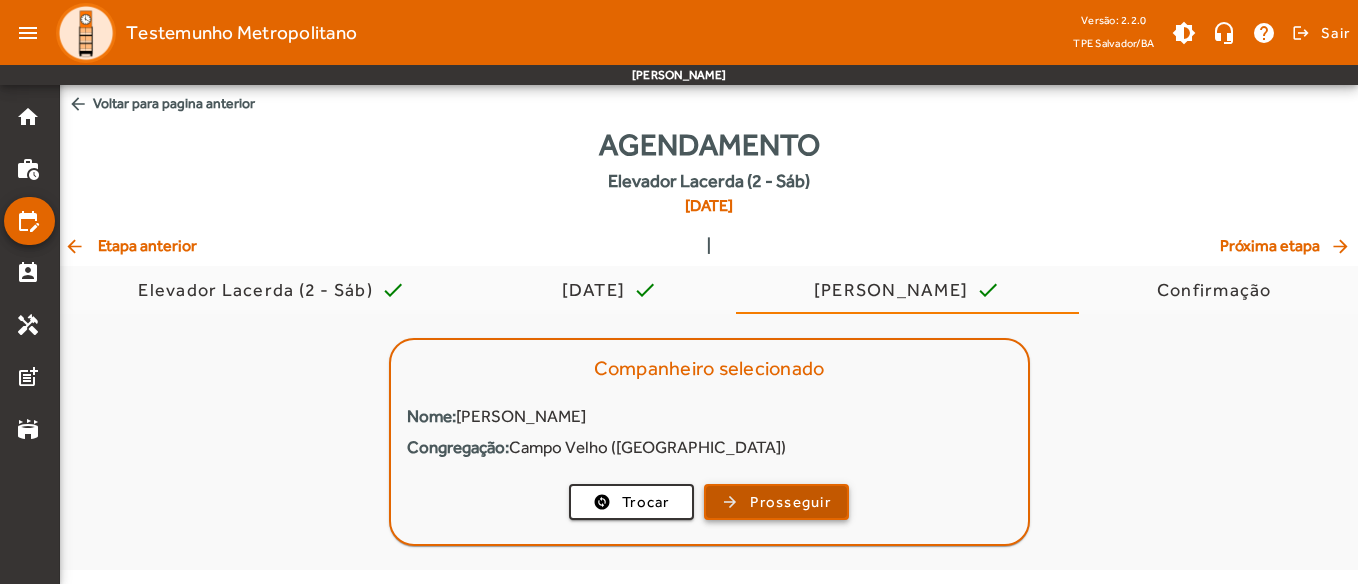 click on "Prosseguir" 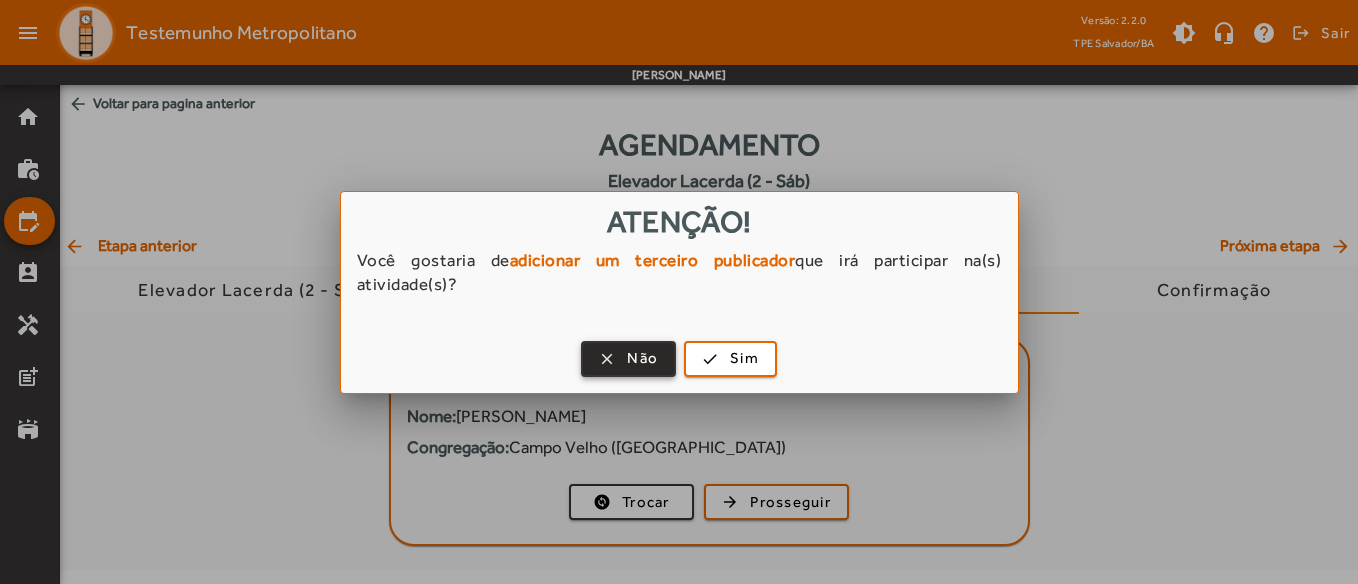 click on "Não" at bounding box center (642, 358) 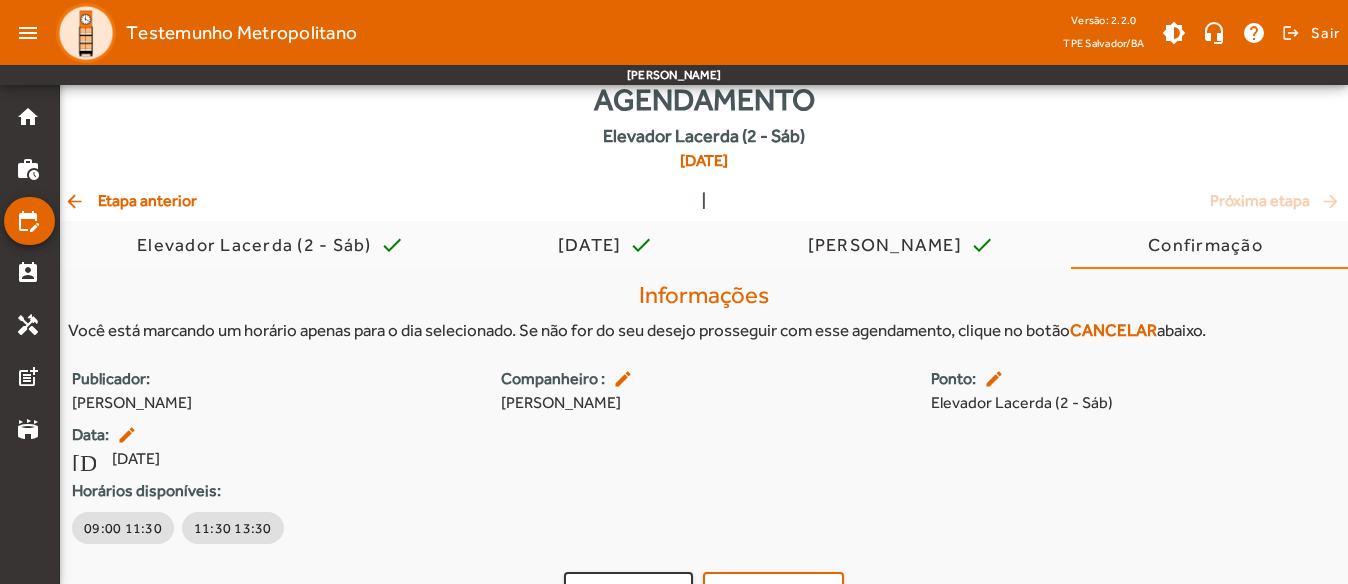 scroll, scrollTop: 85, scrollLeft: 0, axis: vertical 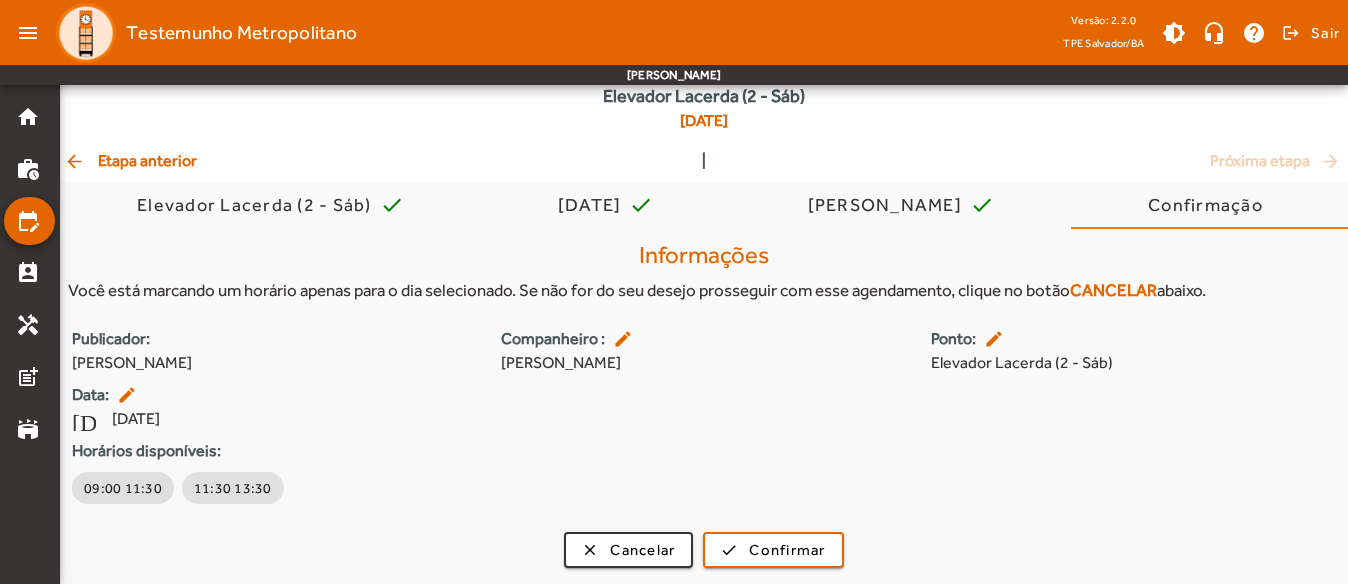 click on "arrow_back  Etapa anterior" 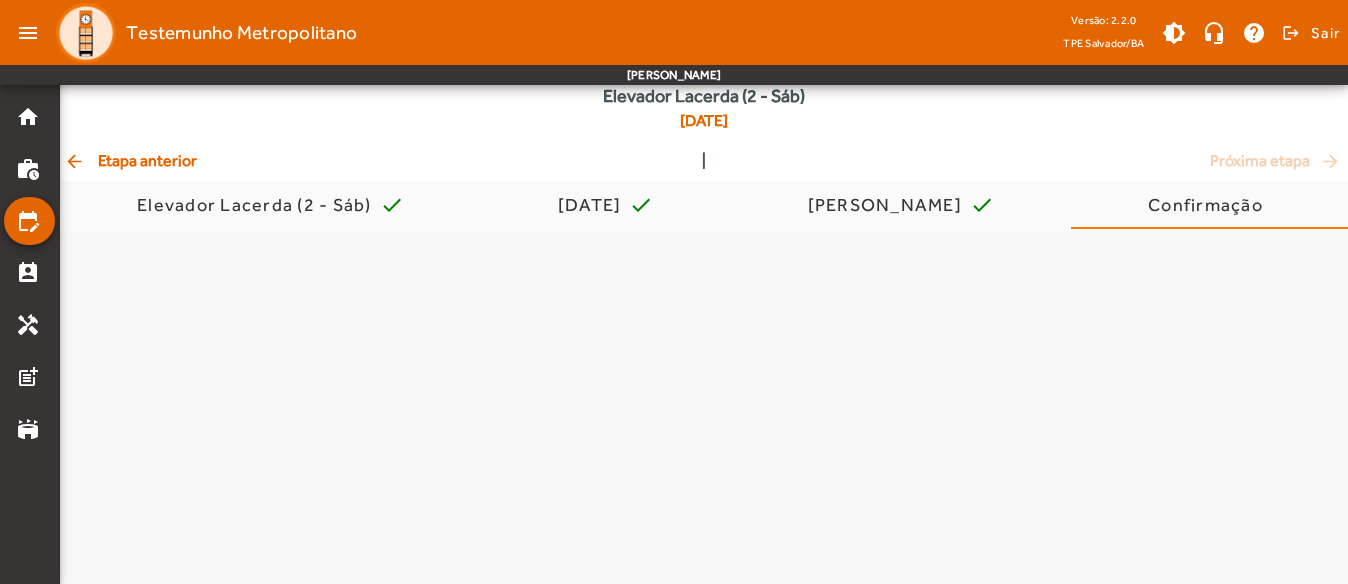 scroll, scrollTop: 0, scrollLeft: 0, axis: both 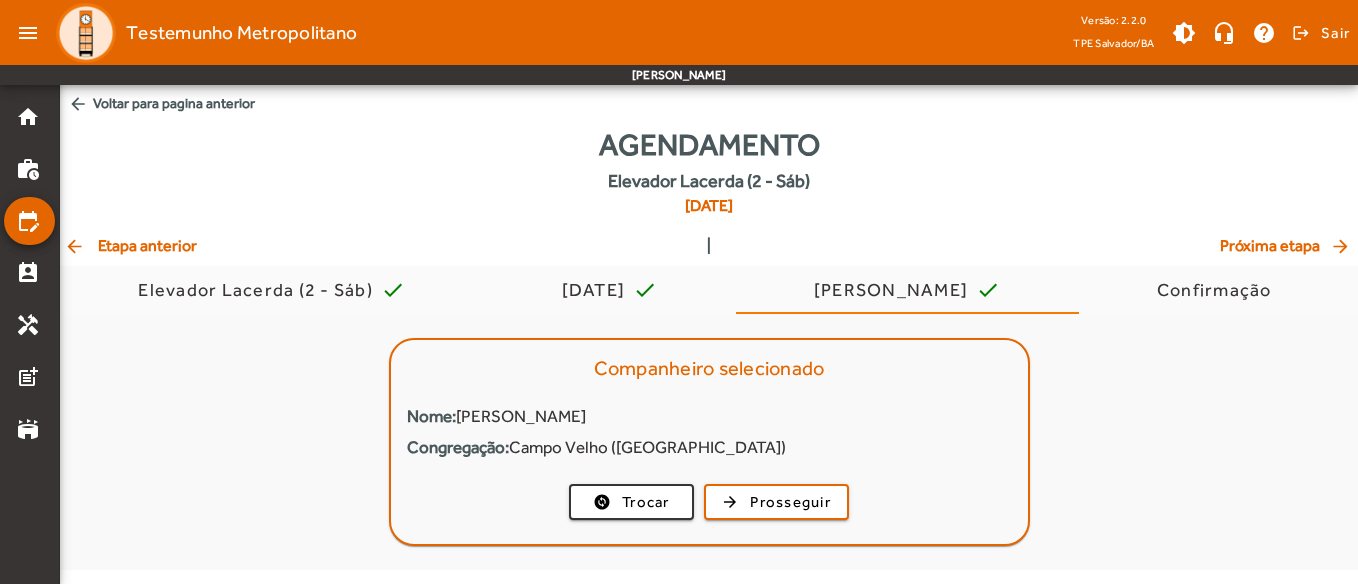 click on "arrow_back  Etapa anterior" 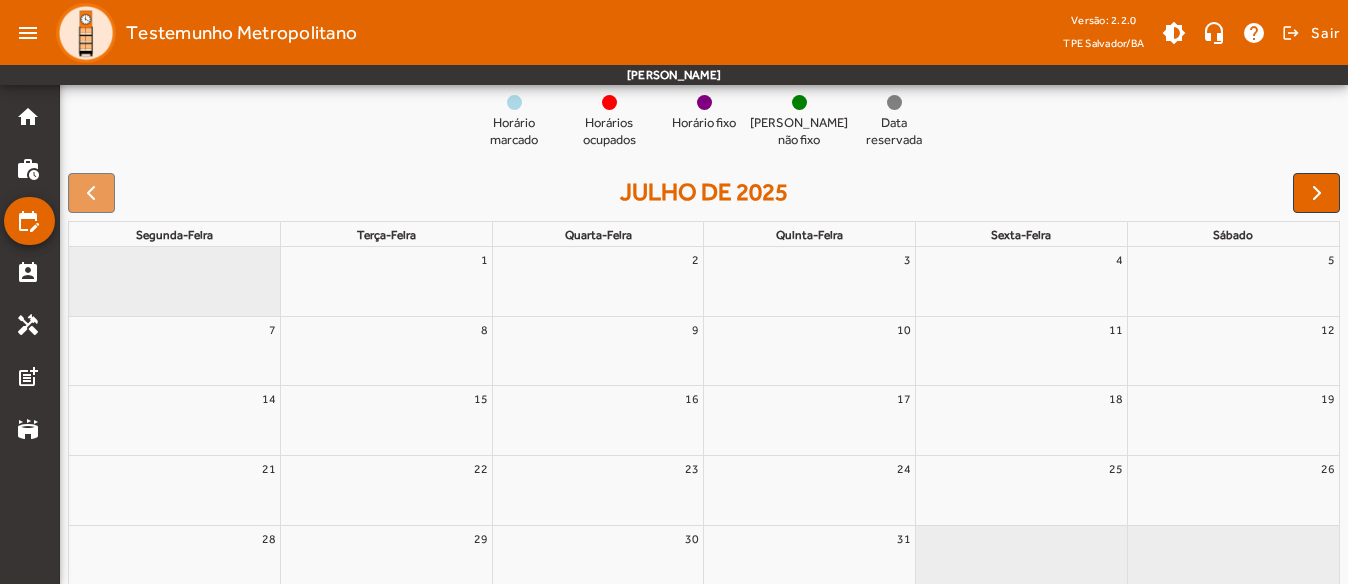 scroll, scrollTop: 200, scrollLeft: 0, axis: vertical 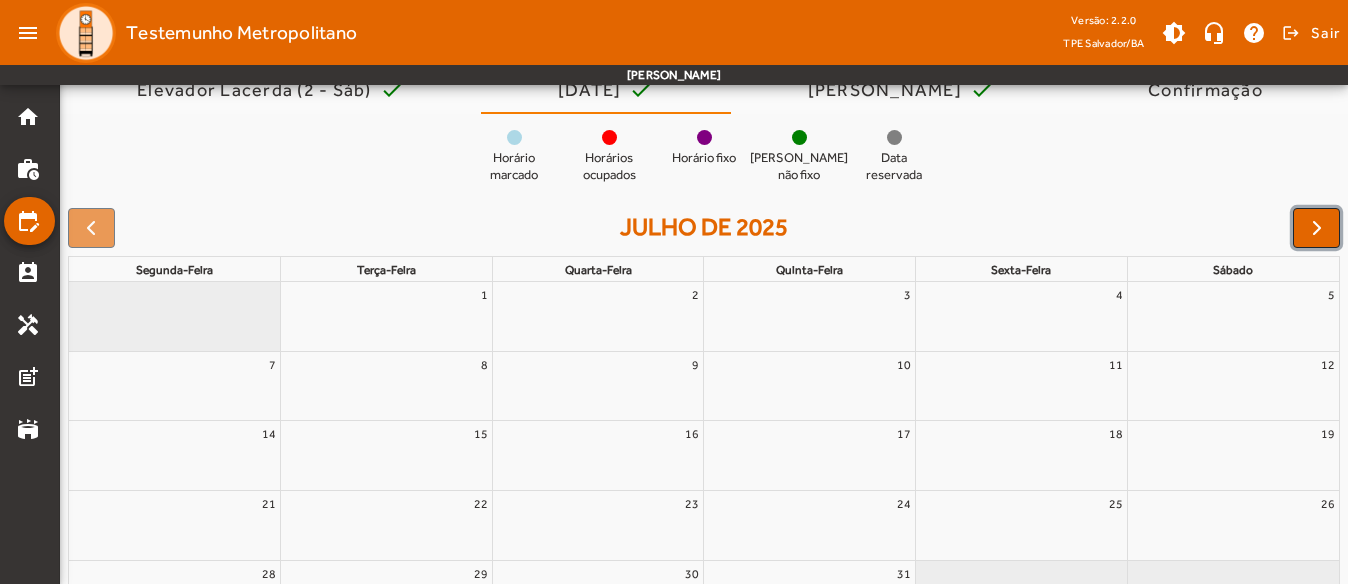 click at bounding box center [1316, 228] 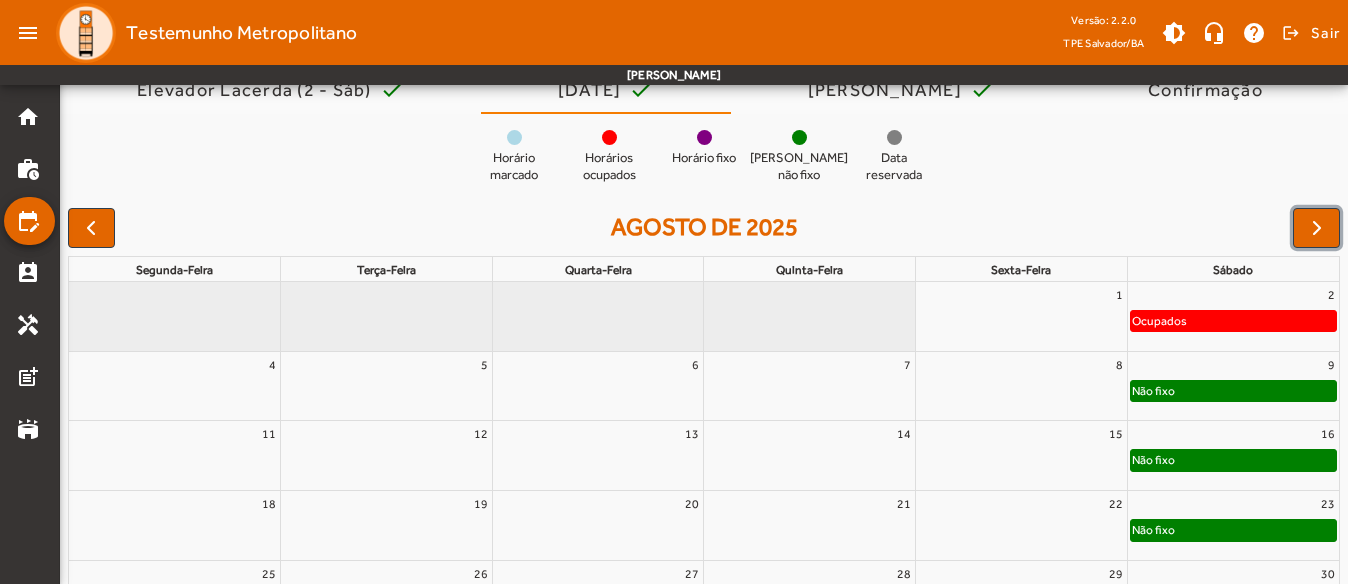 scroll, scrollTop: 100, scrollLeft: 0, axis: vertical 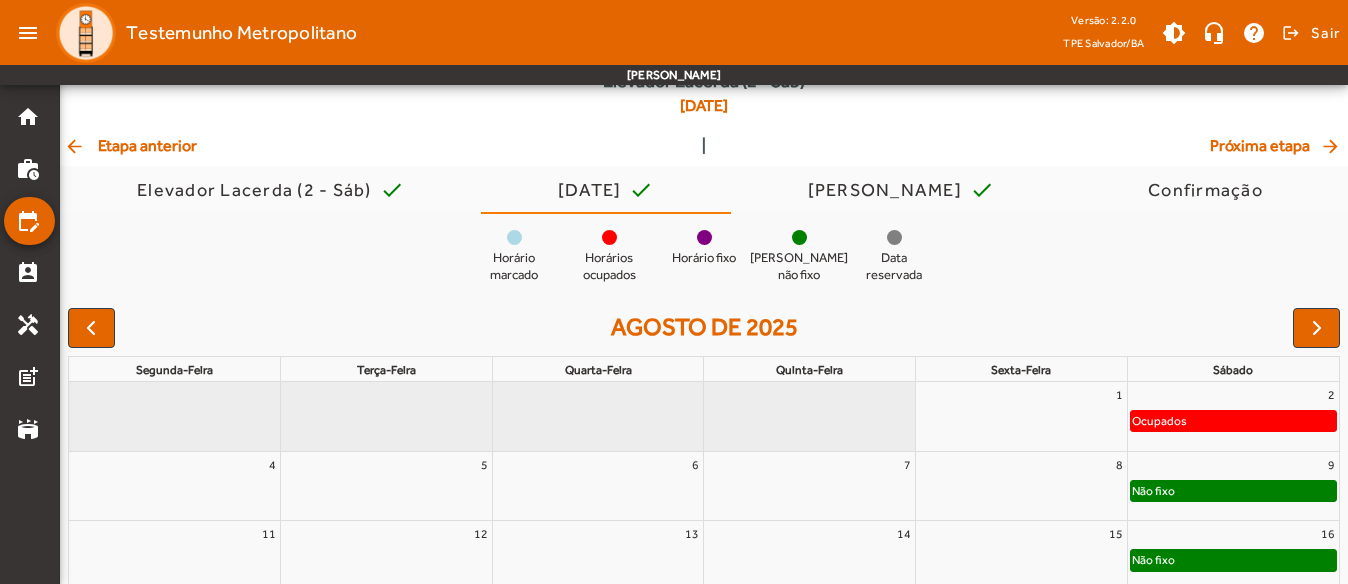 click on "arrow_back  Etapa anterior" 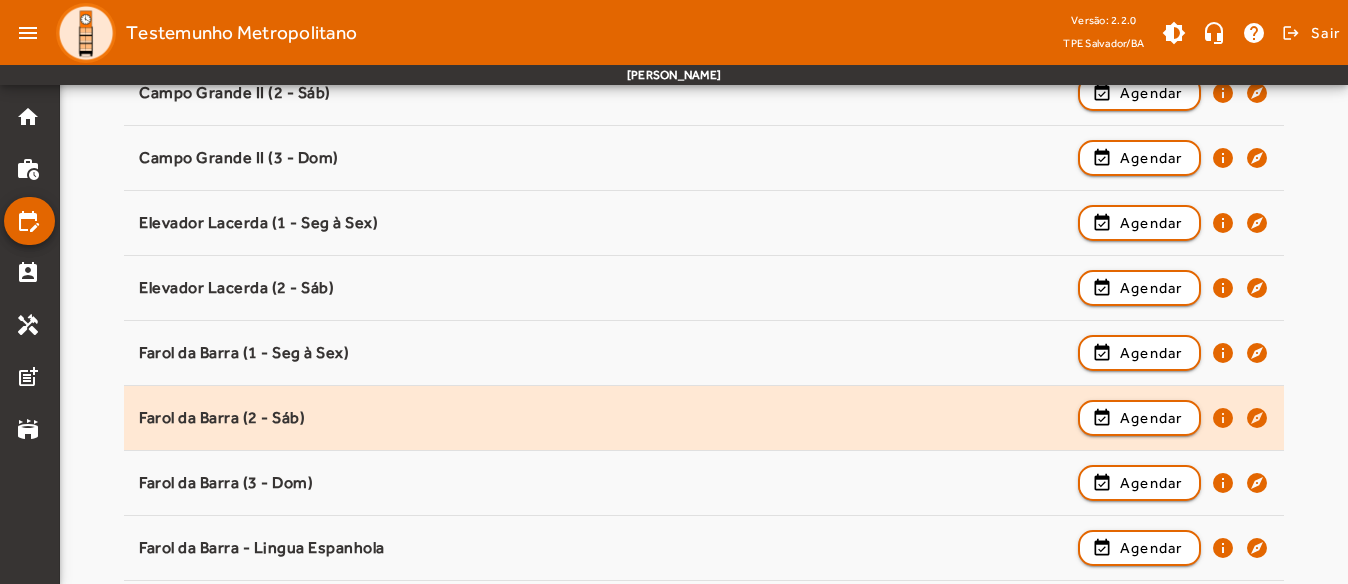 scroll, scrollTop: 800, scrollLeft: 0, axis: vertical 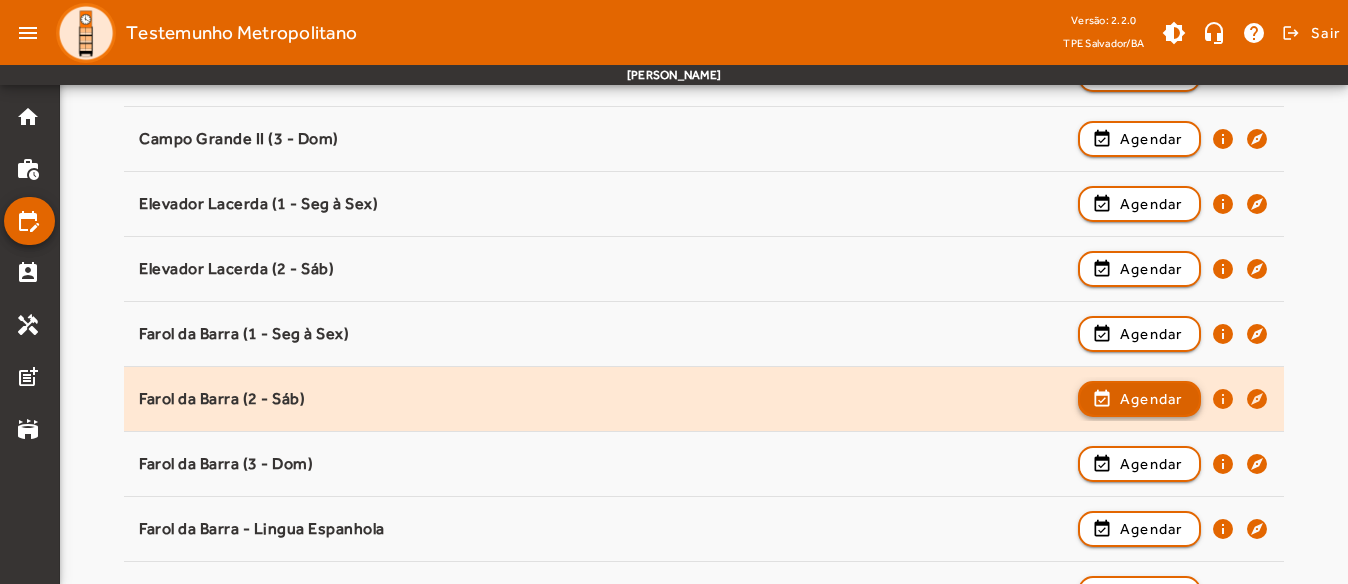 click on "Agendar" at bounding box center (1151, 464) 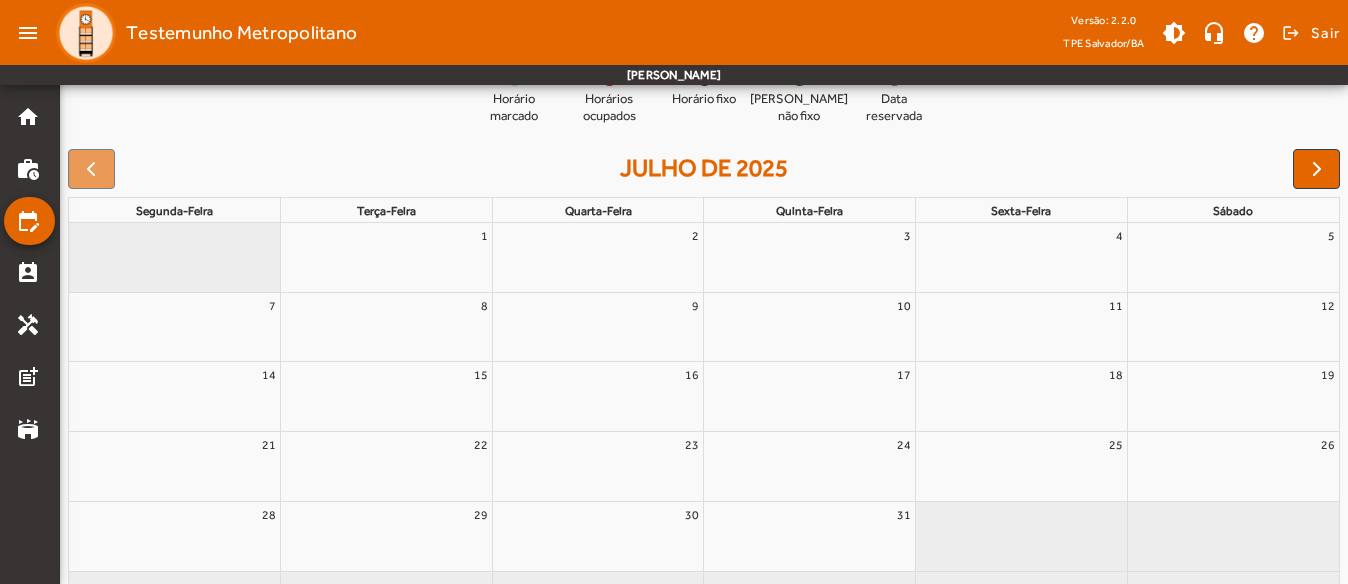 scroll, scrollTop: 200, scrollLeft: 0, axis: vertical 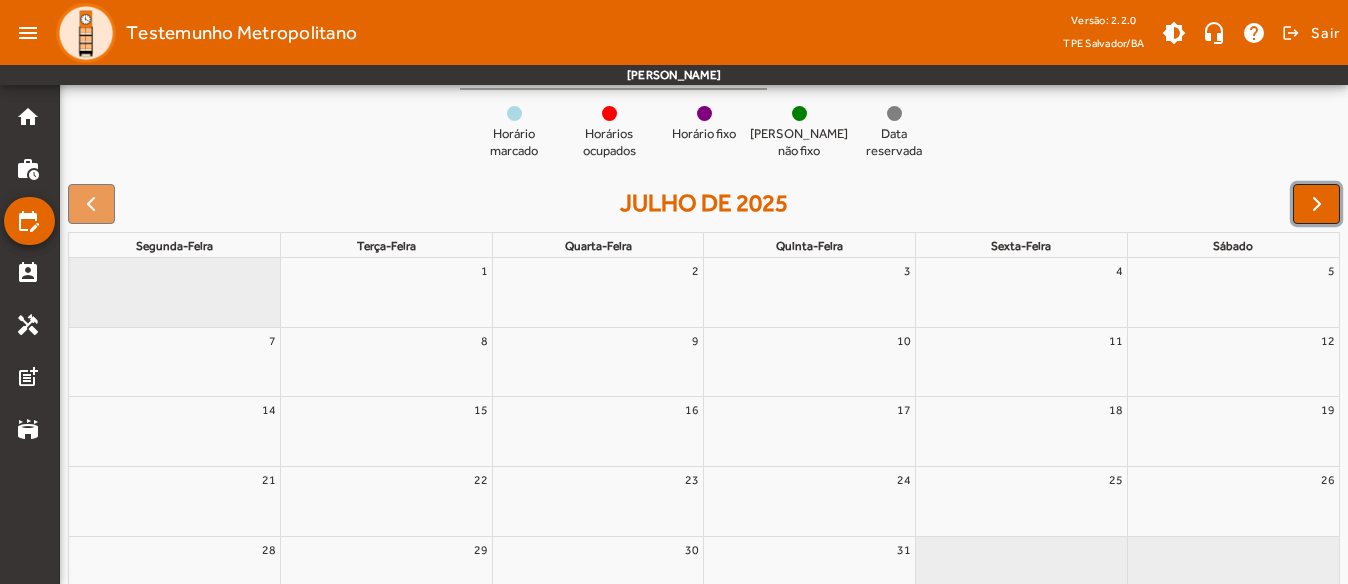 click at bounding box center (1317, 204) 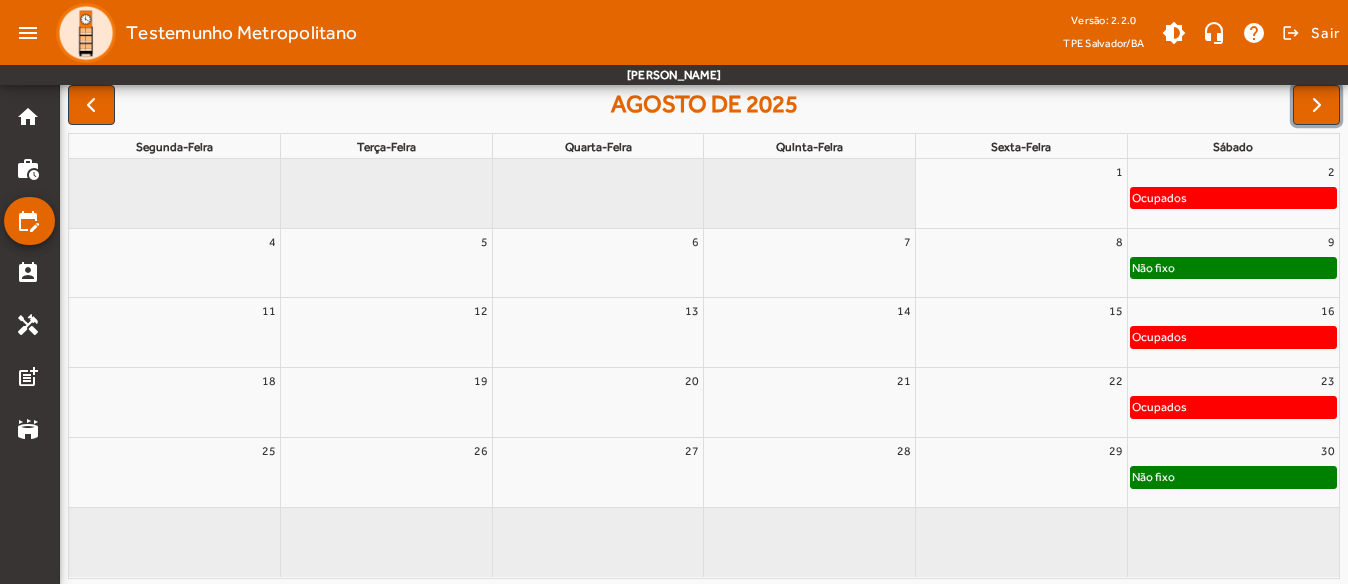 scroll, scrollTop: 300, scrollLeft: 0, axis: vertical 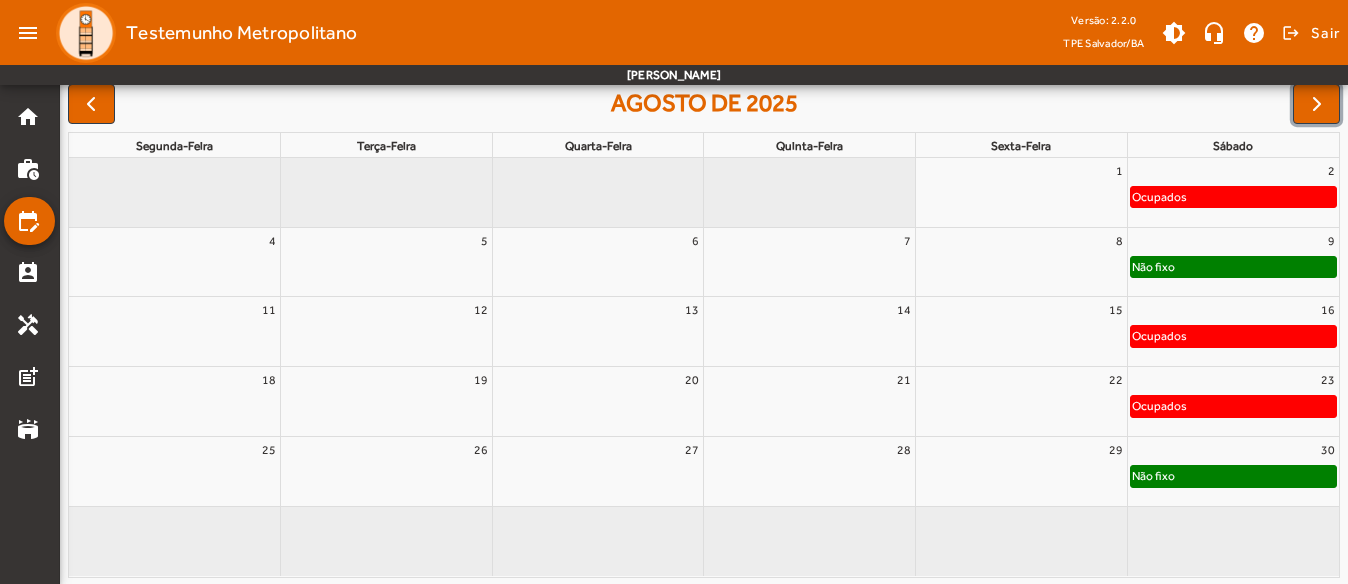 click on "30" at bounding box center [1233, 450] 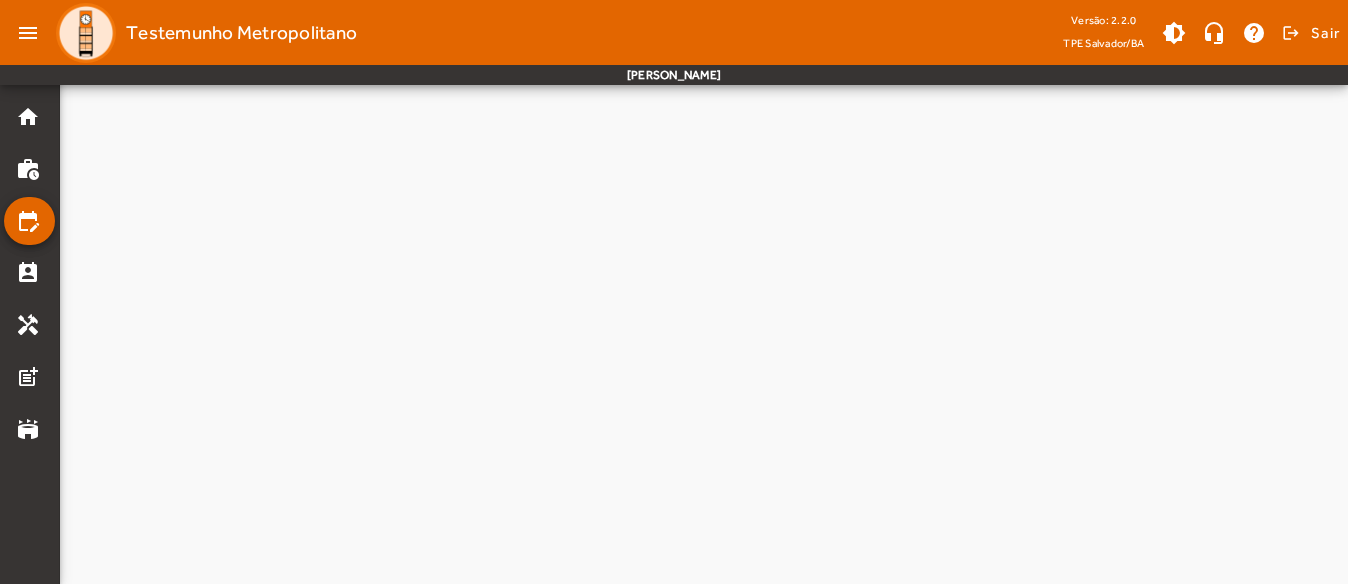 scroll, scrollTop: 0, scrollLeft: 0, axis: both 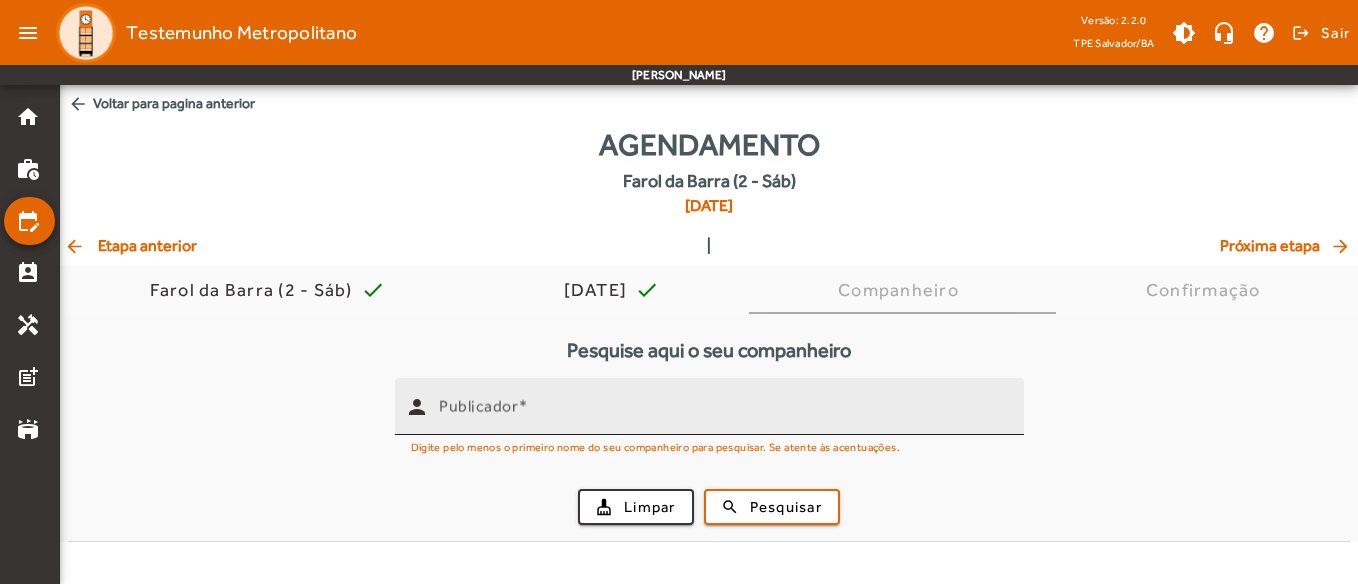 click on "Publicador" at bounding box center [478, 406] 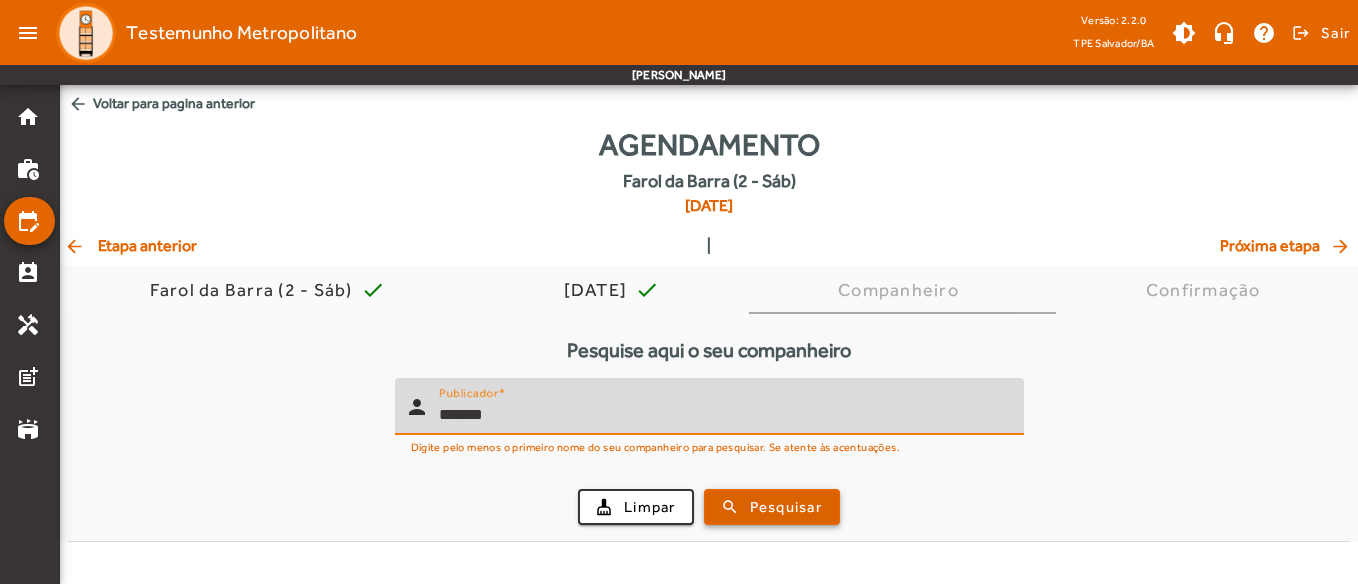 type on "*******" 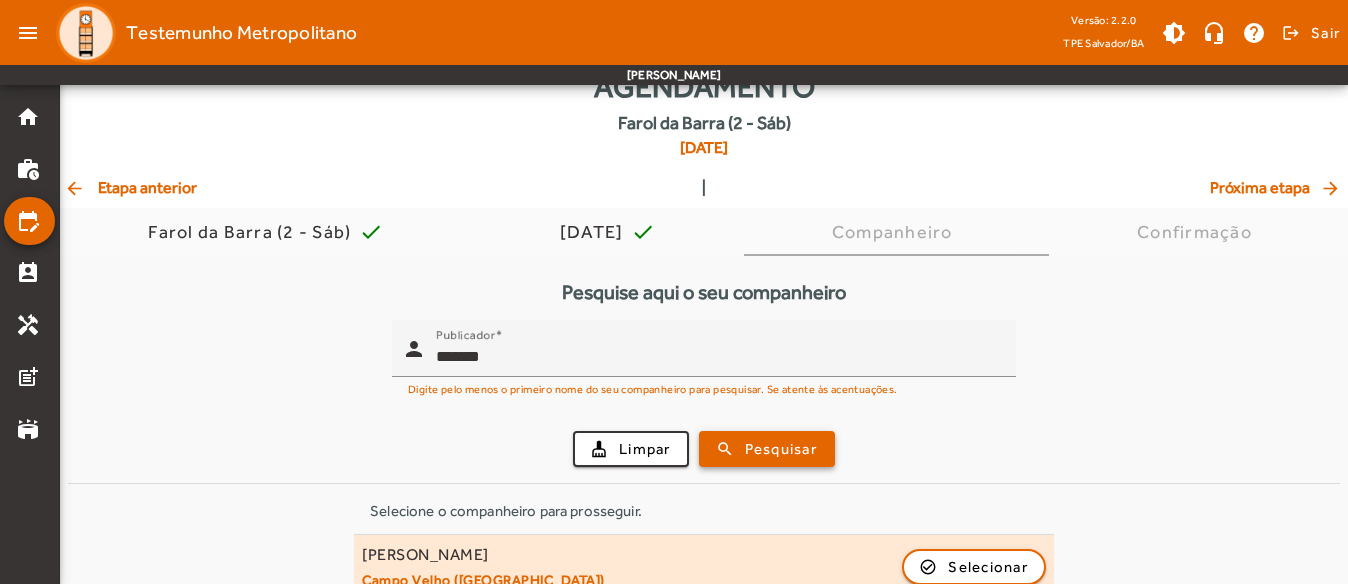 scroll, scrollTop: 89, scrollLeft: 0, axis: vertical 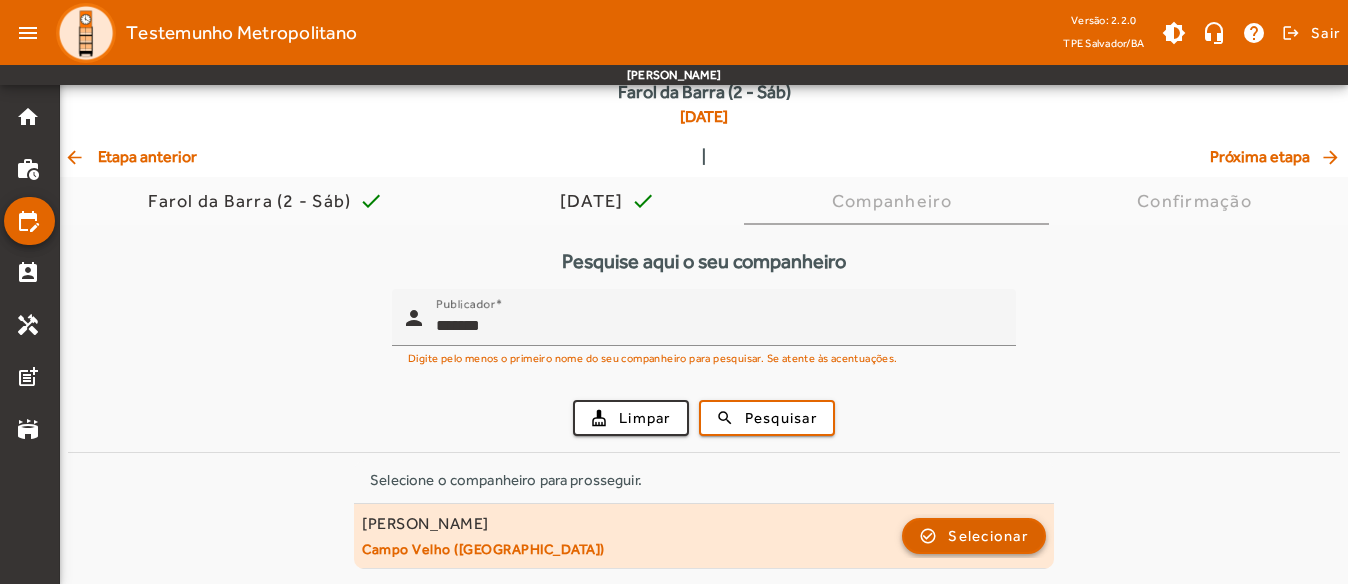 click 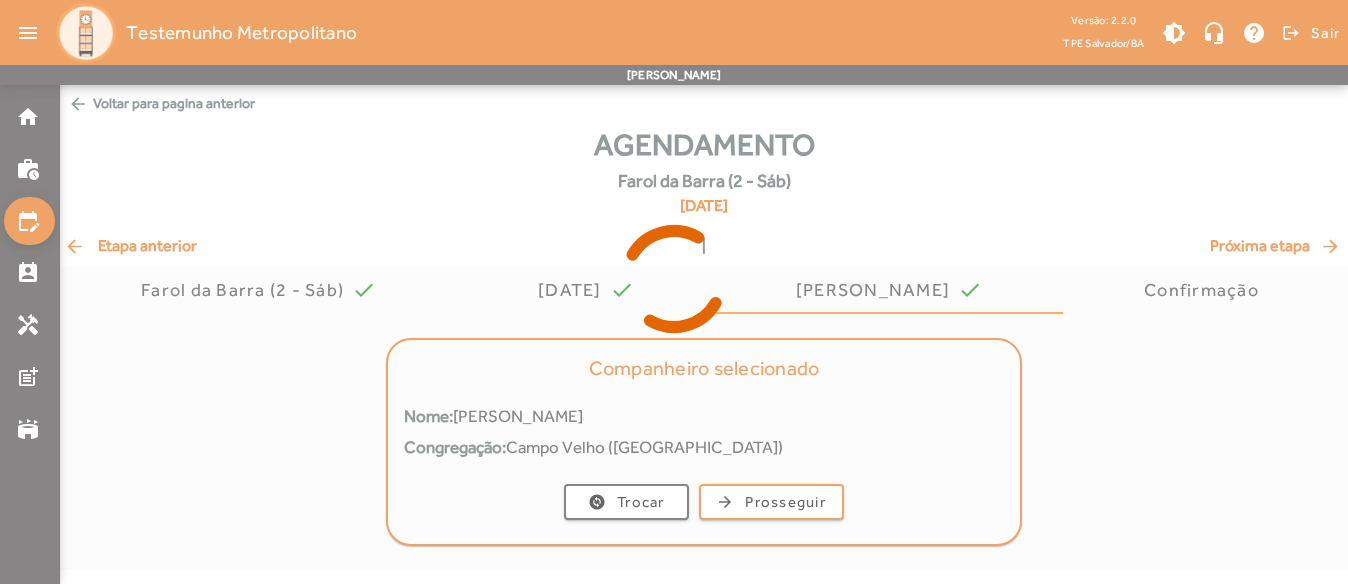 scroll, scrollTop: 0, scrollLeft: 0, axis: both 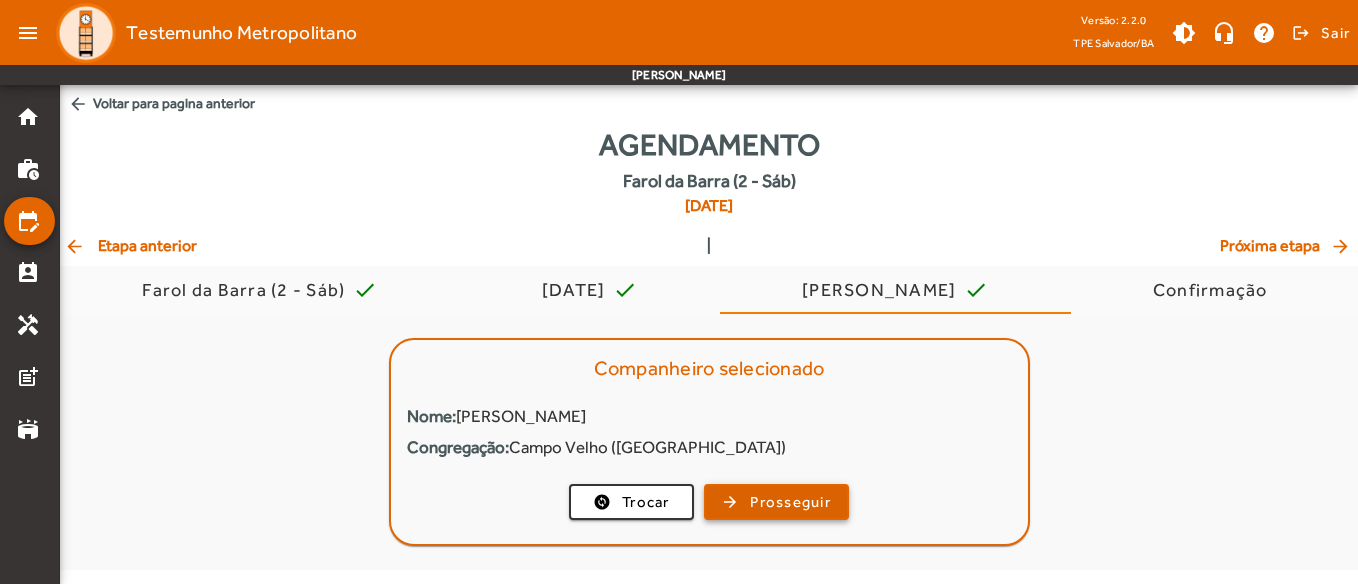 click on "Prosseguir" 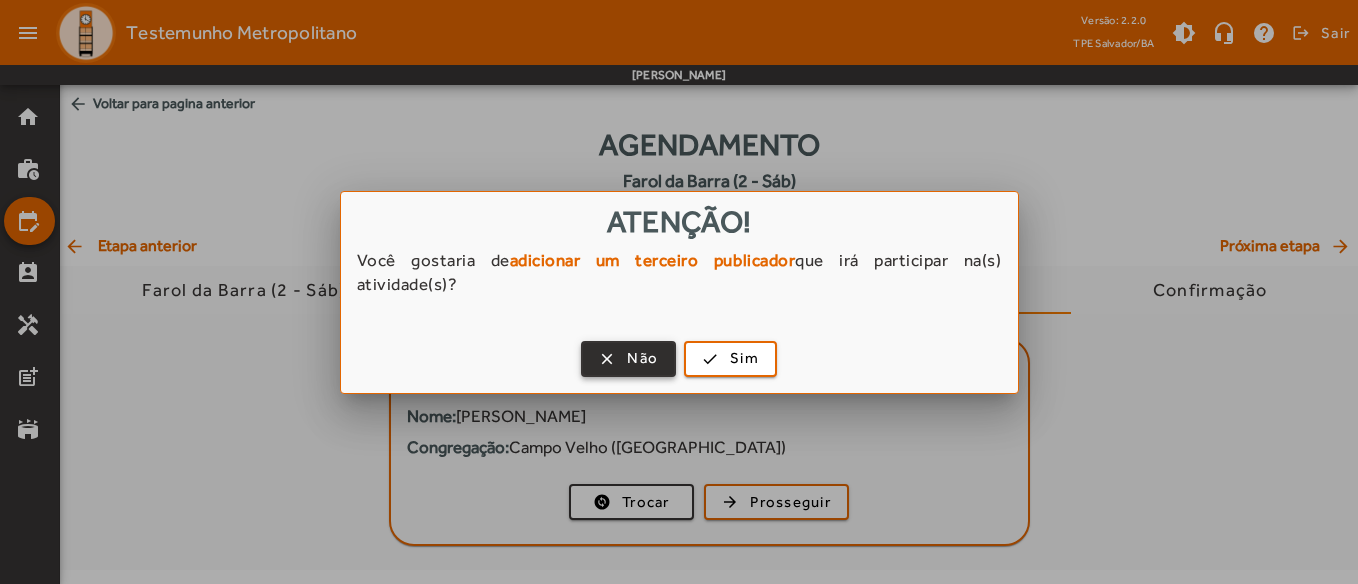 click on "Não" at bounding box center (642, 358) 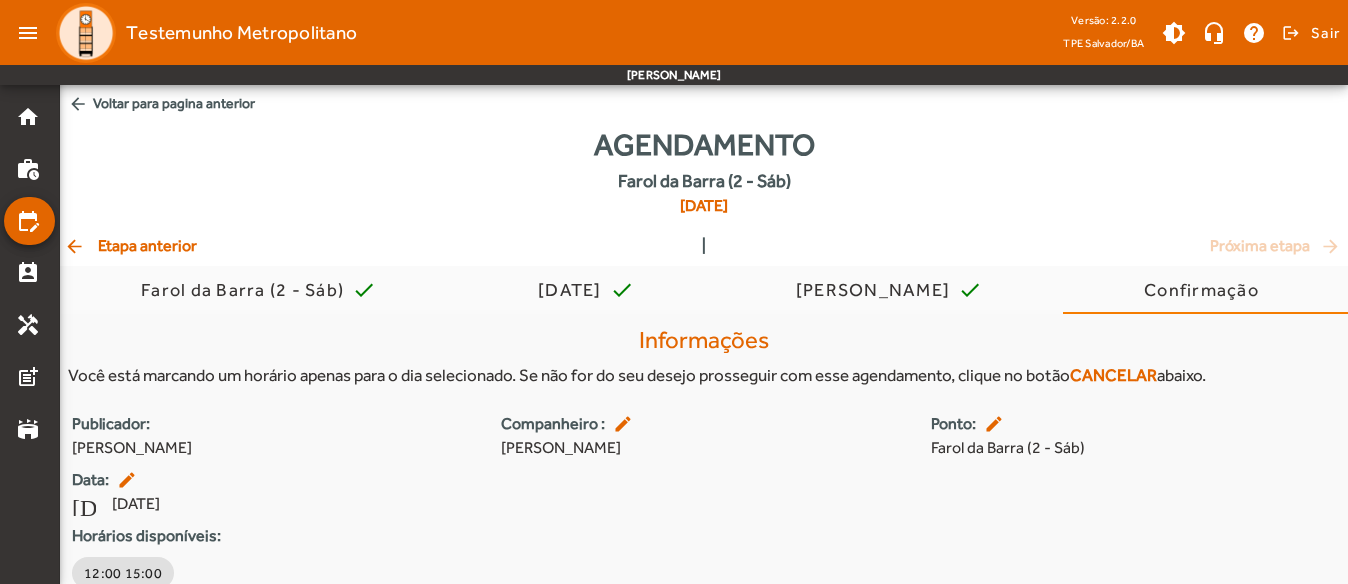 scroll, scrollTop: 85, scrollLeft: 0, axis: vertical 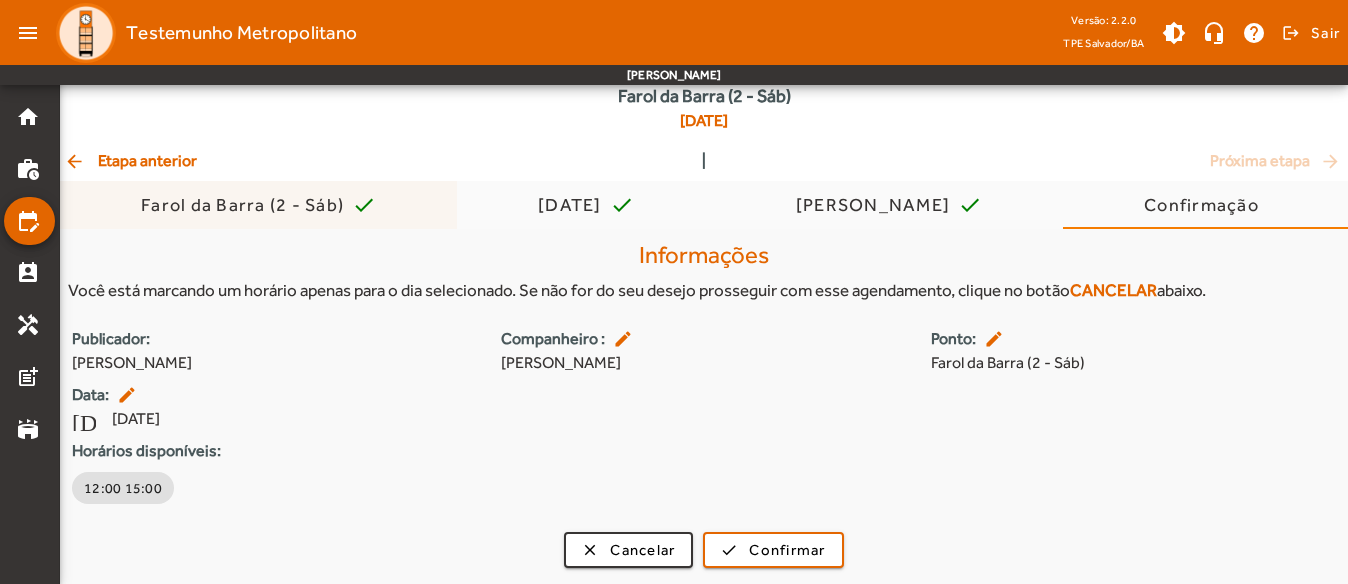 click on "Farol da Barra (2 - Sáb)   check" at bounding box center (258, 205) 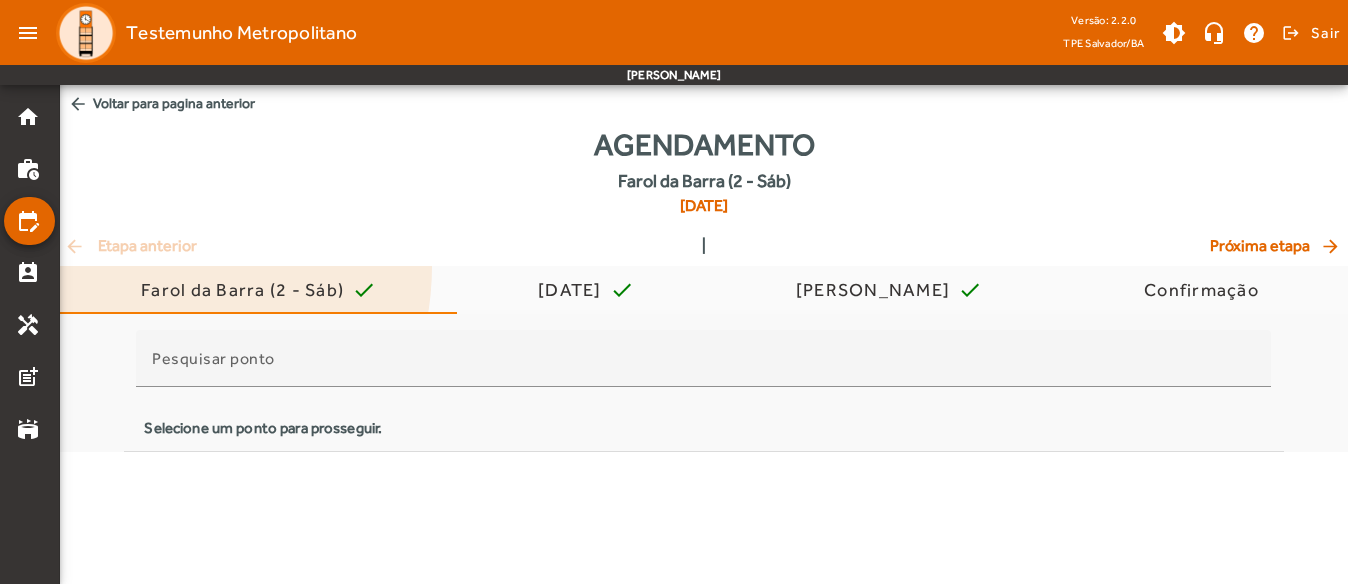 scroll, scrollTop: 0, scrollLeft: 0, axis: both 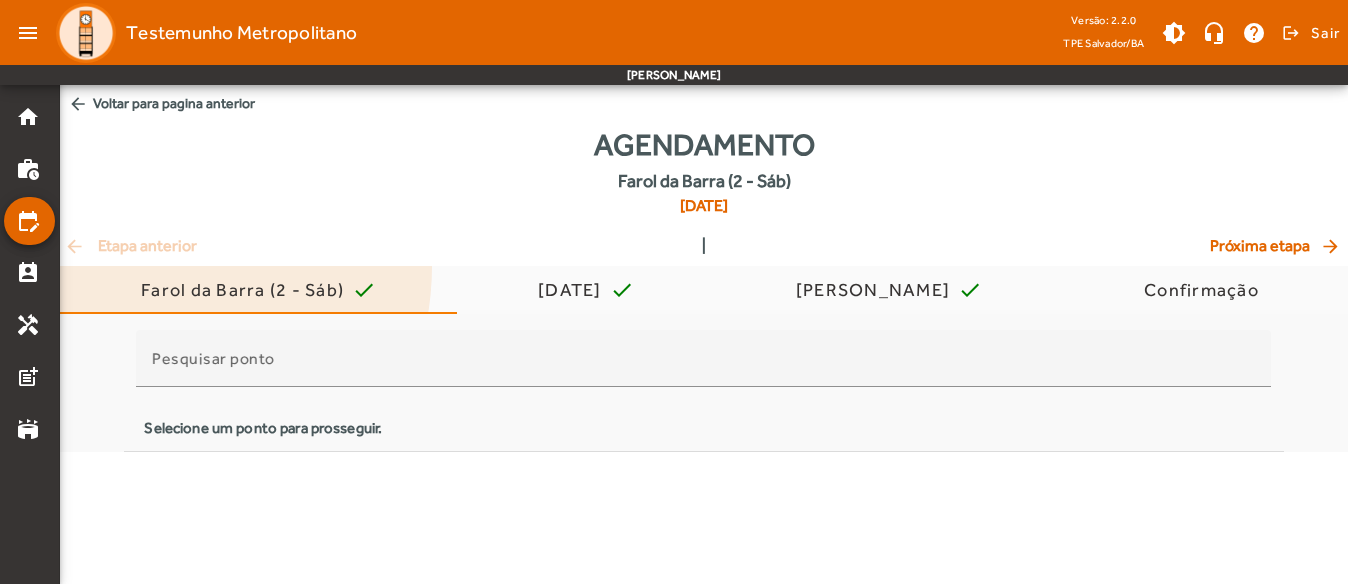 click on "Agendamento   [GEOGRAPHIC_DATA] (2 - Sáb)    [DATE]" 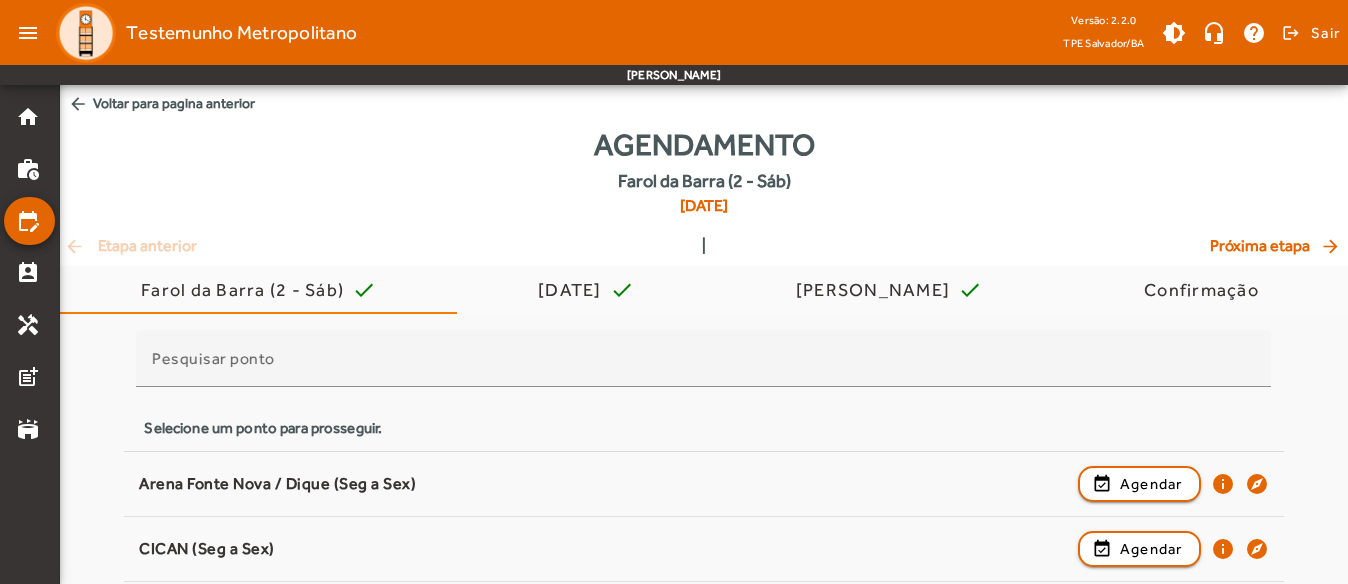 click on "arrow_back  Etapa anterior  |  Próxima etapa  arrow_forward" 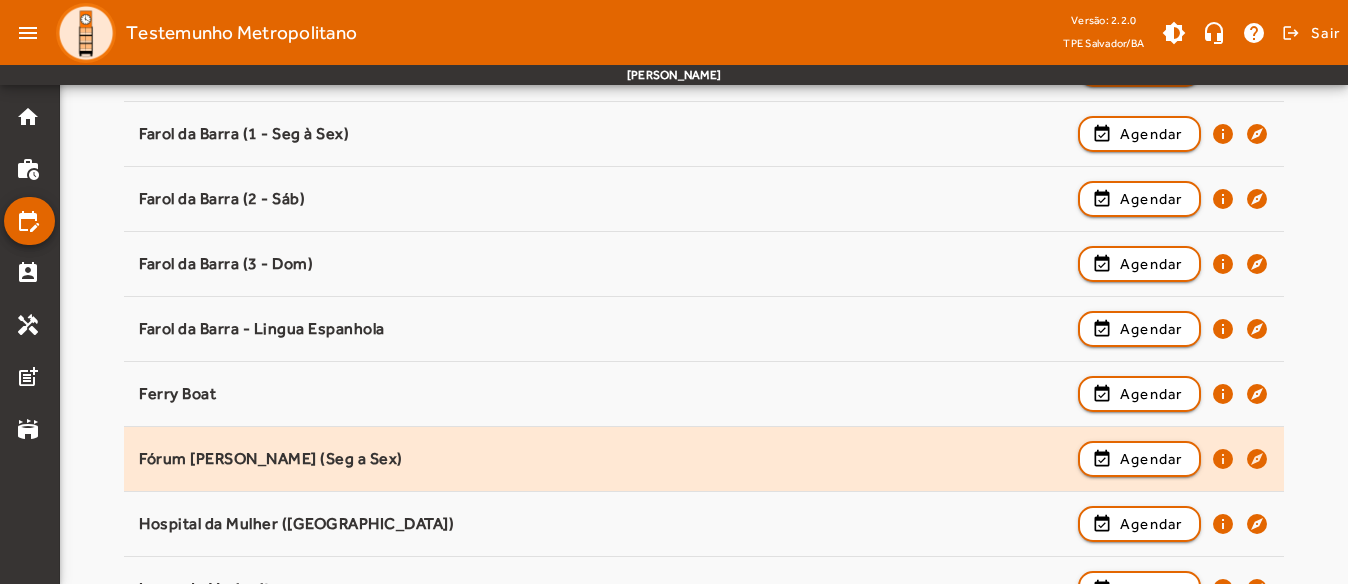 scroll, scrollTop: 900, scrollLeft: 0, axis: vertical 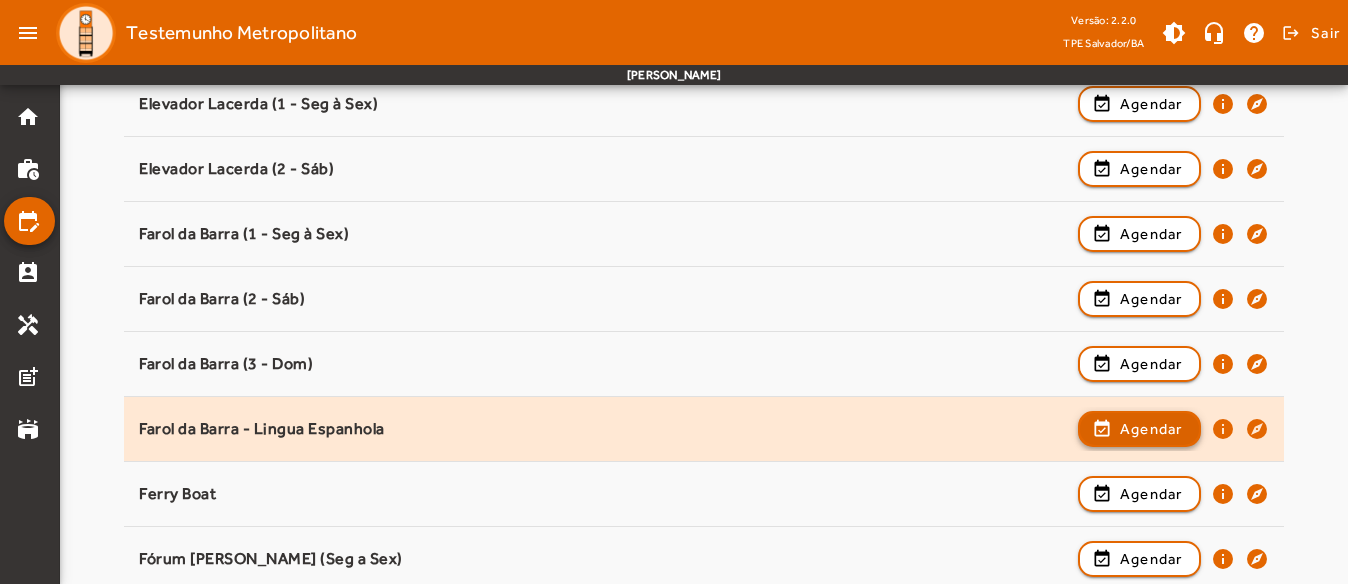 click on "Agendar" at bounding box center (1151, 494) 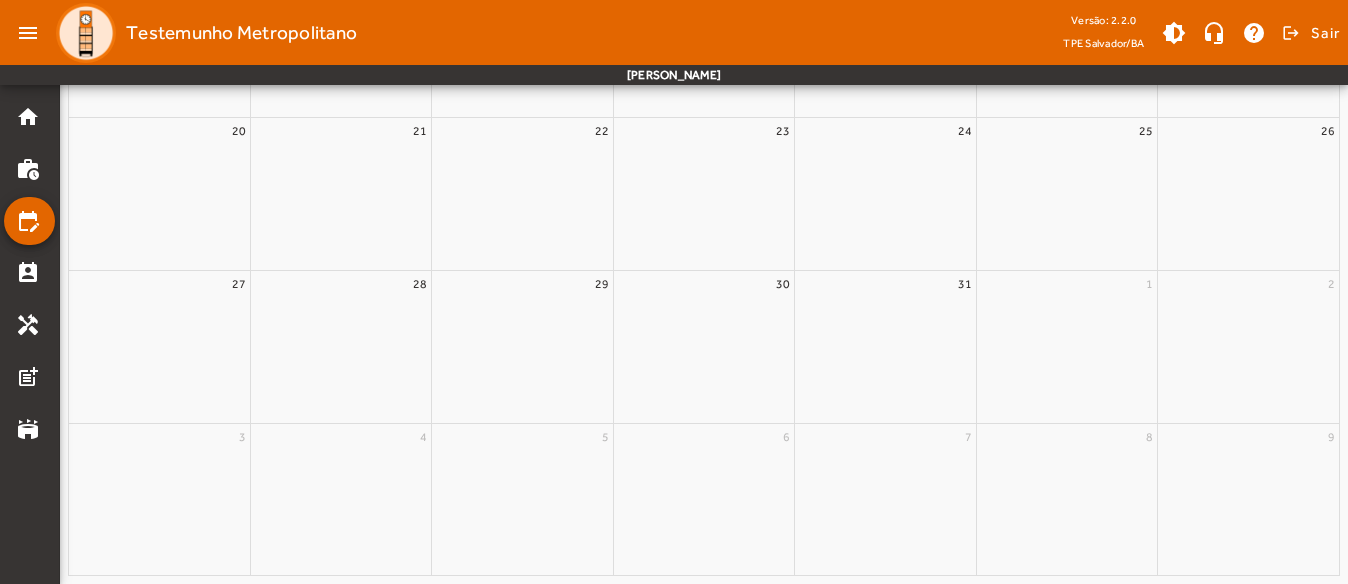 scroll, scrollTop: 0, scrollLeft: 0, axis: both 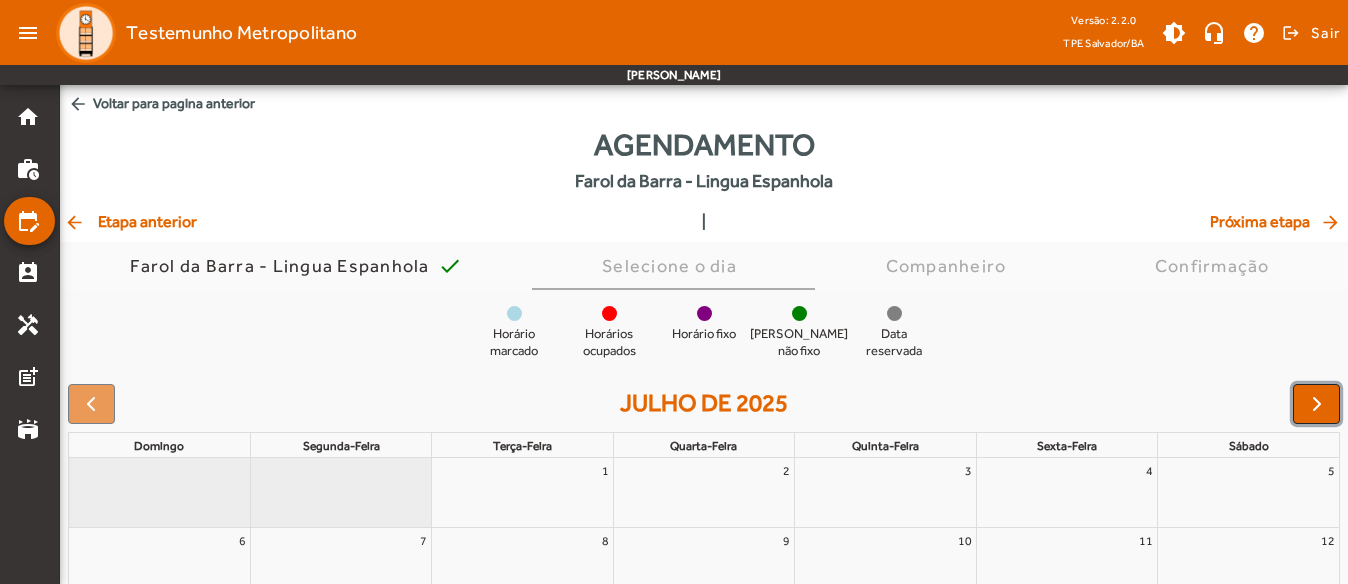 click at bounding box center [1317, 404] 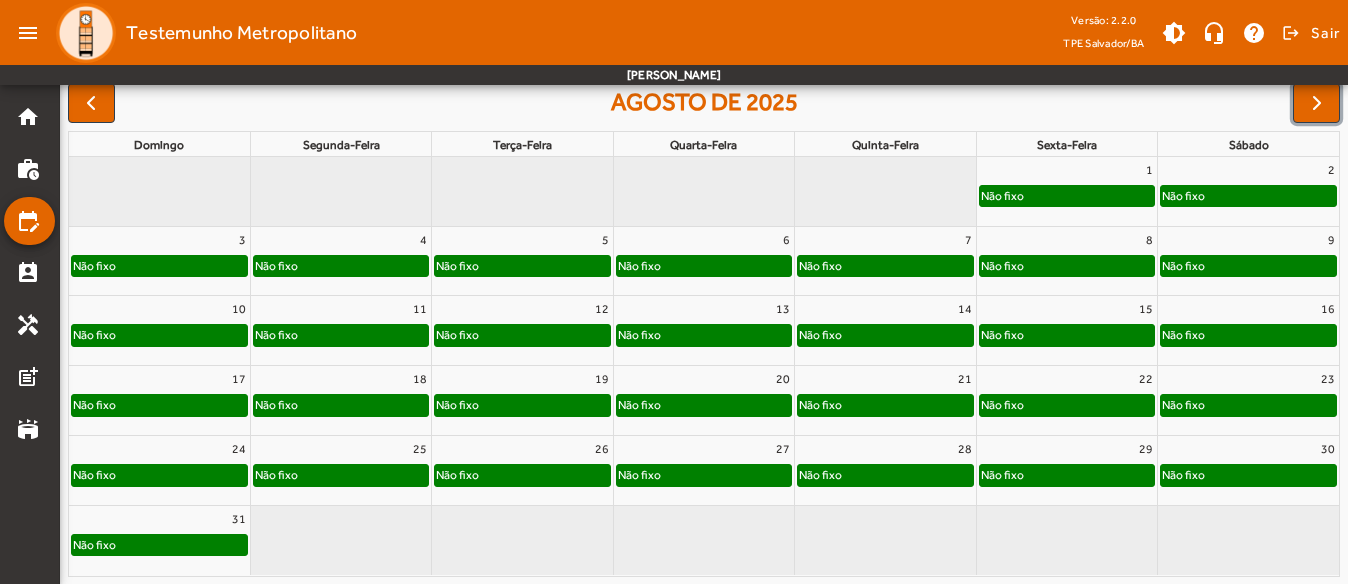 scroll, scrollTop: 302, scrollLeft: 0, axis: vertical 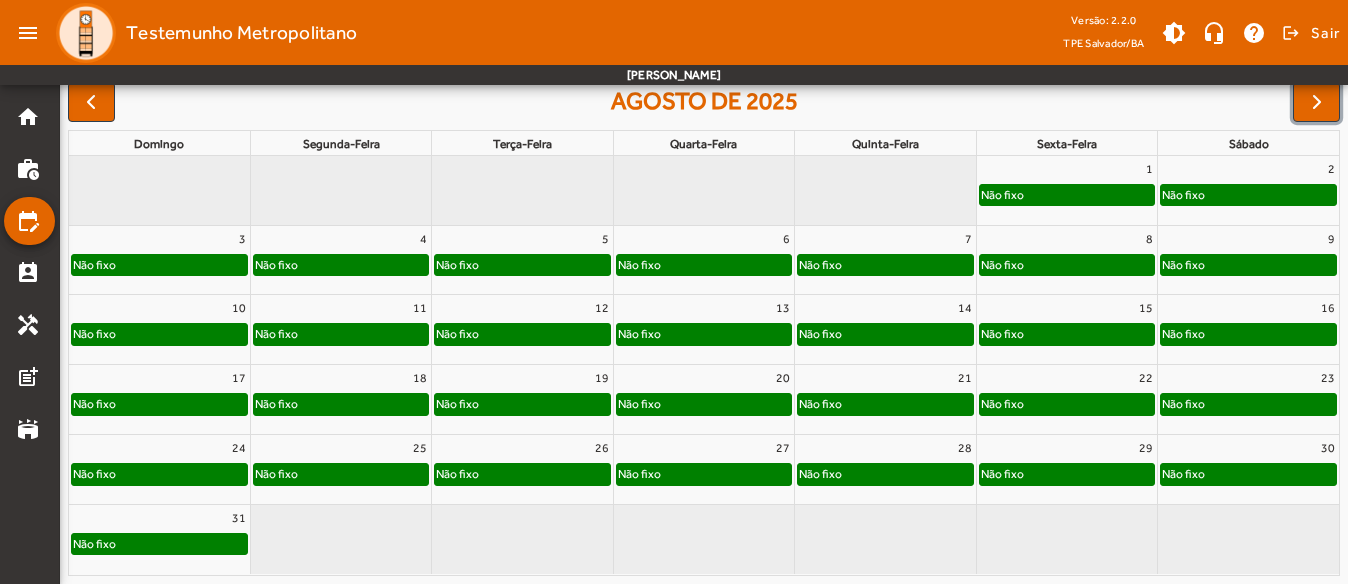drag, startPoint x: 1297, startPoint y: 319, endPoint x: 1273, endPoint y: 319, distance: 24 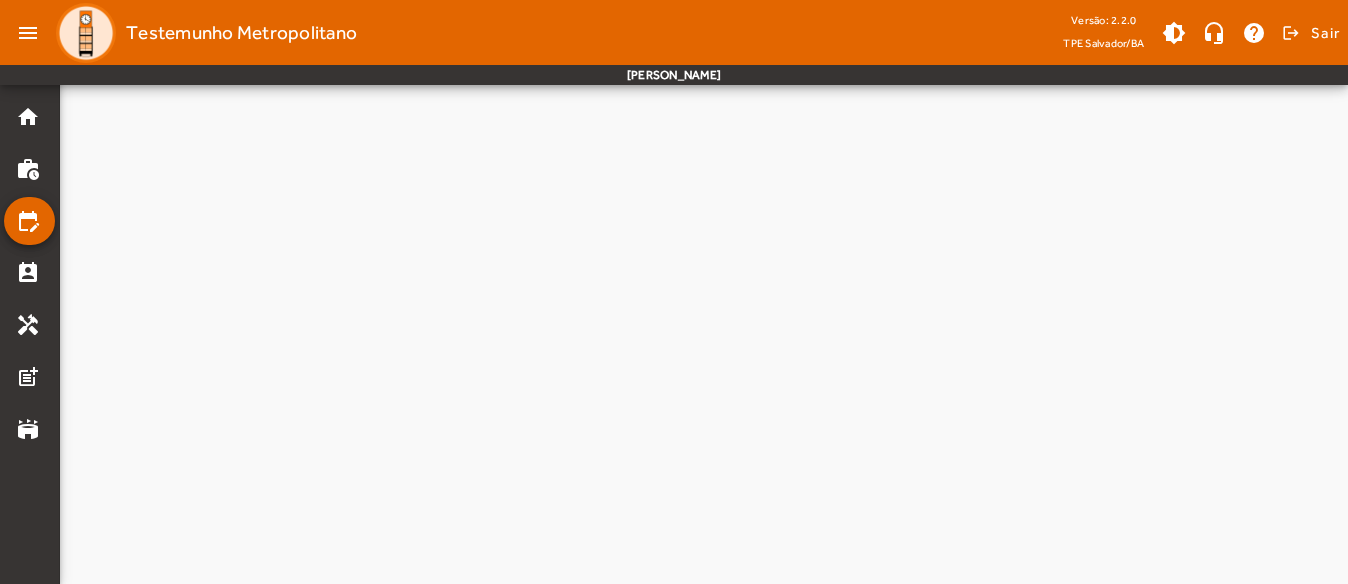 scroll, scrollTop: 0, scrollLeft: 0, axis: both 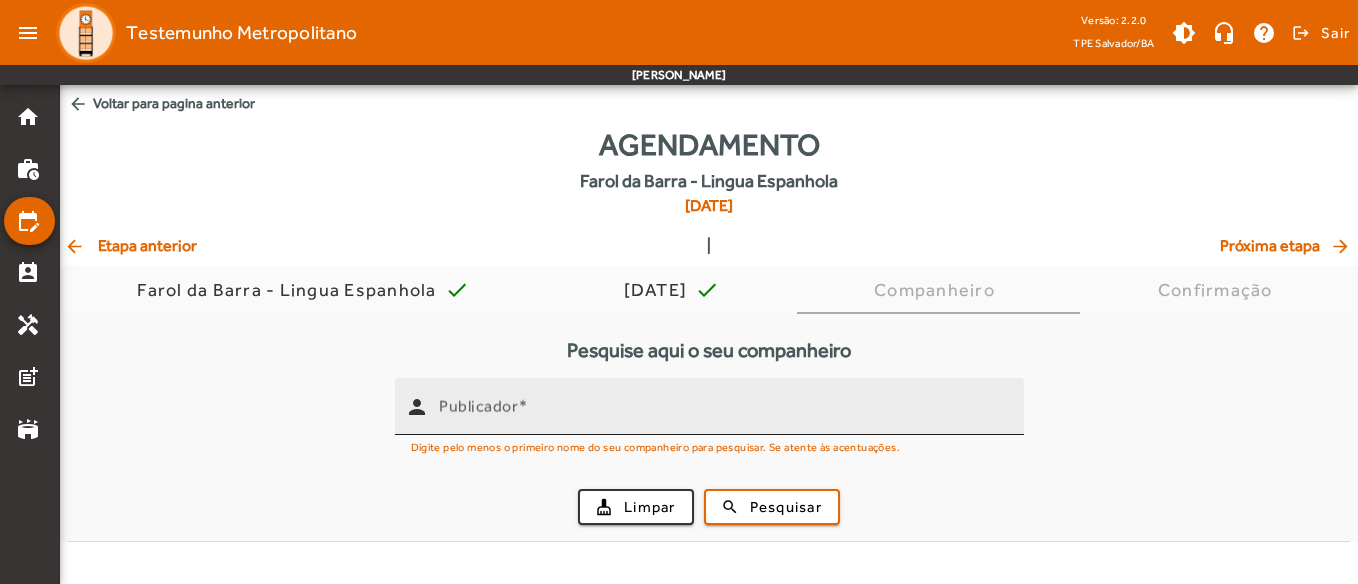 click on "Publicador" at bounding box center (723, 415) 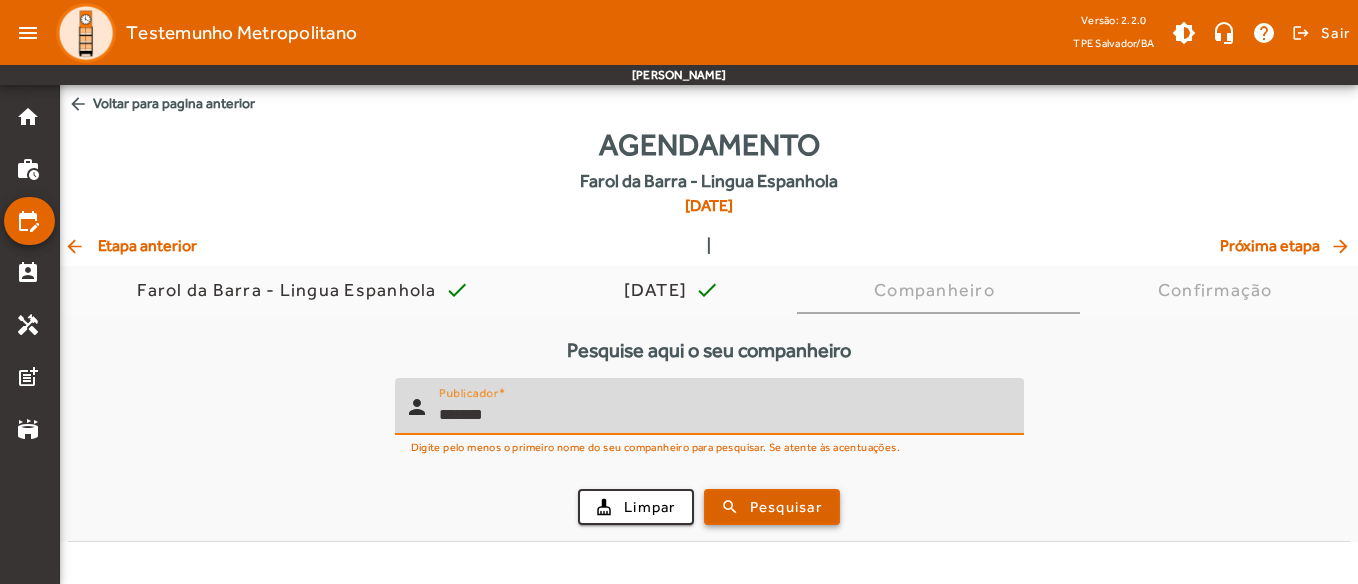 type on "*******" 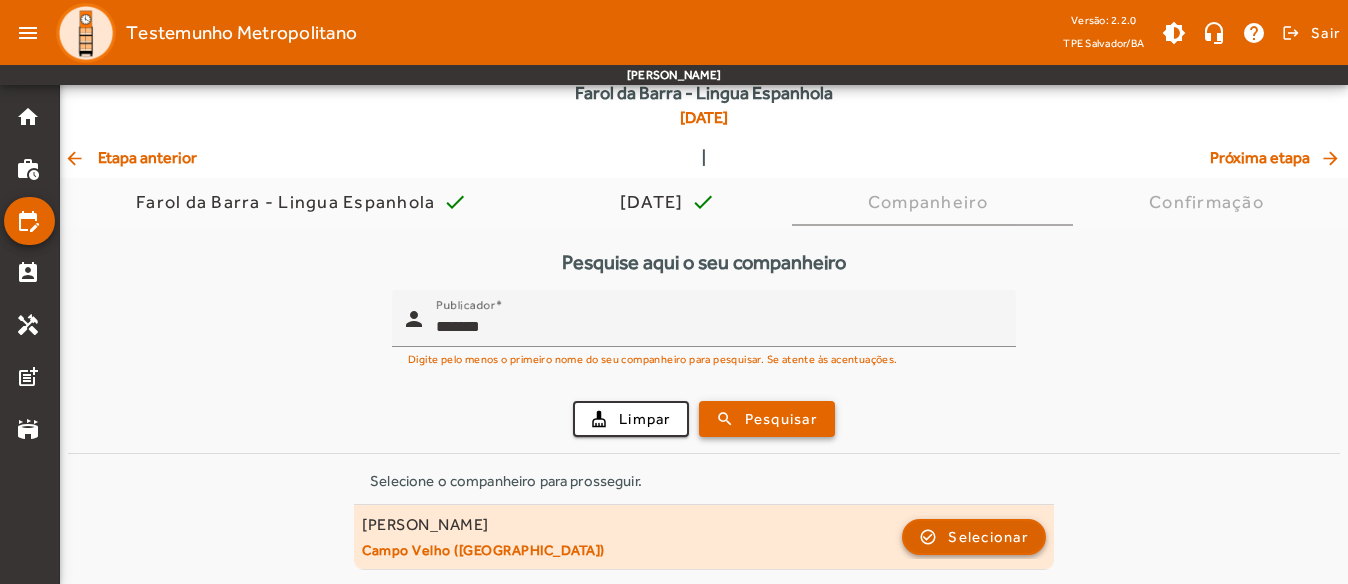 scroll, scrollTop: 89, scrollLeft: 0, axis: vertical 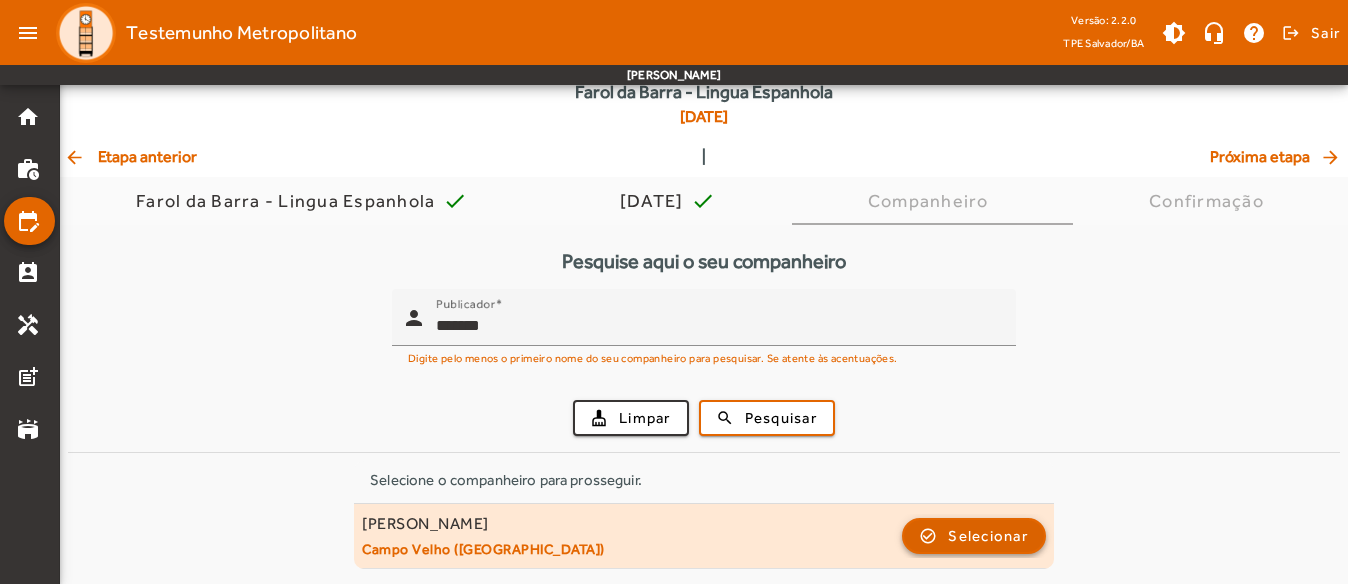 click 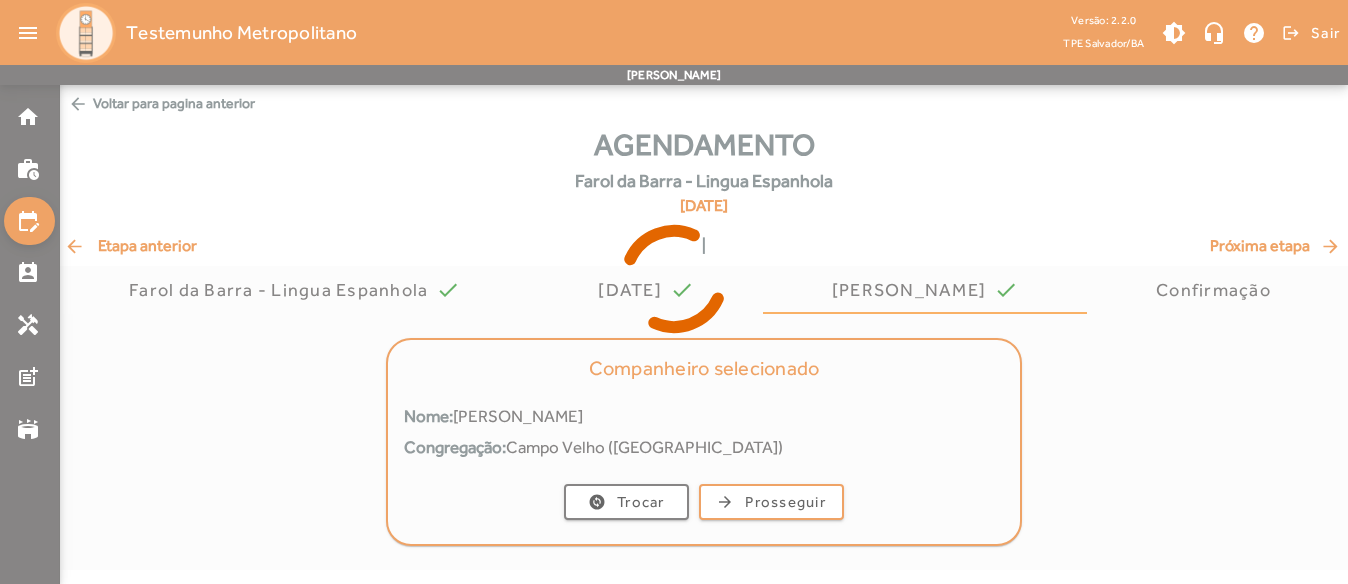 scroll, scrollTop: 0, scrollLeft: 0, axis: both 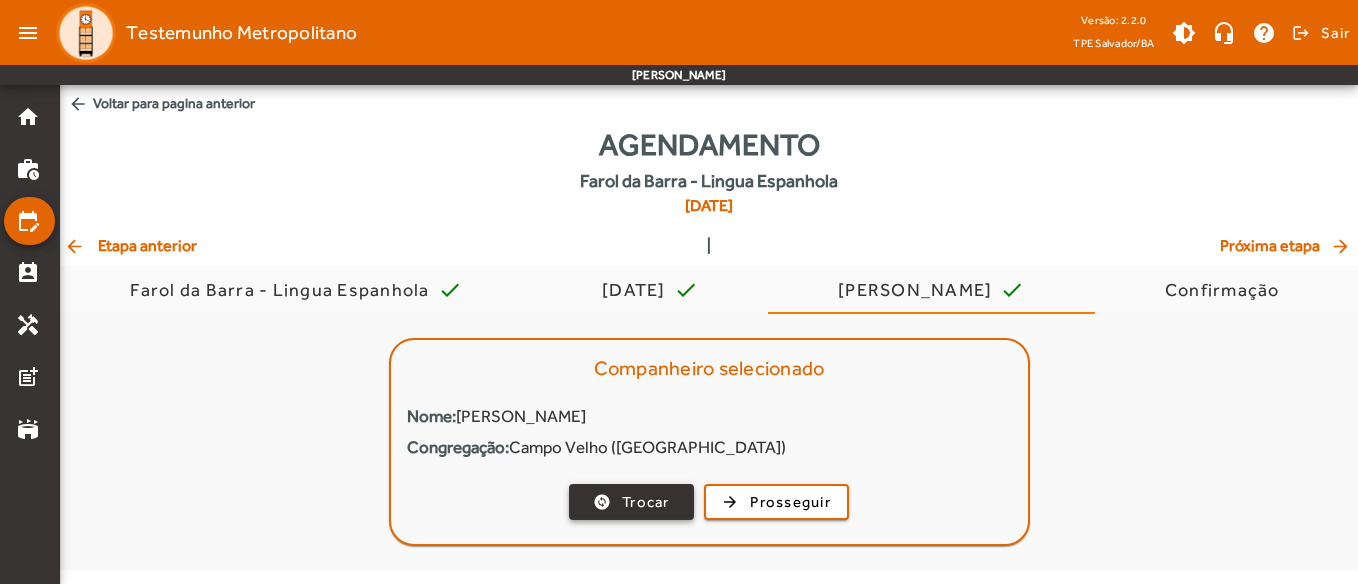 click 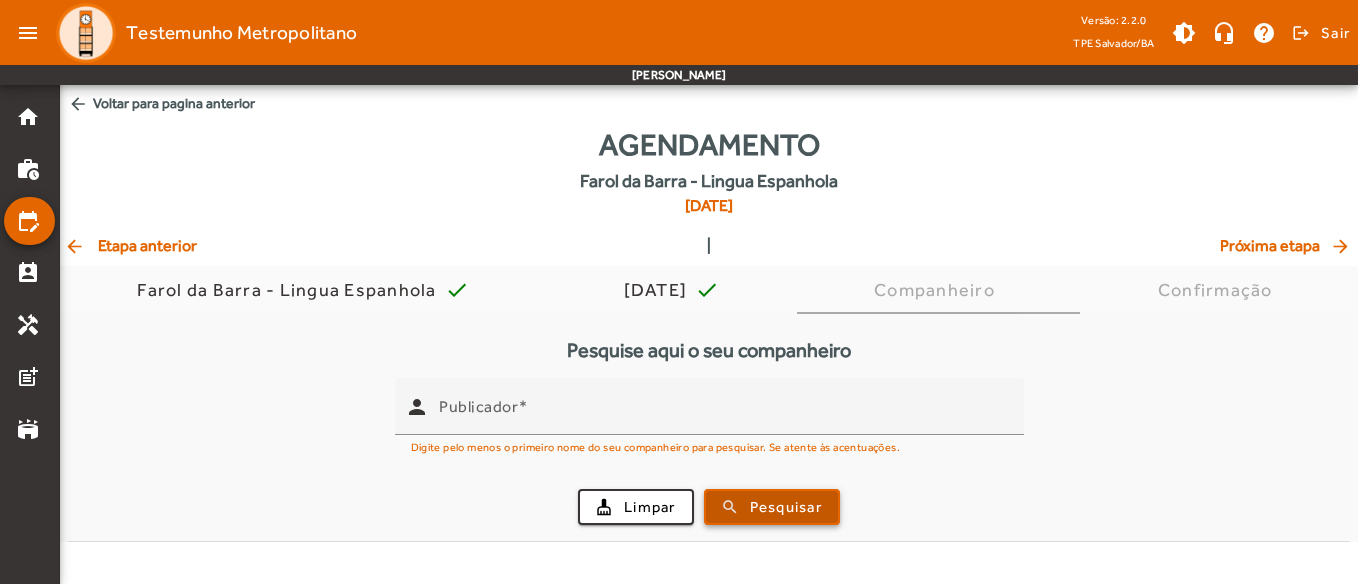 click on "Pesquisar" at bounding box center (786, 507) 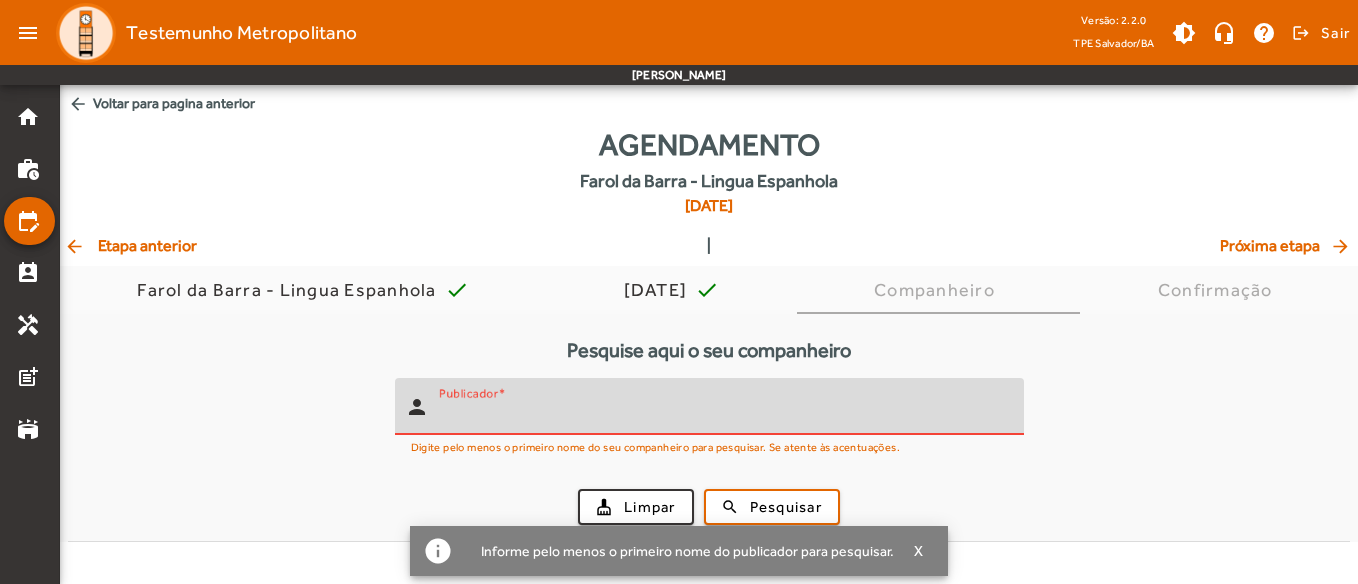 click on "Publicador" at bounding box center [723, 415] 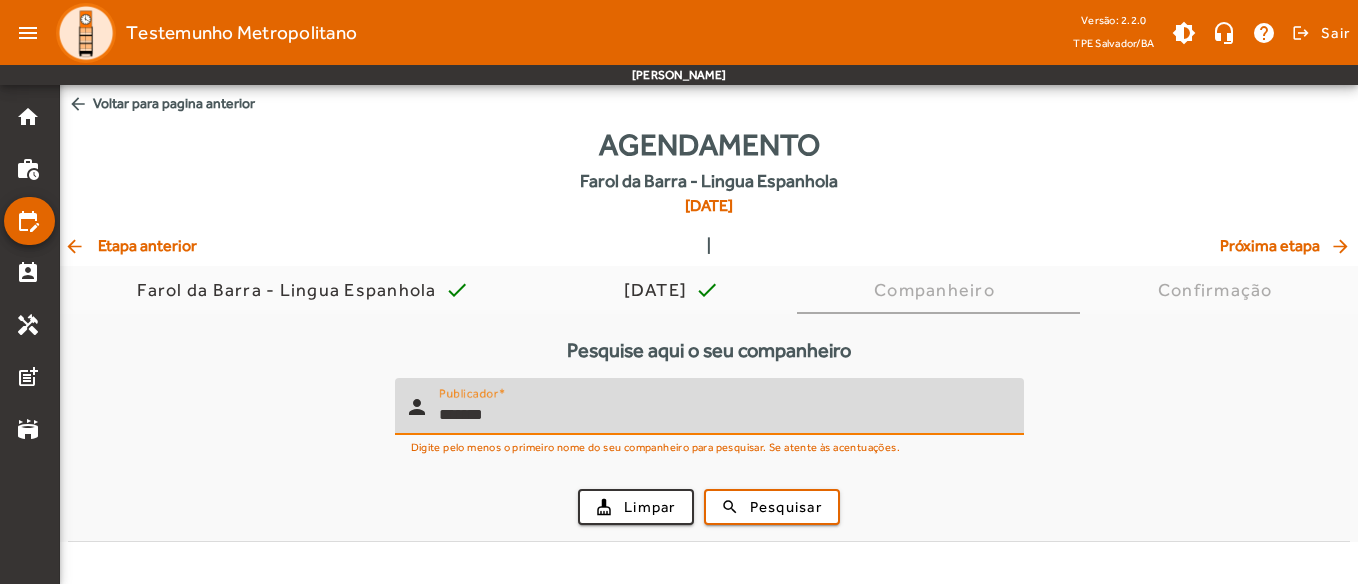 type on "*******" 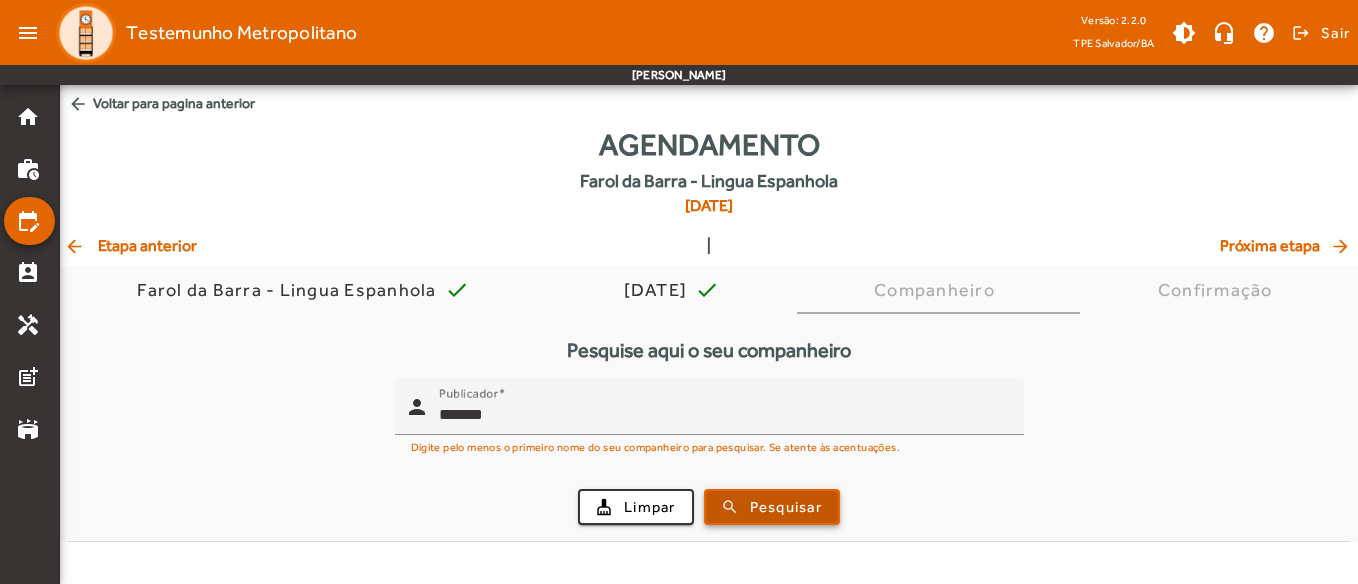 click at bounding box center [772, 507] 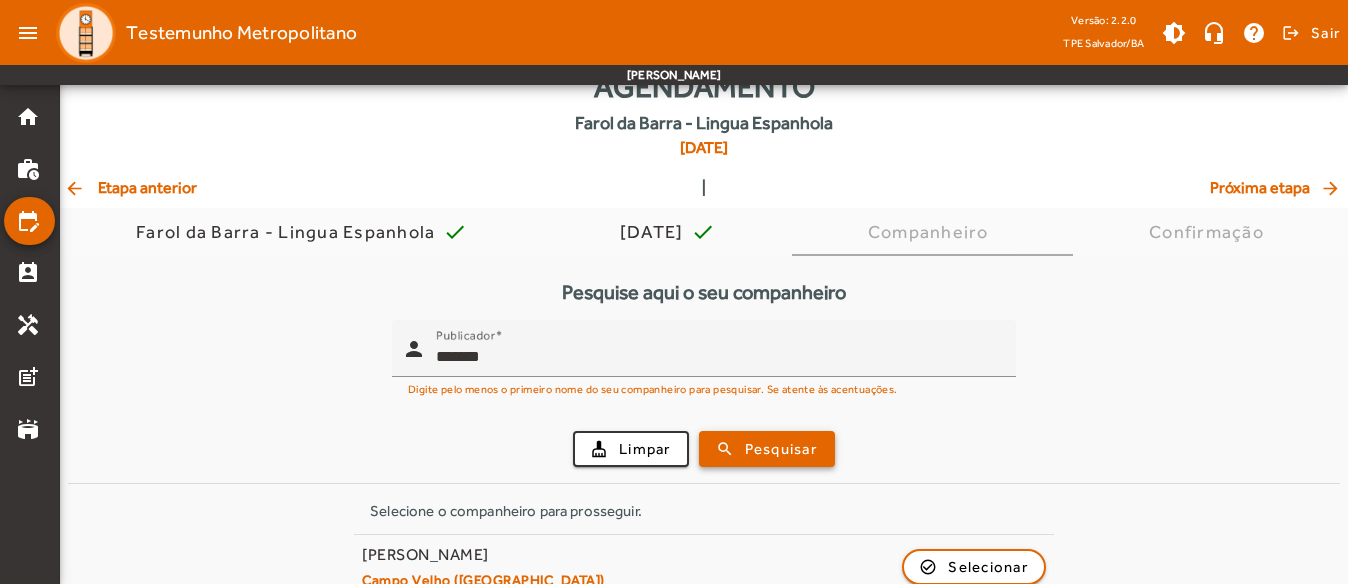 scroll, scrollTop: 89, scrollLeft: 0, axis: vertical 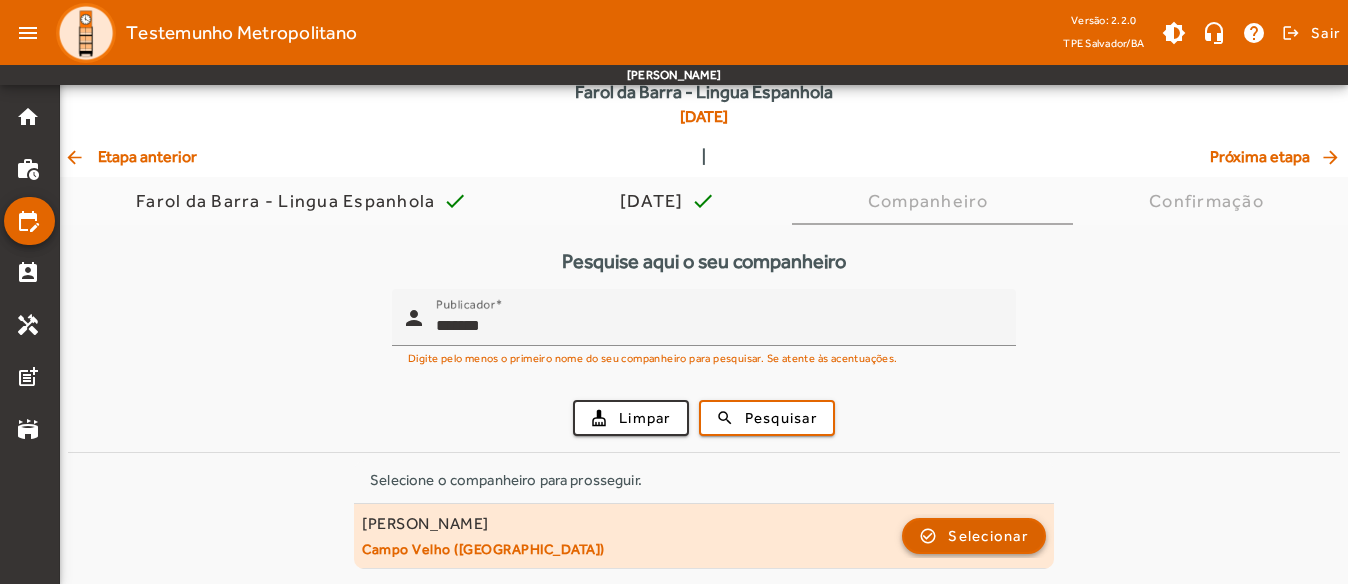 click 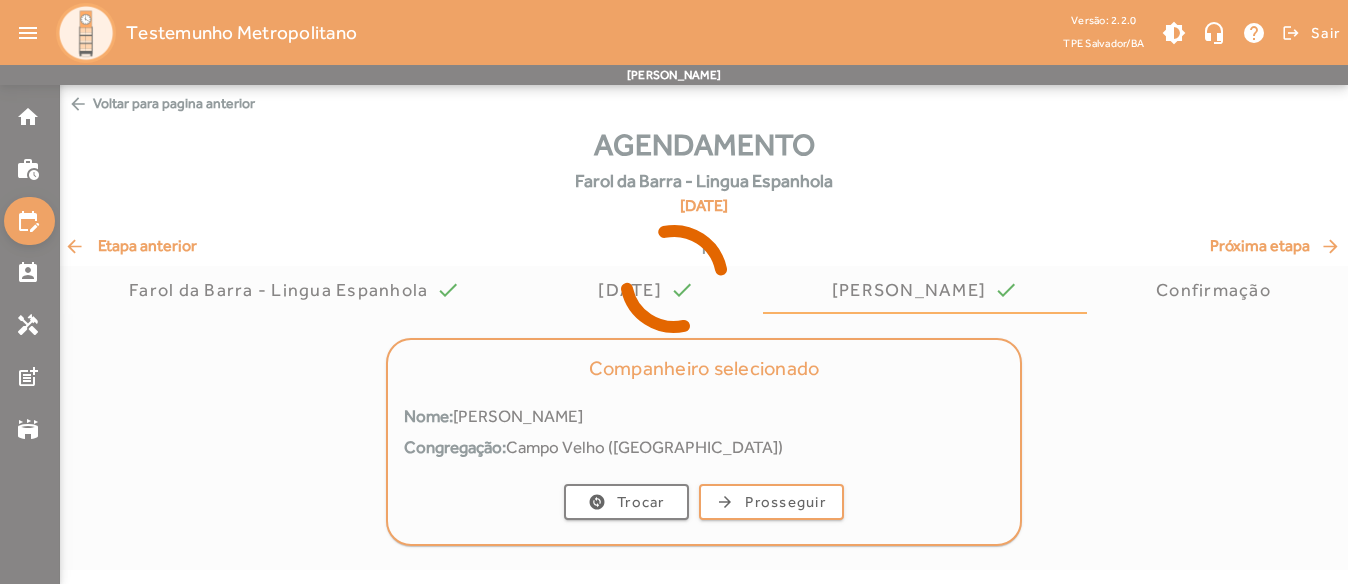 scroll, scrollTop: 0, scrollLeft: 0, axis: both 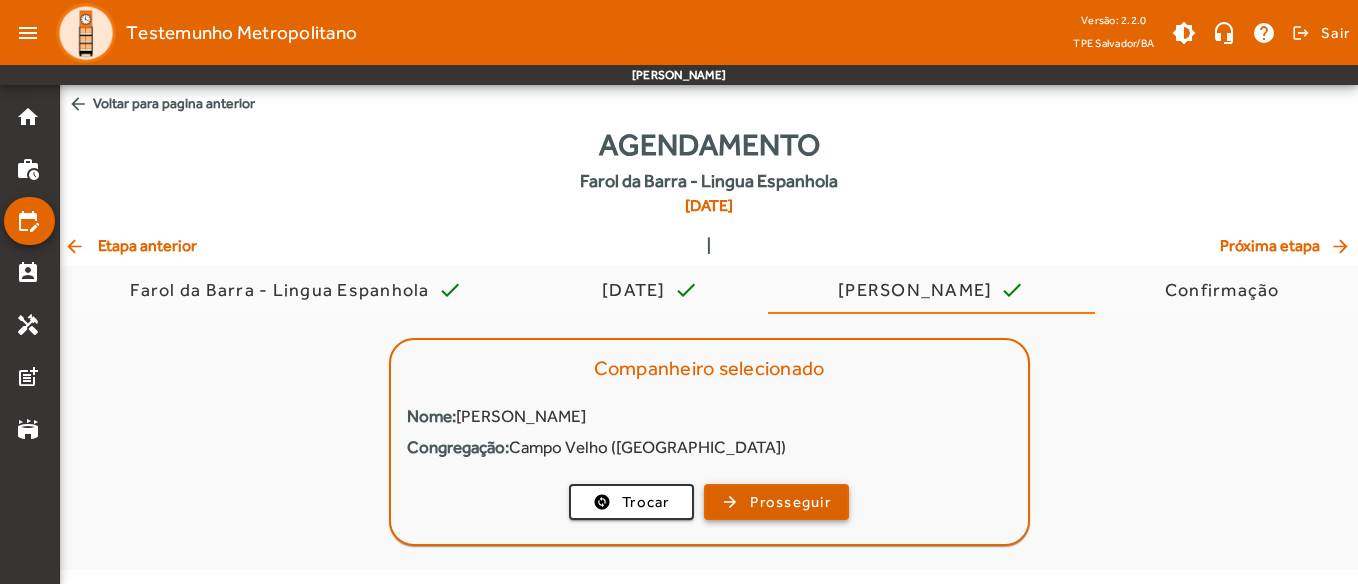 click on "Prosseguir" 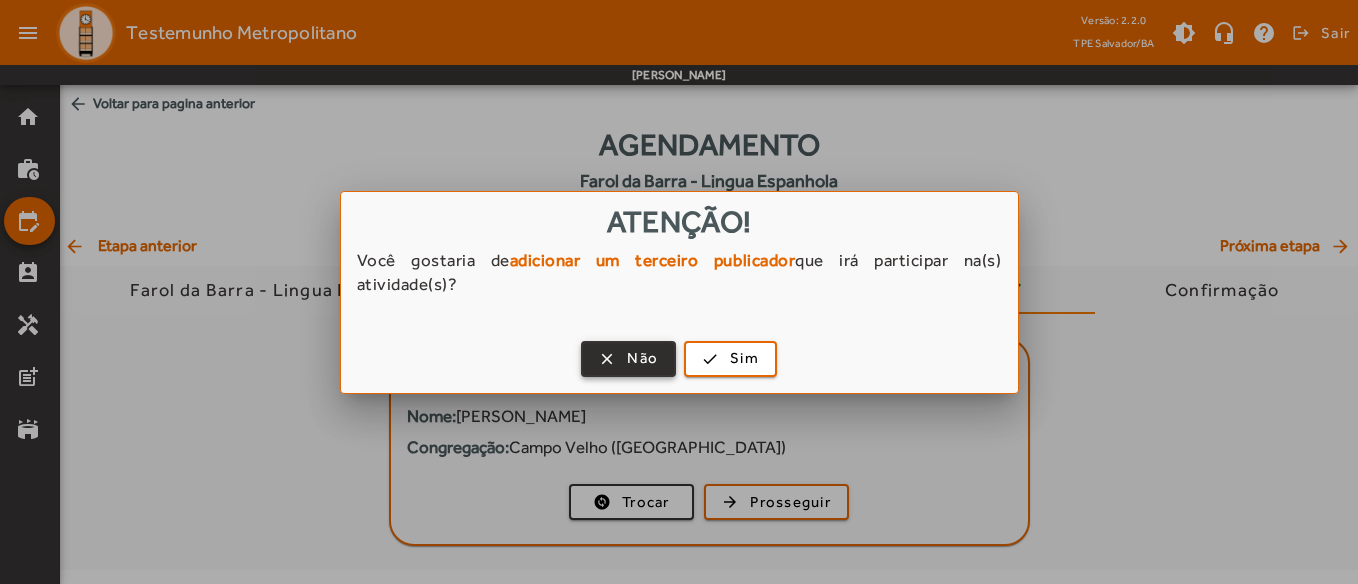 click on "Não" at bounding box center (642, 358) 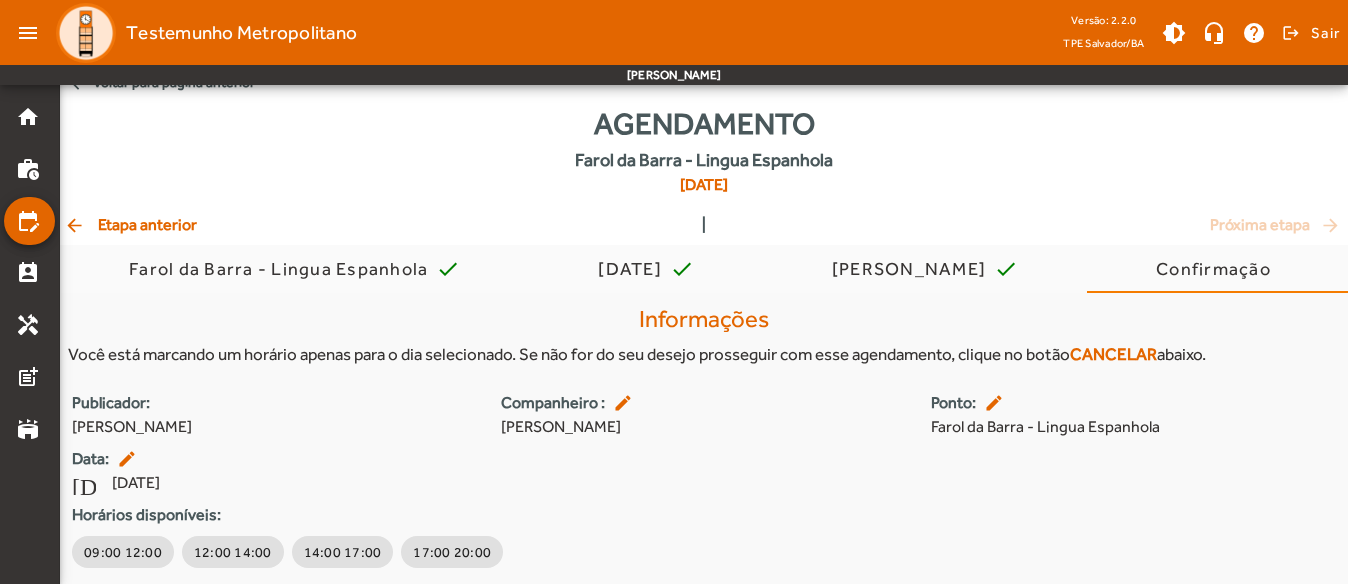 scroll, scrollTop: 85, scrollLeft: 0, axis: vertical 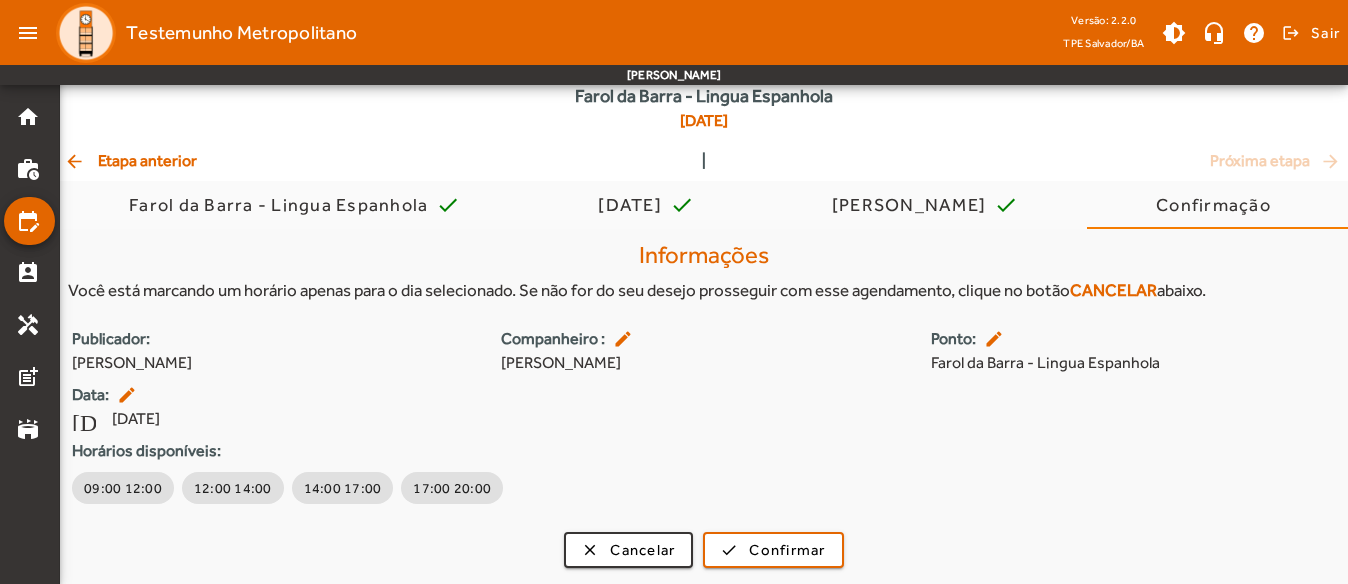 click on "arrow_back  Etapa anterior" 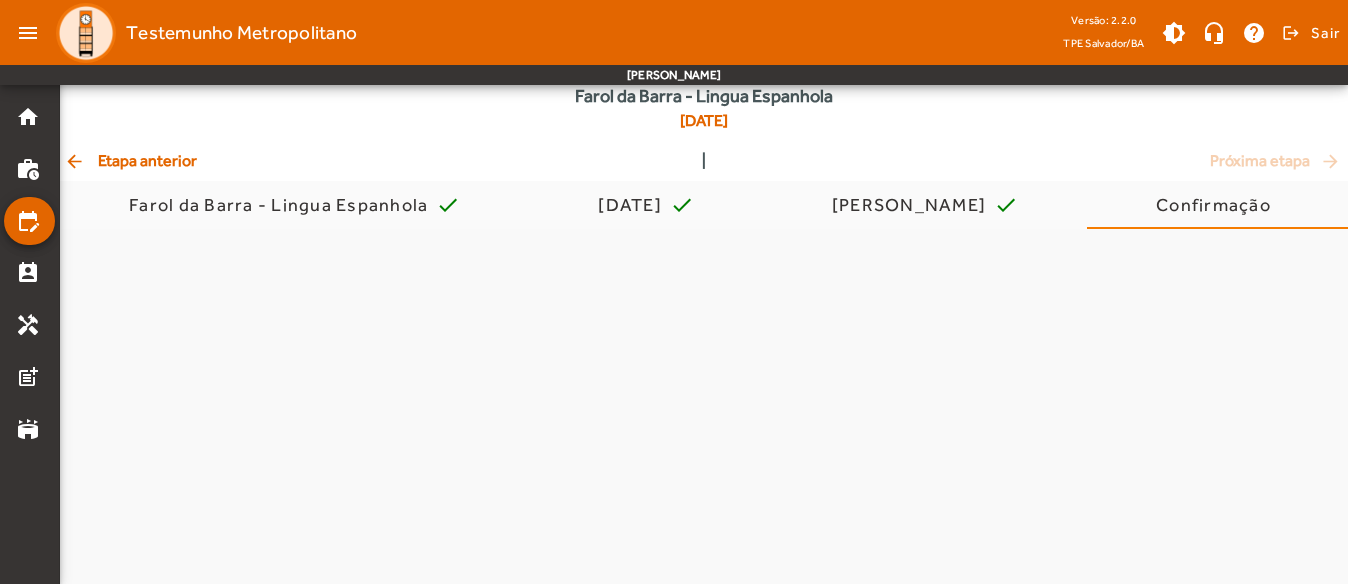 scroll, scrollTop: 0, scrollLeft: 0, axis: both 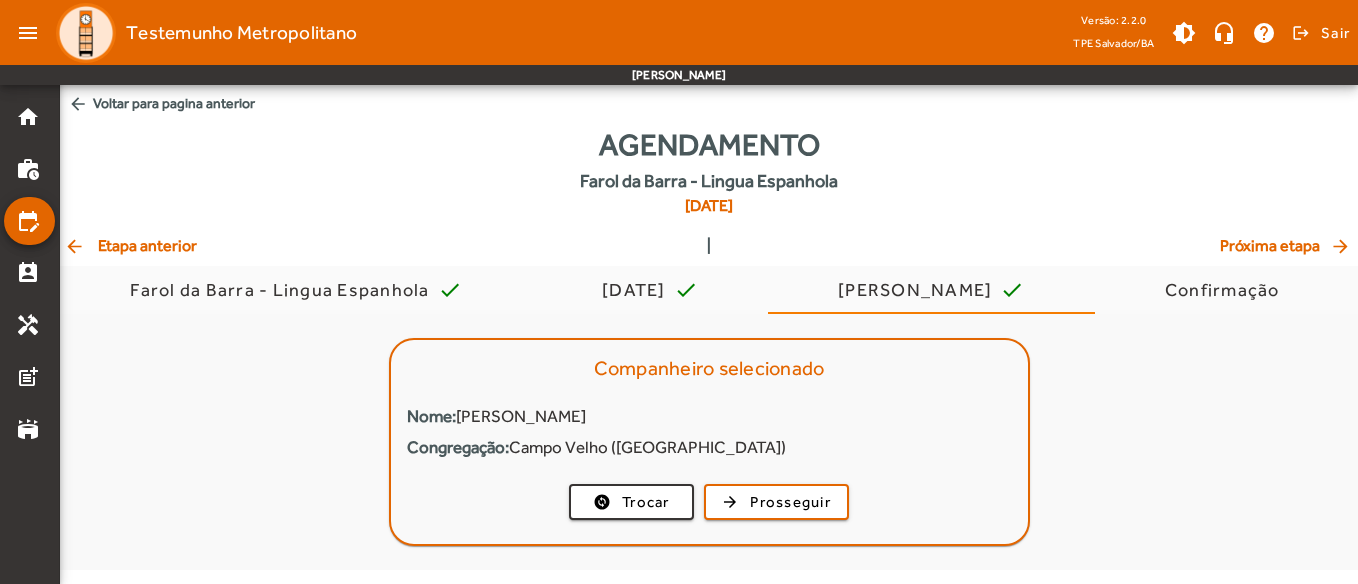 click on "arrow_back  Etapa anterior" 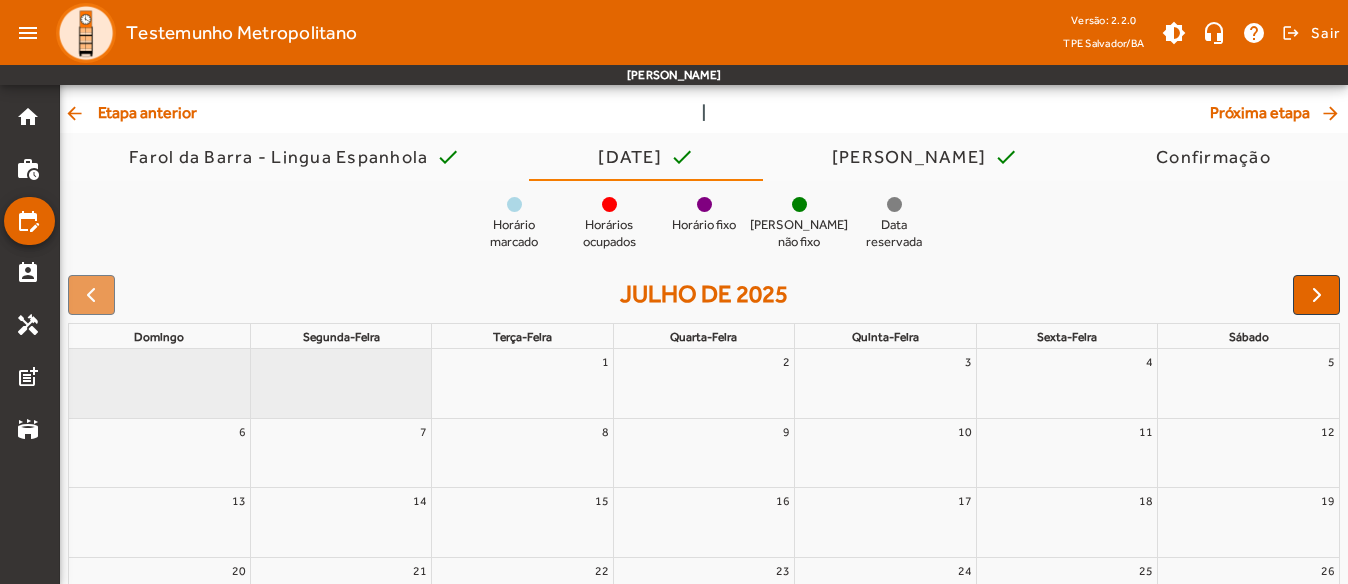 scroll, scrollTop: 200, scrollLeft: 0, axis: vertical 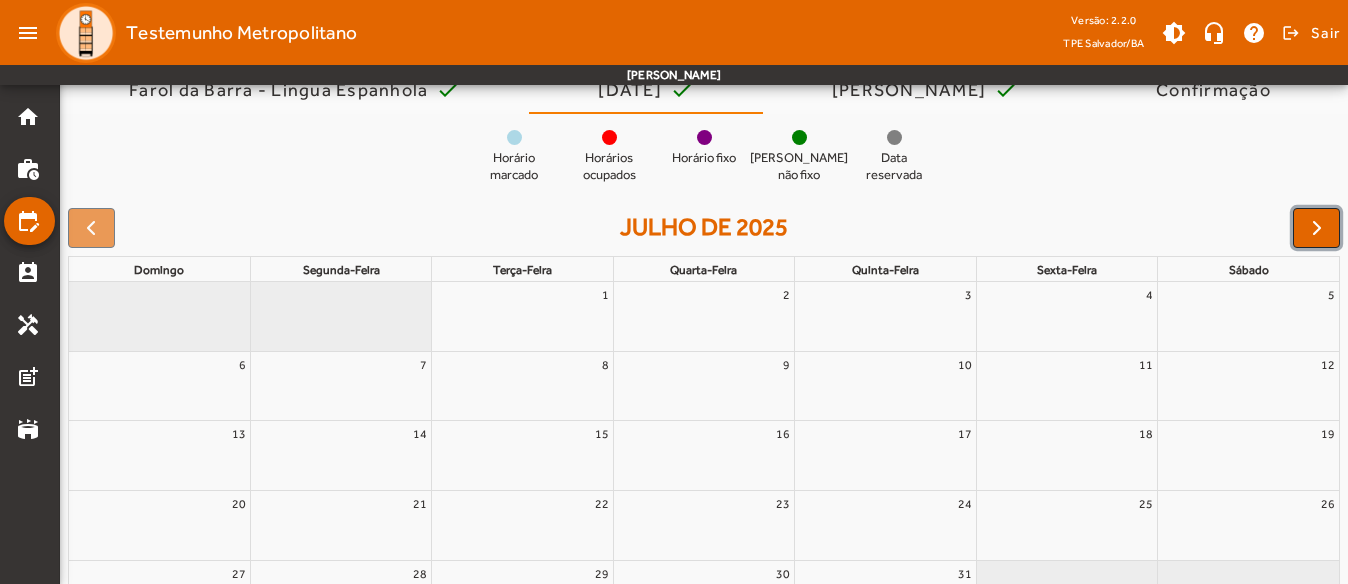 click at bounding box center [1317, 228] 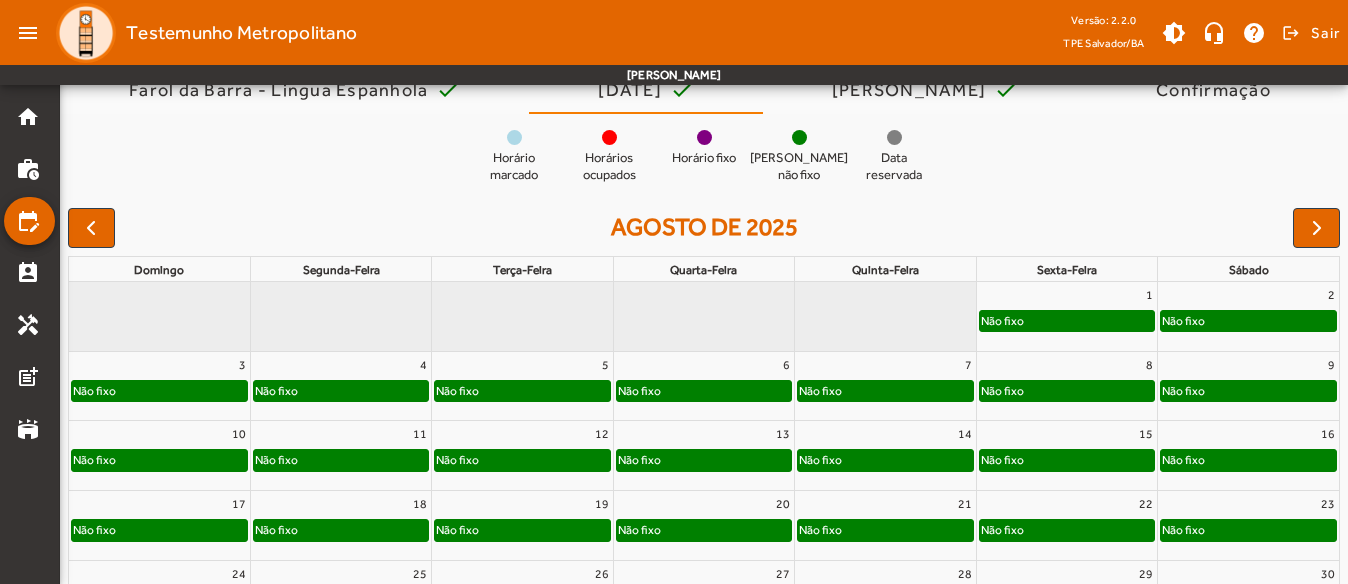 scroll, scrollTop: 100, scrollLeft: 0, axis: vertical 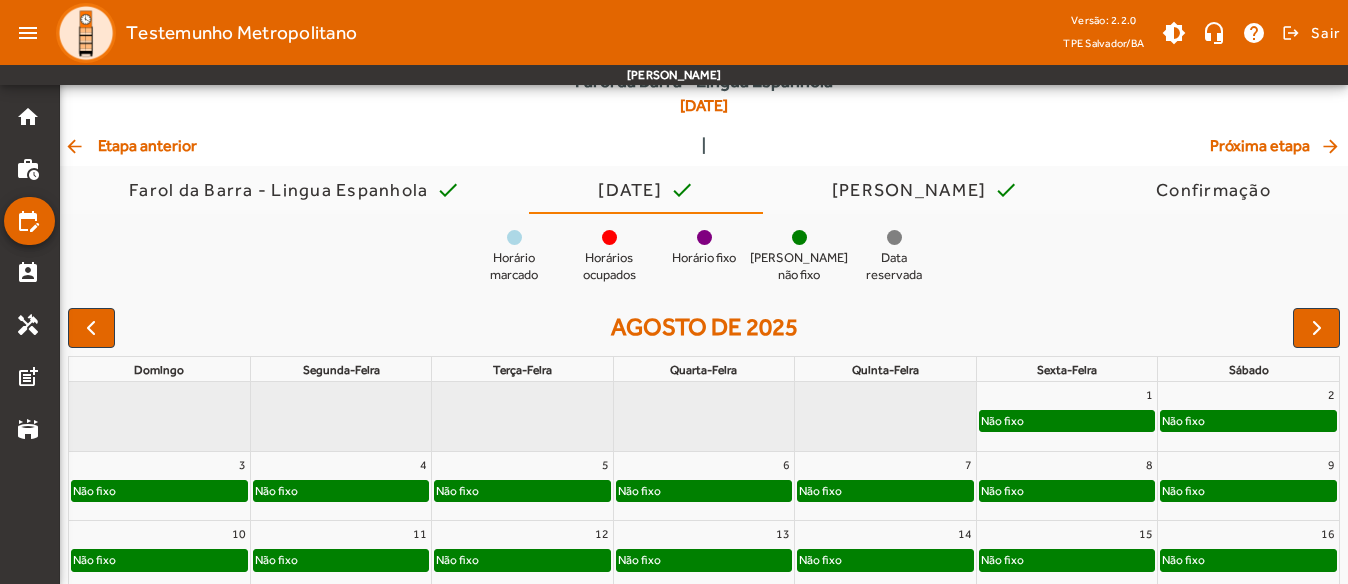 click on "arrow_back  Etapa anterior" 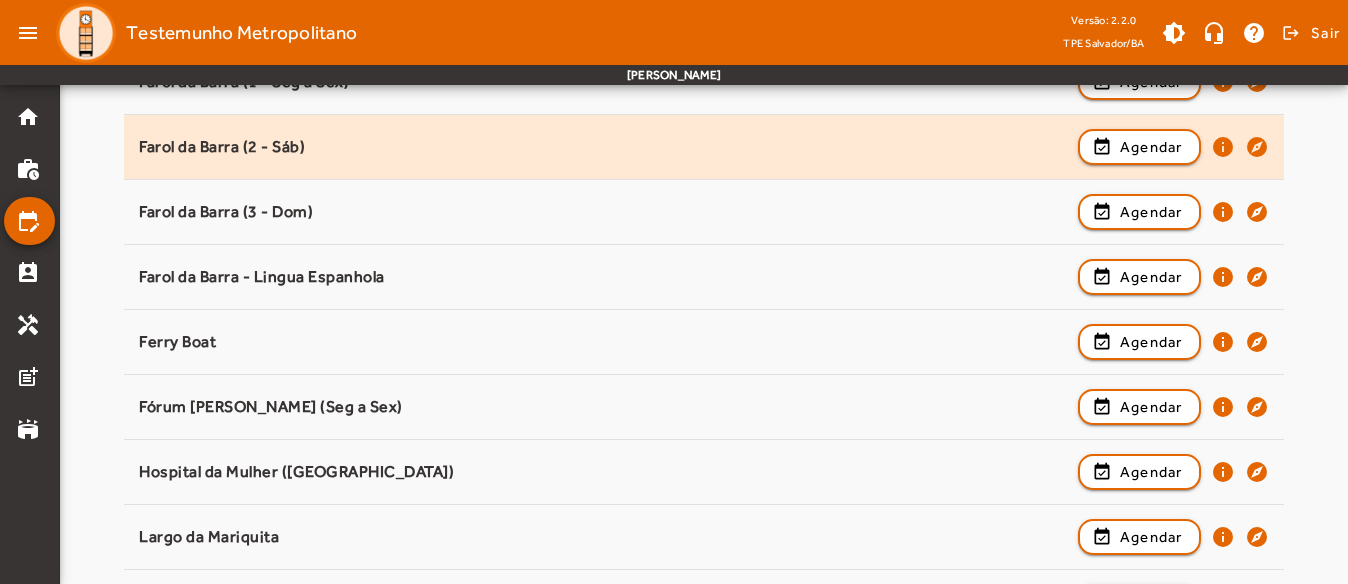 scroll, scrollTop: 1100, scrollLeft: 0, axis: vertical 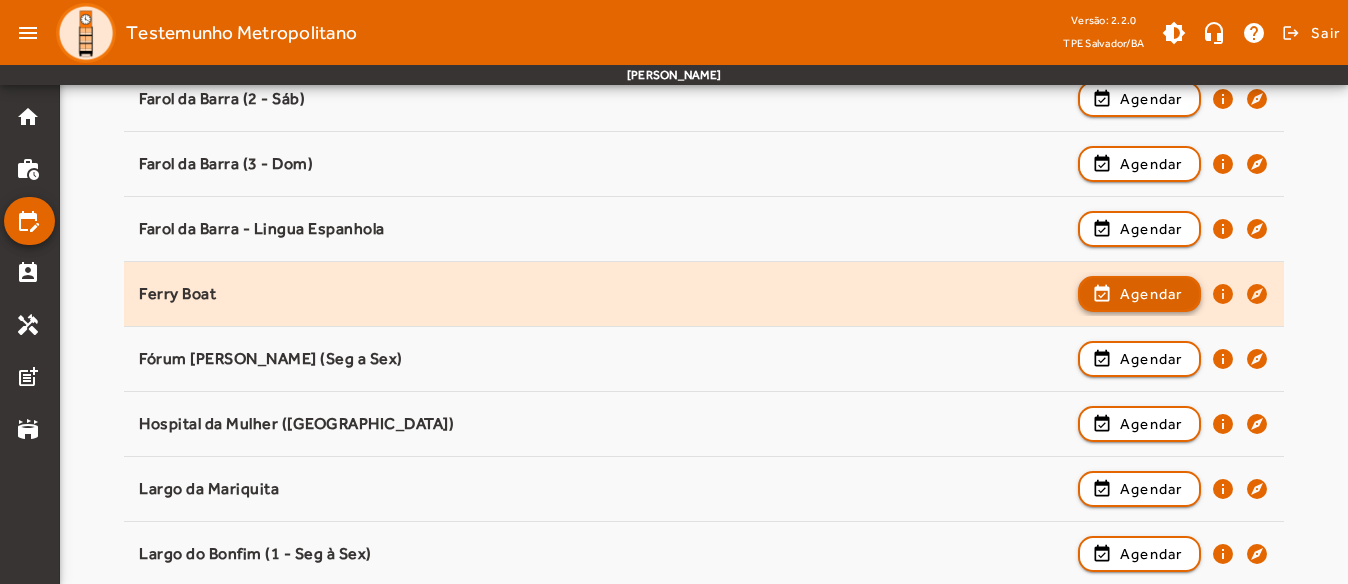 click on "Agendar" at bounding box center (1151, 359) 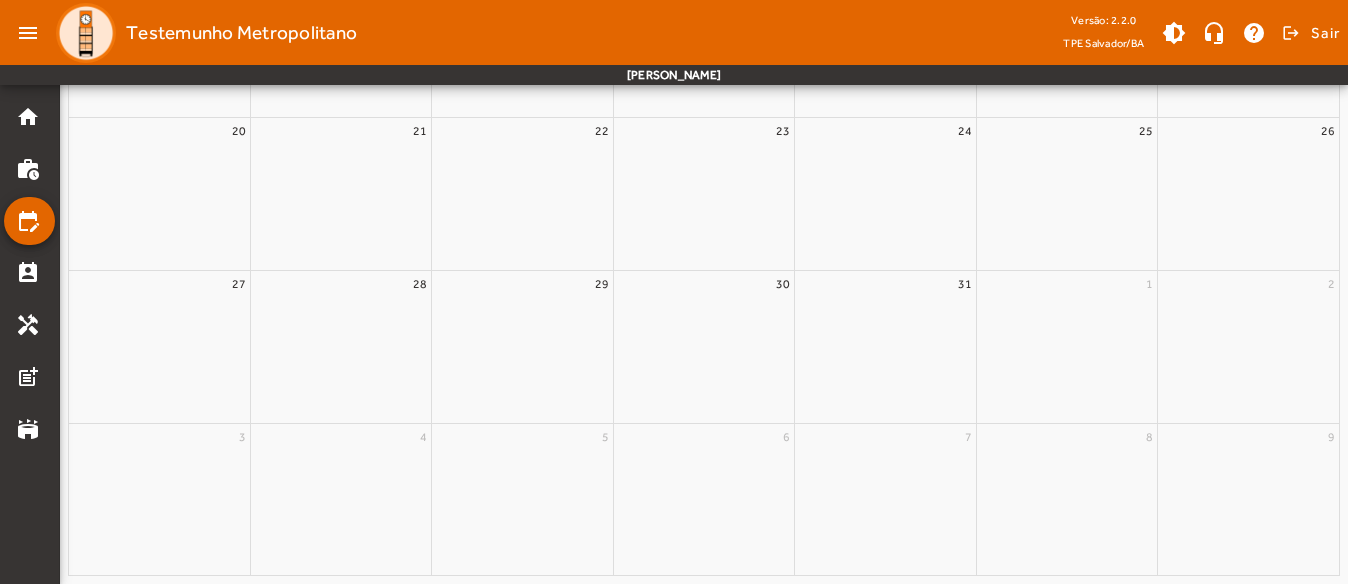 scroll, scrollTop: 0, scrollLeft: 0, axis: both 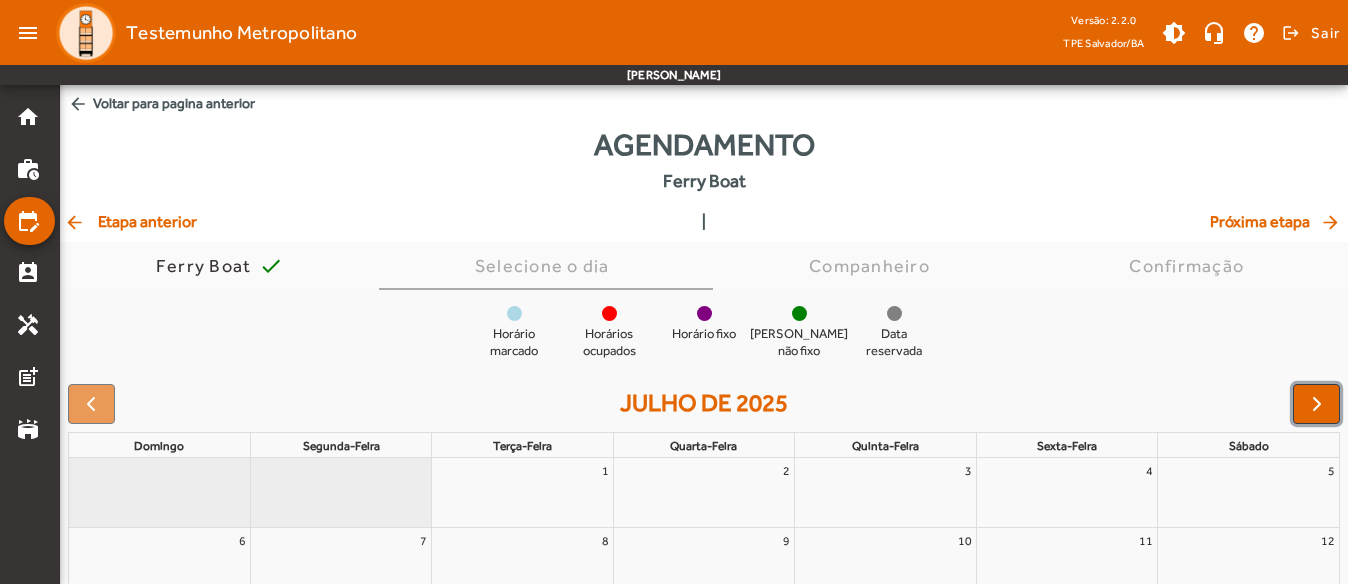 click at bounding box center [1316, 404] 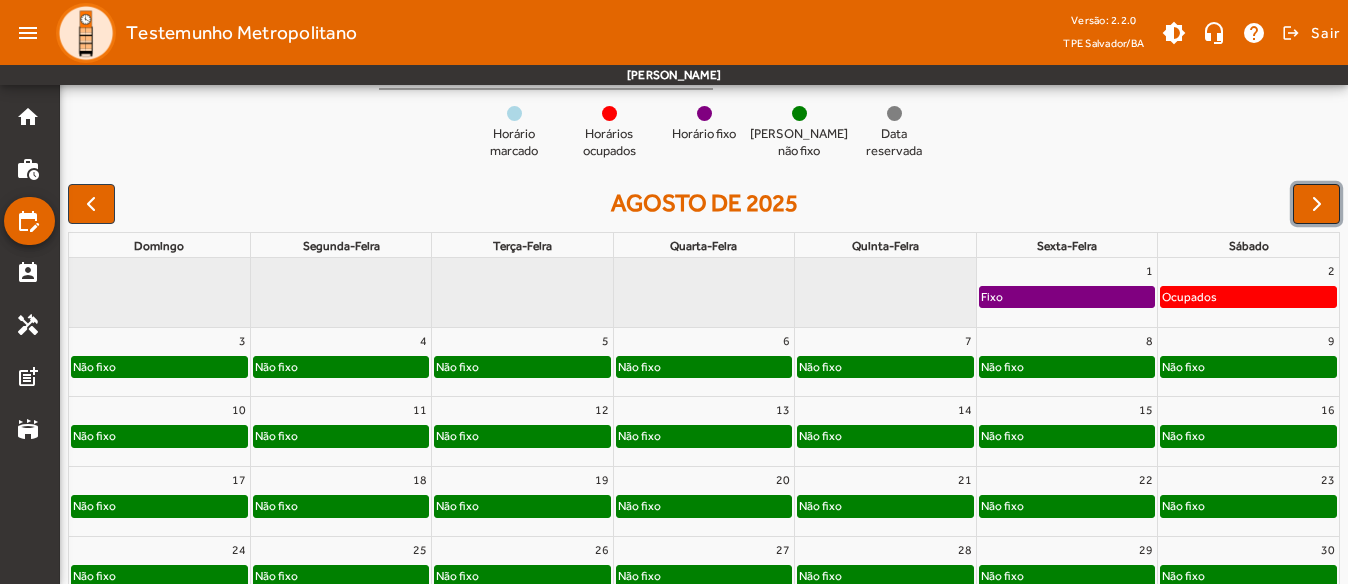 scroll, scrollTop: 300, scrollLeft: 0, axis: vertical 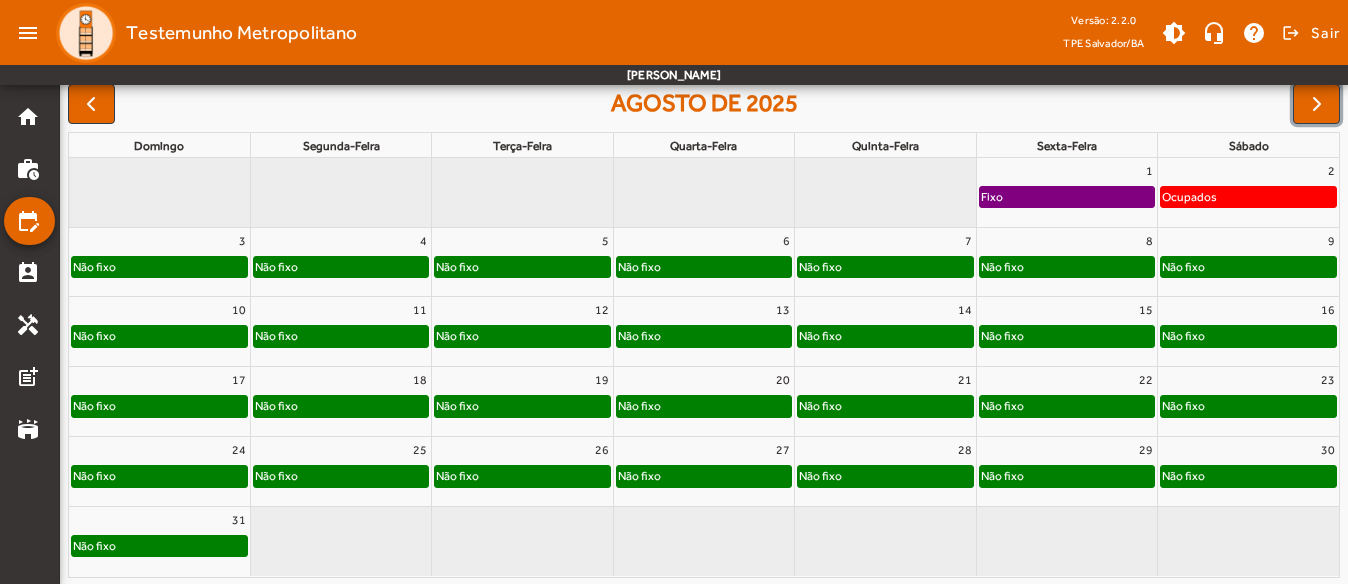 click on "16" at bounding box center [1248, 310] 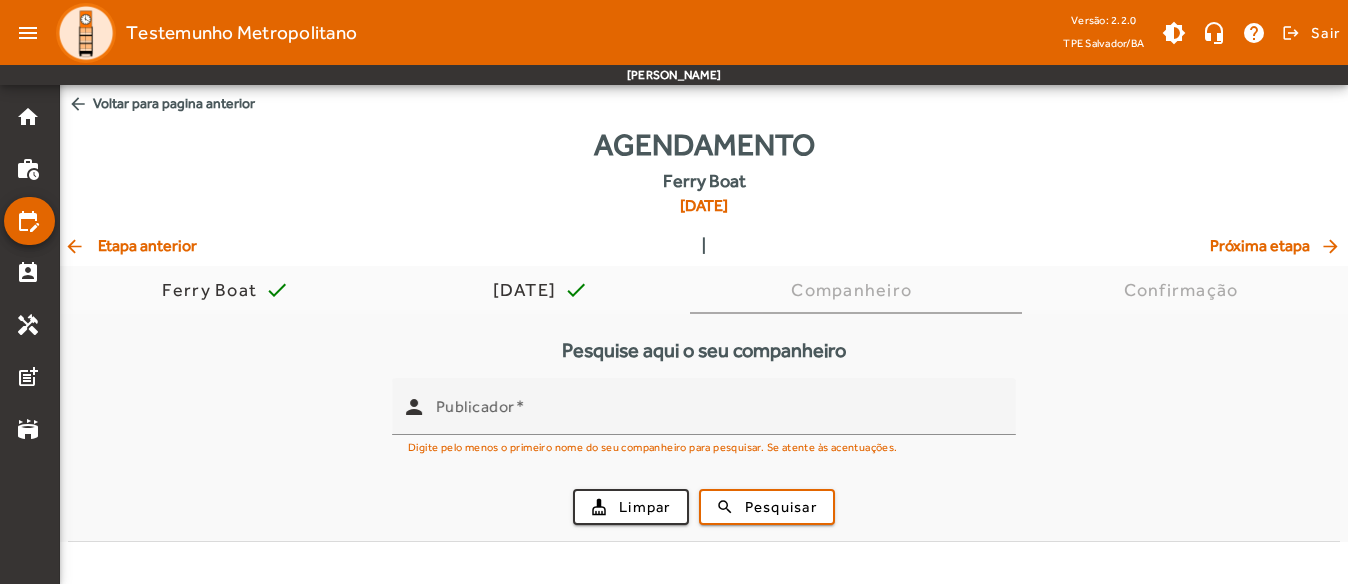 scroll, scrollTop: 0, scrollLeft: 0, axis: both 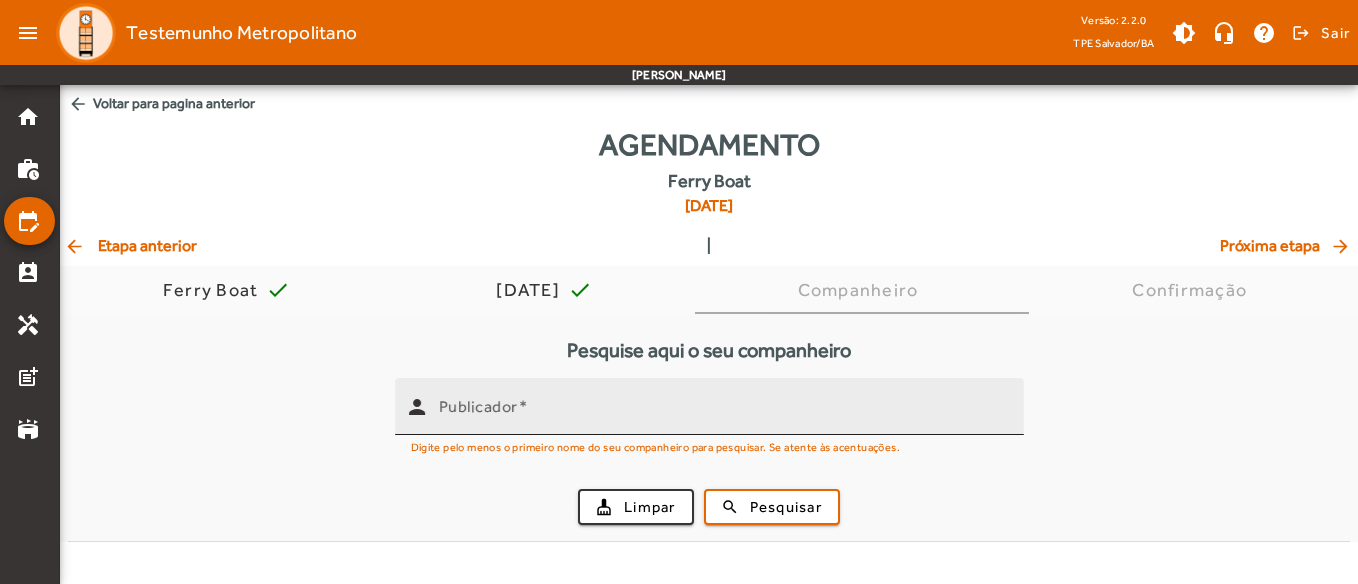 click on "Publicador" at bounding box center [723, 415] 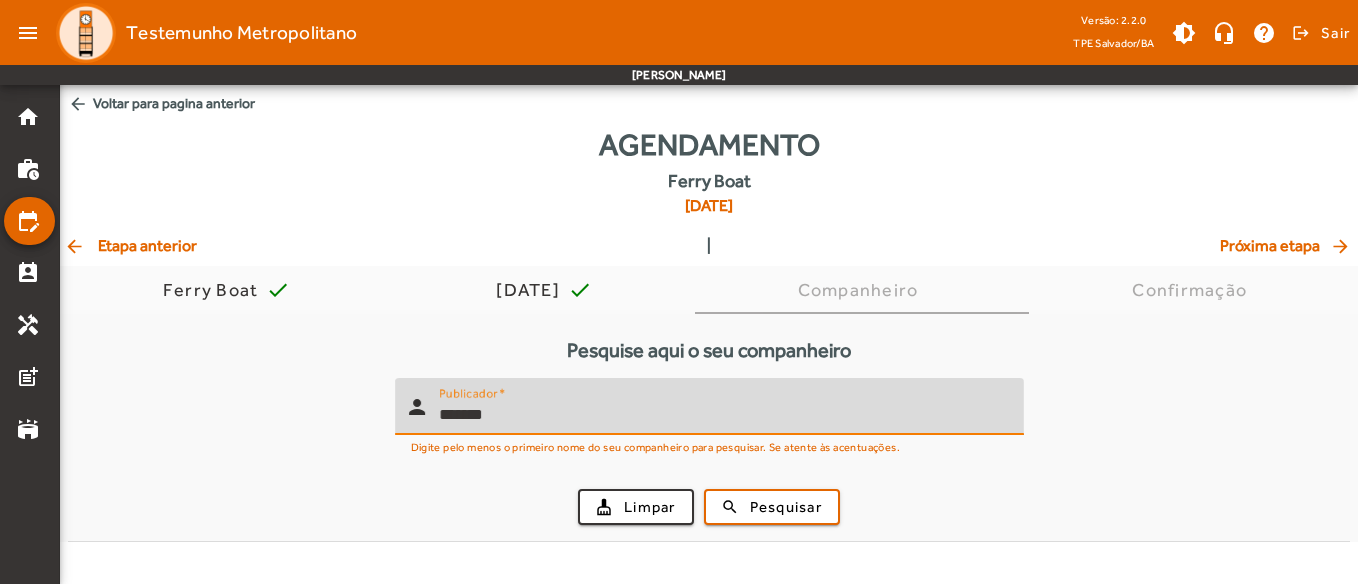 type on "*******" 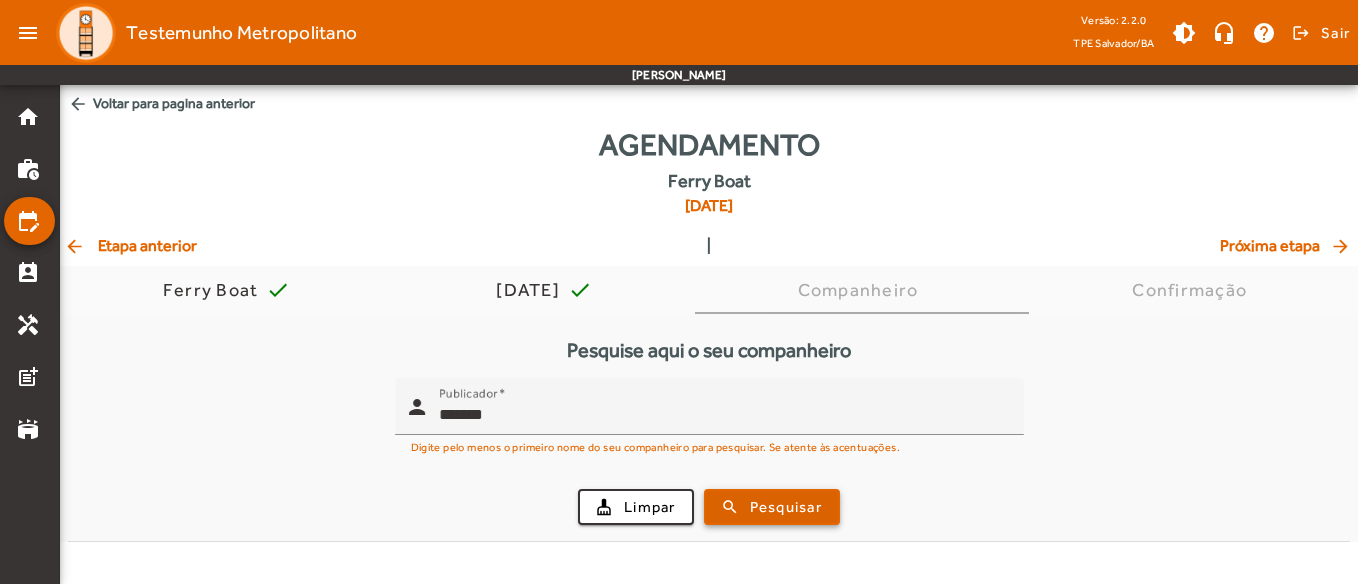 click at bounding box center [772, 507] 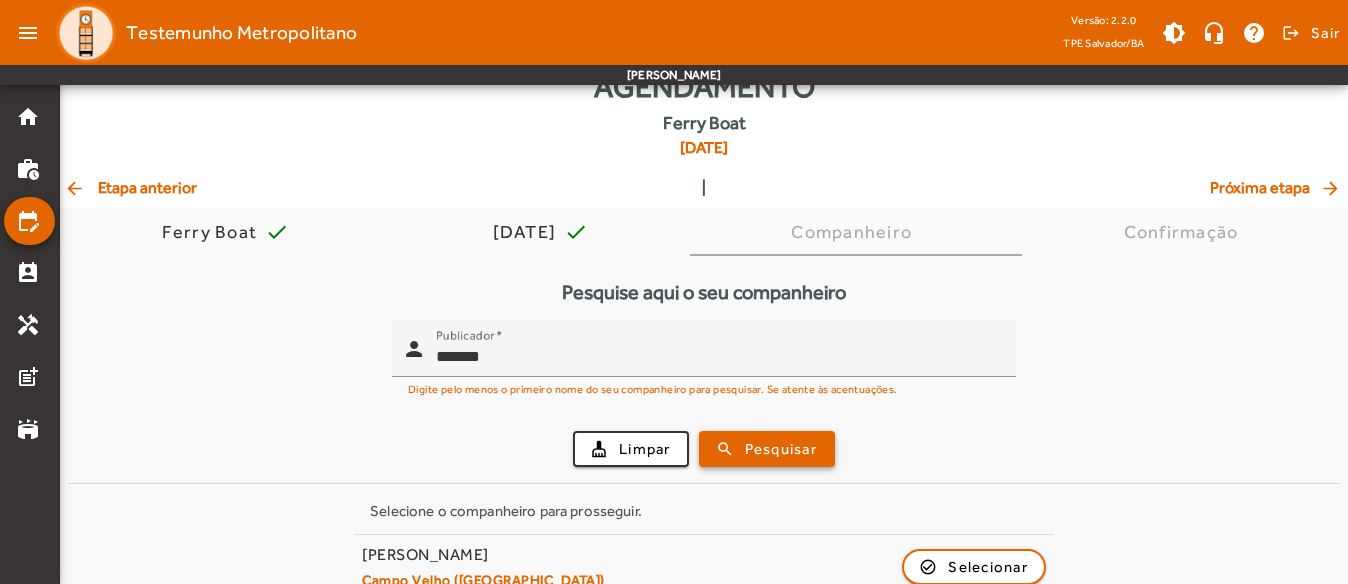 scroll, scrollTop: 89, scrollLeft: 0, axis: vertical 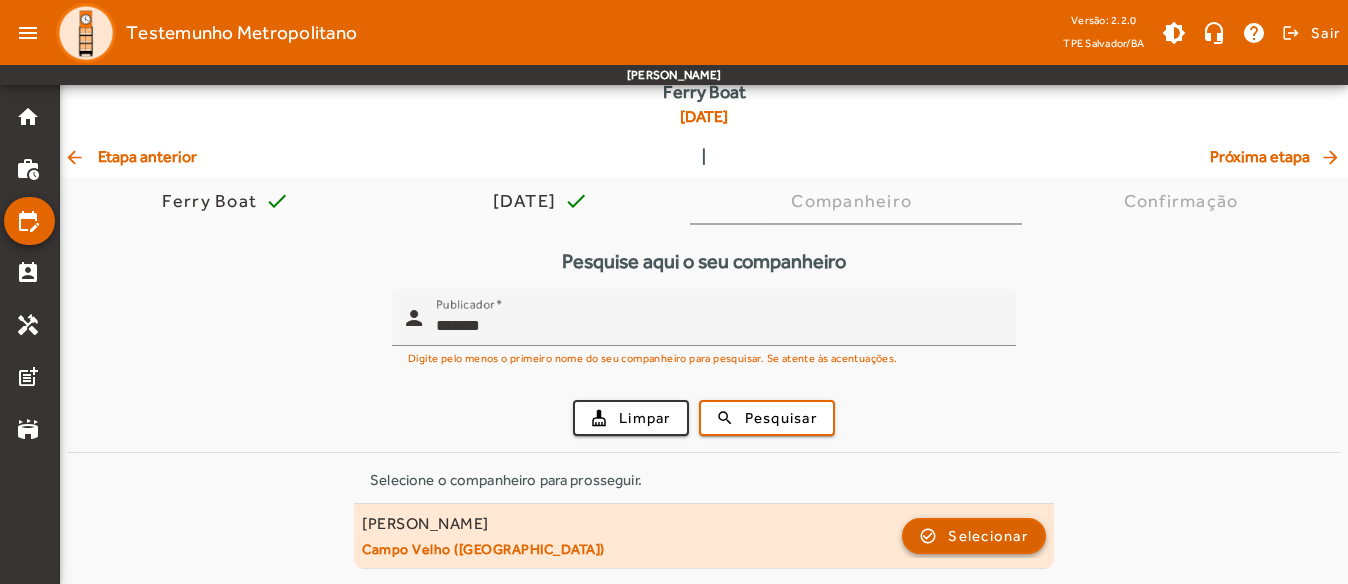 click on "Selecionar" 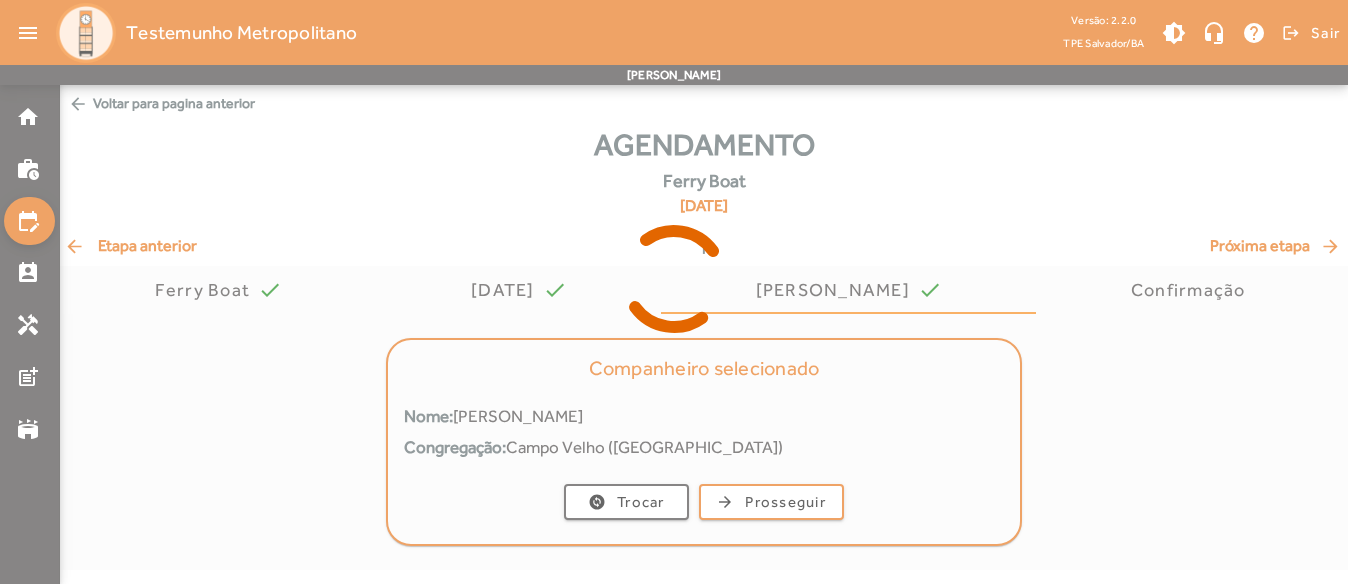 scroll, scrollTop: 0, scrollLeft: 0, axis: both 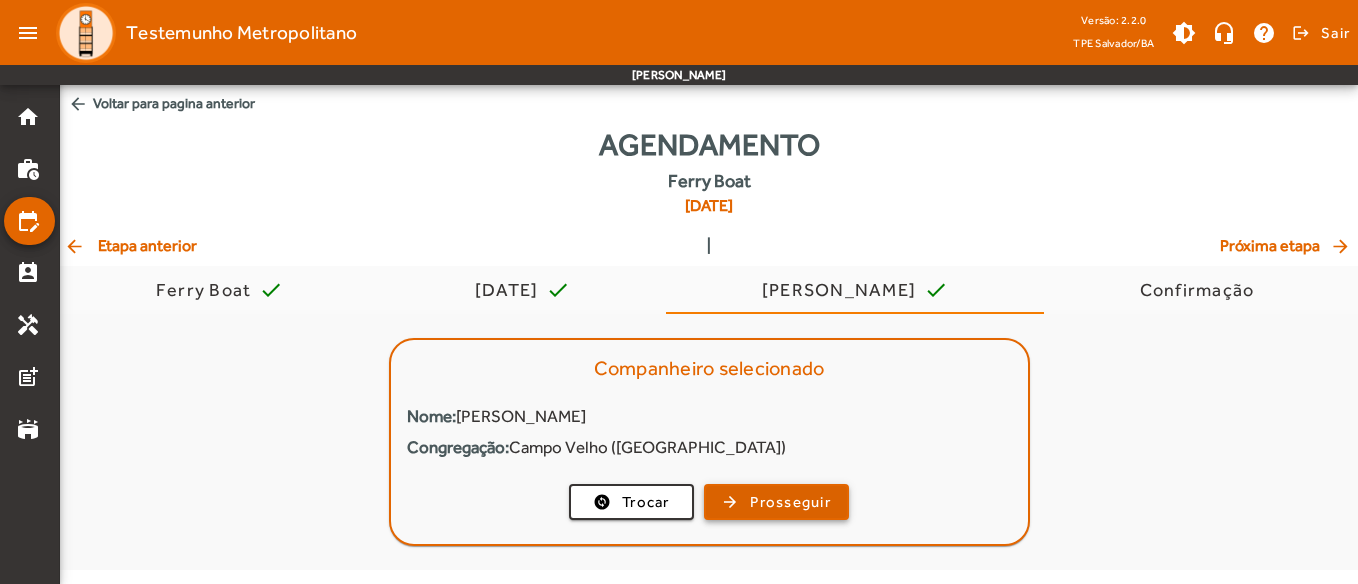 click 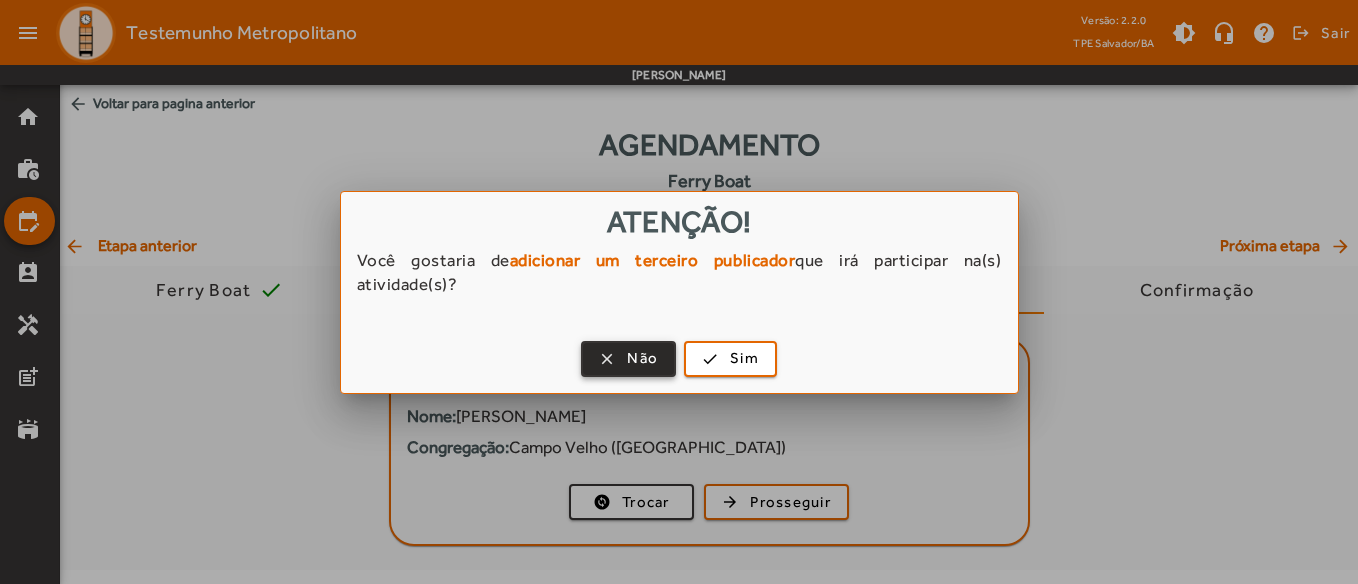 click at bounding box center [628, 359] 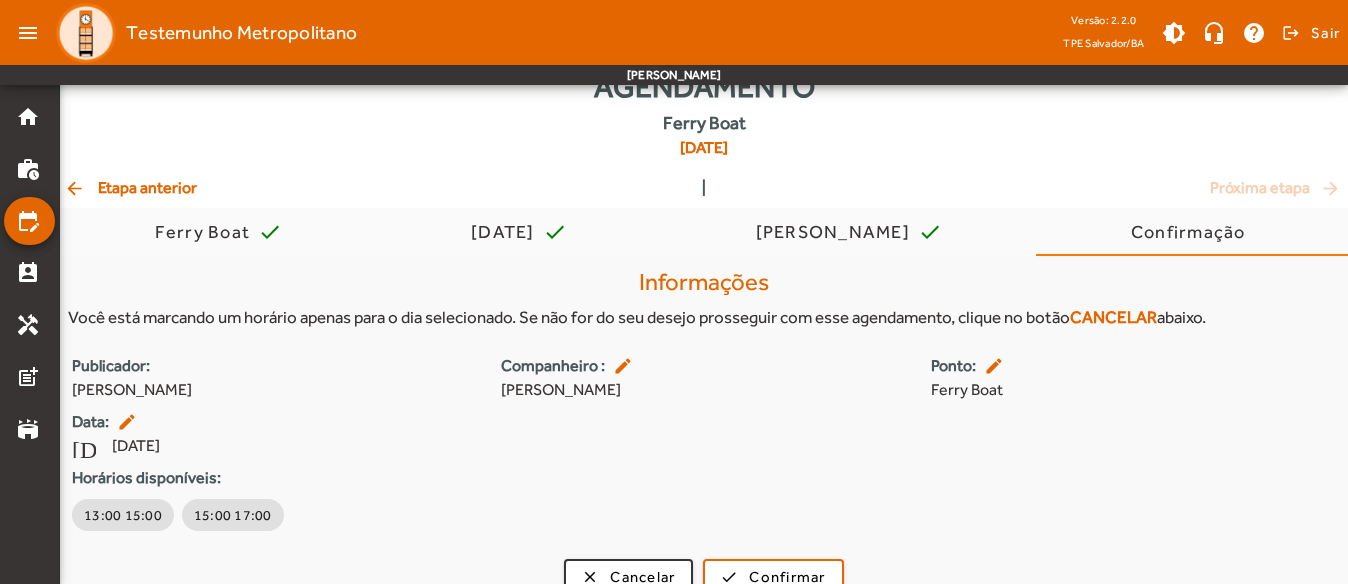 scroll, scrollTop: 85, scrollLeft: 0, axis: vertical 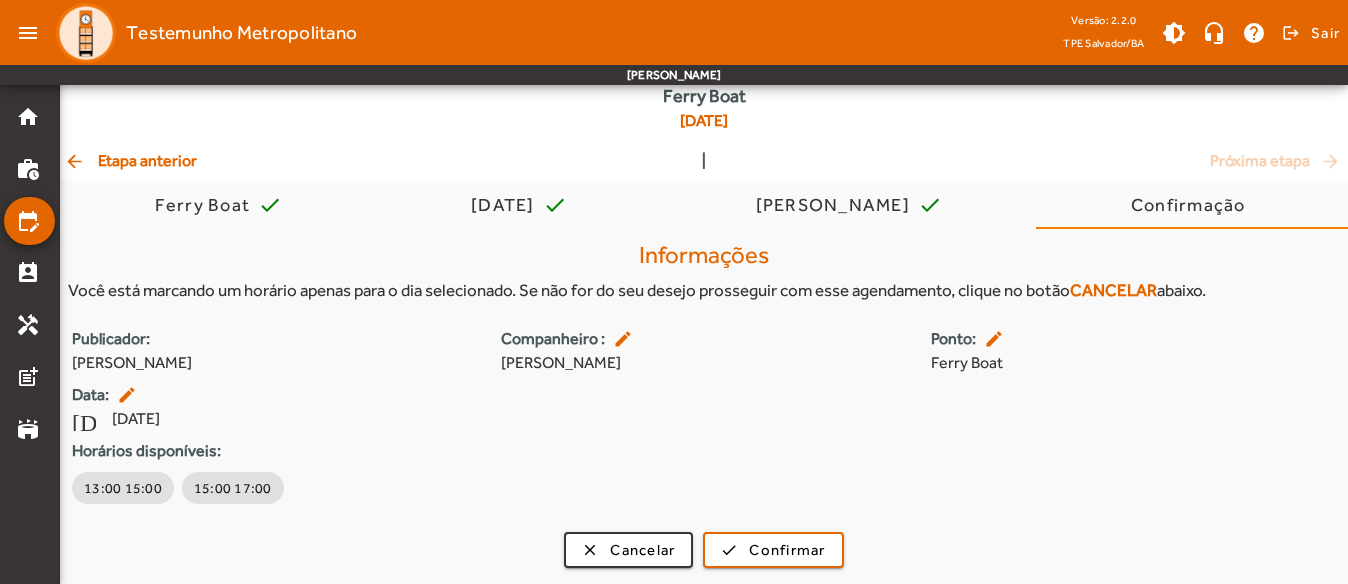 click on "Data: edit" at bounding box center (274, 395) 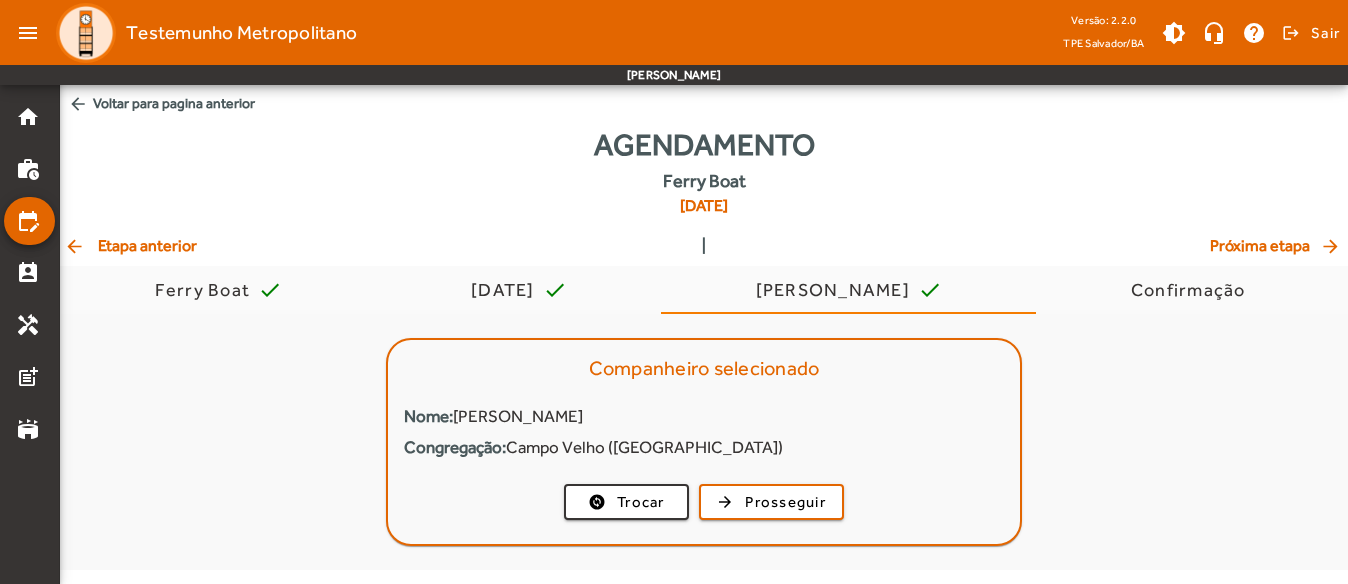 scroll, scrollTop: 0, scrollLeft: 0, axis: both 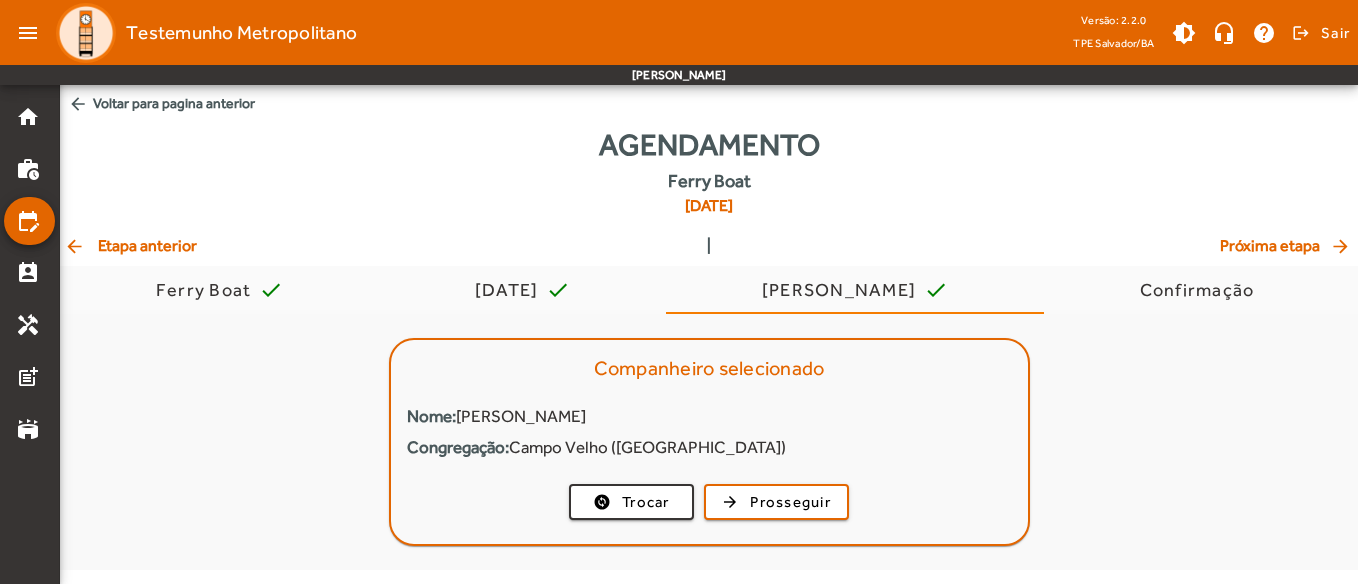 click on "arrow_back  Etapa anterior" 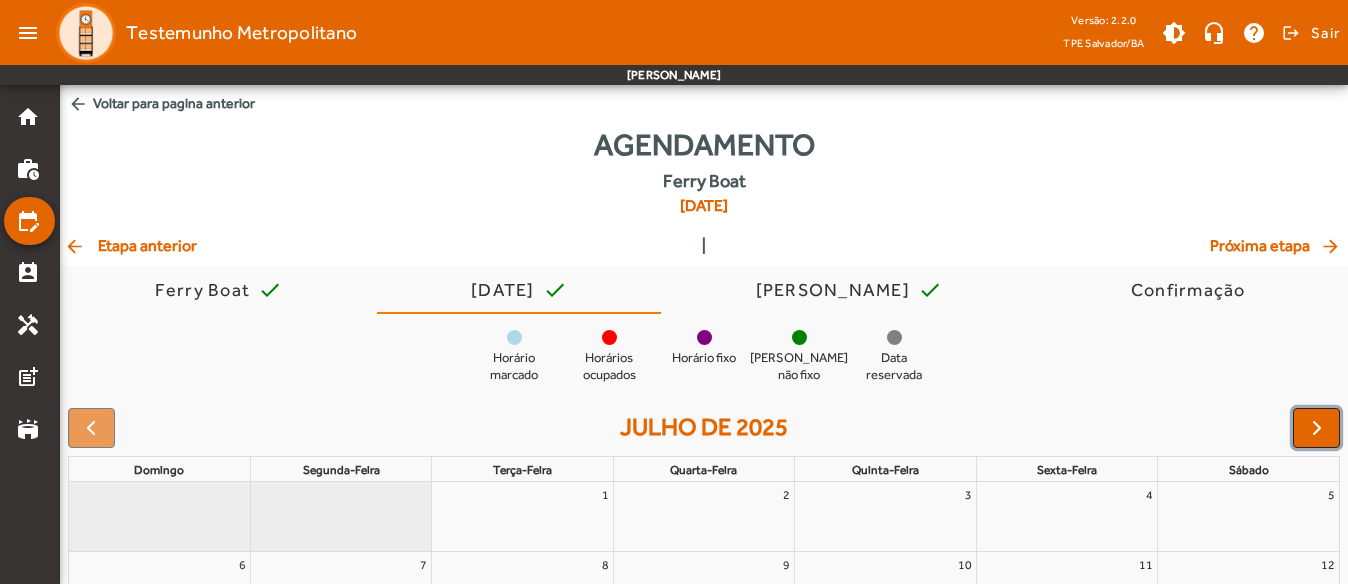 click at bounding box center [1317, 428] 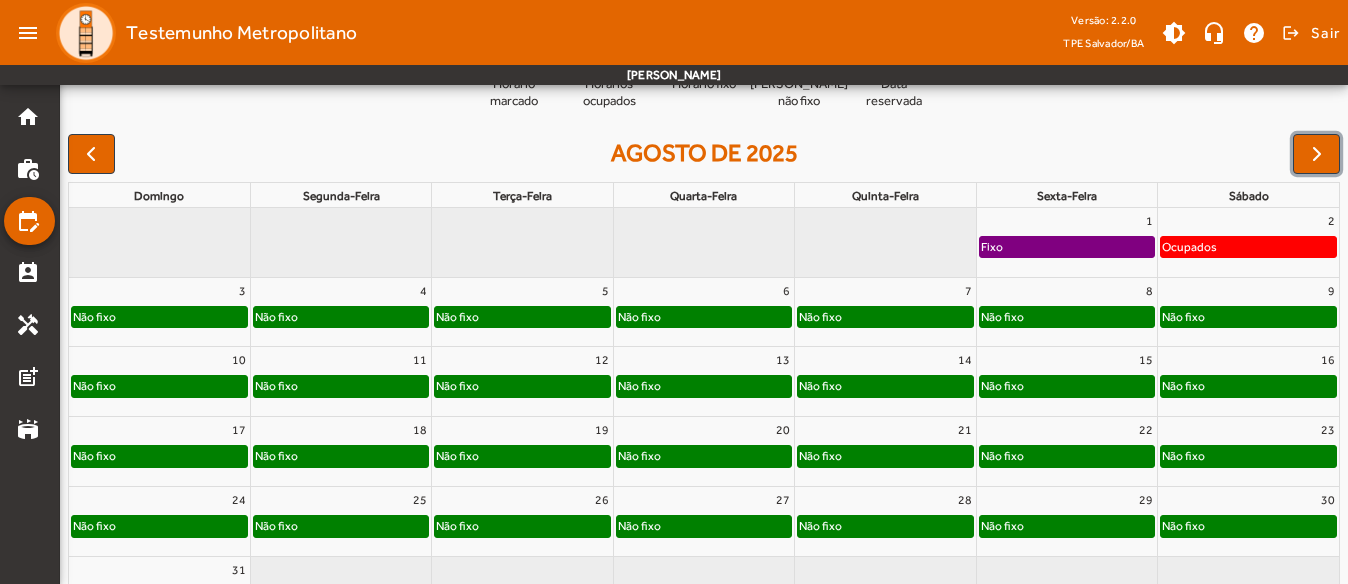scroll, scrollTop: 226, scrollLeft: 0, axis: vertical 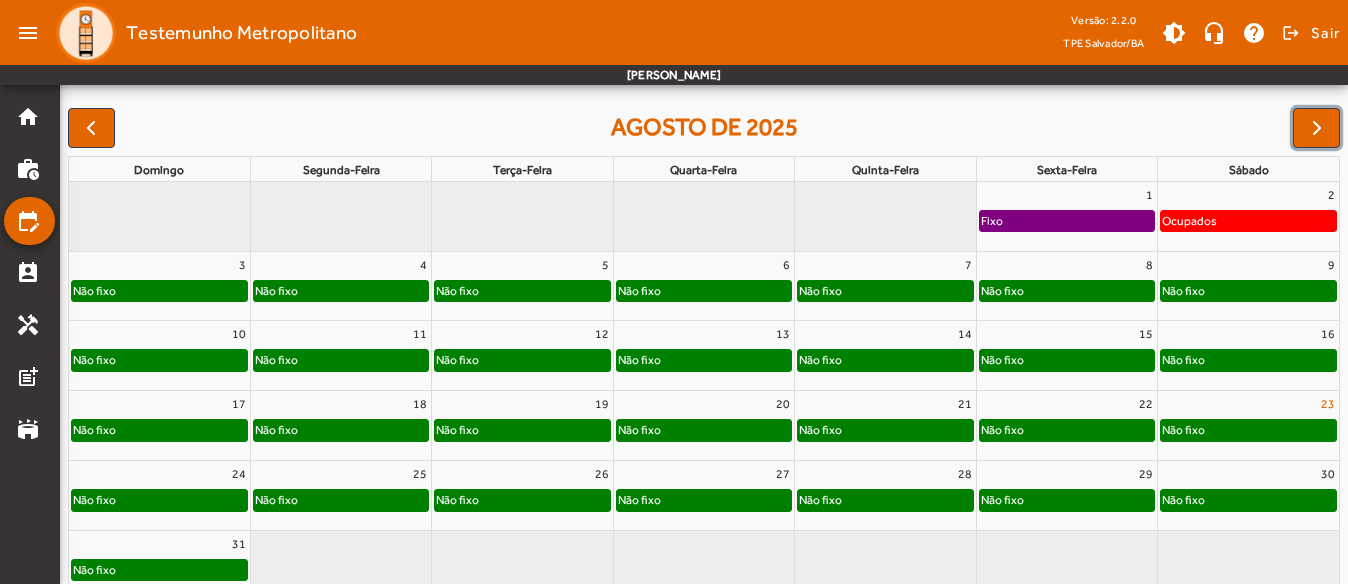 click on "23" at bounding box center (1328, 404) 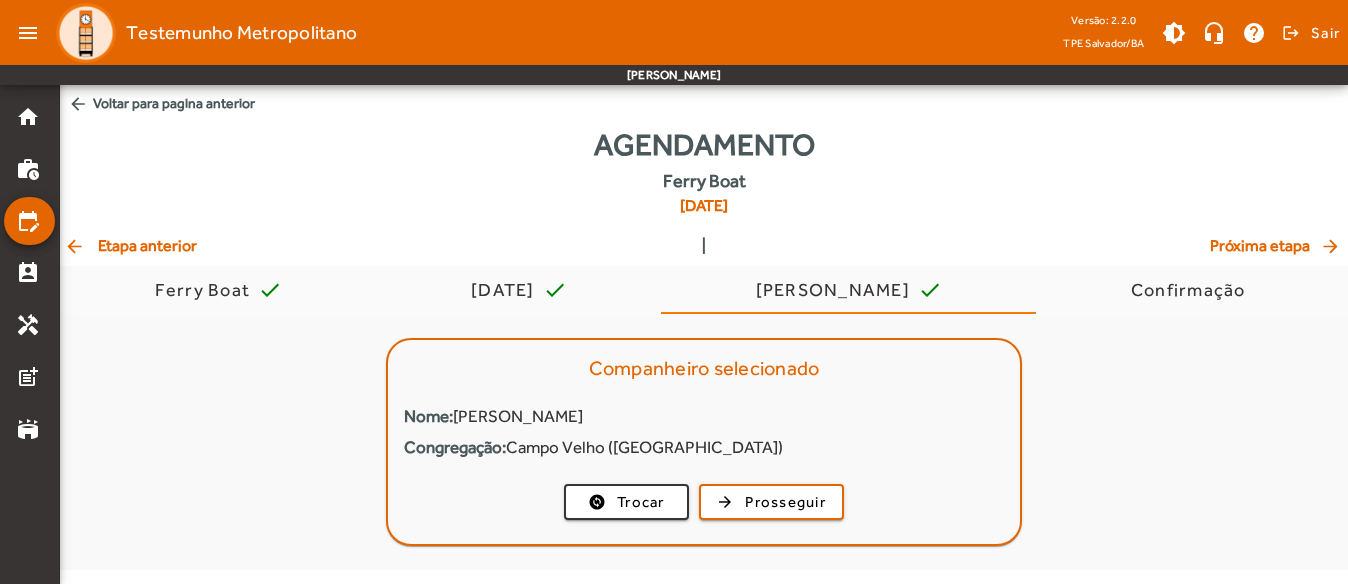 scroll, scrollTop: 0, scrollLeft: 0, axis: both 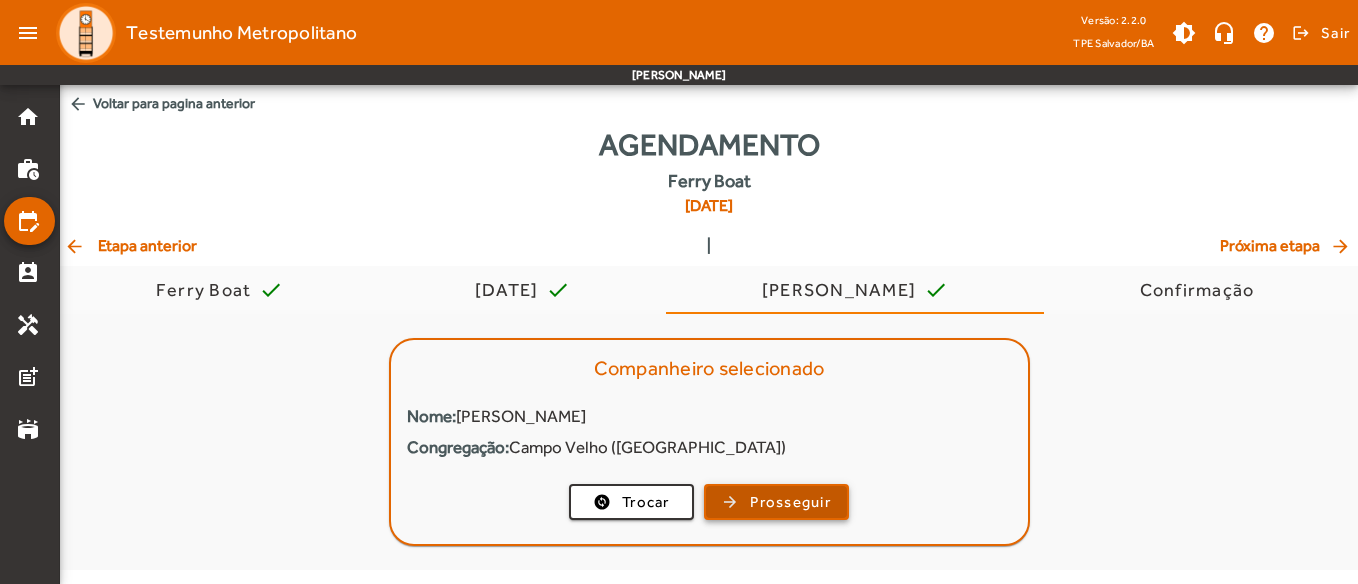 click on "Prosseguir" 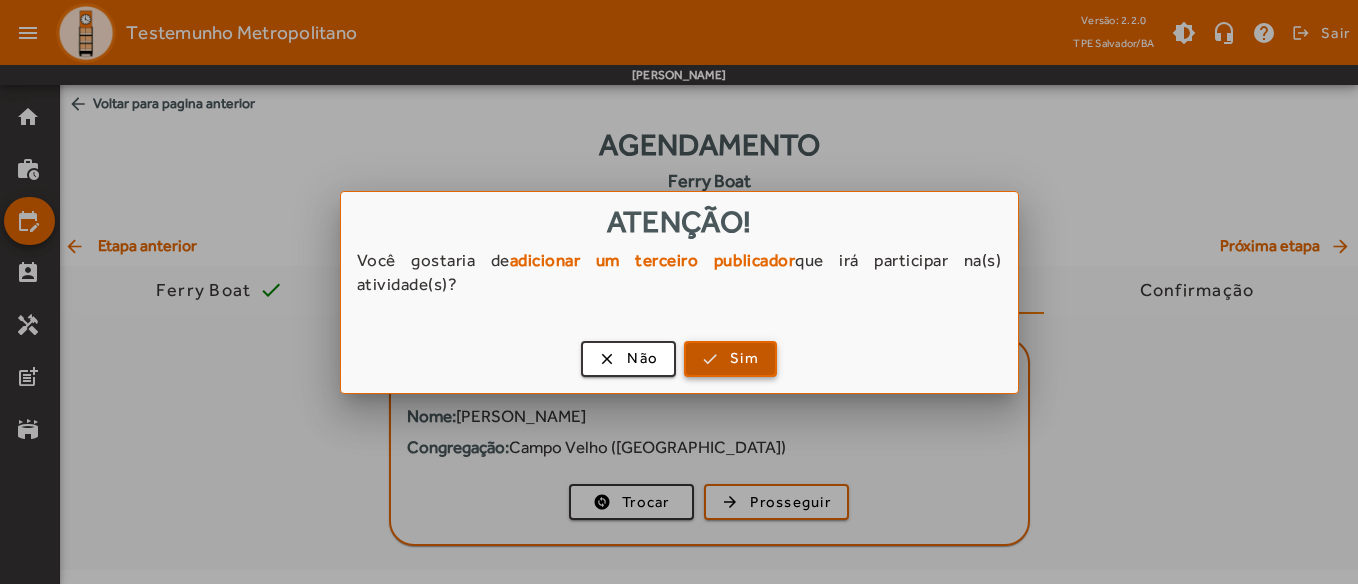 click at bounding box center [730, 359] 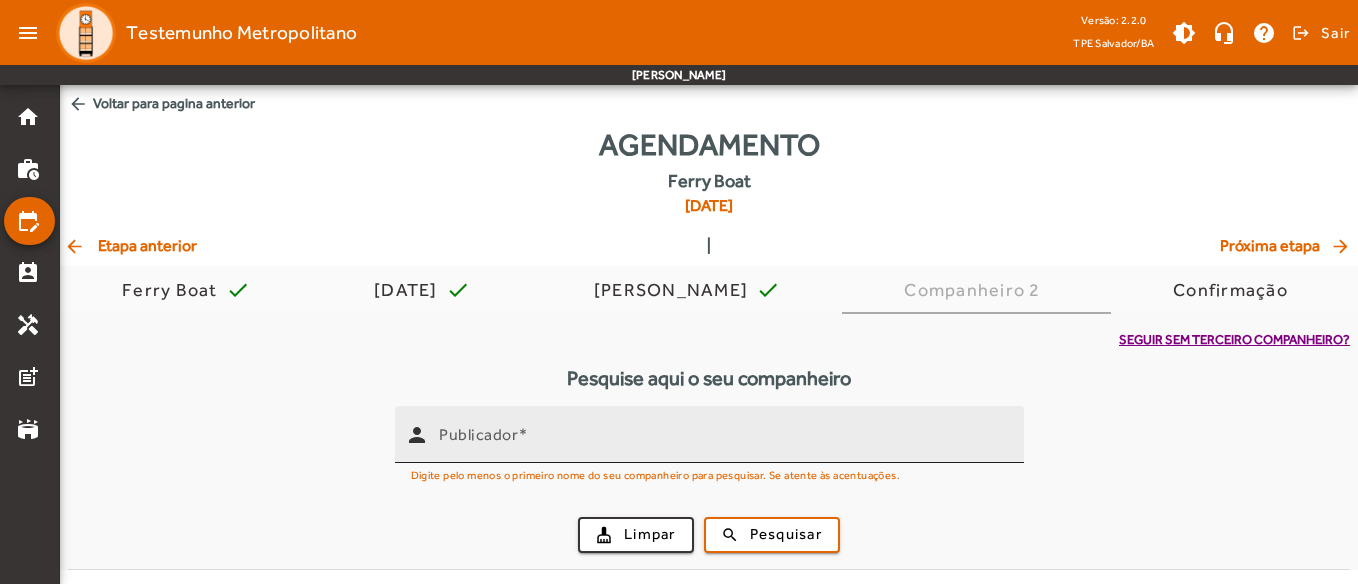 click on "Publicador" at bounding box center [723, 443] 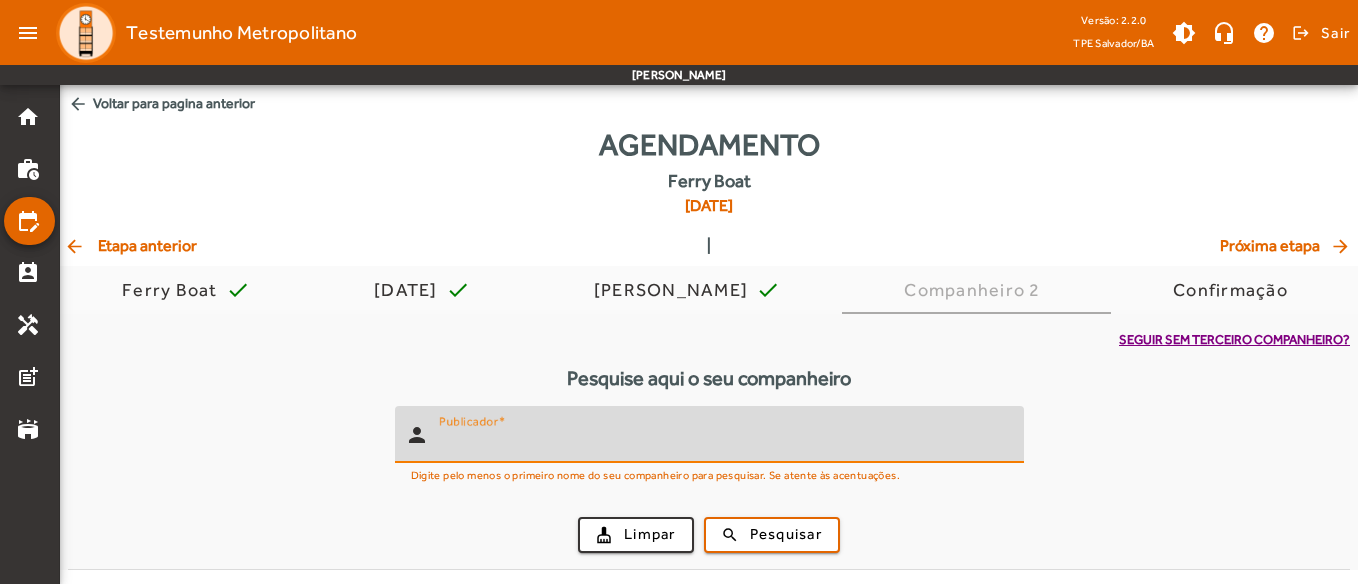 click on "arrow_back  Etapa anterior" 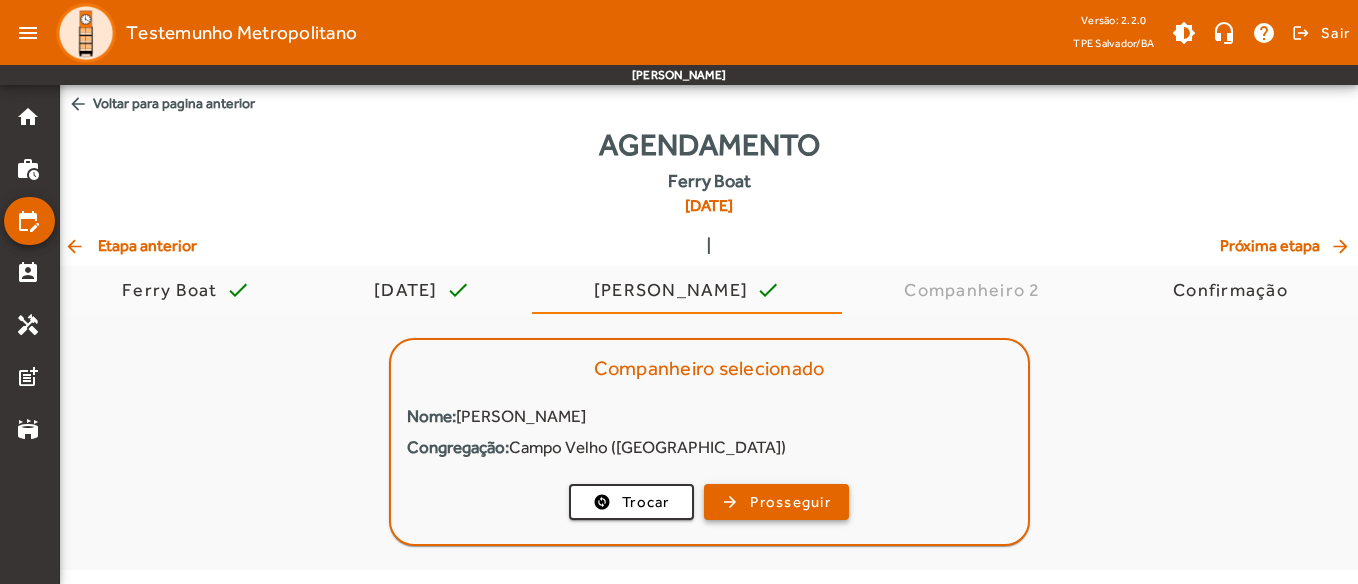 click on "Prosseguir" 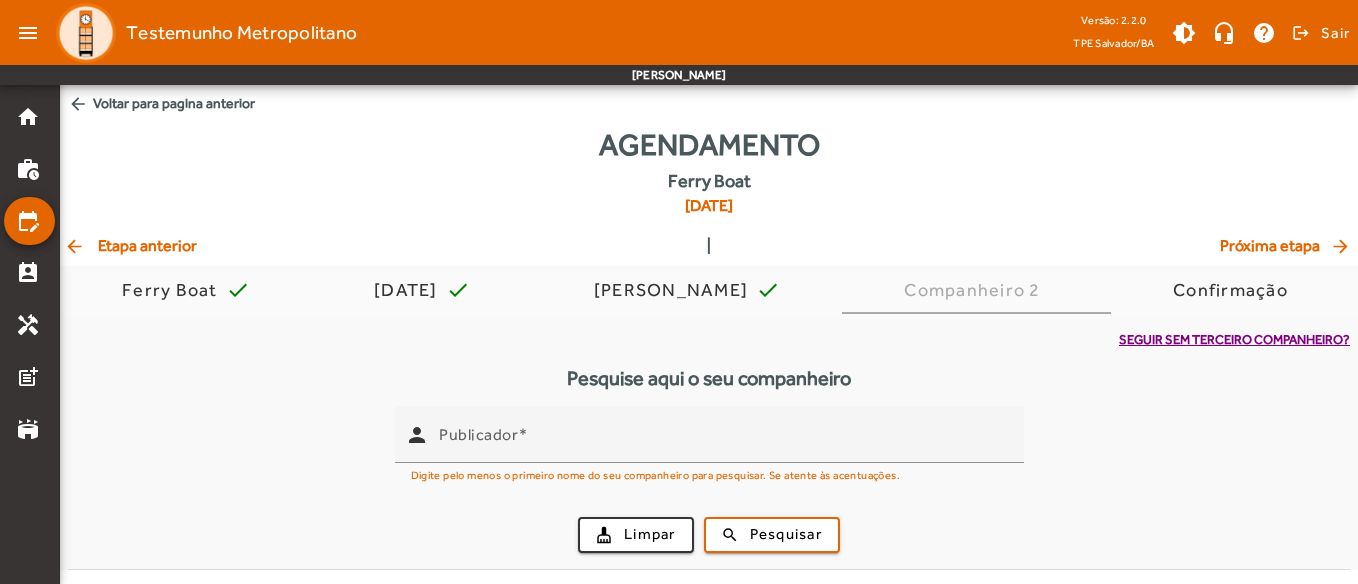 click on "arrow_back  Etapa anterior" 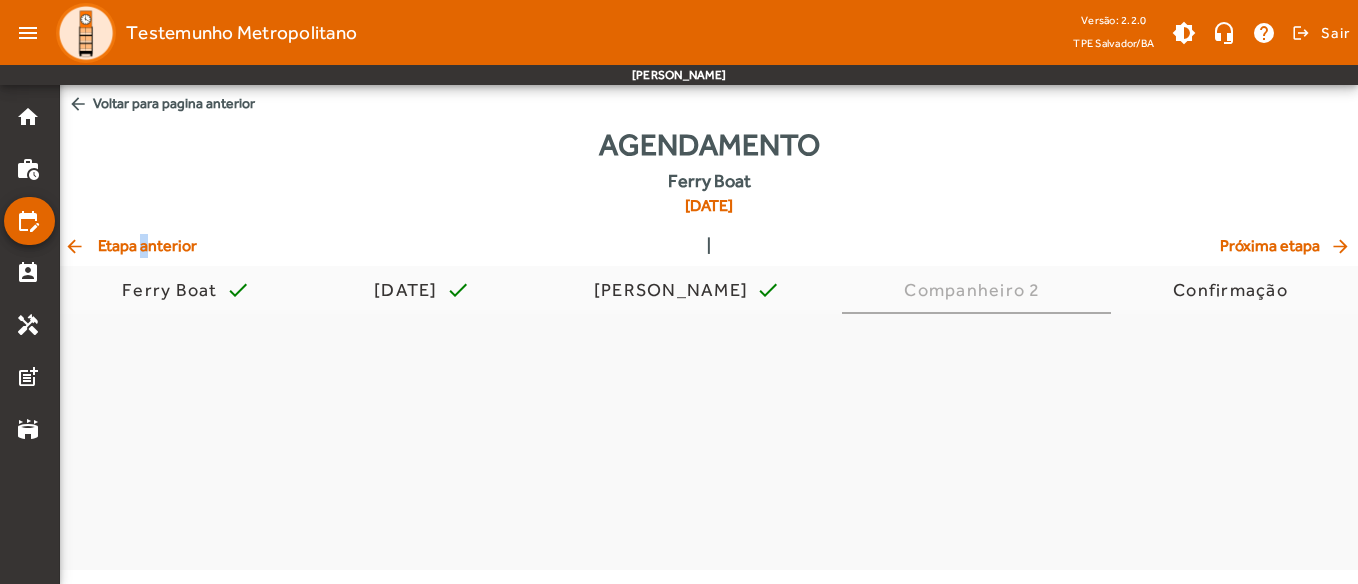 click on "arrow_back  Etapa anterior" 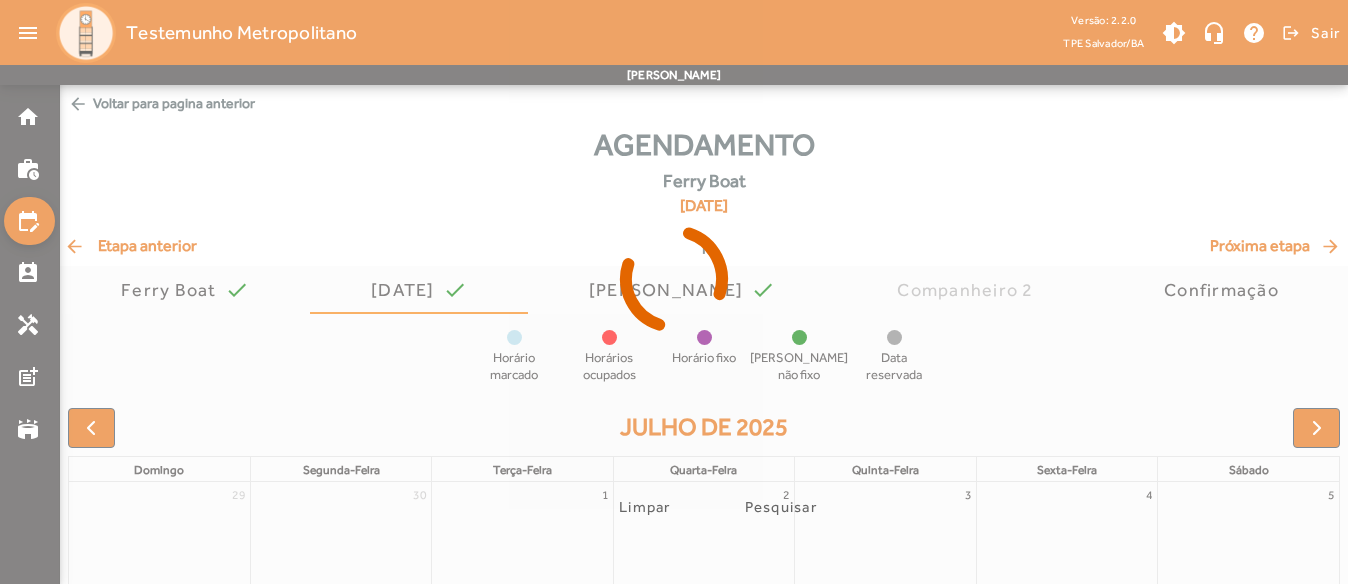 click 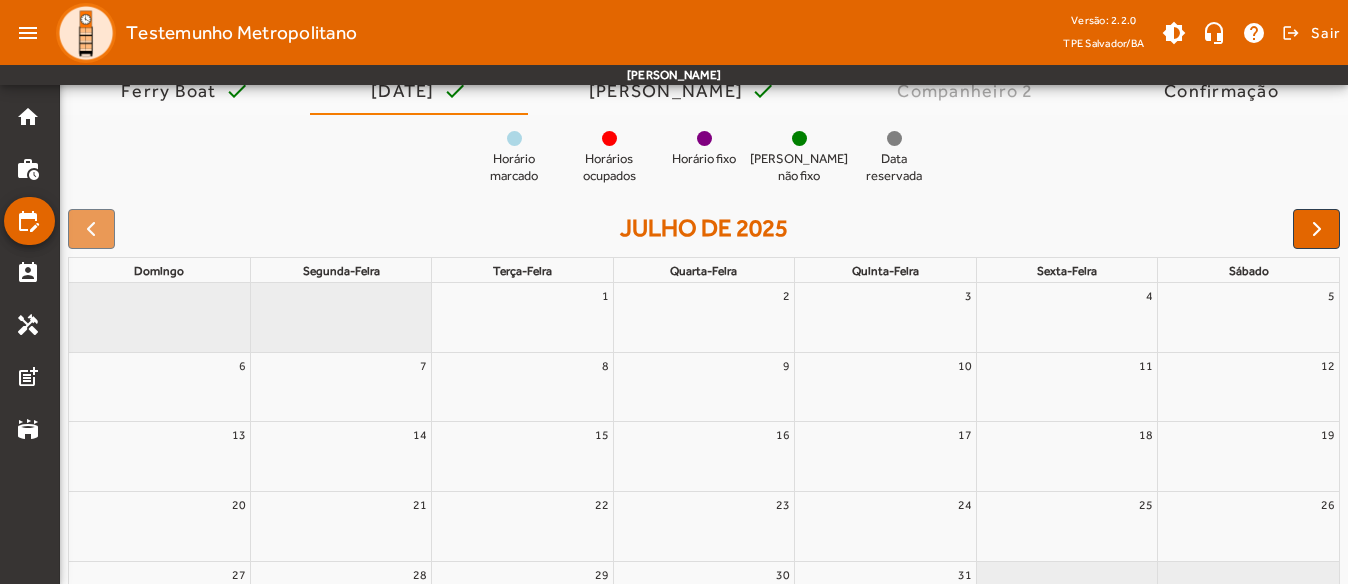 scroll, scrollTop: 200, scrollLeft: 0, axis: vertical 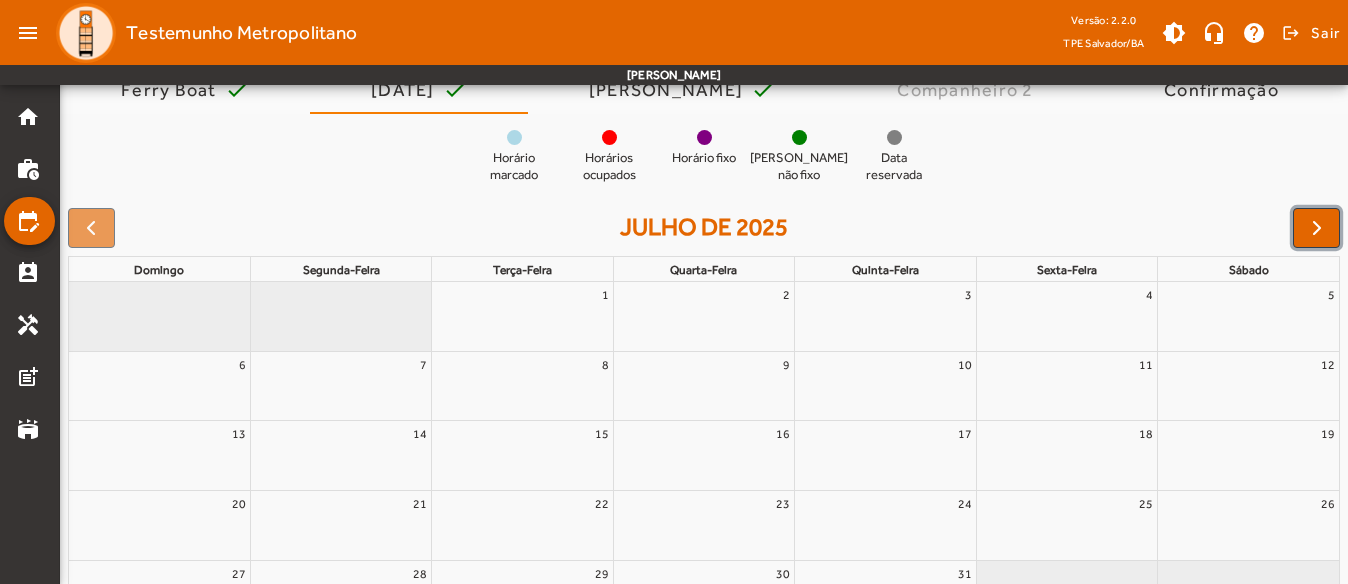 click at bounding box center [1317, 228] 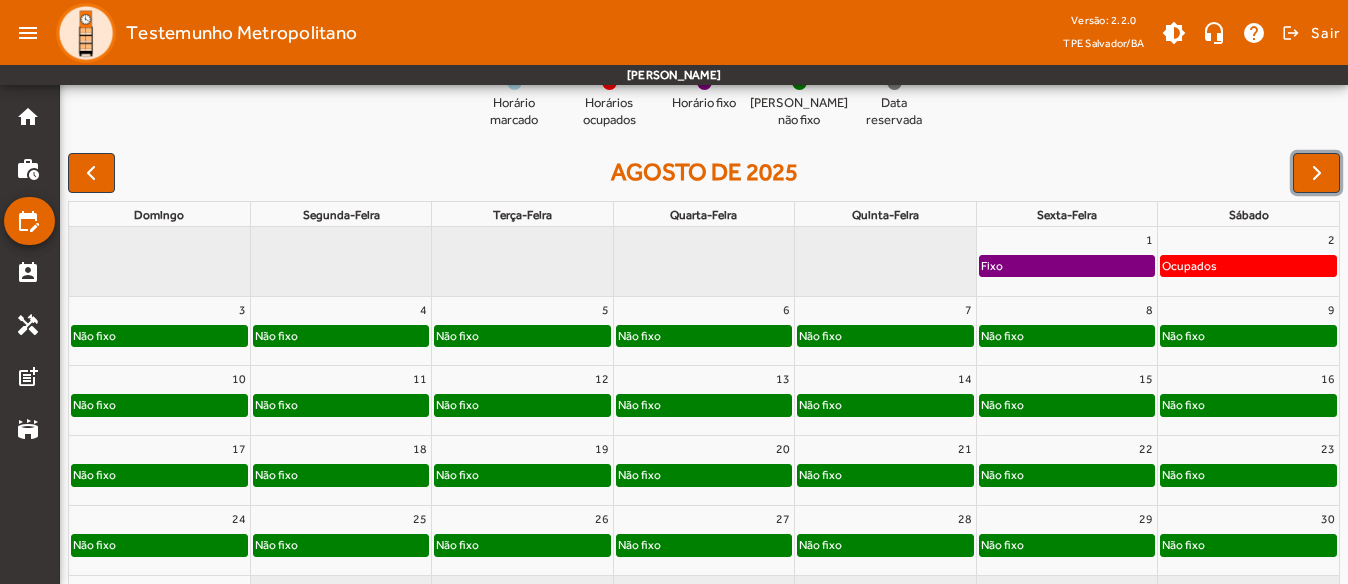 scroll, scrollTop: 300, scrollLeft: 0, axis: vertical 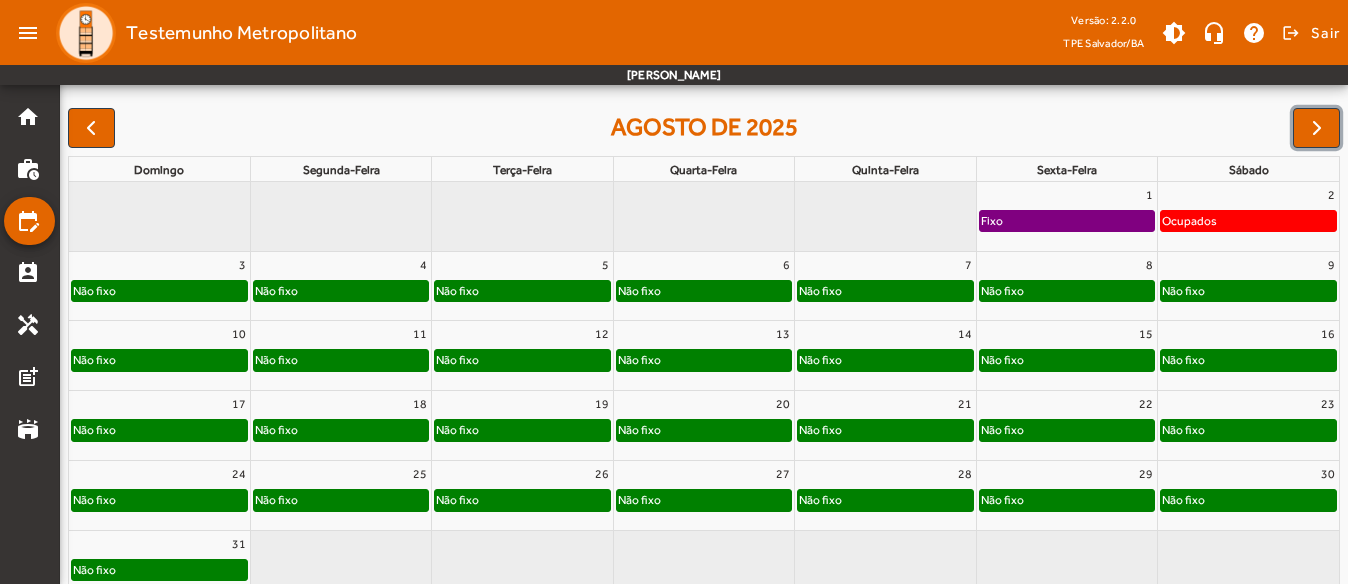 click on "23" at bounding box center [1248, 404] 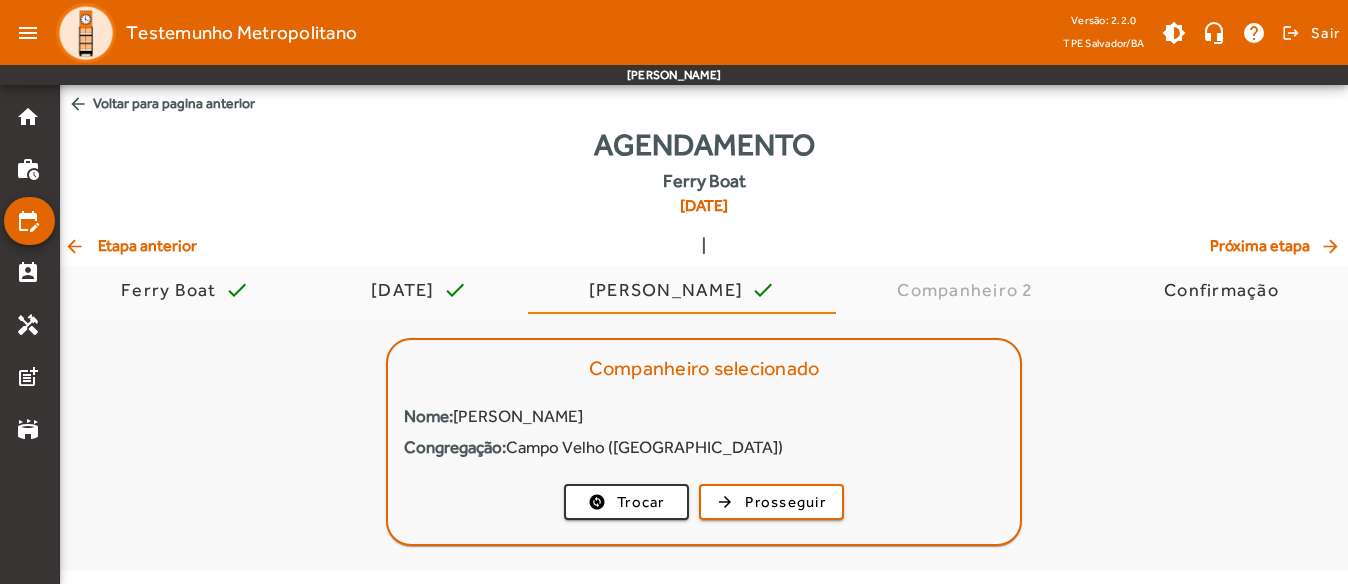 scroll, scrollTop: 0, scrollLeft: 0, axis: both 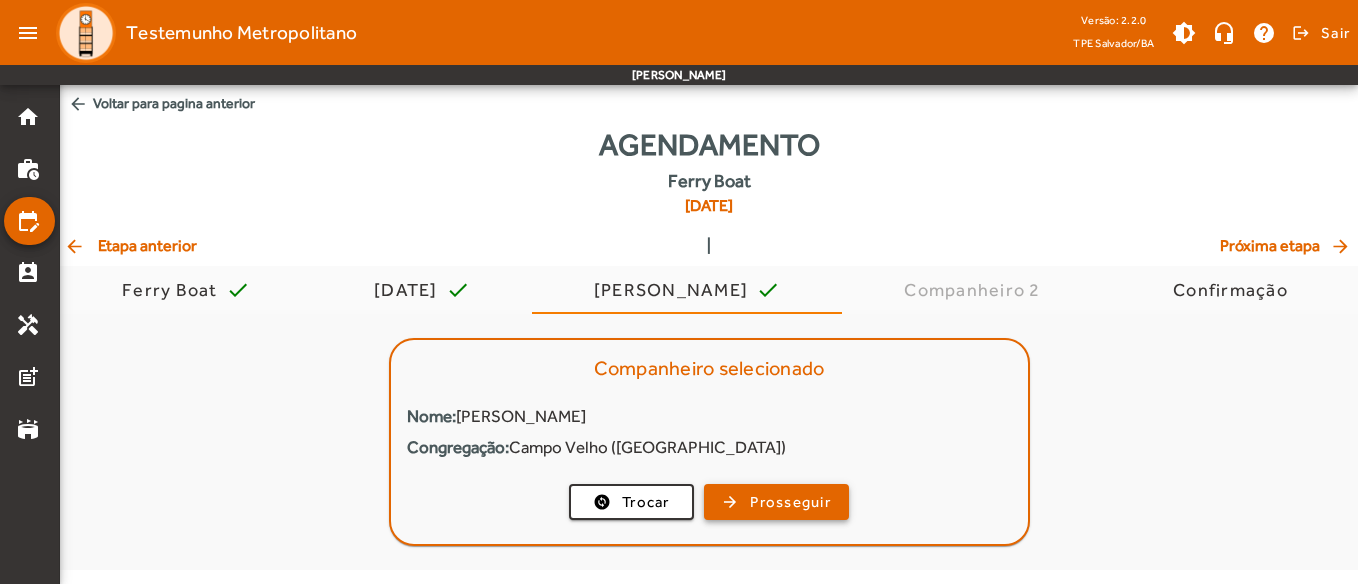 click on "Prosseguir" 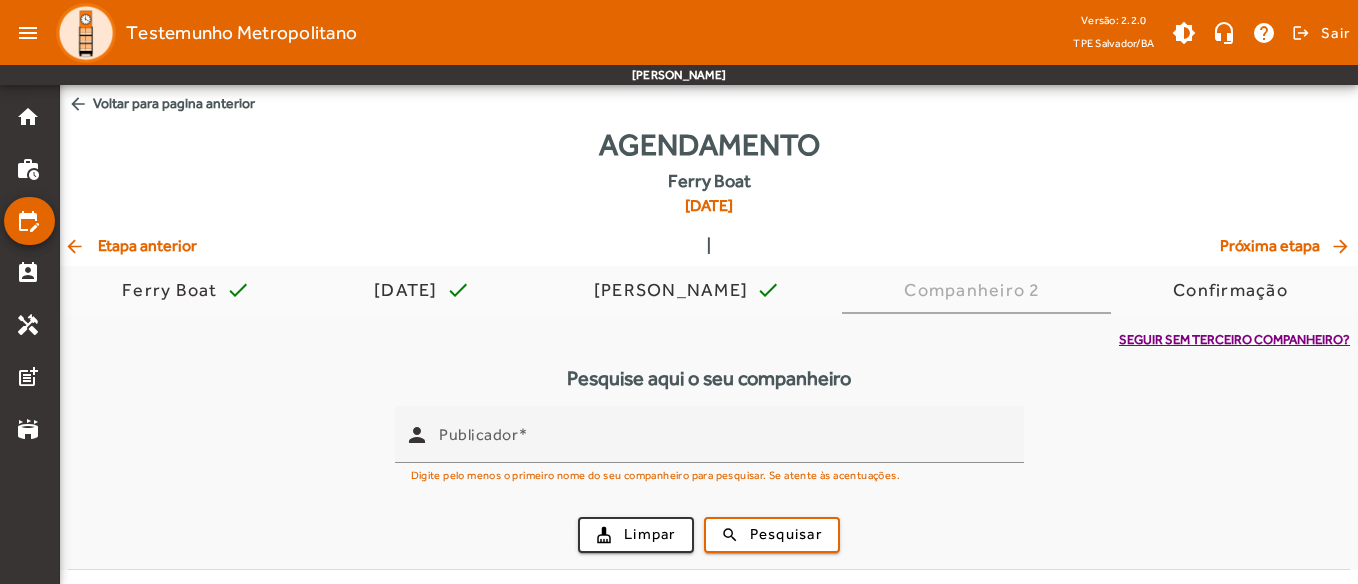 click on "Seguir sem terceiro companheiro?" at bounding box center [1234, 340] 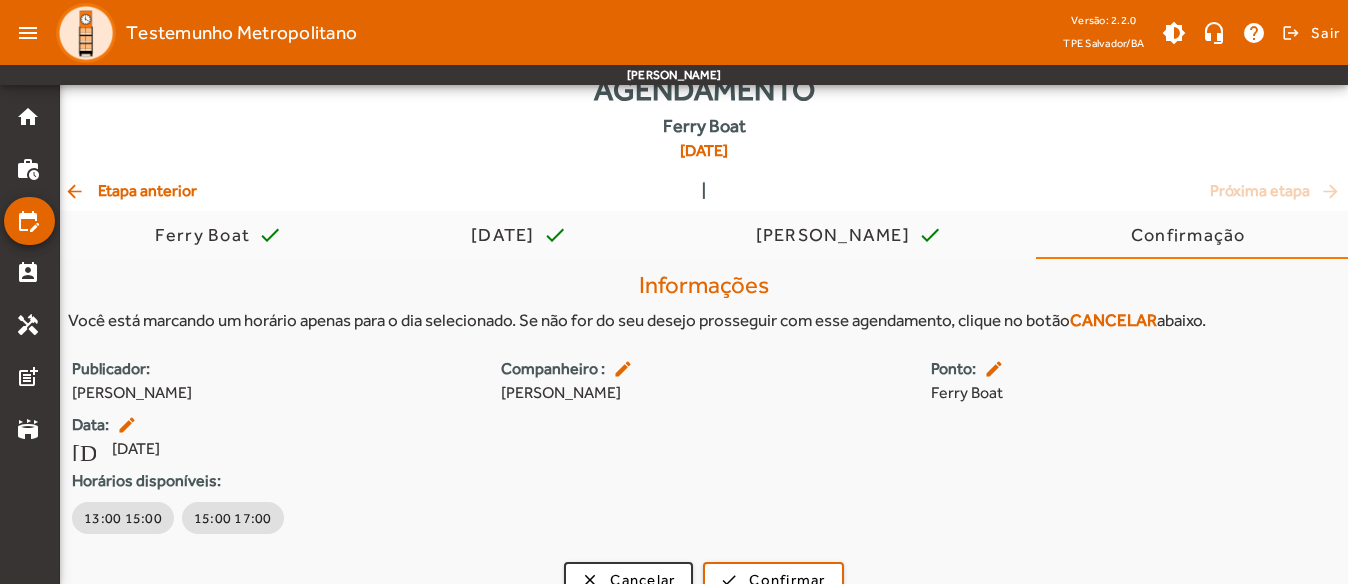 scroll, scrollTop: 85, scrollLeft: 0, axis: vertical 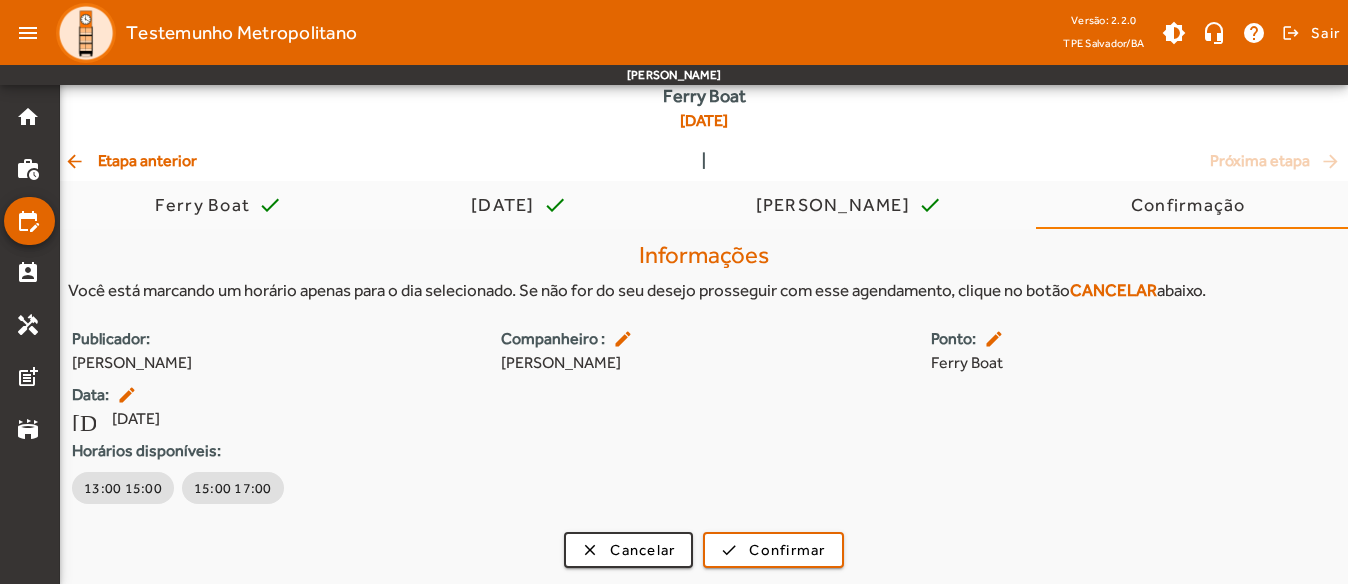 click on "Agendamento   Ferry Boat   [DATE]" 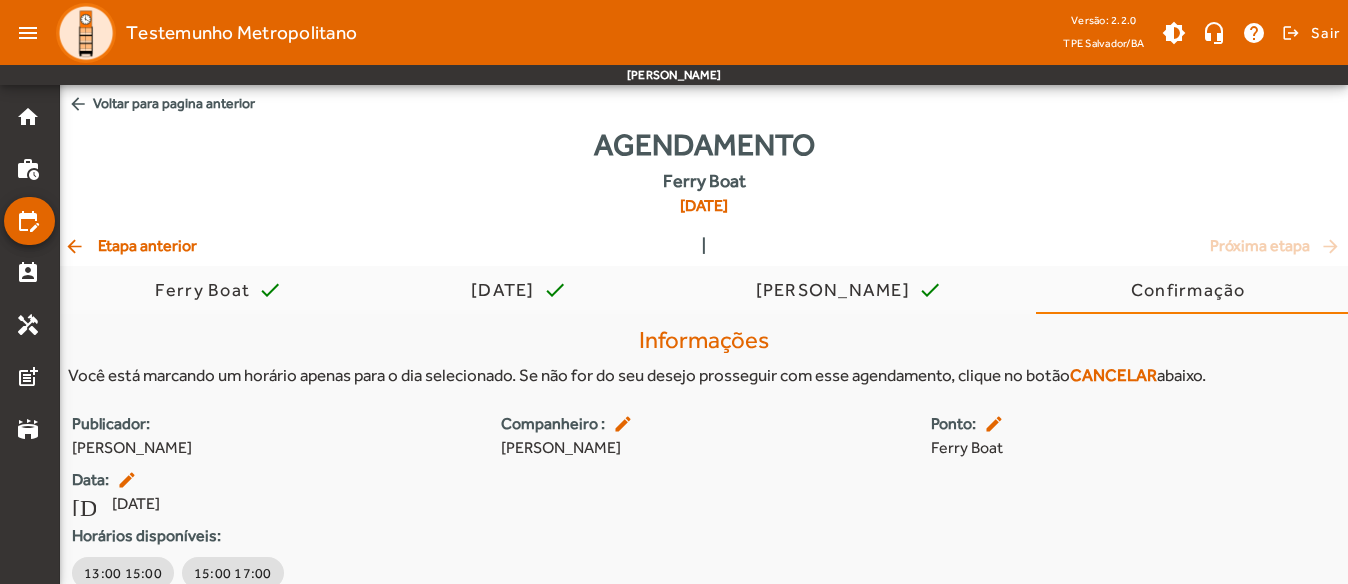 click on "arrow_back  Voltar para pagina anterior" 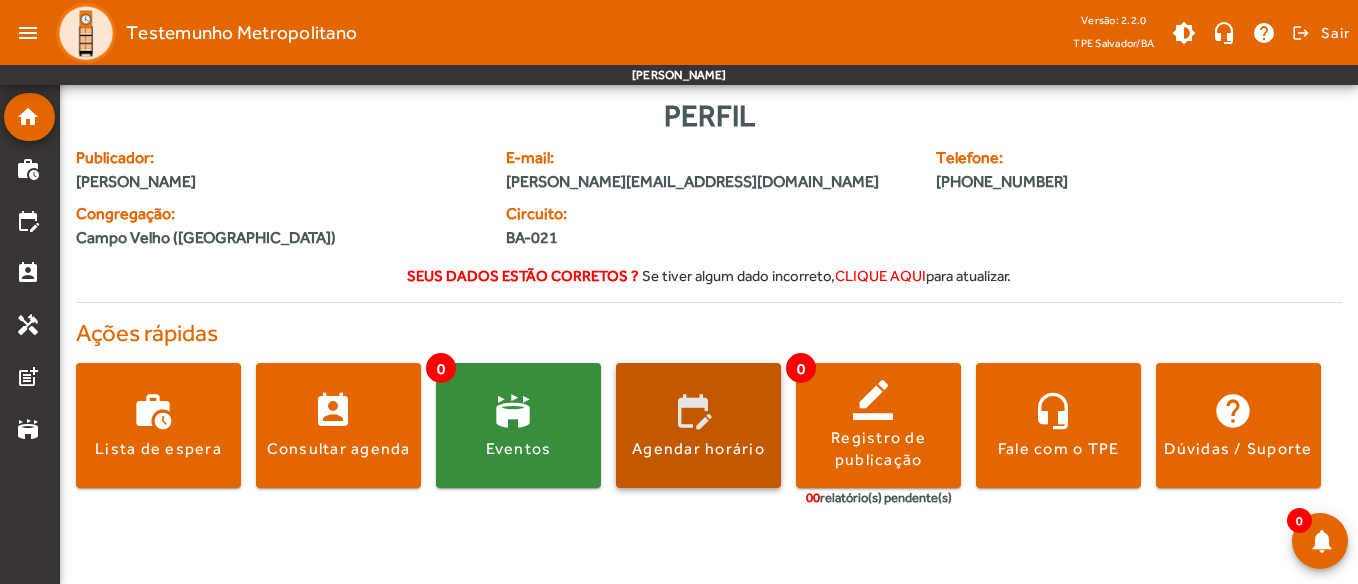 click on "Agendar horário" 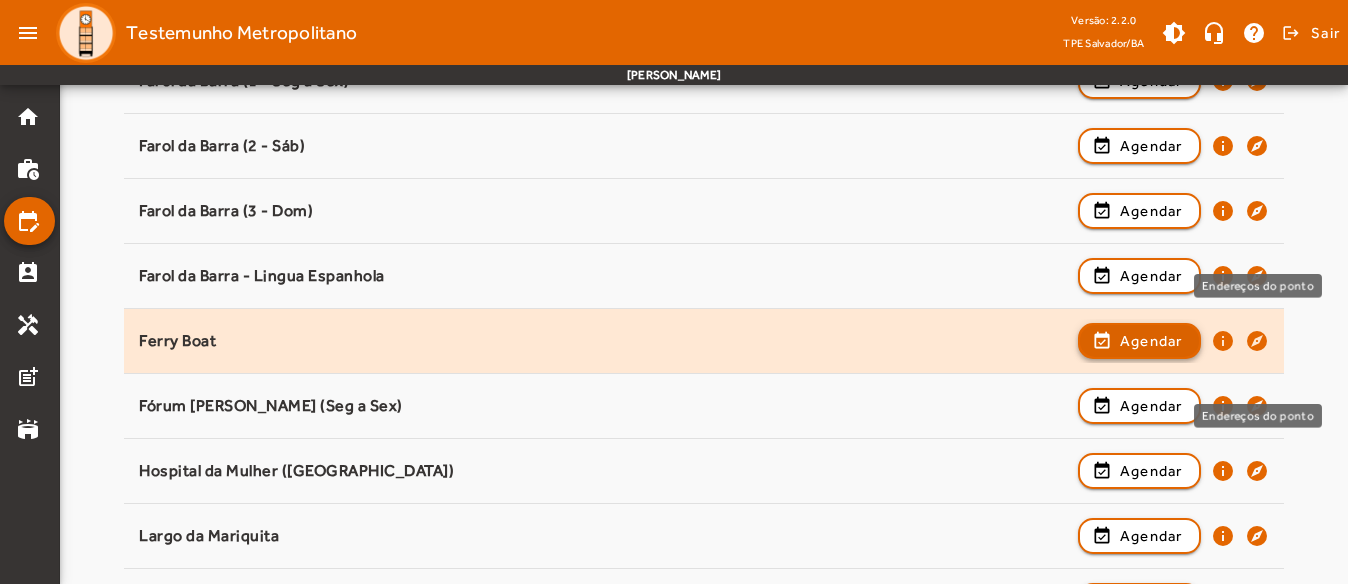scroll, scrollTop: 1000, scrollLeft: 0, axis: vertical 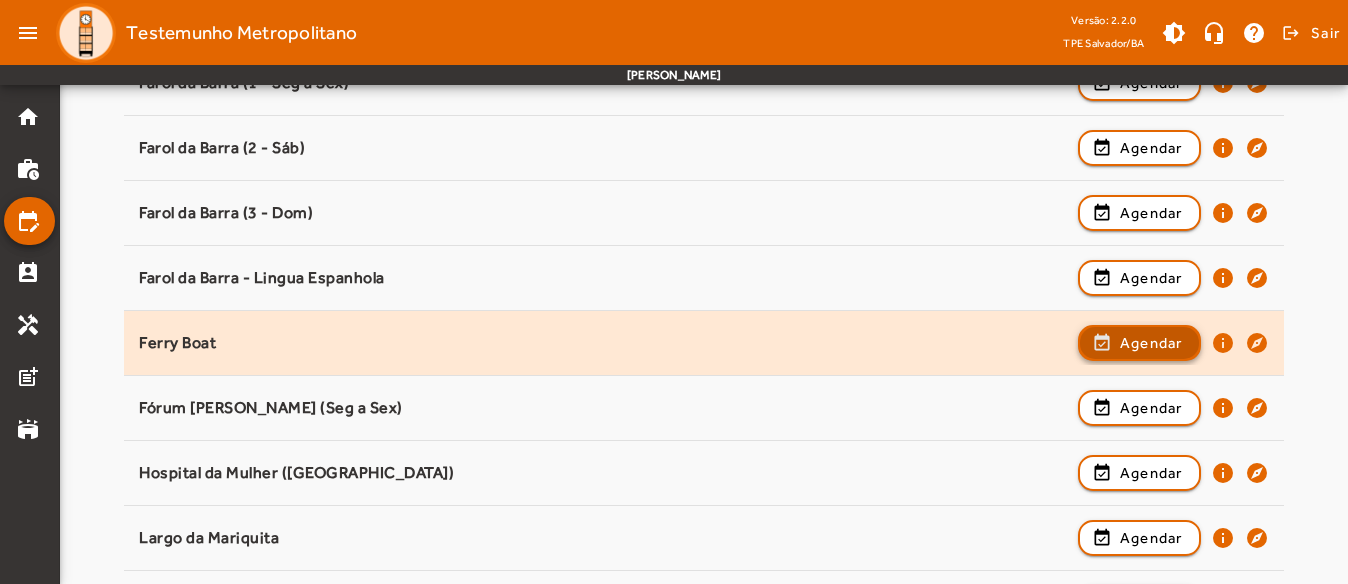 click on "Agendar" 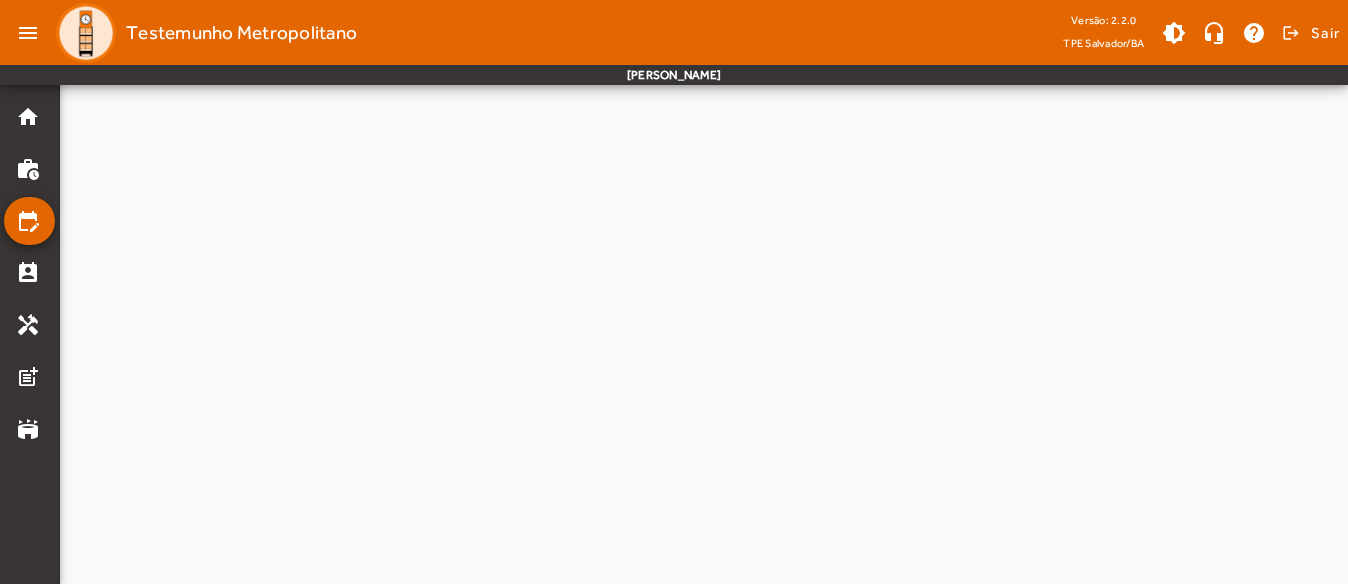 scroll, scrollTop: 0, scrollLeft: 0, axis: both 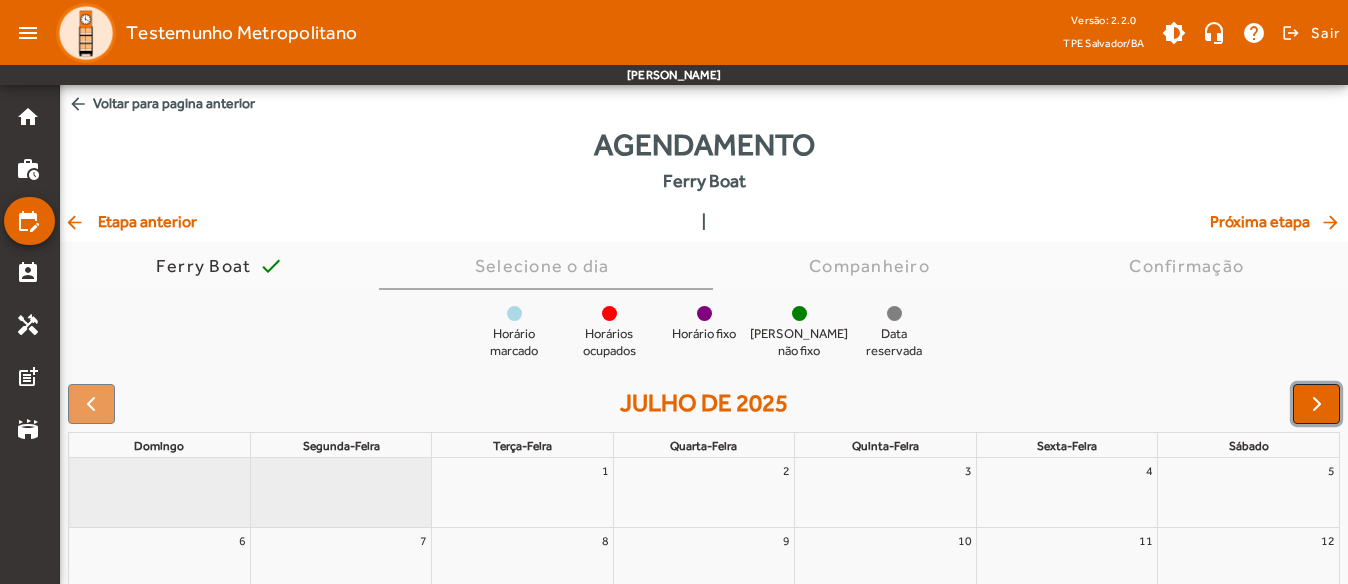 click at bounding box center (1317, 404) 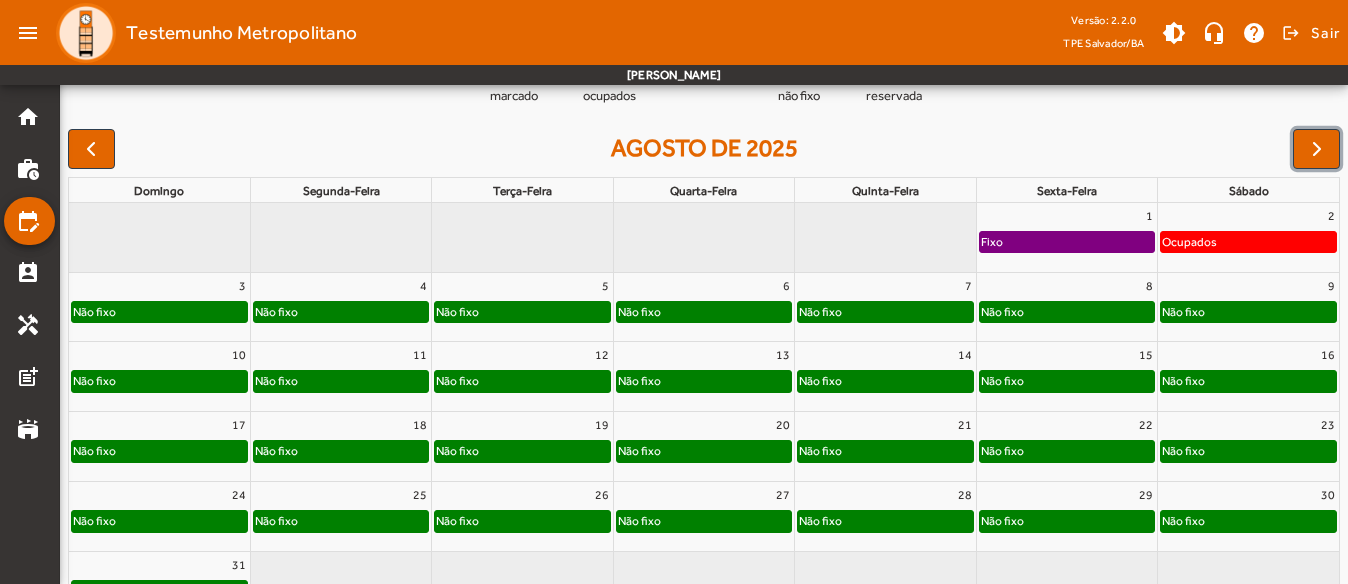 scroll, scrollTop: 300, scrollLeft: 0, axis: vertical 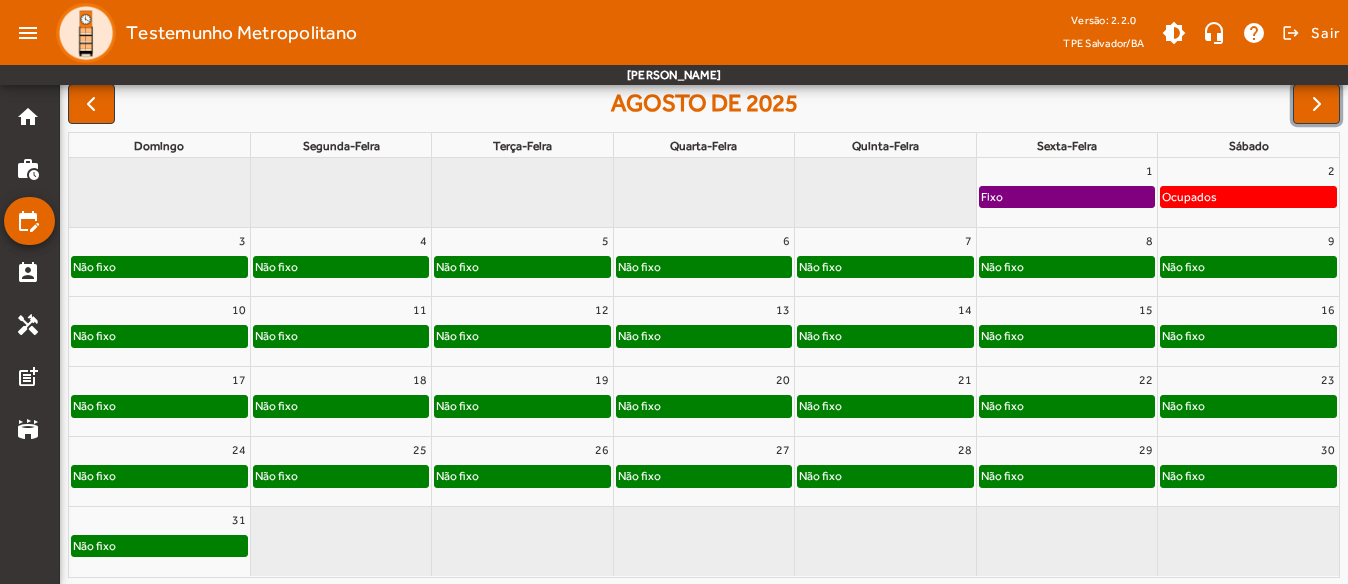click on "30" at bounding box center [1248, 450] 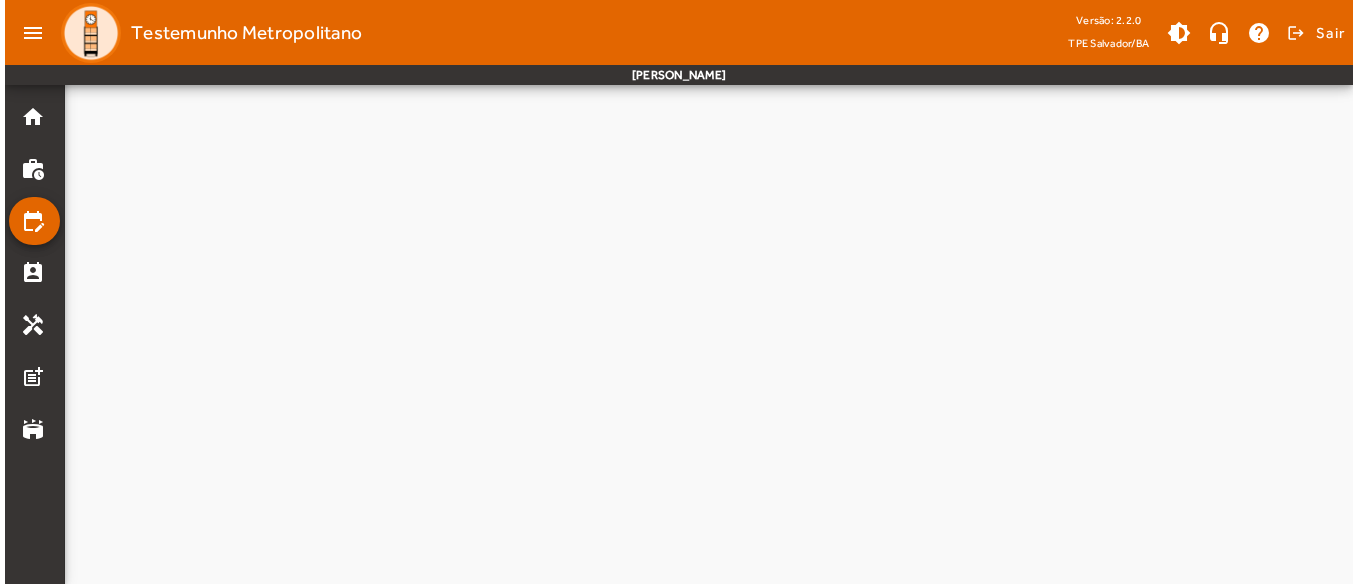 scroll, scrollTop: 0, scrollLeft: 0, axis: both 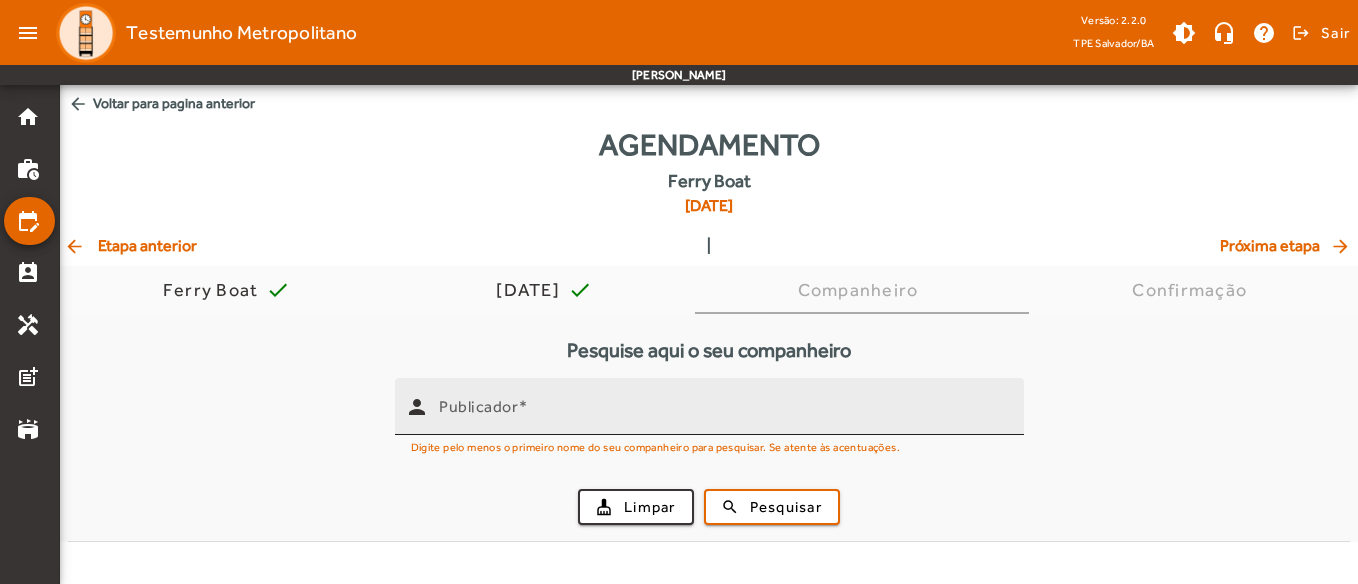 click on "Publicador" at bounding box center [478, 406] 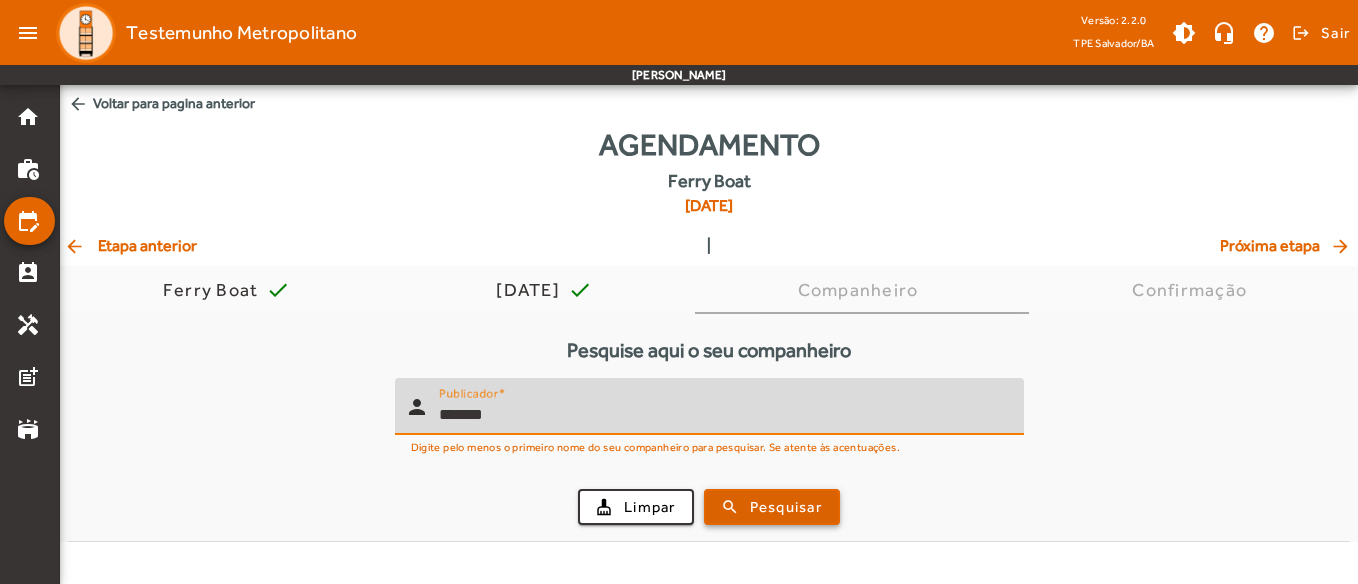 type on "*******" 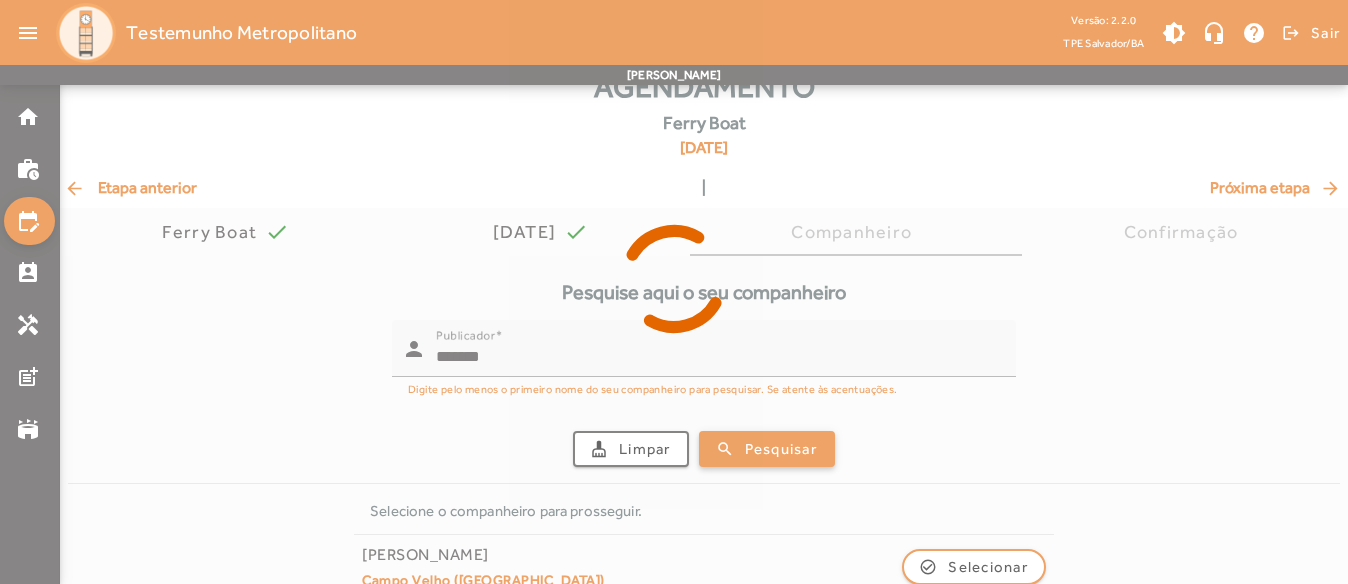 scroll, scrollTop: 89, scrollLeft: 0, axis: vertical 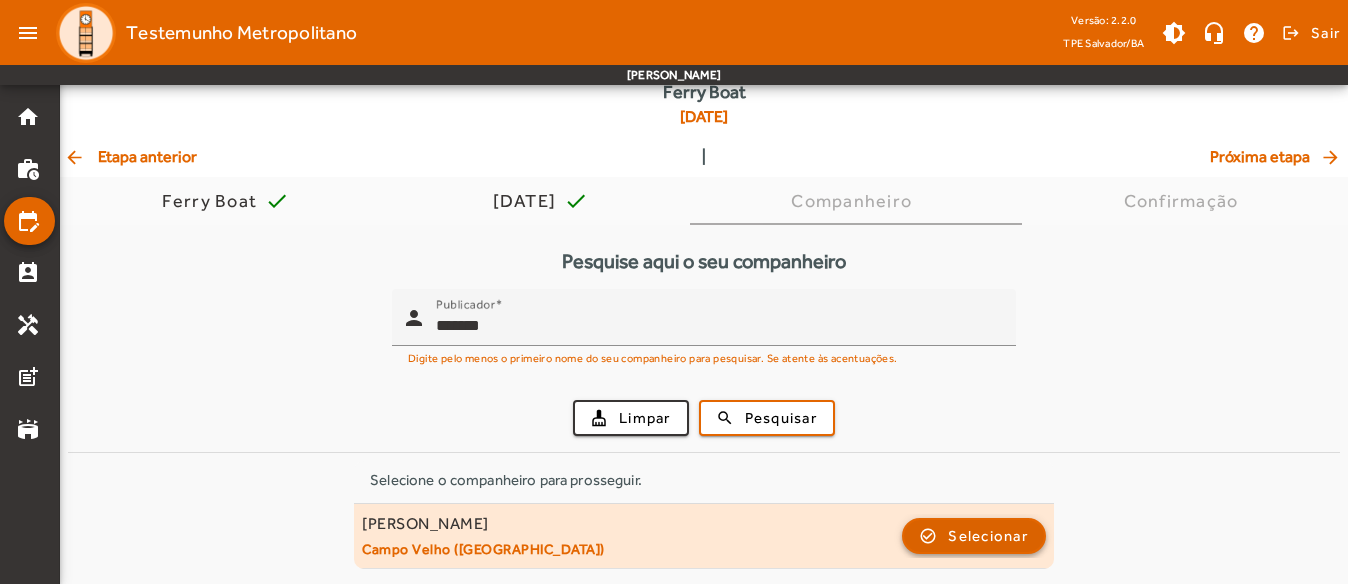drag, startPoint x: 1046, startPoint y: 527, endPoint x: 1032, endPoint y: 529, distance: 14.142136 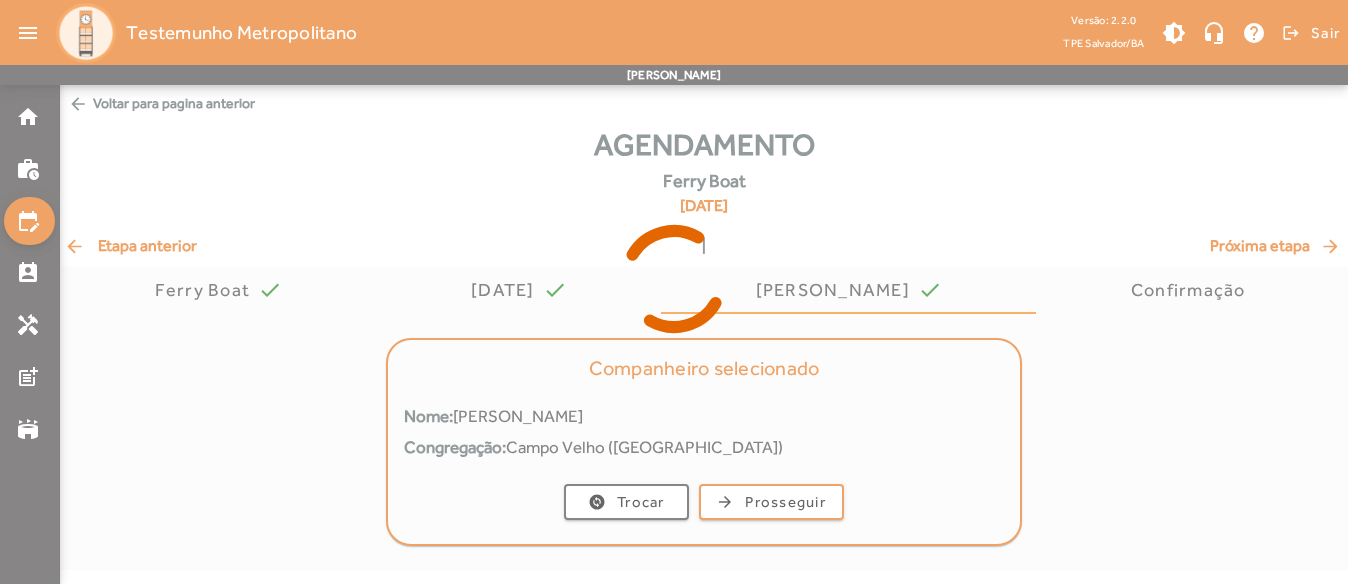 scroll, scrollTop: 0, scrollLeft: 0, axis: both 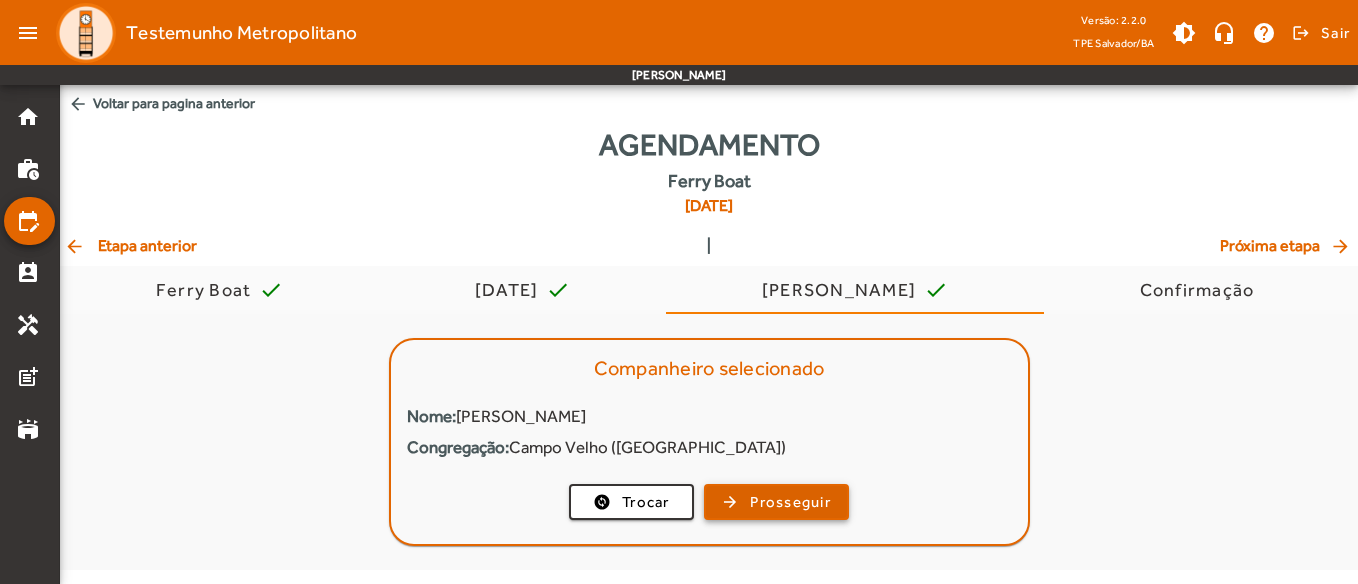 click on "Prosseguir" 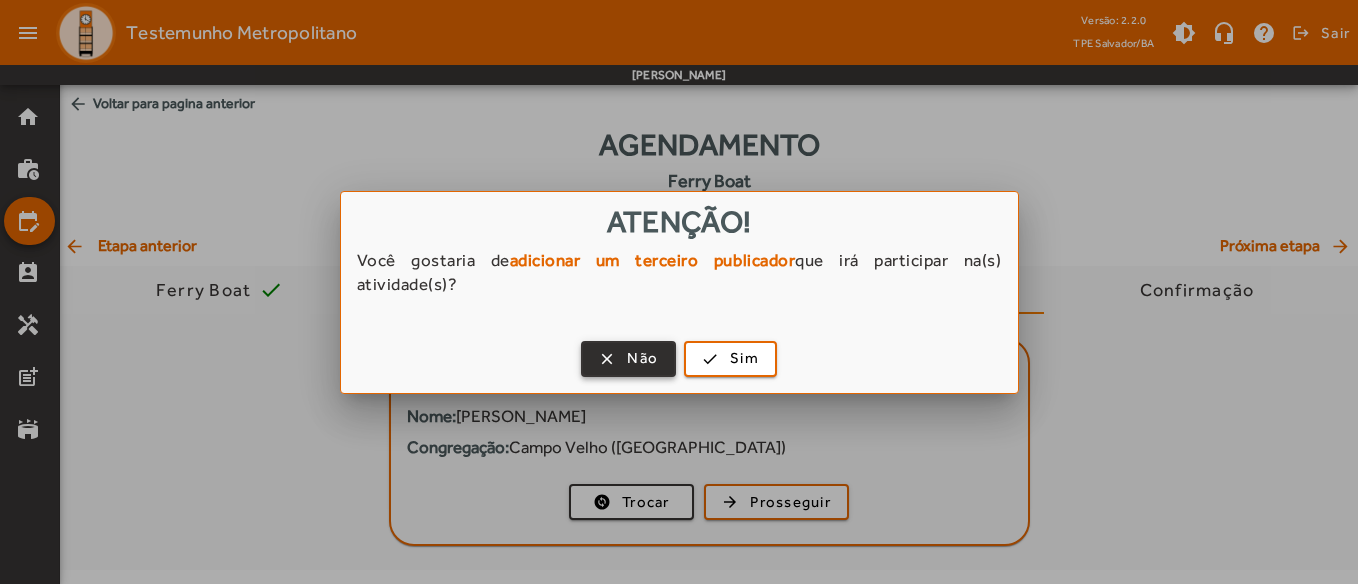 click on "Não" at bounding box center [642, 358] 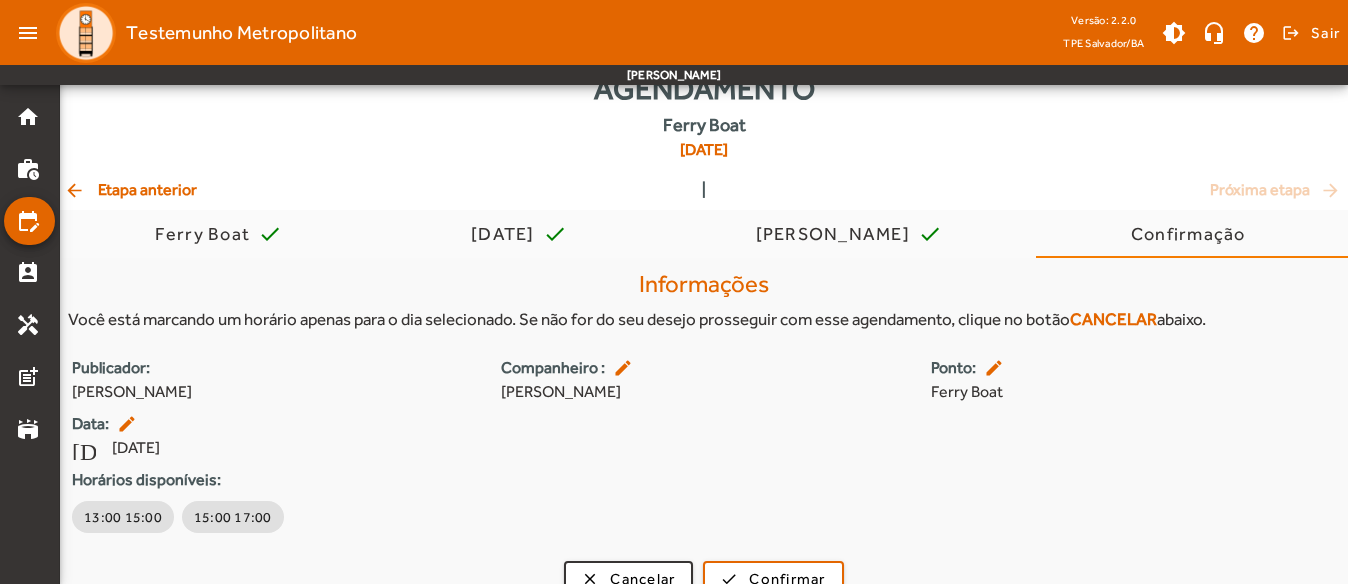 scroll, scrollTop: 85, scrollLeft: 0, axis: vertical 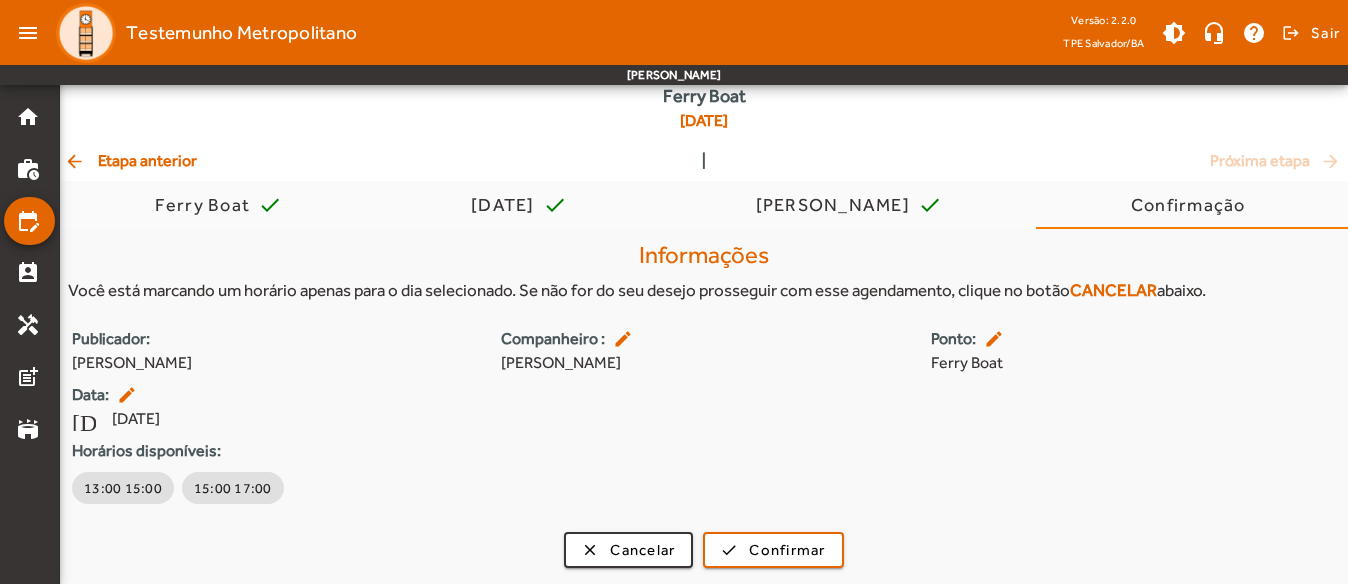 click on "Ferry Boat" at bounding box center [1080, 363] 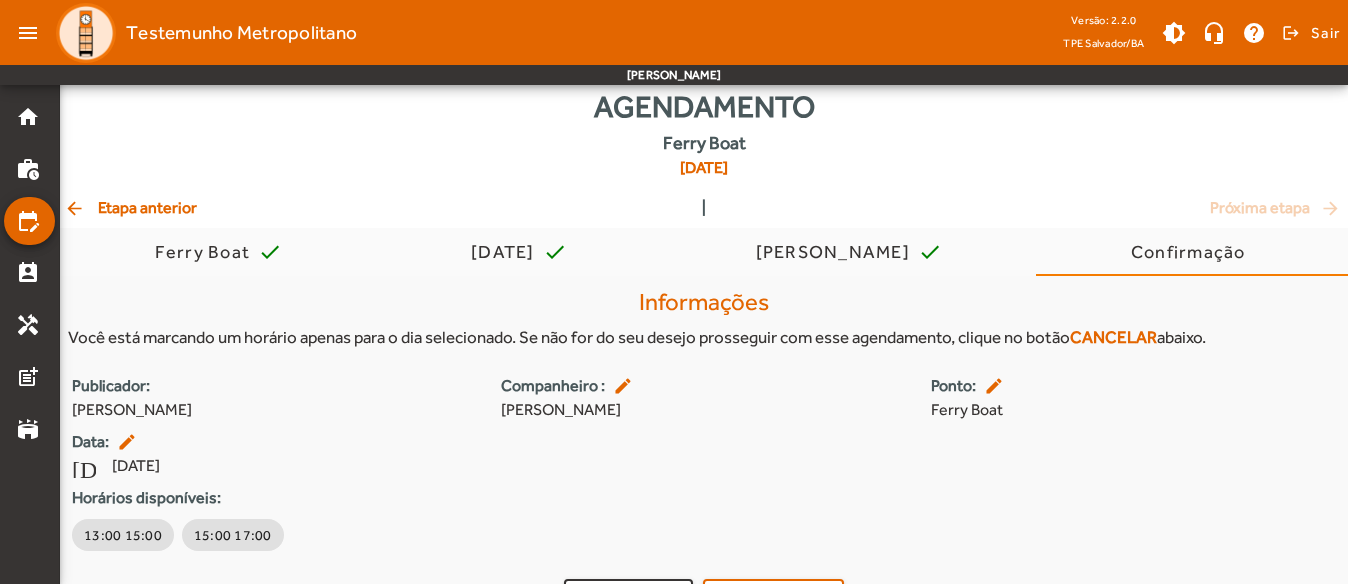 scroll, scrollTop: 0, scrollLeft: 0, axis: both 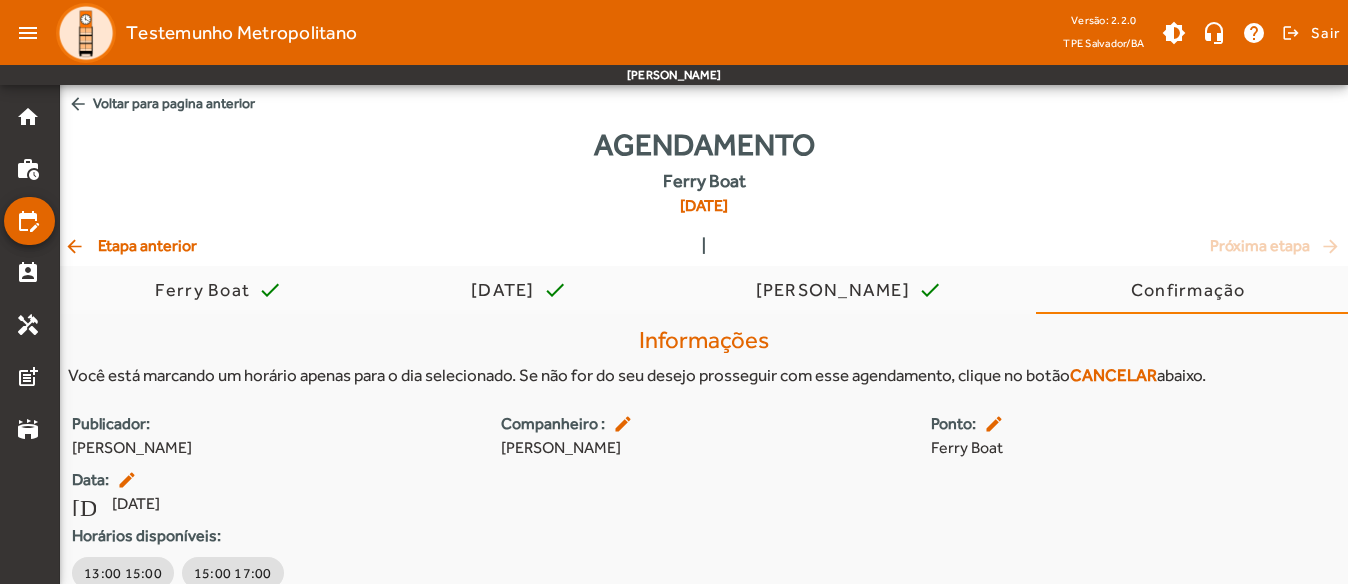 click on "arrow_back  Etapa anterior" 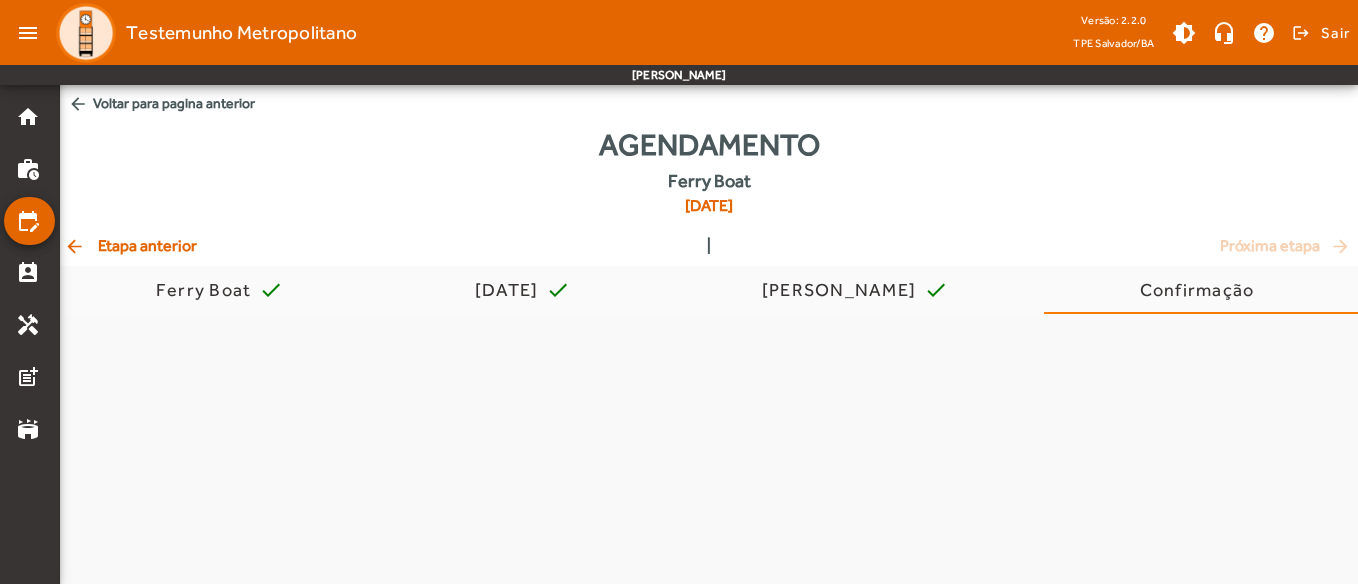 click on "arrow_back  Etapa anterior" 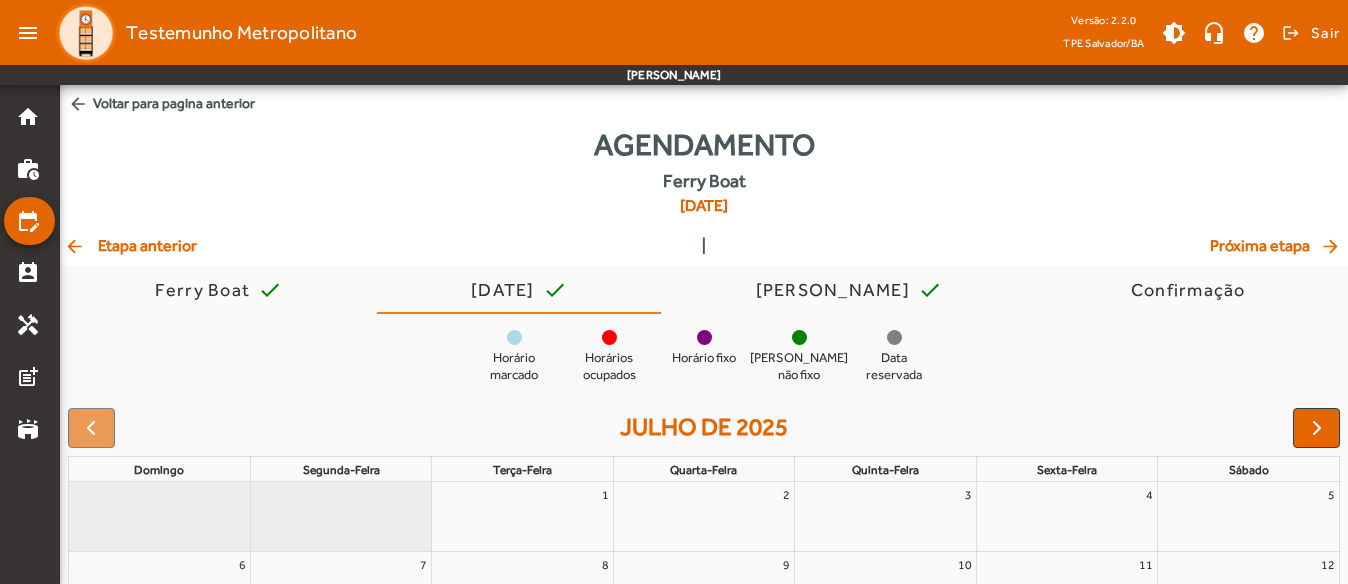click on "arrow_back  Etapa anterior" 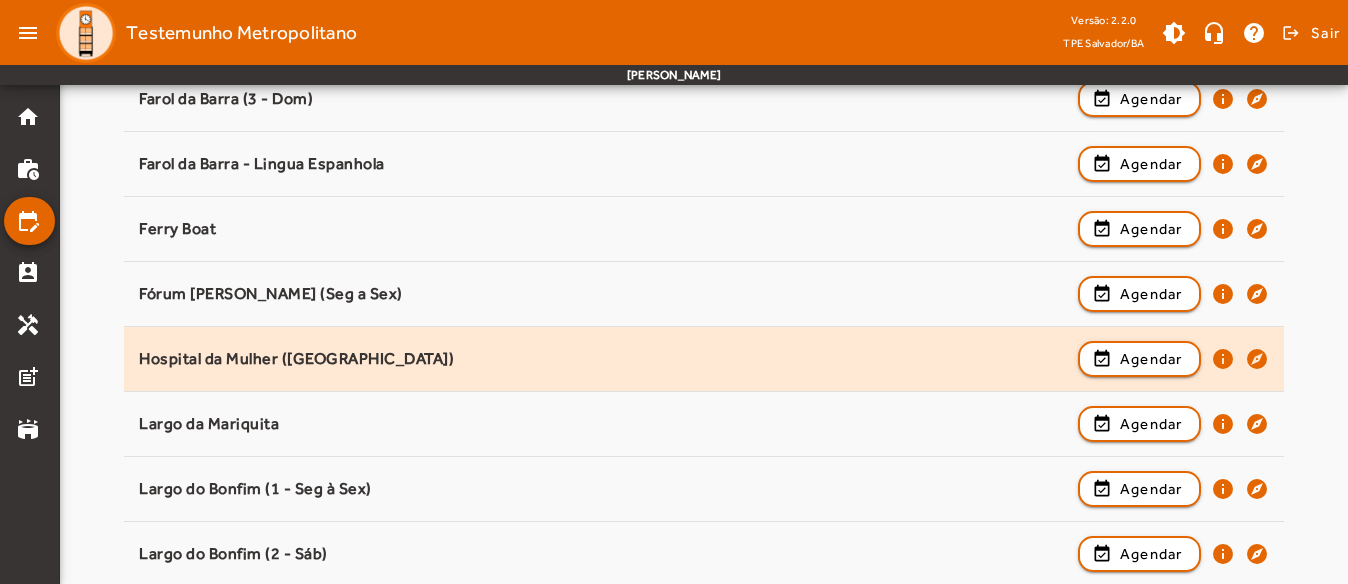 scroll, scrollTop: 1200, scrollLeft: 0, axis: vertical 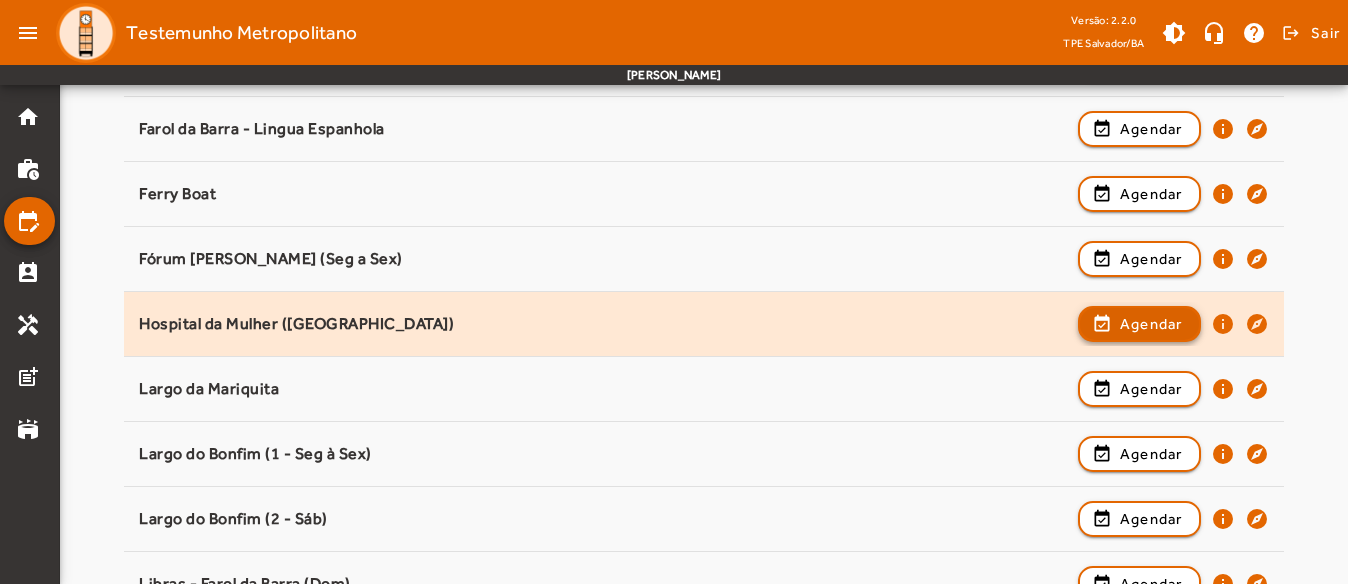 click at bounding box center (1139, 389) 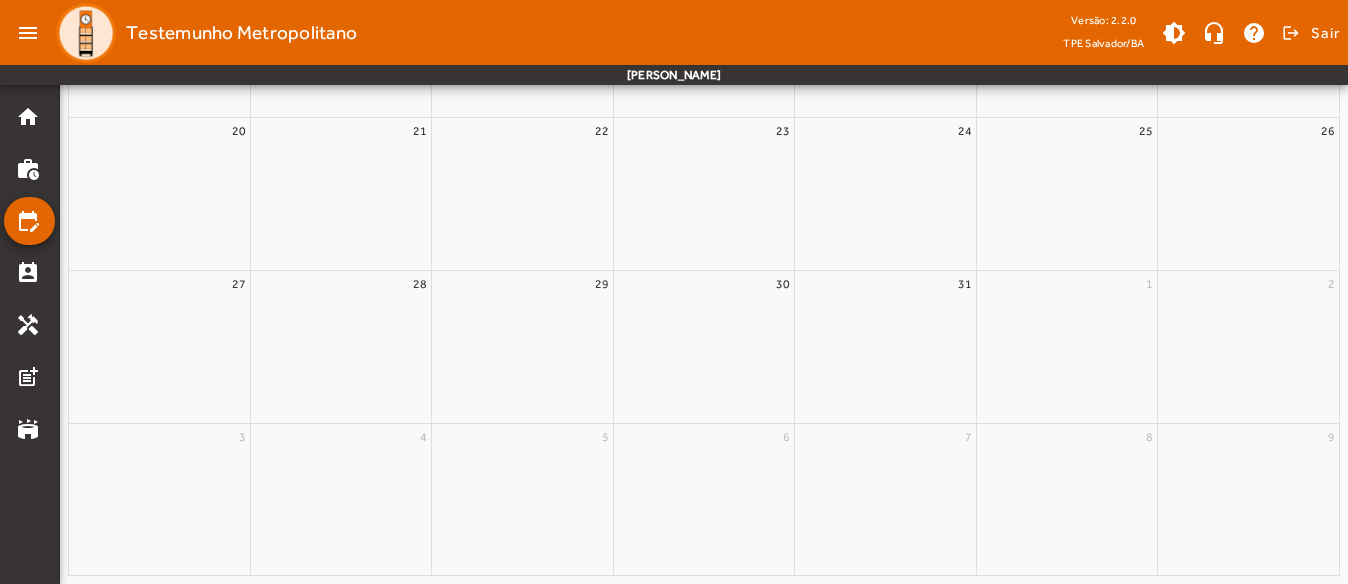 scroll, scrollTop: 0, scrollLeft: 0, axis: both 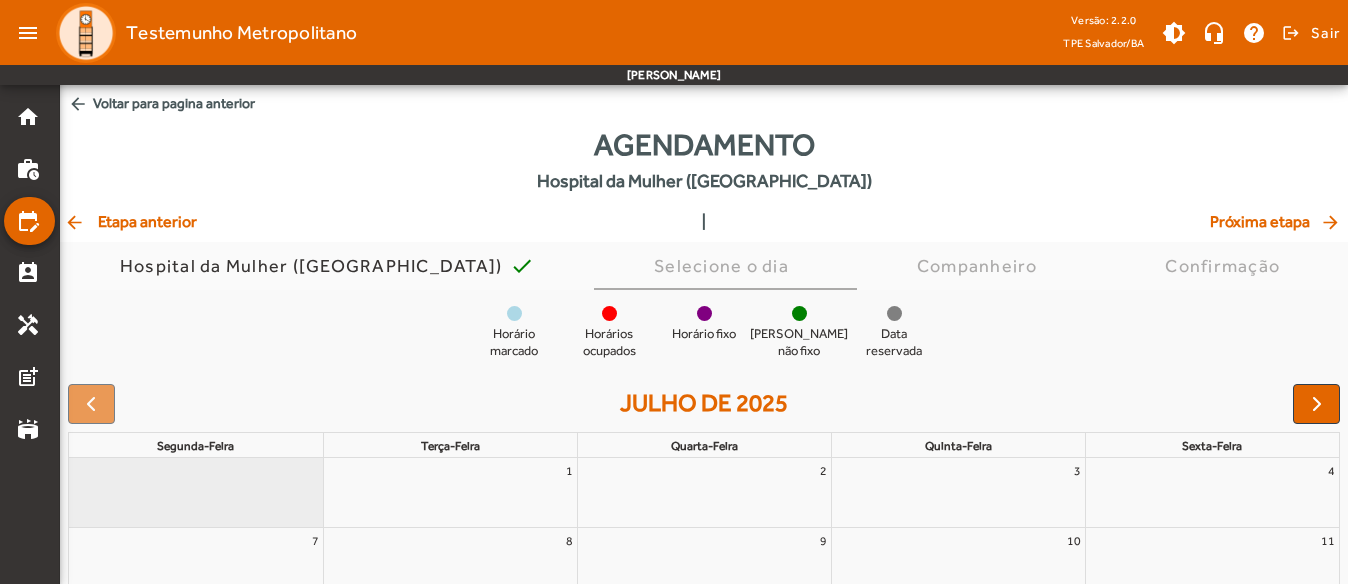 click on "[GEOGRAPHIC_DATA] ([GEOGRAPHIC_DATA])" 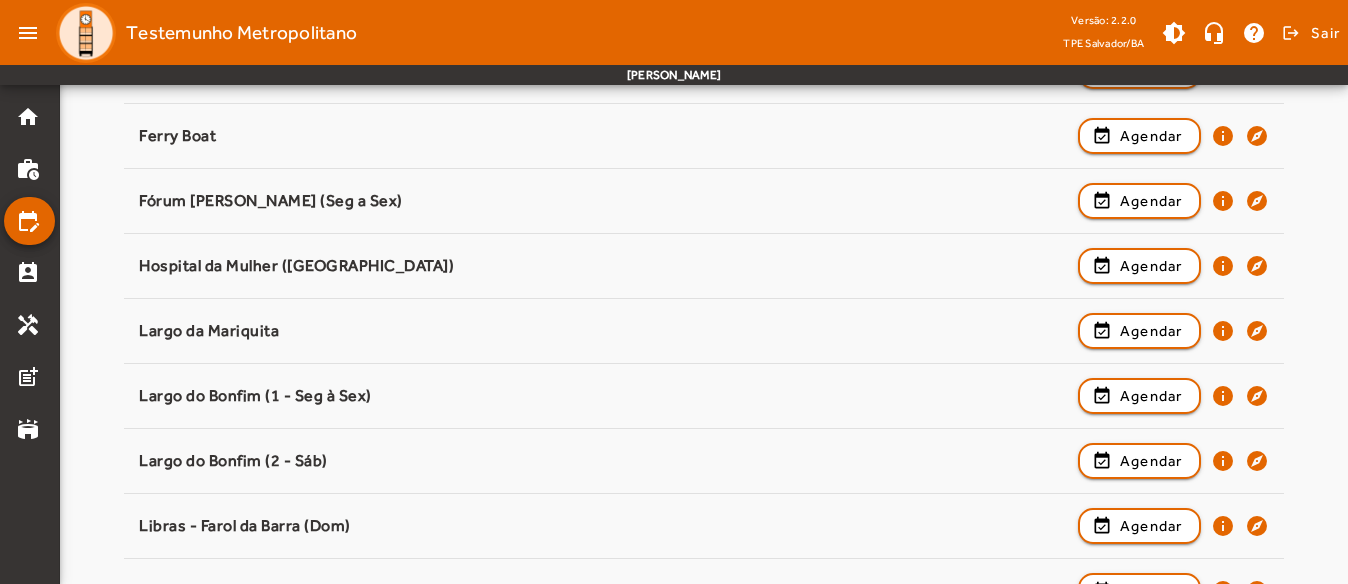 scroll, scrollTop: 1200, scrollLeft: 0, axis: vertical 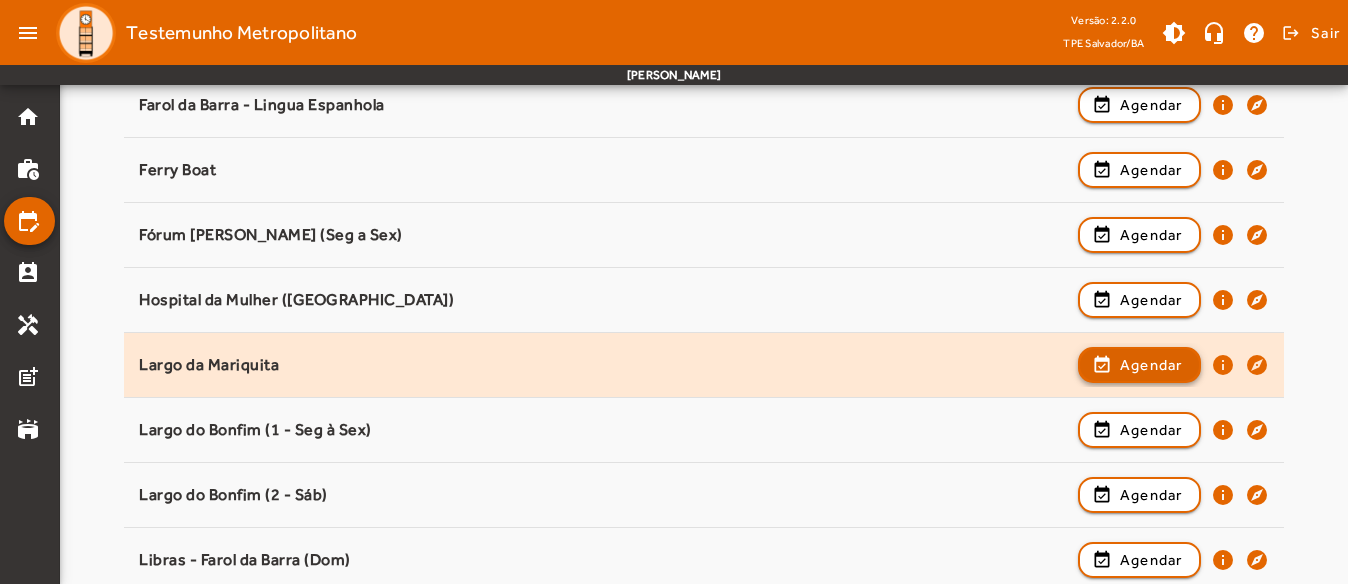 click on "event_available   Agendar   info  explore" at bounding box center (1173, 430) 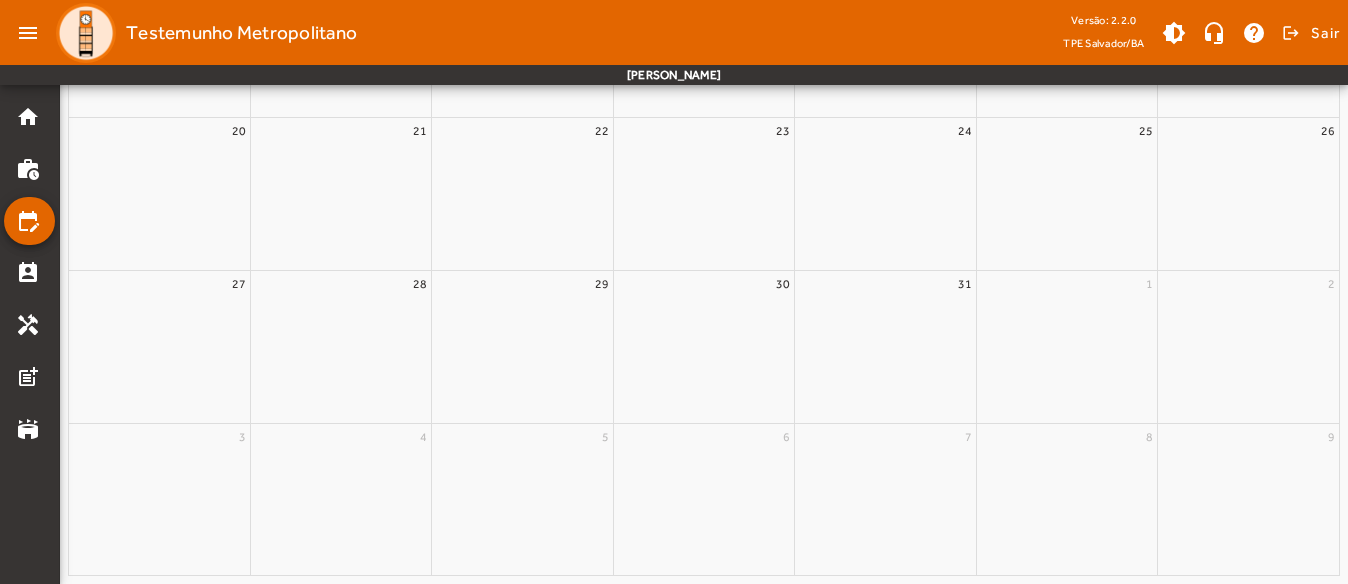 scroll, scrollTop: 0, scrollLeft: 0, axis: both 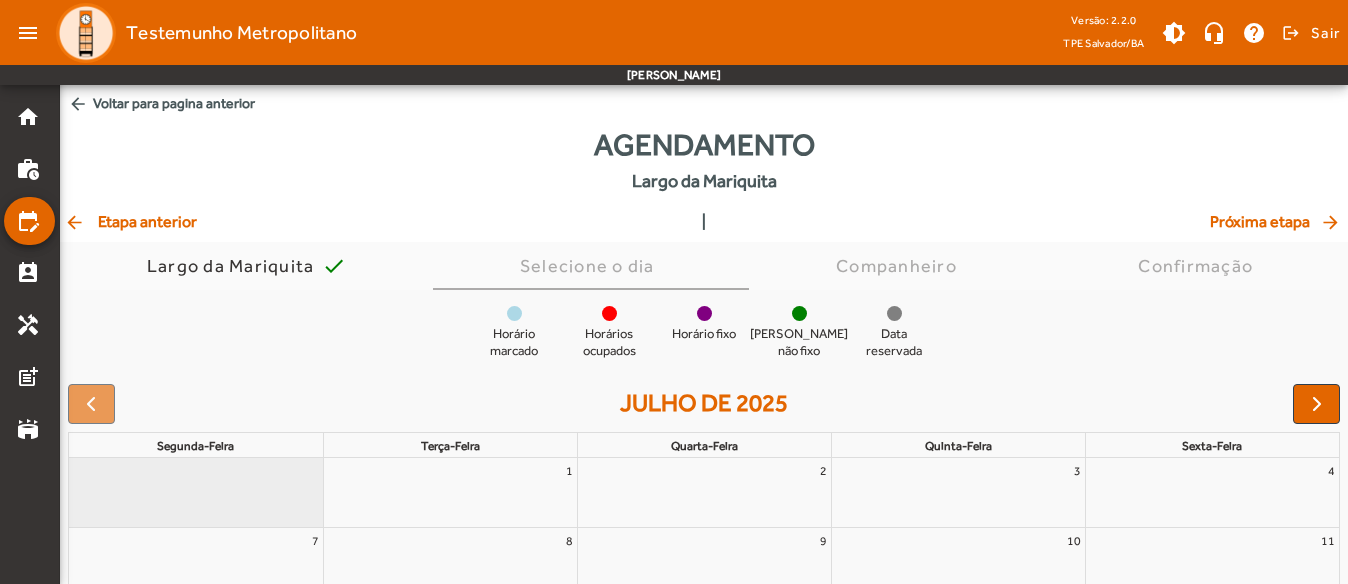 click on "arrow_back  Etapa anterior" 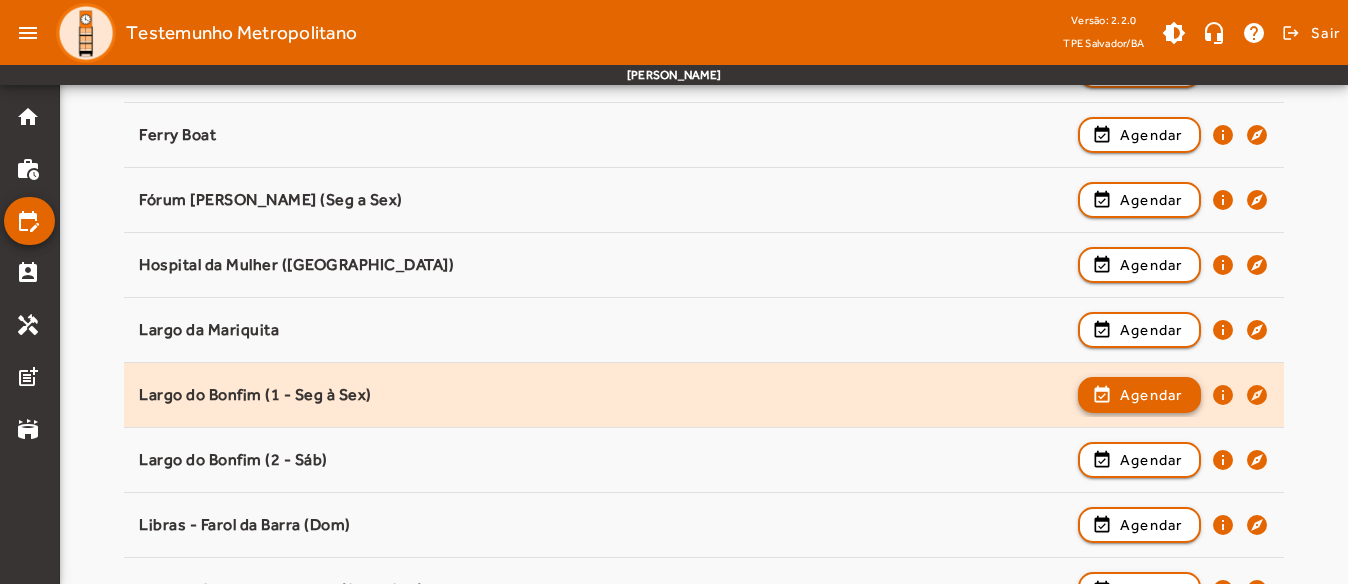 click on "Pesquisar ponto  Selecione um ponto para prosseguir.   Arena Fonte Nova / Dique (Seg a Sex)   event_available   Agendar   info  explore  CICAN (Seg a Sex)   event_available   Agendar   info  explore  [GEOGRAPHIC_DATA] (1 - Seg à Sex)   event_available   Agendar   info  explore  [GEOGRAPHIC_DATA] I (2 - Sáb)    event_available   Agendar   info  explore  [GEOGRAPHIC_DATA] (3 - Dom)    event_available   Agendar   info  explore  [GEOGRAPHIC_DATA] (1 - Seg à Sex)    event_available   Agendar   info  explore  [GEOGRAPHIC_DATA] (2 - Sáb)    event_available   Agendar   info  explore  [GEOGRAPHIC_DATA] (3 - Dom)    event_available   Agendar   info  explore  Elevador Lacerda (1 - Seg à Sex)   event_available   Agendar   info  explore  Elevador Lacerda (2 - Sáb)   event_available   Agendar   info  explore  [GEOGRAPHIC_DATA] (1 - Seg à Sex)    event_available   Agendar   info  explore  [GEOGRAPHIC_DATA] (2 - Sáb)    event_available   Agendar   info  explore  [GEOGRAPHIC_DATA] (3 - Dom)    event_available   Agendar   info  explore  info" at bounding box center (703, 391) 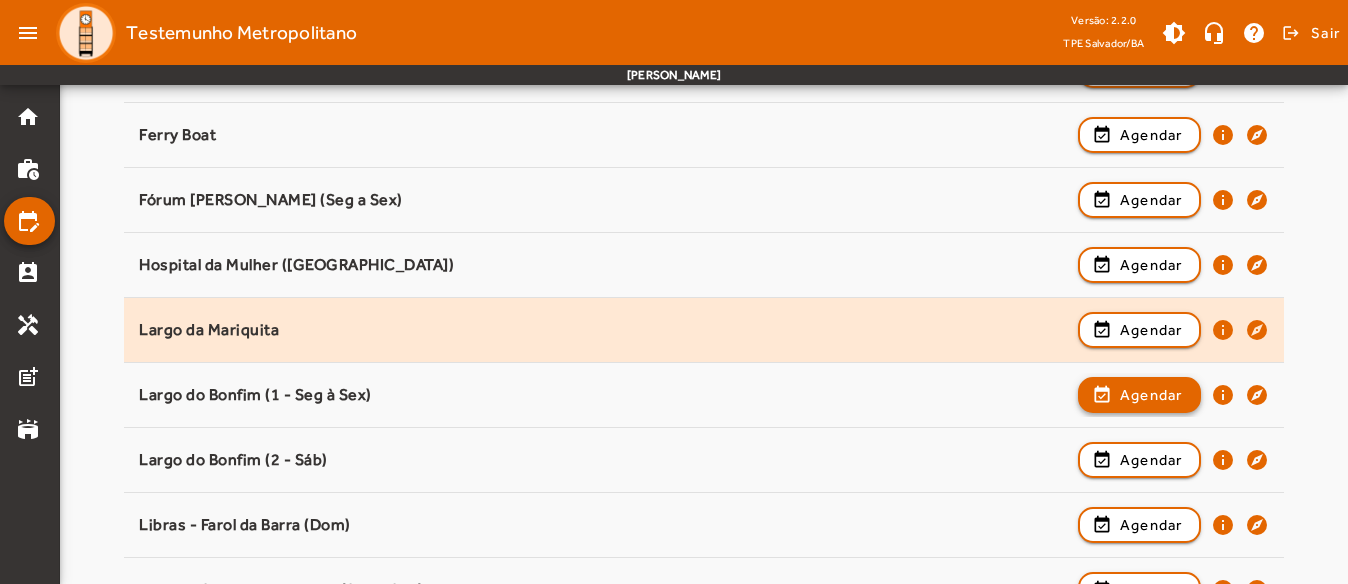 scroll, scrollTop: 1200, scrollLeft: 0, axis: vertical 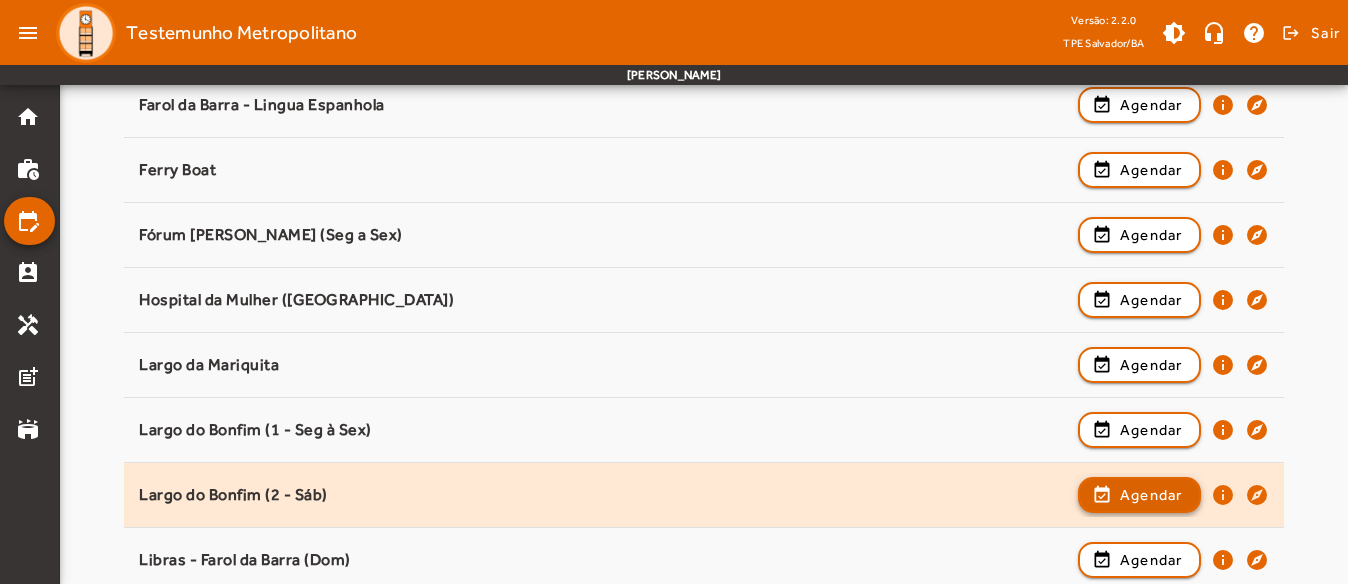 click on "Agendar" at bounding box center [1151, 560] 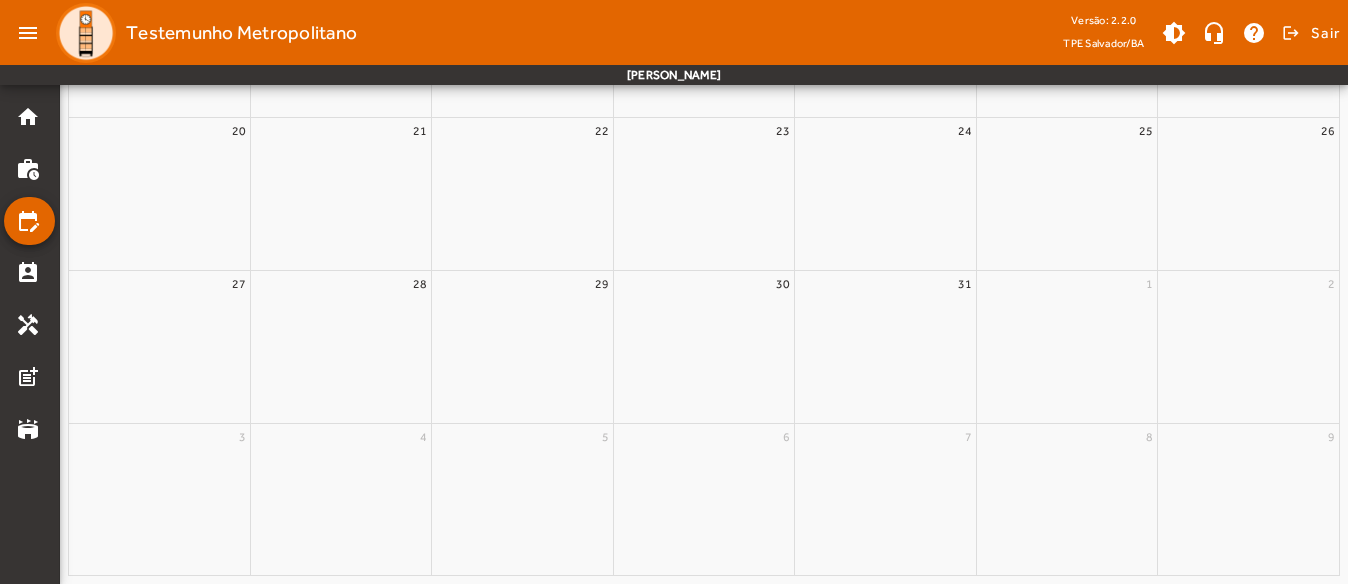 scroll, scrollTop: 0, scrollLeft: 0, axis: both 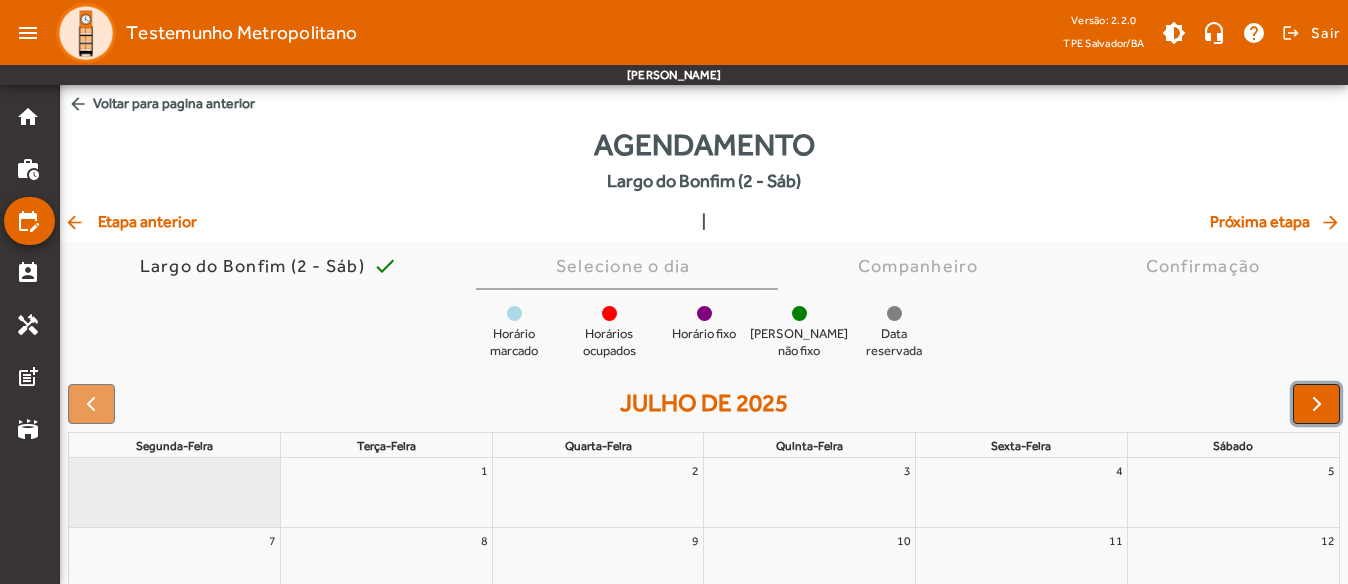 click at bounding box center [1317, 404] 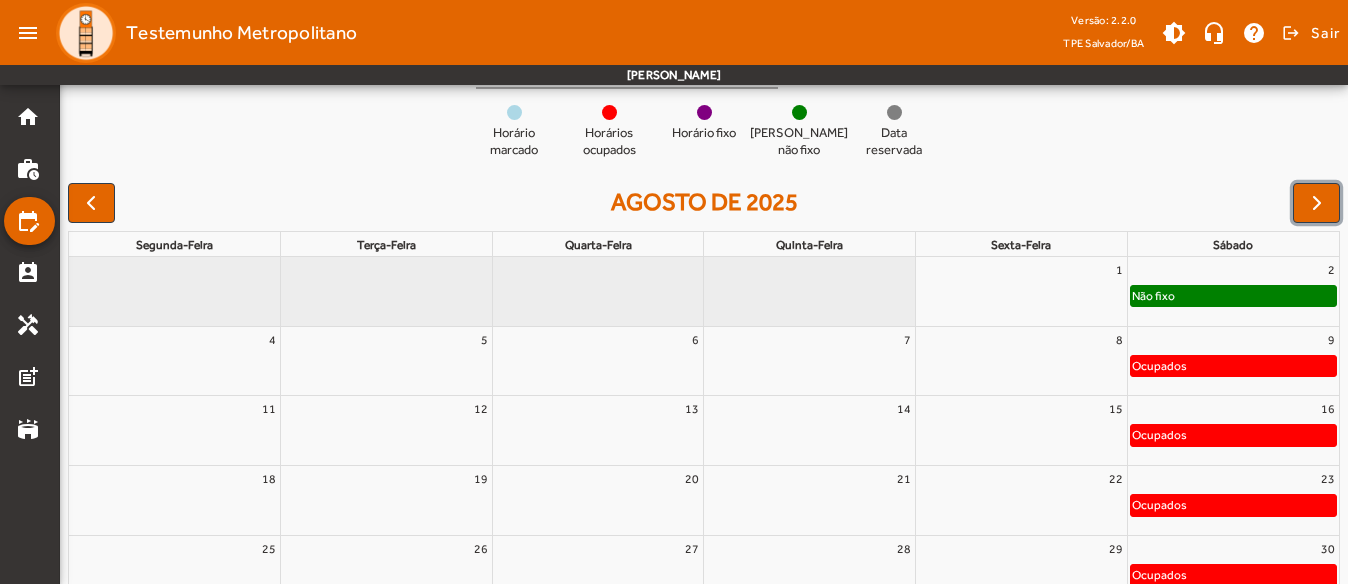 scroll, scrollTop: 200, scrollLeft: 0, axis: vertical 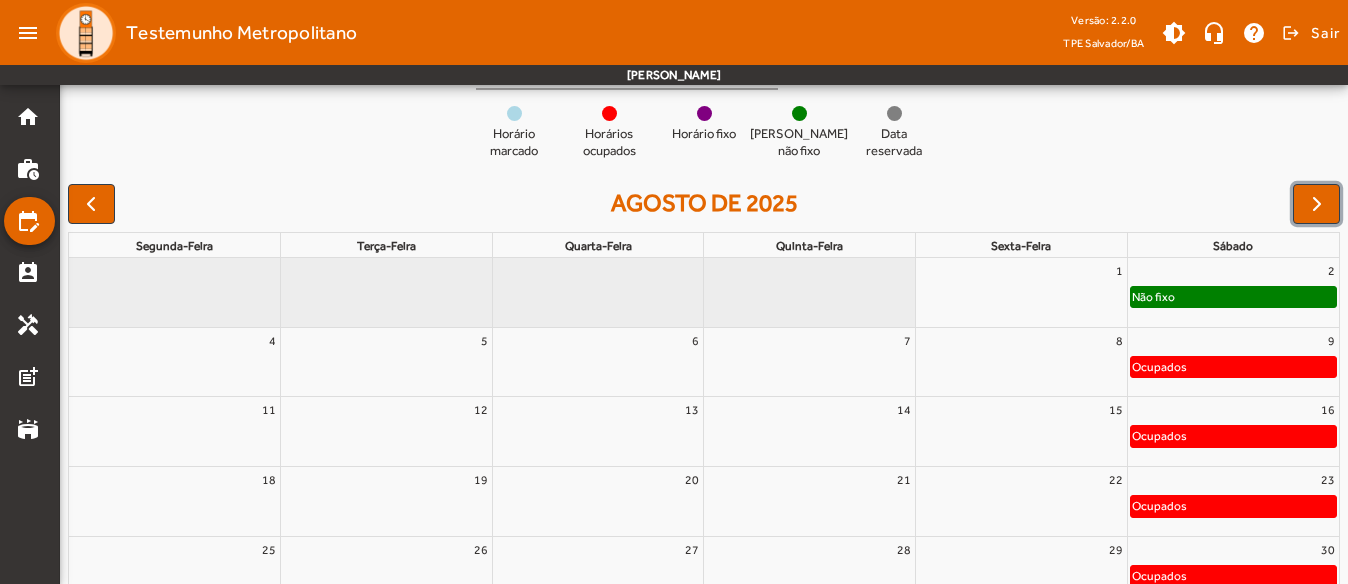 click on "2" at bounding box center [1233, 271] 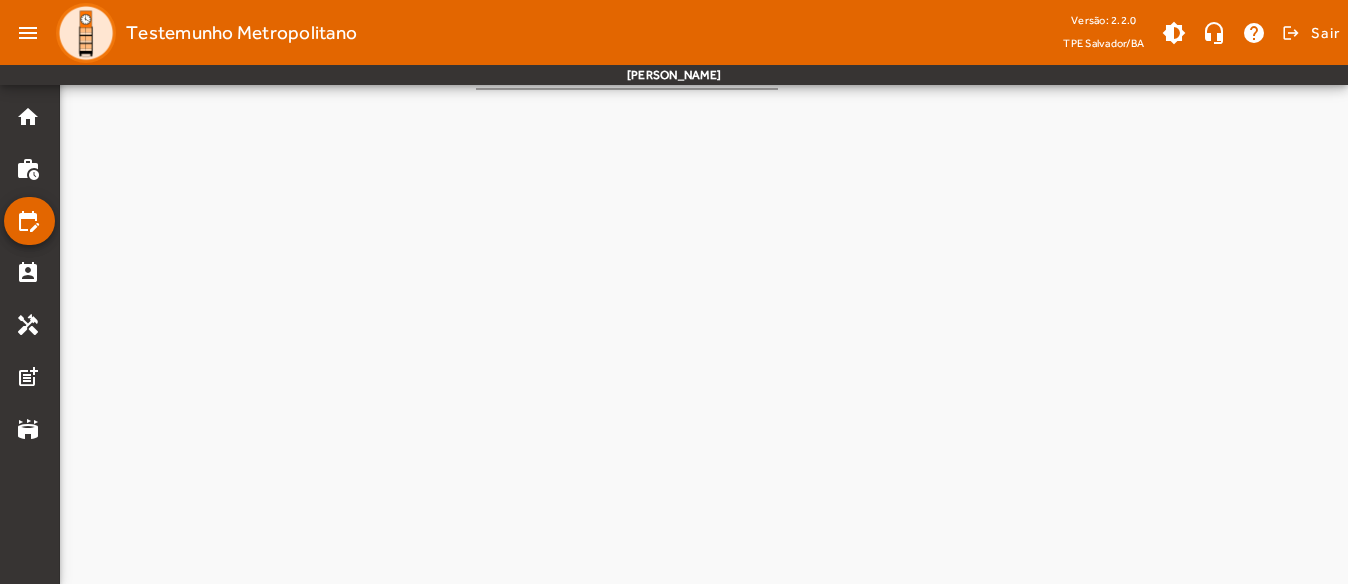 scroll, scrollTop: 0, scrollLeft: 0, axis: both 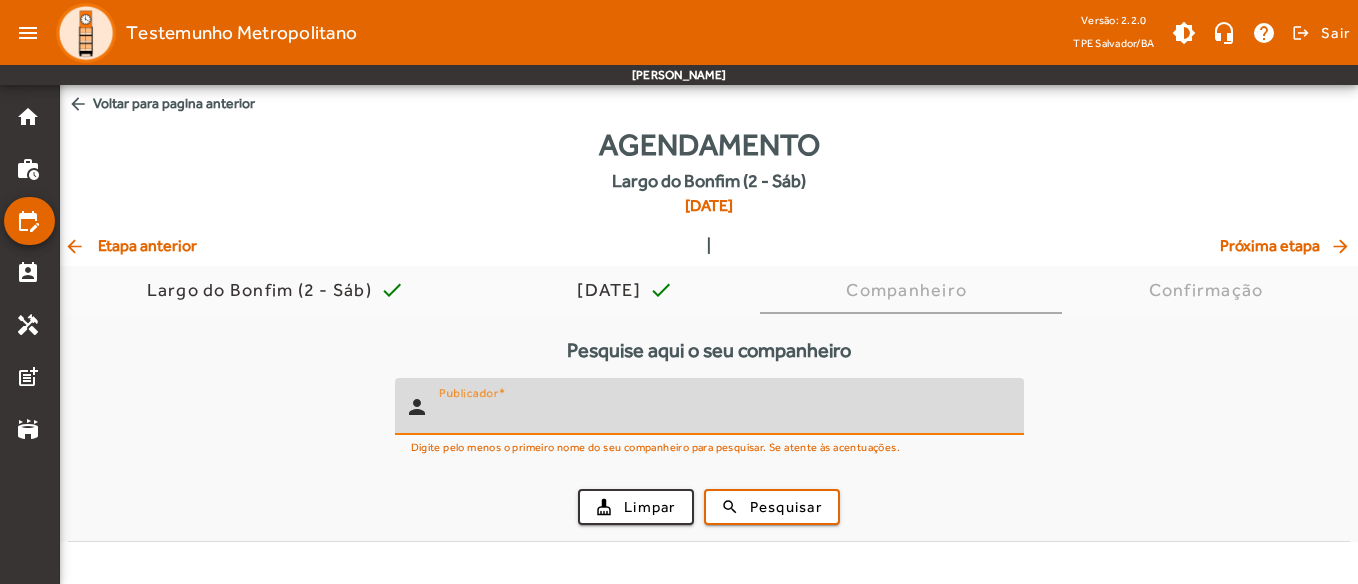 click on "Publicador" at bounding box center [723, 415] 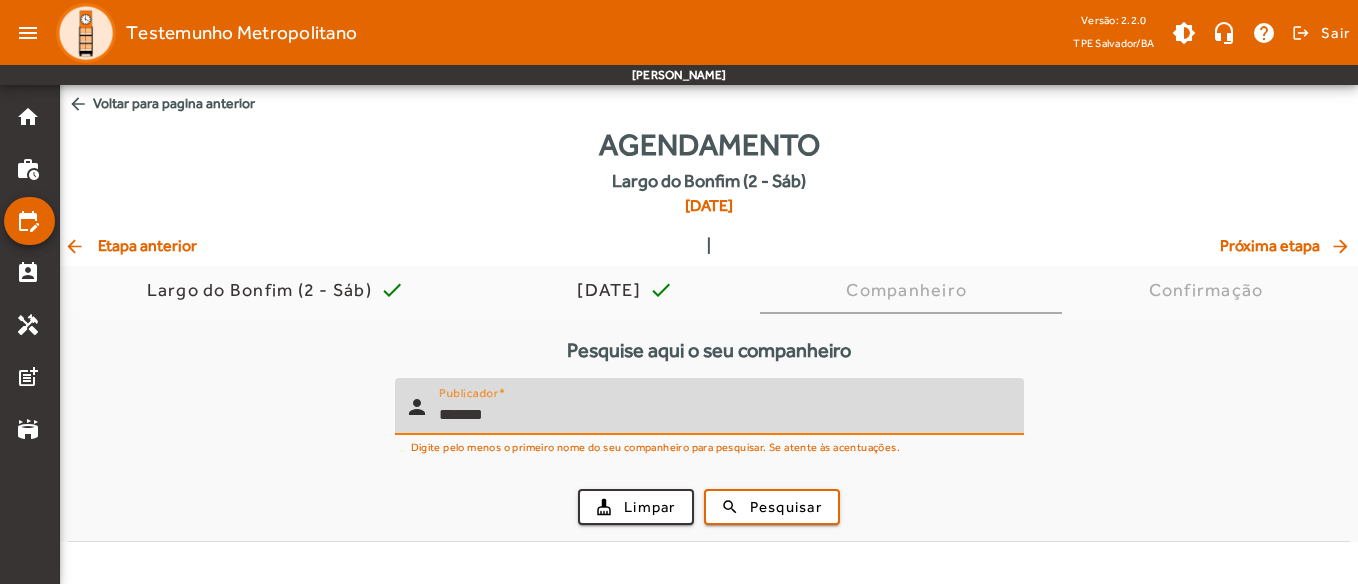 type on "*******" 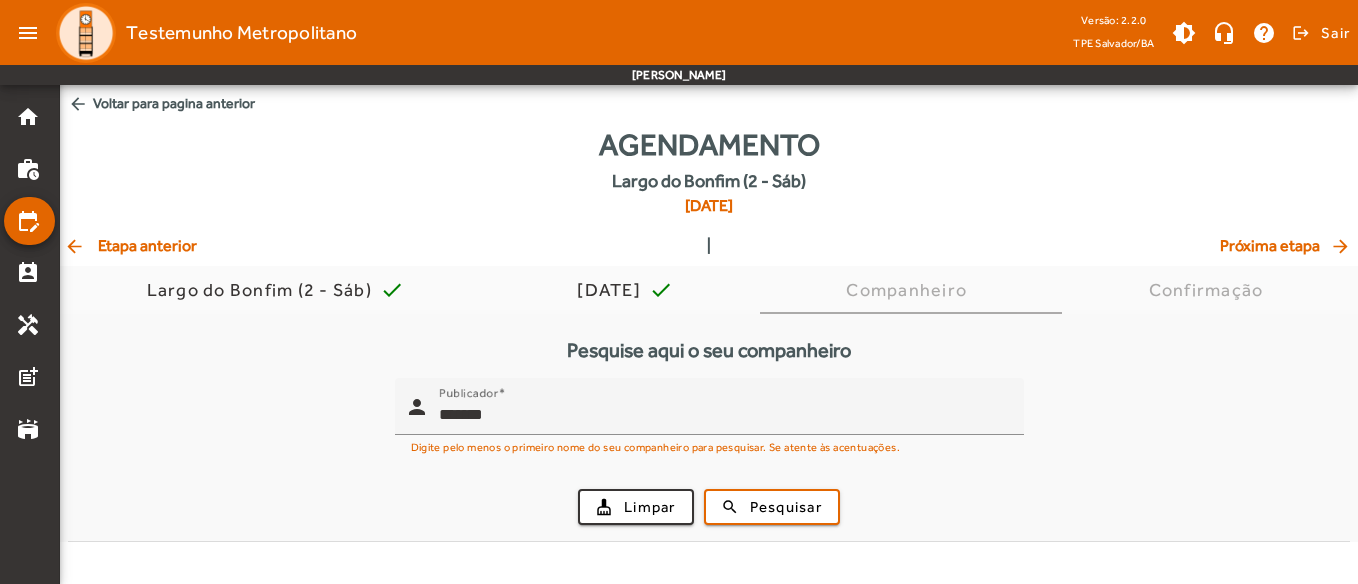 drag, startPoint x: 848, startPoint y: 501, endPoint x: 831, endPoint y: 503, distance: 17.117243 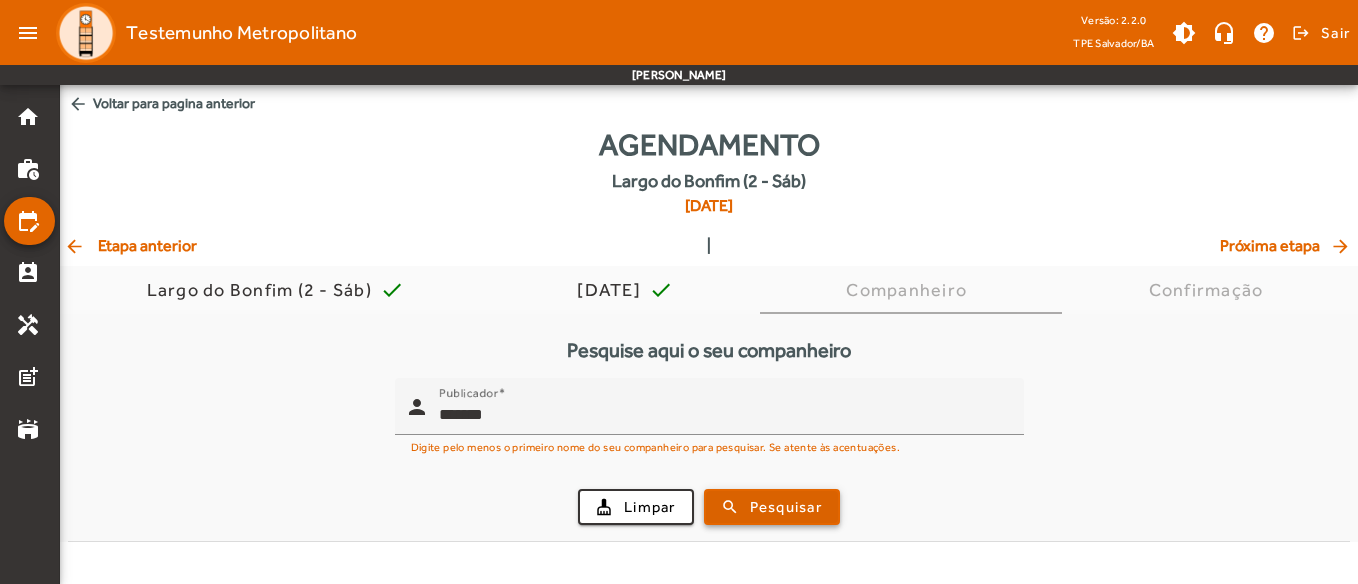 click at bounding box center (772, 507) 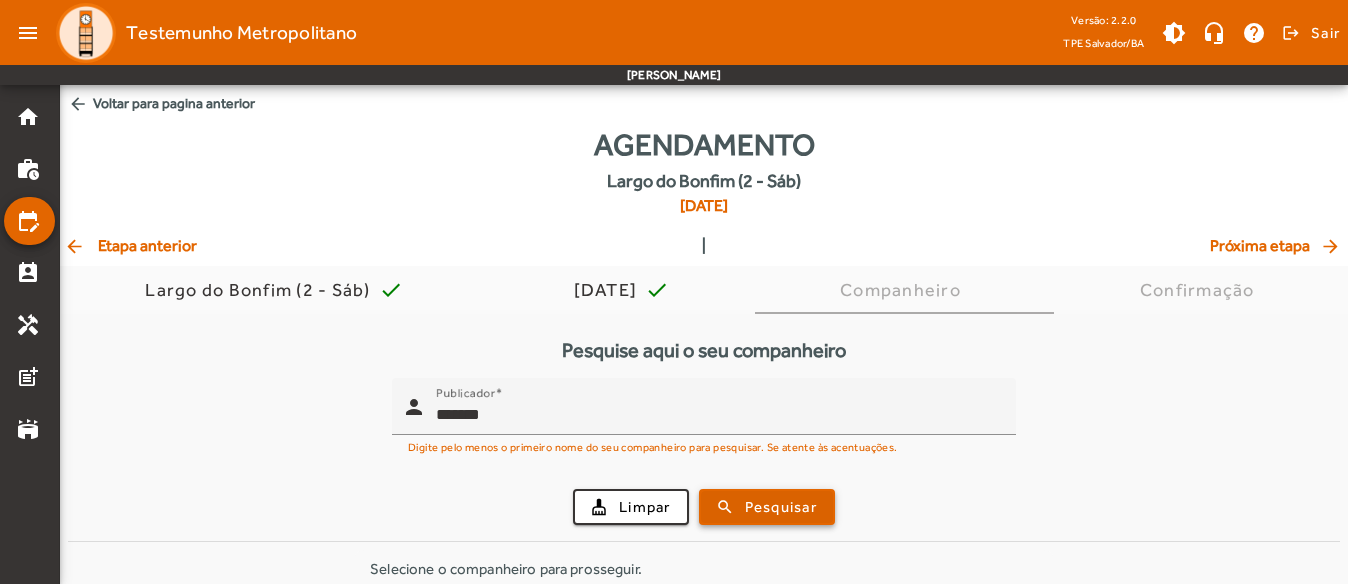 click on "Pesquisar" at bounding box center [781, 507] 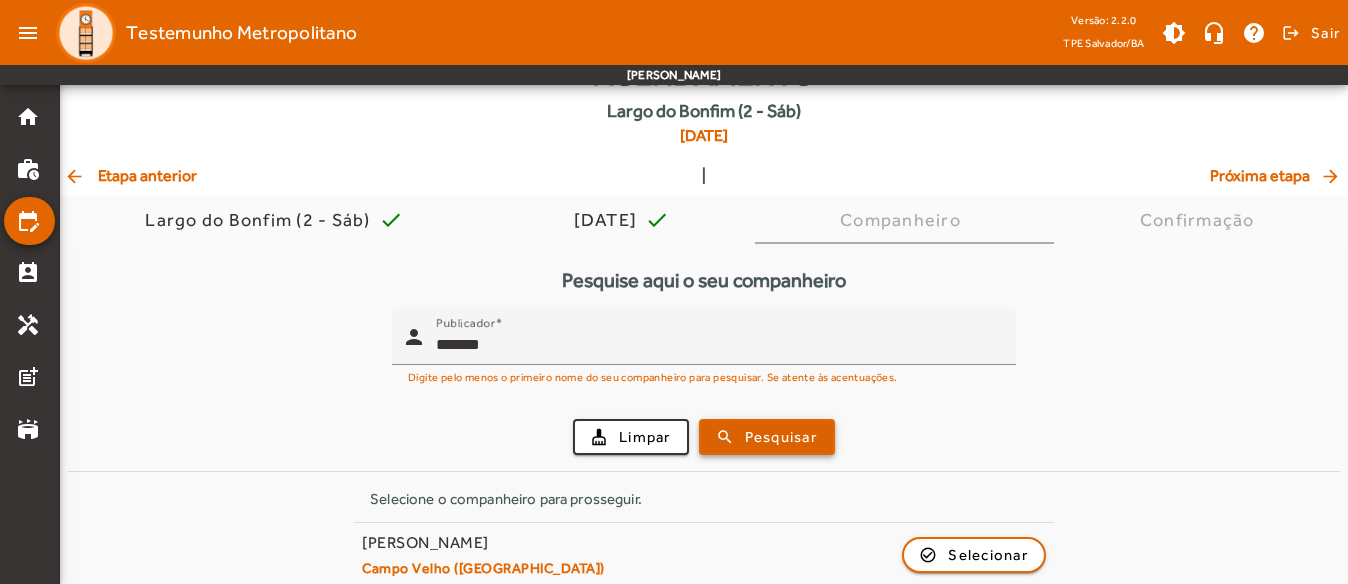 scroll, scrollTop: 89, scrollLeft: 0, axis: vertical 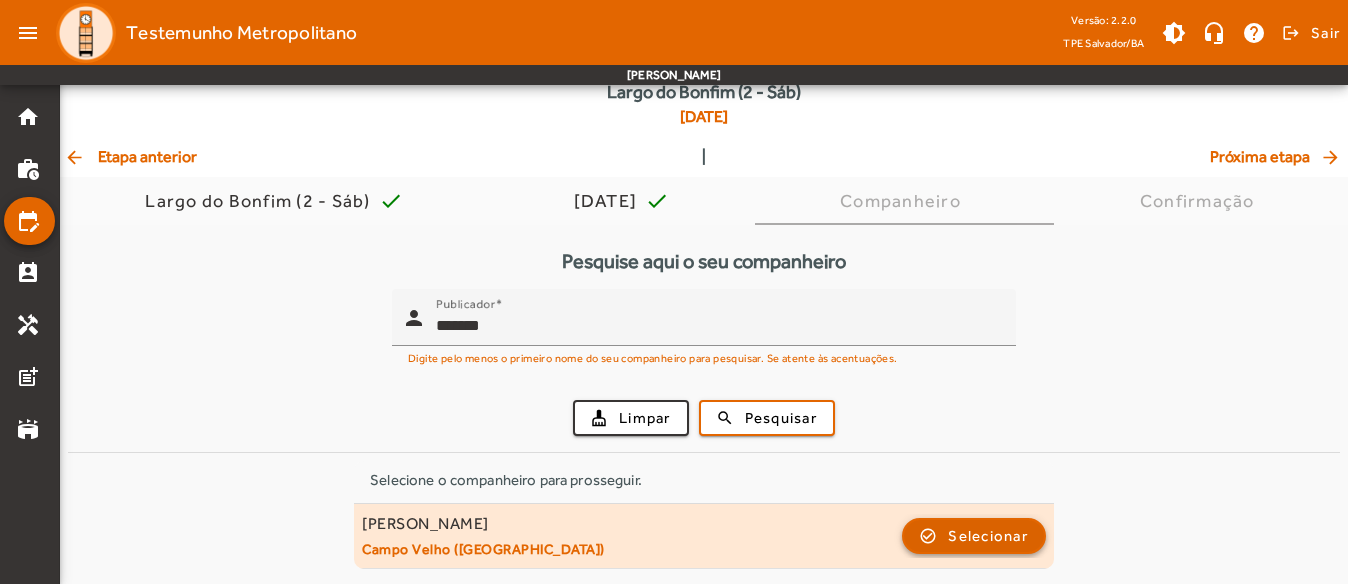 click 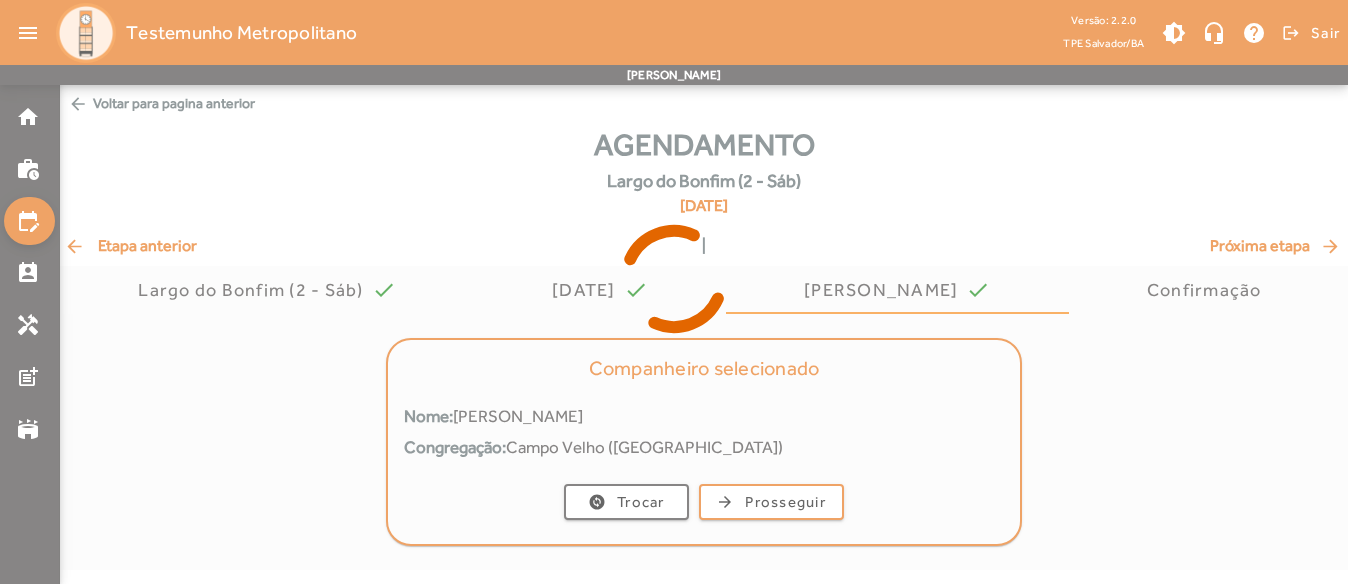 scroll, scrollTop: 0, scrollLeft: 0, axis: both 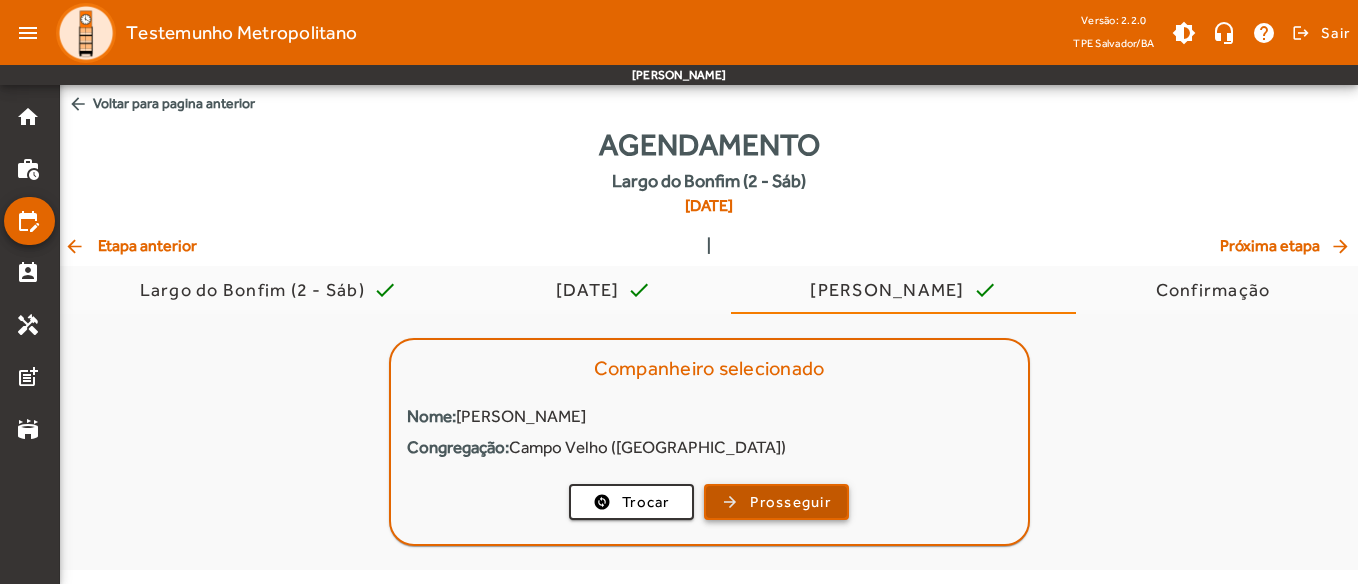 click on "Prosseguir" 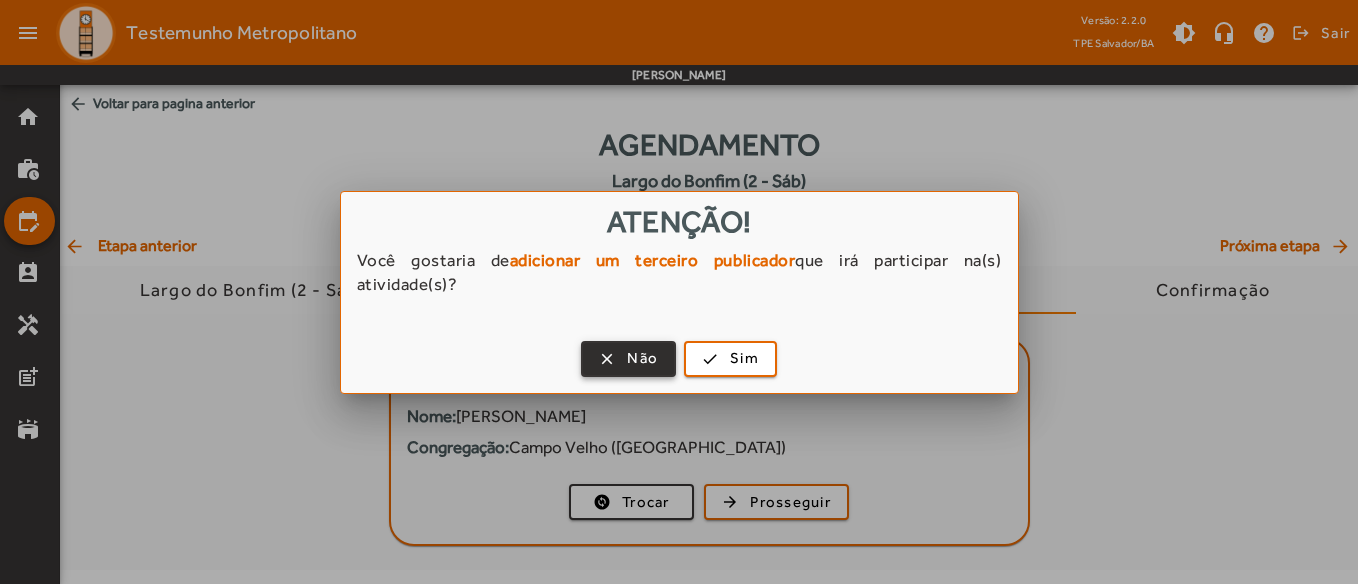 click at bounding box center [628, 359] 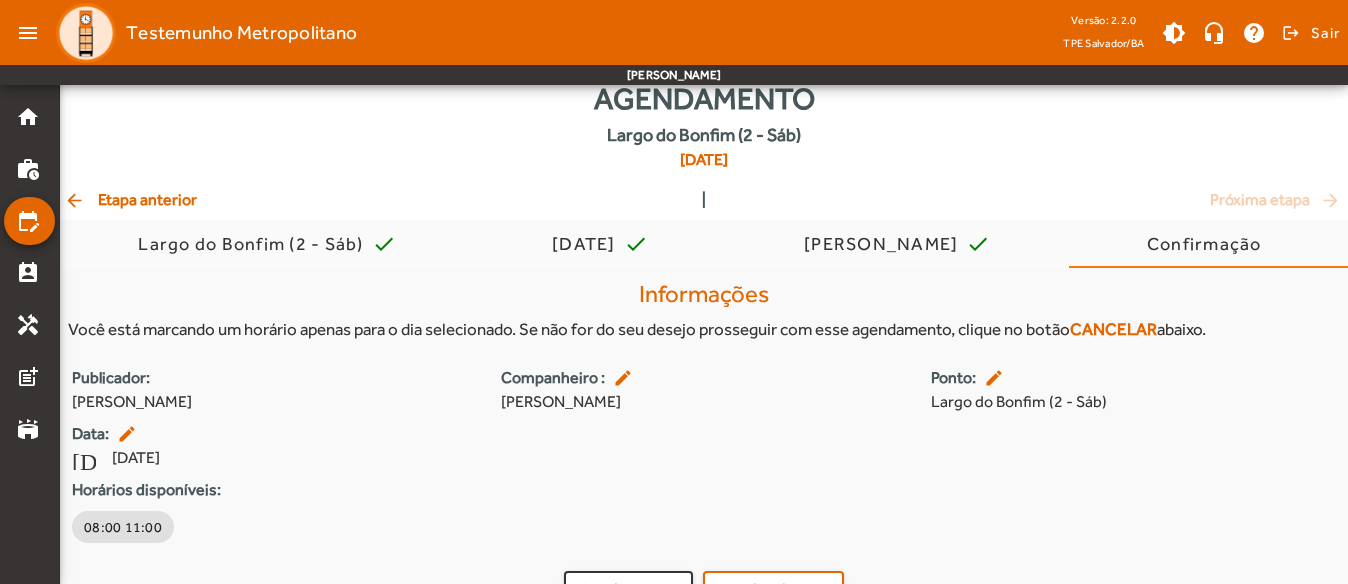 scroll, scrollTop: 85, scrollLeft: 0, axis: vertical 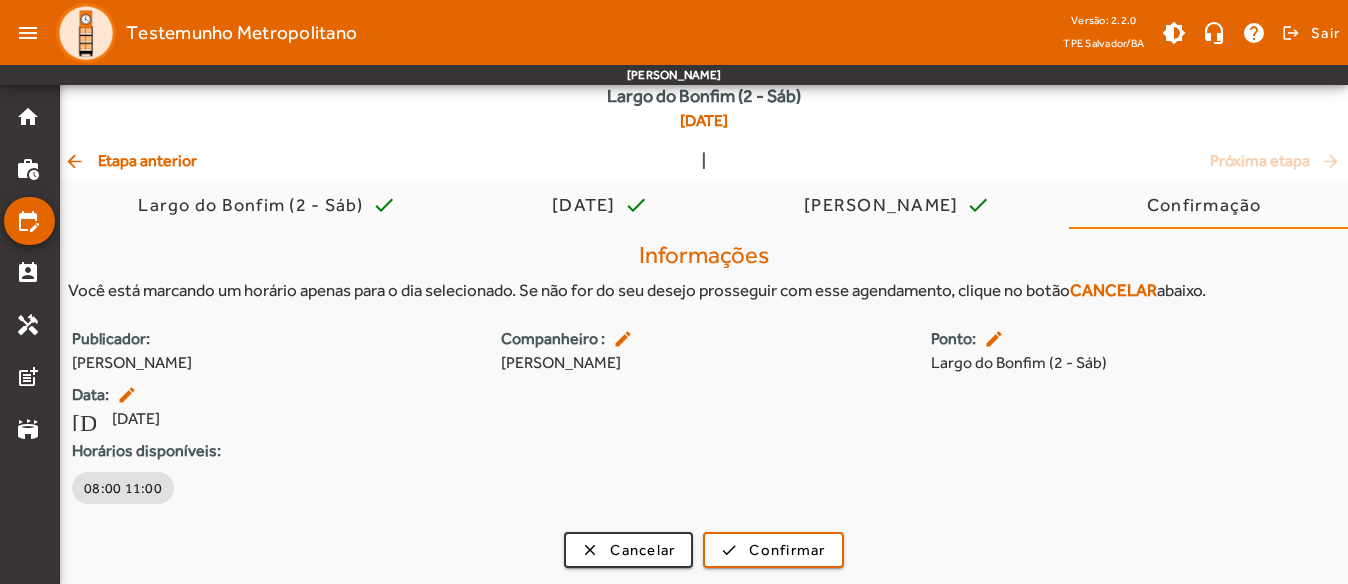 click on "arrow_back  Etapa anterior" 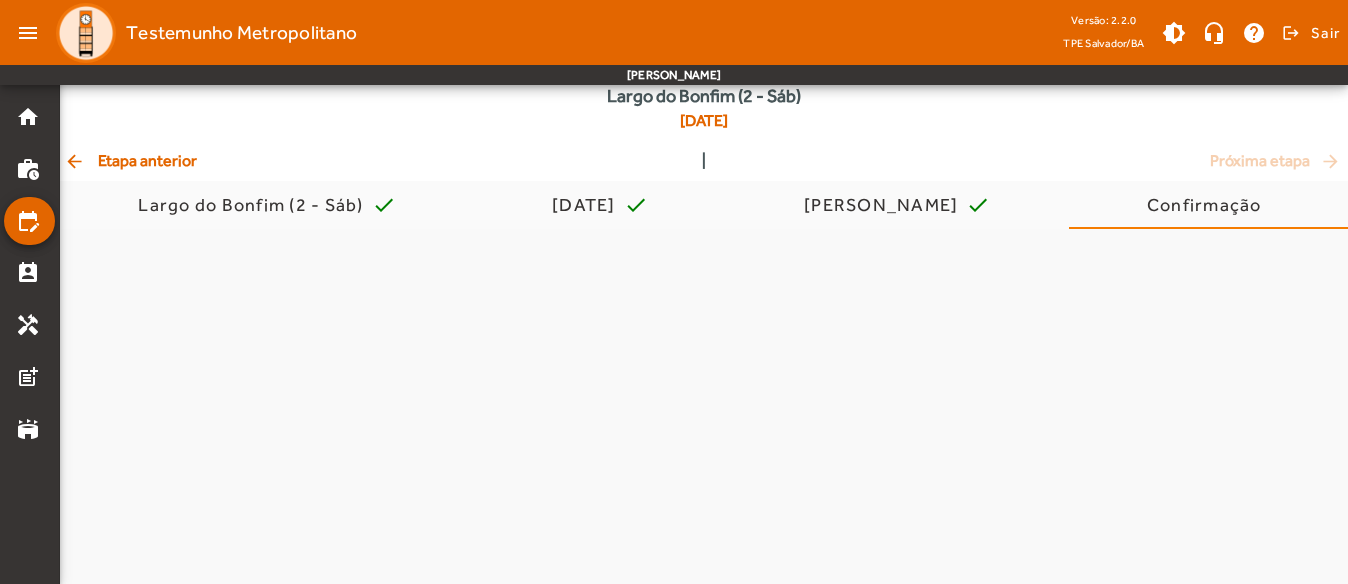 scroll, scrollTop: 0, scrollLeft: 0, axis: both 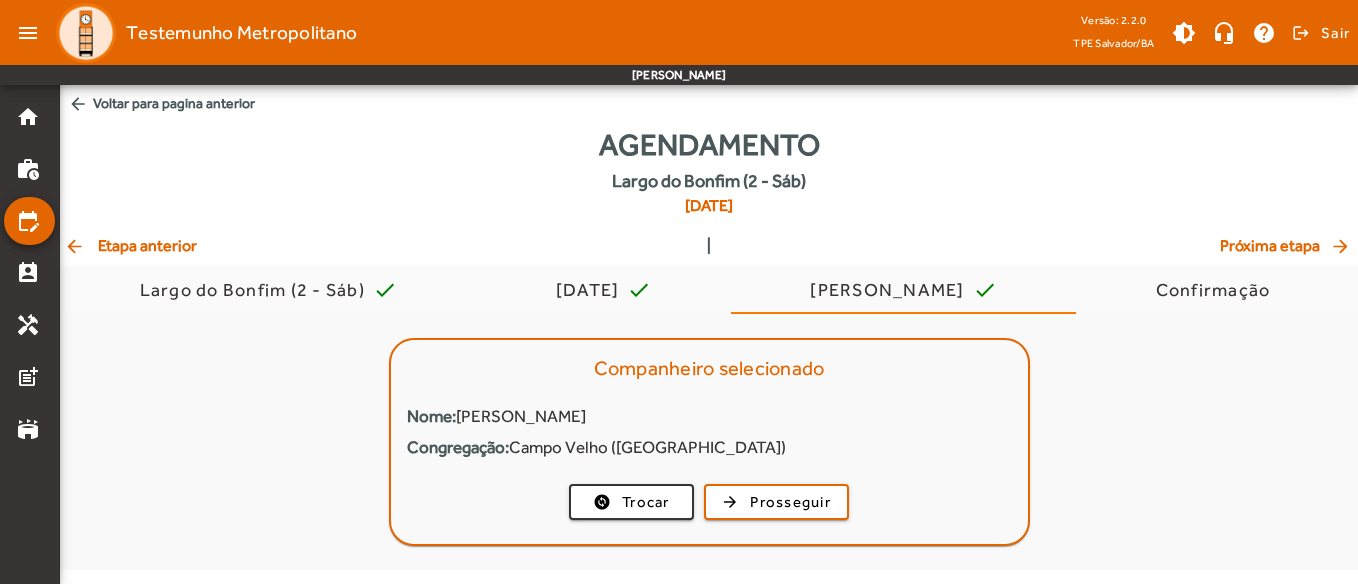 click on "Agendamento   [GEOGRAPHIC_DATA] (2 - Sáb)    [DATE]" 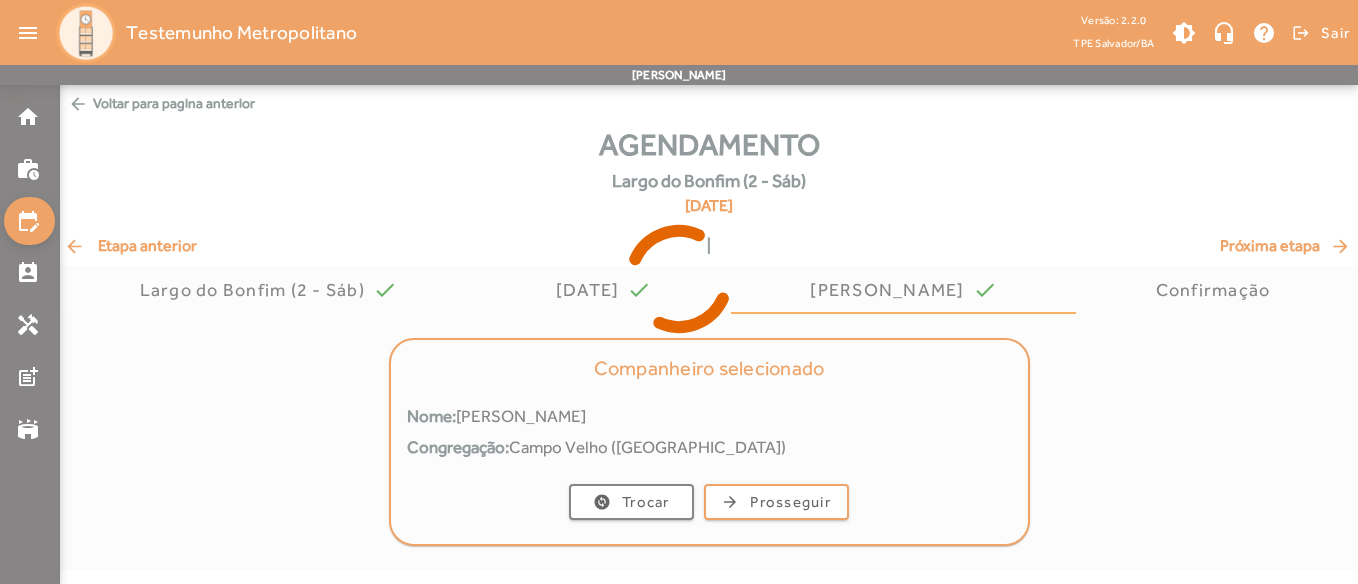 drag, startPoint x: 157, startPoint y: 159, endPoint x: 170, endPoint y: 240, distance: 82.036575 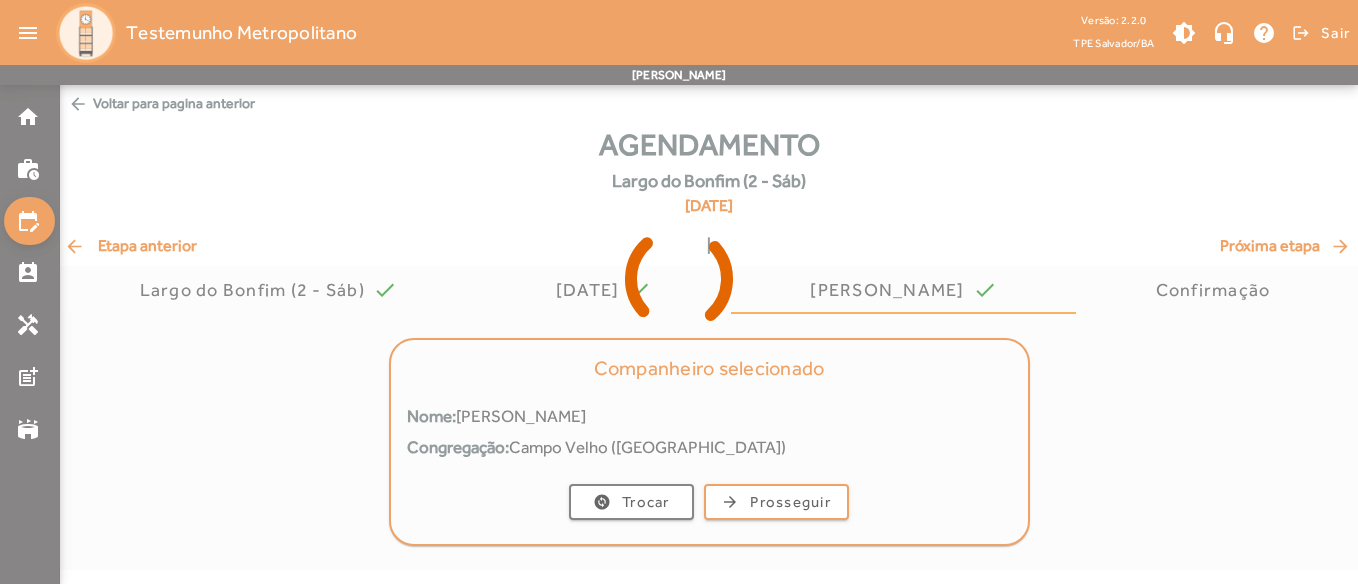 click 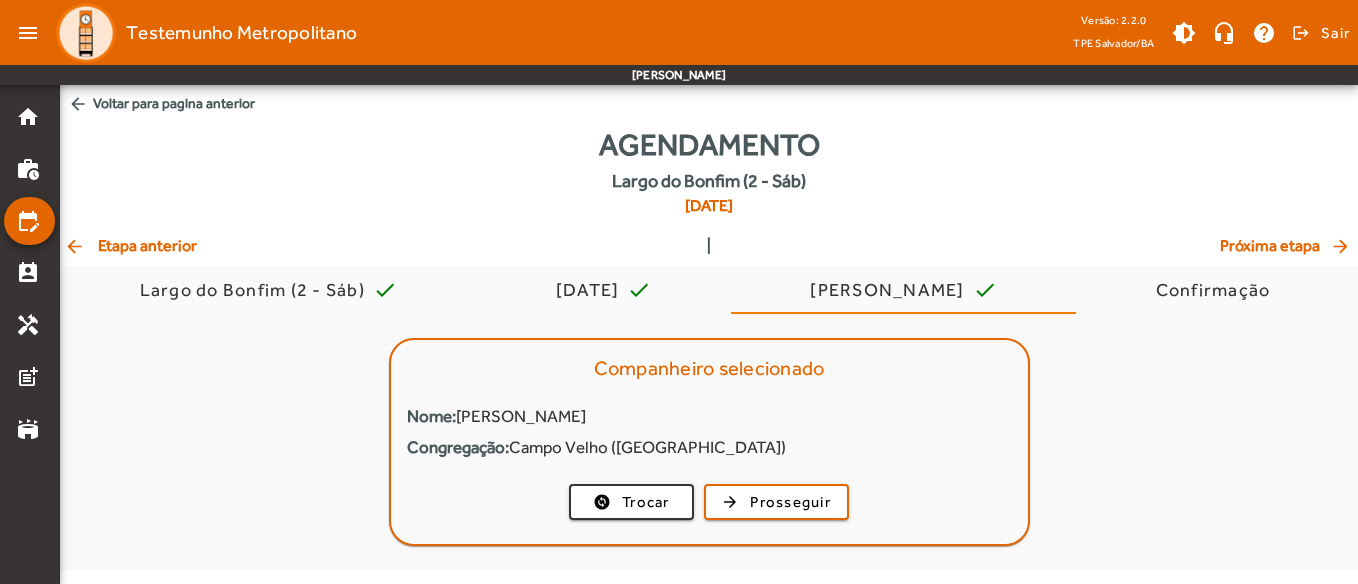 click on "arrow_back  Etapa anterior" 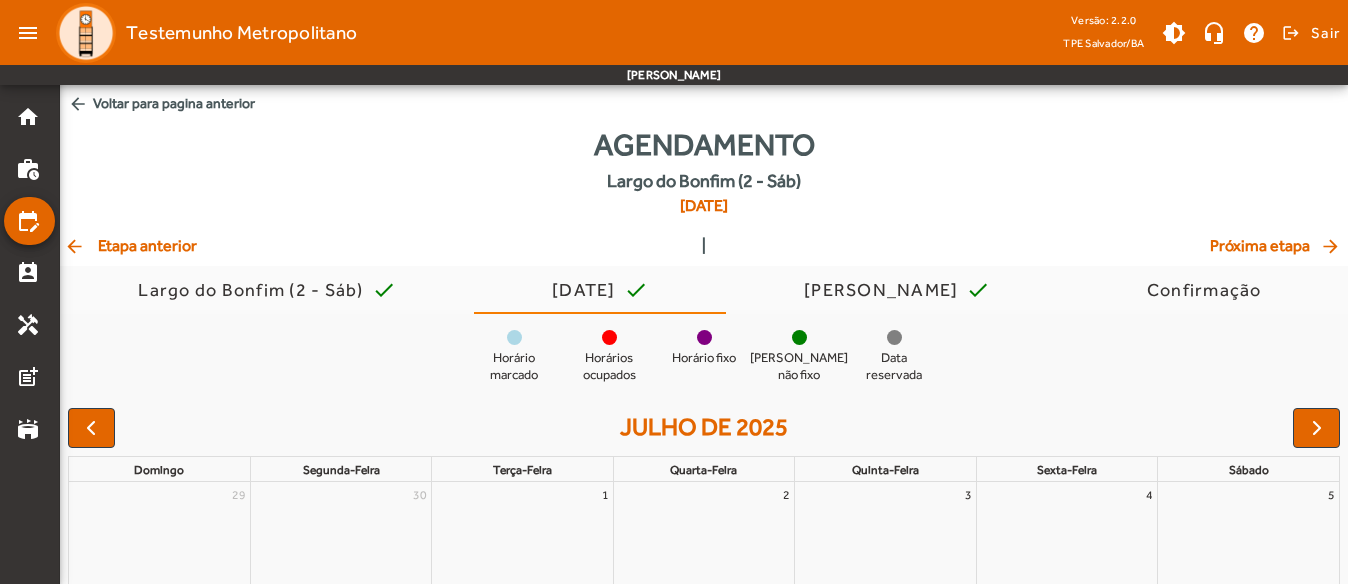 click on "arrow_back  Etapa anterior" 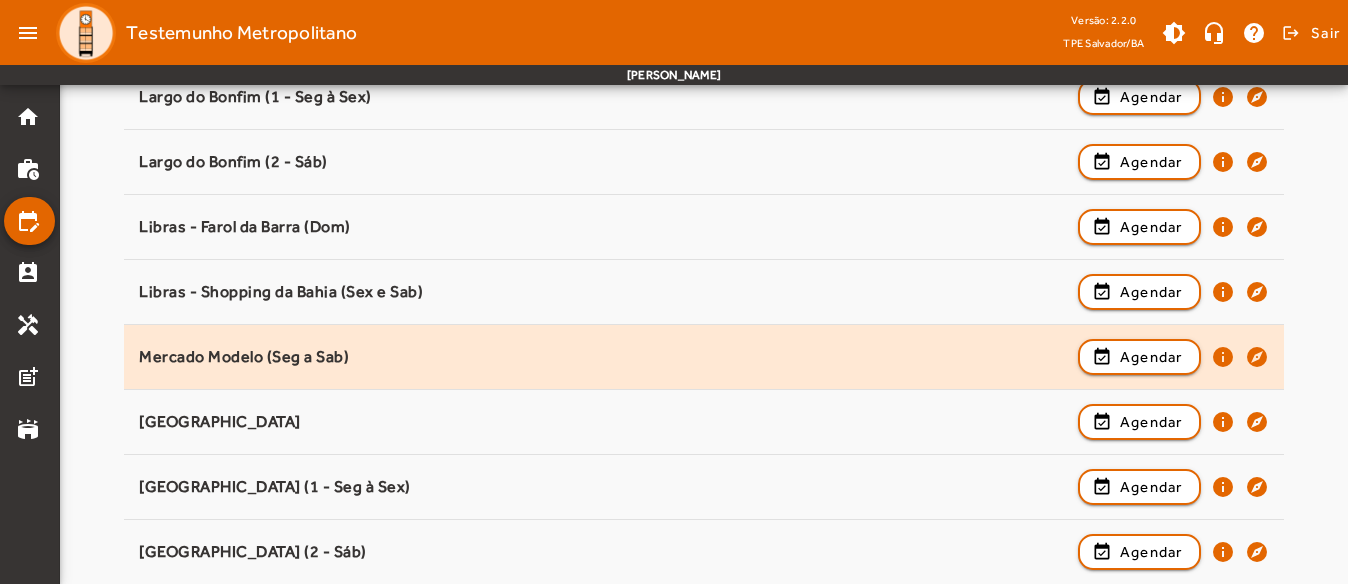 scroll, scrollTop: 1602, scrollLeft: 0, axis: vertical 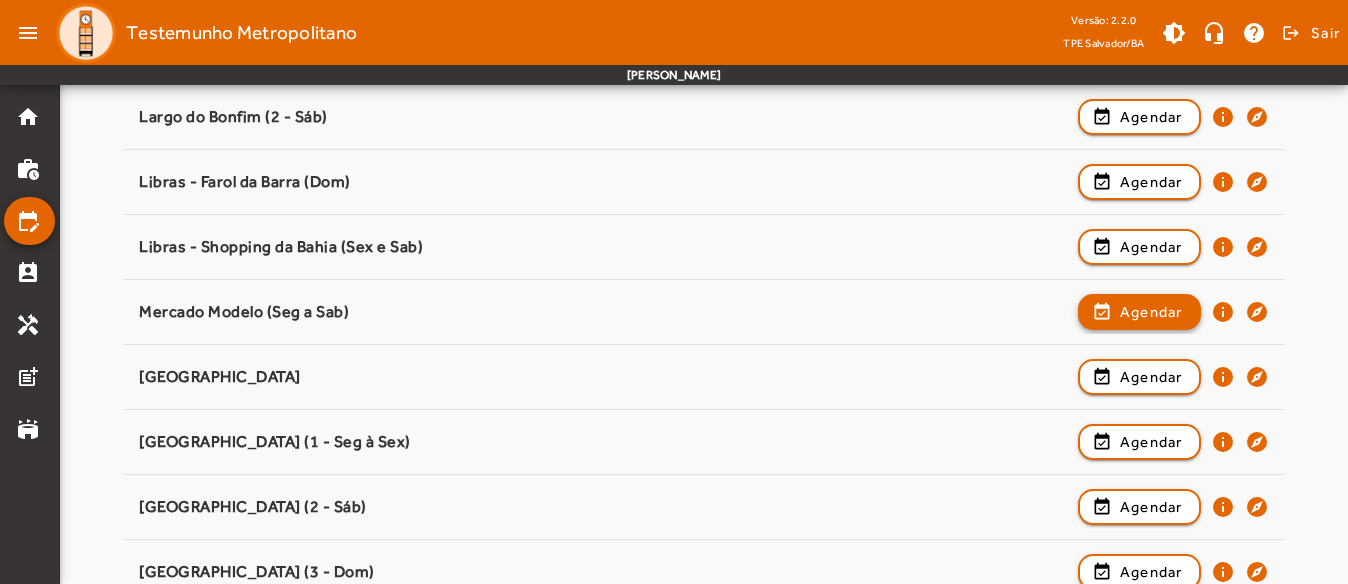 click at bounding box center (1139, 377) 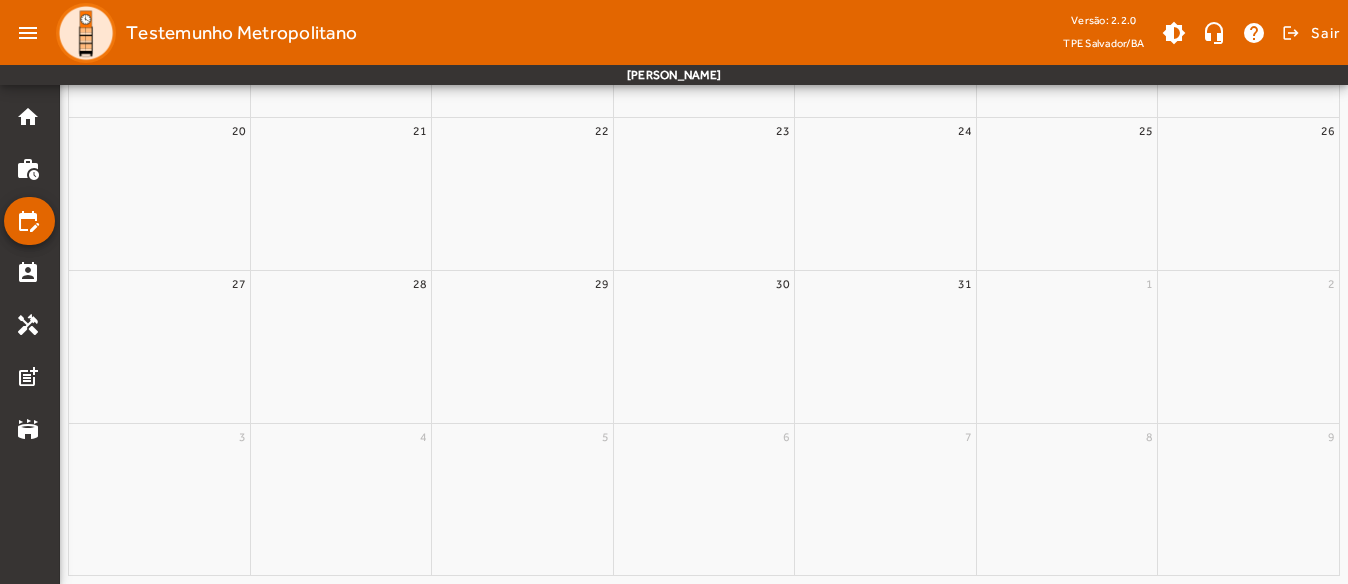 scroll, scrollTop: 0, scrollLeft: 0, axis: both 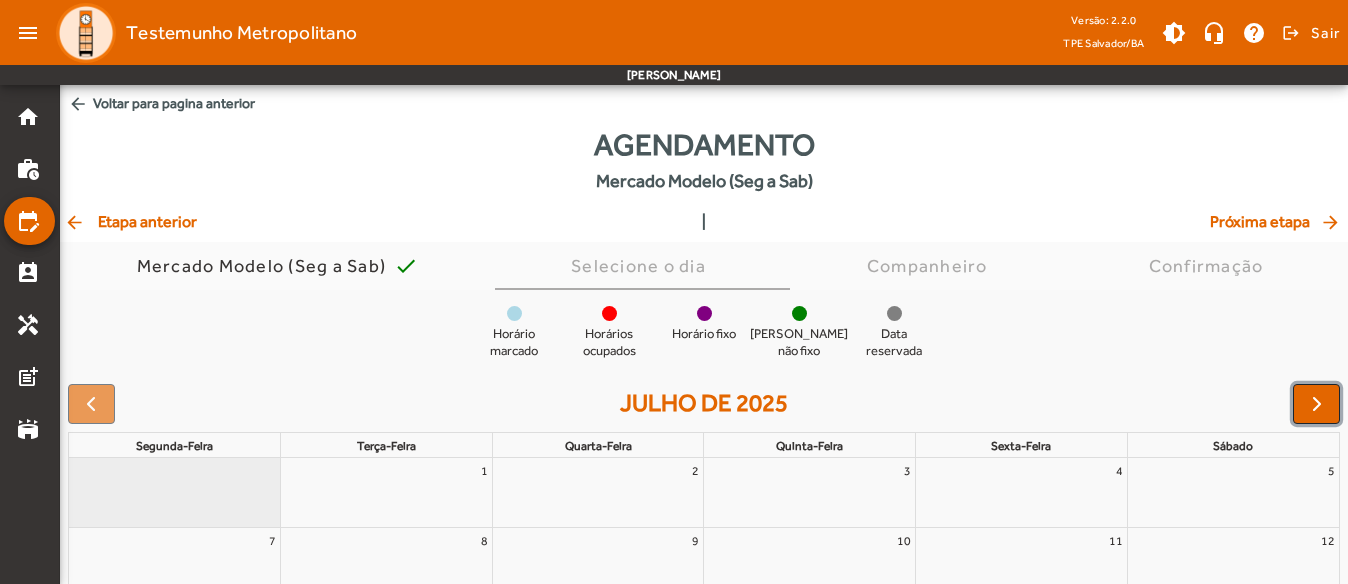 click at bounding box center (1317, 404) 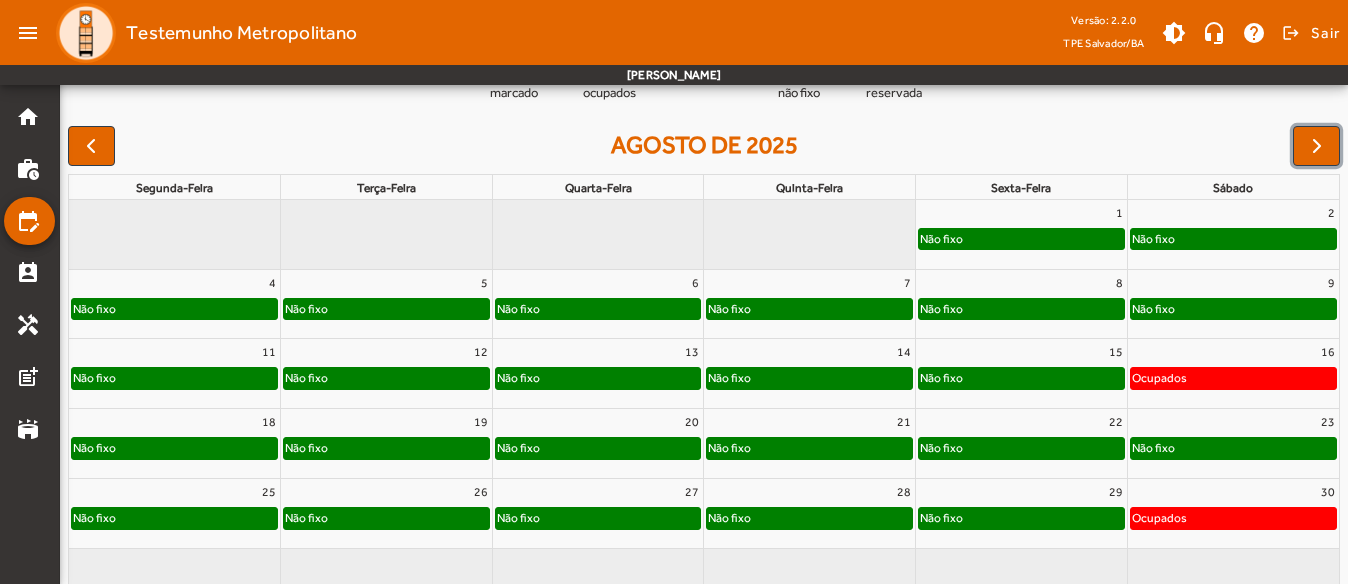 scroll, scrollTop: 302, scrollLeft: 0, axis: vertical 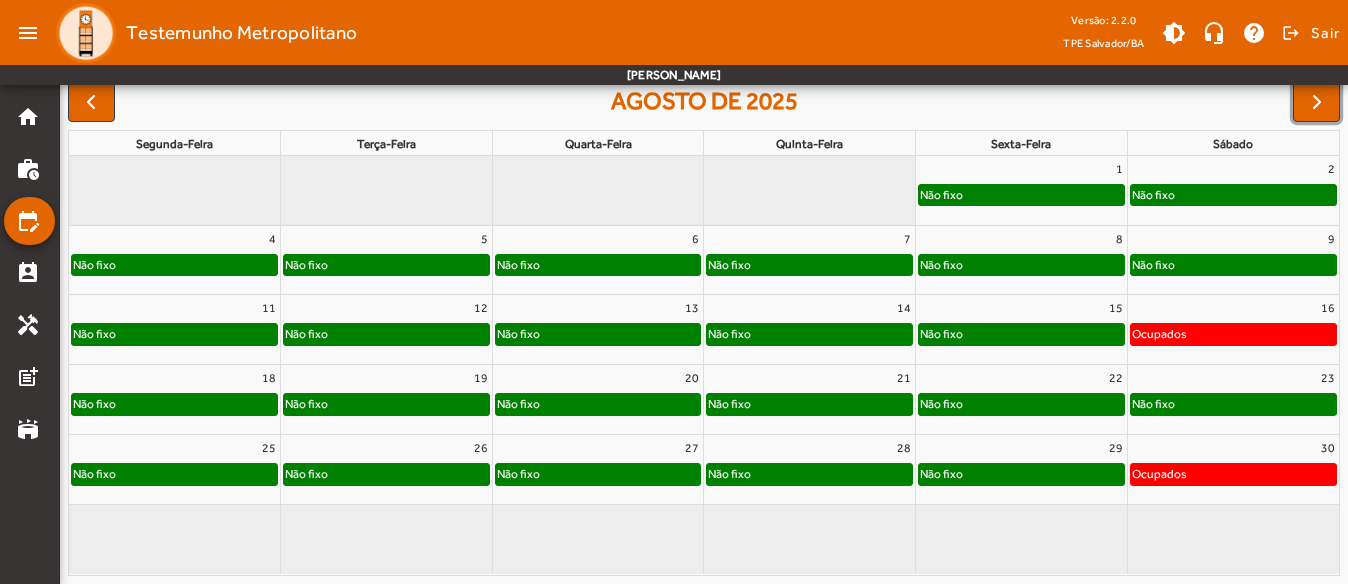 click on "23" at bounding box center (1233, 378) 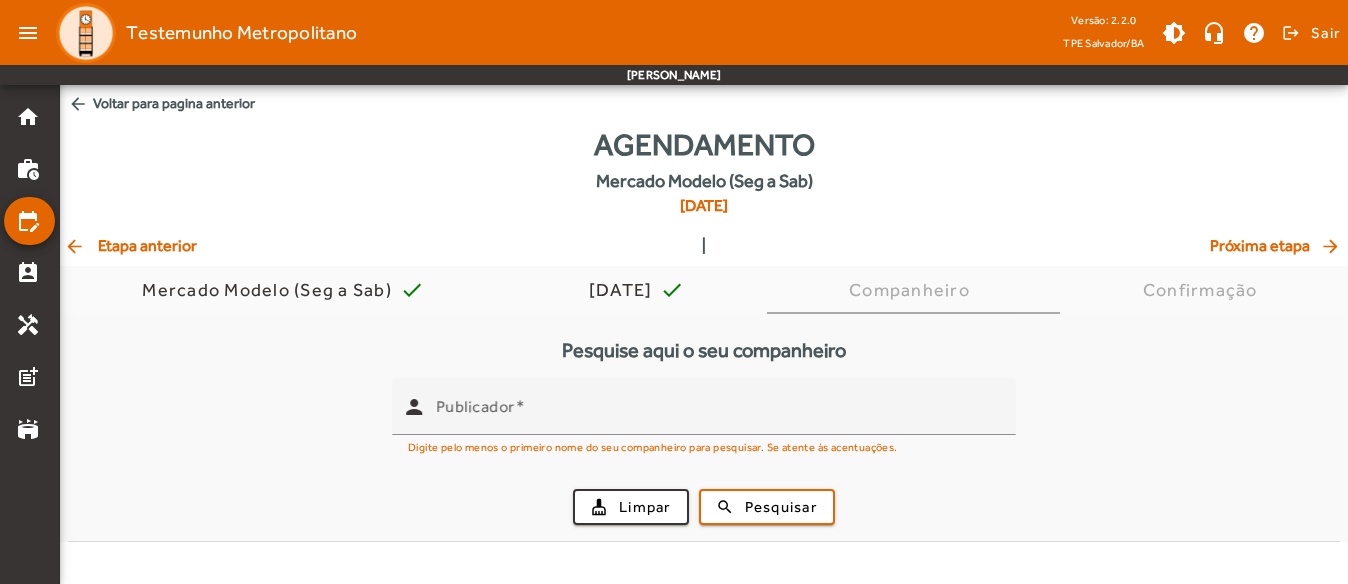 scroll, scrollTop: 0, scrollLeft: 0, axis: both 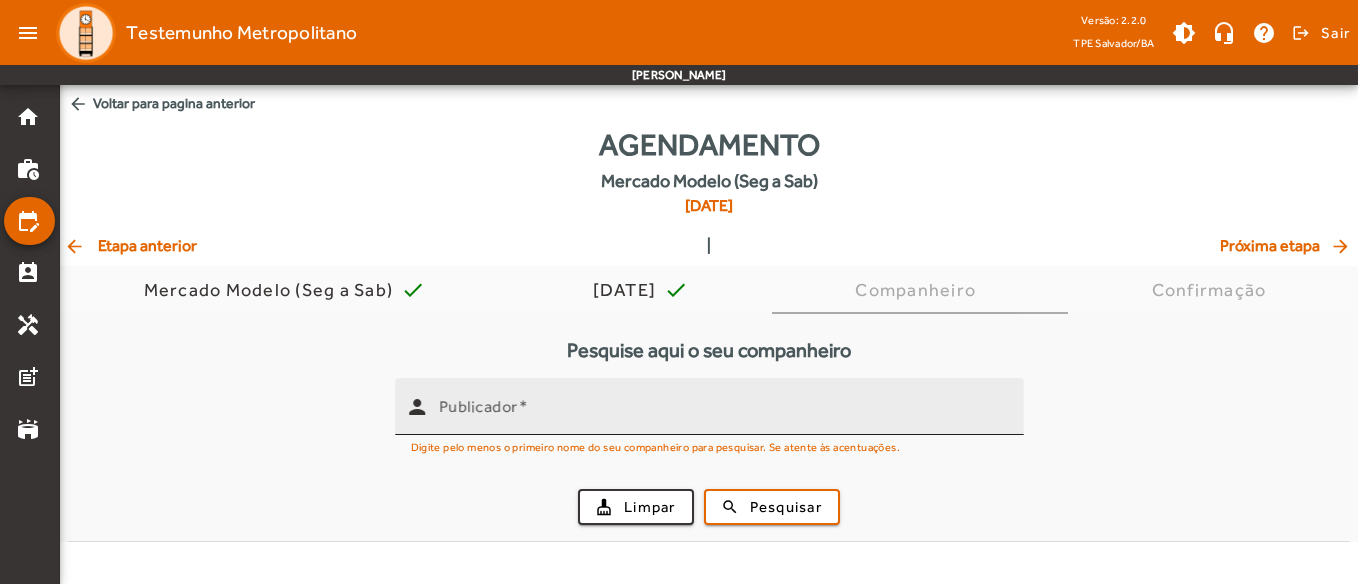 click at bounding box center [523, 406] 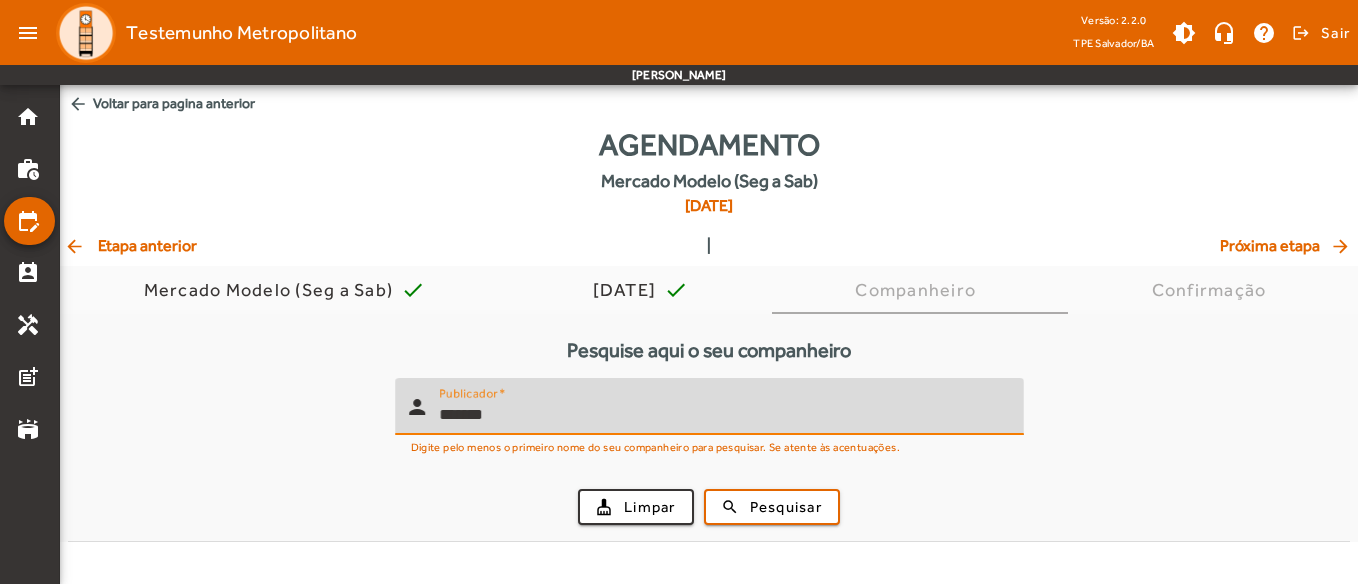 type on "*******" 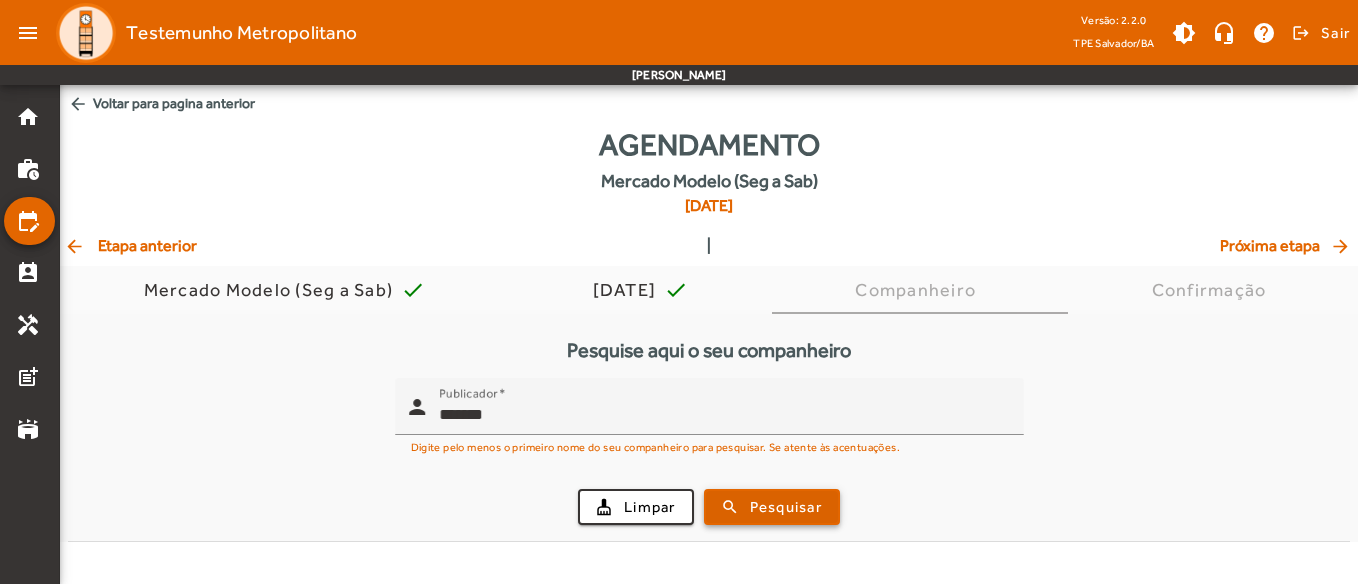 click on "Pesquisar" at bounding box center [786, 507] 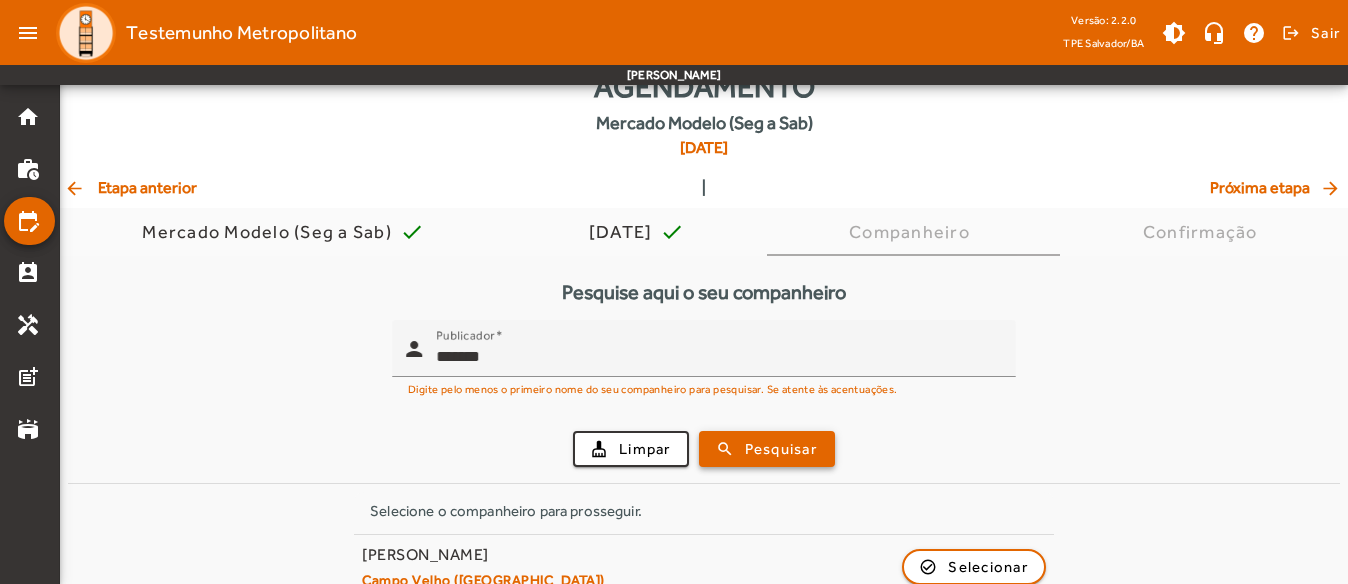 scroll, scrollTop: 89, scrollLeft: 0, axis: vertical 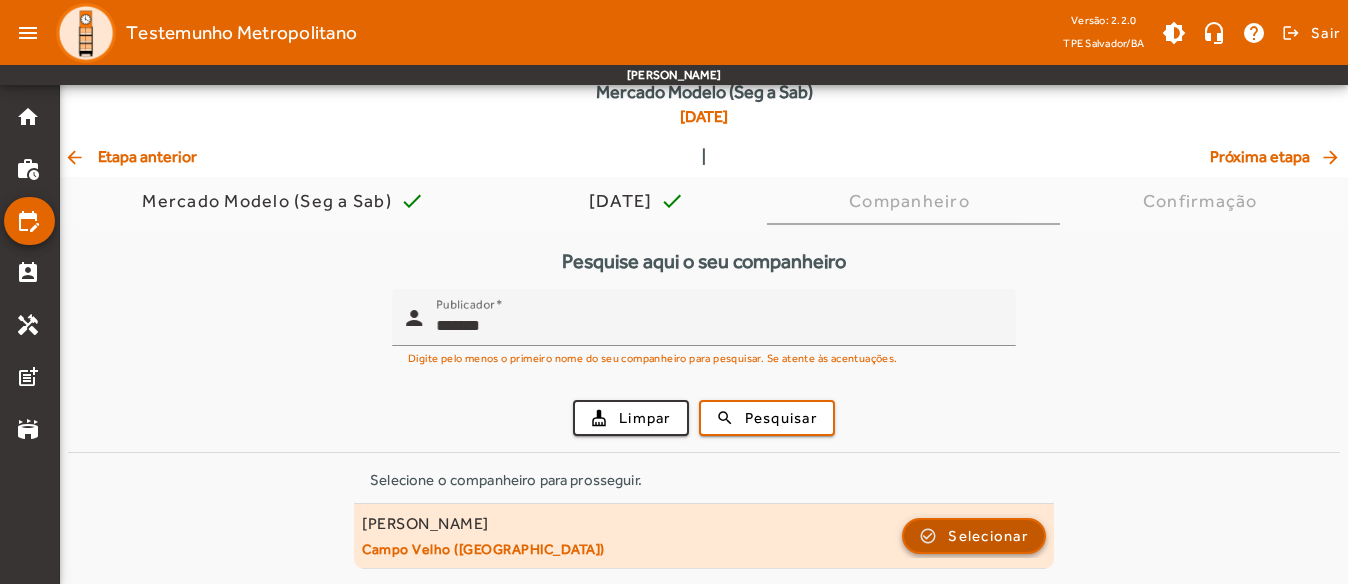 click 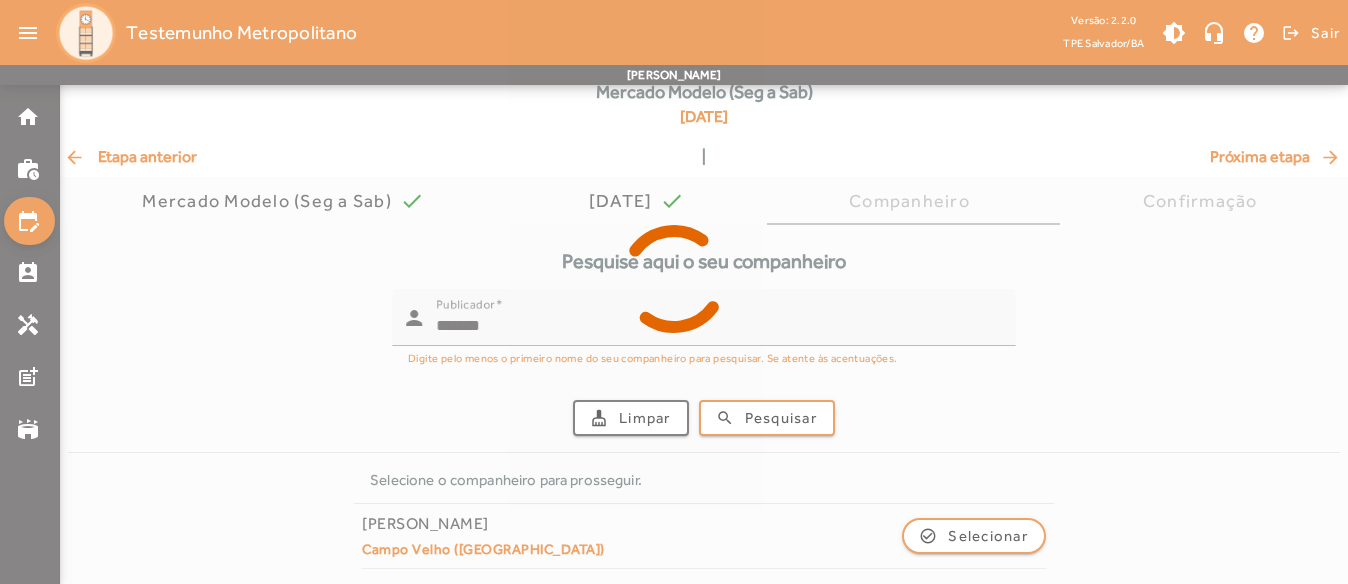 scroll, scrollTop: 0, scrollLeft: 0, axis: both 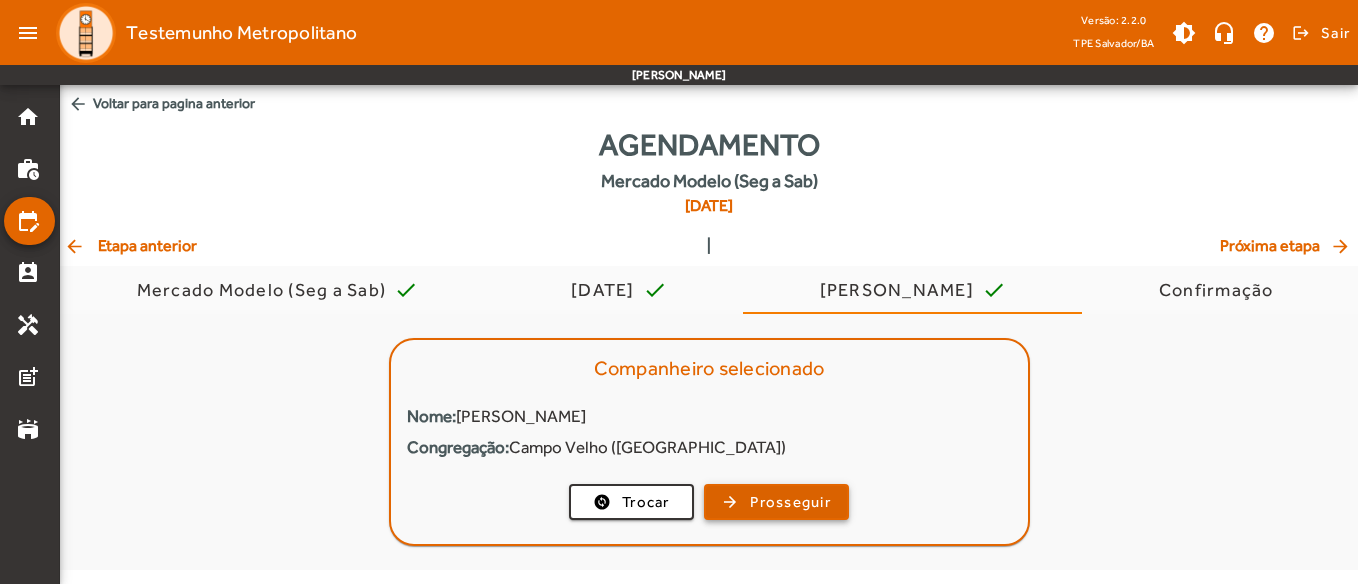 click on "Prosseguir" 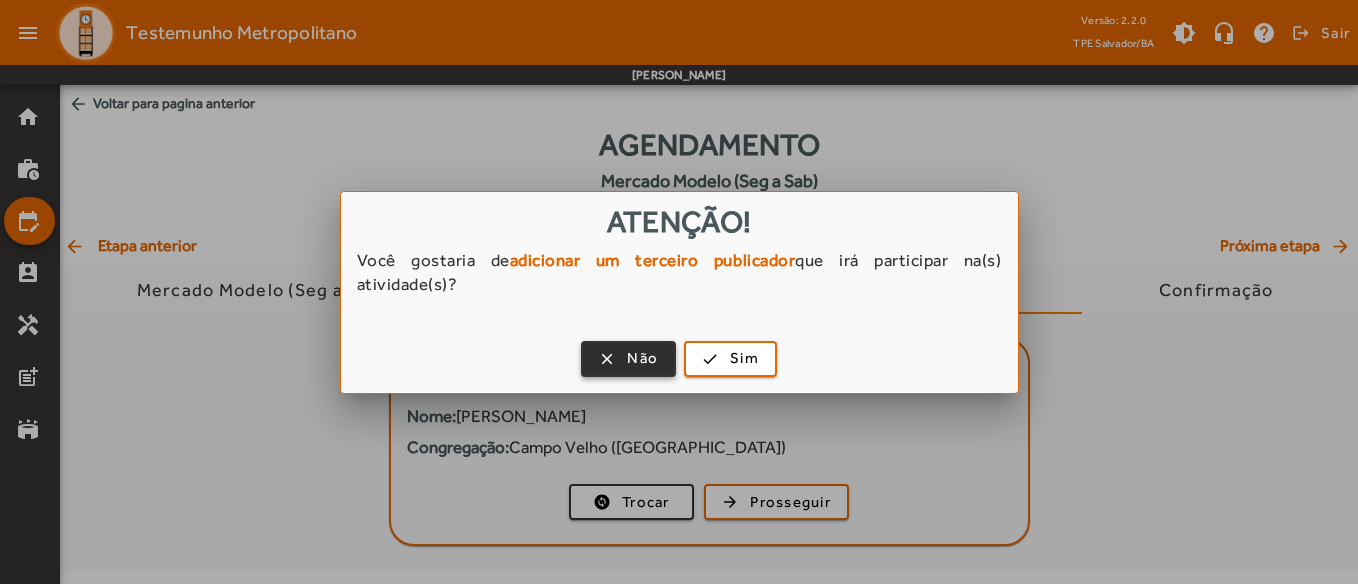 click at bounding box center (628, 359) 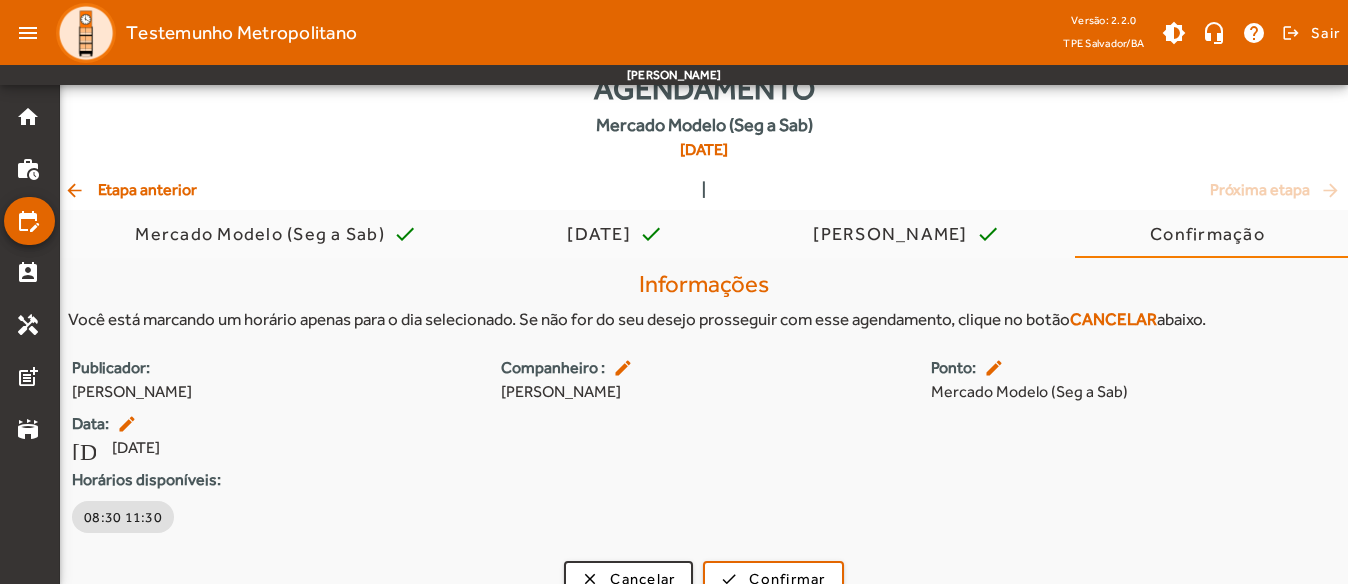 scroll, scrollTop: 85, scrollLeft: 0, axis: vertical 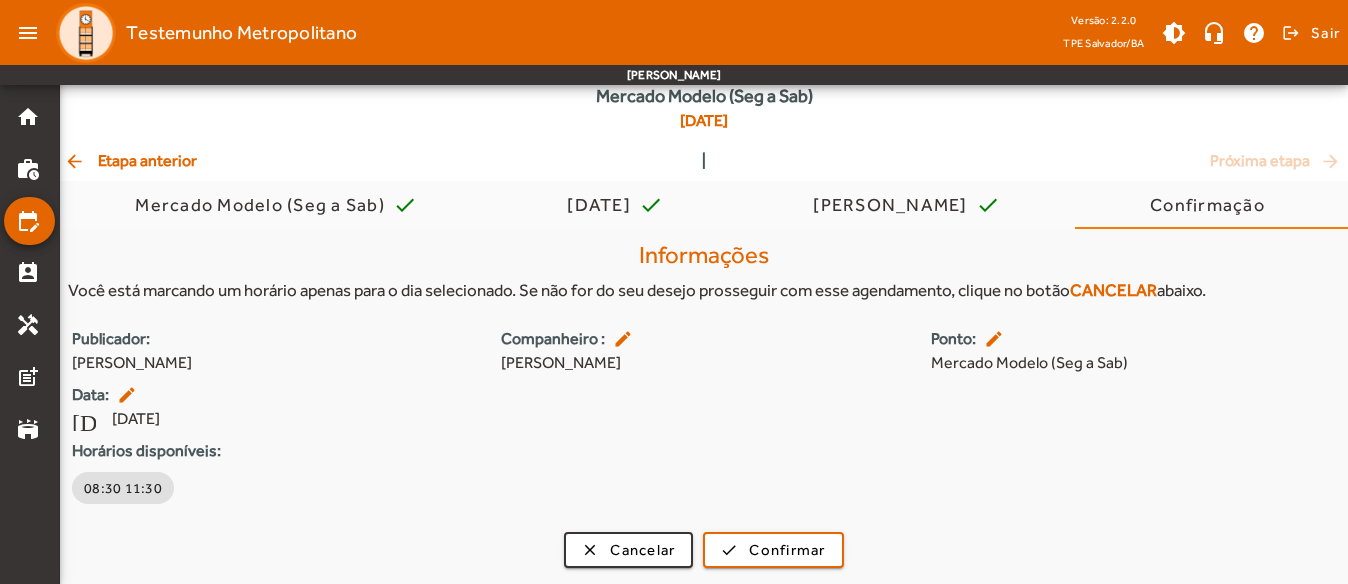 click on "arrow_back  Etapa anterior" 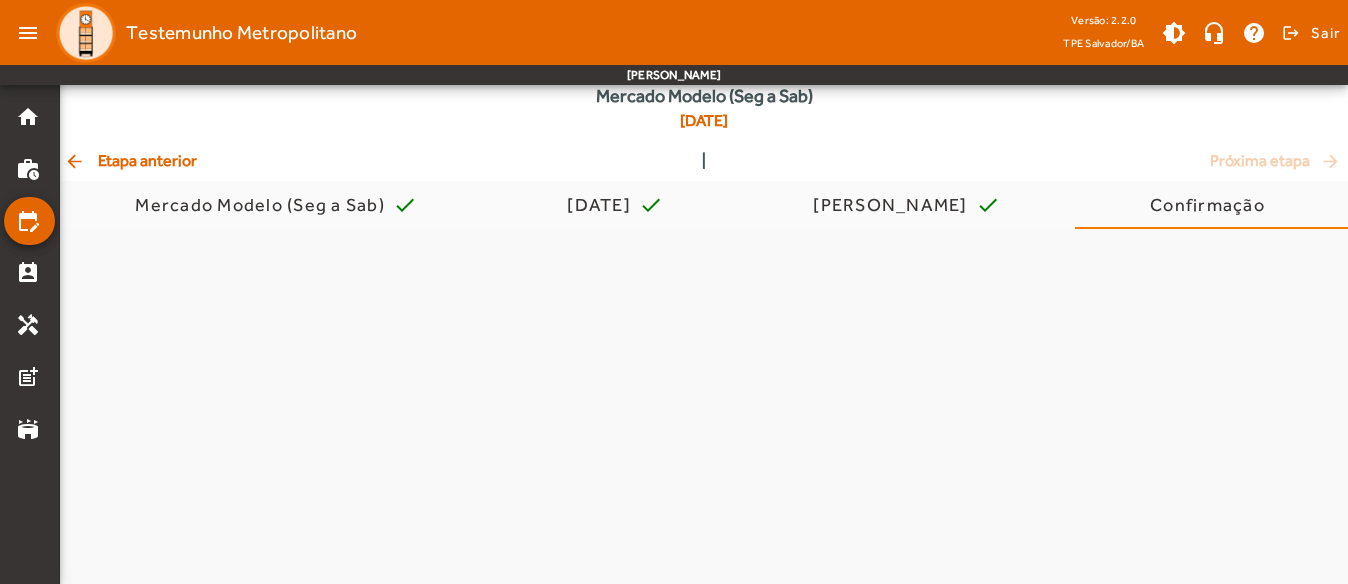 scroll, scrollTop: 0, scrollLeft: 0, axis: both 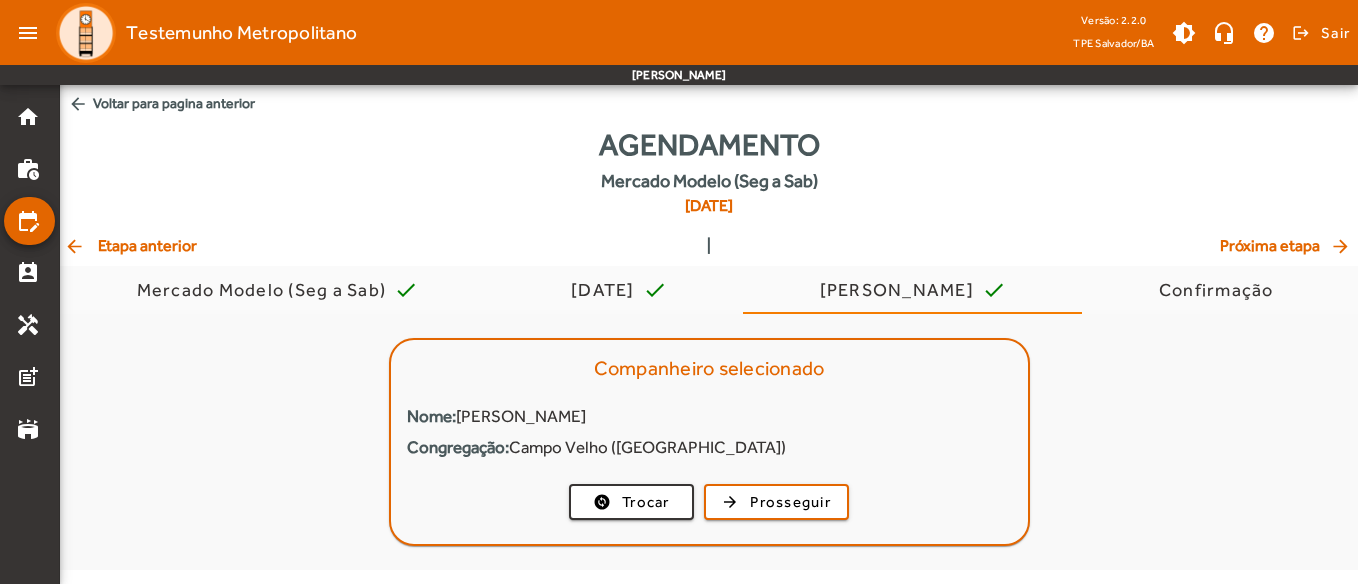 click on "arrow_back  Etapa anterior" 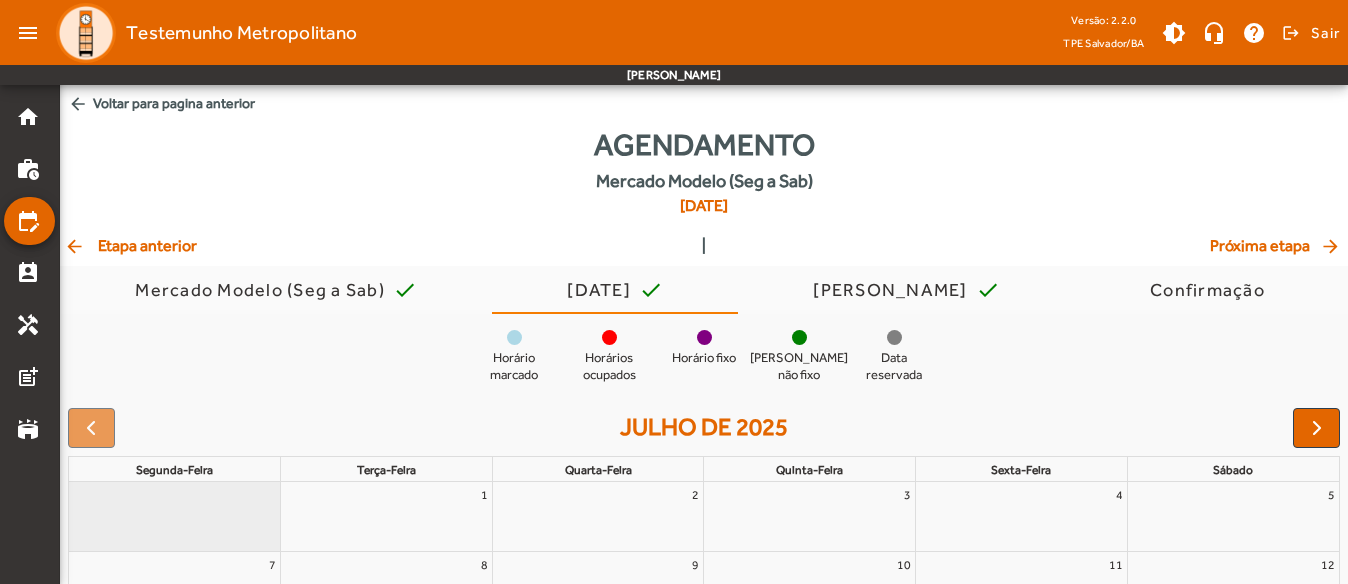 click on "arrow_back  Etapa anterior" 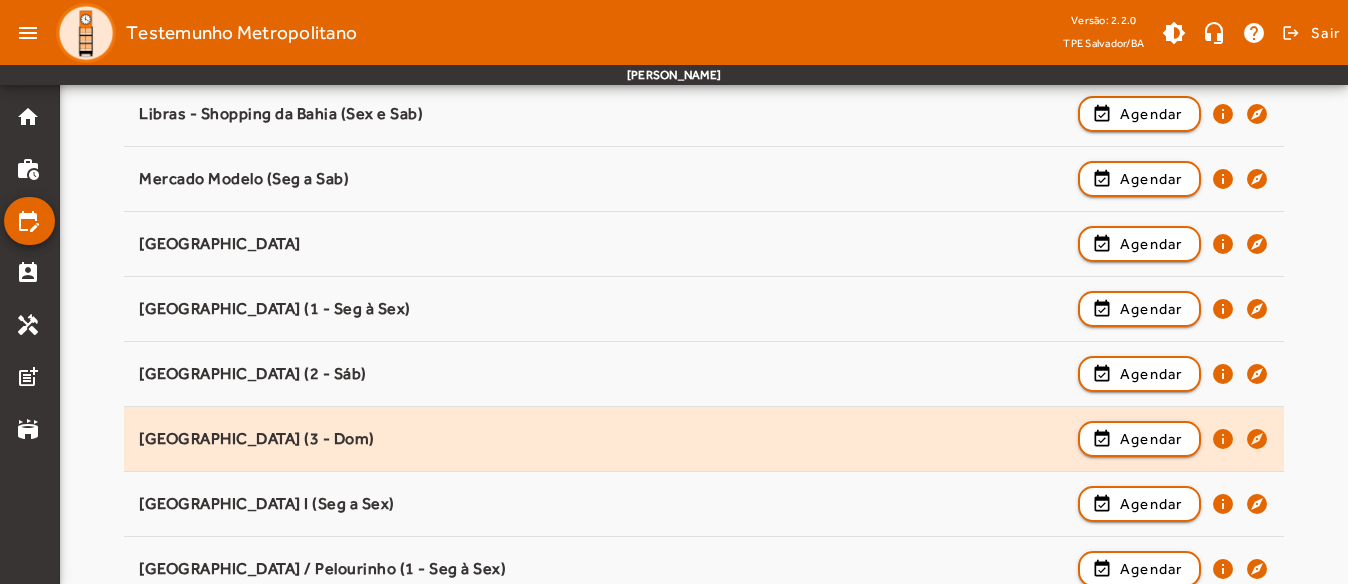scroll, scrollTop: 1700, scrollLeft: 0, axis: vertical 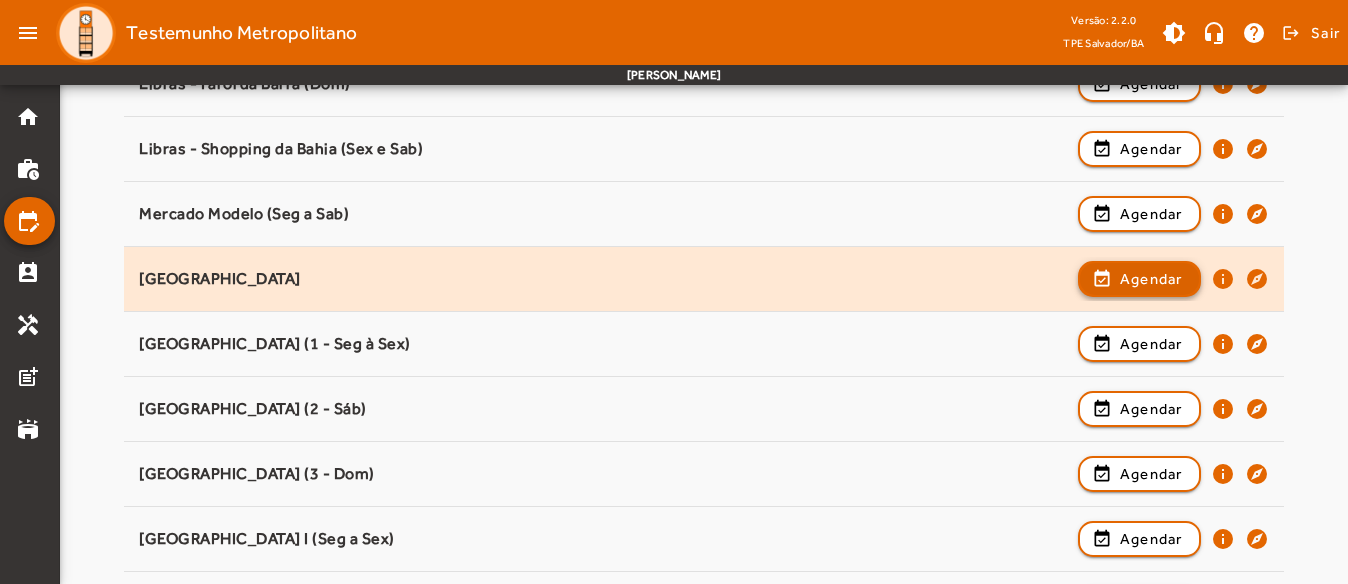 click on "Agendar" at bounding box center (1151, 344) 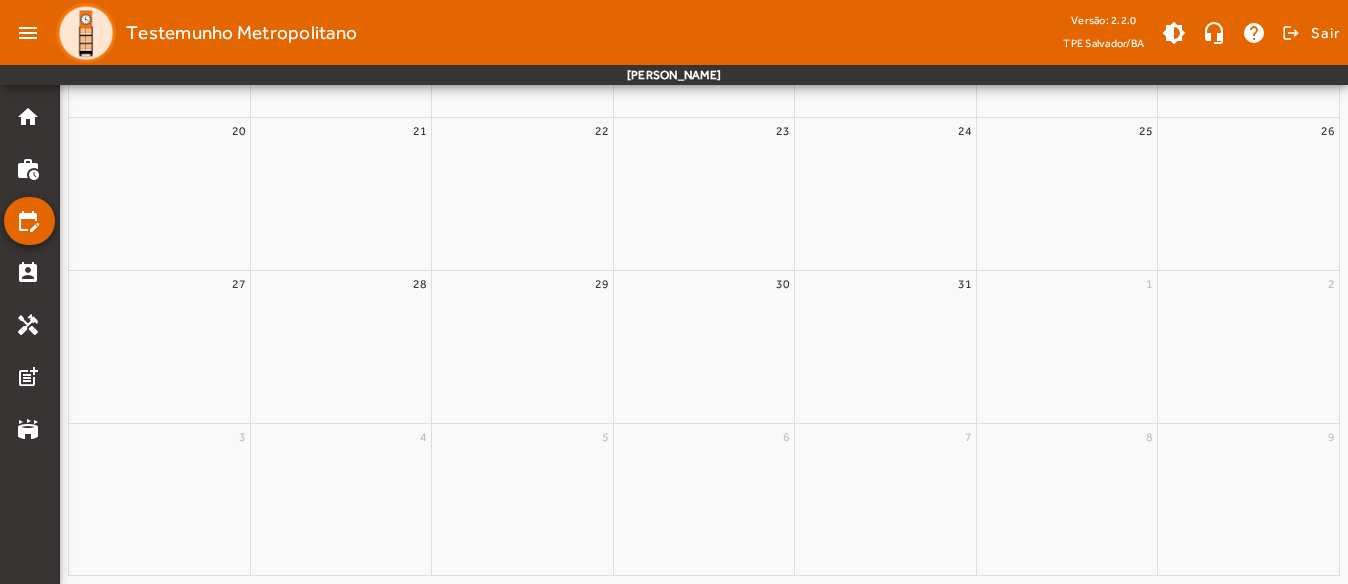 scroll, scrollTop: 0, scrollLeft: 0, axis: both 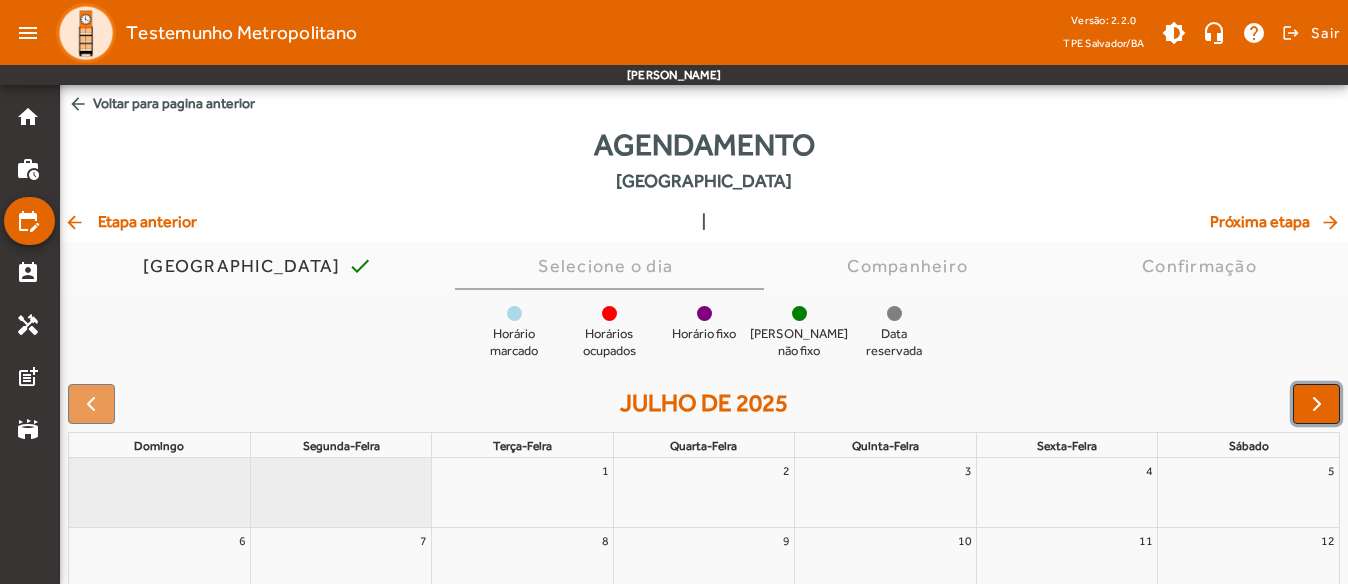 click at bounding box center [1316, 404] 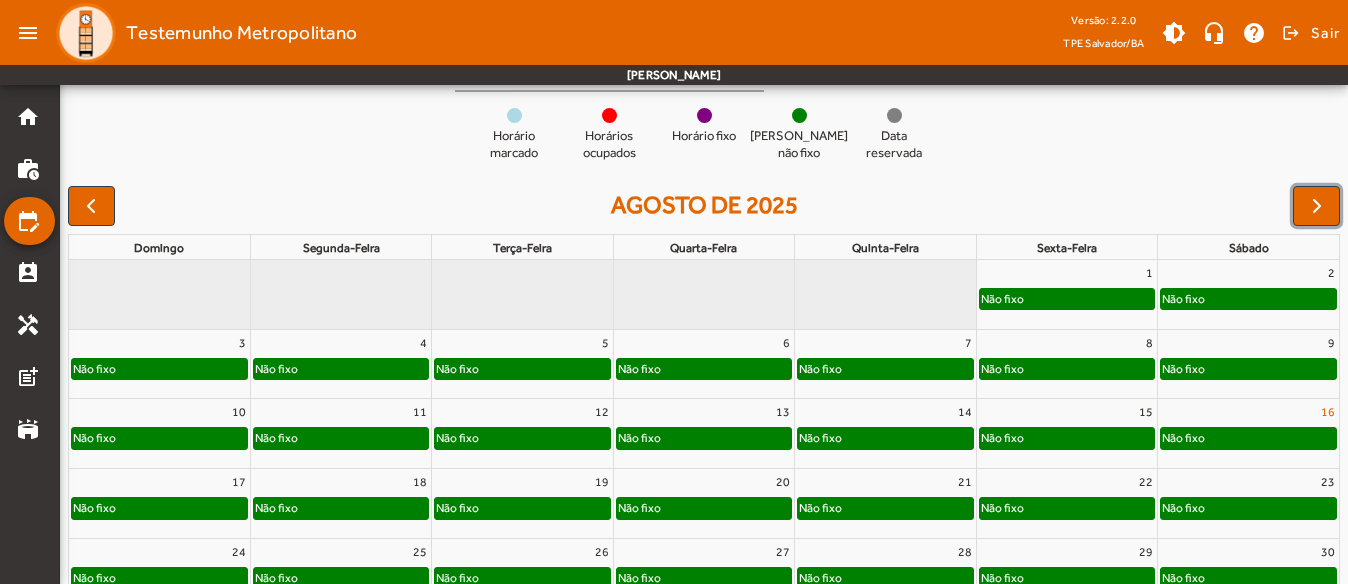 scroll, scrollTop: 200, scrollLeft: 0, axis: vertical 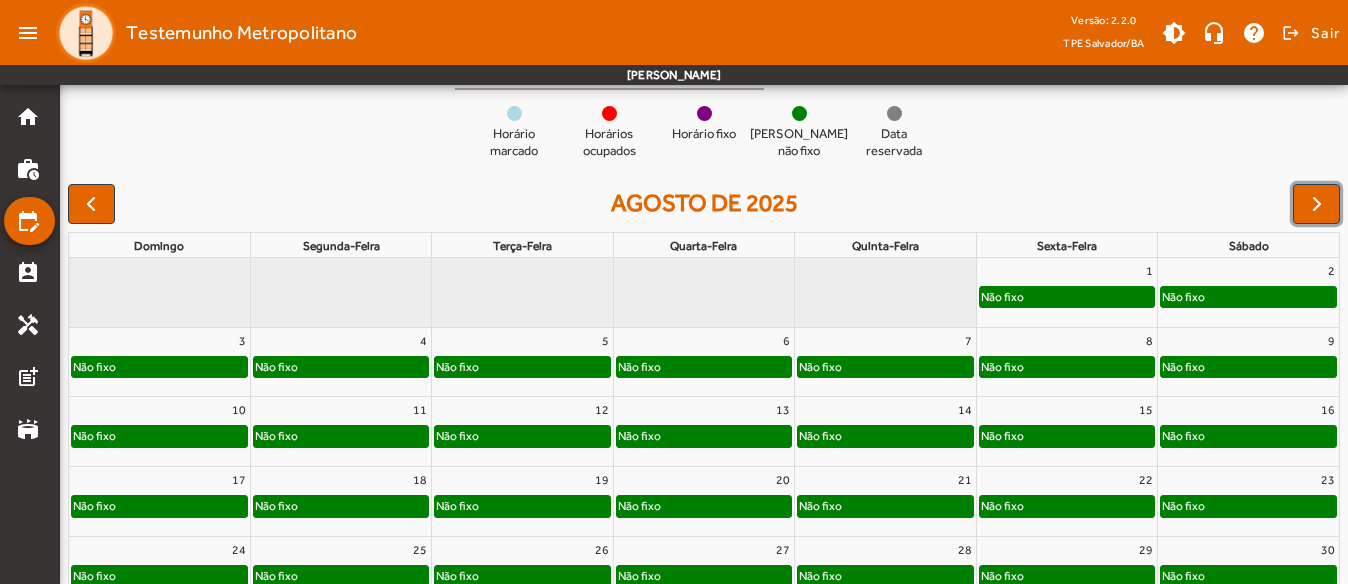 click on "16" at bounding box center [1328, 410] 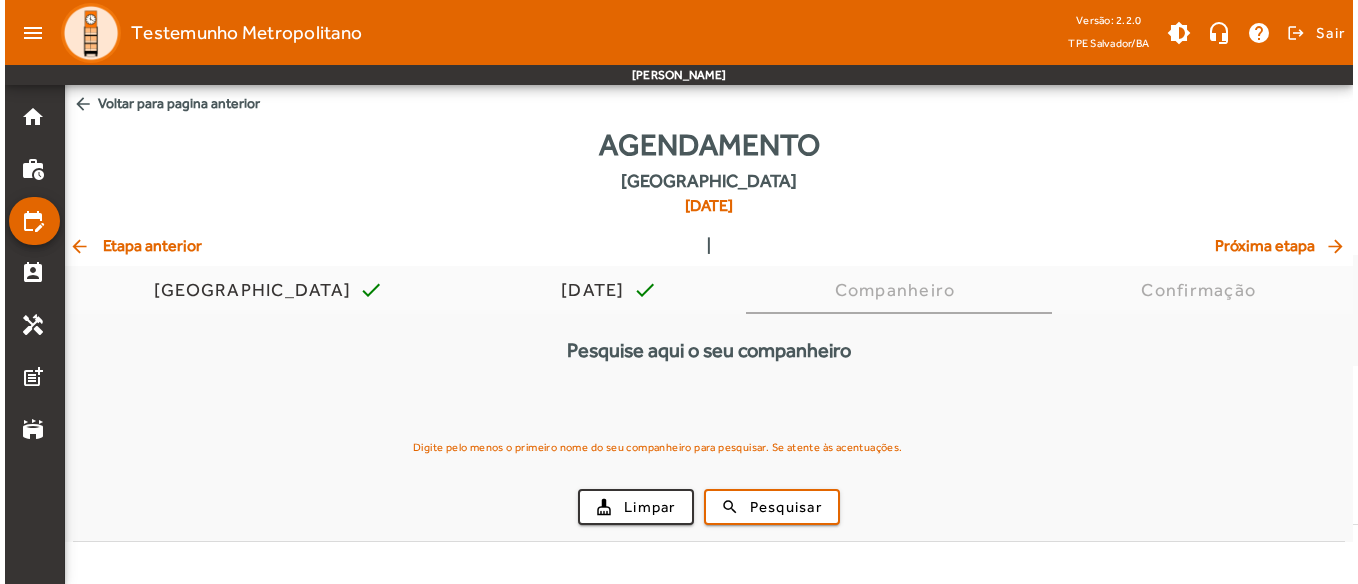 scroll, scrollTop: 0, scrollLeft: 0, axis: both 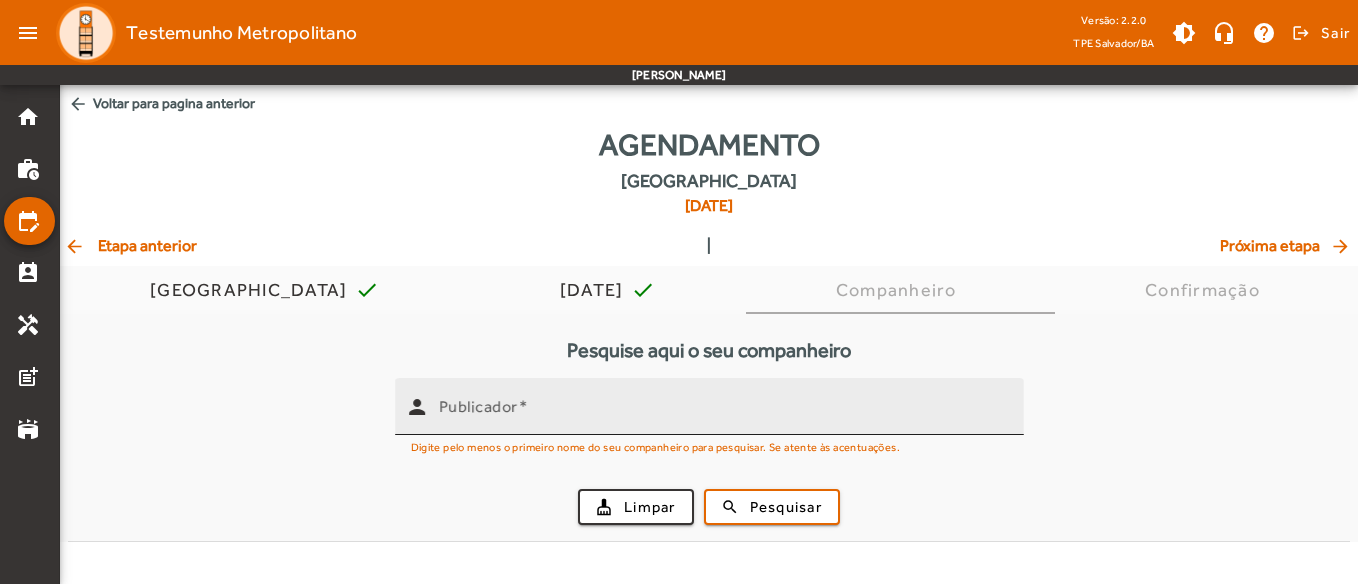 click on "Publicador" at bounding box center [723, 415] 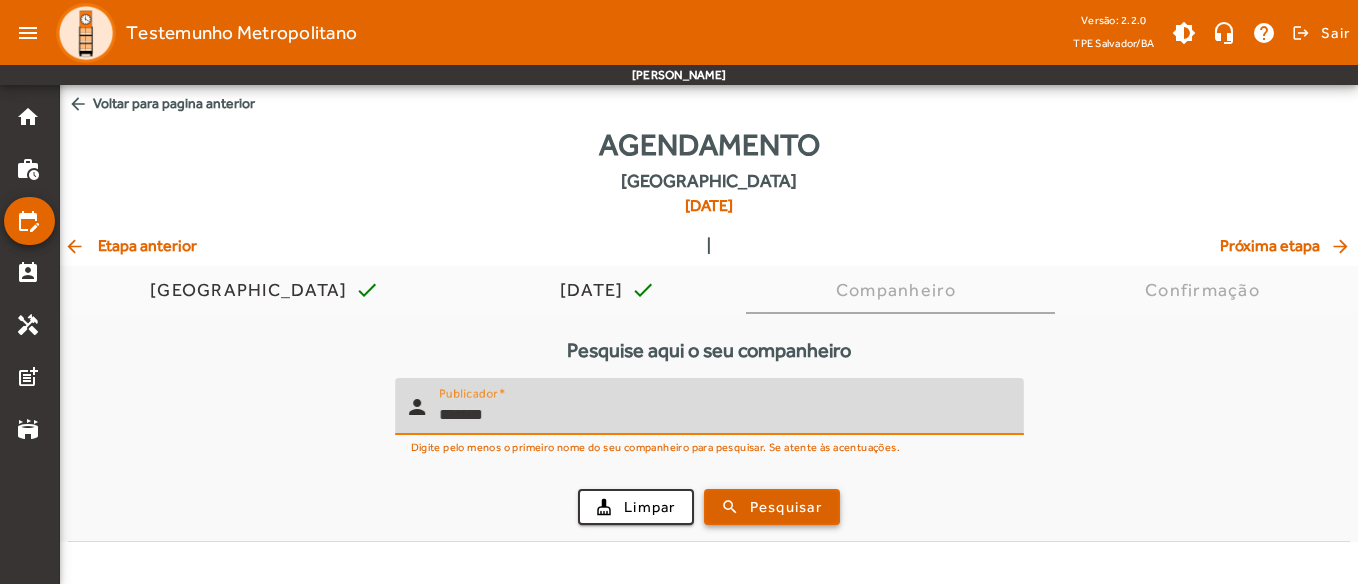 type on "*******" 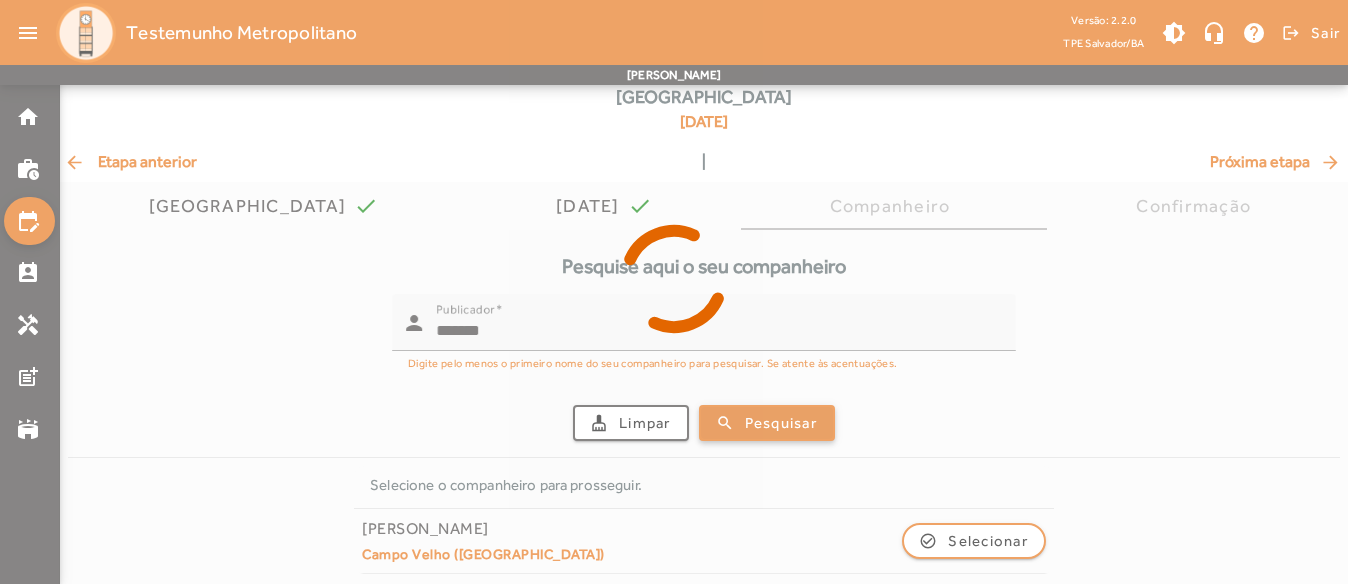 scroll, scrollTop: 89, scrollLeft: 0, axis: vertical 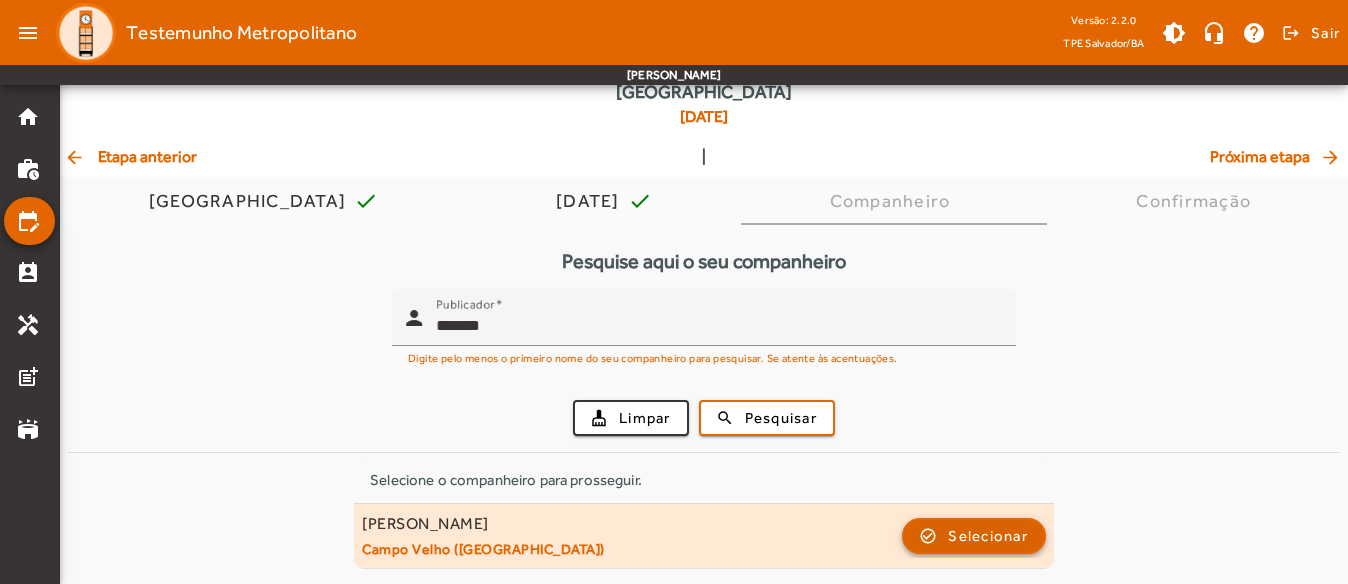 click on "Selecionar" 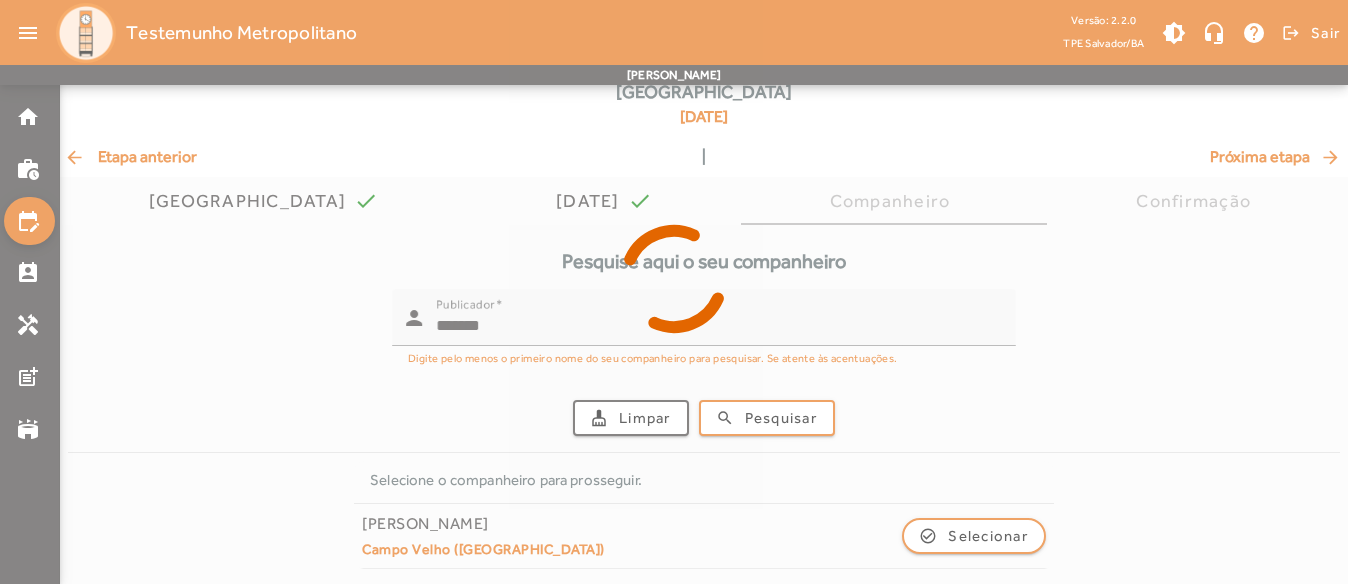 scroll, scrollTop: 0, scrollLeft: 0, axis: both 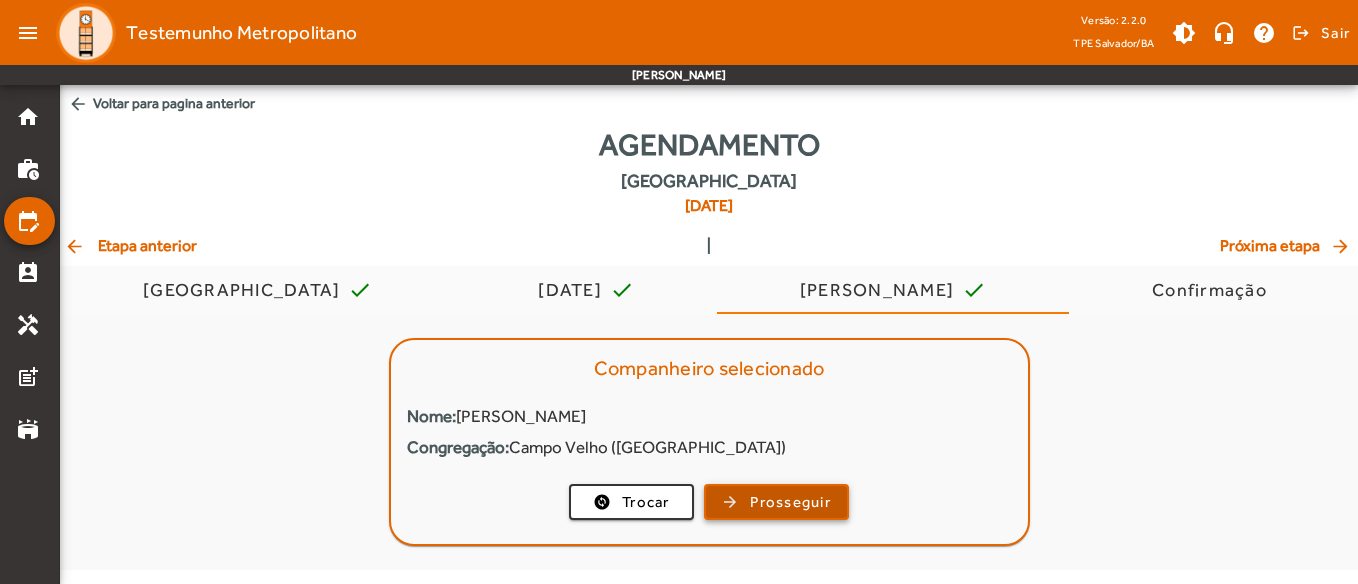 click on "Prosseguir" 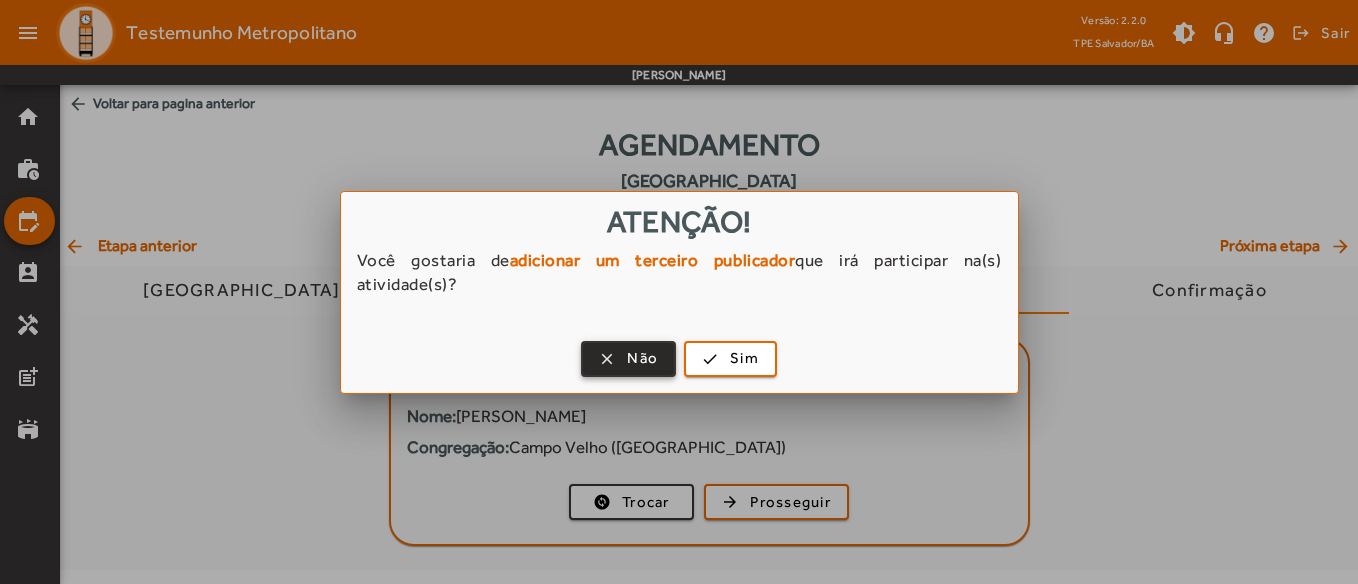 click on "Não" at bounding box center [642, 358] 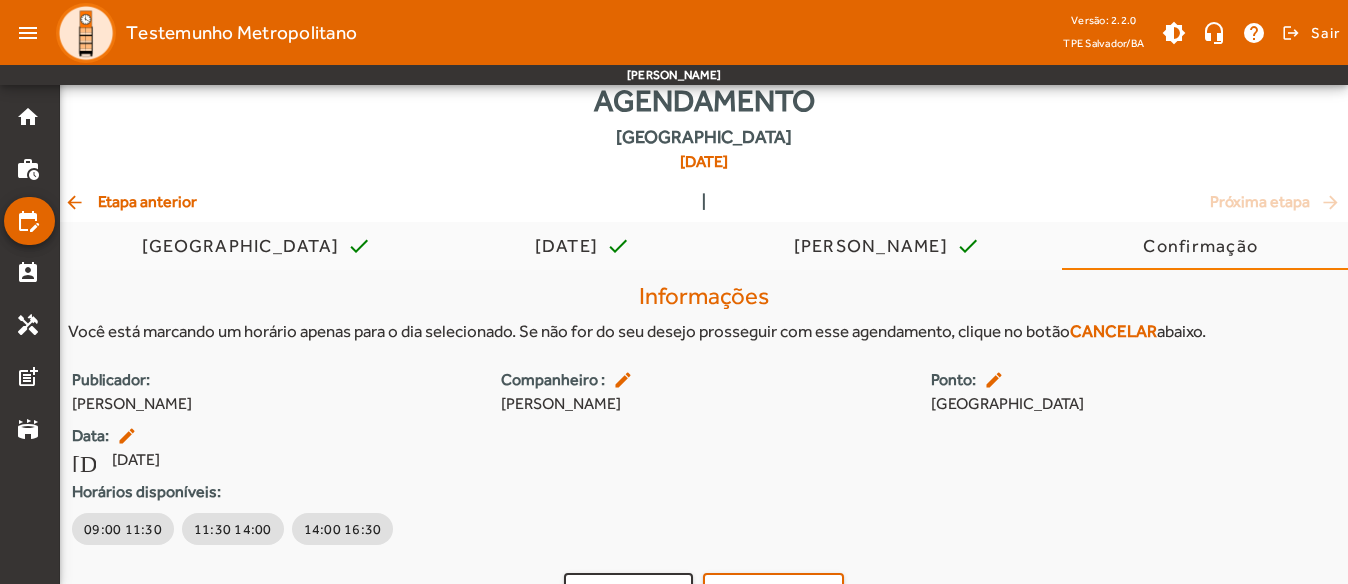 scroll, scrollTop: 85, scrollLeft: 0, axis: vertical 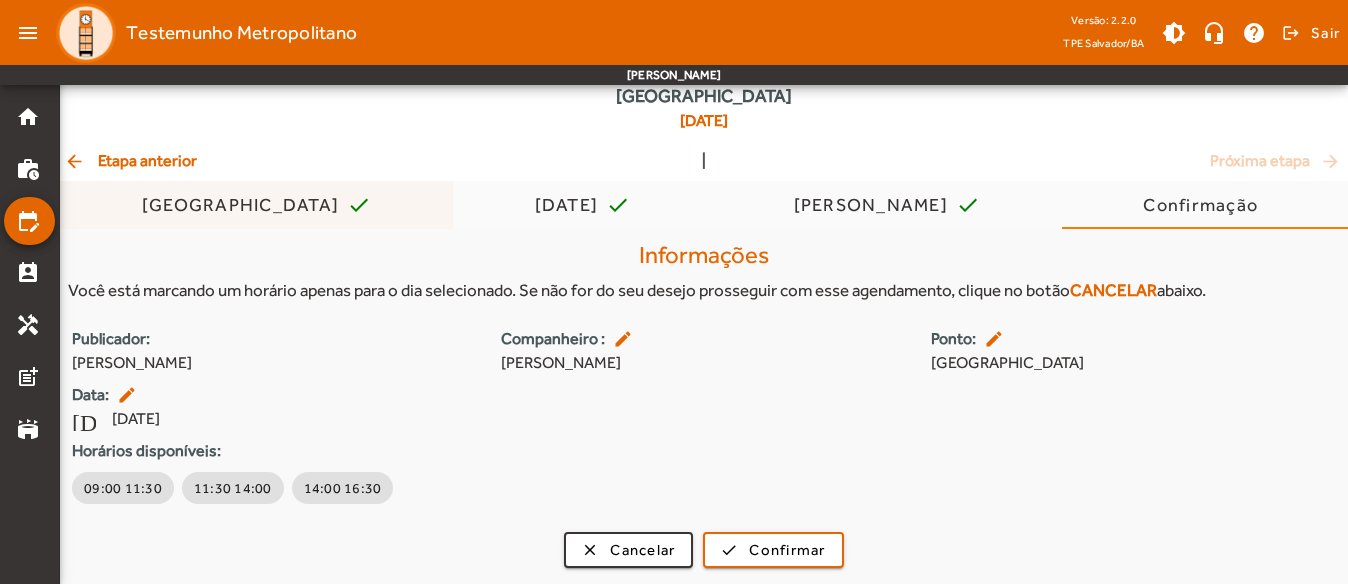 click on "Informações Você está marcando um horário apenas para o dia selecionado. Se não for do seu desejo prosseguir com esse agendamento, clique no botão  CANCELAR  abaixo." at bounding box center (704, 272) 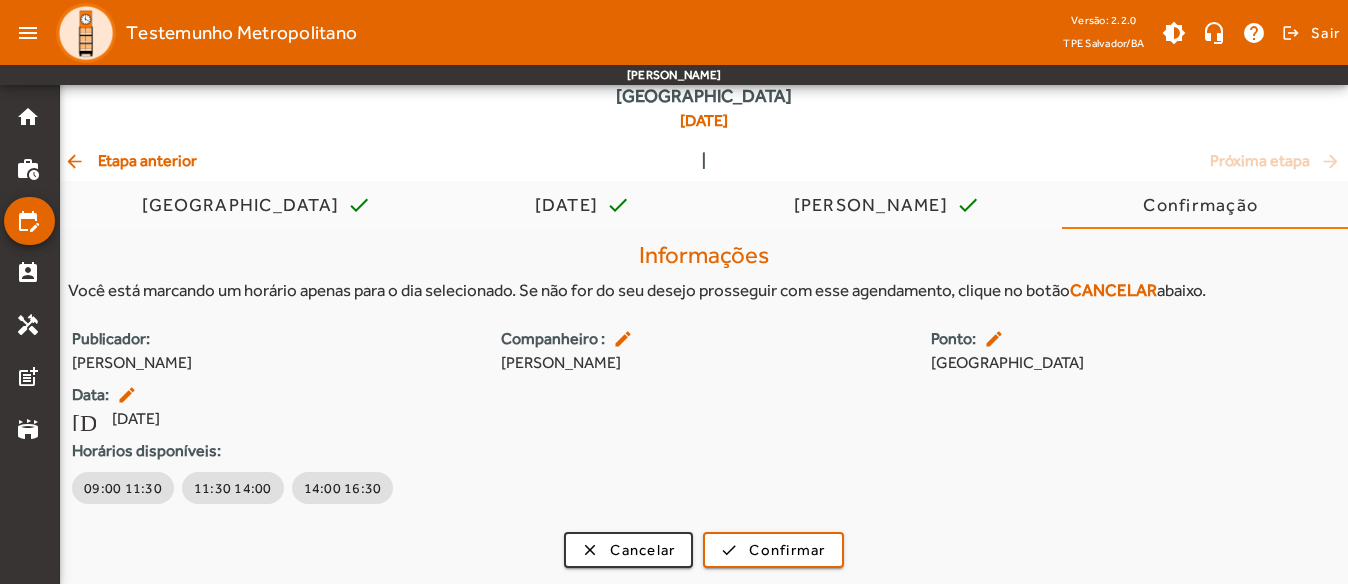 click on "arrow_back  Etapa anterior" 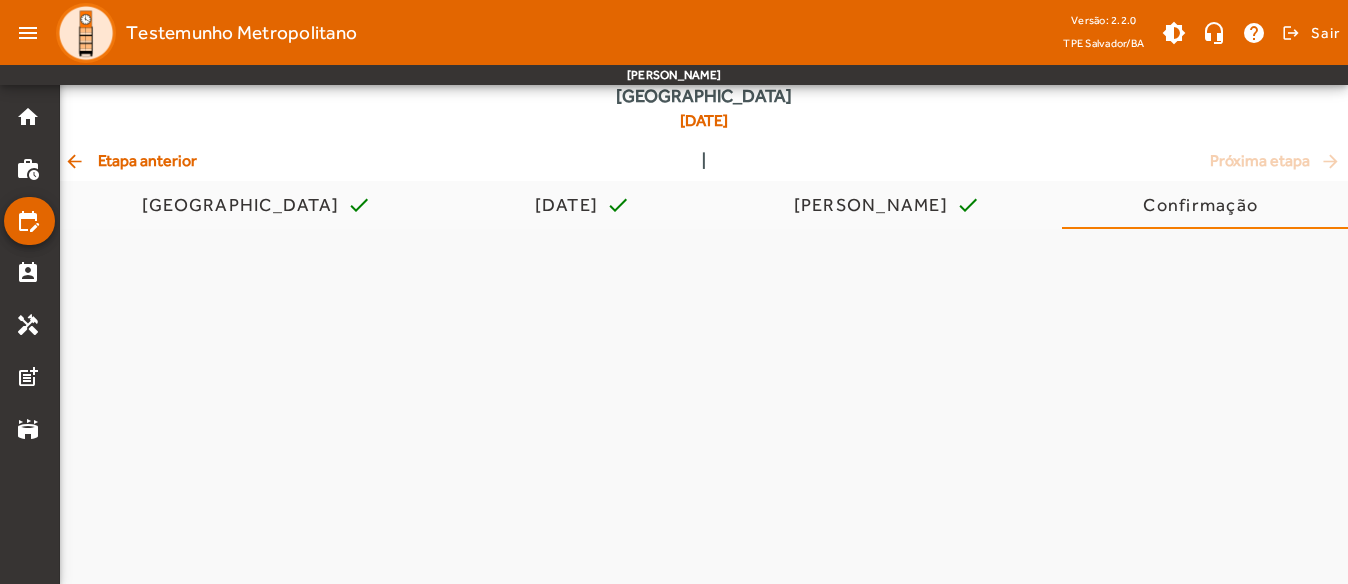 scroll, scrollTop: 0, scrollLeft: 0, axis: both 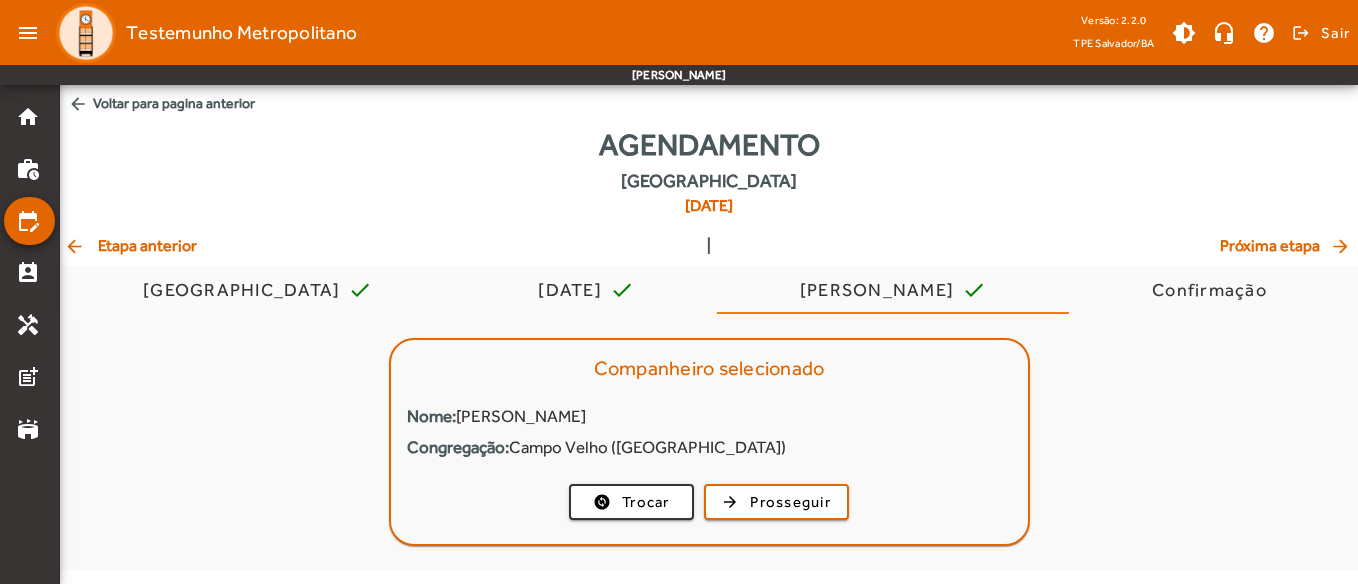 click on "arrow_back  Etapa anterior" 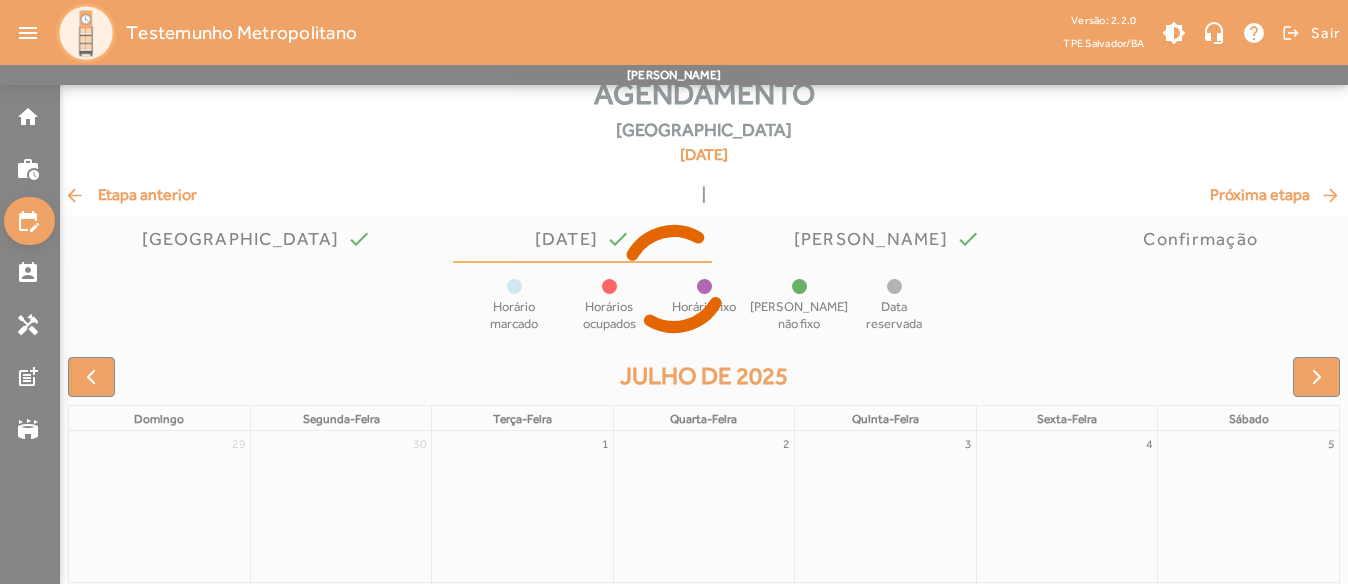 scroll, scrollTop: 100, scrollLeft: 0, axis: vertical 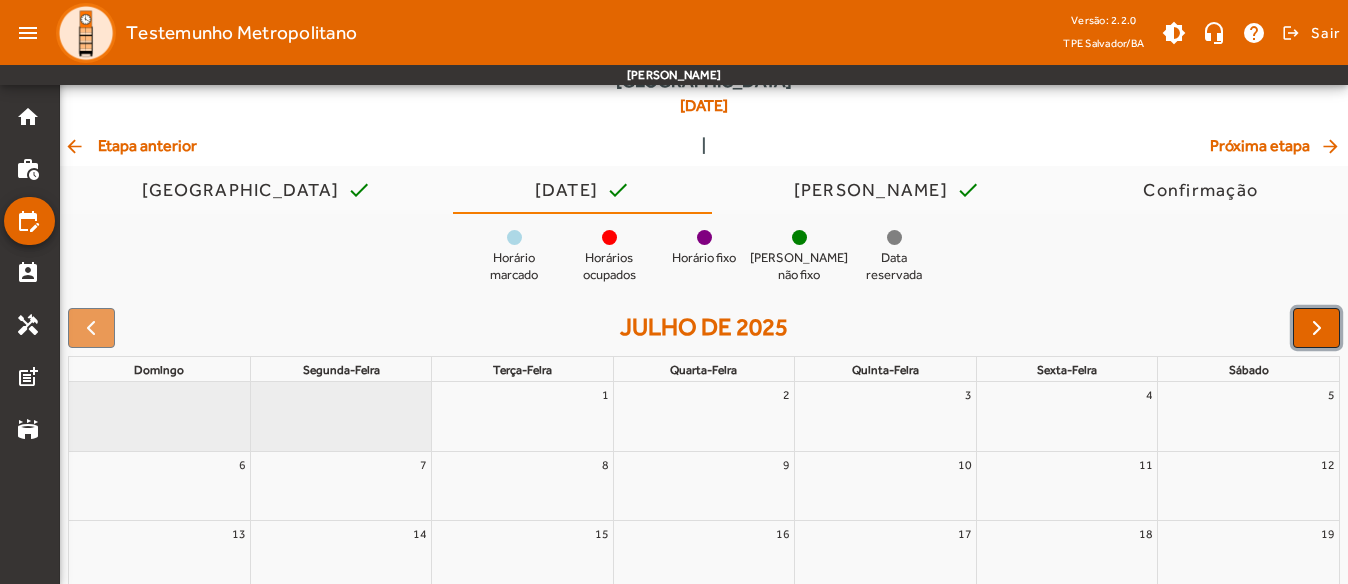 click at bounding box center (1317, 328) 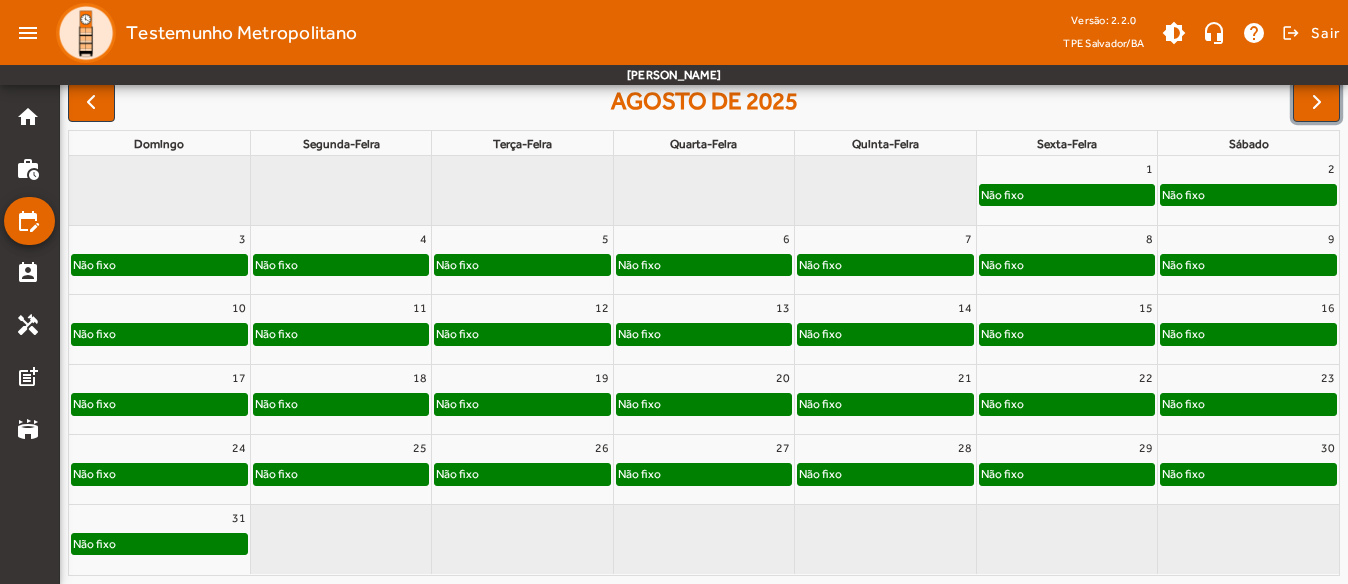scroll, scrollTop: 226, scrollLeft: 0, axis: vertical 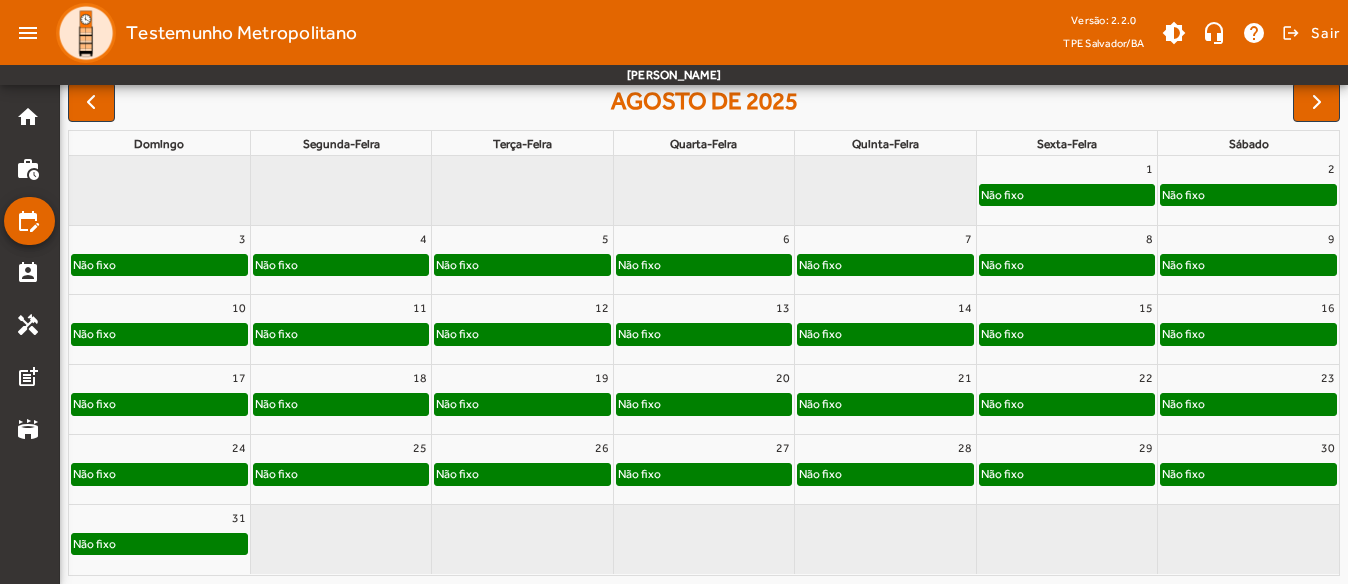 click on "agosto de 2025" at bounding box center (704, 102) 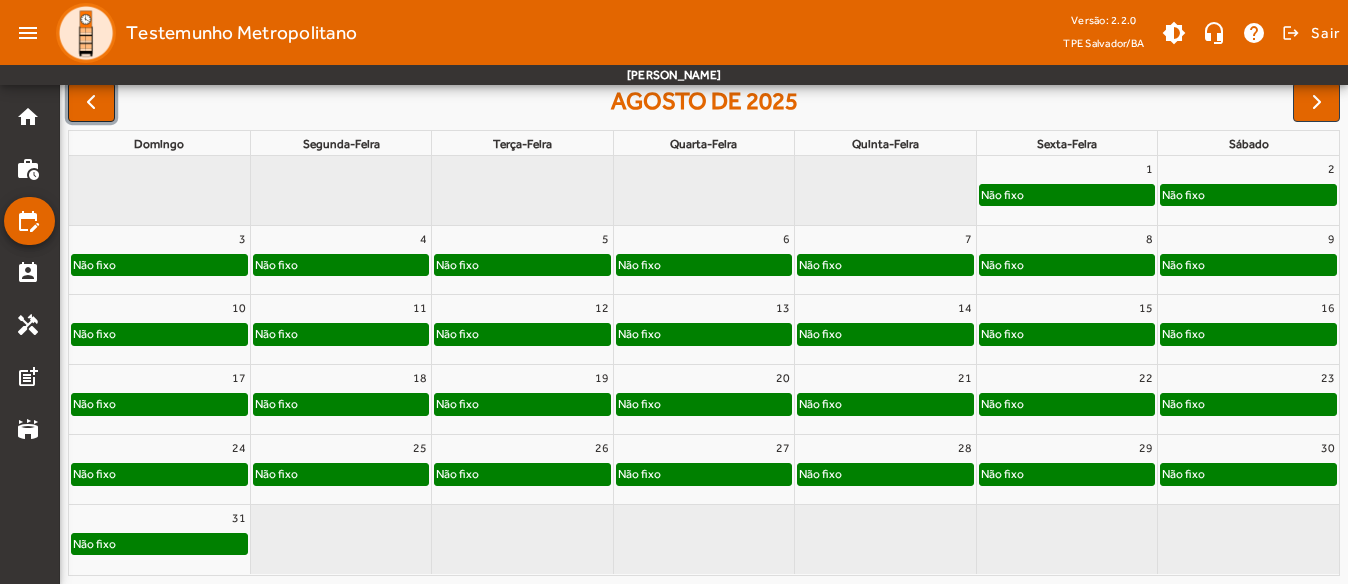 click at bounding box center [91, 102] 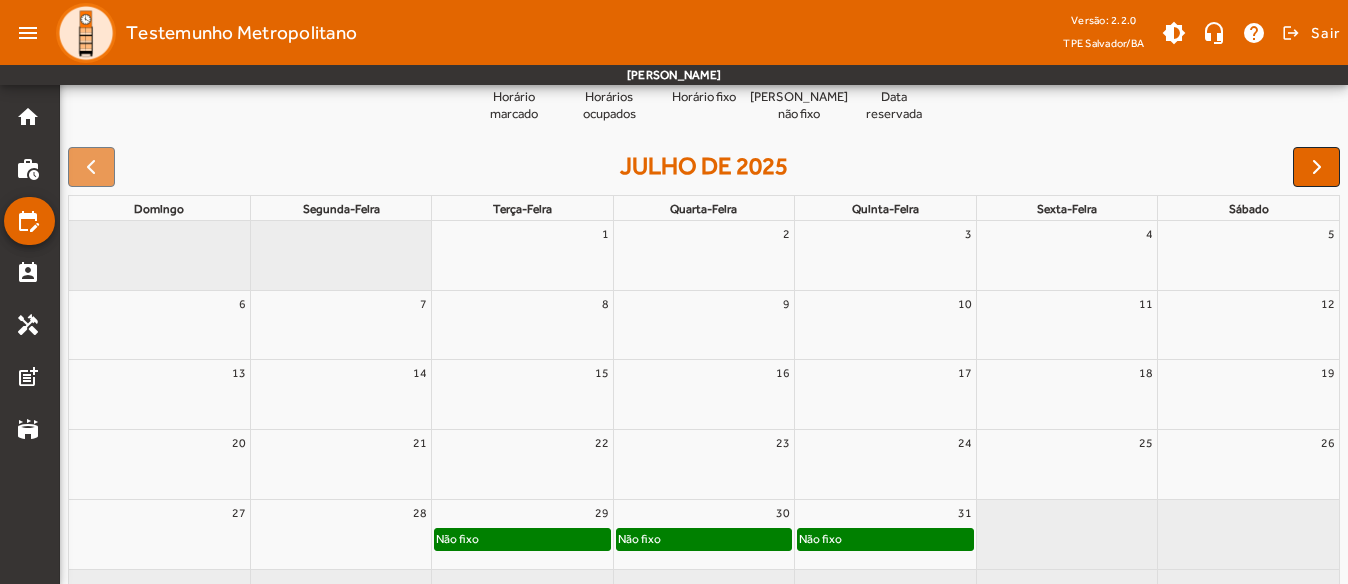 scroll, scrollTop: 226, scrollLeft: 0, axis: vertical 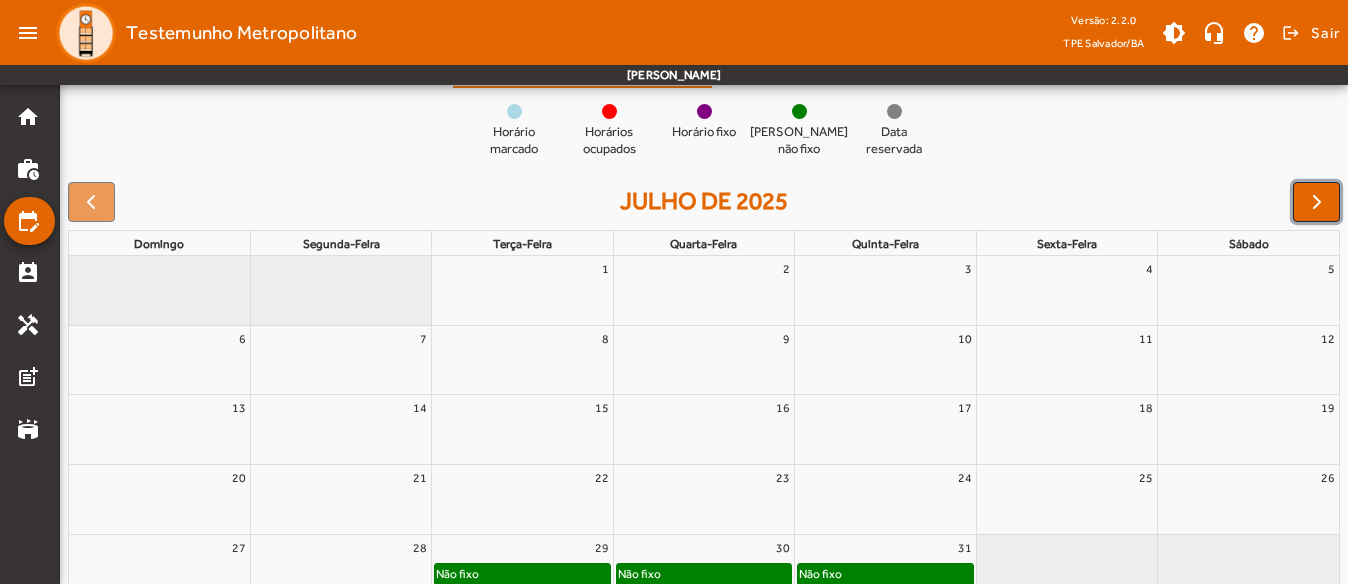 click at bounding box center (1316, 202) 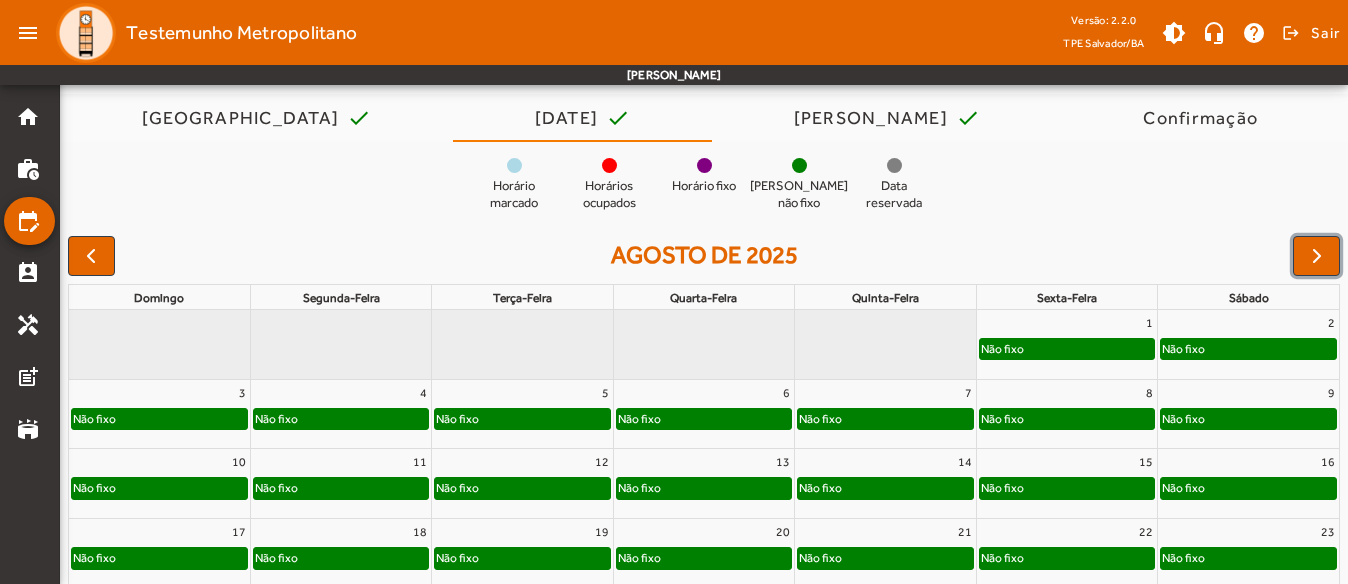 scroll, scrollTop: 126, scrollLeft: 0, axis: vertical 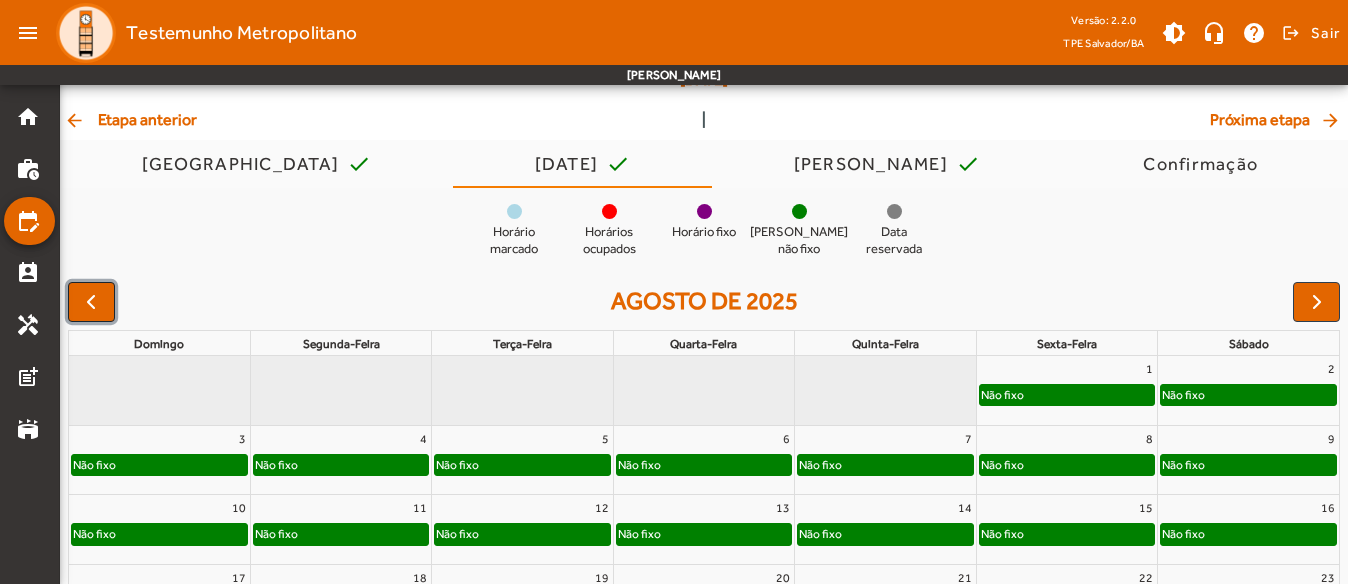 click at bounding box center [91, 302] 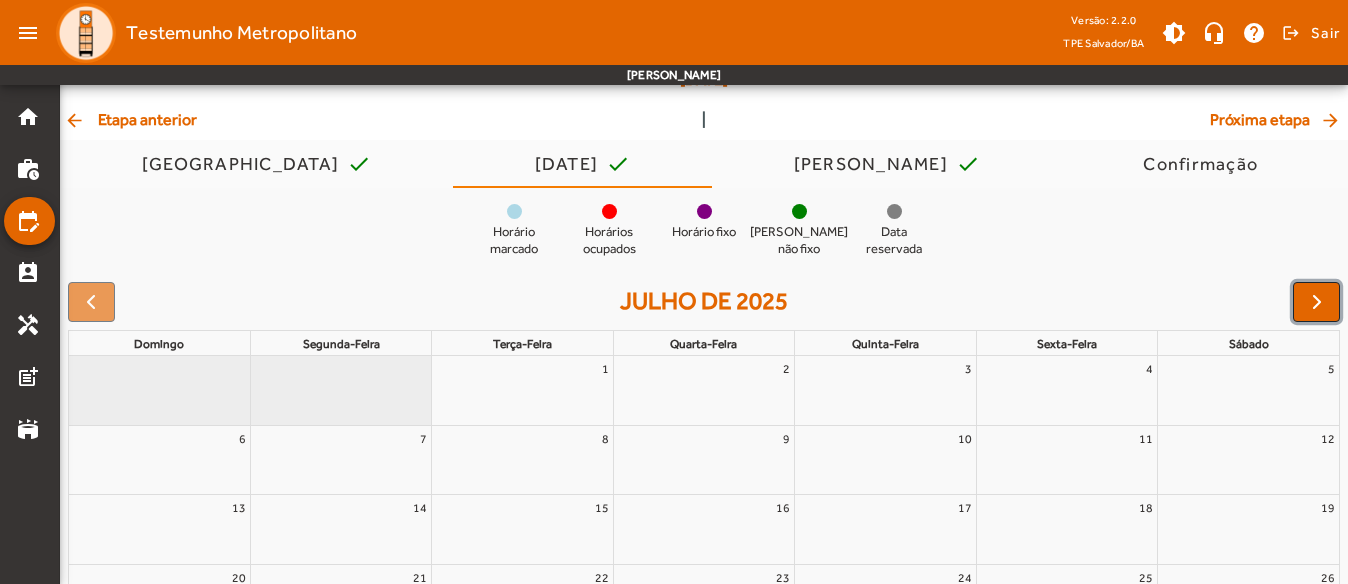 click at bounding box center [1317, 302] 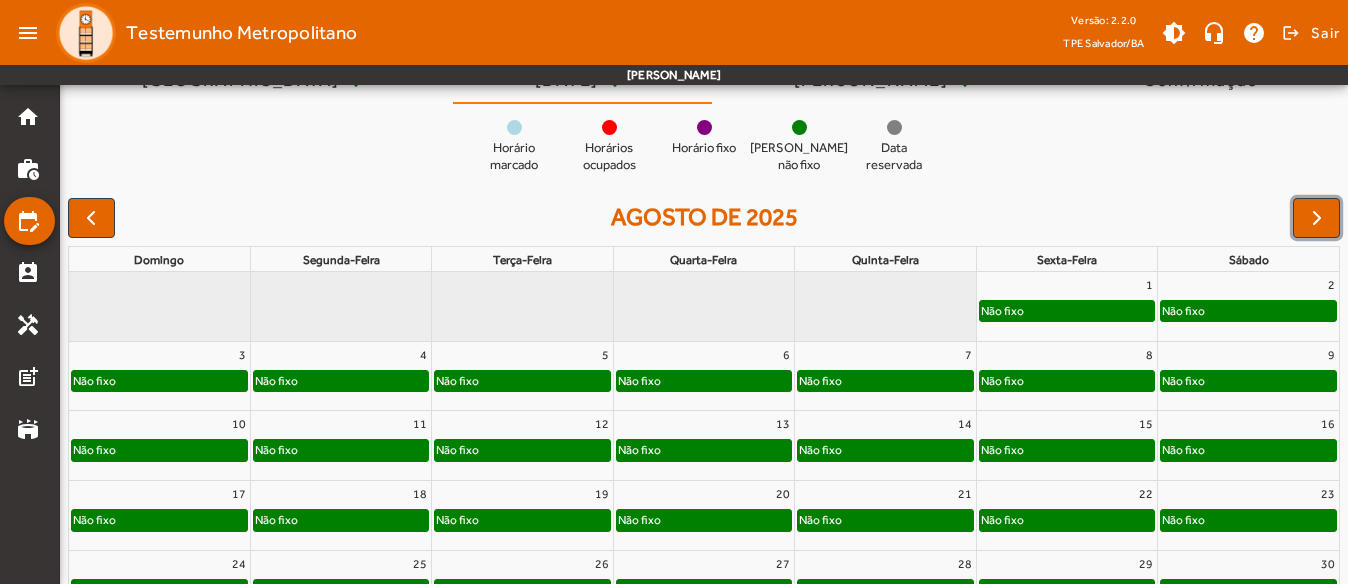 scroll, scrollTop: 326, scrollLeft: 0, axis: vertical 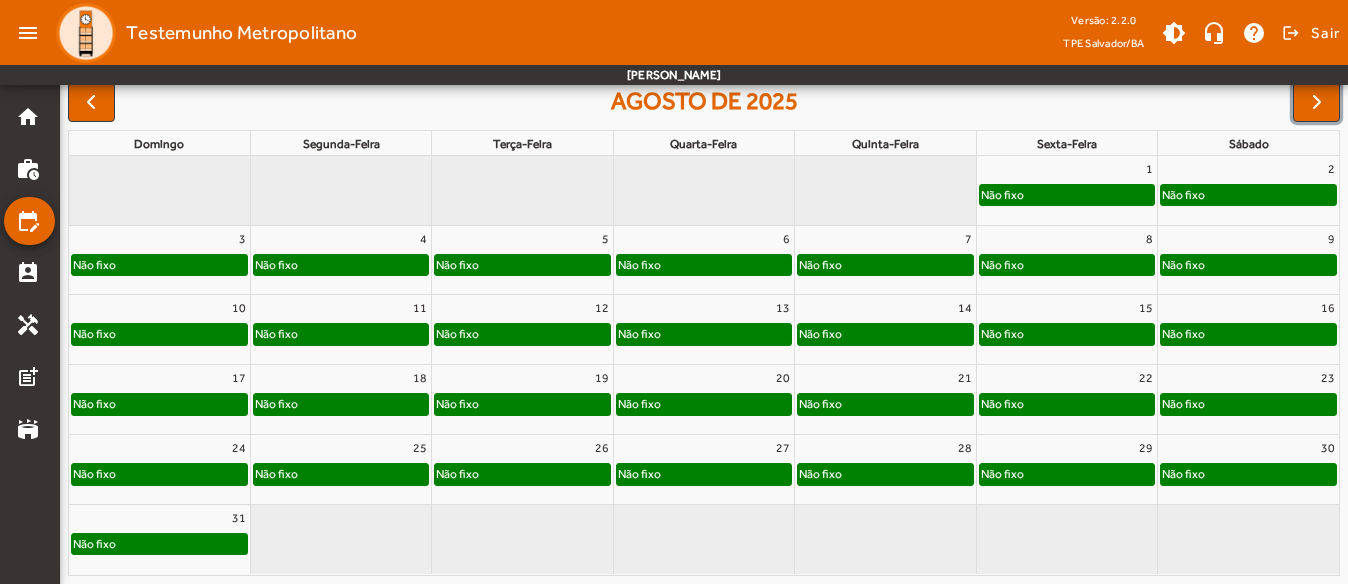 click on "23" at bounding box center [1248, 378] 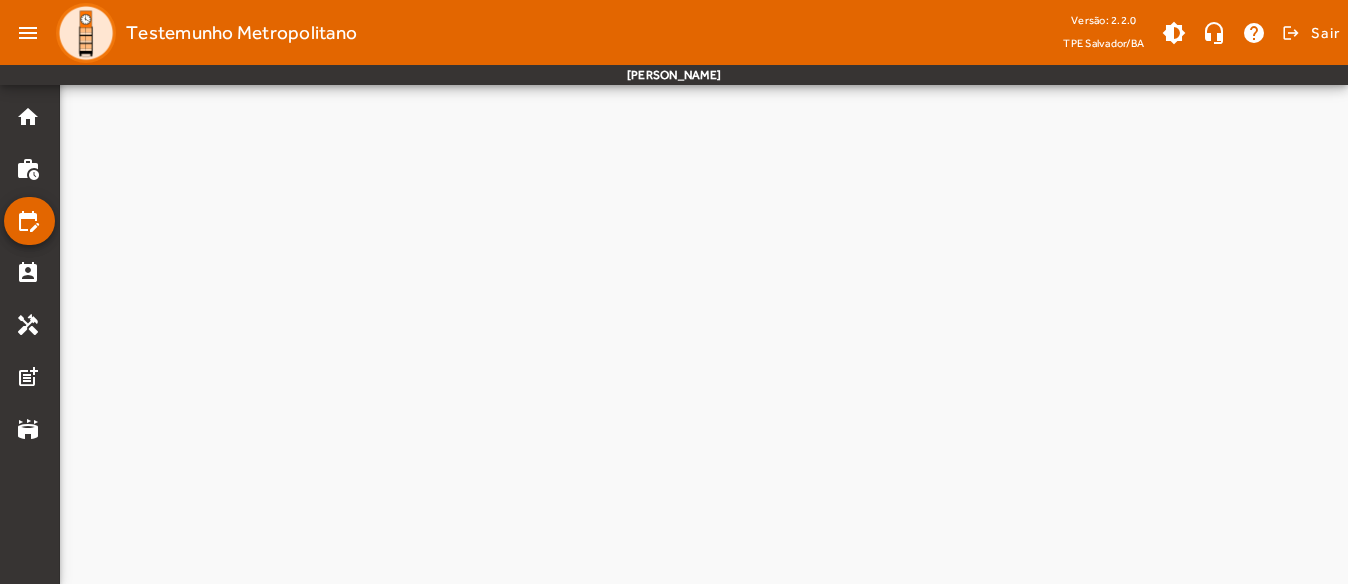 scroll, scrollTop: 0, scrollLeft: 0, axis: both 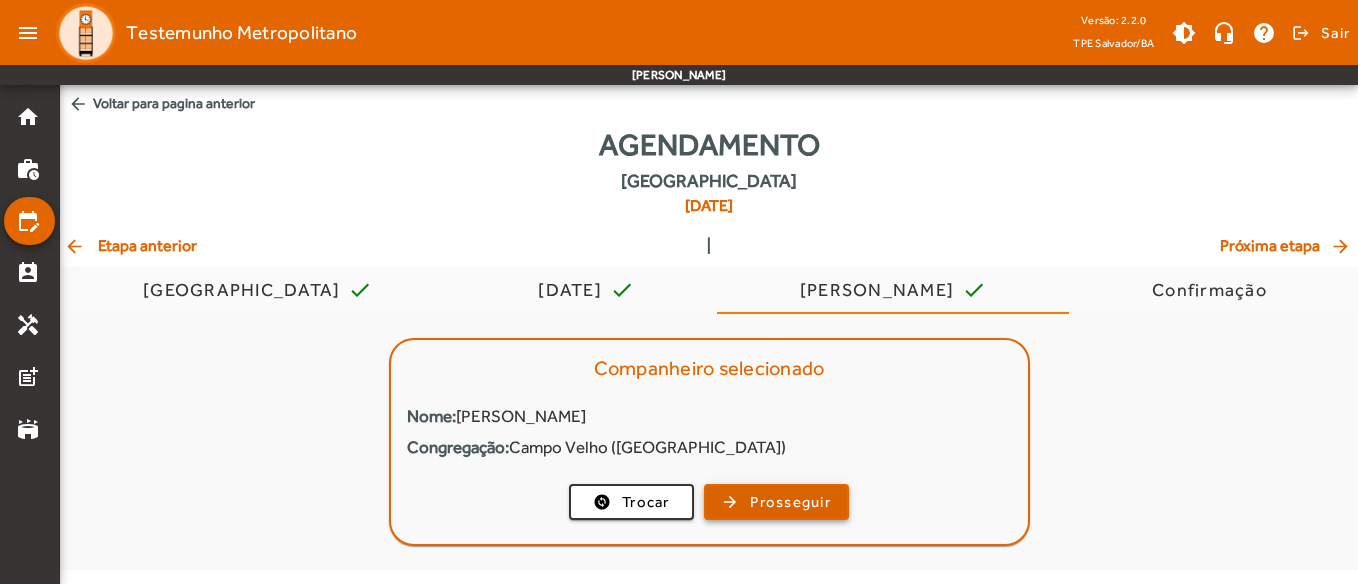 click on "Prosseguir" 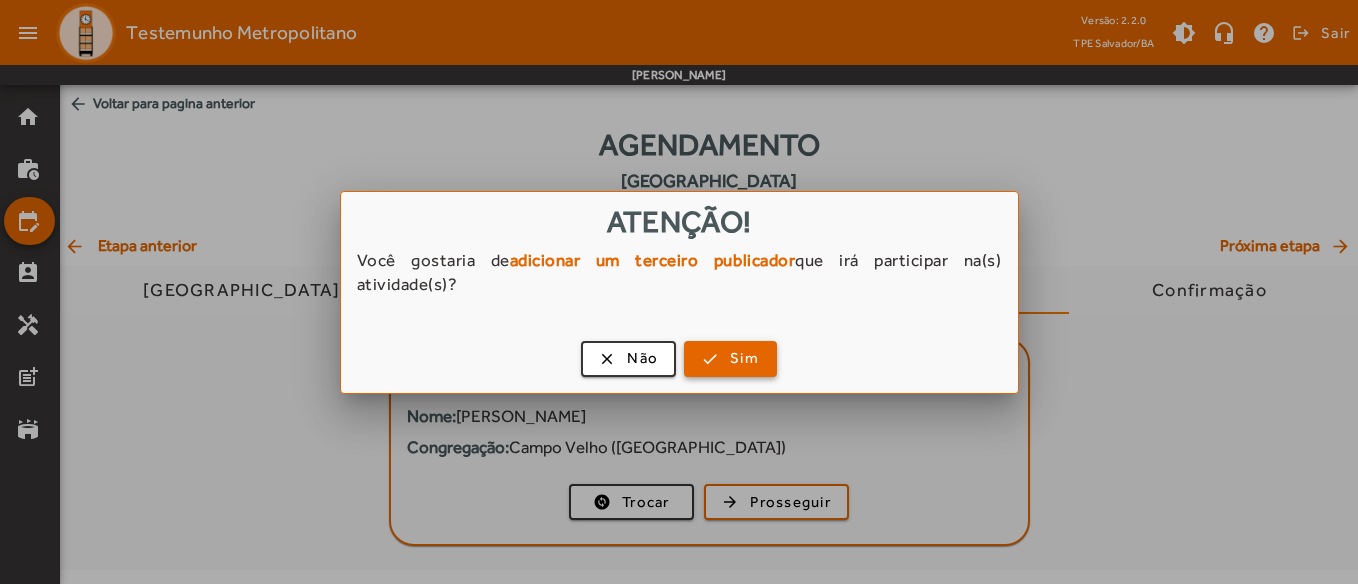 drag, startPoint x: 729, startPoint y: 358, endPoint x: 786, endPoint y: 254, distance: 118.595955 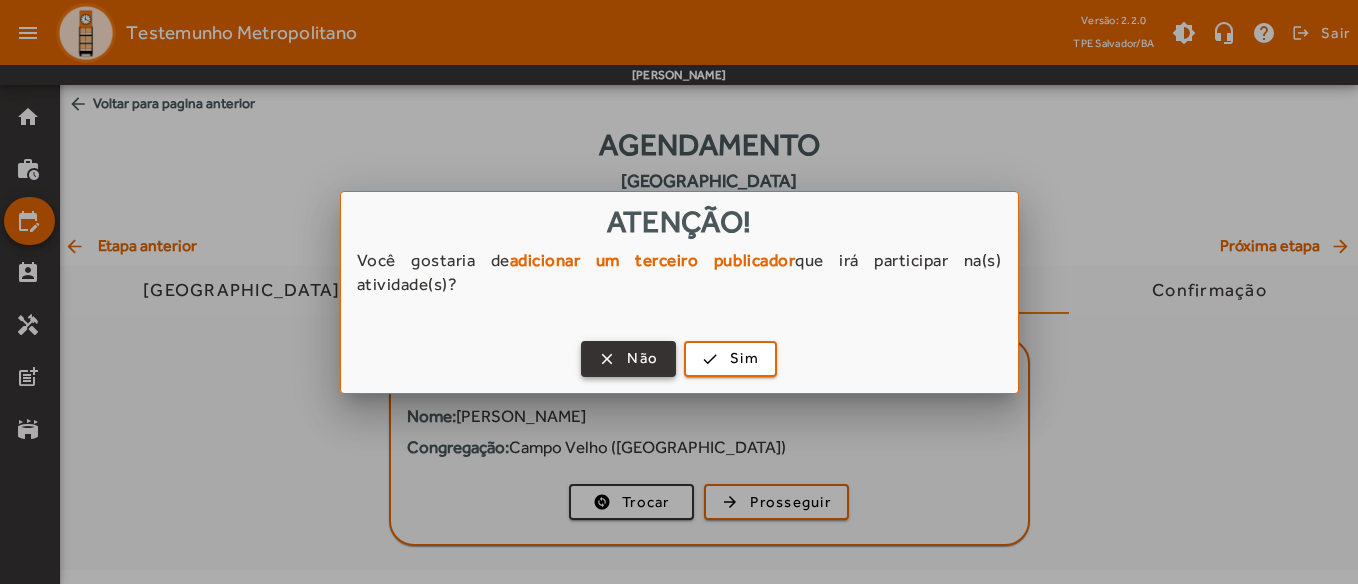 click on "Não" at bounding box center [642, 358] 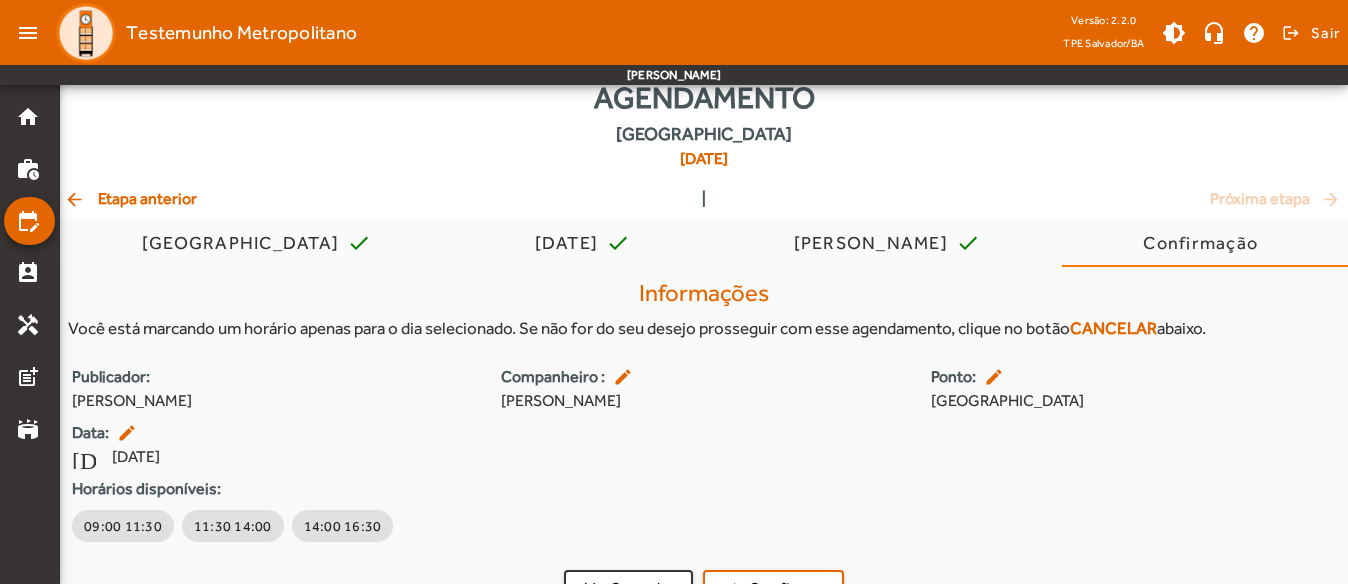 scroll, scrollTop: 85, scrollLeft: 0, axis: vertical 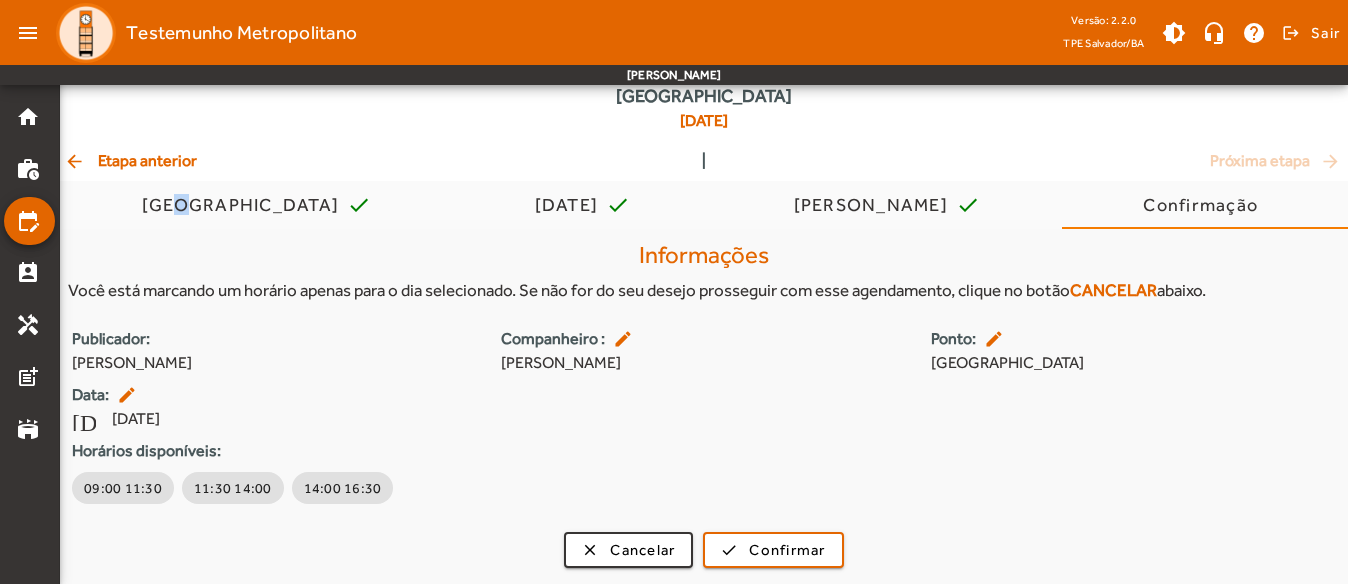 click on "Agendamento   [GEOGRAPHIC_DATA]   [DATE]  arrow_back  Etapa anterior  |  Próxima etapa  arrow_forward  [GEOGRAPHIC_DATA]  check  [DATE]  check  [PERSON_NAME]   check  Confirmação  Informações Você está marcando um horário apenas para o dia selecionado. Se não for do seu desejo prosseguir com esse agendamento, clique no botão  CANCELAR  abaixo. Publicador: [PERSON_NAME] Conti Companheiro : edit  [PERSON_NAME]: edit  Ponta de Humaitá Data: edit [DATE] [DATE] Horários disponíveis:  09:00 11:30  11:30 14:00  14:00 16:30 clear  Cancelar  check  Confirmar" 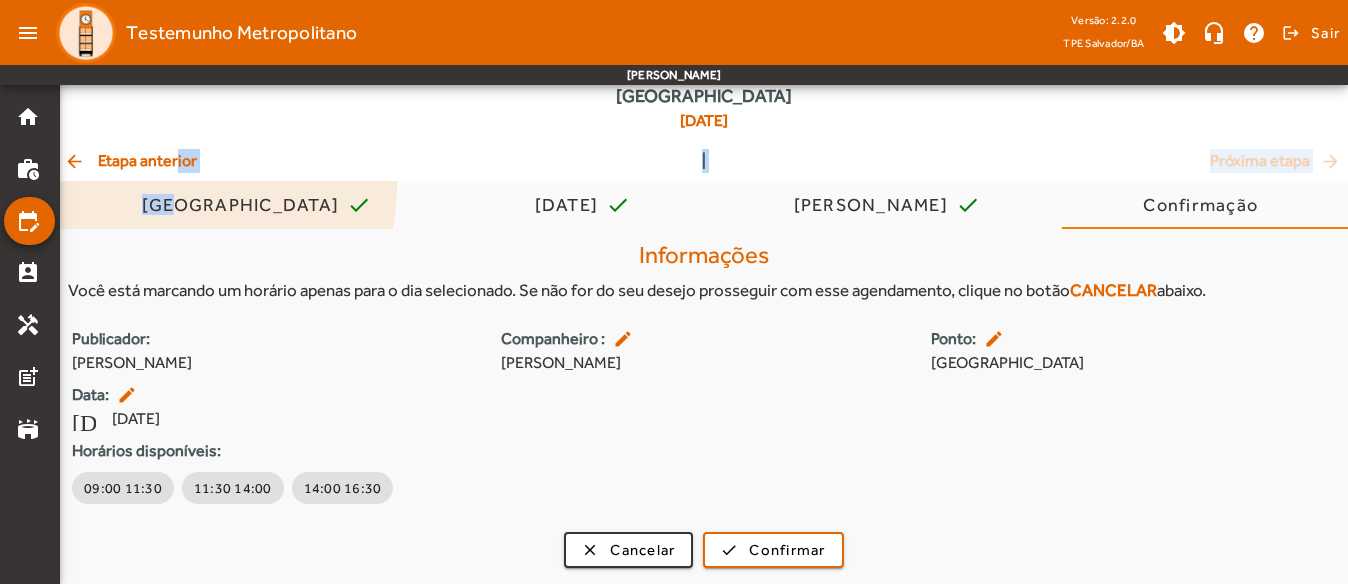 drag, startPoint x: 169, startPoint y: 166, endPoint x: 175, endPoint y: 154, distance: 13.416408 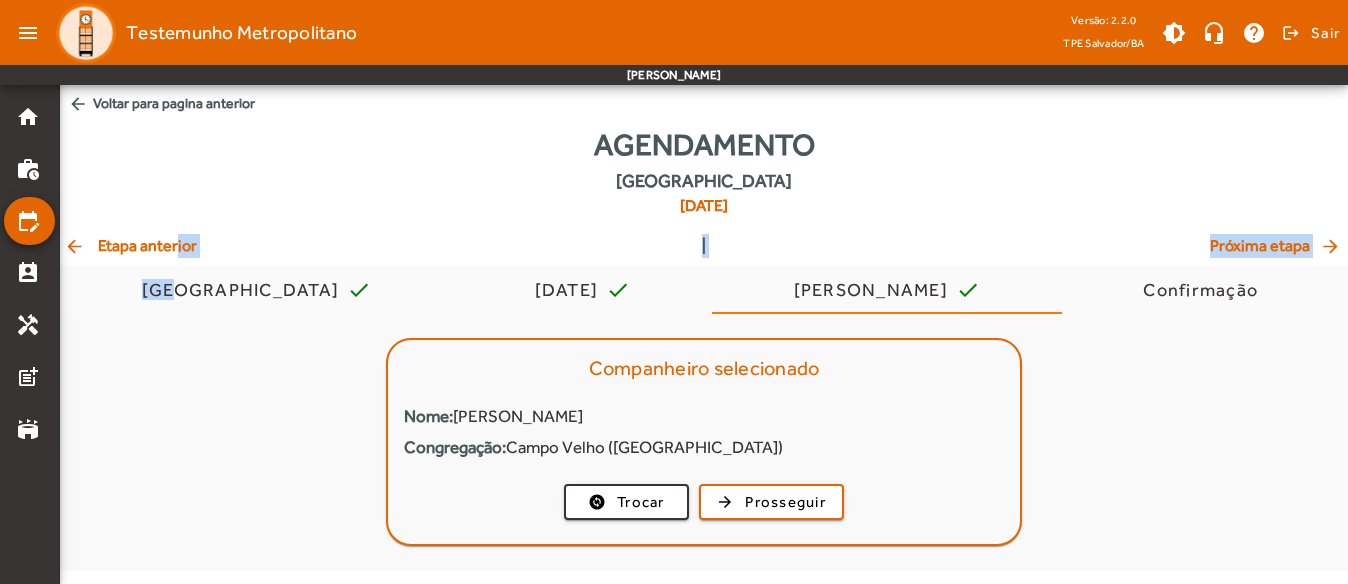 scroll, scrollTop: 0, scrollLeft: 0, axis: both 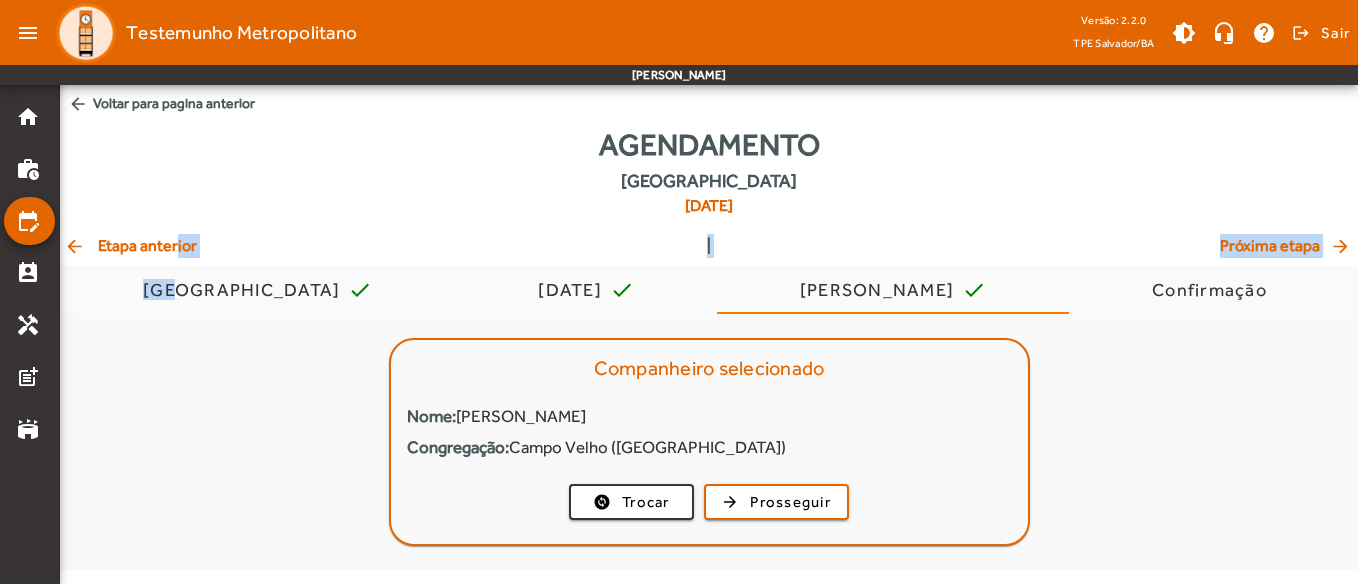 click on "arrow_back  Etapa anterior" 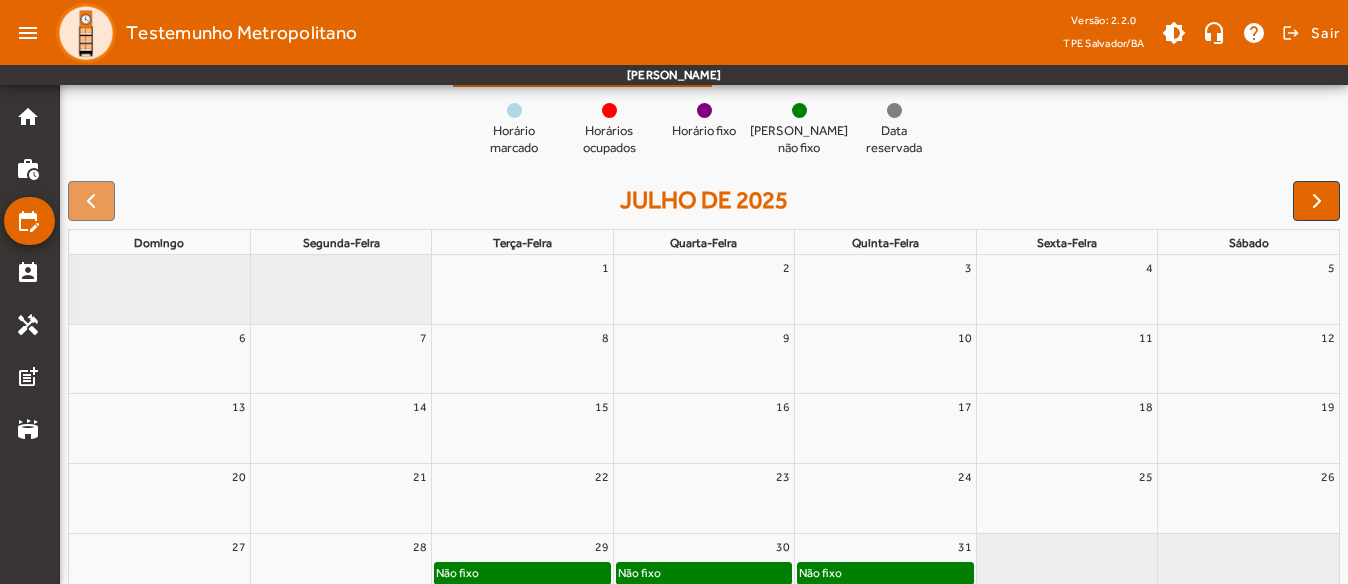 scroll, scrollTop: 26, scrollLeft: 0, axis: vertical 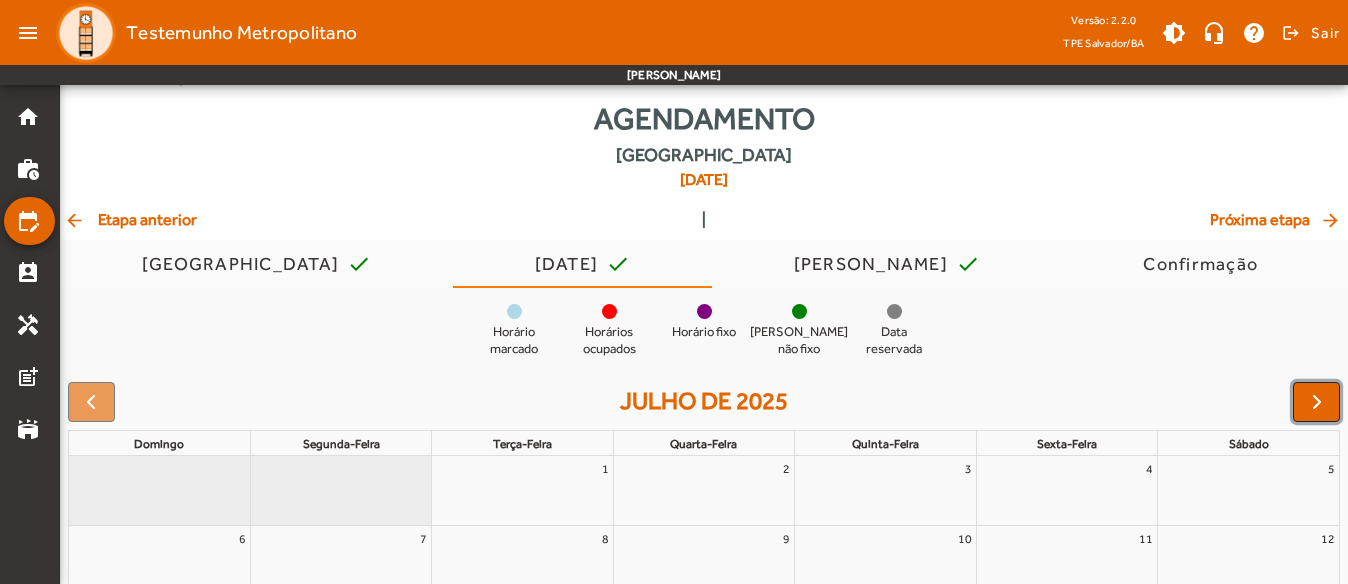 click at bounding box center [1316, 402] 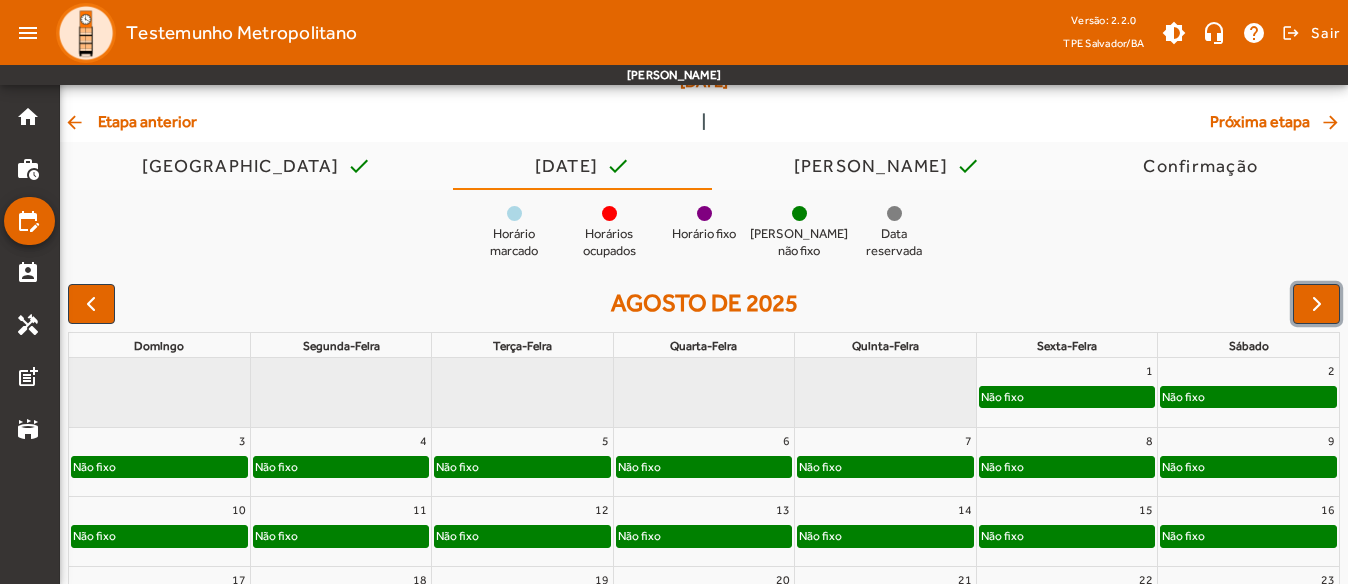 scroll, scrollTop: 326, scrollLeft: 0, axis: vertical 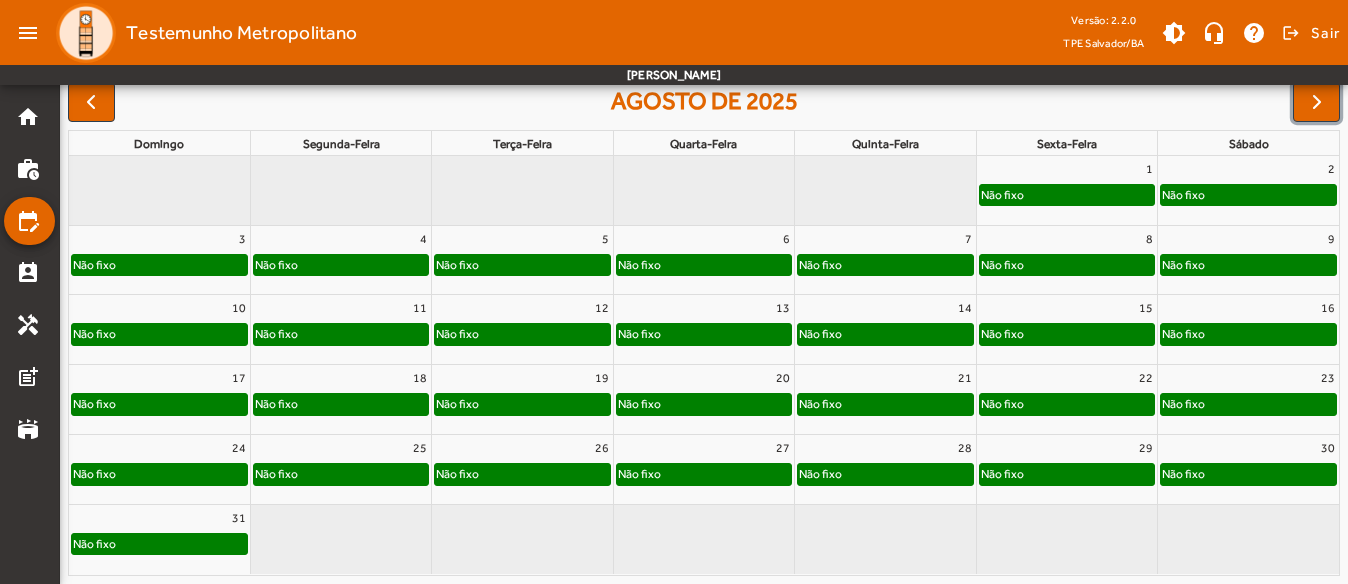 click on "30" at bounding box center (1248, 448) 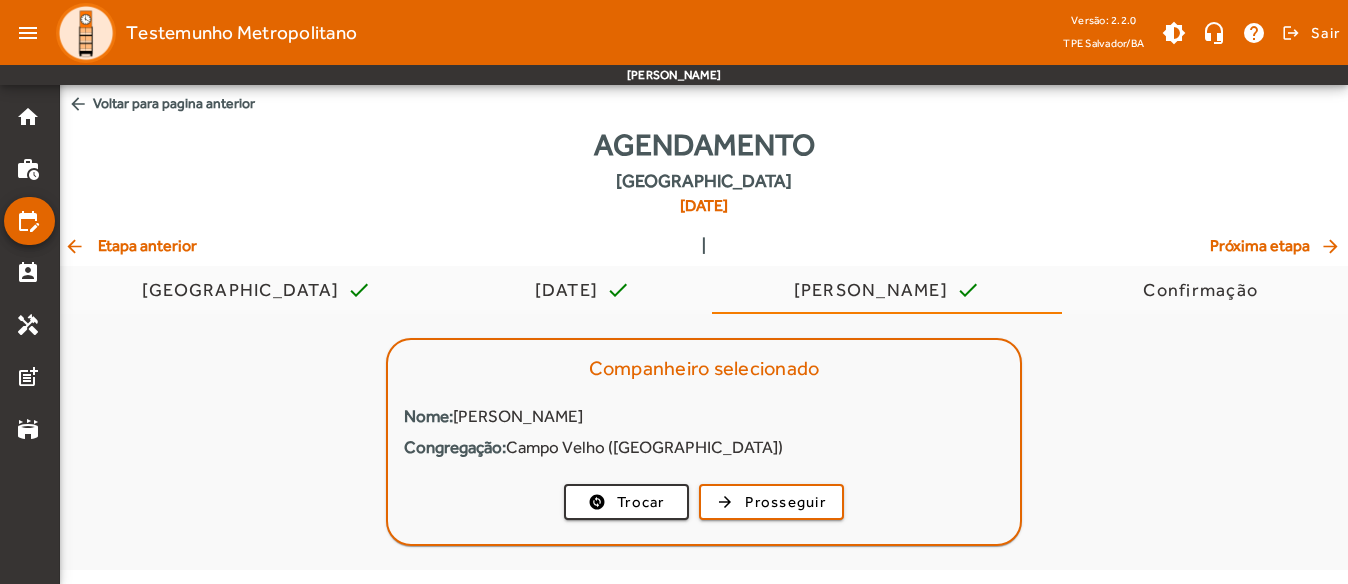 scroll, scrollTop: 0, scrollLeft: 0, axis: both 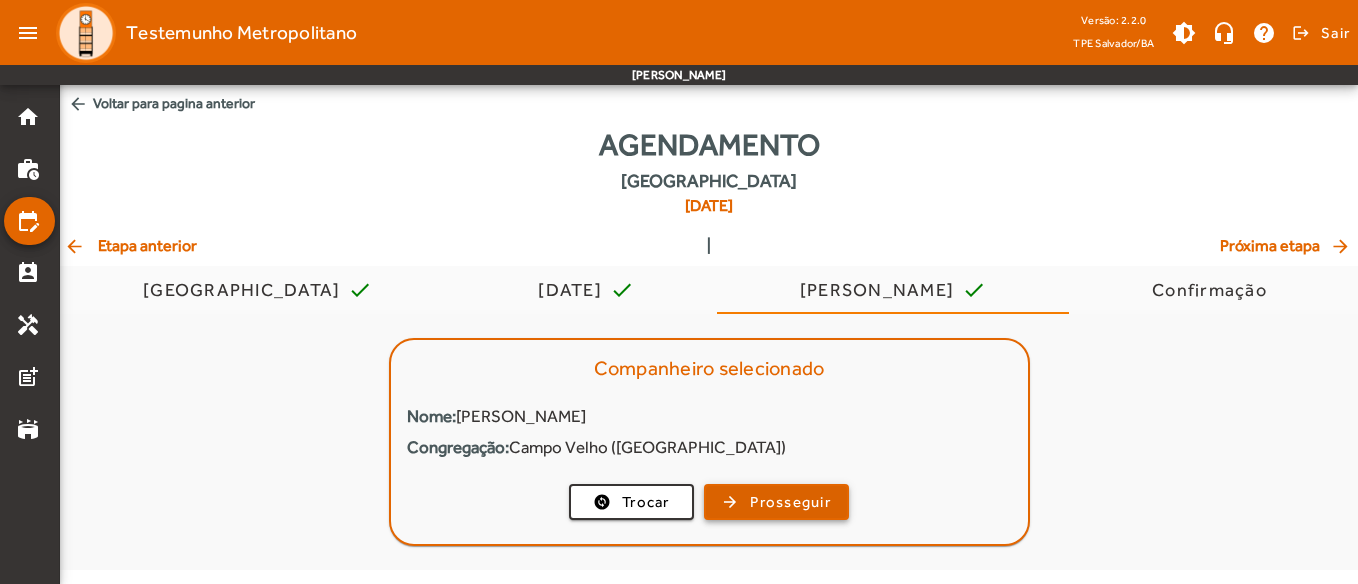 click on "Prosseguir" 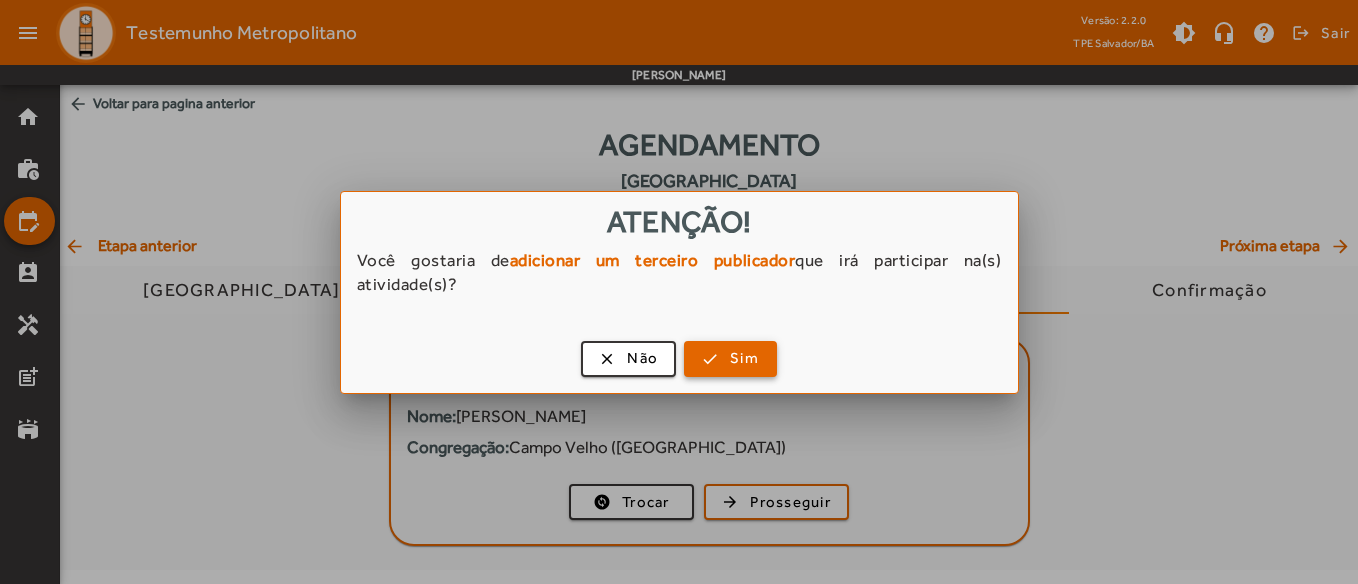 drag, startPoint x: 728, startPoint y: 367, endPoint x: 619, endPoint y: 309, distance: 123.47064 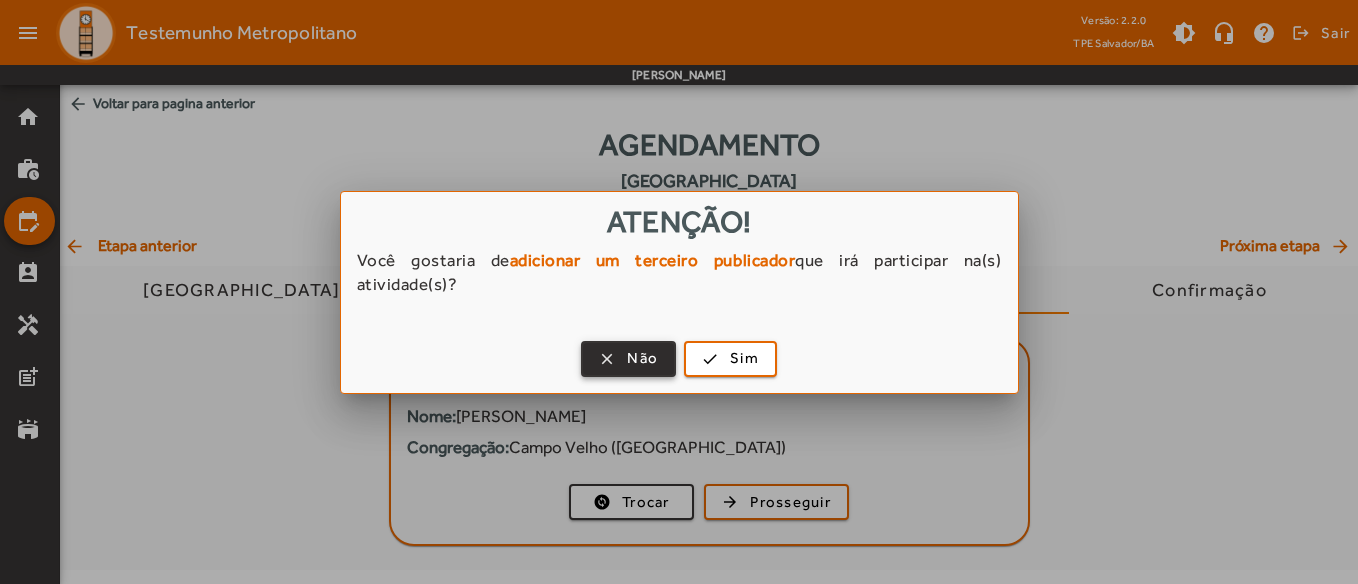 click on "Não" at bounding box center (642, 358) 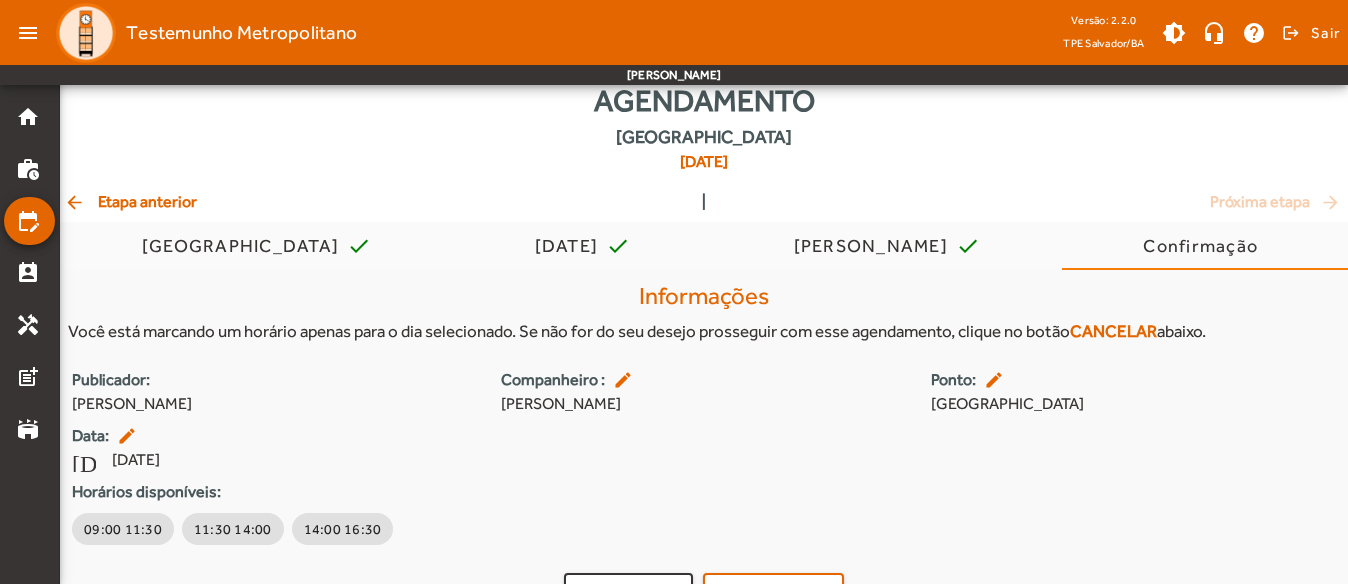 scroll, scrollTop: 85, scrollLeft: 0, axis: vertical 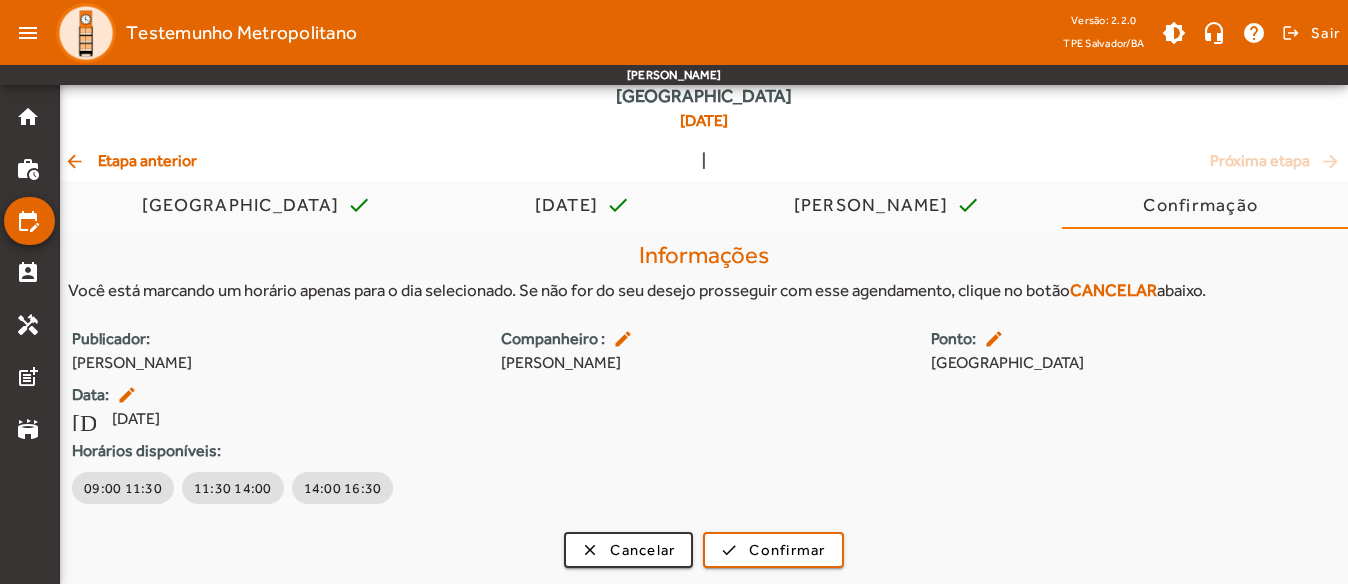 click on "arrow_back  Etapa anterior" 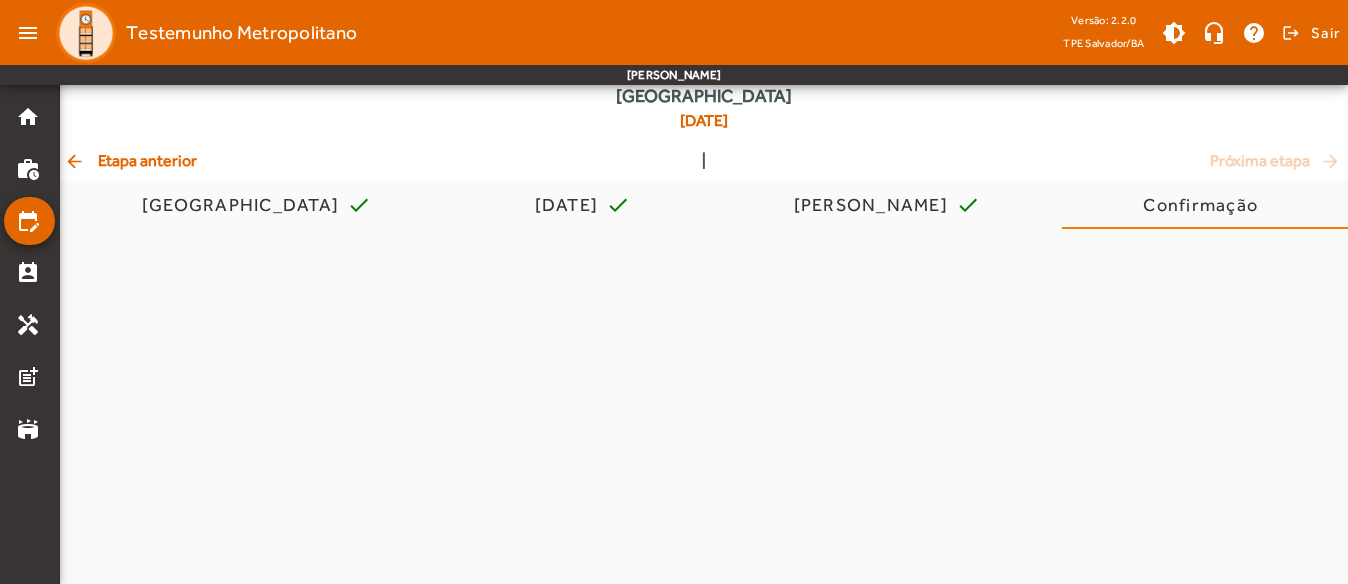 scroll, scrollTop: 0, scrollLeft: 0, axis: both 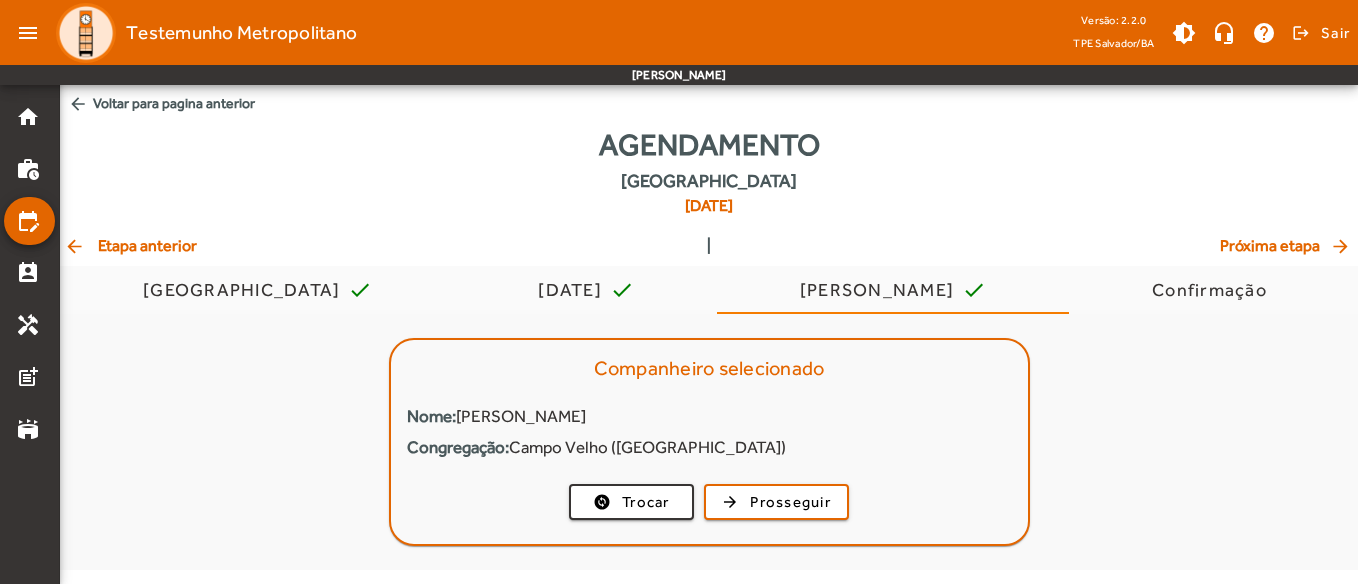 click on "arrow_back  Etapa anterior" 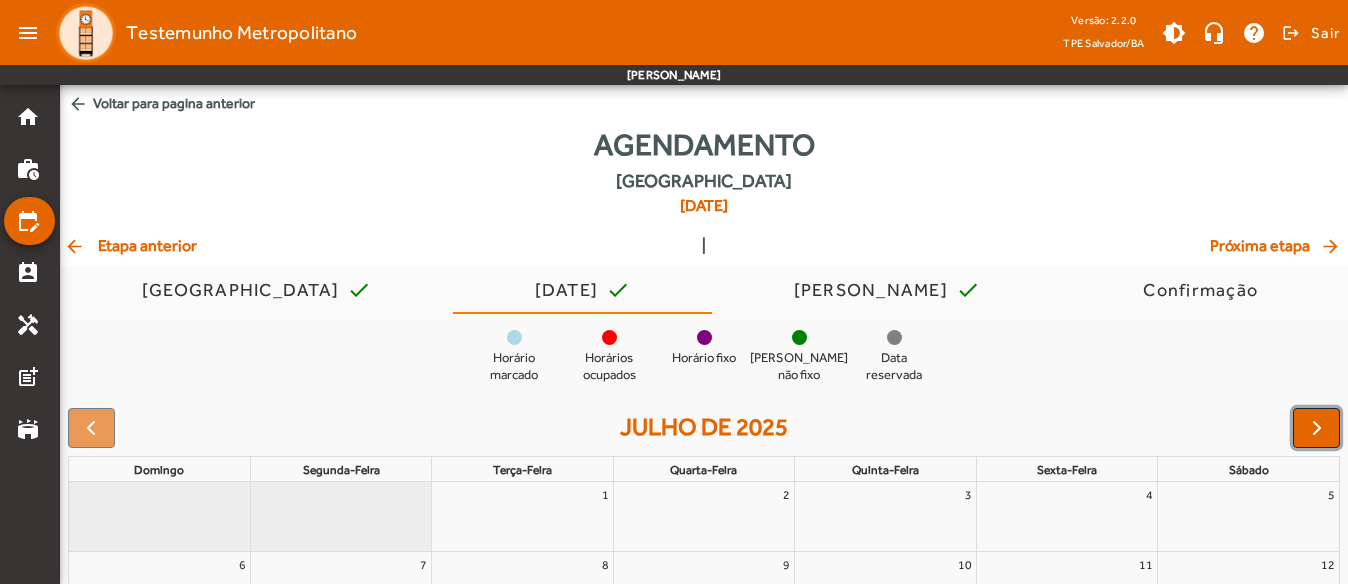 click at bounding box center (1316, 428) 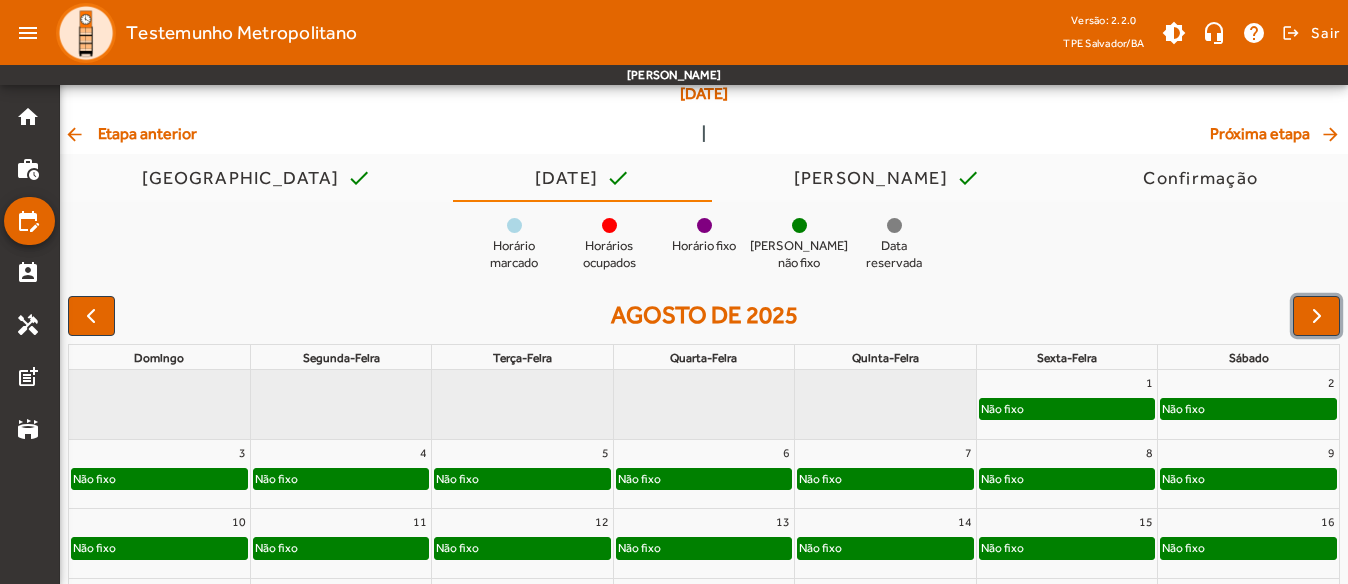 scroll, scrollTop: 0, scrollLeft: 0, axis: both 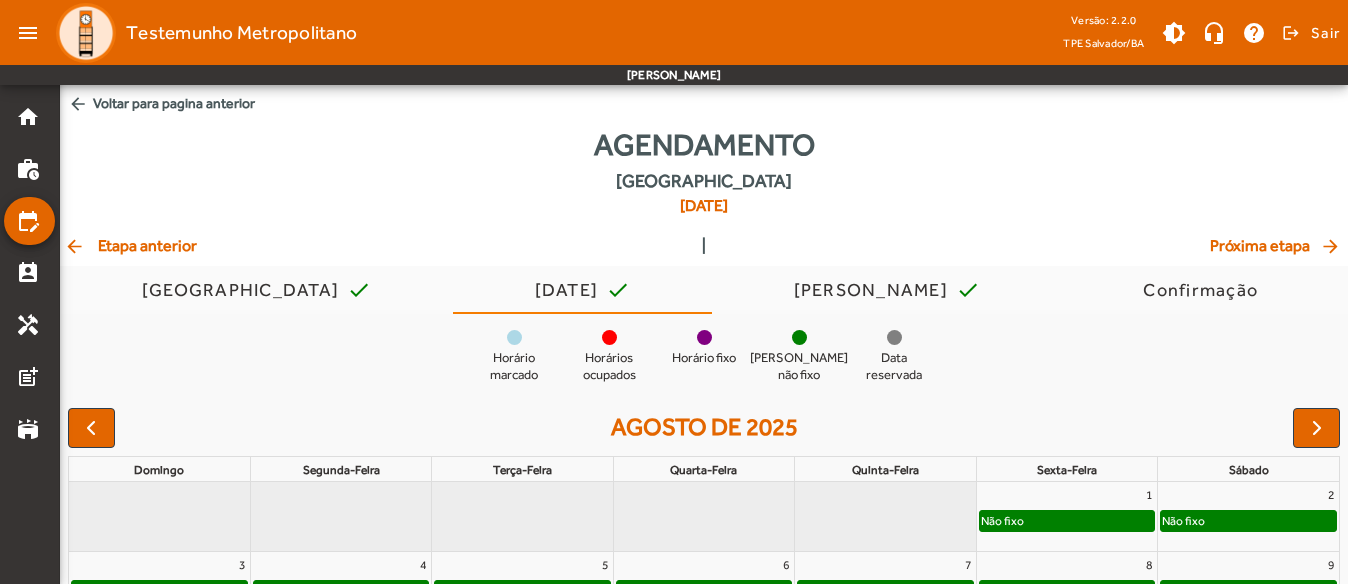 click on "arrow_back  Etapa anterior" 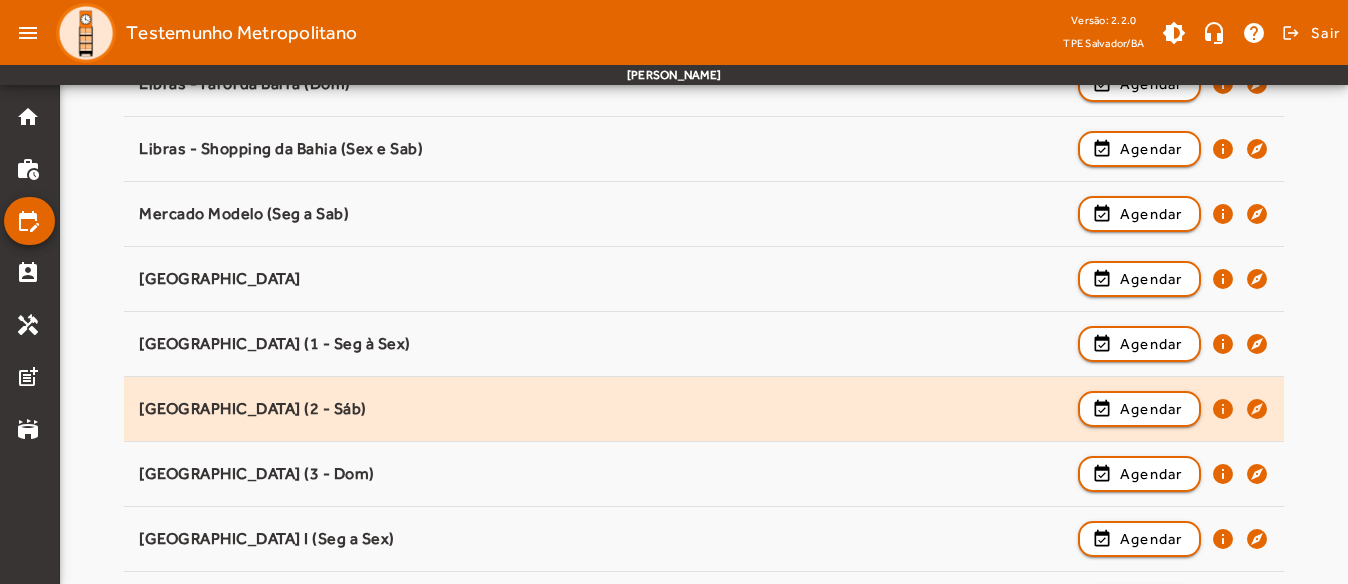 scroll, scrollTop: 1800, scrollLeft: 0, axis: vertical 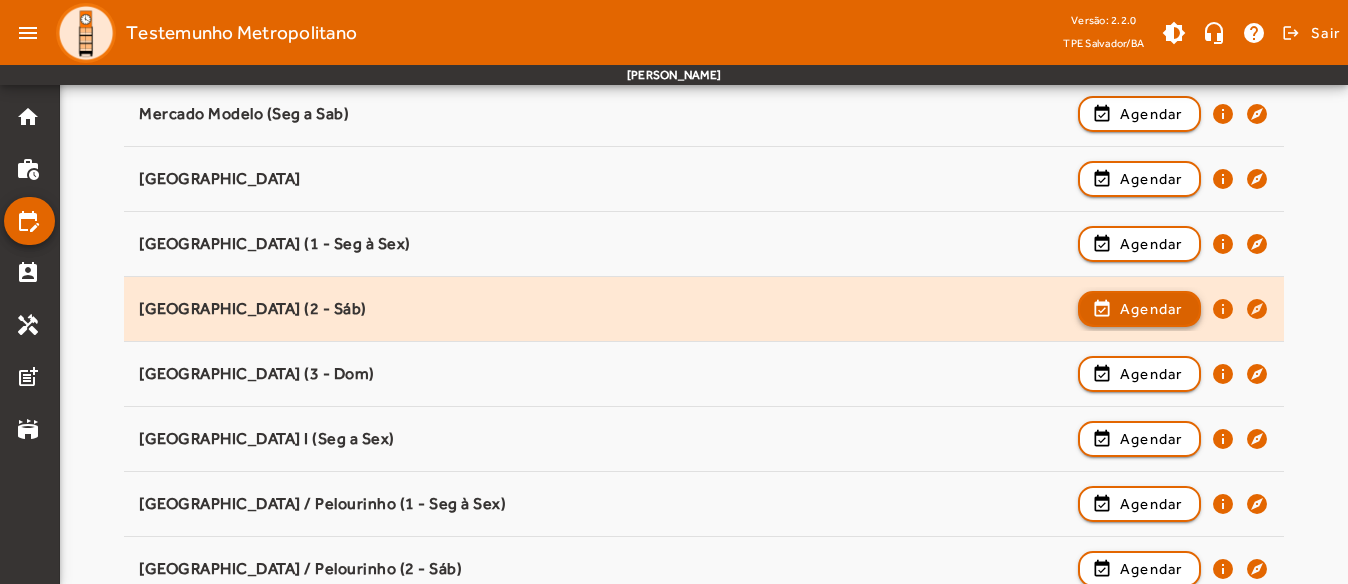 click on "Agendar" at bounding box center [1151, 374] 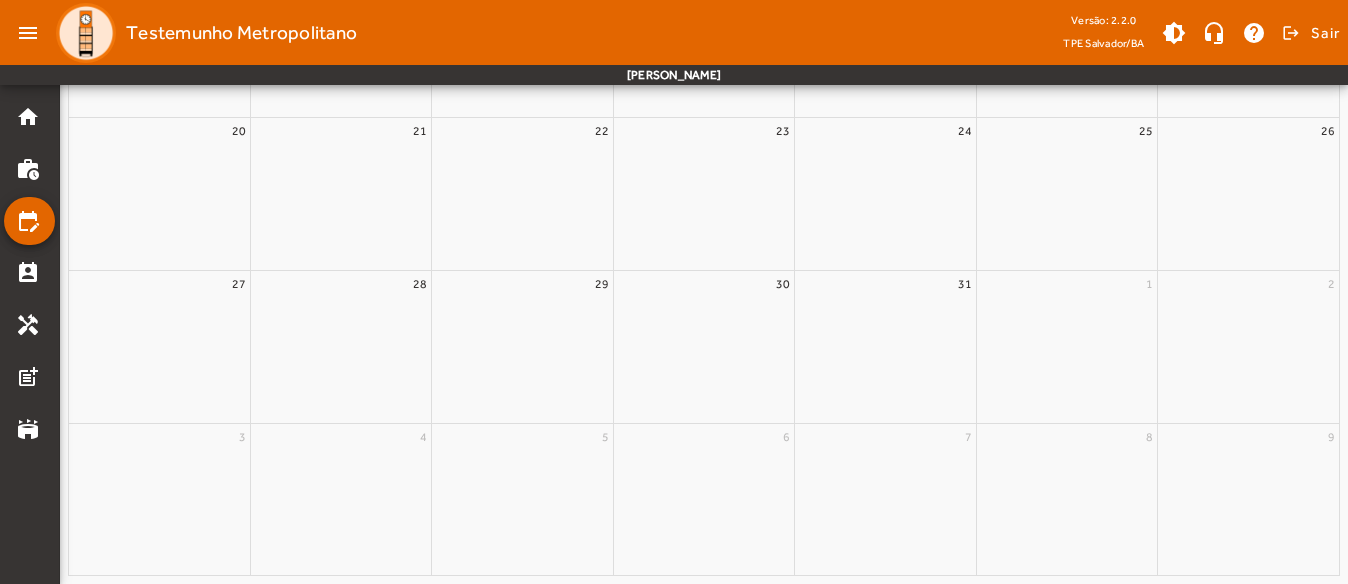 scroll, scrollTop: 0, scrollLeft: 0, axis: both 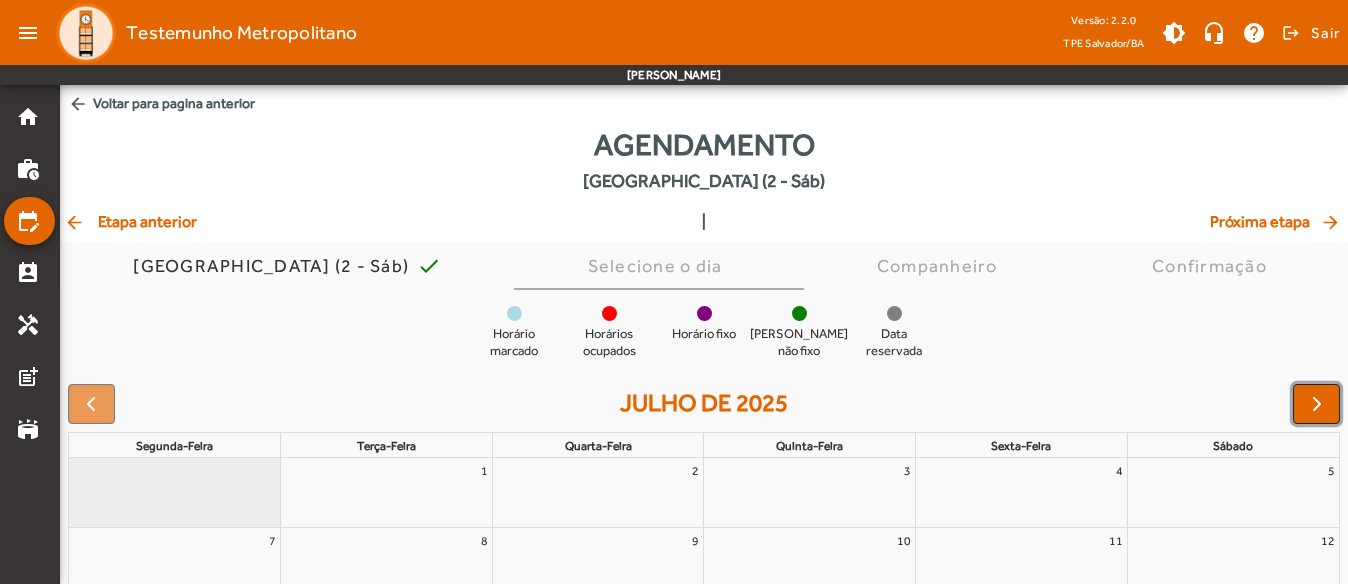click at bounding box center [1317, 404] 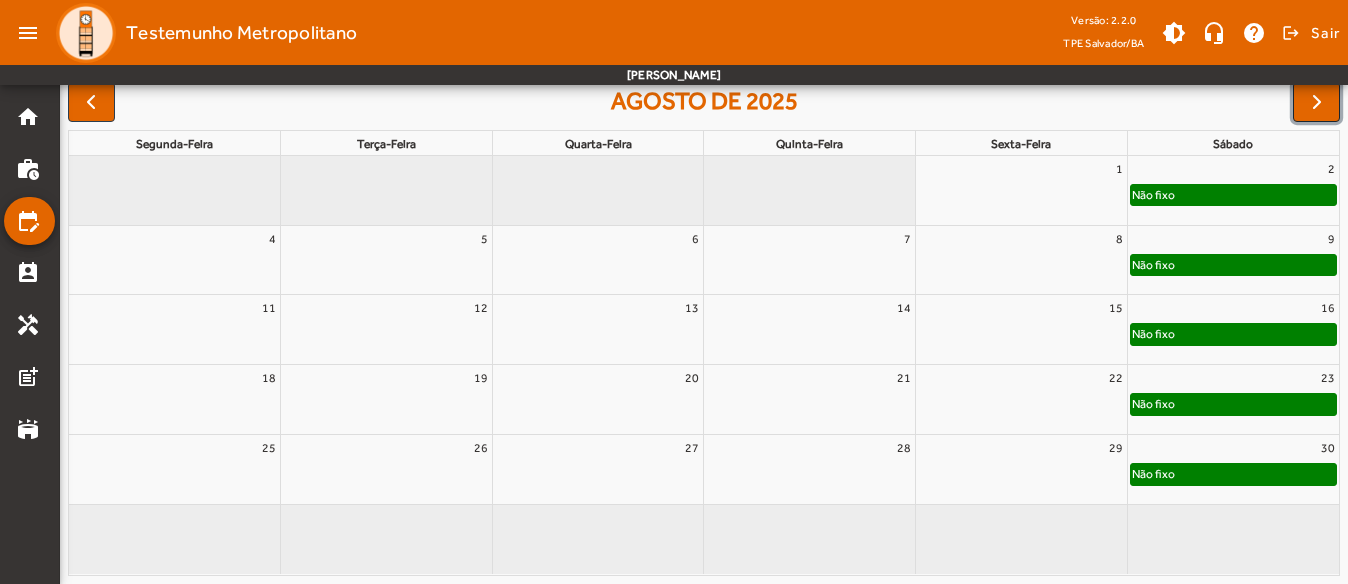scroll, scrollTop: 202, scrollLeft: 0, axis: vertical 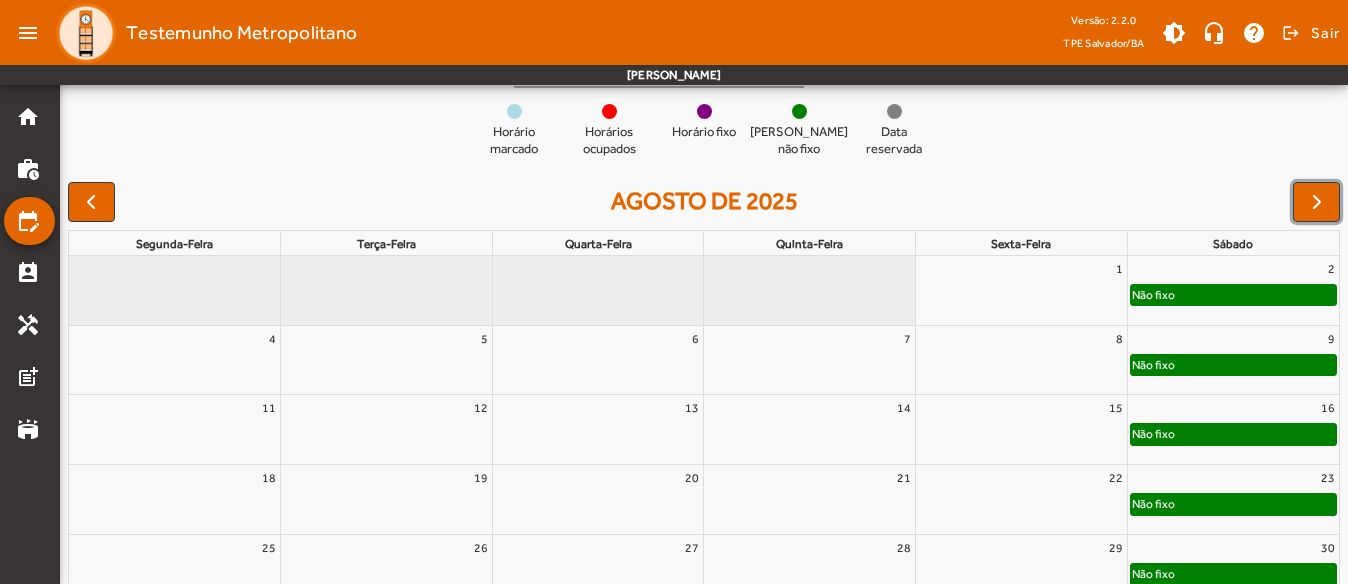 drag, startPoint x: 1304, startPoint y: 419, endPoint x: 710, endPoint y: 426, distance: 594.04126 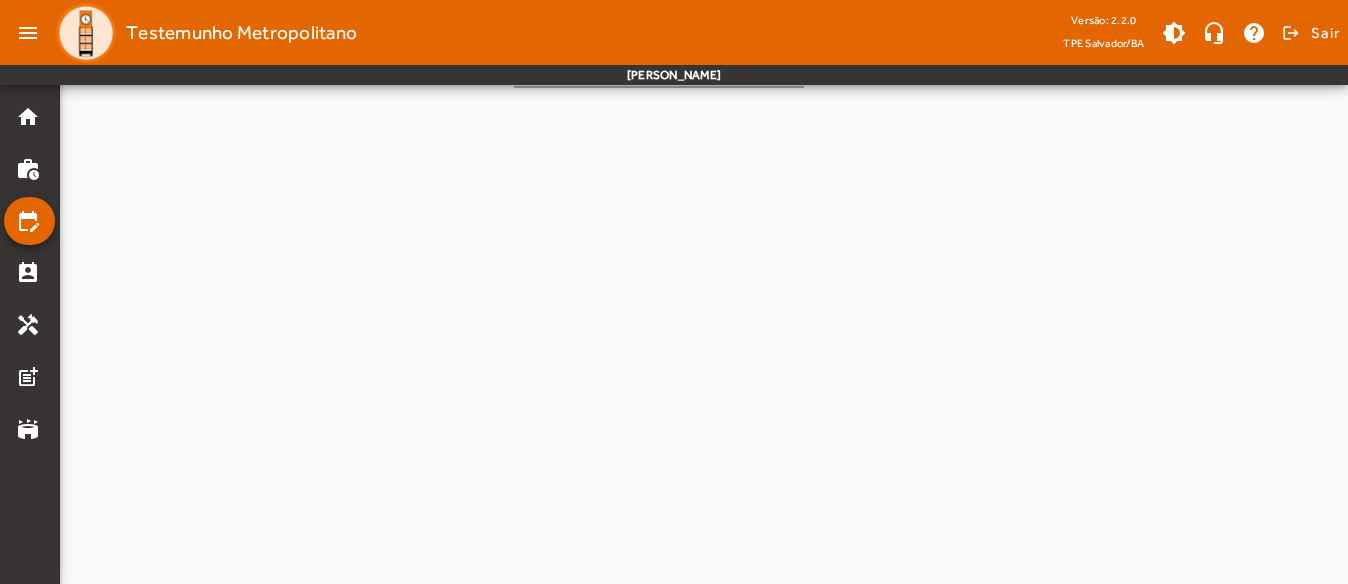 scroll, scrollTop: 0, scrollLeft: 0, axis: both 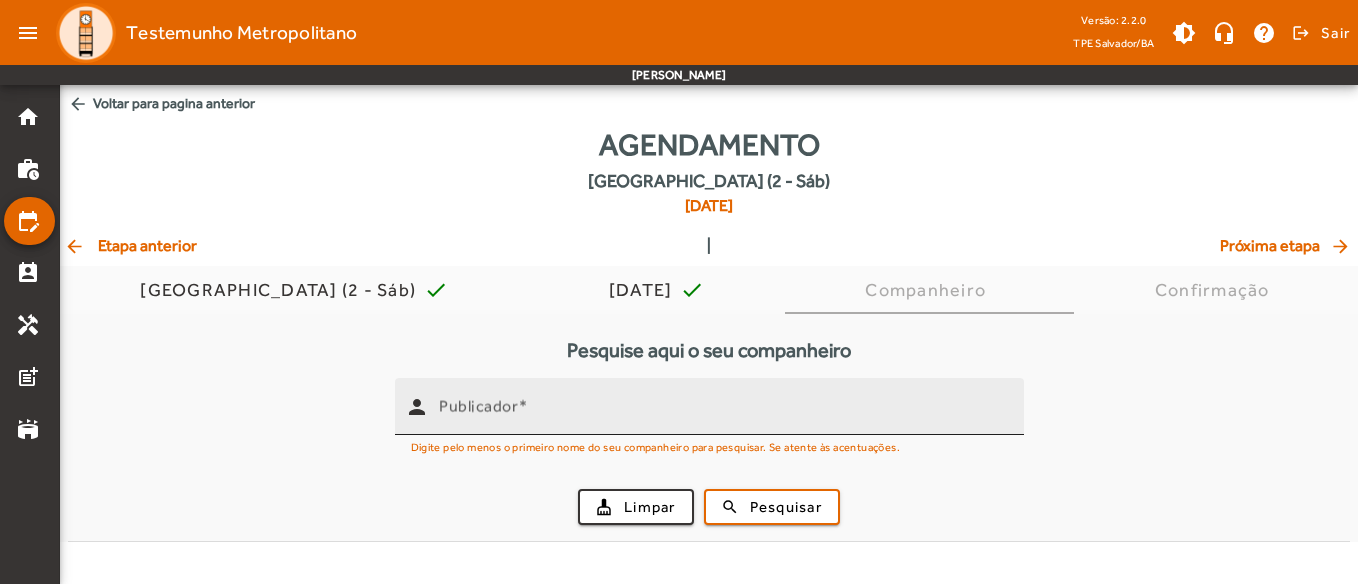 click on "Publicador" at bounding box center [723, 415] 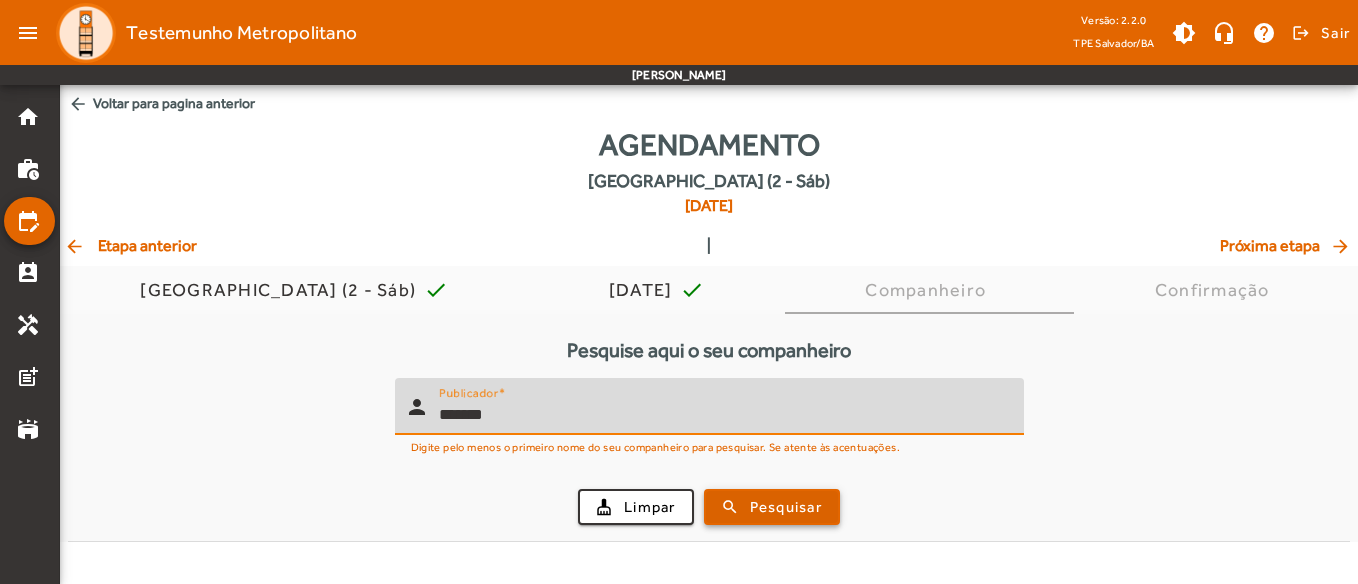 type on "*******" 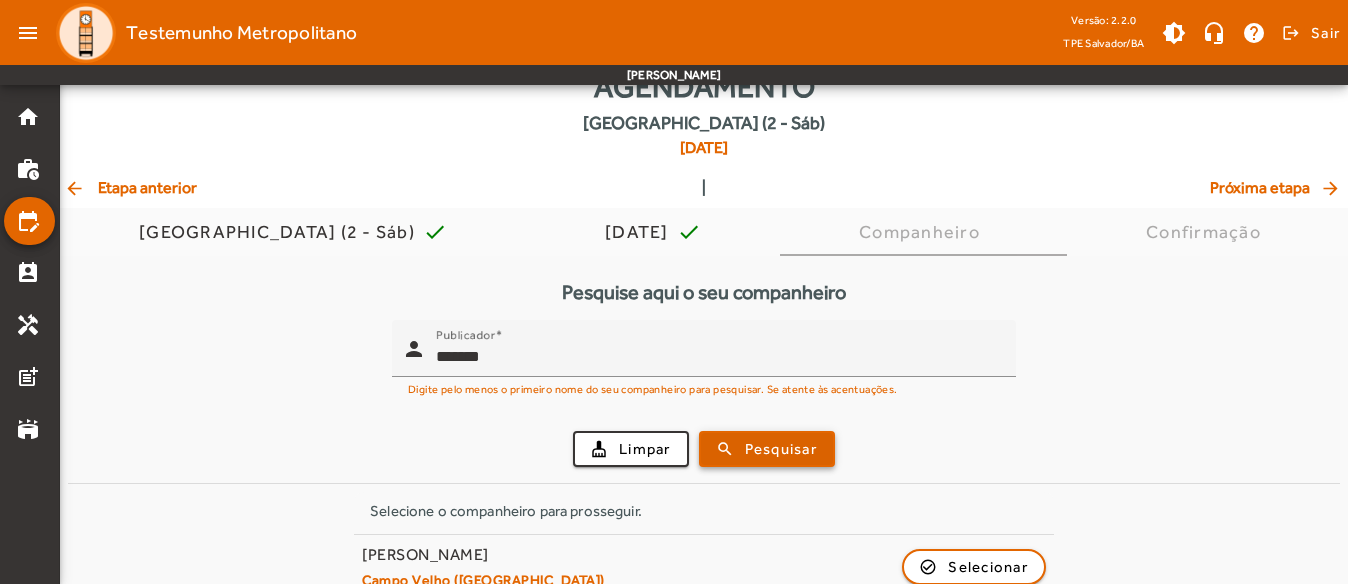 scroll, scrollTop: 89, scrollLeft: 0, axis: vertical 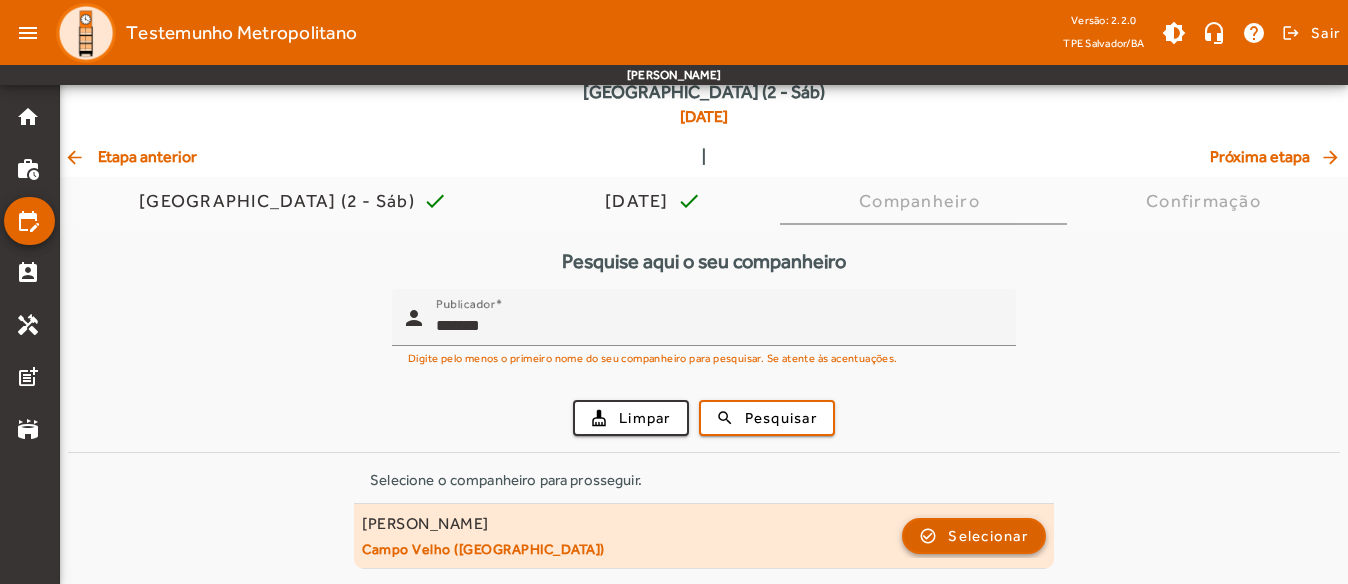click on "Selecionar" 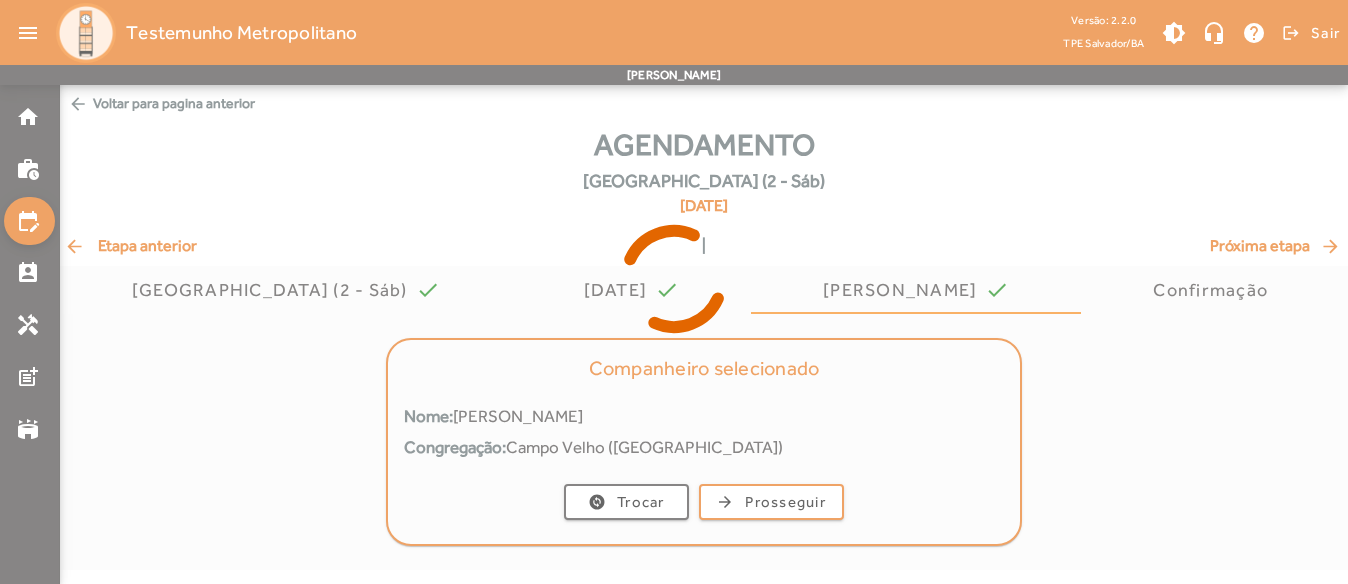 scroll, scrollTop: 0, scrollLeft: 0, axis: both 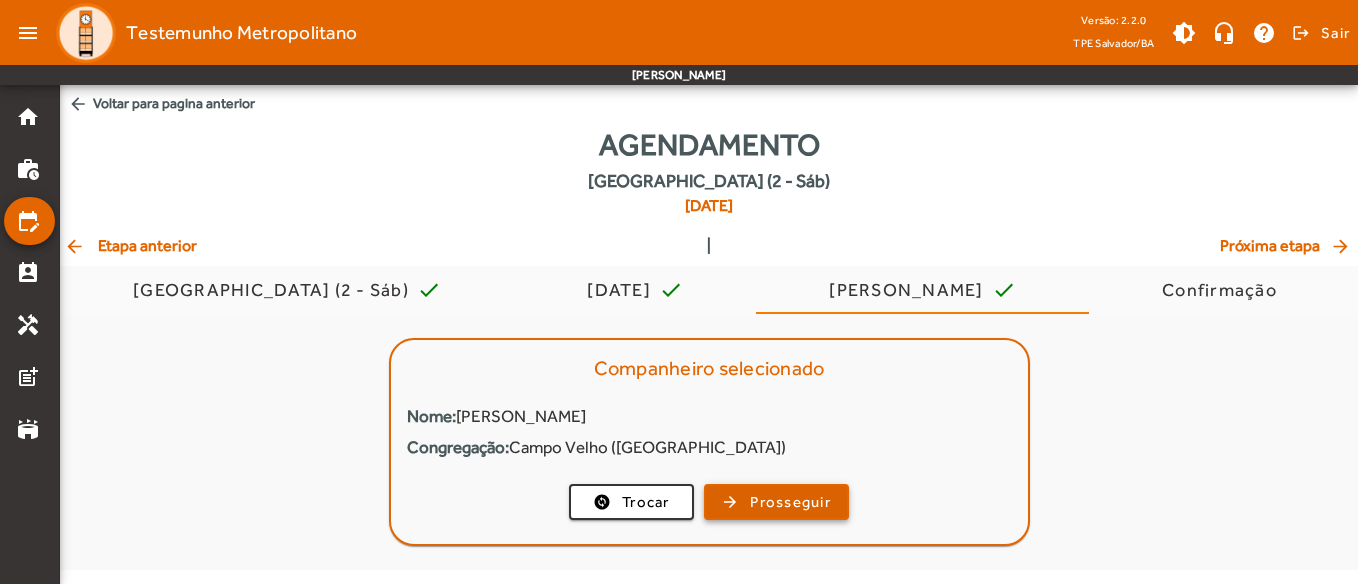 click on "arrow_forward  Prosseguir" 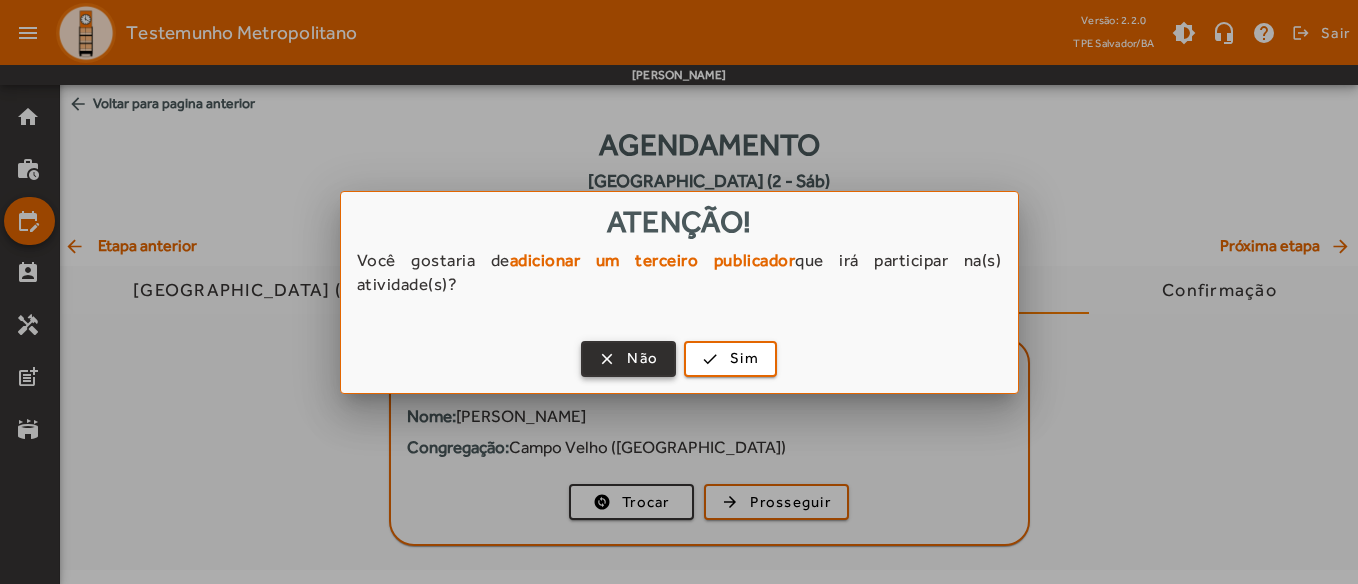 click at bounding box center [628, 359] 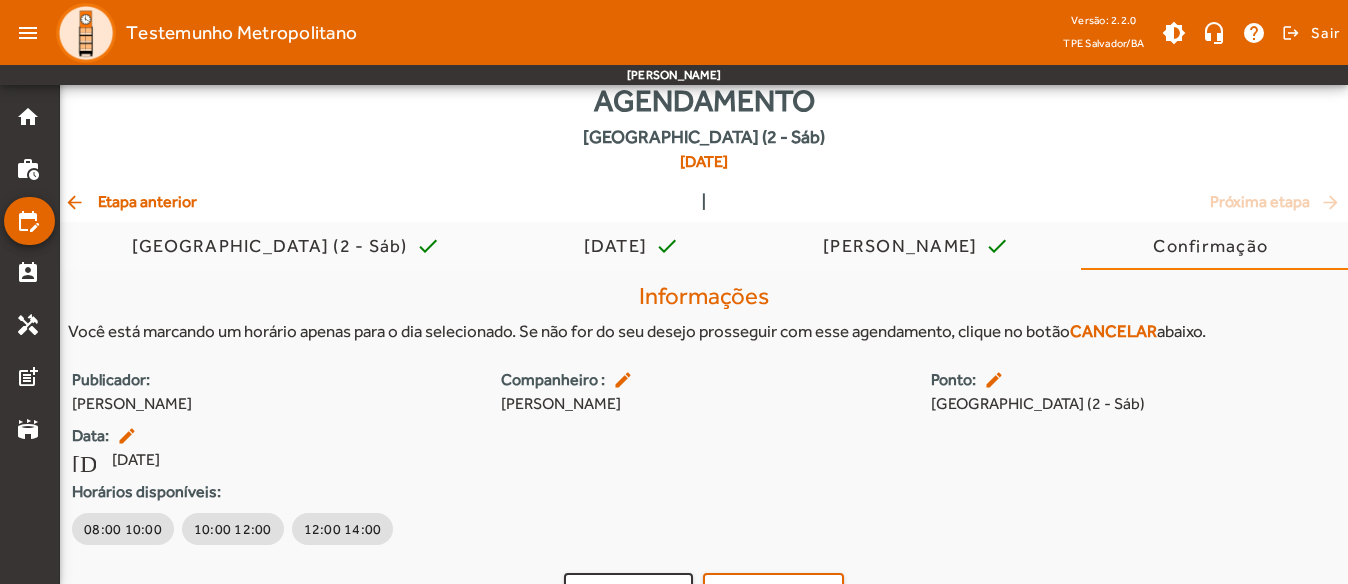 scroll, scrollTop: 85, scrollLeft: 0, axis: vertical 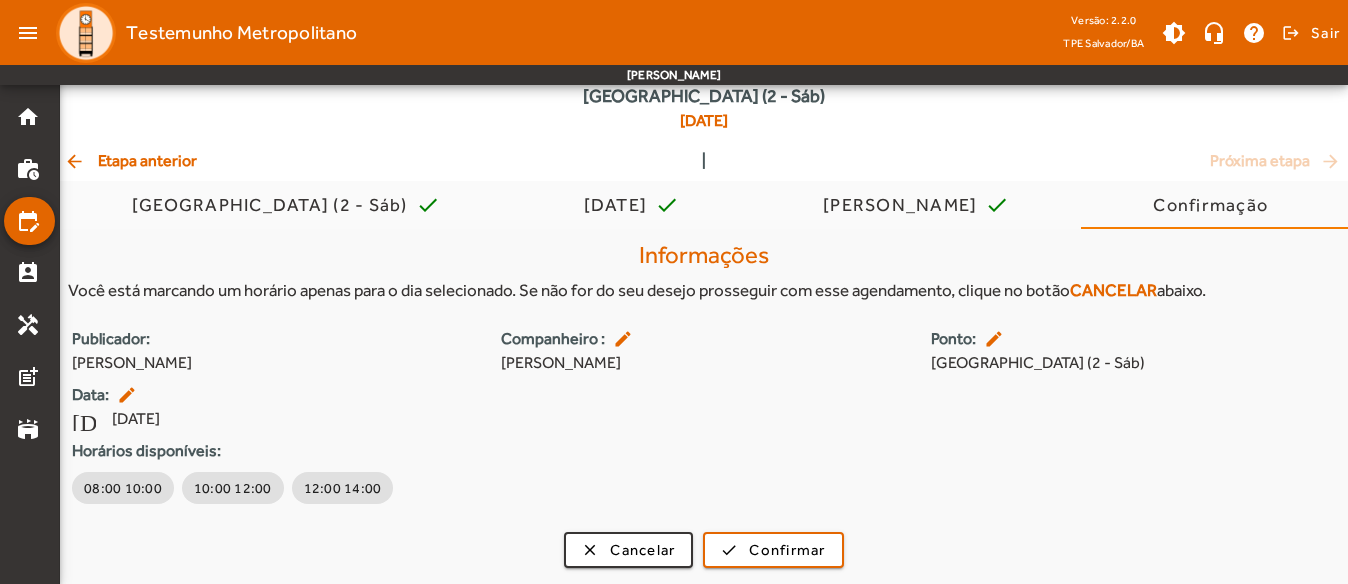 click on "arrow_back  Etapa anterior" 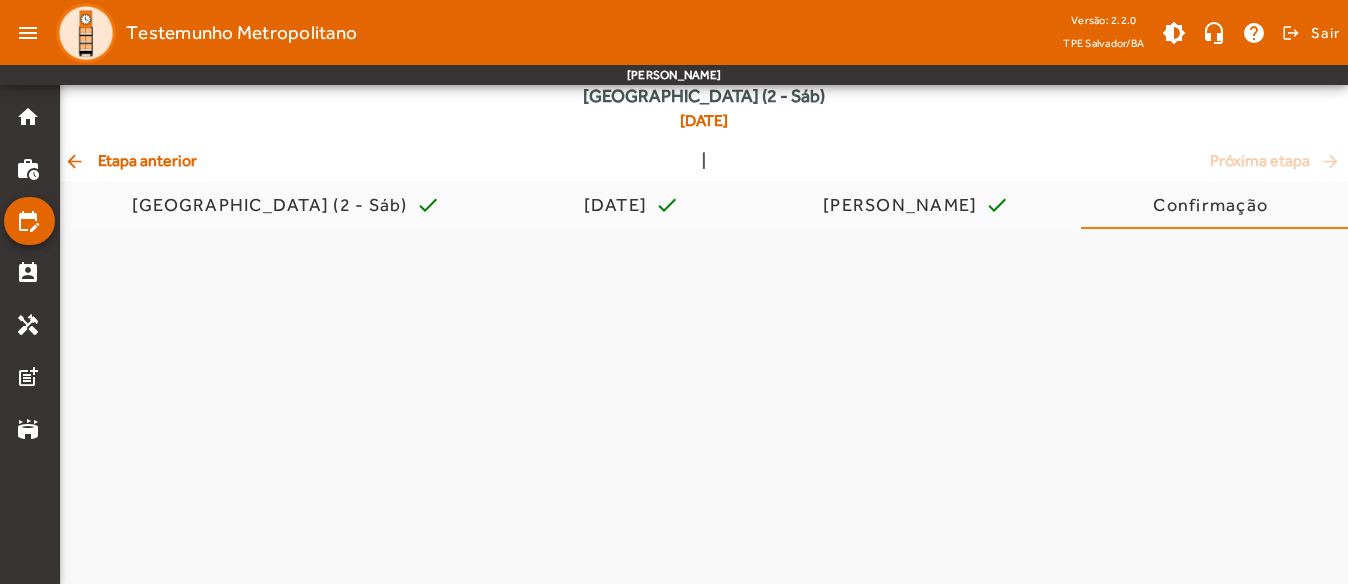 scroll, scrollTop: 0, scrollLeft: 0, axis: both 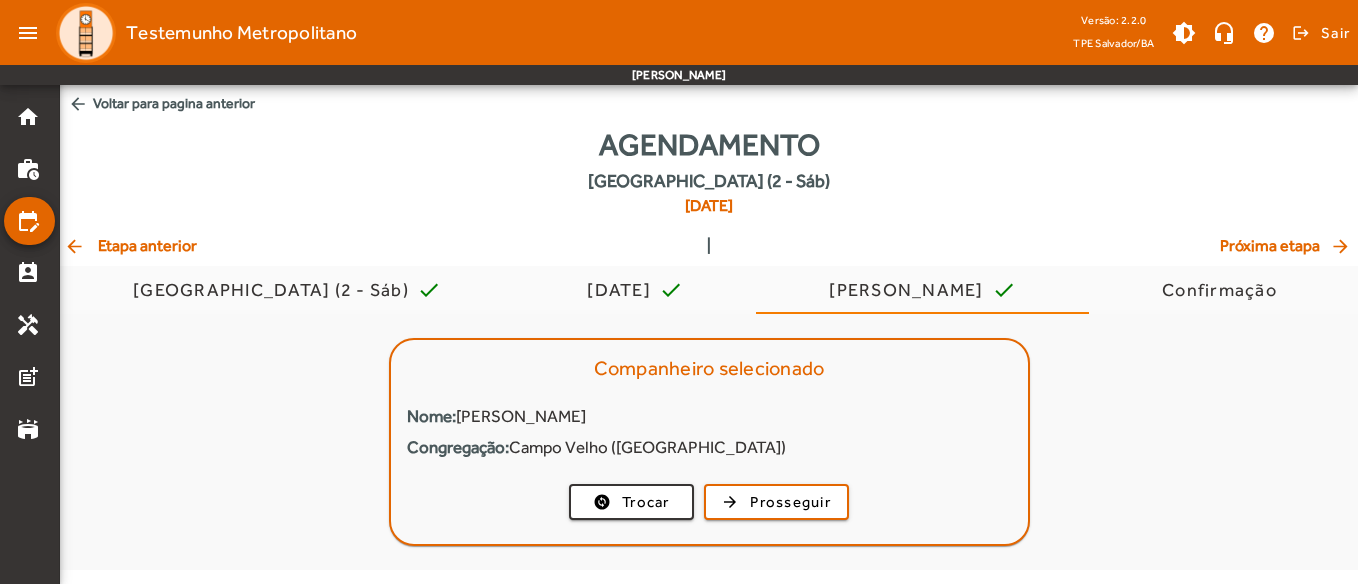 click on "arrow_back  Etapa anterior" 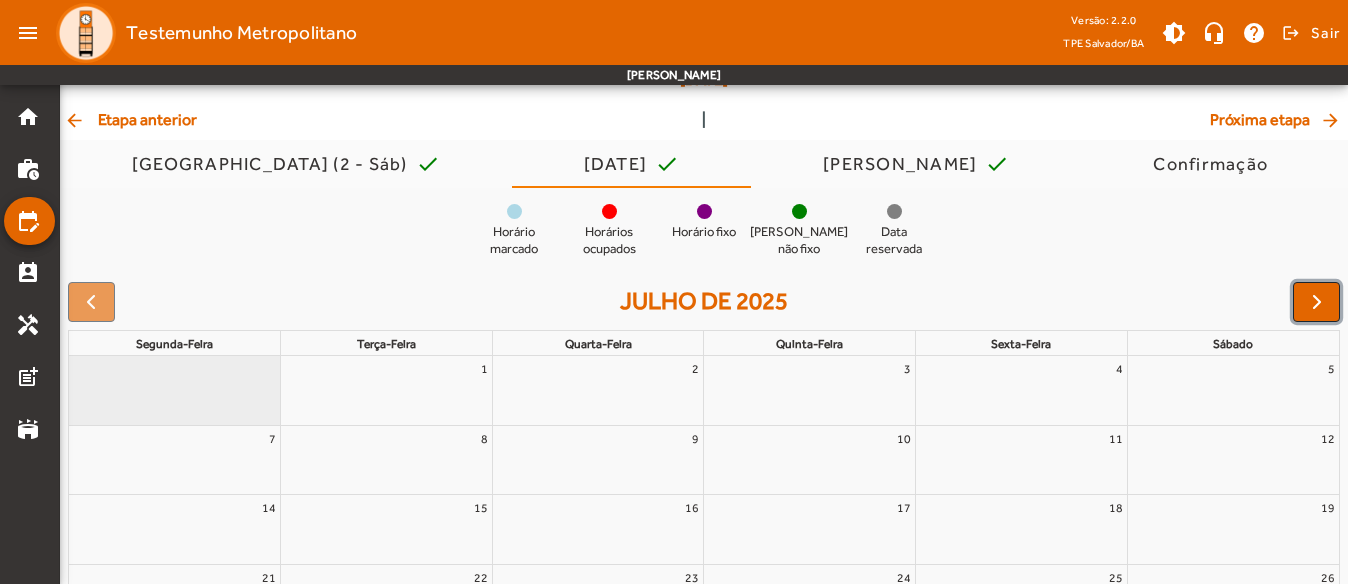 click at bounding box center [1317, 302] 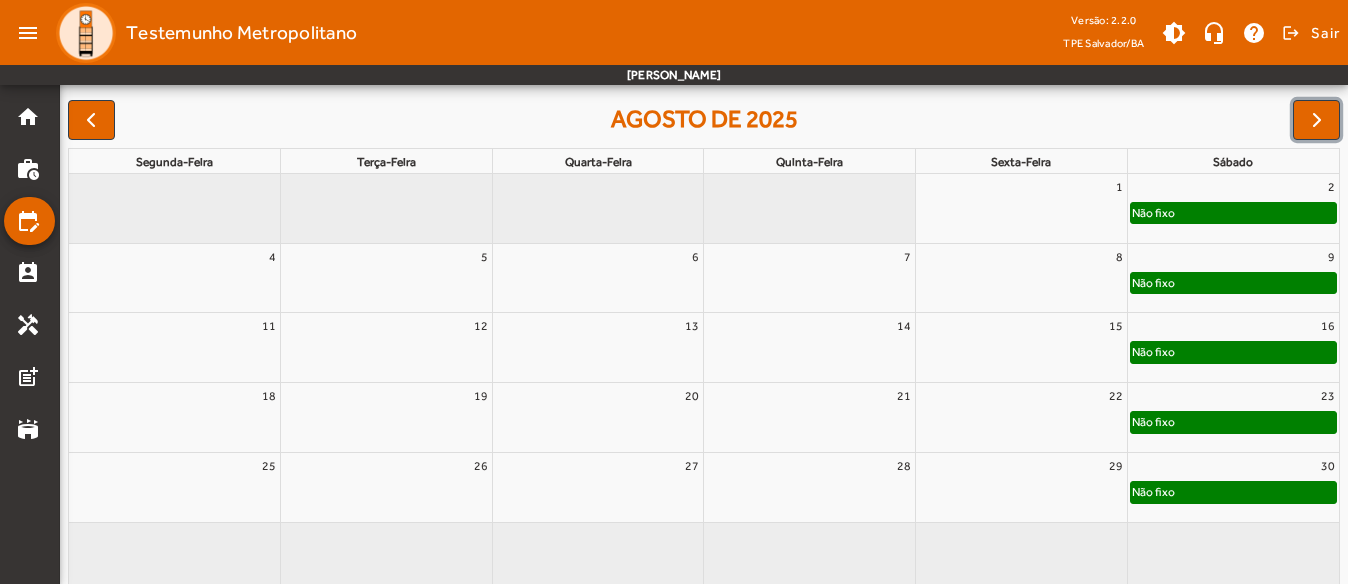 scroll, scrollTop: 326, scrollLeft: 0, axis: vertical 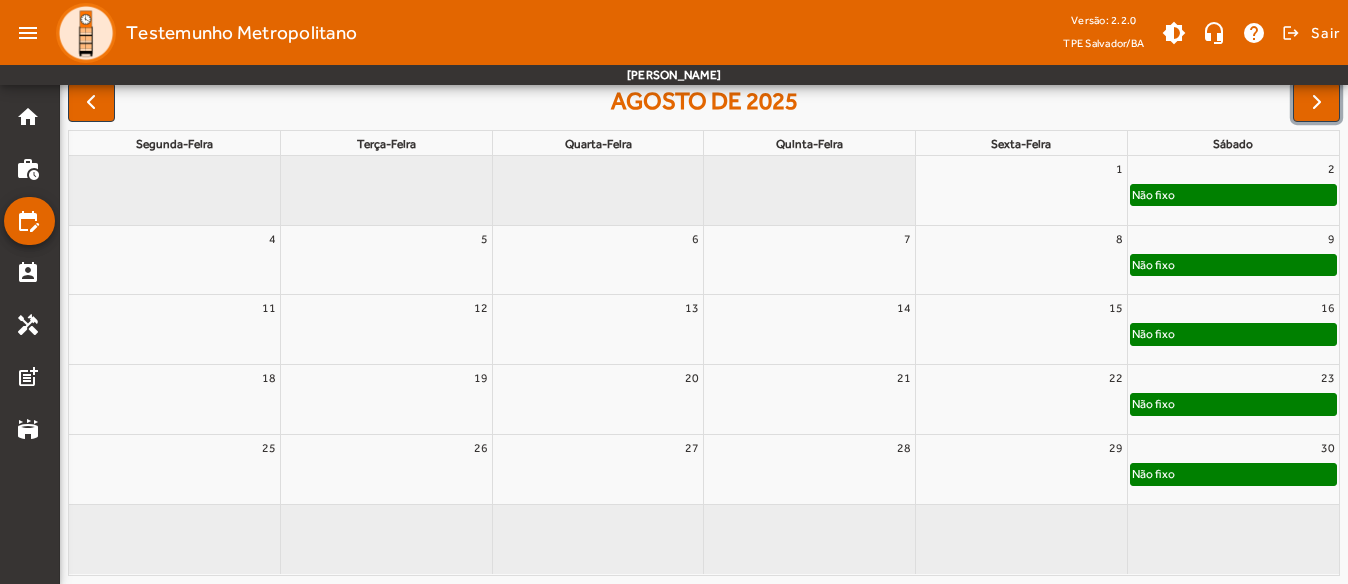 click on "23" at bounding box center [1233, 378] 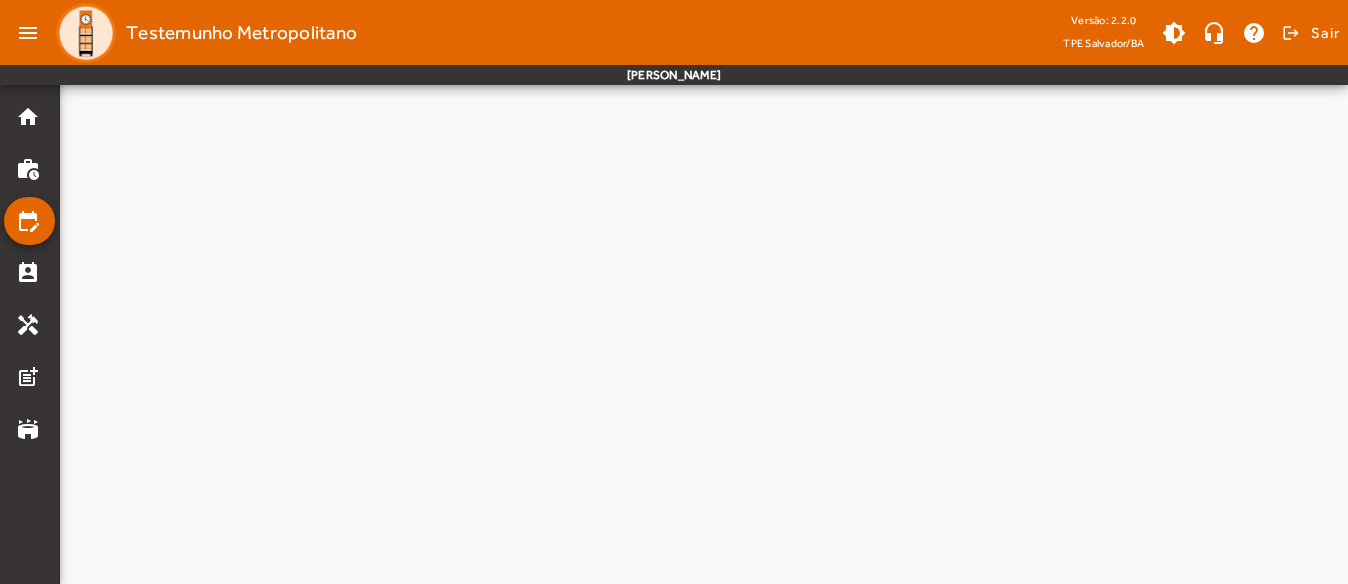scroll, scrollTop: 0, scrollLeft: 0, axis: both 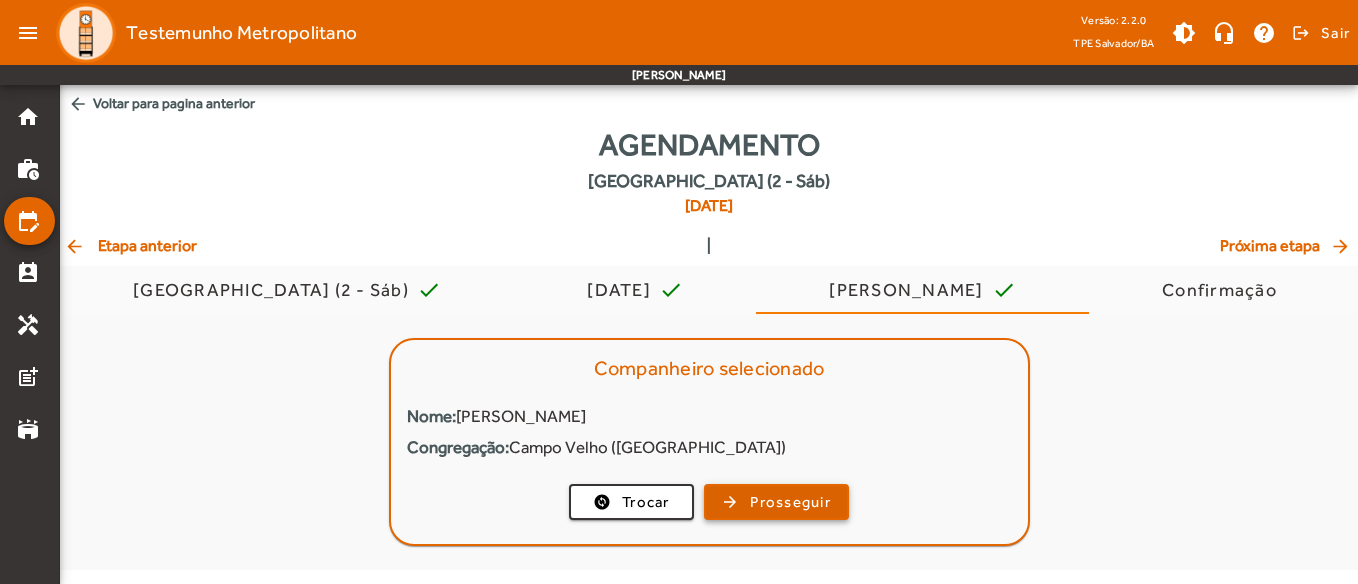click on "Prosseguir" 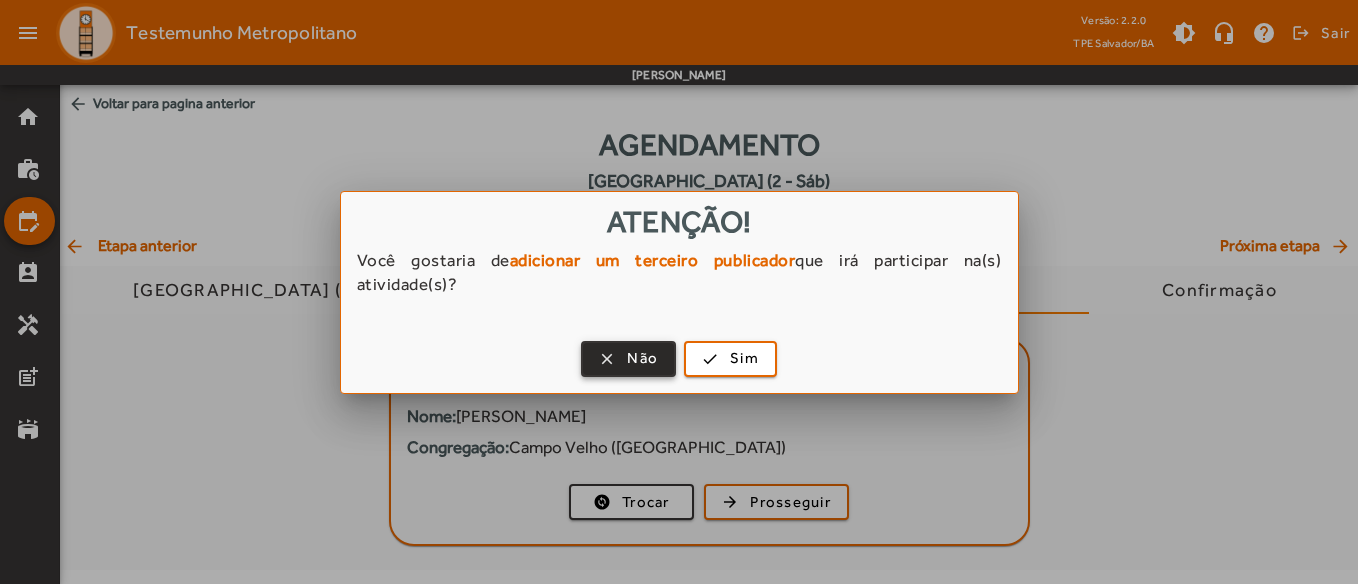 click on "Não" at bounding box center (642, 358) 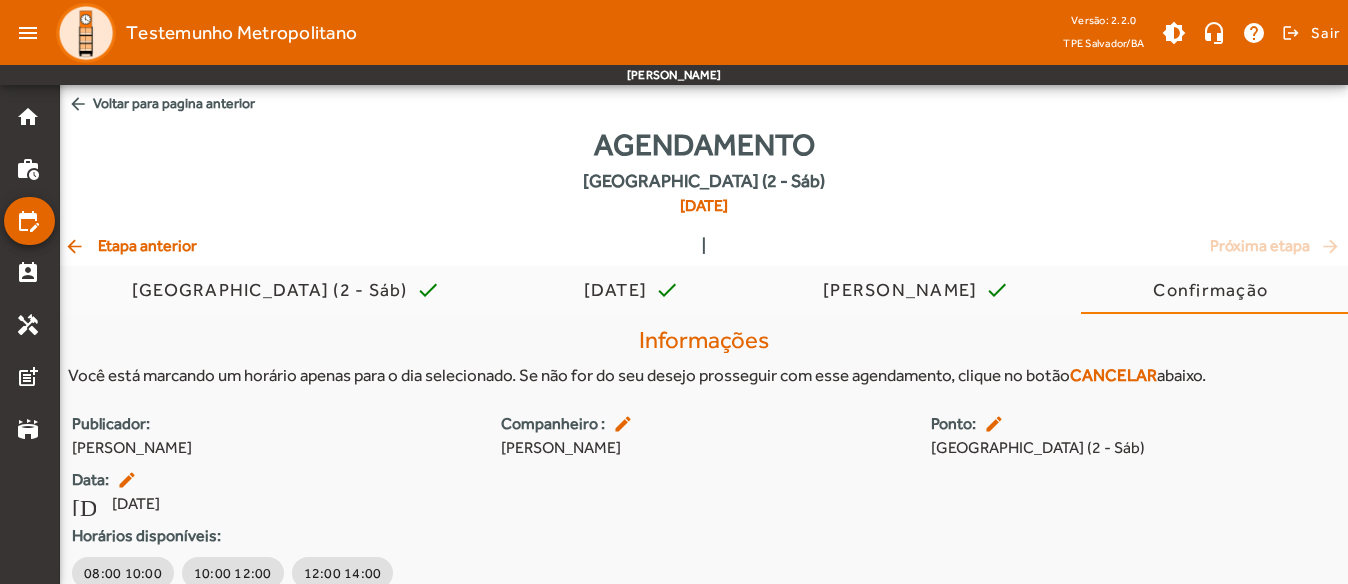 click on "arrow_back  Etapa anterior" 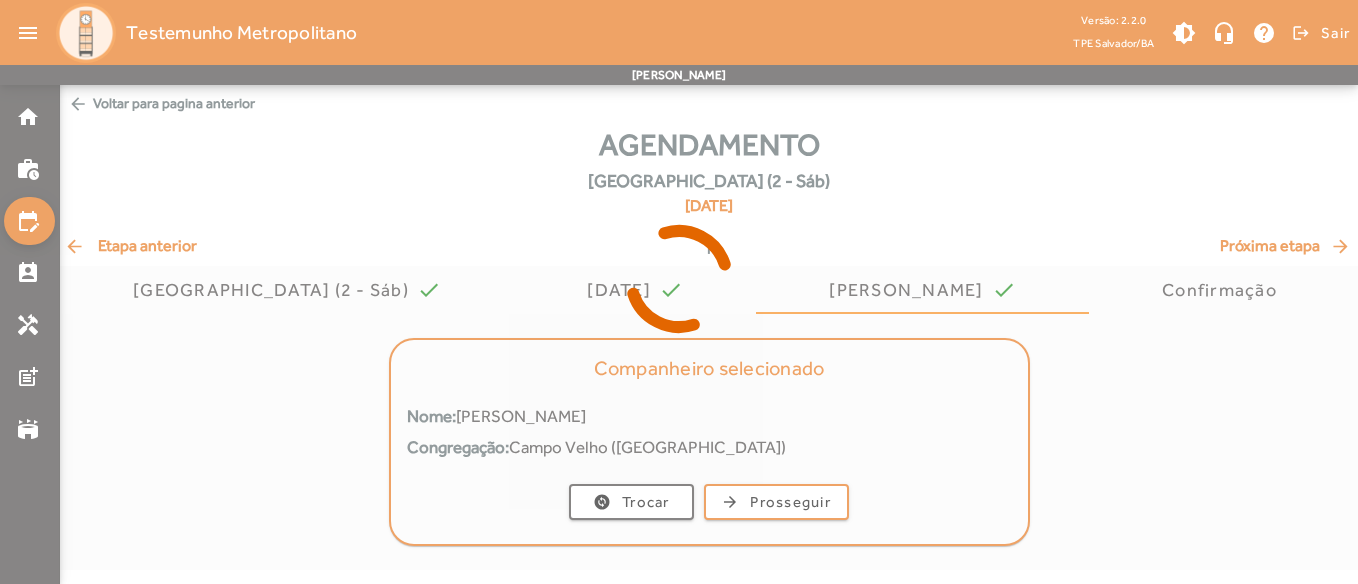 click 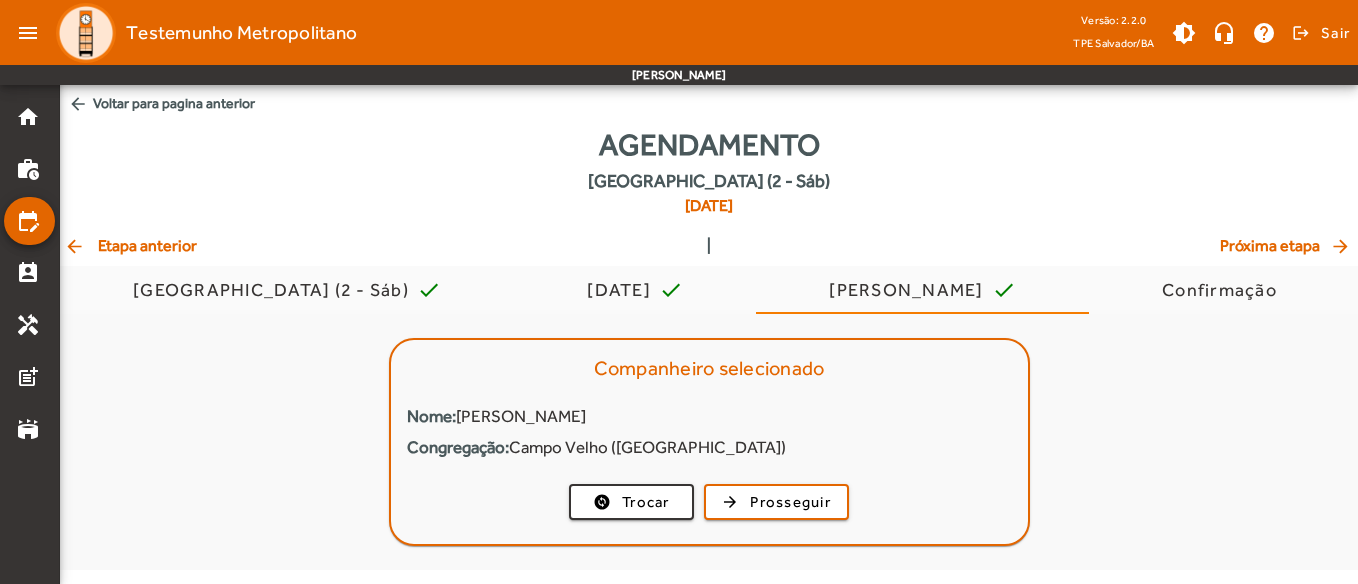 click on "arrow_back  Etapa anterior" 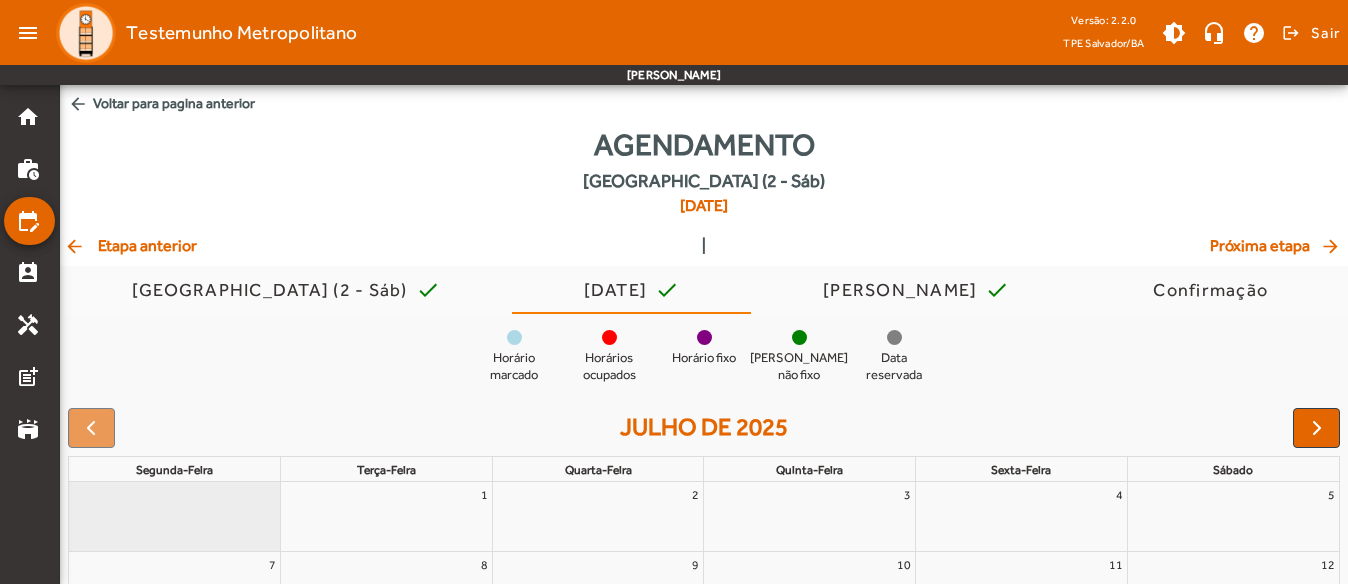 click on "arrow_back  Etapa anterior" 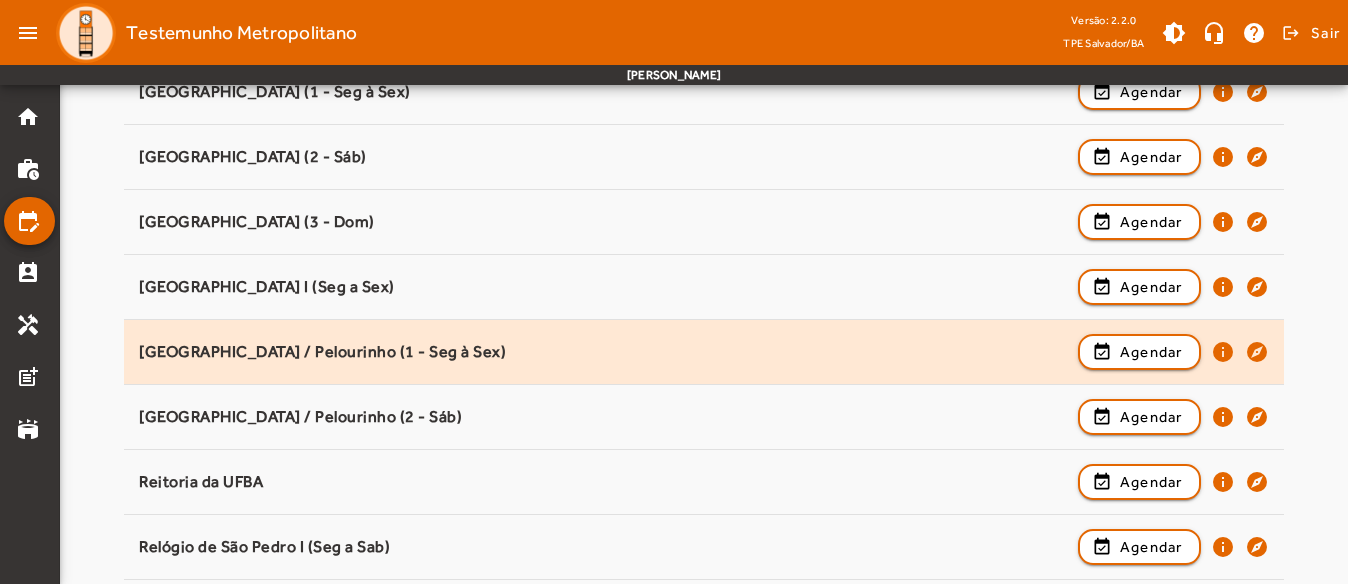 scroll, scrollTop: 2000, scrollLeft: 0, axis: vertical 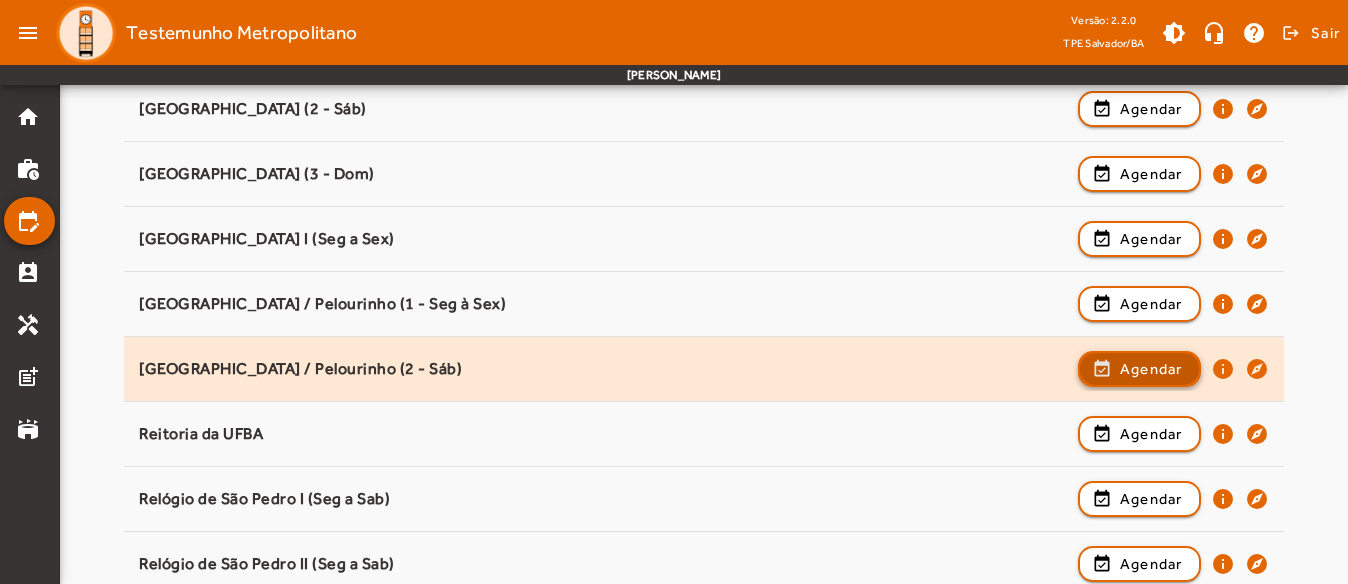 click on "Agendar" 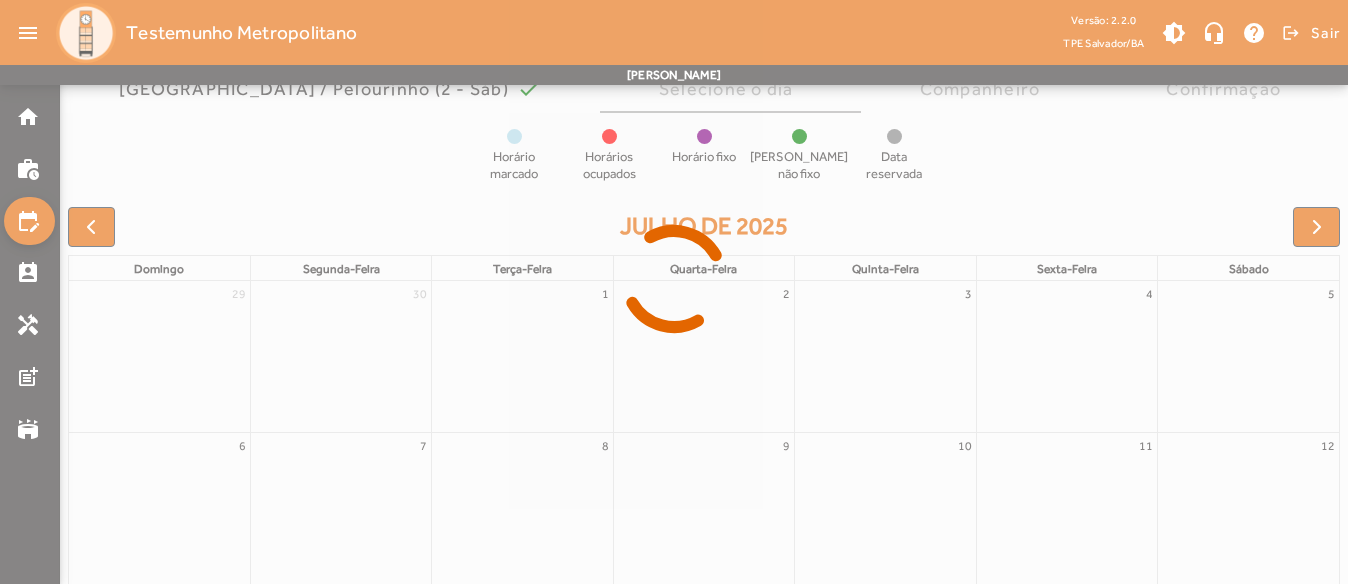 scroll, scrollTop: 200, scrollLeft: 0, axis: vertical 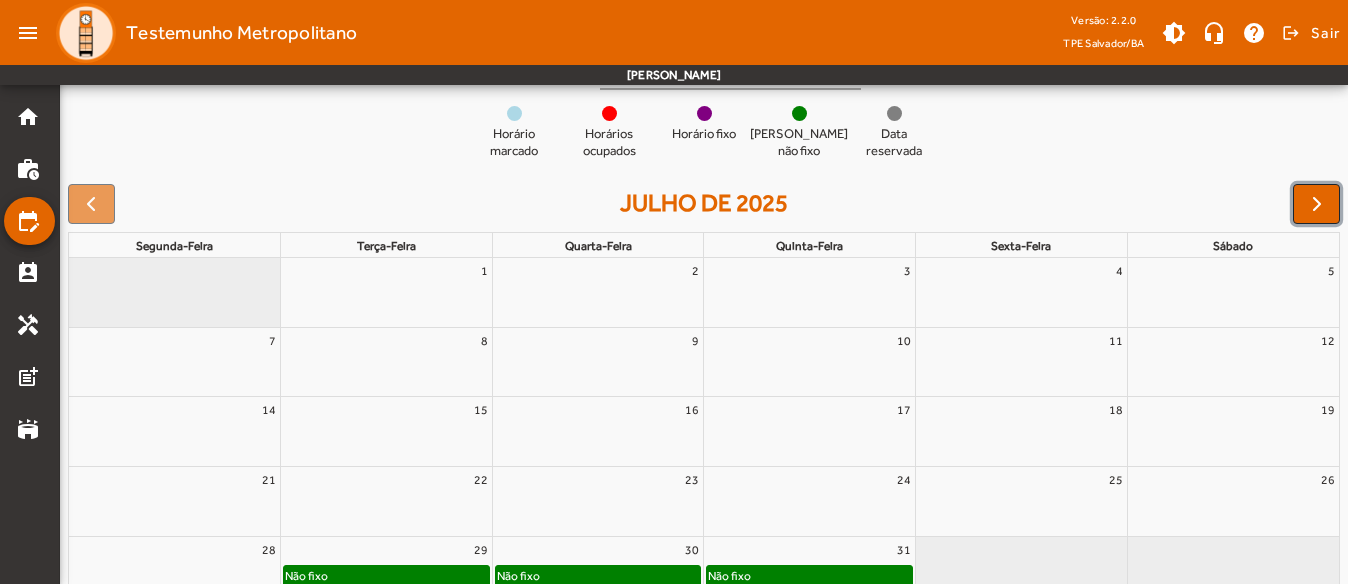 click at bounding box center (1317, 204) 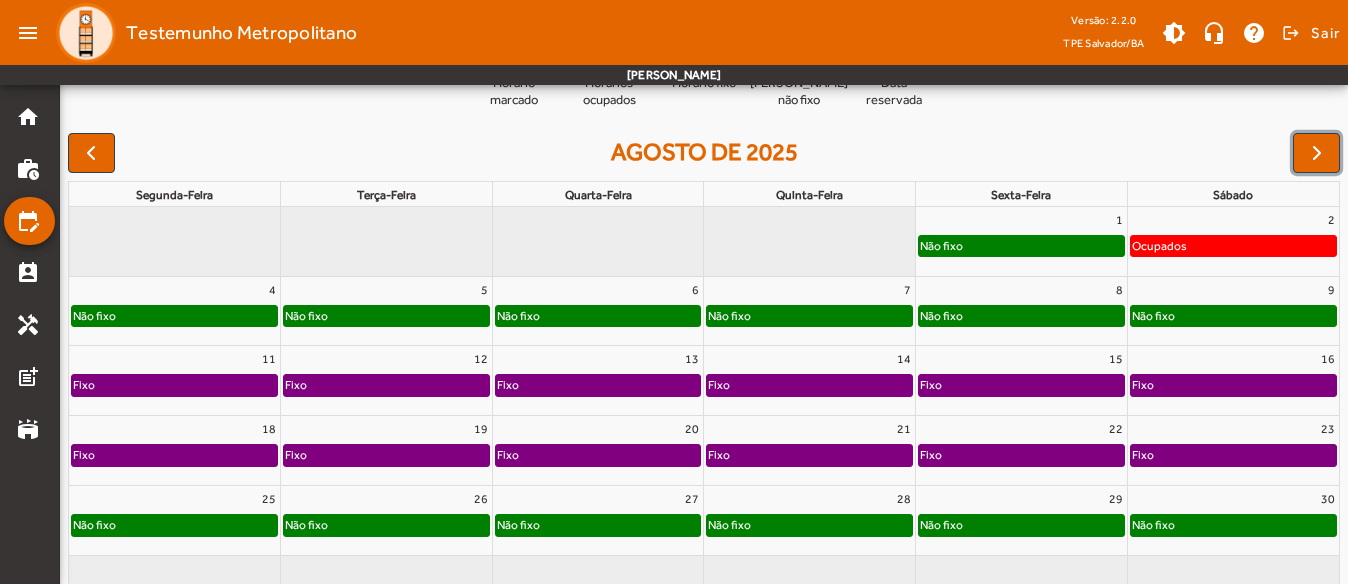 scroll, scrollTop: 300, scrollLeft: 0, axis: vertical 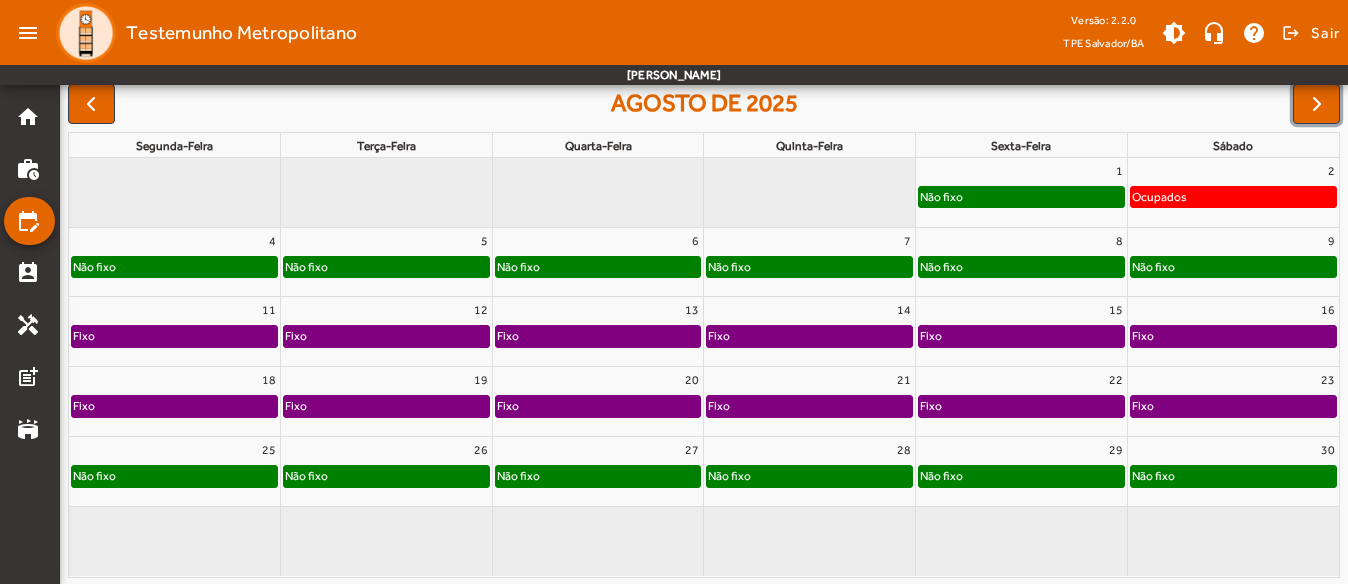 click on "30" at bounding box center [1233, 450] 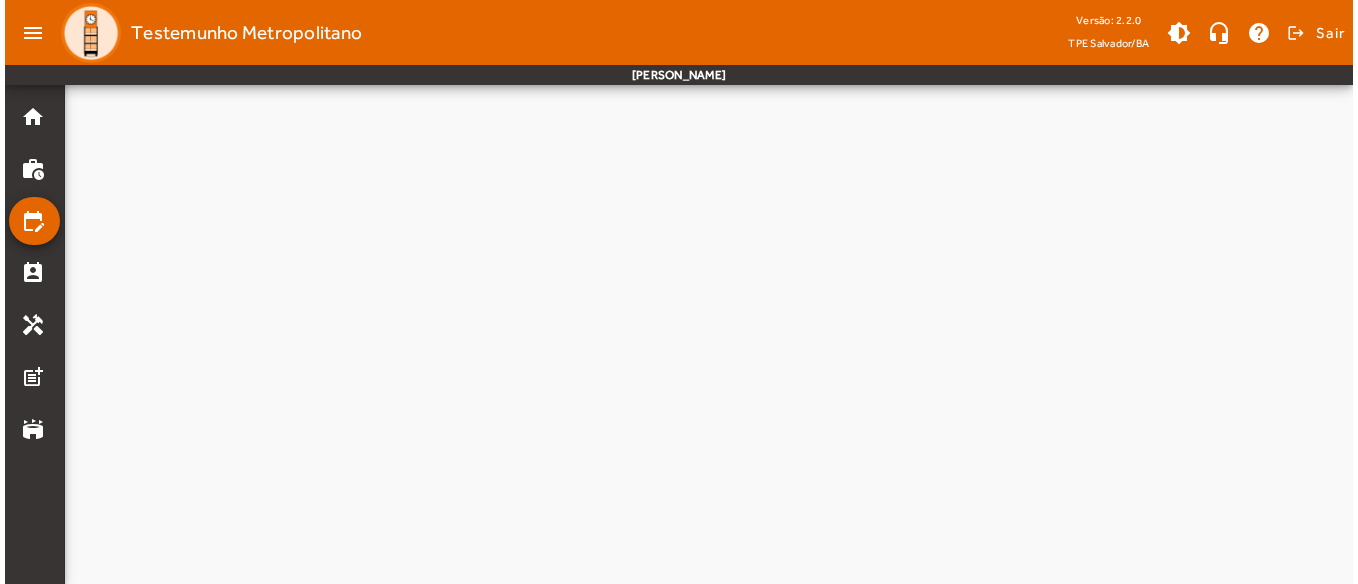 scroll, scrollTop: 0, scrollLeft: 0, axis: both 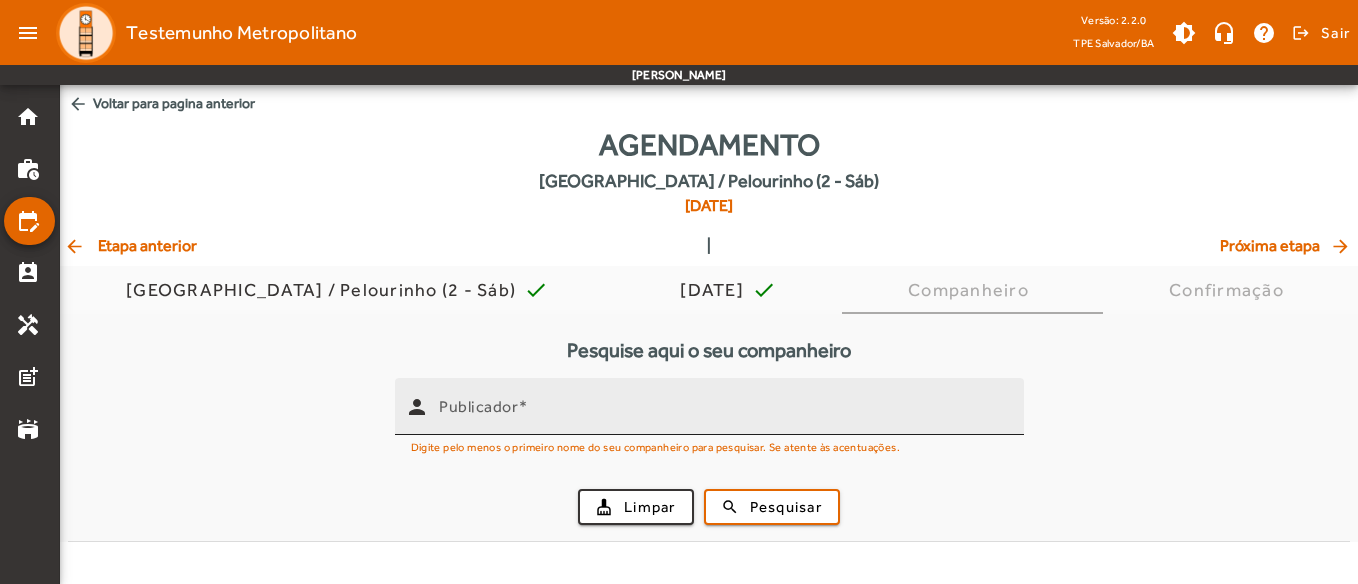 click at bounding box center (523, 406) 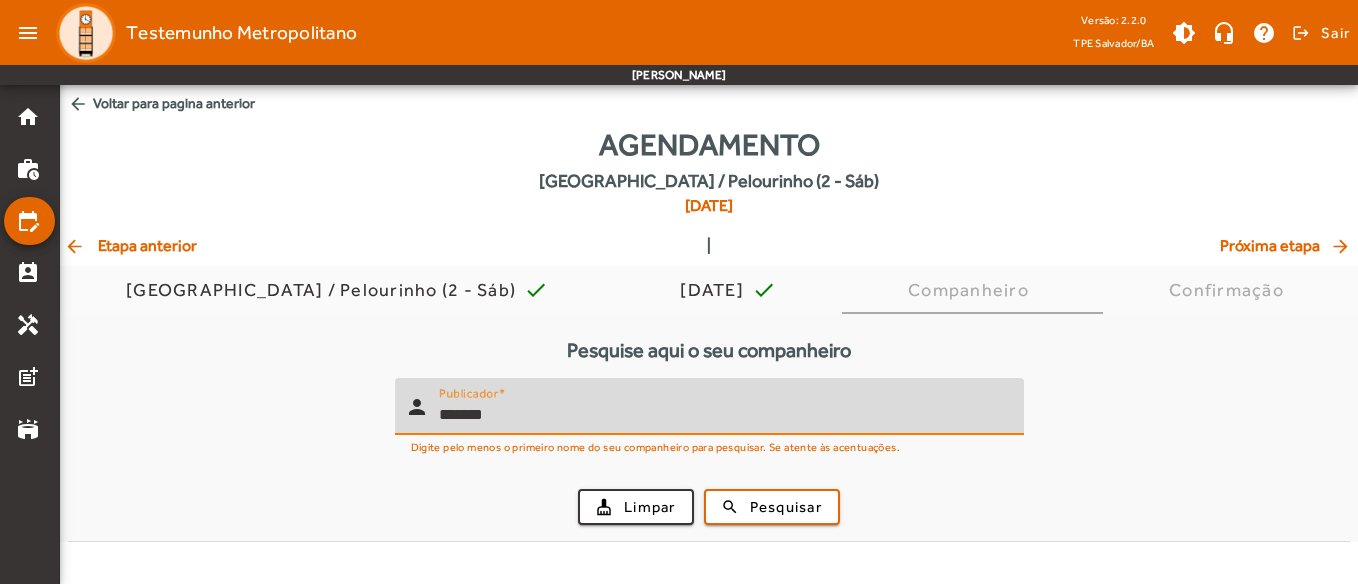 type on "*******" 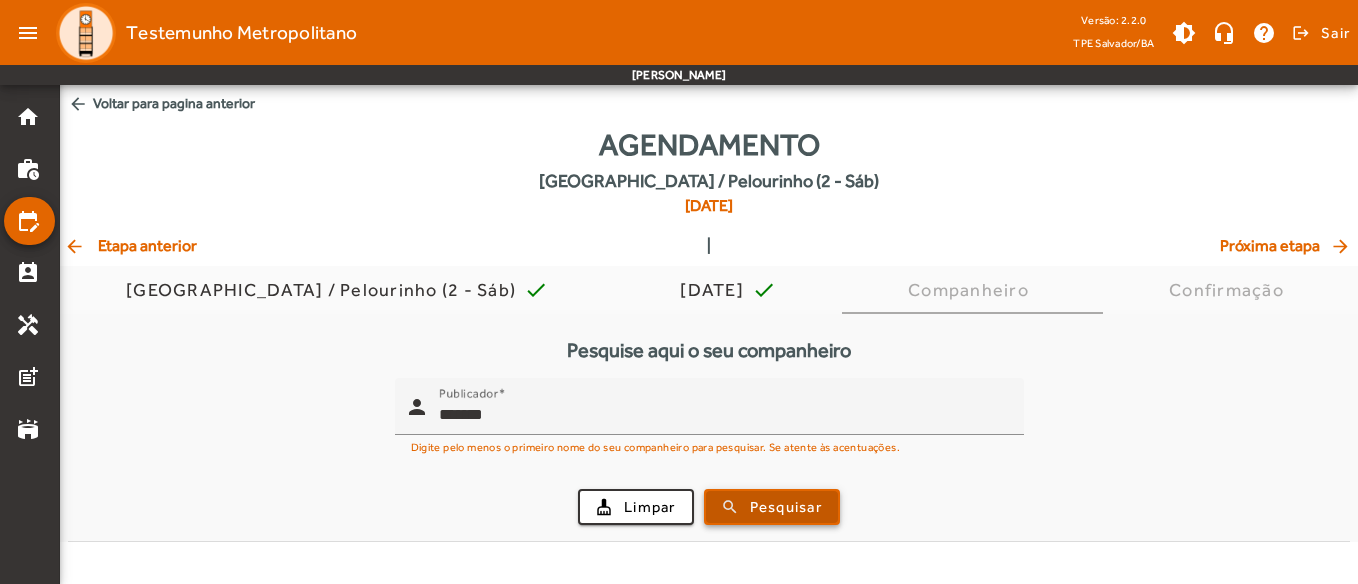 click at bounding box center (772, 507) 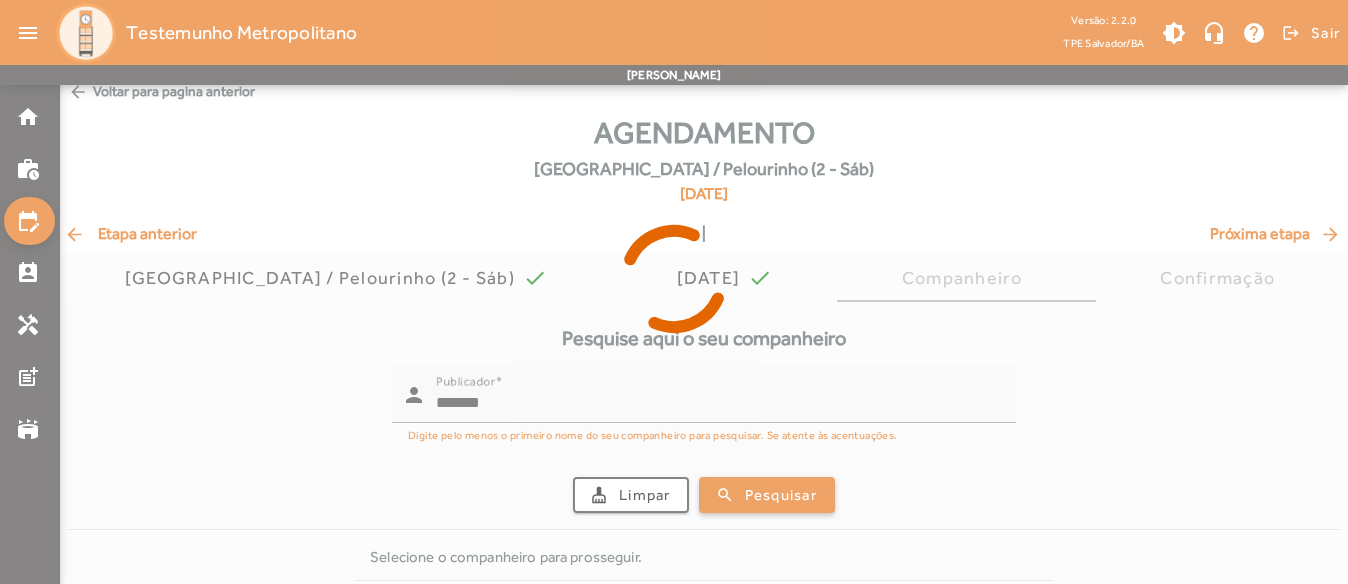 scroll, scrollTop: 89, scrollLeft: 0, axis: vertical 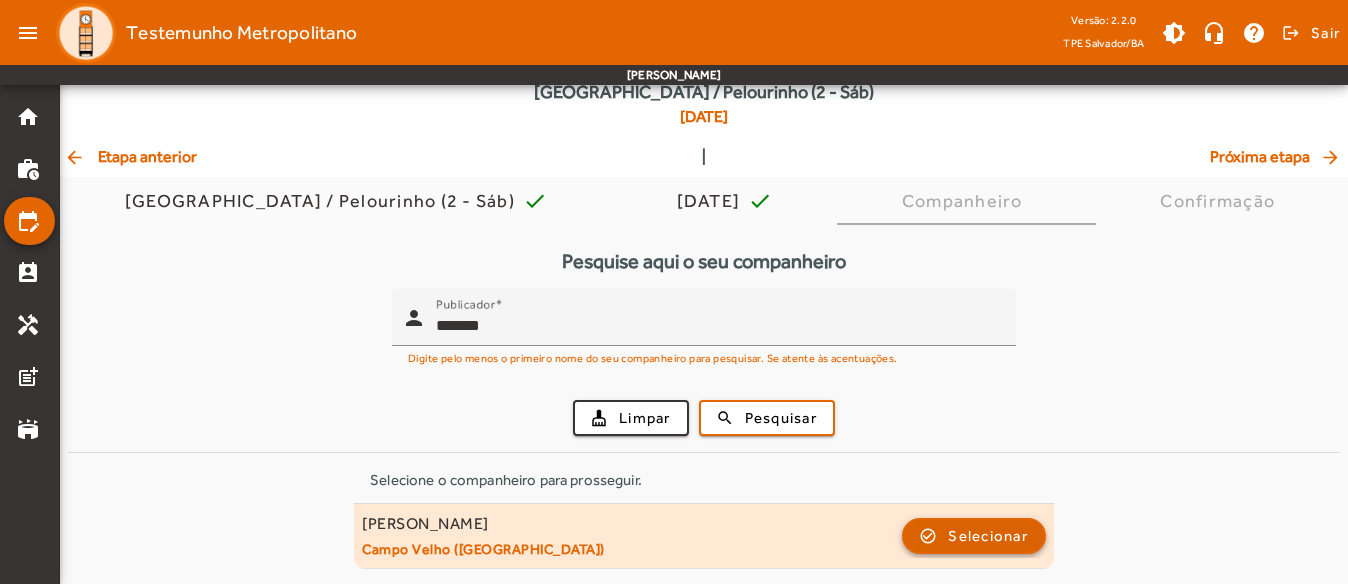 click 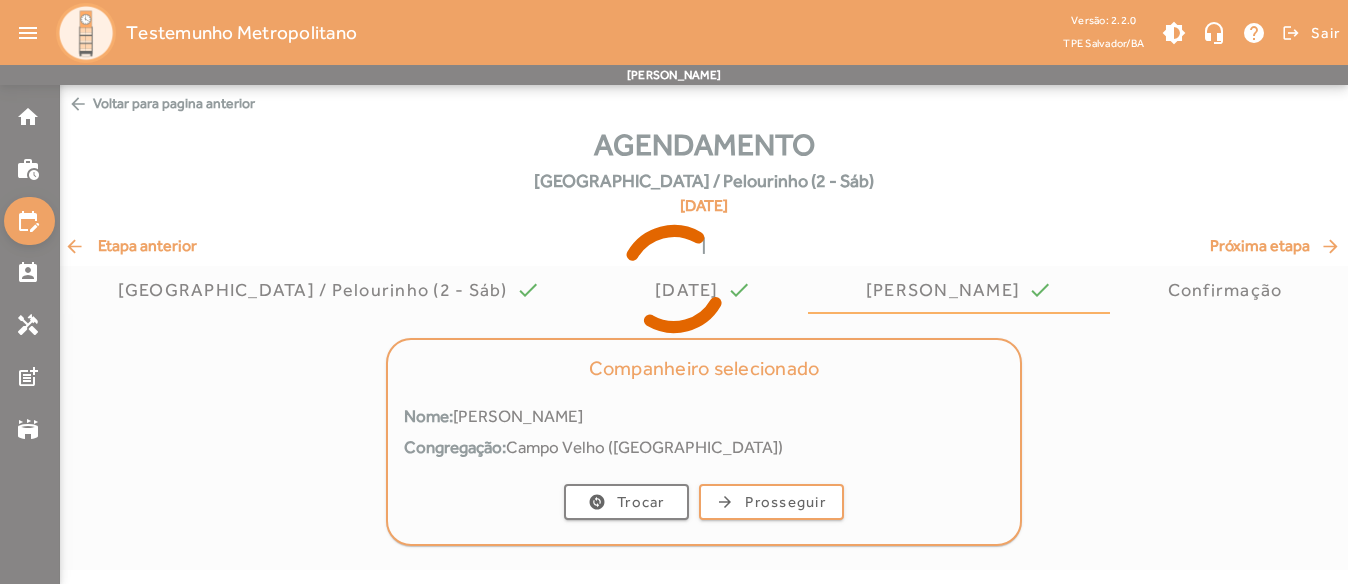 scroll, scrollTop: 0, scrollLeft: 0, axis: both 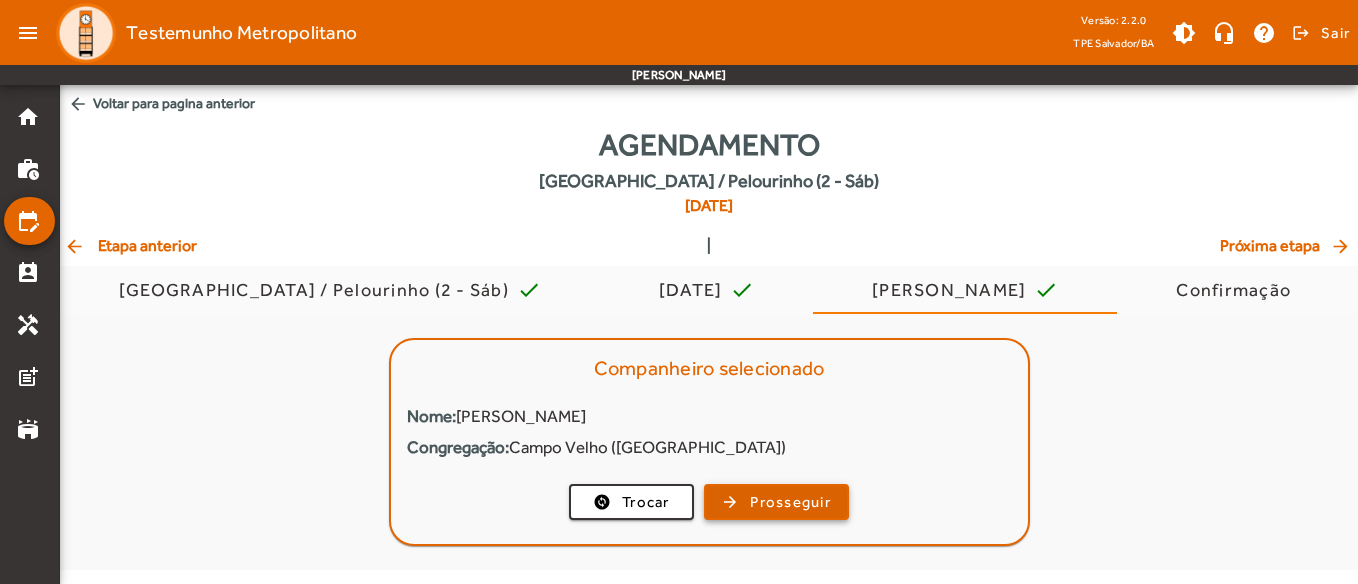 click on "Prosseguir" 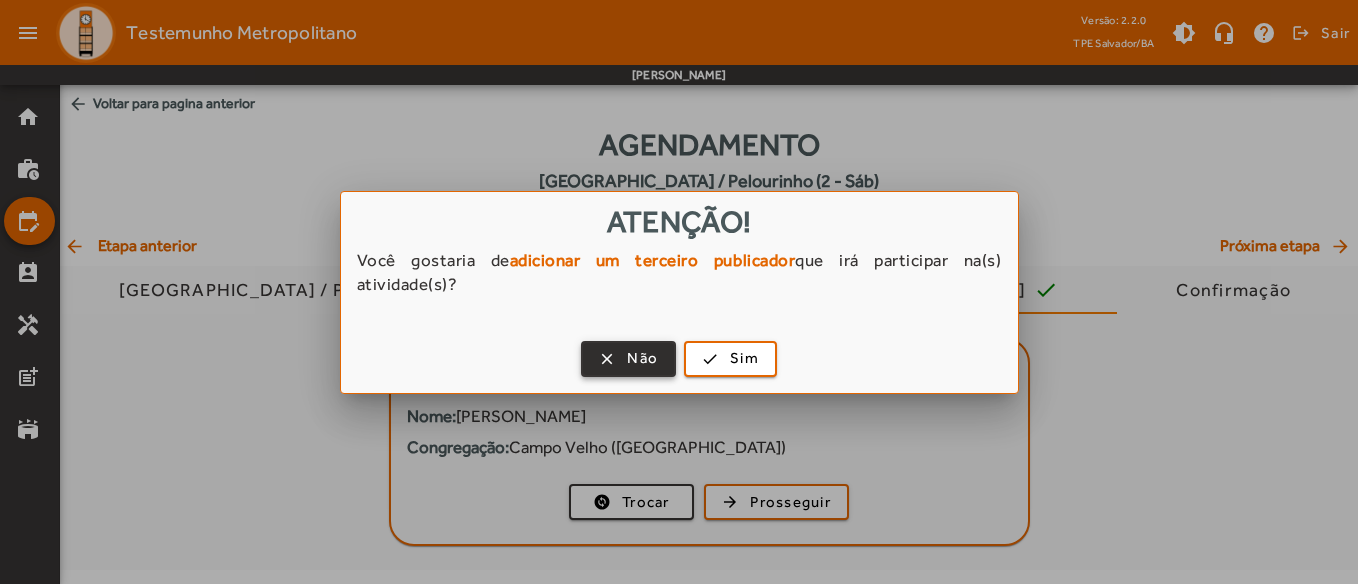 click at bounding box center [628, 359] 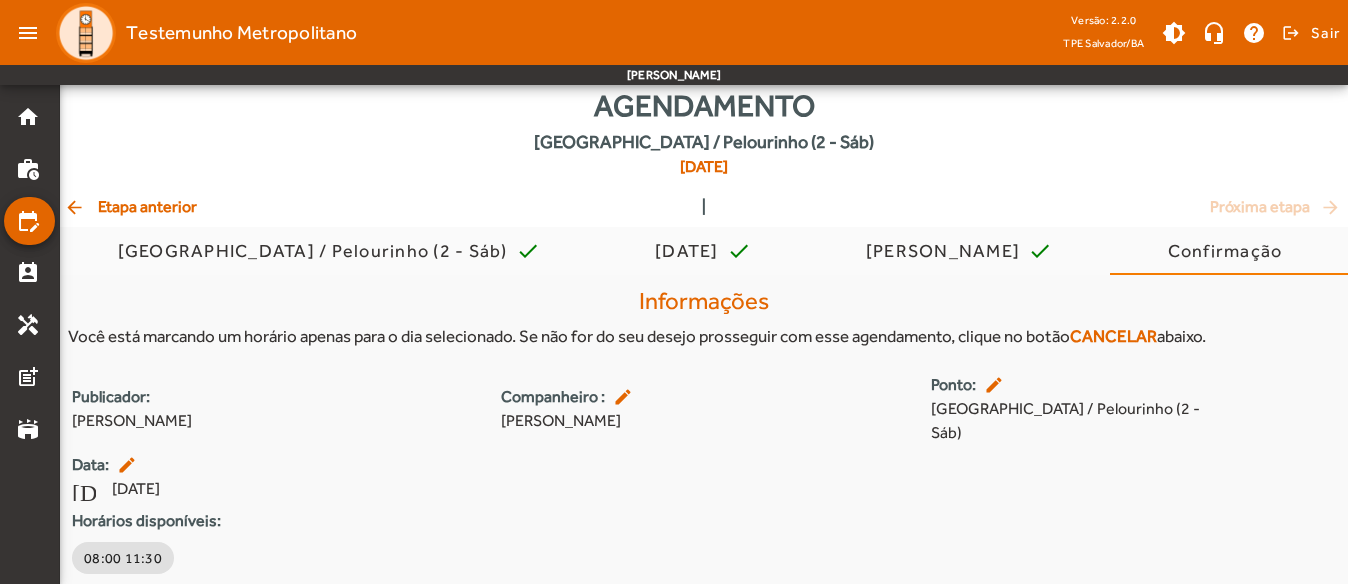 scroll, scrollTop: 0, scrollLeft: 0, axis: both 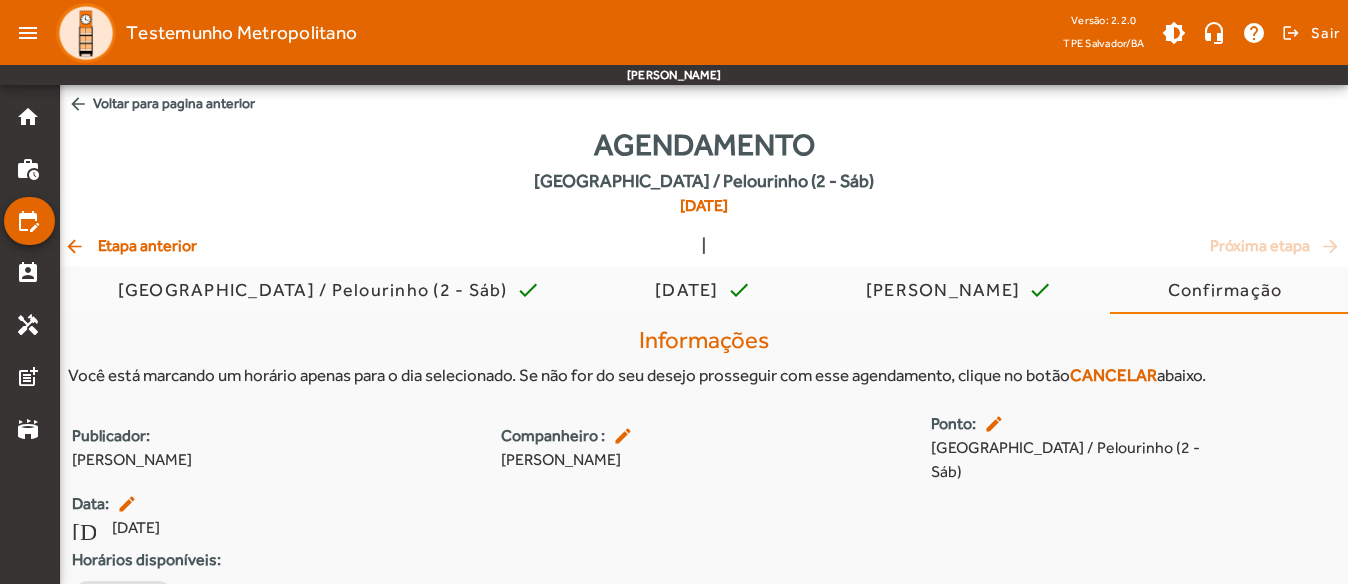 click on "arrow_back  Etapa anterior" 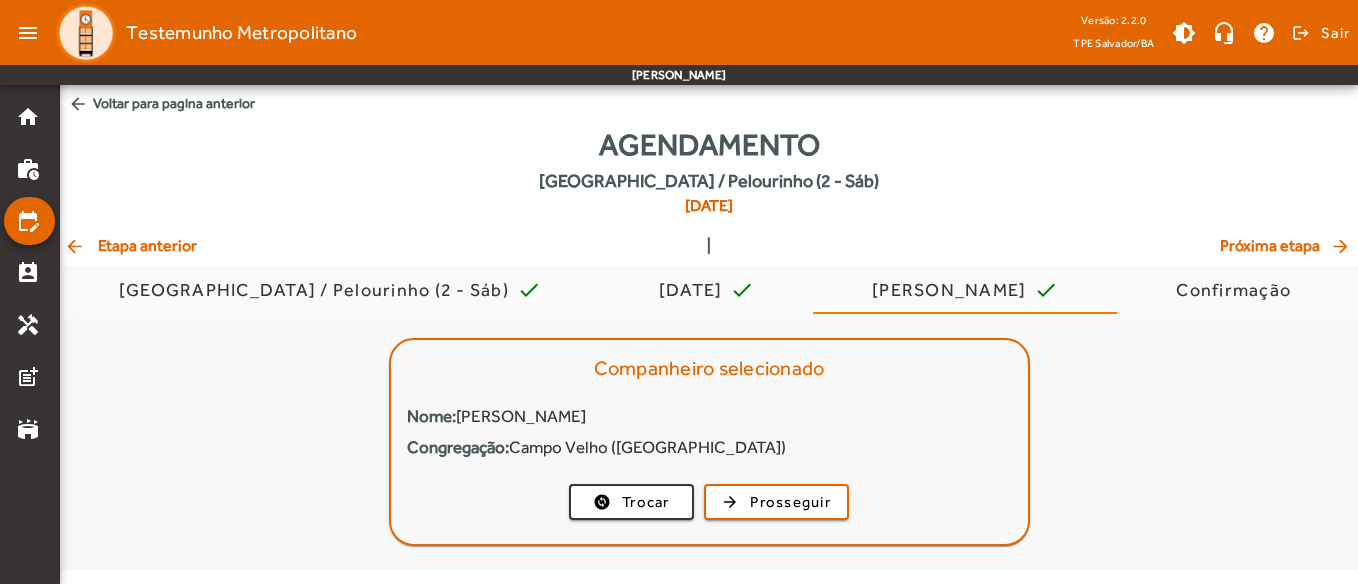 click on "menu   Testemunho Metropolitano   Versão: 2.2.0   TPE Salvador/BA  brightness_medium headset_mic help logout  Sair   [PERSON_NAME] Conti  home work_history edit_calendar perm_contact_calendar handyman post_add stadium arrow_back  Voltar para pagina anterior   Agendamento   [GEOGRAPHIC_DATA] / Pelourinho (2 - Sáb)    [DATE]  arrow_back  Etapa anterior  |  Próxima etapa  arrow_forward  [GEOGRAPHIC_DATA] / [GEOGRAPHIC_DATA] (2 - Sáb)   check  [DATE]  check  [PERSON_NAME]   check  Confirmação   Companheiro selecionado  Nome:  [PERSON_NAME] Congregação:  Campo Velho ([GEOGRAPHIC_DATA]) change_circle  Trocar  arrow_forward  Prosseguir  Informações Você está marcando um horário apenas para o dia selecionado. Se não for do seu desejo prosseguir com esse agendamento, clique no botão  CANCELAR  abaixo. Publicador: [PERSON_NAME] Conti Companheiro : edit  [PERSON_NAME]: edit  [GEOGRAPHIC_DATA] / Pelourinho (2 - Sáb)  Data: edit [DATE] [DATE]  08:00 11:30" at bounding box center (679, 285) 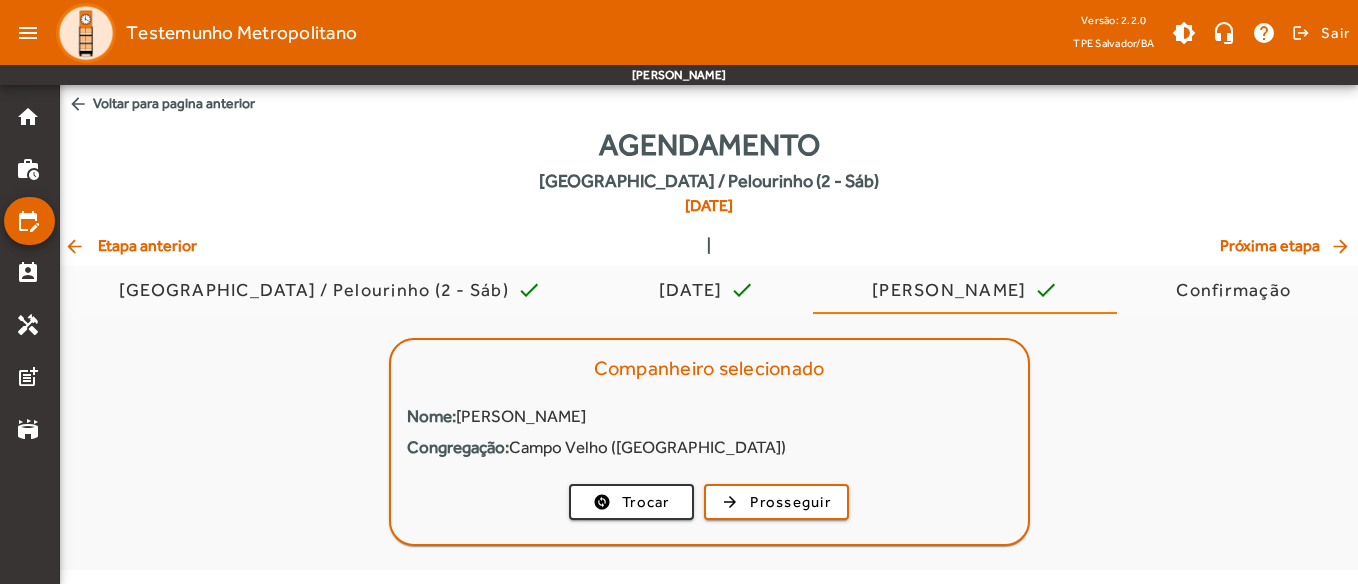 click on "arrow_back  Etapa anterior" 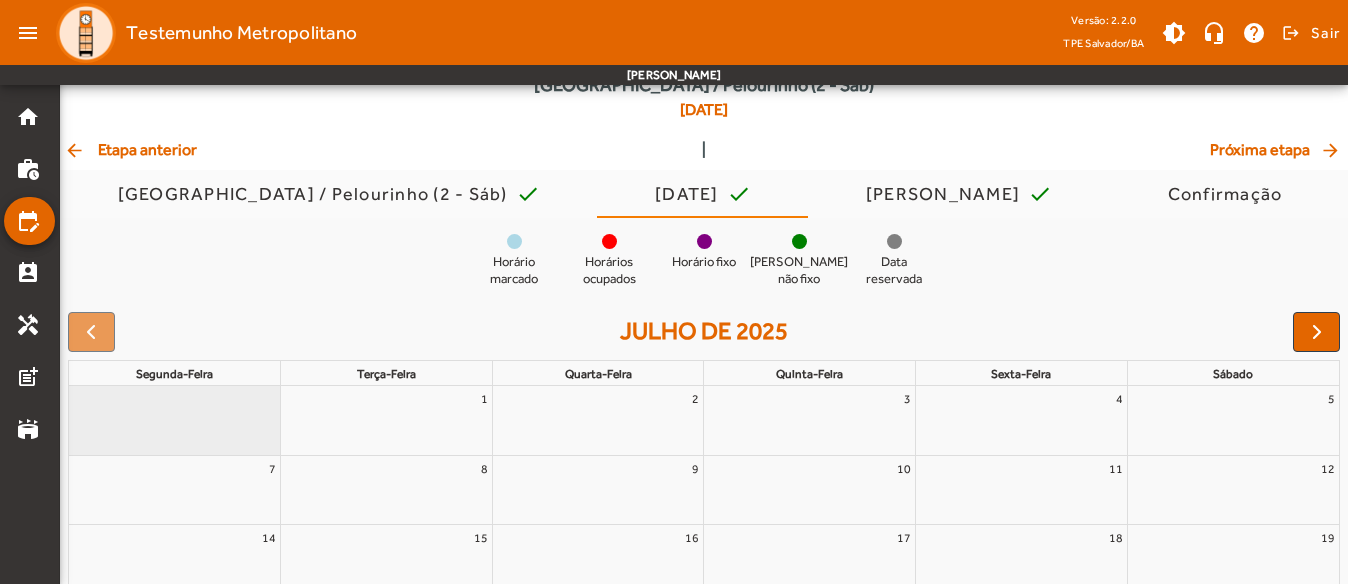 scroll, scrollTop: 0, scrollLeft: 0, axis: both 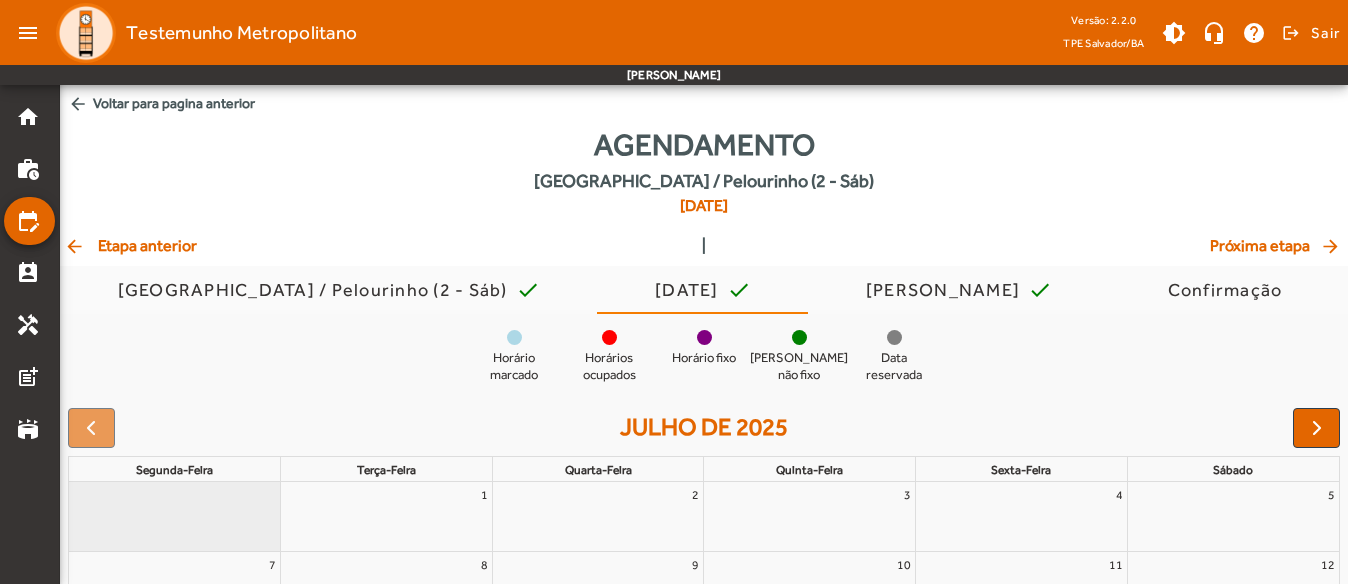click on "arrow_back  Etapa anterior" 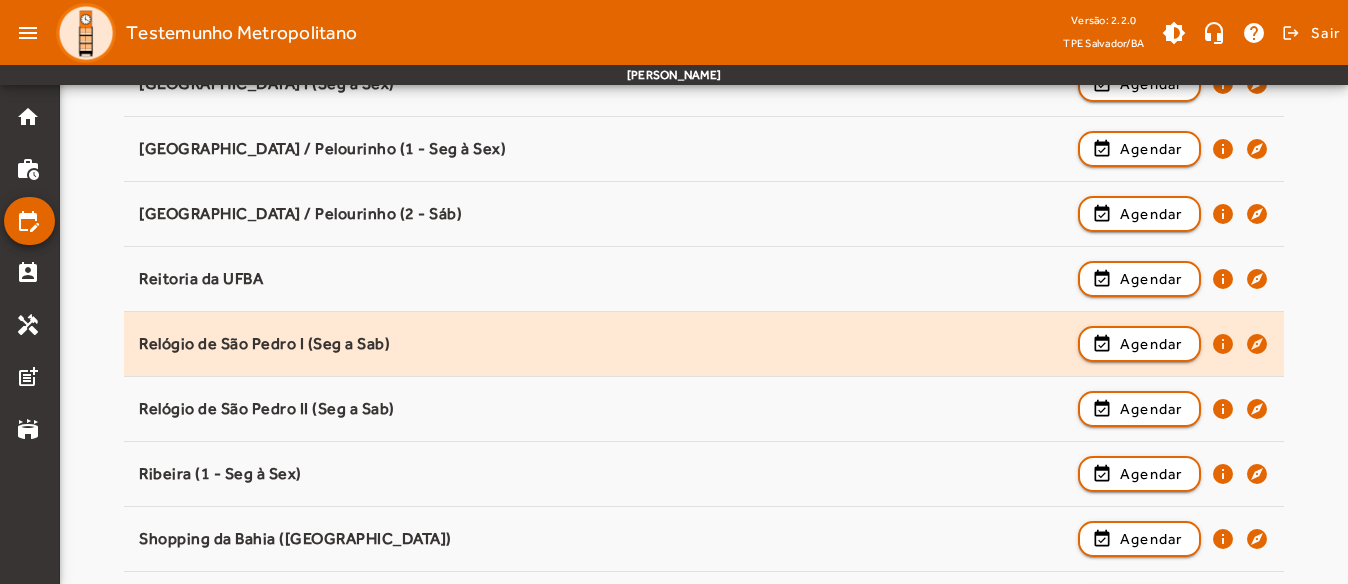 scroll, scrollTop: 2200, scrollLeft: 0, axis: vertical 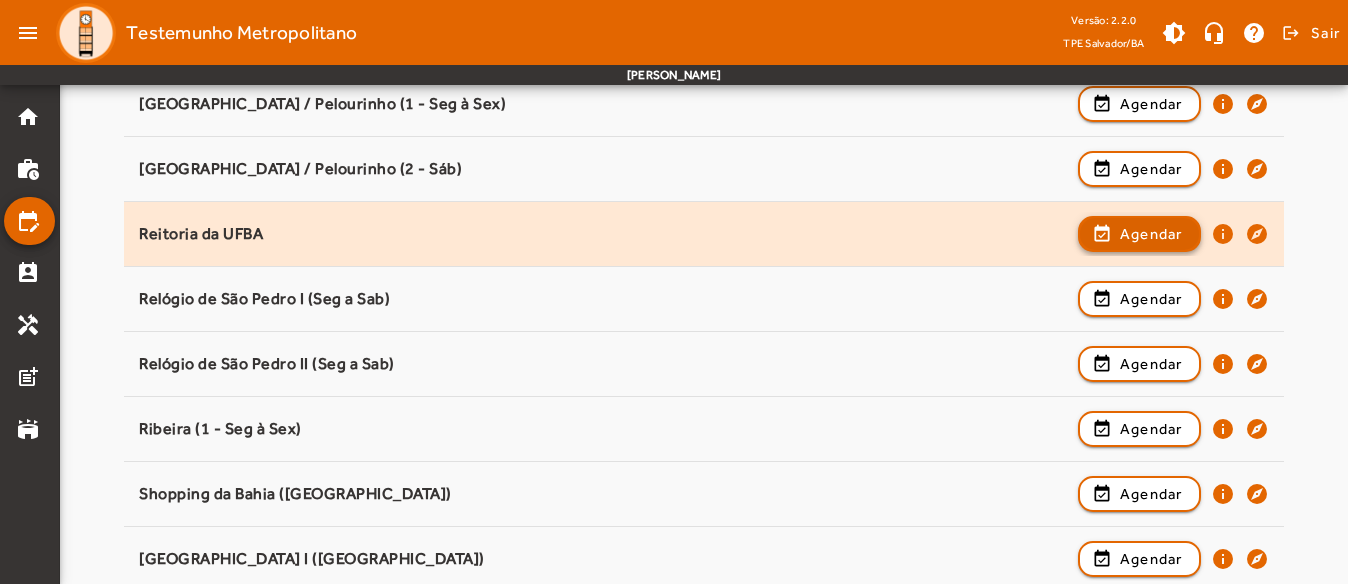 click on "Agendar" at bounding box center (1151, 299) 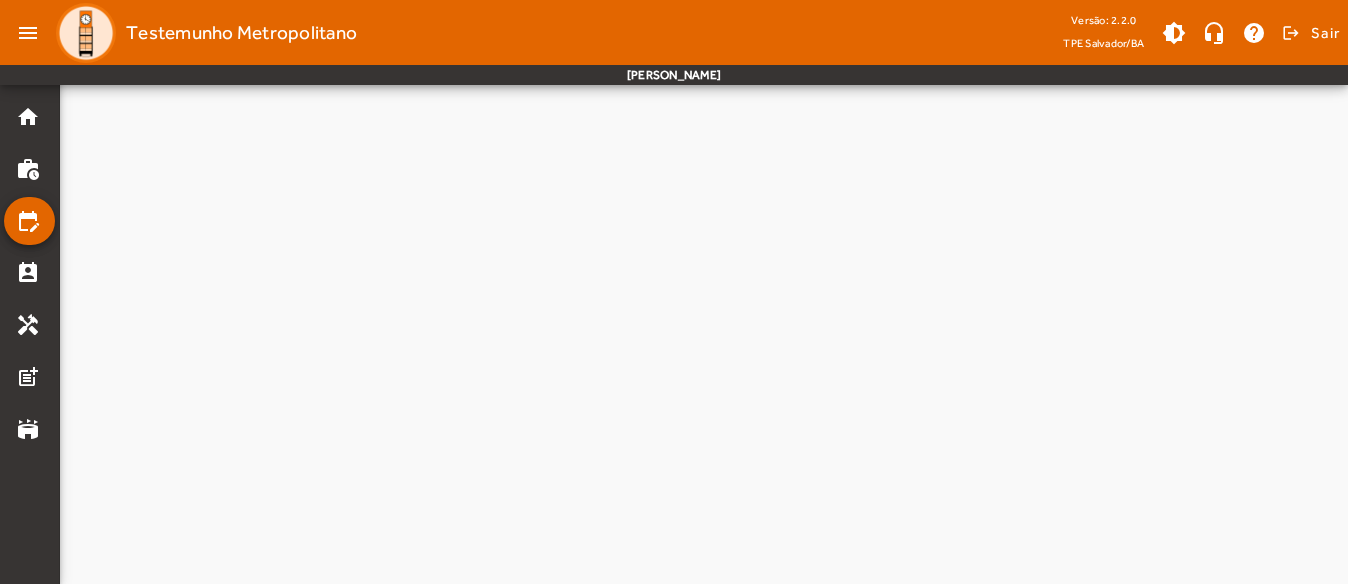 scroll, scrollTop: 0, scrollLeft: 0, axis: both 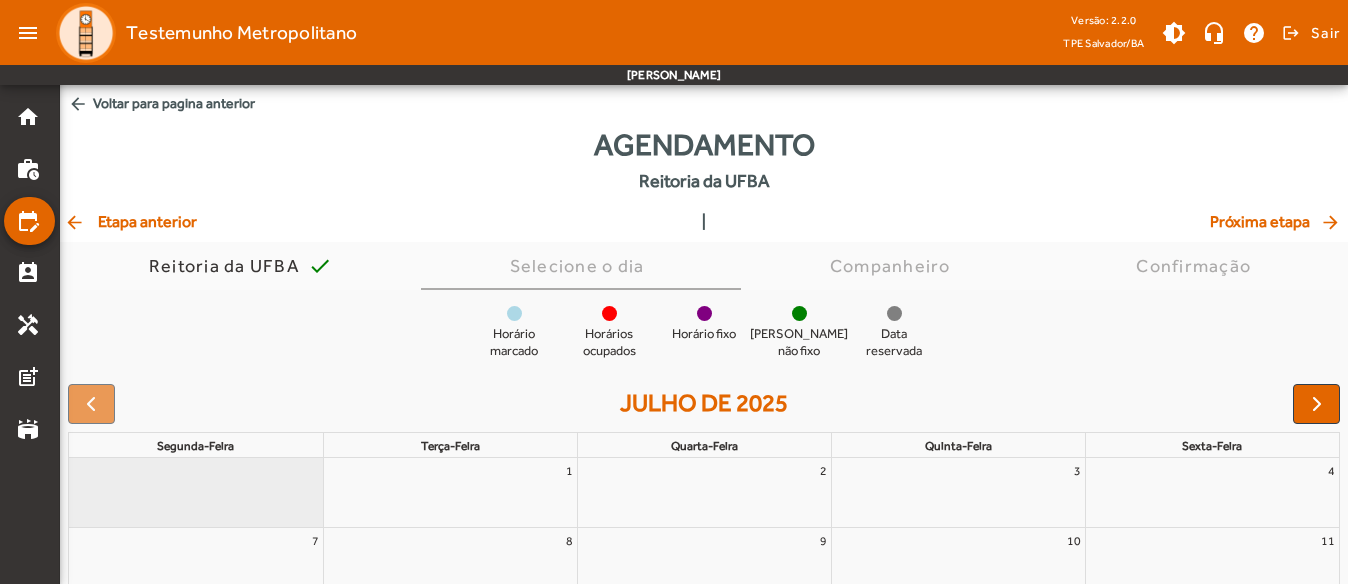 click on "arrow_back  Etapa anterior" 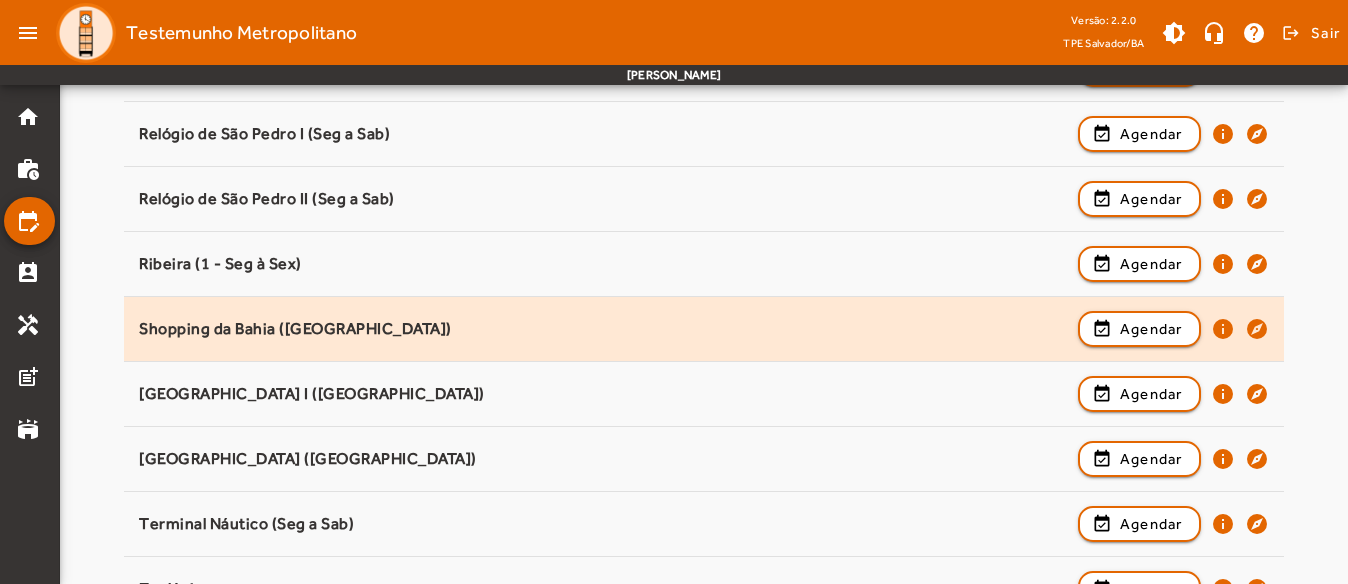 scroll, scrollTop: 2378, scrollLeft: 0, axis: vertical 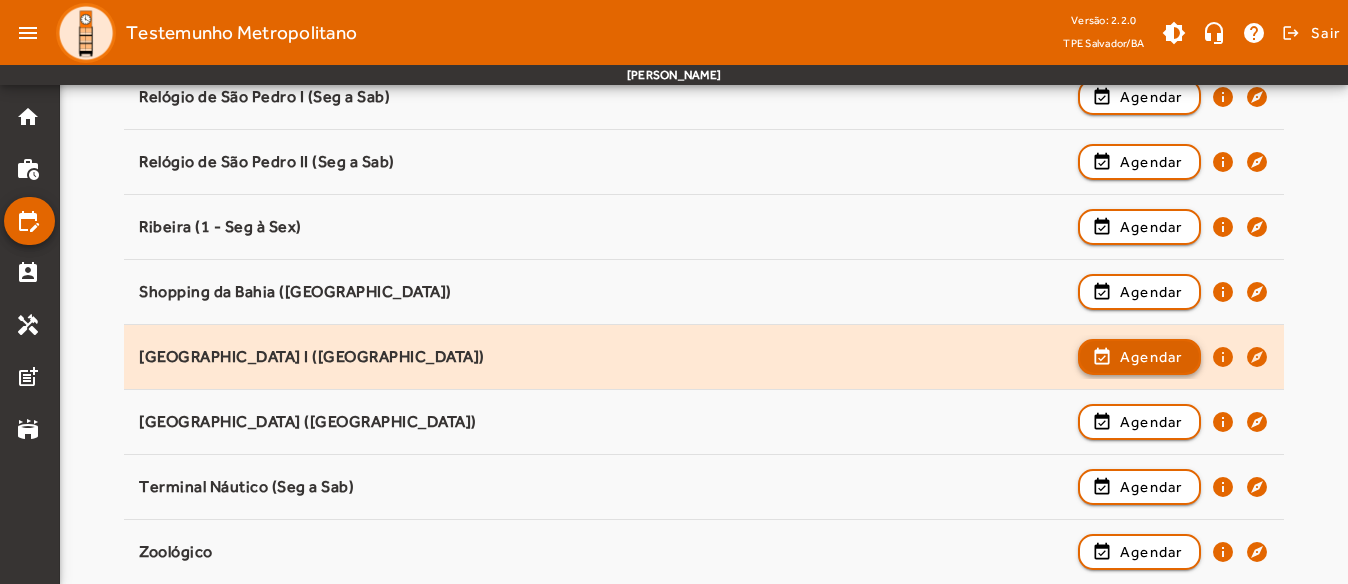 click on "Agendar" at bounding box center [1151, 422] 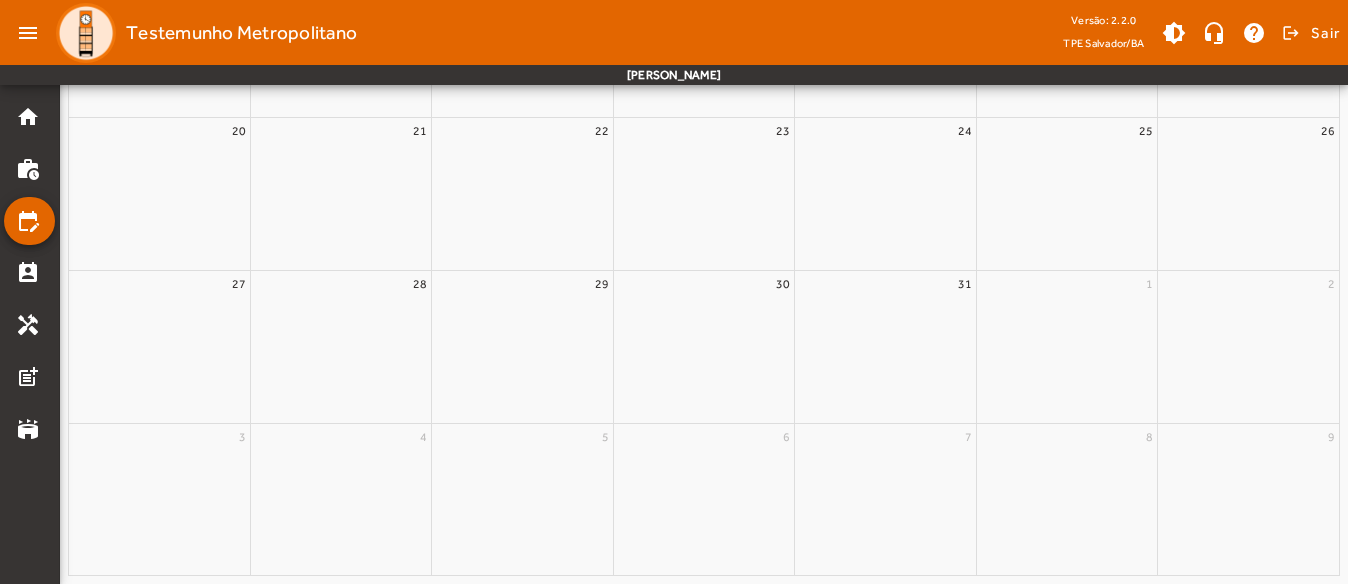 scroll, scrollTop: 0, scrollLeft: 0, axis: both 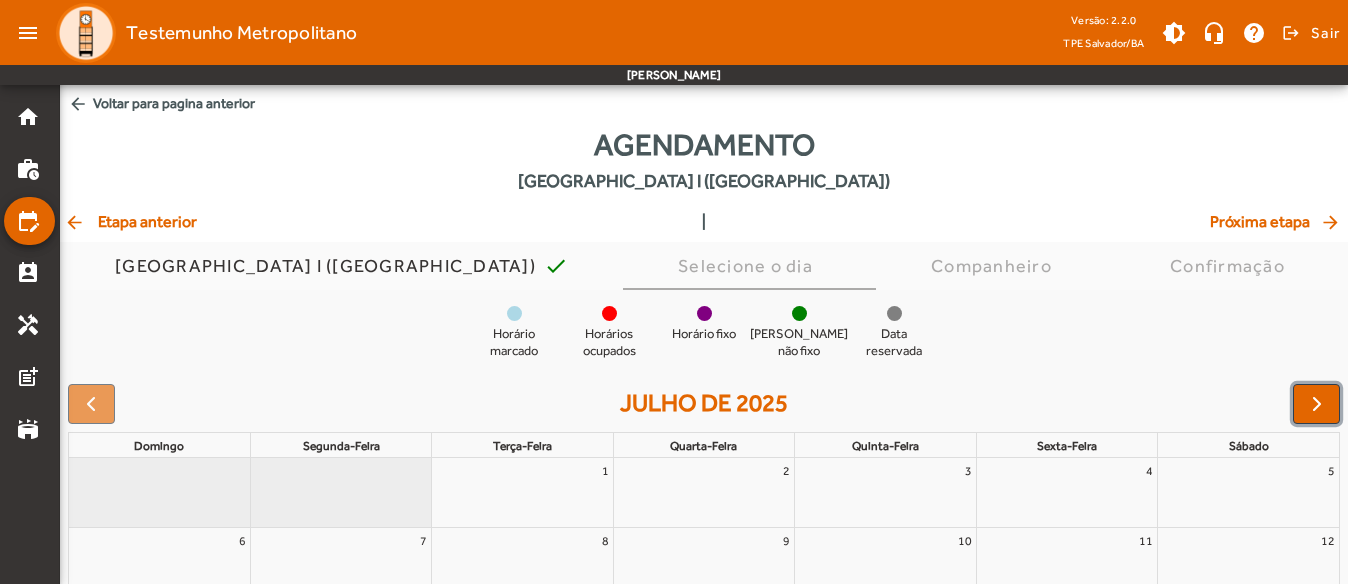click at bounding box center [1317, 404] 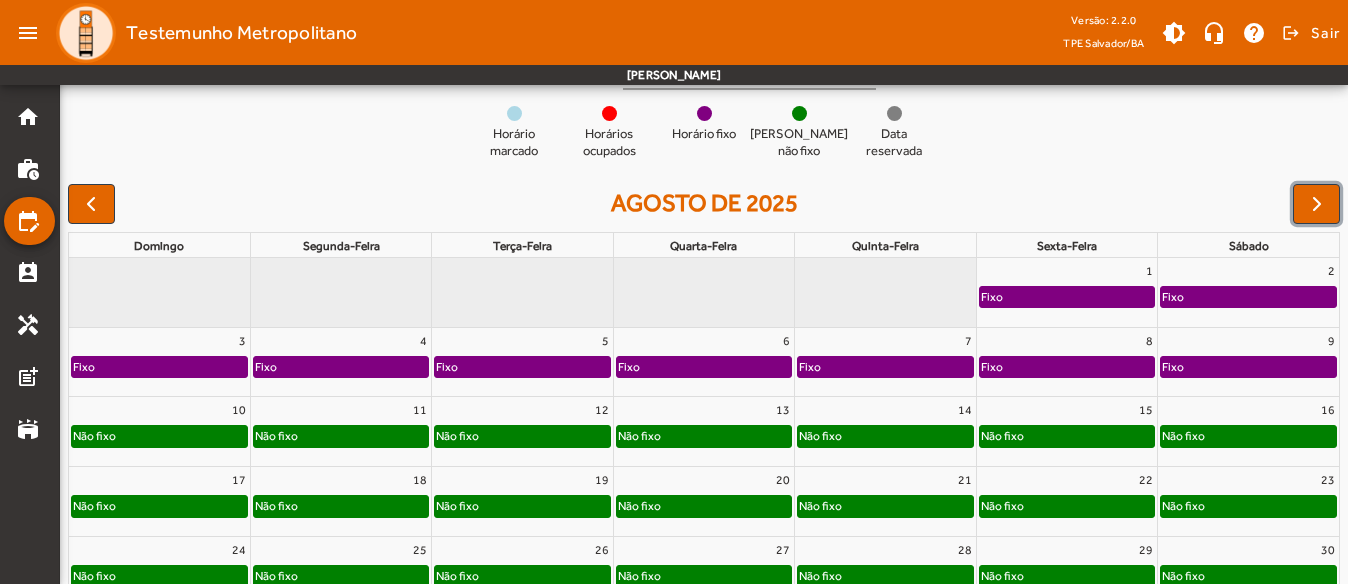 scroll, scrollTop: 300, scrollLeft: 0, axis: vertical 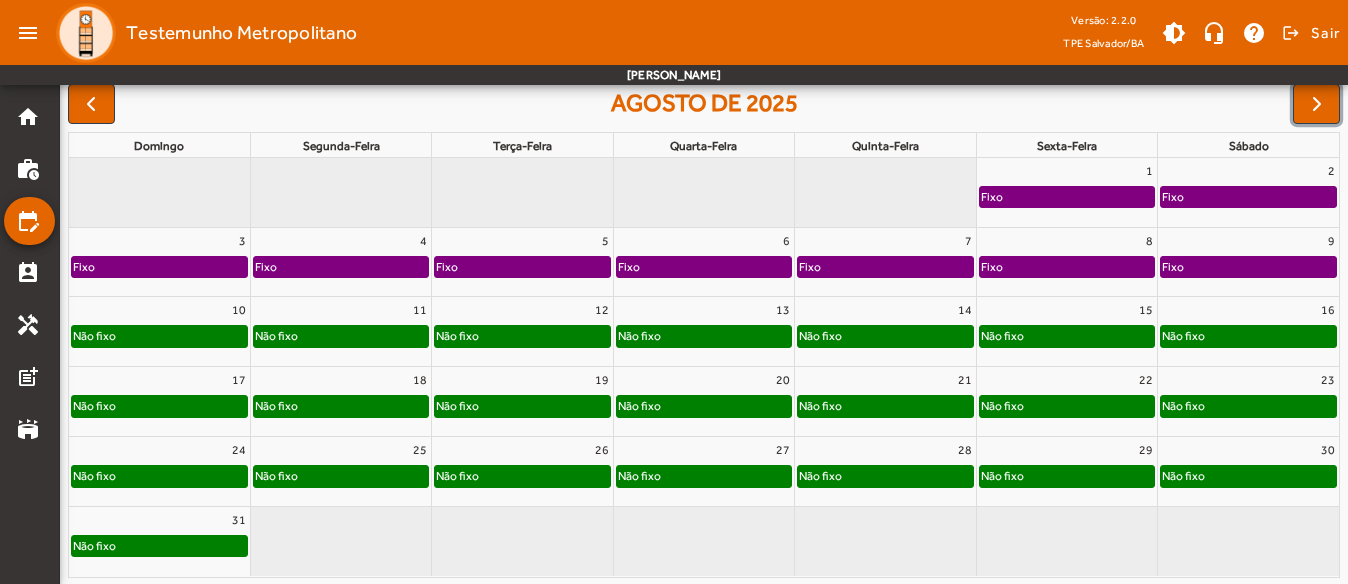 click on "23" at bounding box center [1248, 380] 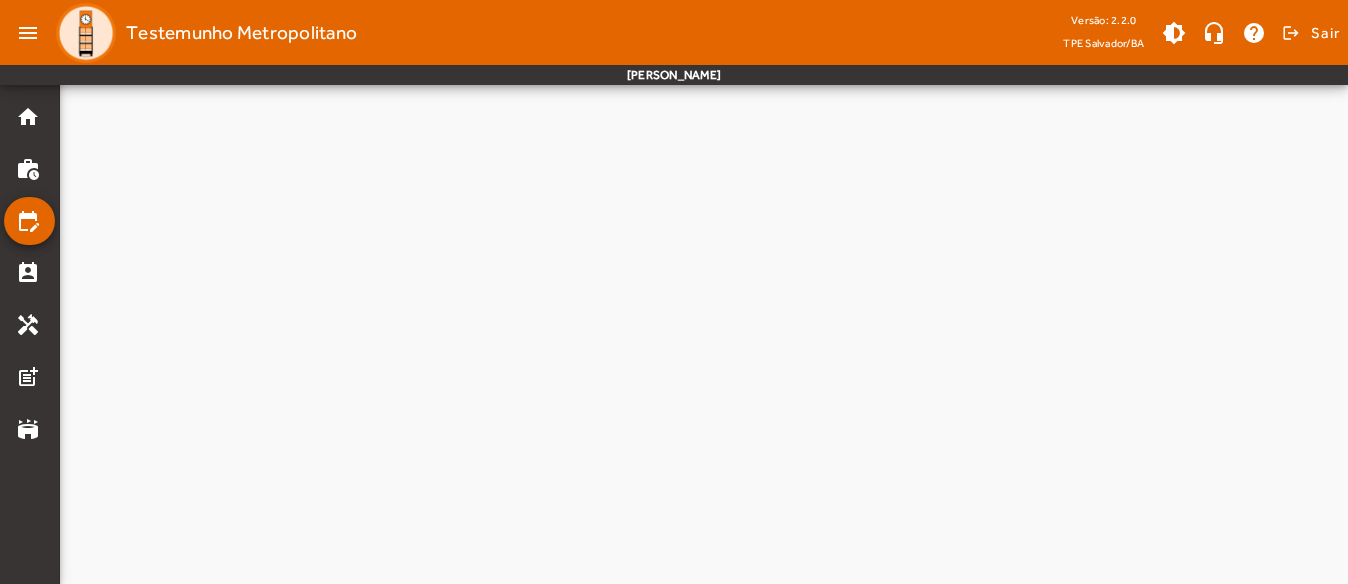 scroll, scrollTop: 0, scrollLeft: 0, axis: both 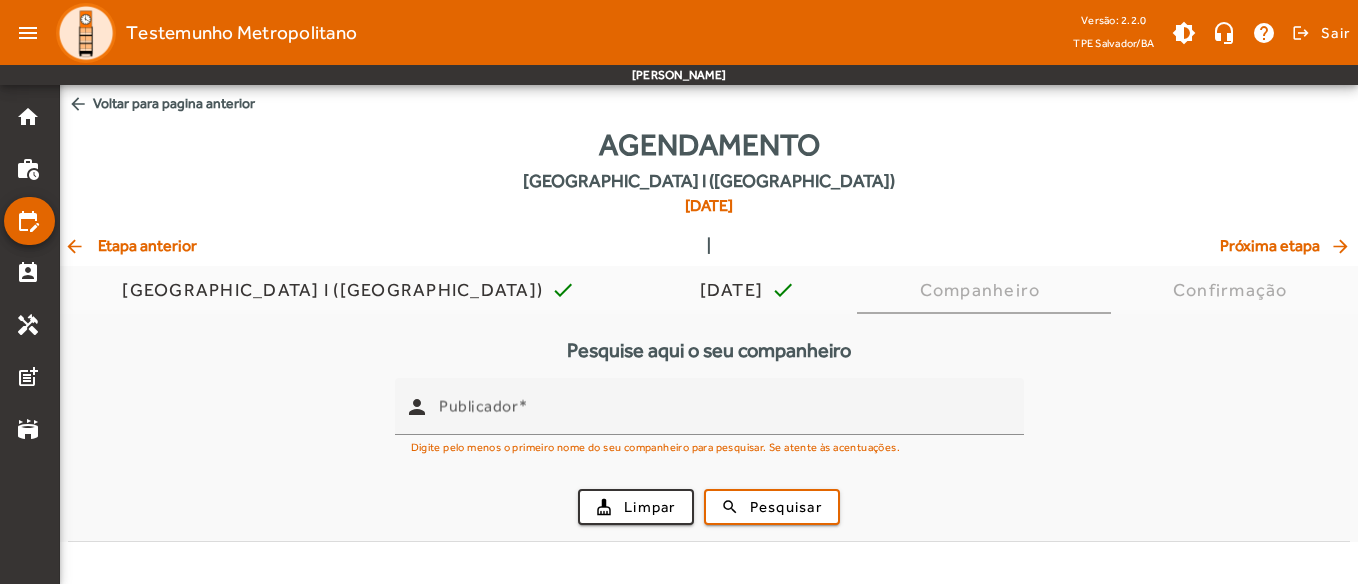 click on "arrow_back  Etapa anterior" 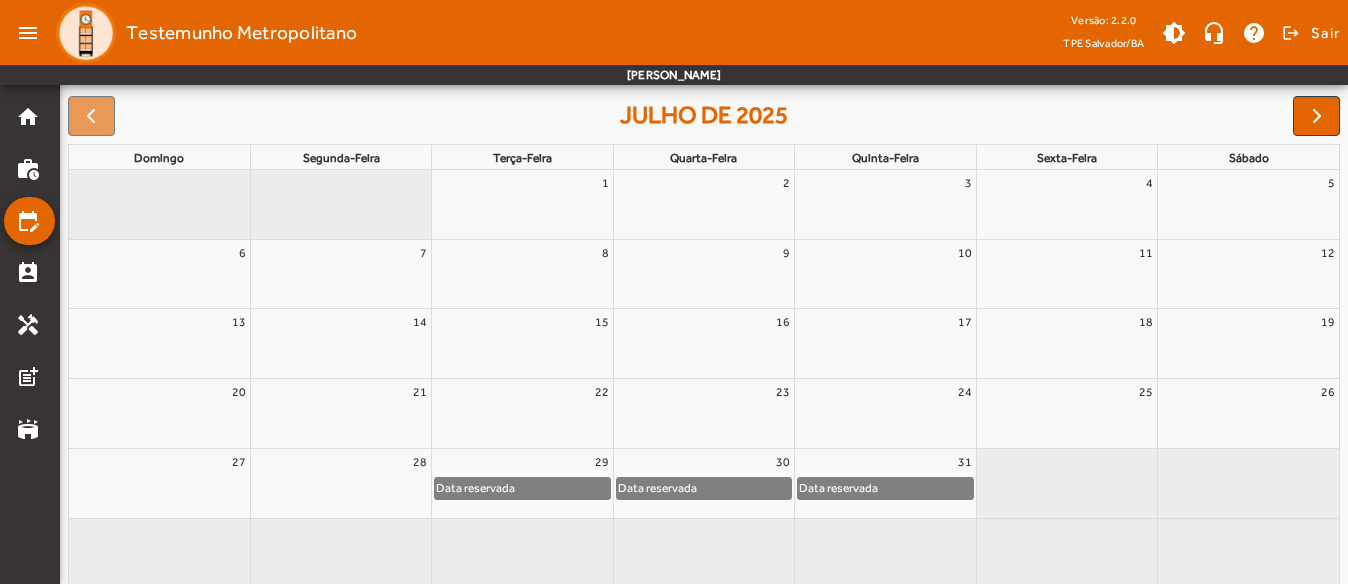 scroll, scrollTop: 226, scrollLeft: 0, axis: vertical 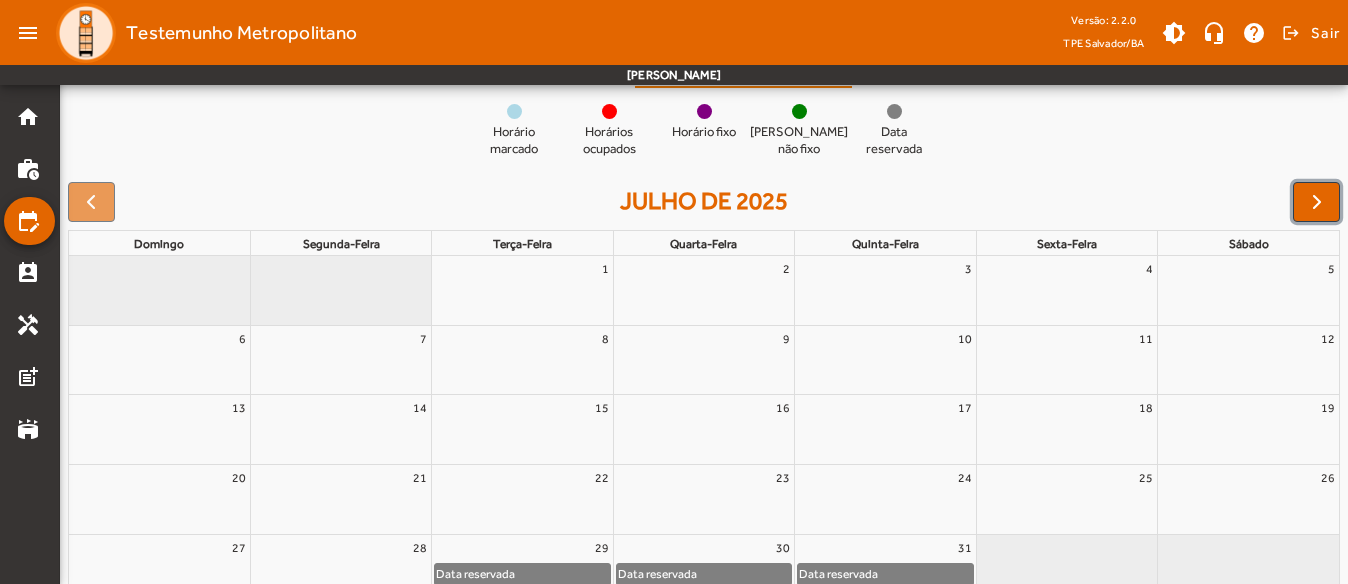 click at bounding box center (1317, 202) 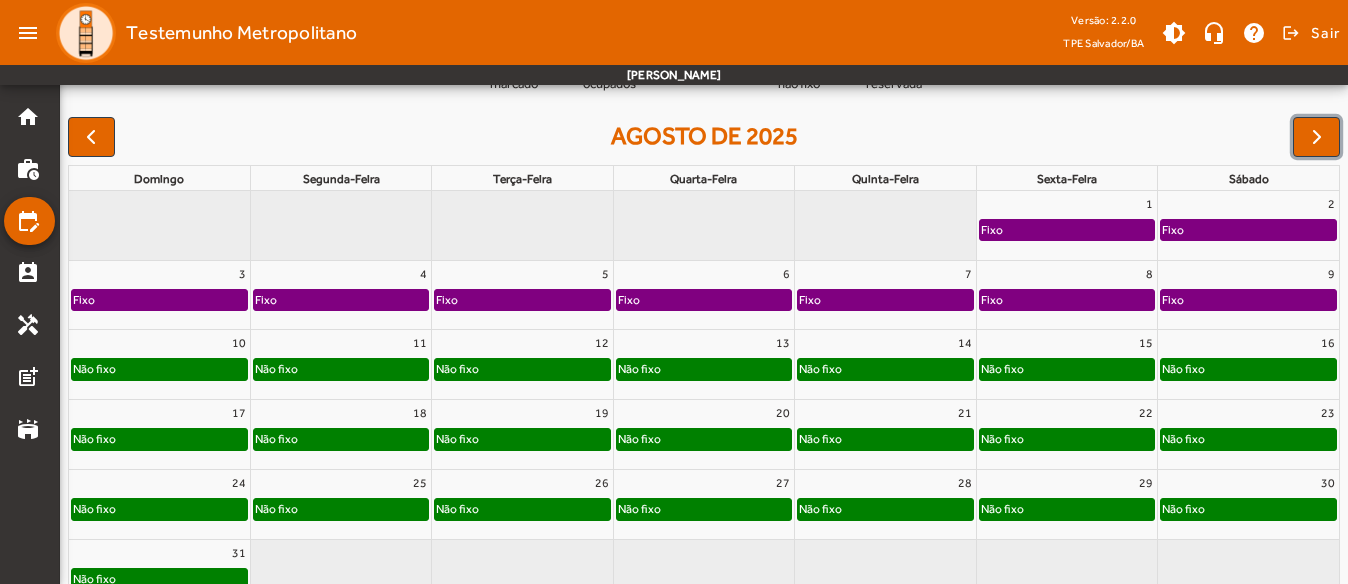 scroll, scrollTop: 326, scrollLeft: 0, axis: vertical 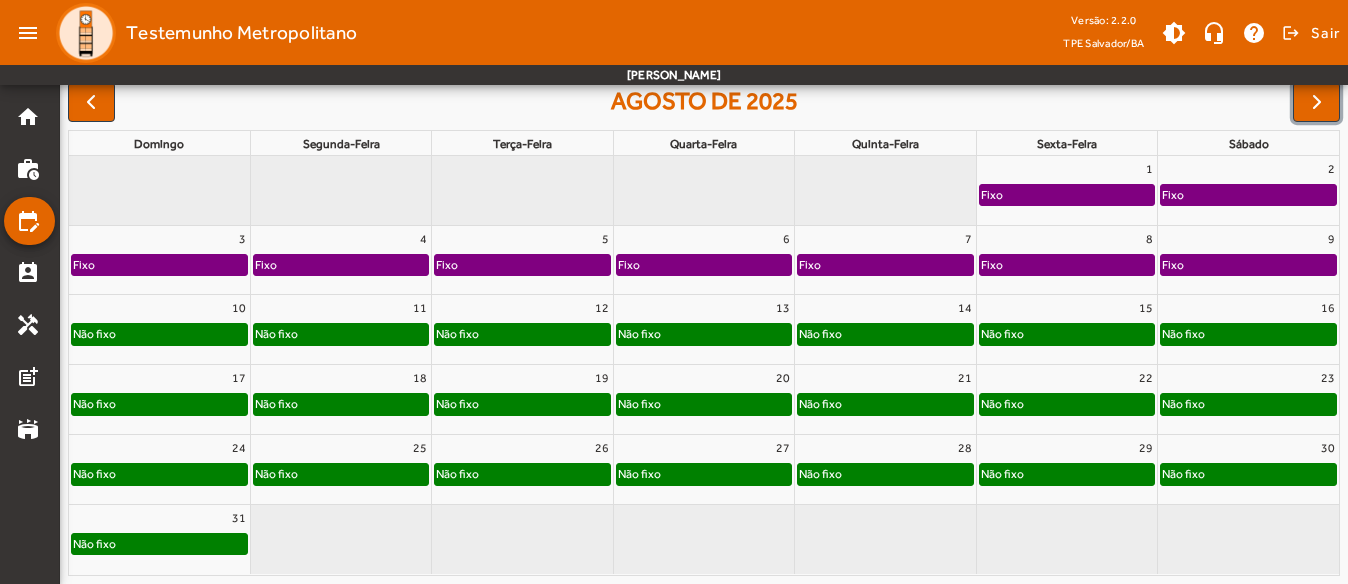 click on "16" at bounding box center (1248, 308) 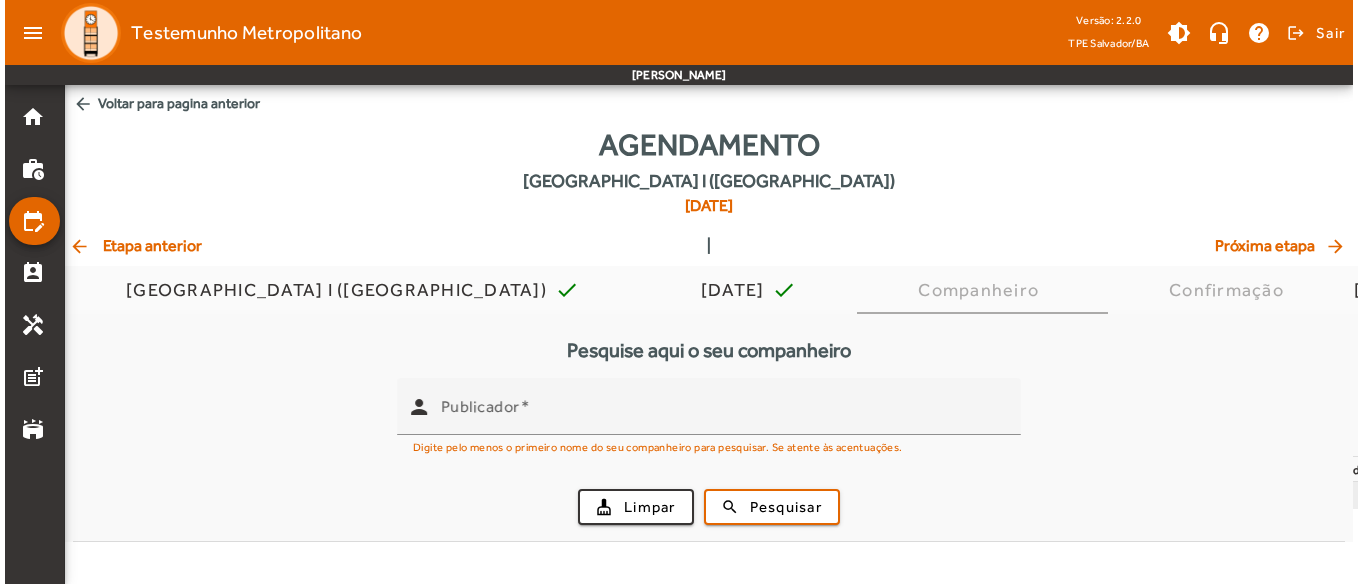 scroll, scrollTop: 0, scrollLeft: 0, axis: both 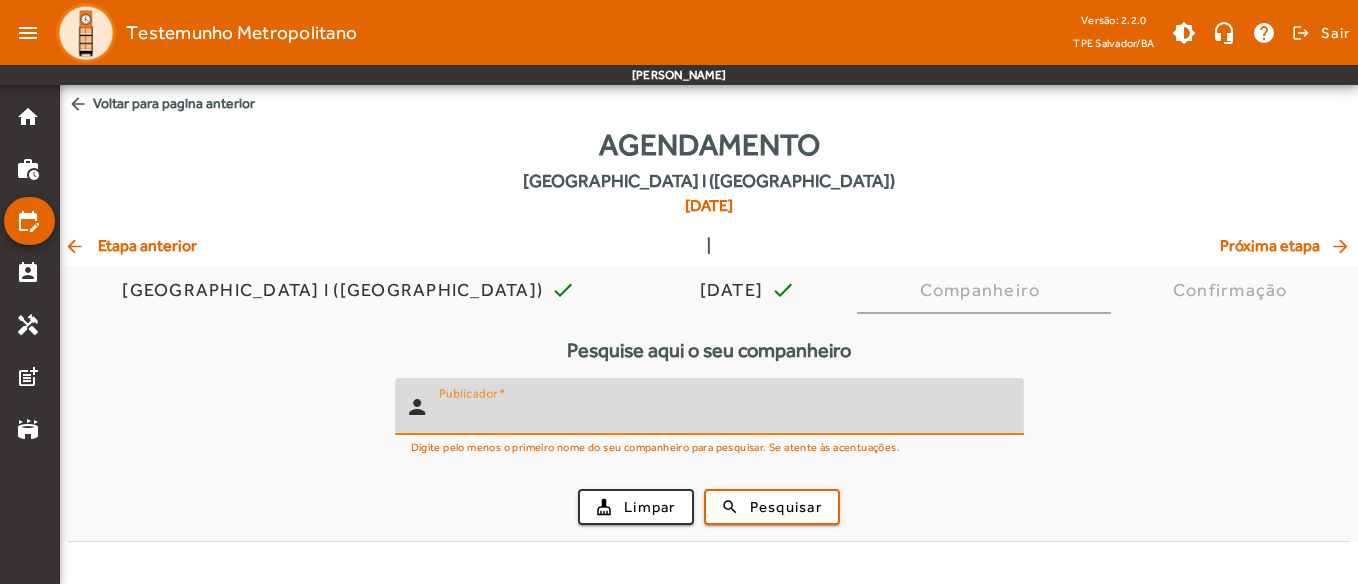 click on "Publicador" at bounding box center [723, 415] 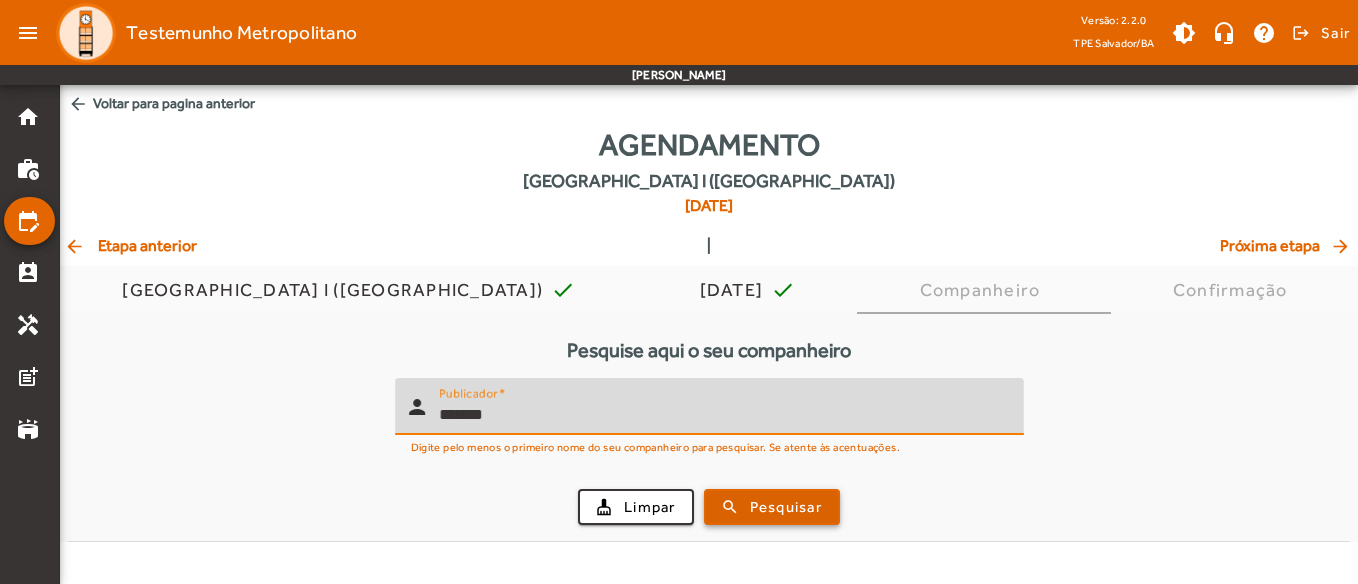 type on "*******" 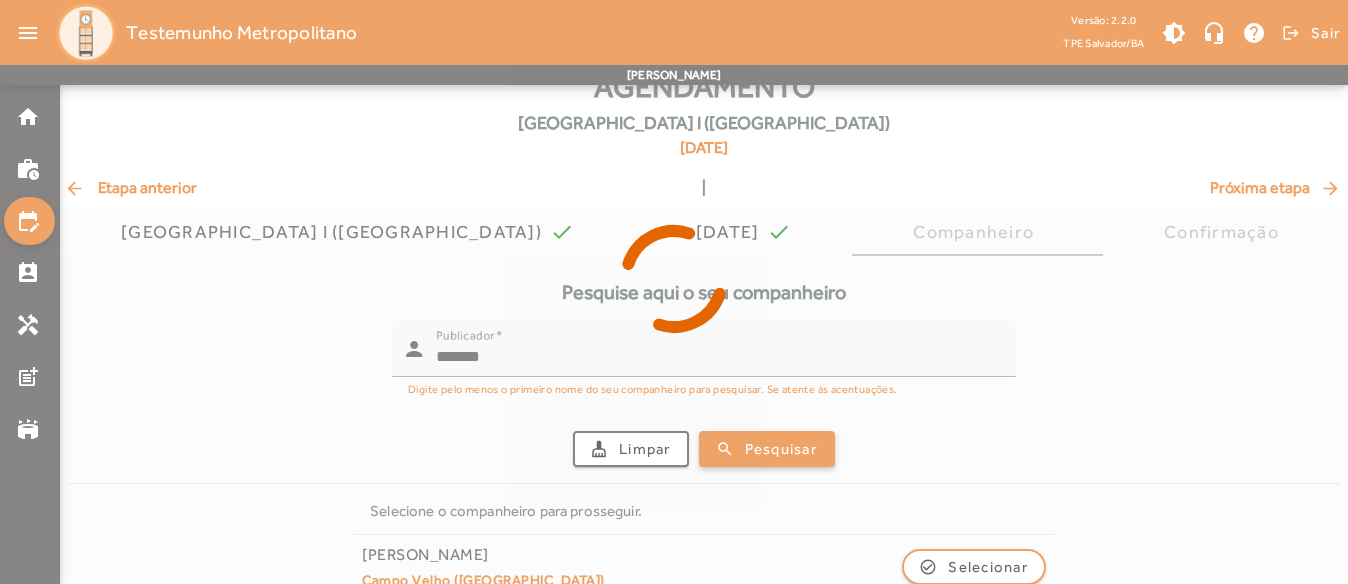 scroll, scrollTop: 89, scrollLeft: 0, axis: vertical 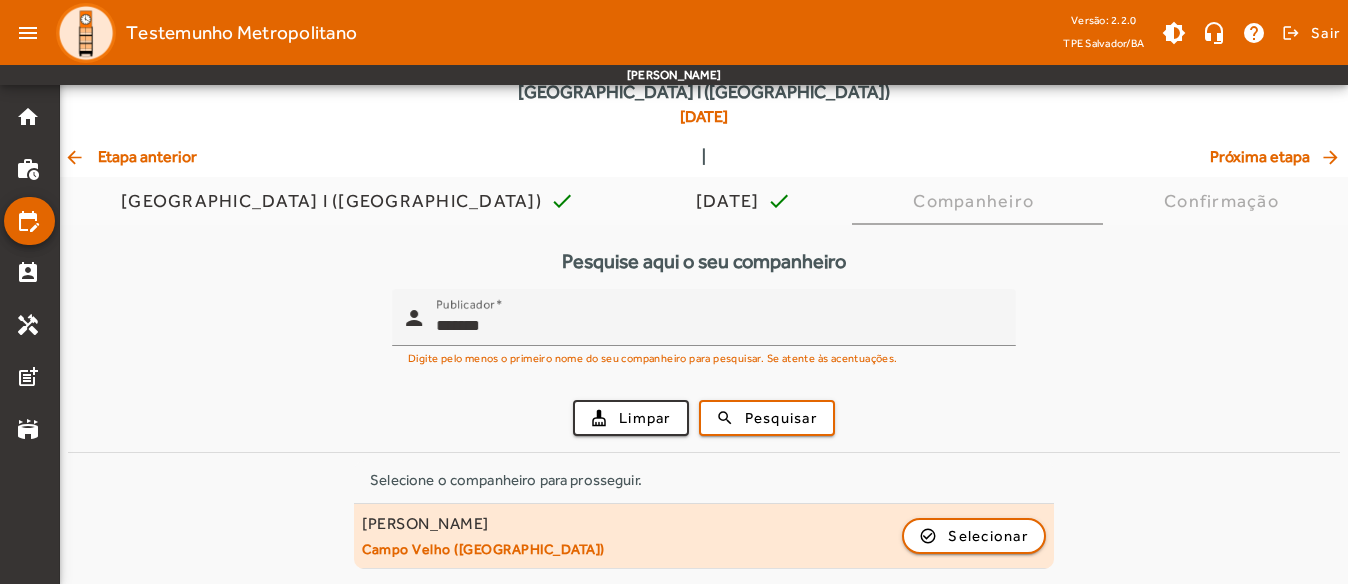 click on "[PERSON_NAME] ([GEOGRAPHIC_DATA])  check_circle_outline  Selecionar" 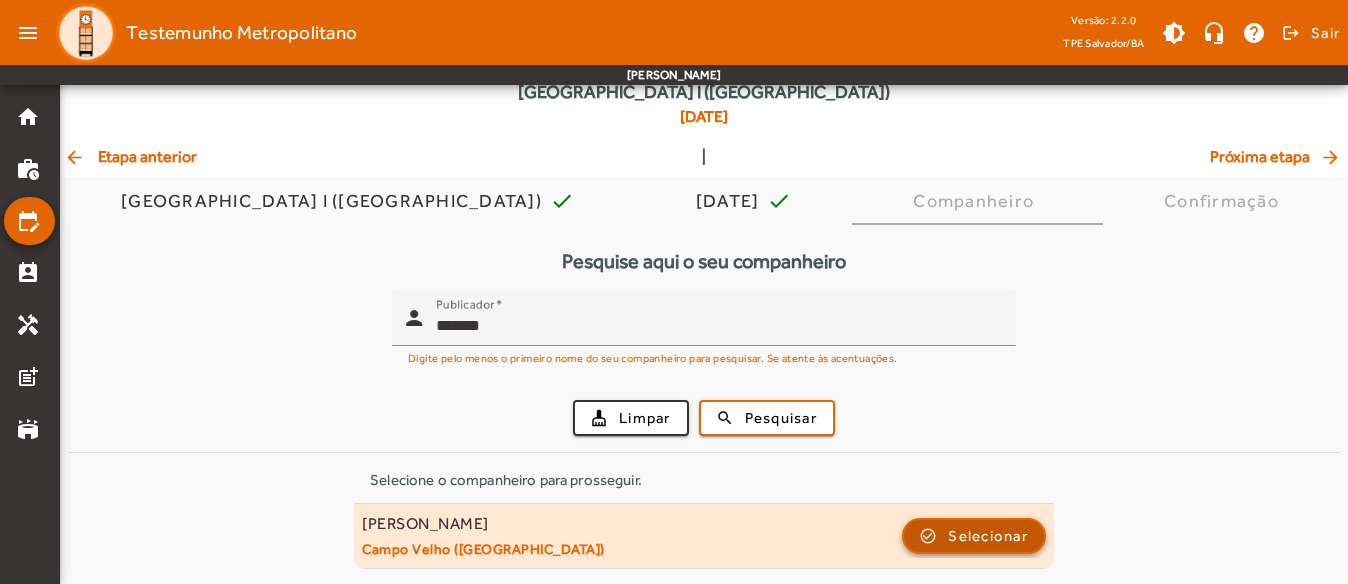 click on "Selecionar" 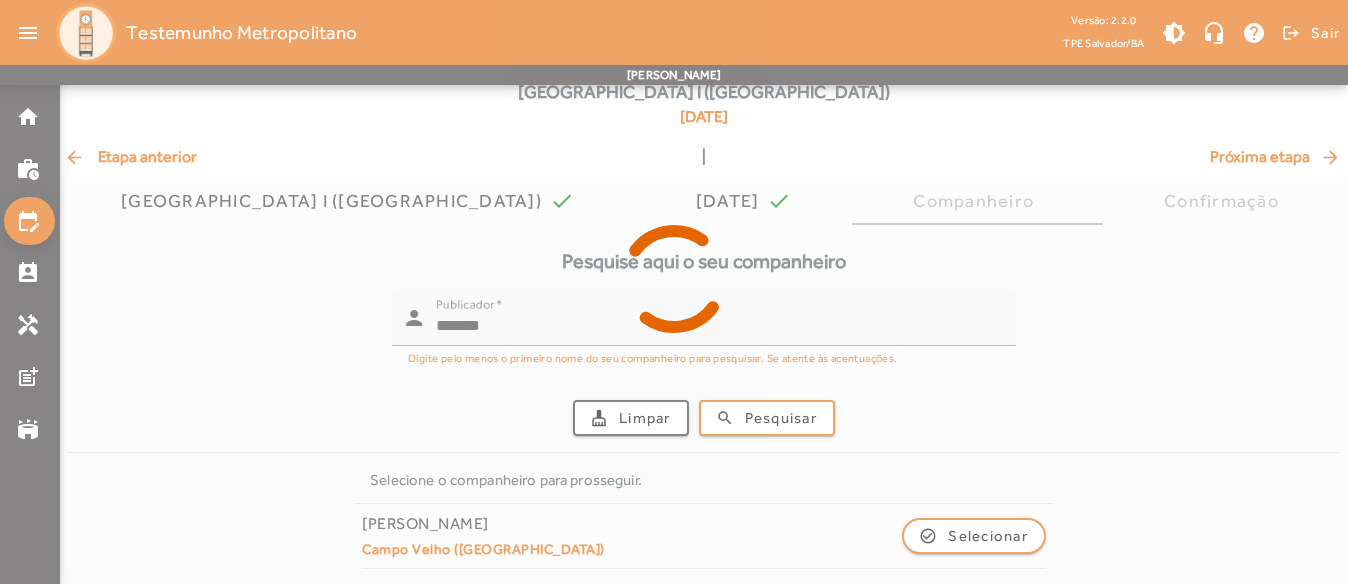 scroll, scrollTop: 0, scrollLeft: 0, axis: both 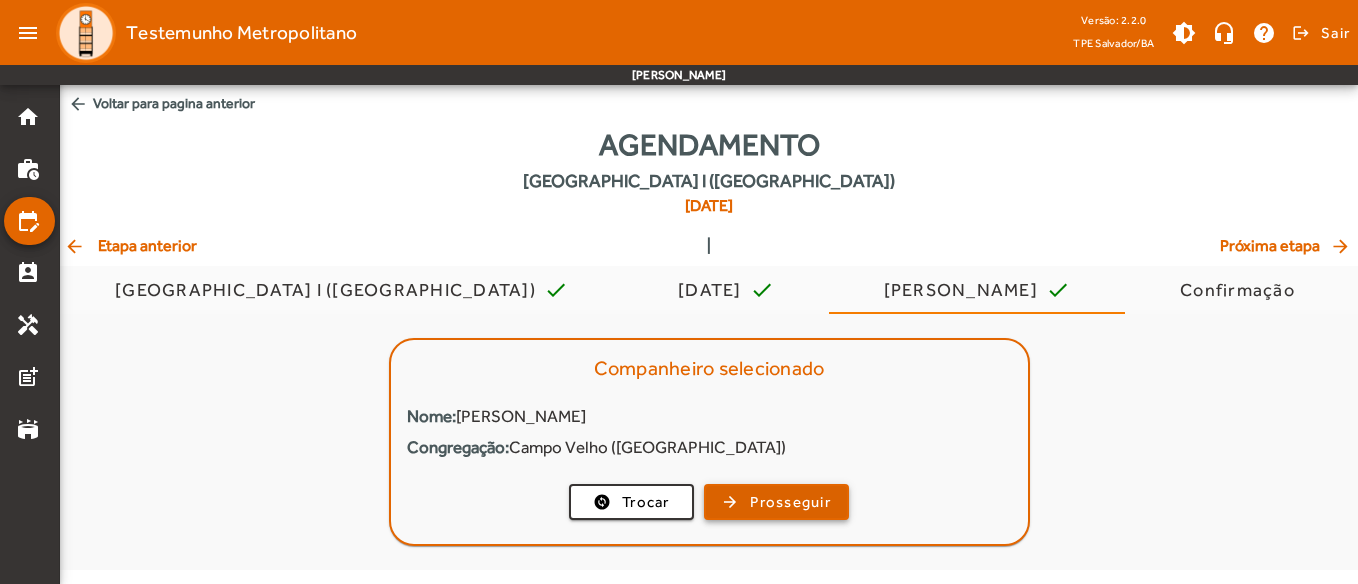 click on "Prosseguir" 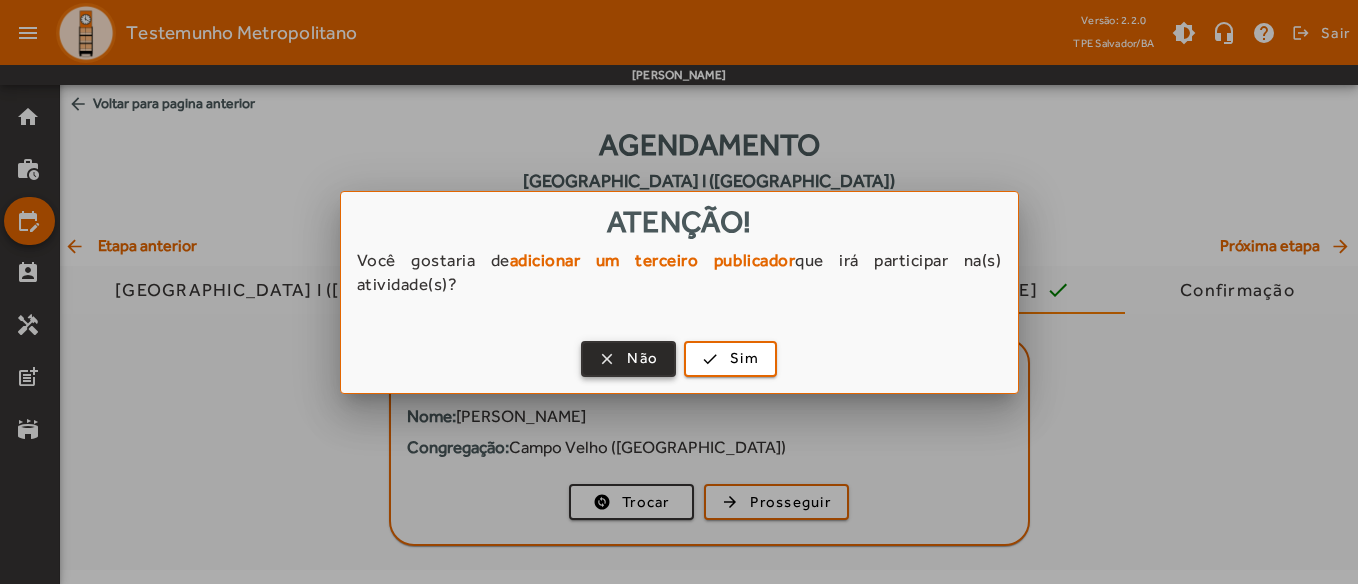 click at bounding box center (628, 359) 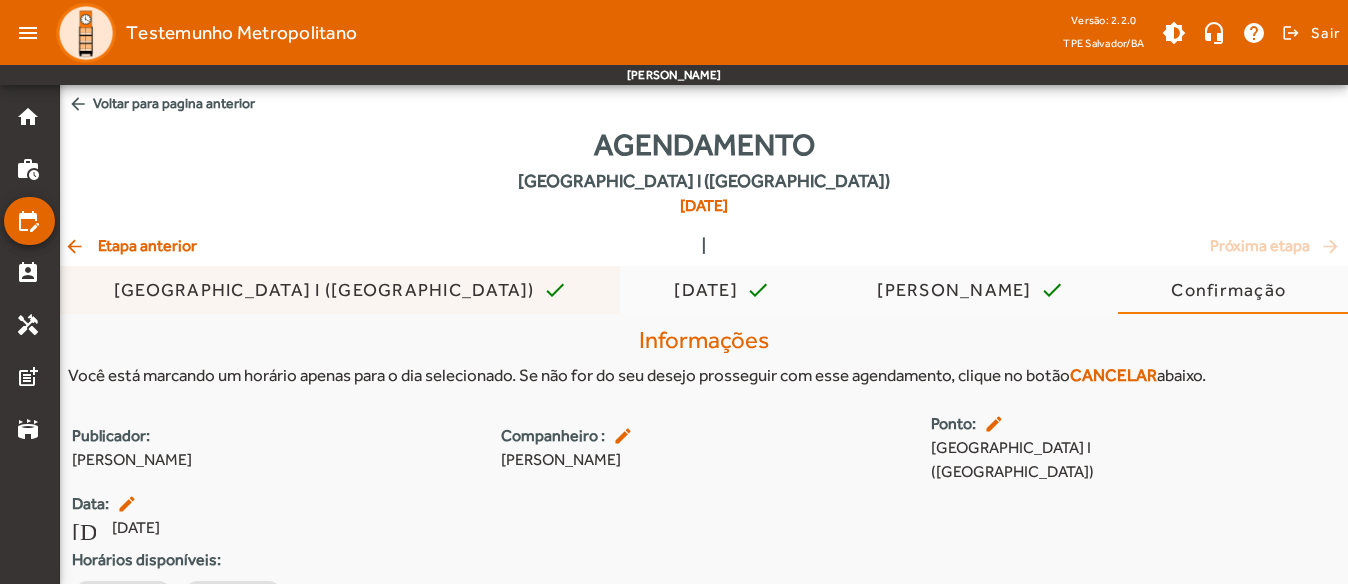 scroll, scrollTop: 85, scrollLeft: 0, axis: vertical 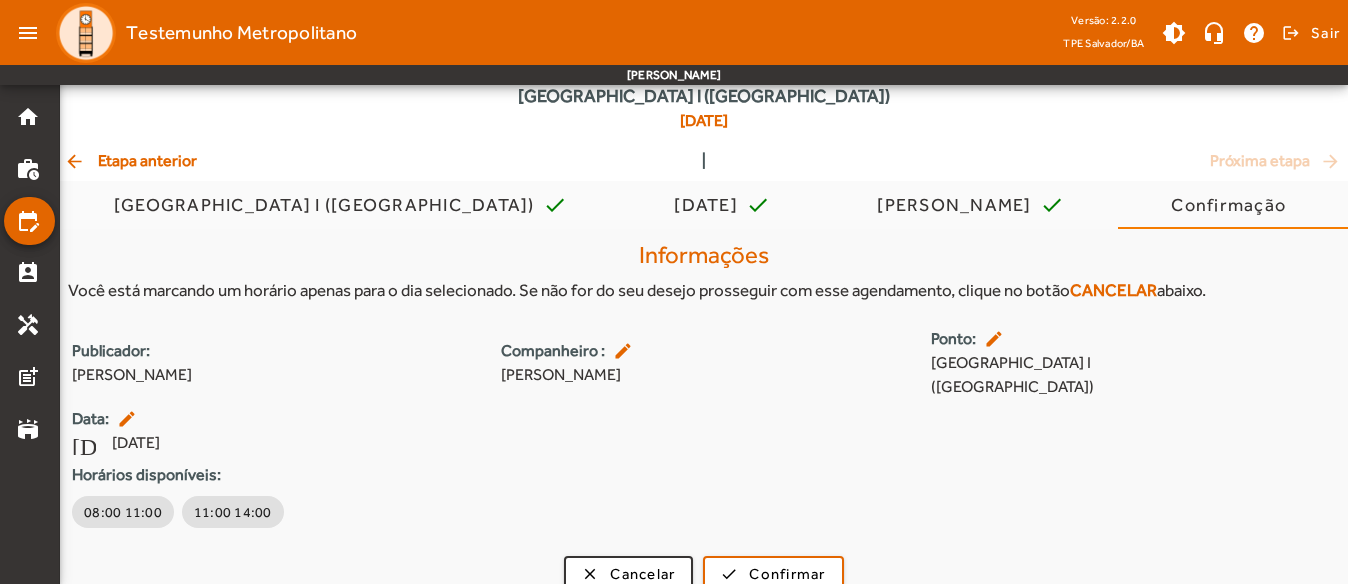 click on "arrow_back  Etapa anterior" 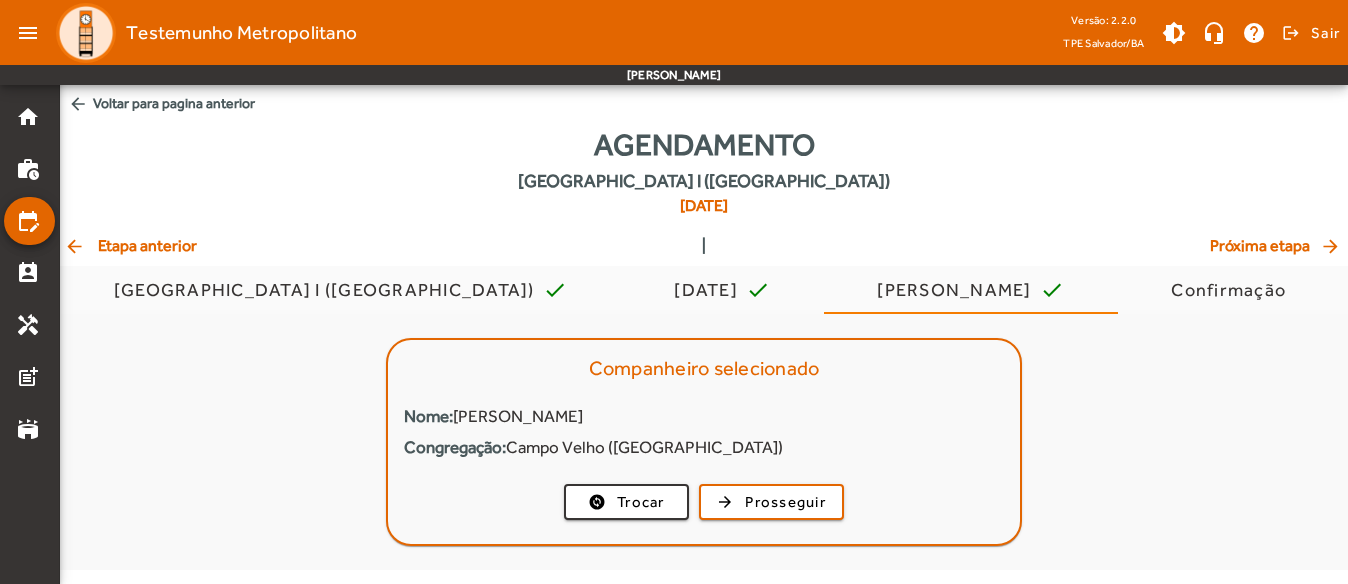 scroll, scrollTop: 0, scrollLeft: 0, axis: both 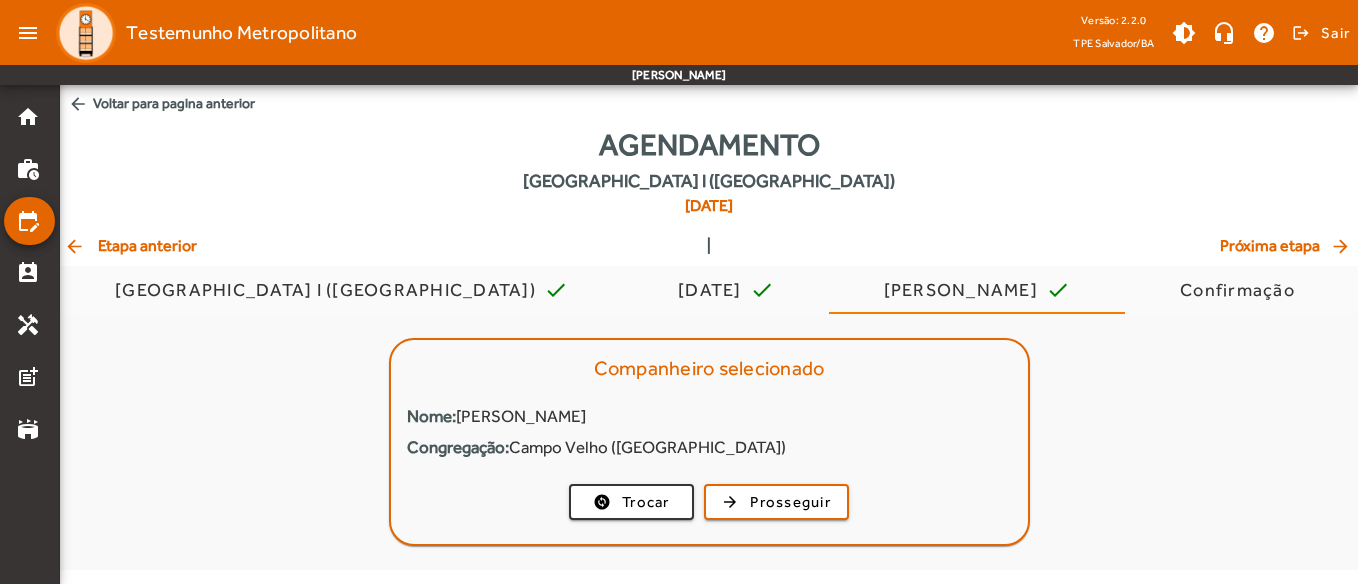 click on "arrow_back  Etapa anterior" 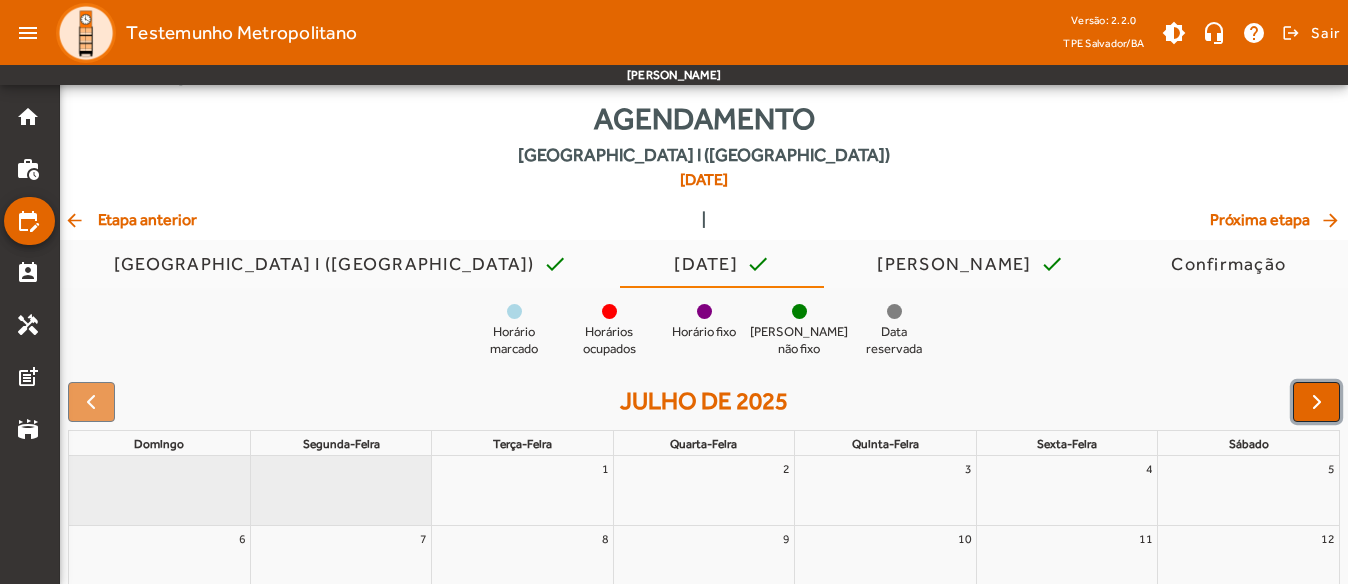 click at bounding box center (1316, 402) 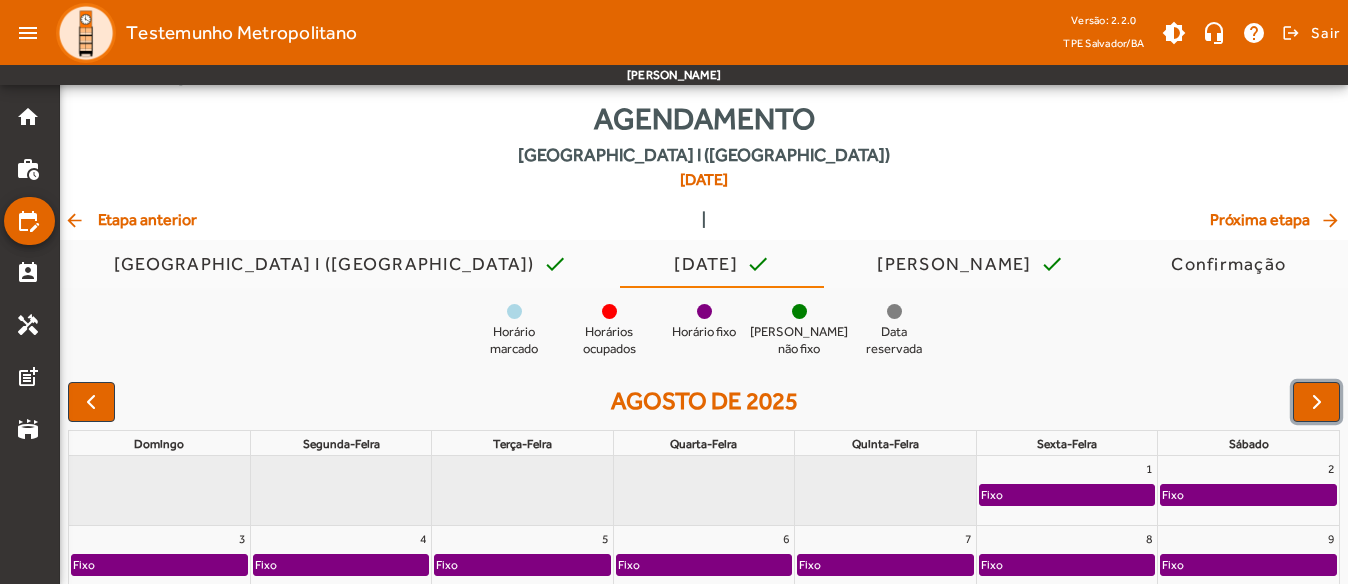 scroll, scrollTop: 326, scrollLeft: 0, axis: vertical 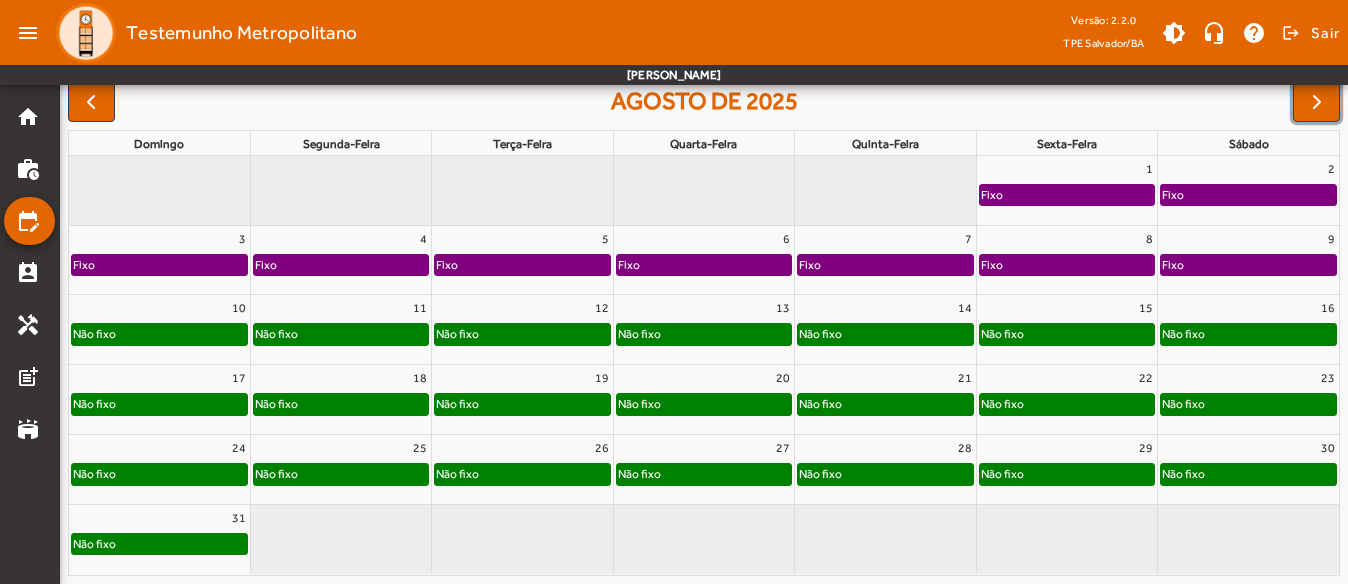 click on "23" at bounding box center [1248, 378] 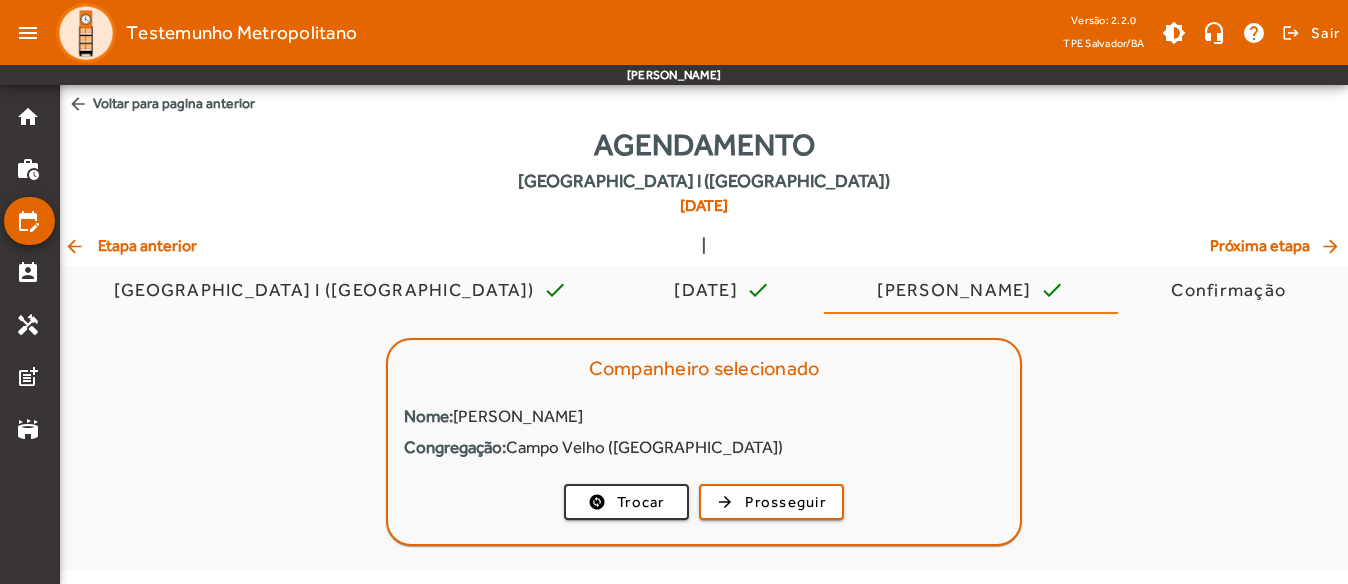 scroll, scrollTop: 0, scrollLeft: 0, axis: both 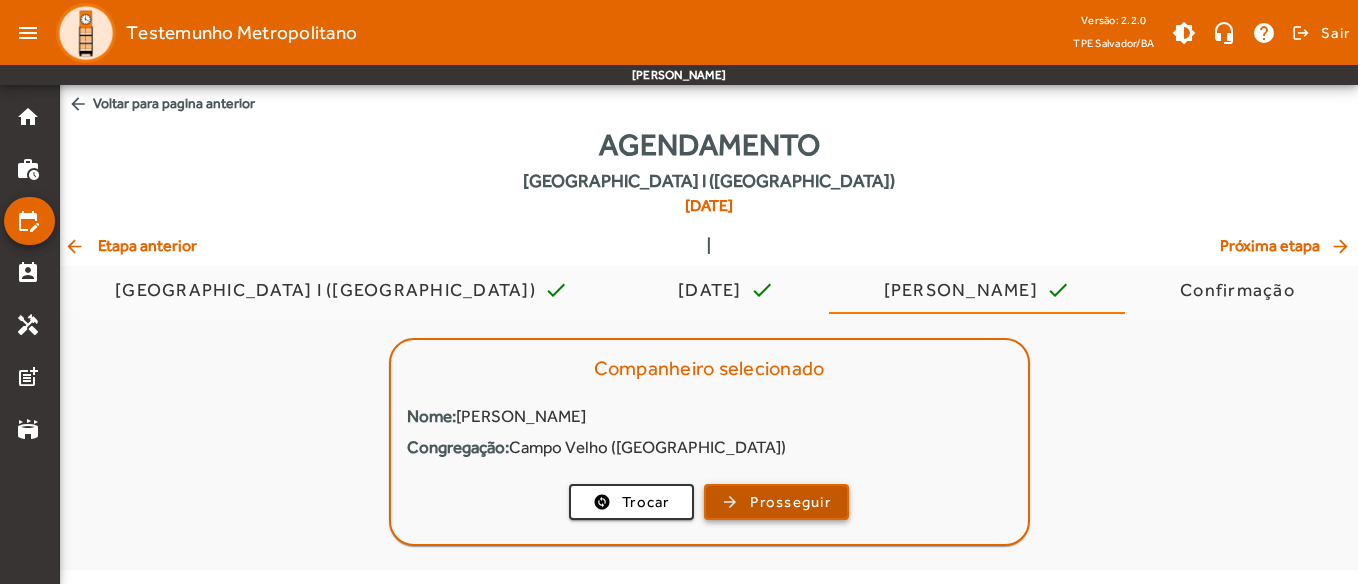 click on "Prosseguir" 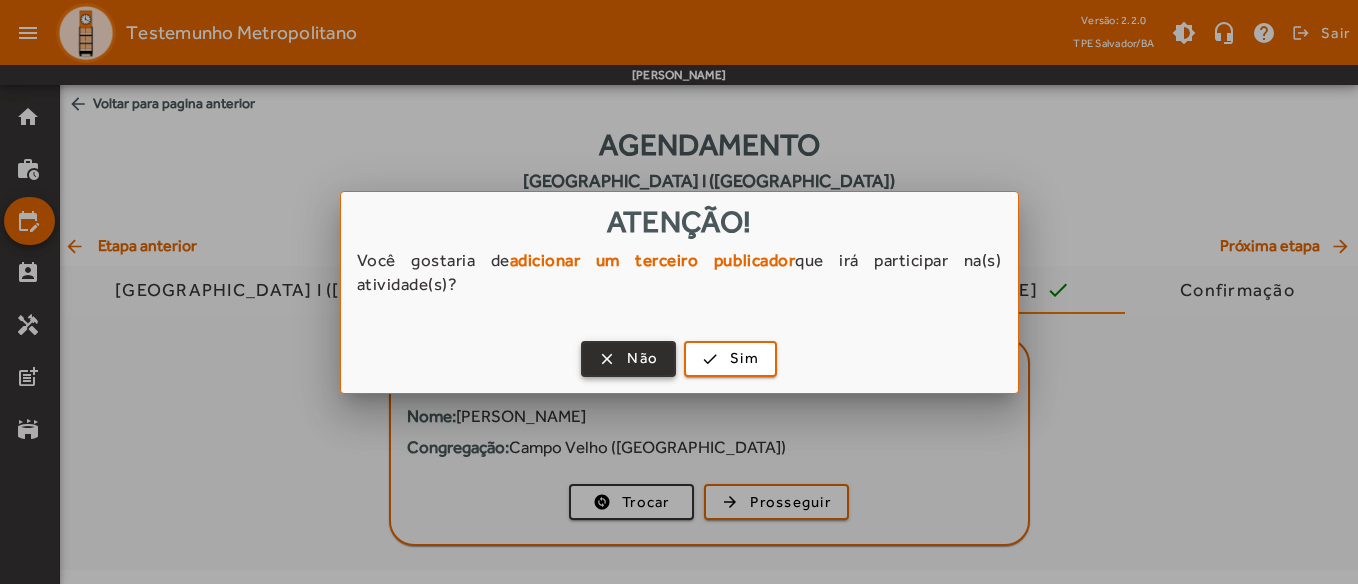 click on "clear  Não" at bounding box center (628, 359) 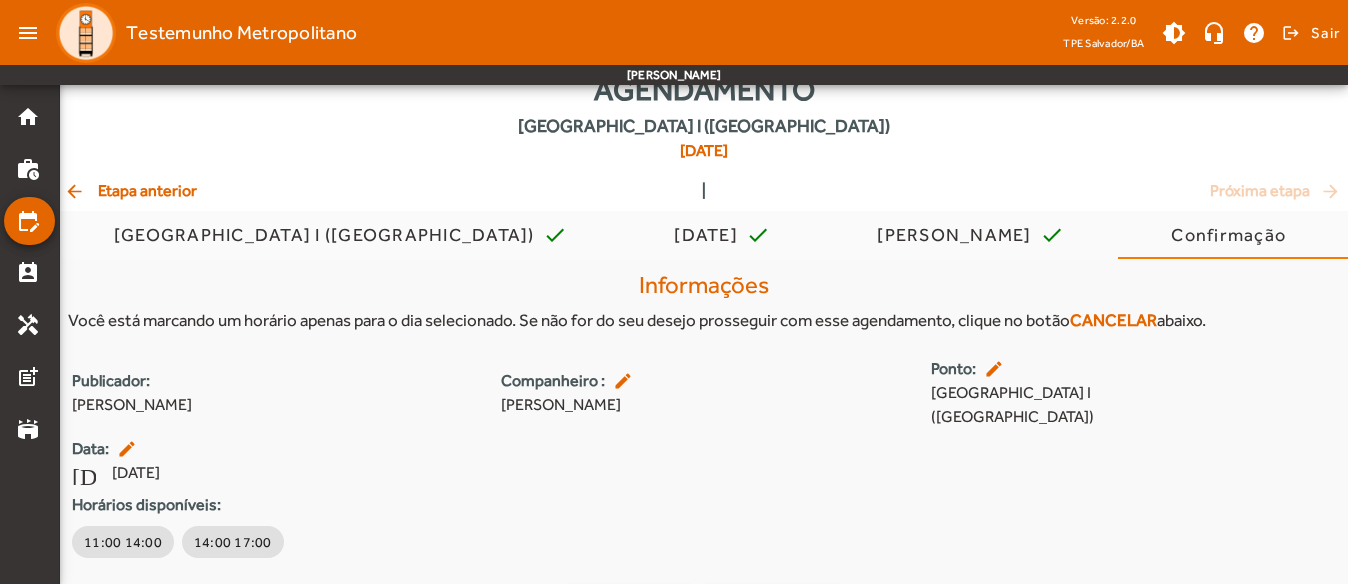 scroll, scrollTop: 85, scrollLeft: 0, axis: vertical 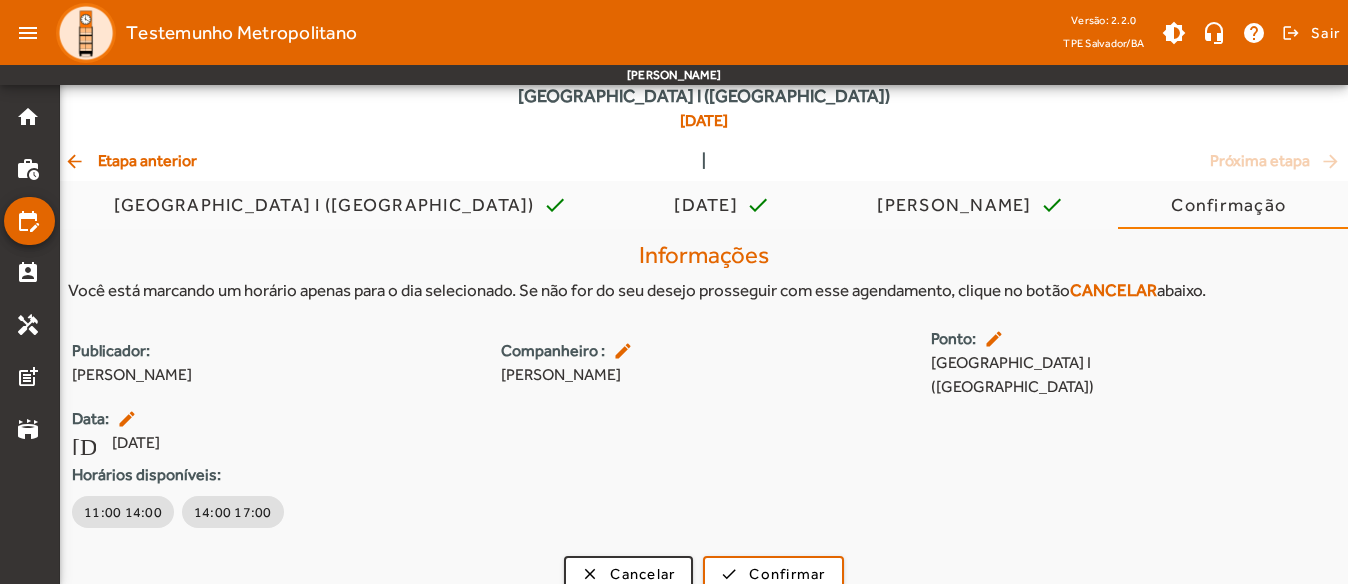 click on "arrow_back  Etapa anterior" 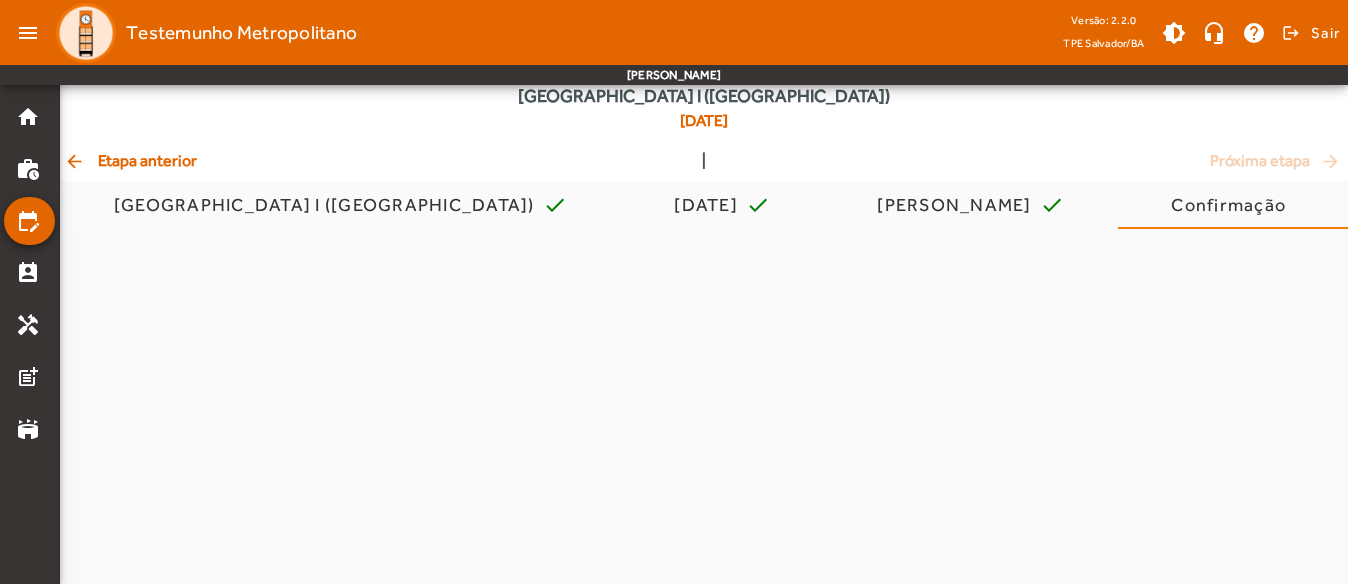 scroll, scrollTop: 0, scrollLeft: 0, axis: both 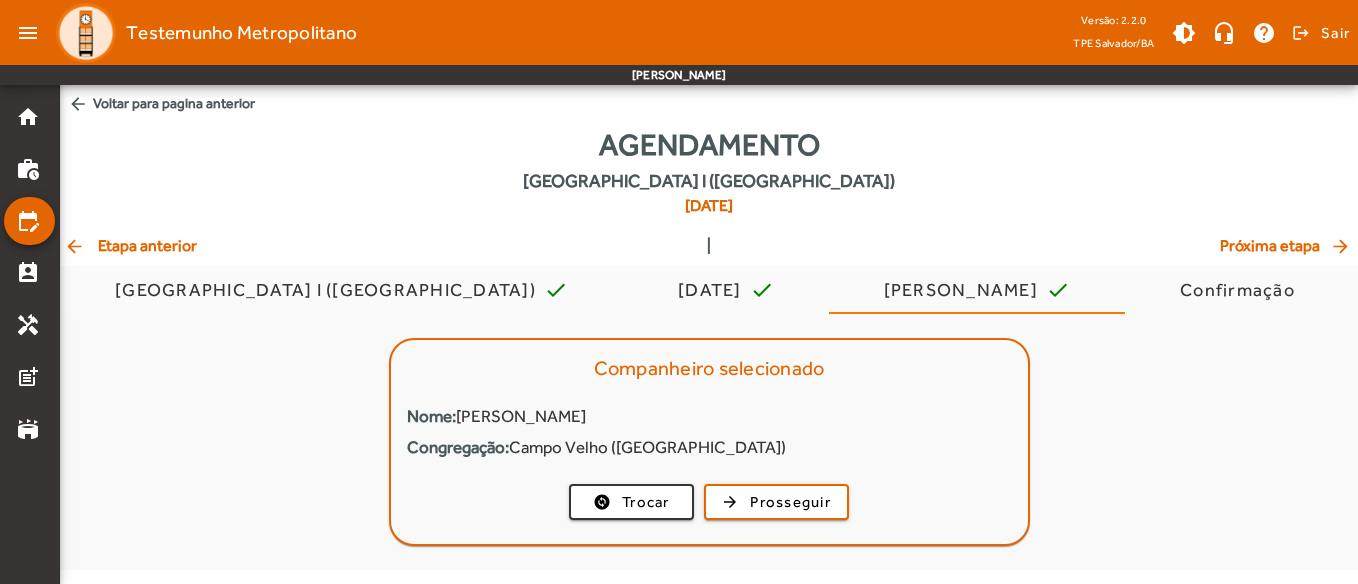 click on "arrow_back  Etapa anterior" 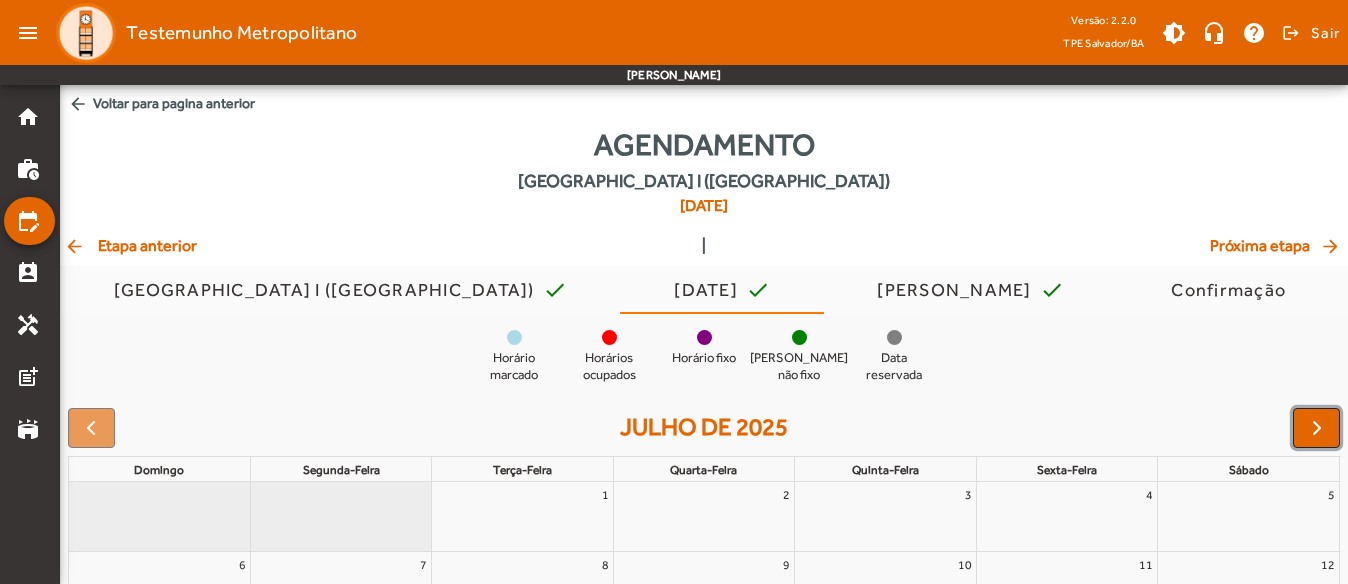 click at bounding box center [1316, 428] 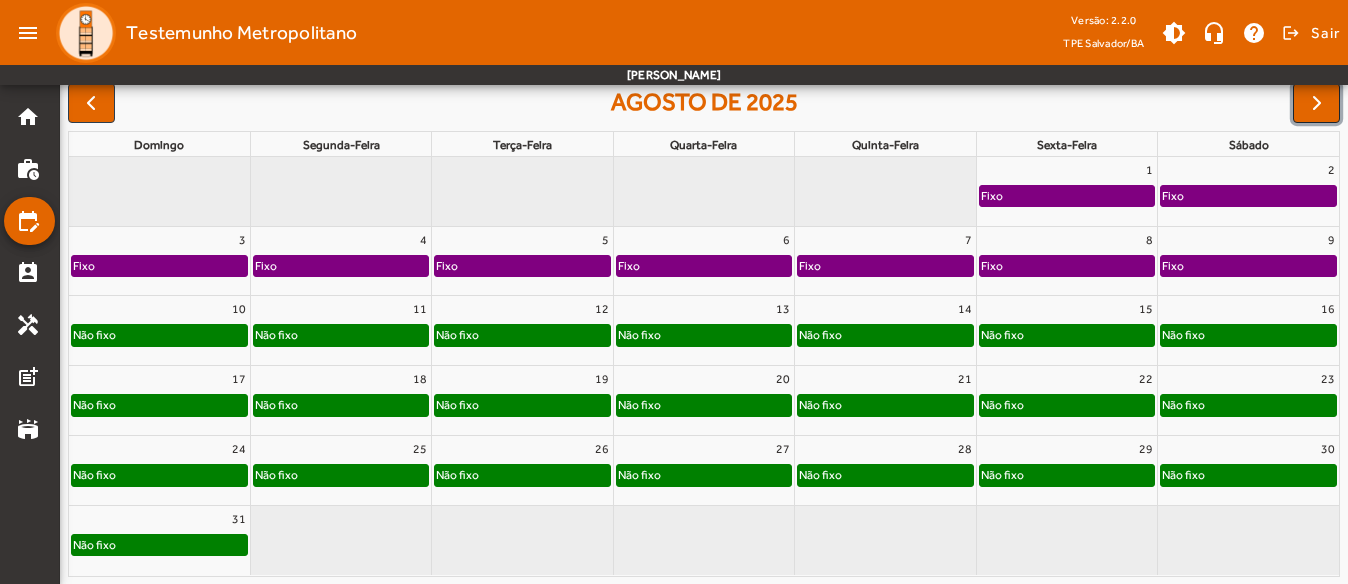 scroll, scrollTop: 326, scrollLeft: 0, axis: vertical 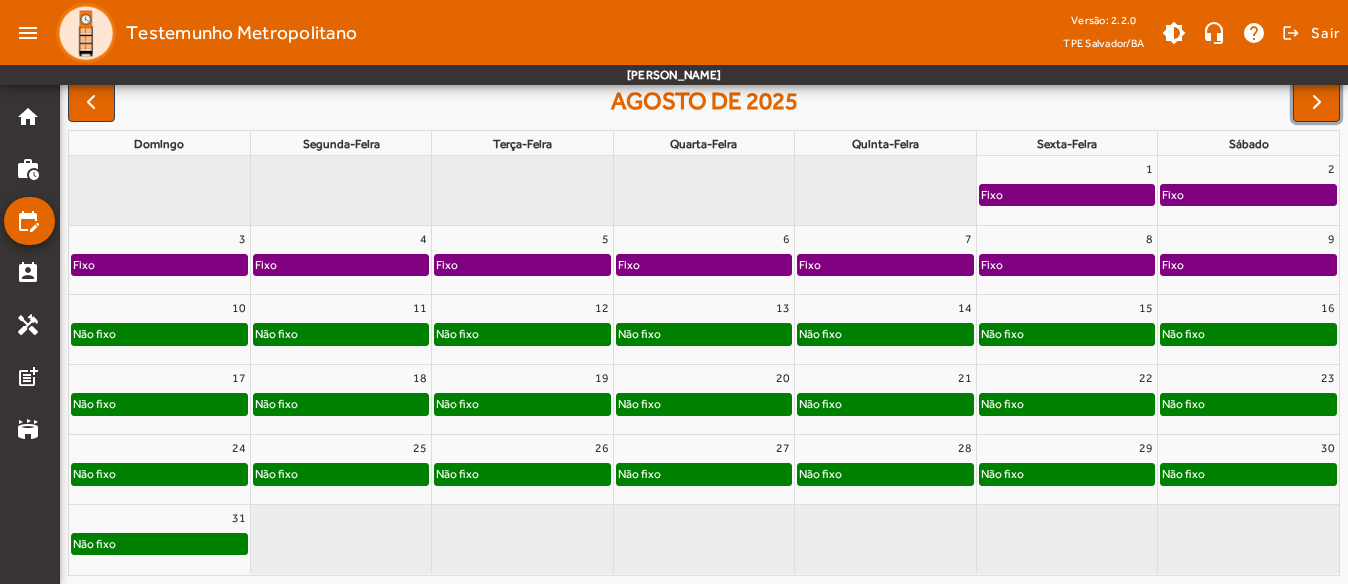 click on "30" at bounding box center (1248, 448) 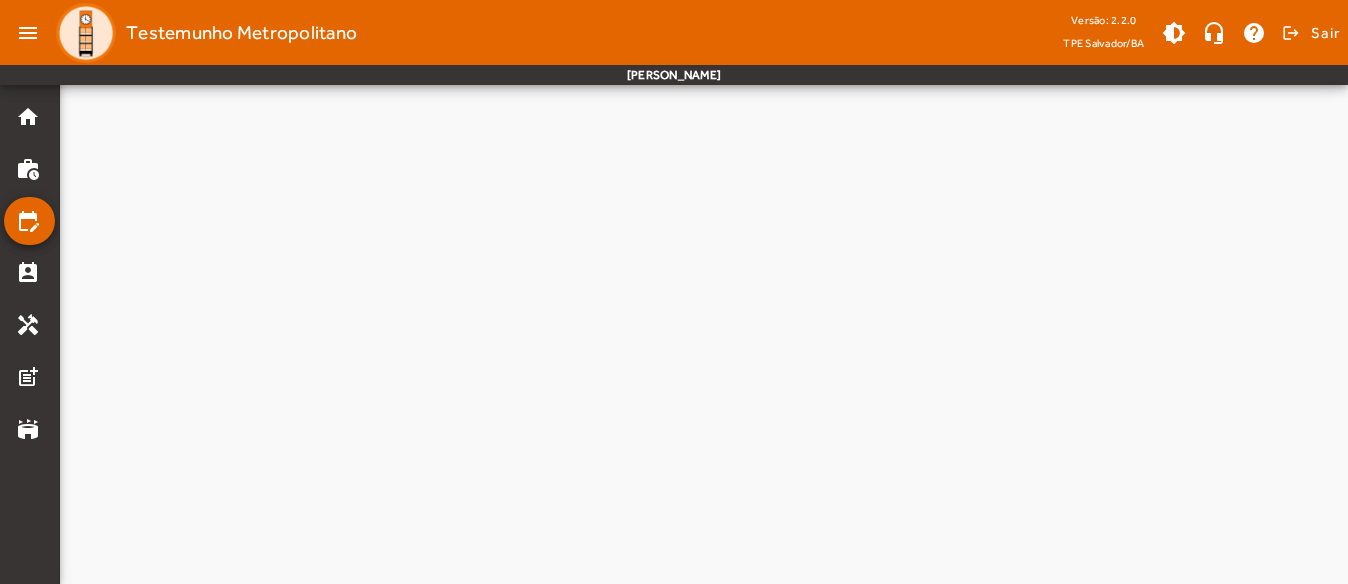 scroll, scrollTop: 0, scrollLeft: 0, axis: both 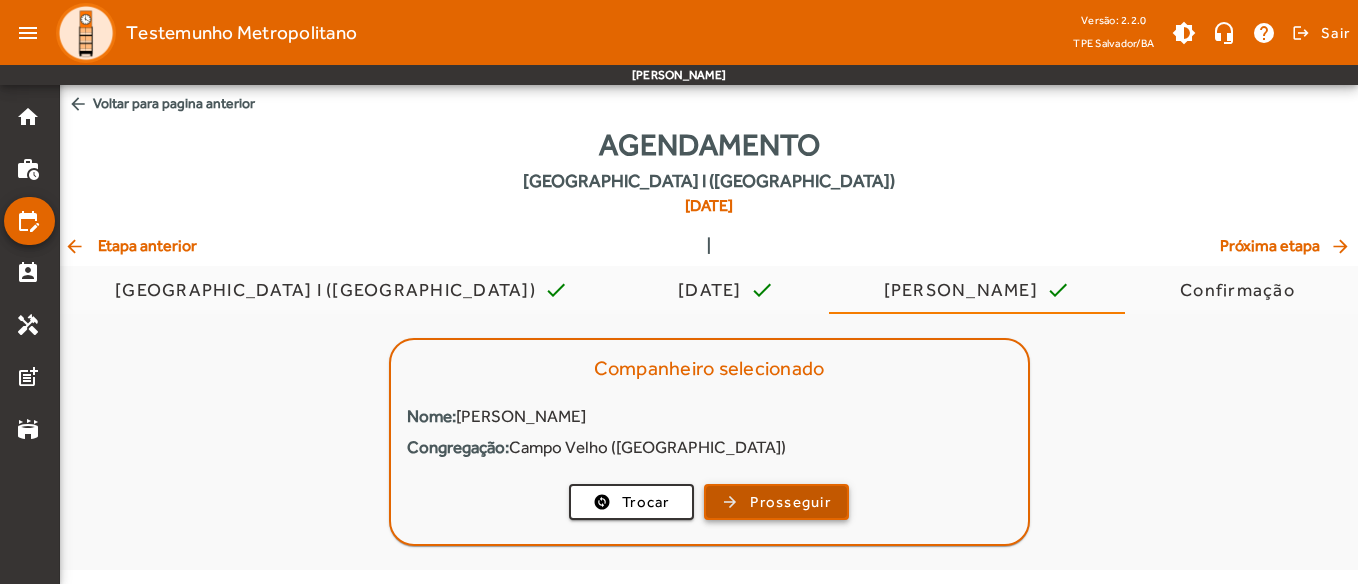 click on "arrow_forward  Prosseguir" 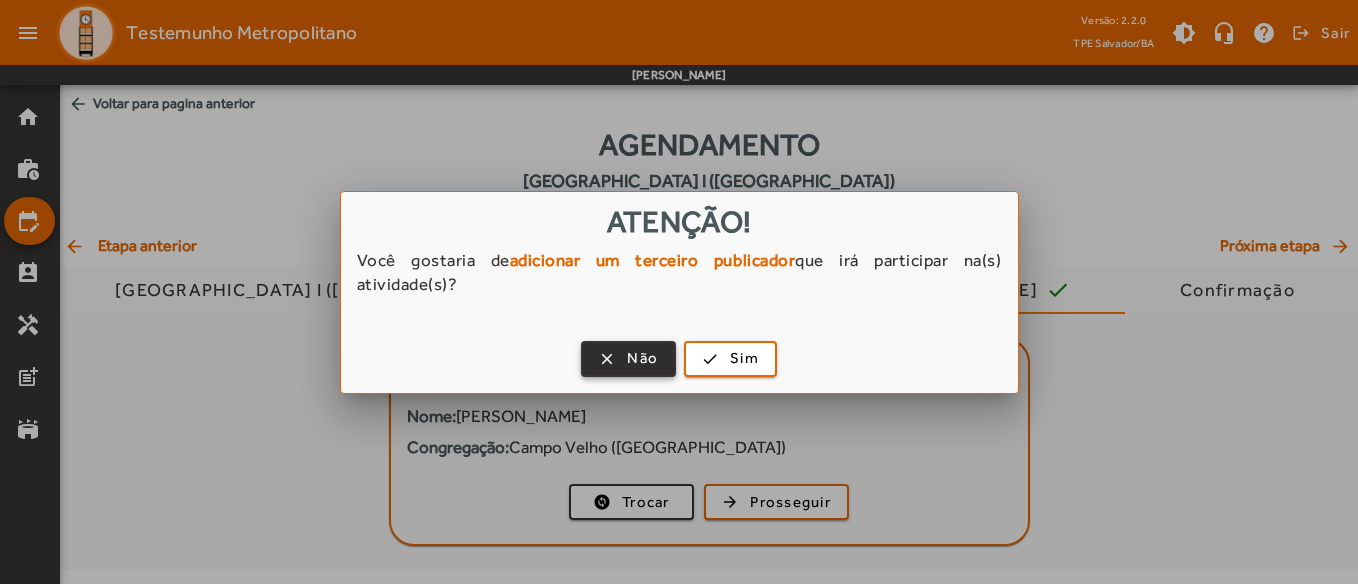click on "Não" at bounding box center (642, 358) 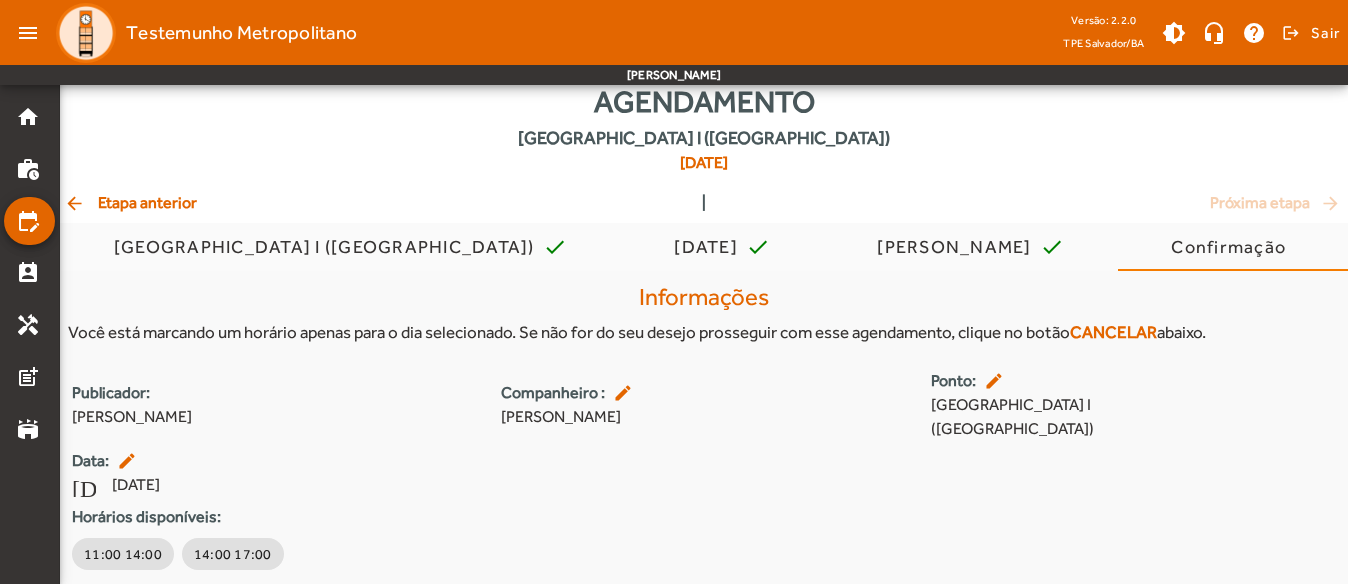 scroll, scrollTop: 85, scrollLeft: 0, axis: vertical 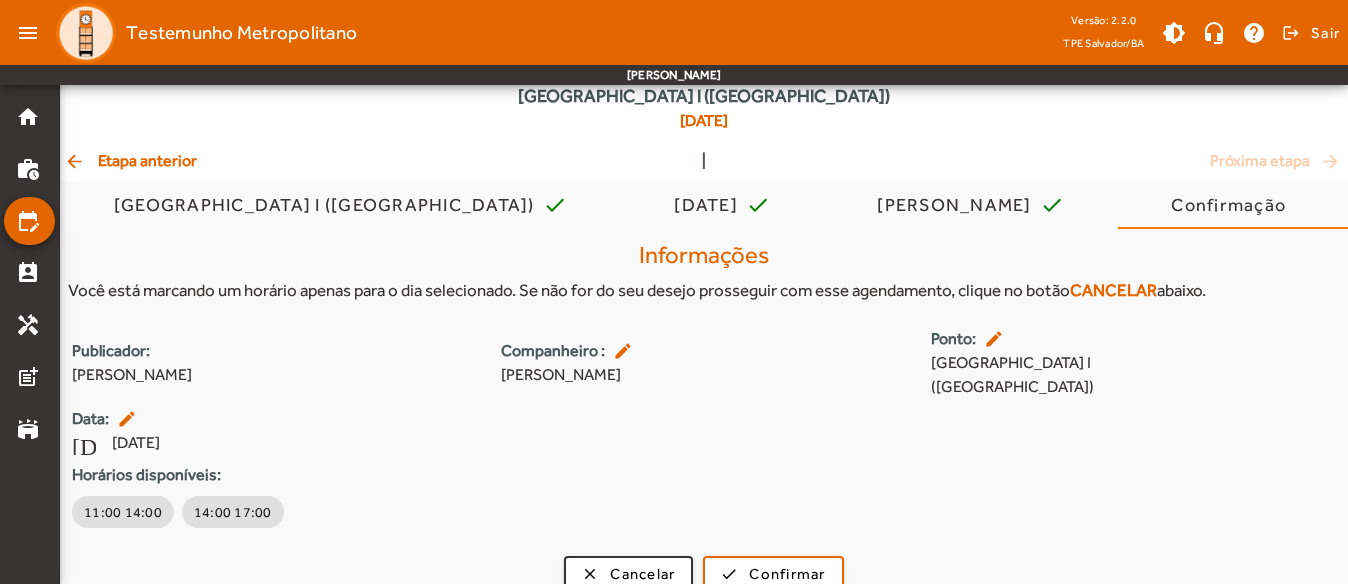 click on "Informações" at bounding box center (704, 255) 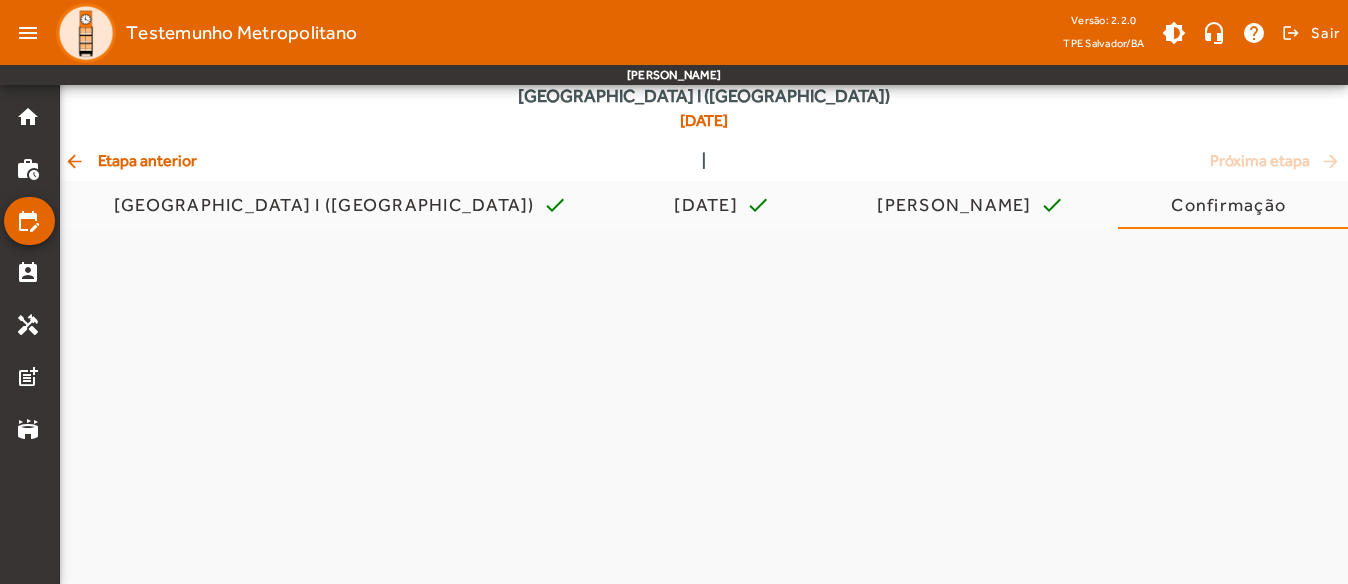 scroll, scrollTop: 0, scrollLeft: 0, axis: both 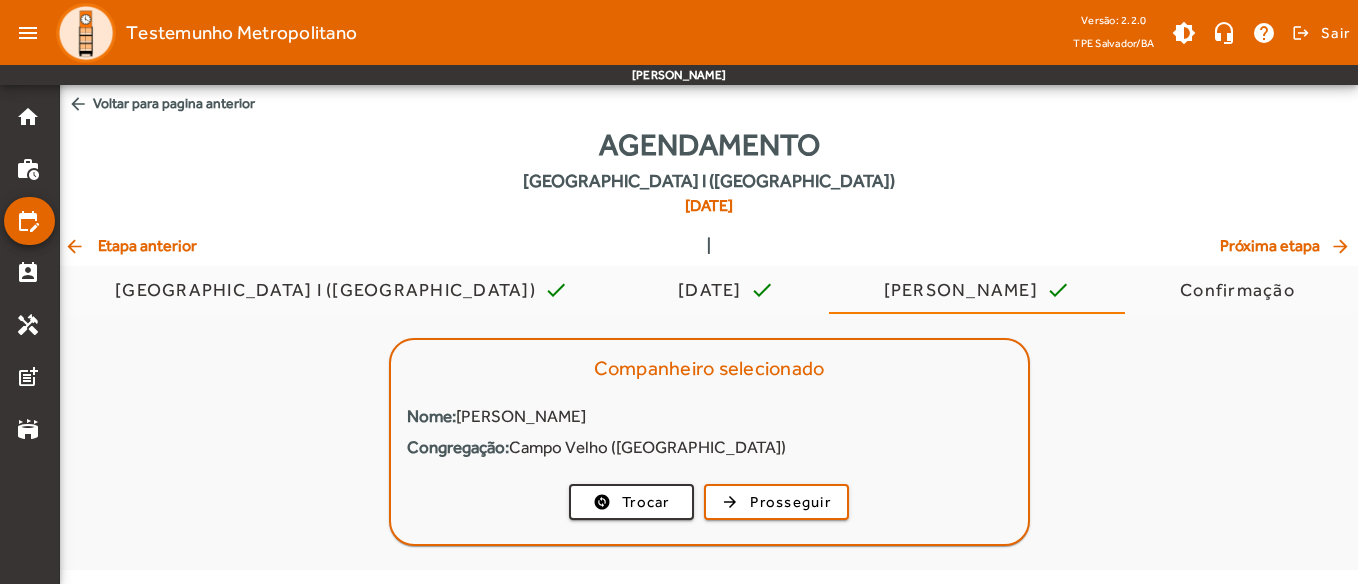 click on "arrow_back  Etapa anterior" 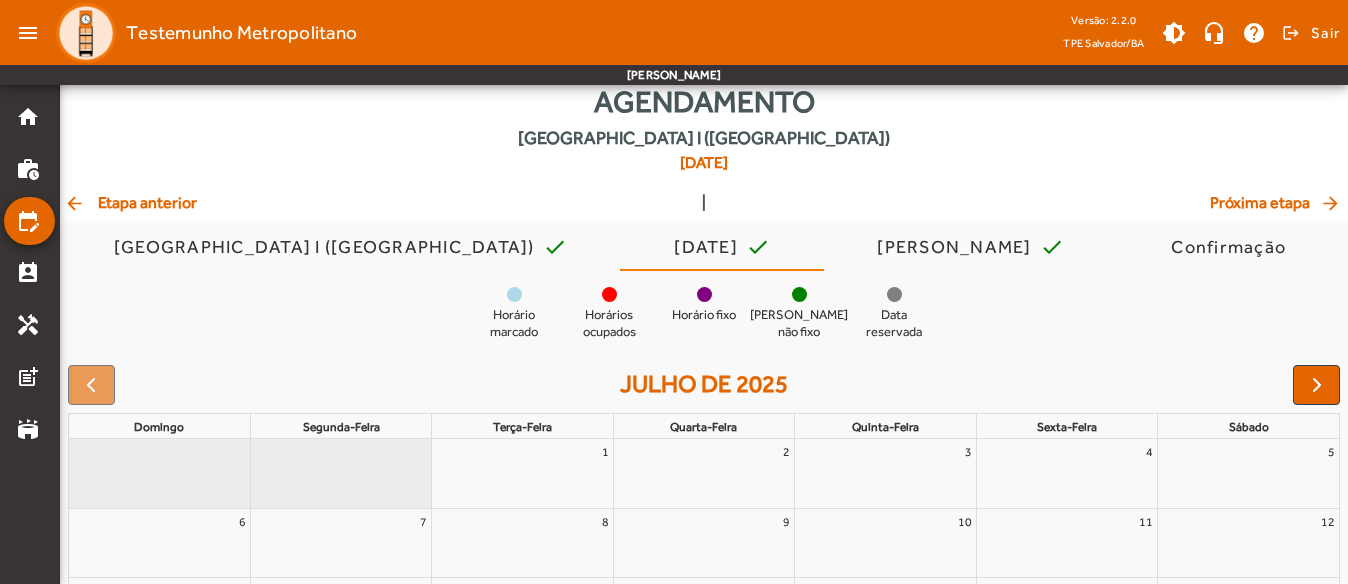 scroll, scrollTop: 26, scrollLeft: 0, axis: vertical 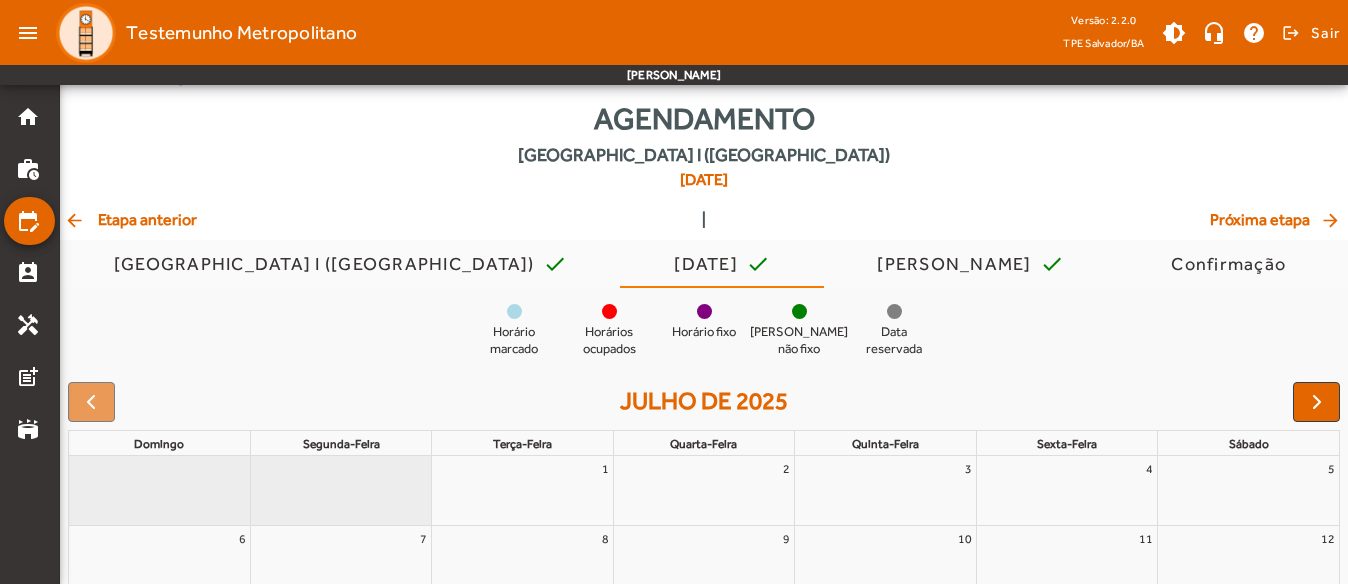 click on "arrow_back  Etapa anterior" 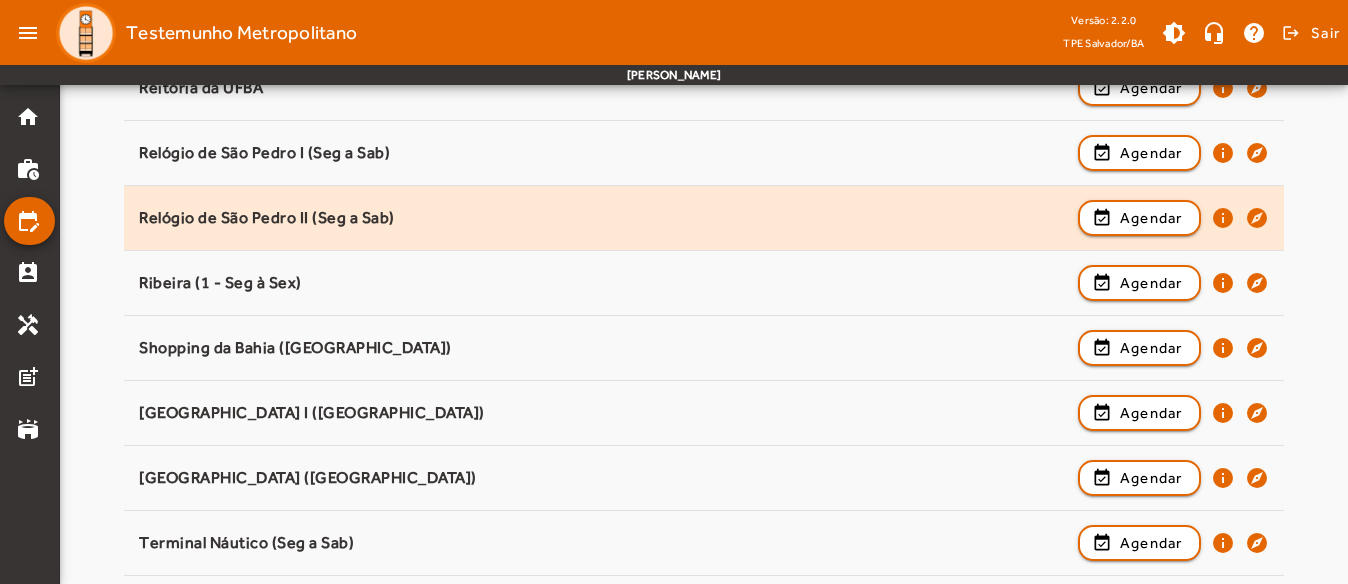 scroll, scrollTop: 2402, scrollLeft: 0, axis: vertical 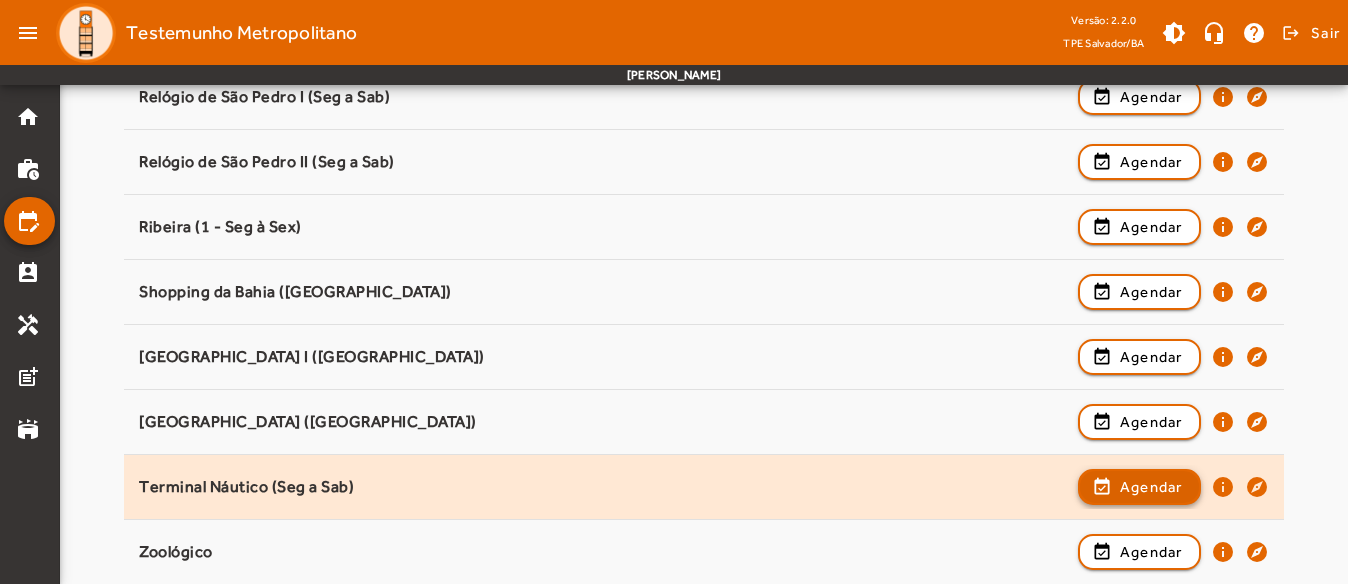 click at bounding box center (1139, 552) 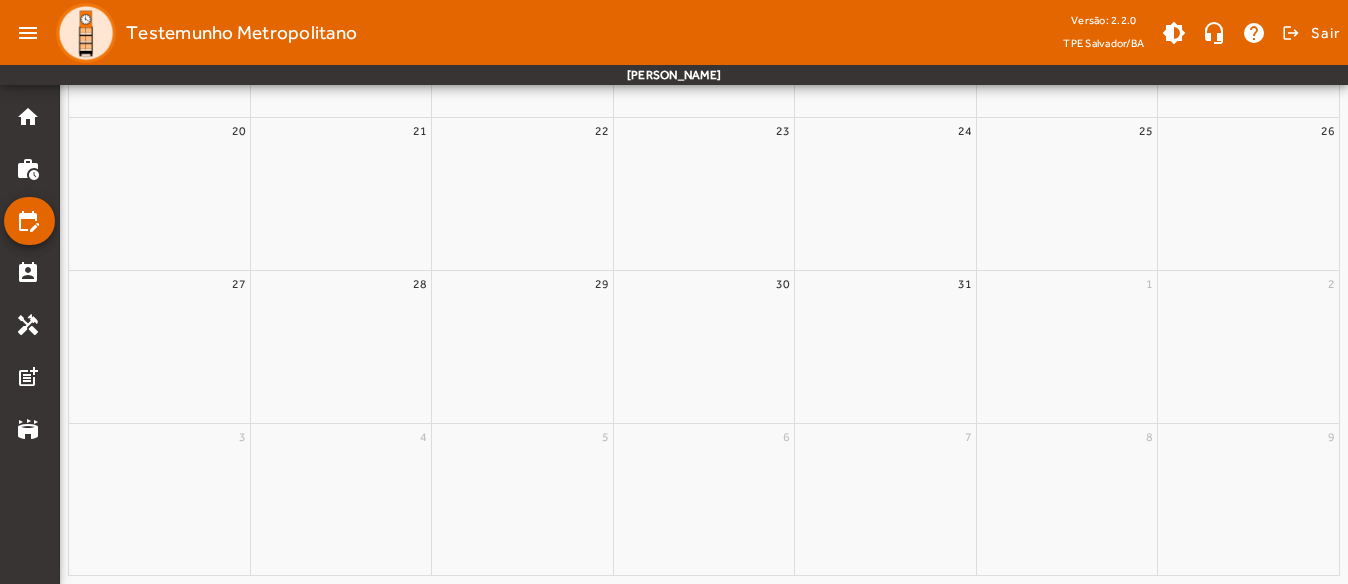 scroll, scrollTop: 0, scrollLeft: 0, axis: both 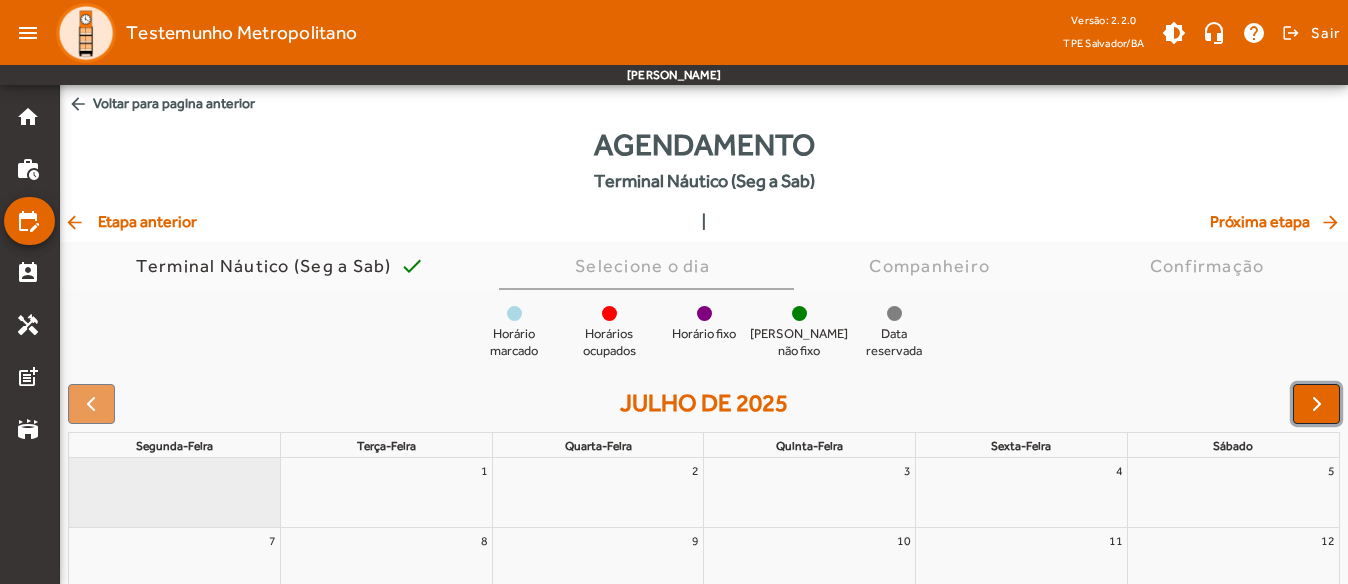 click at bounding box center [1317, 404] 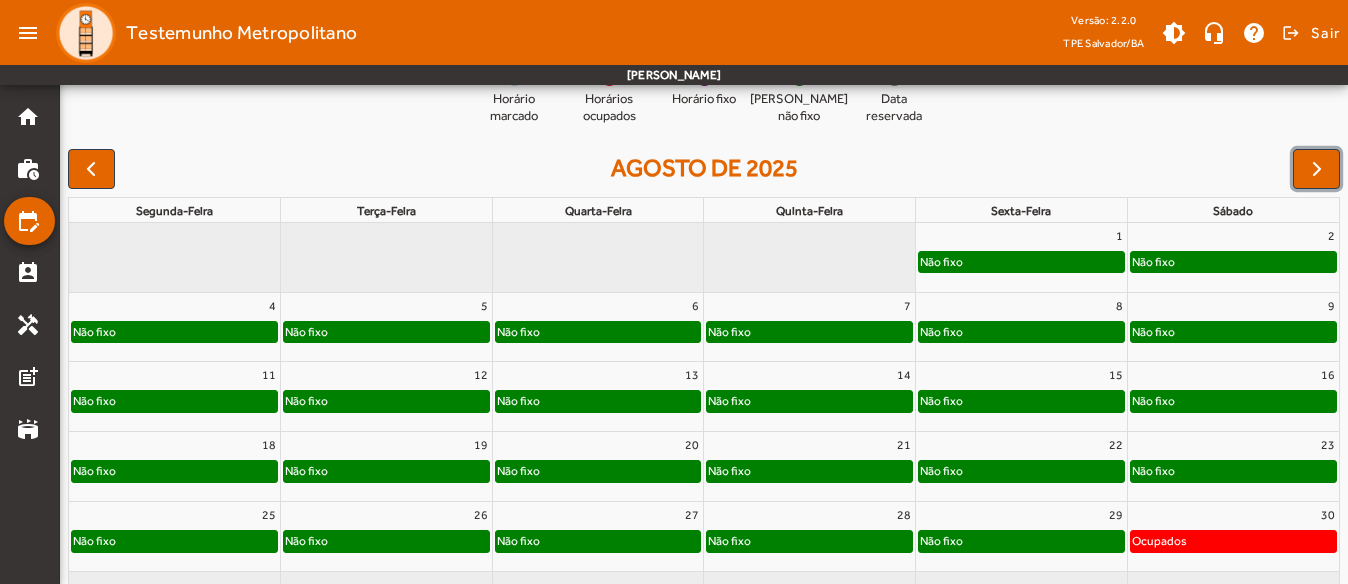 scroll, scrollTop: 200, scrollLeft: 0, axis: vertical 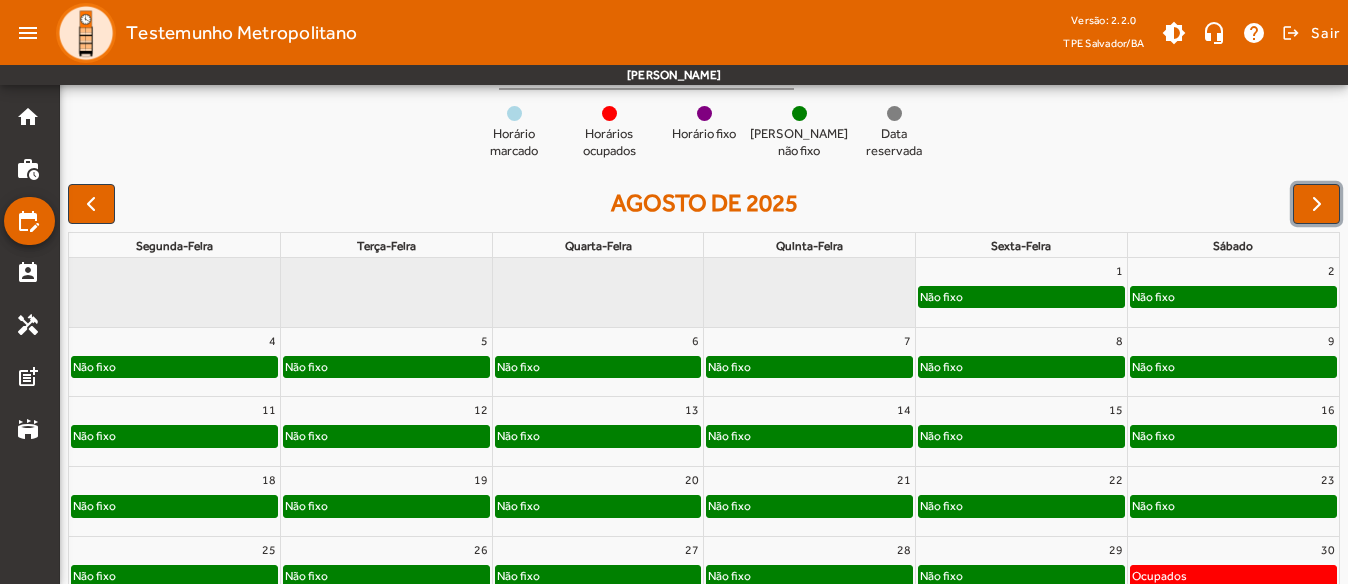 click on "16" at bounding box center (1233, 410) 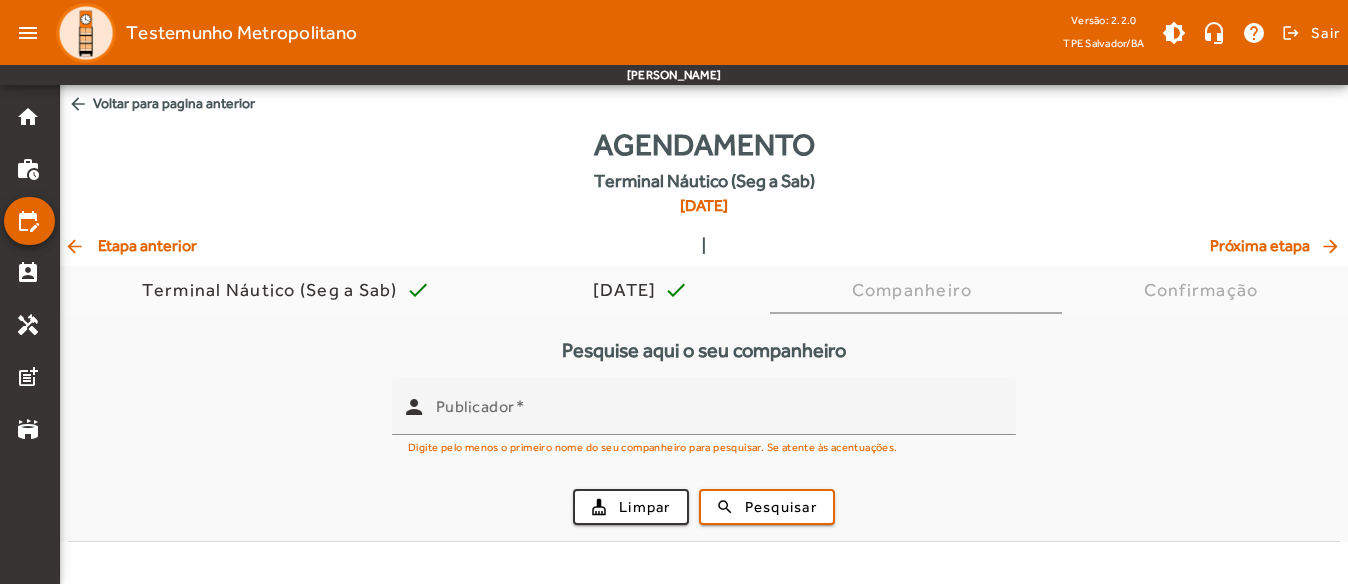 scroll, scrollTop: 0, scrollLeft: 0, axis: both 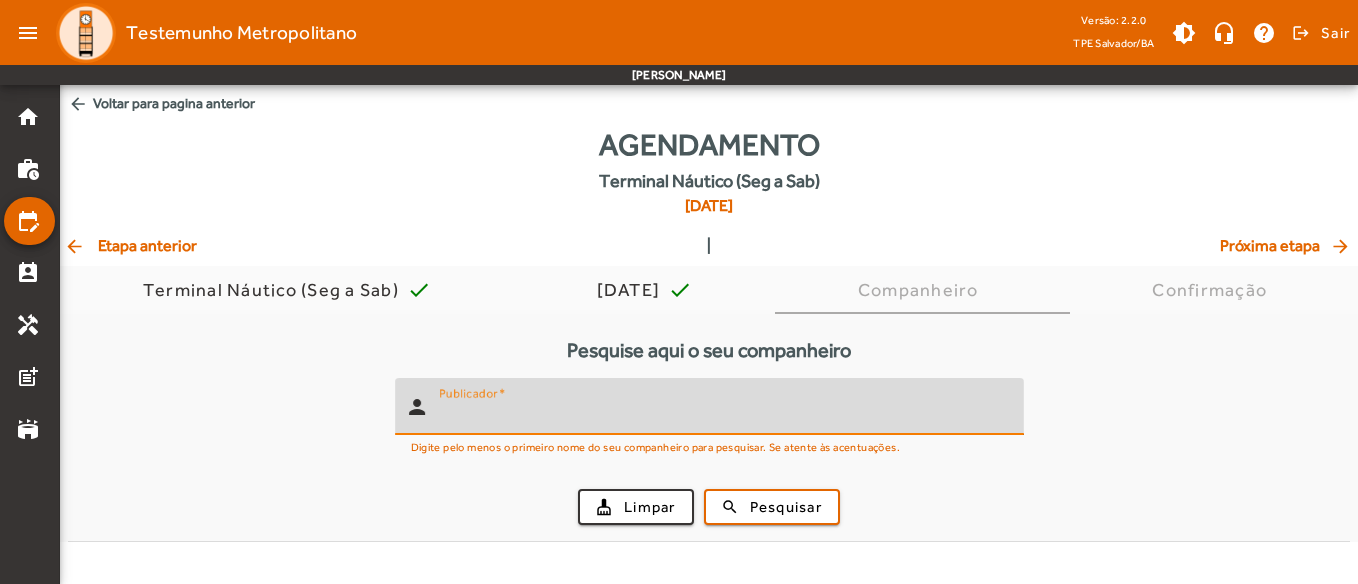 click on "Publicador" at bounding box center (723, 415) 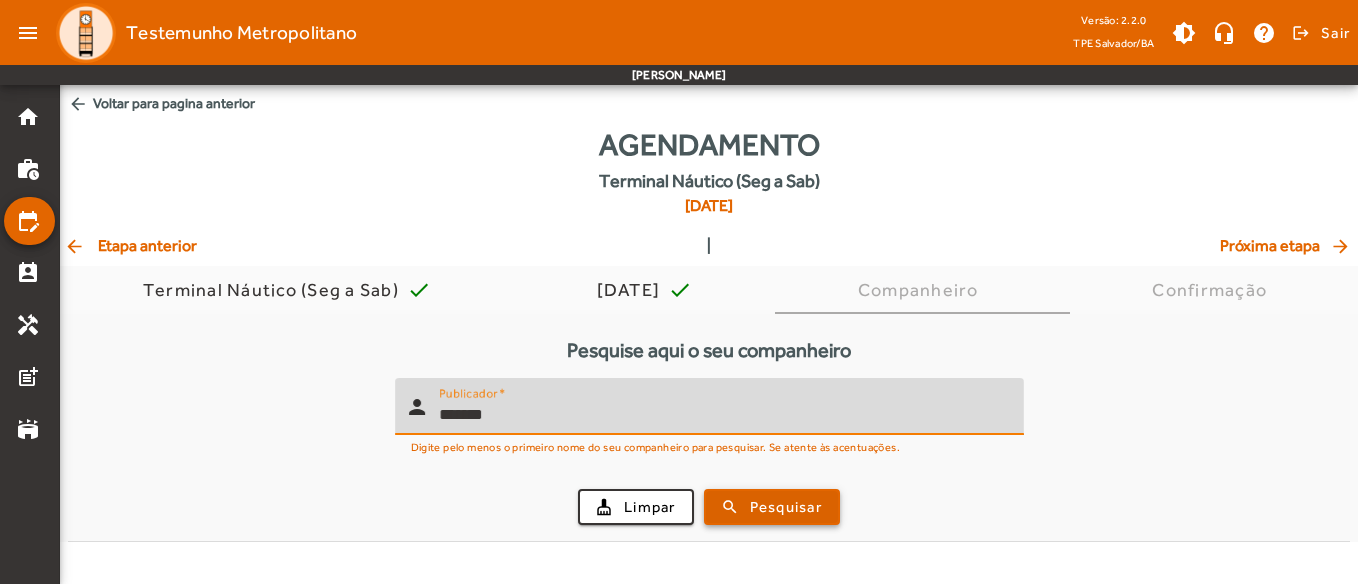 type on "*******" 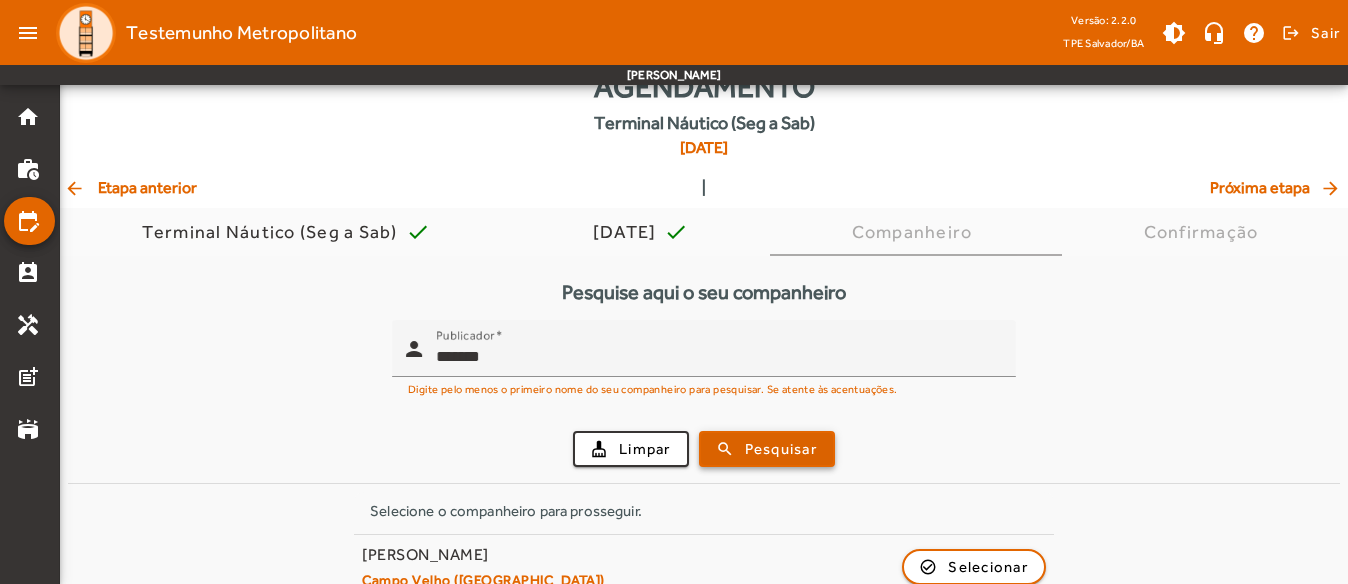scroll, scrollTop: 89, scrollLeft: 0, axis: vertical 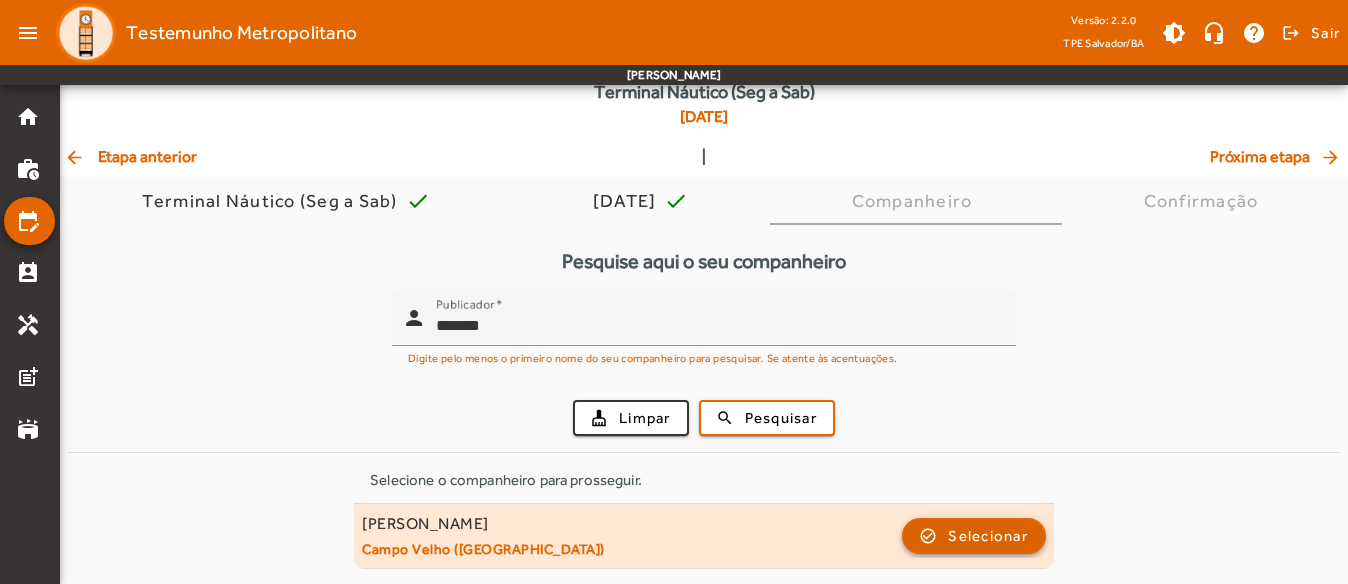 click on "Selecionar" 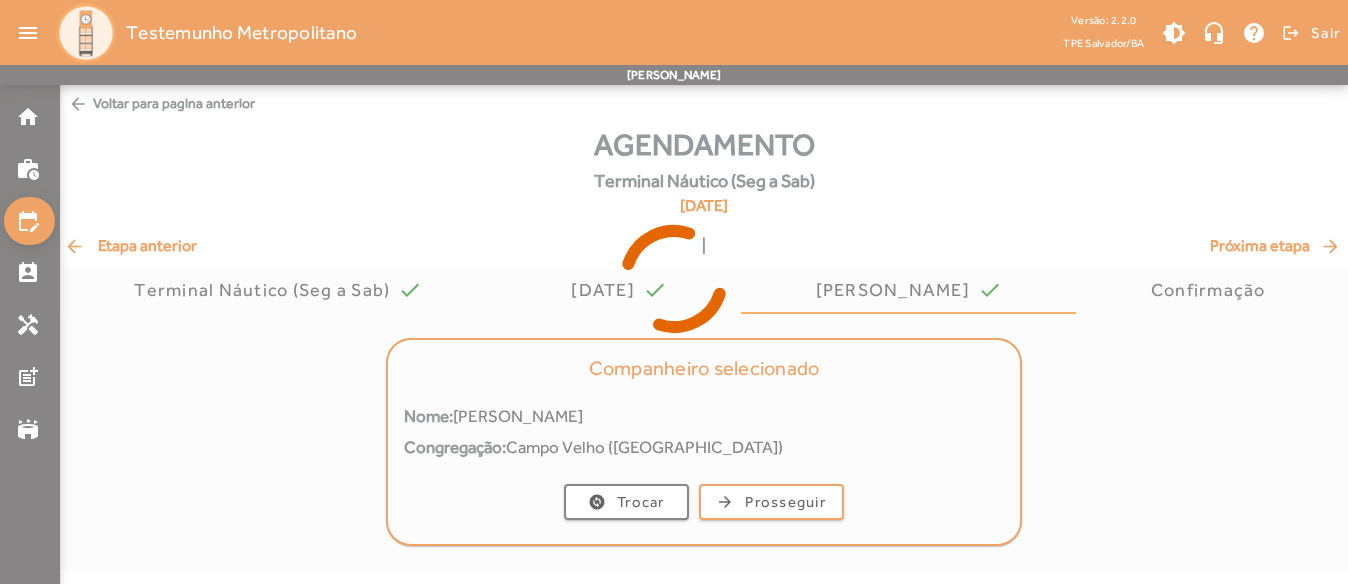 scroll, scrollTop: 0, scrollLeft: 0, axis: both 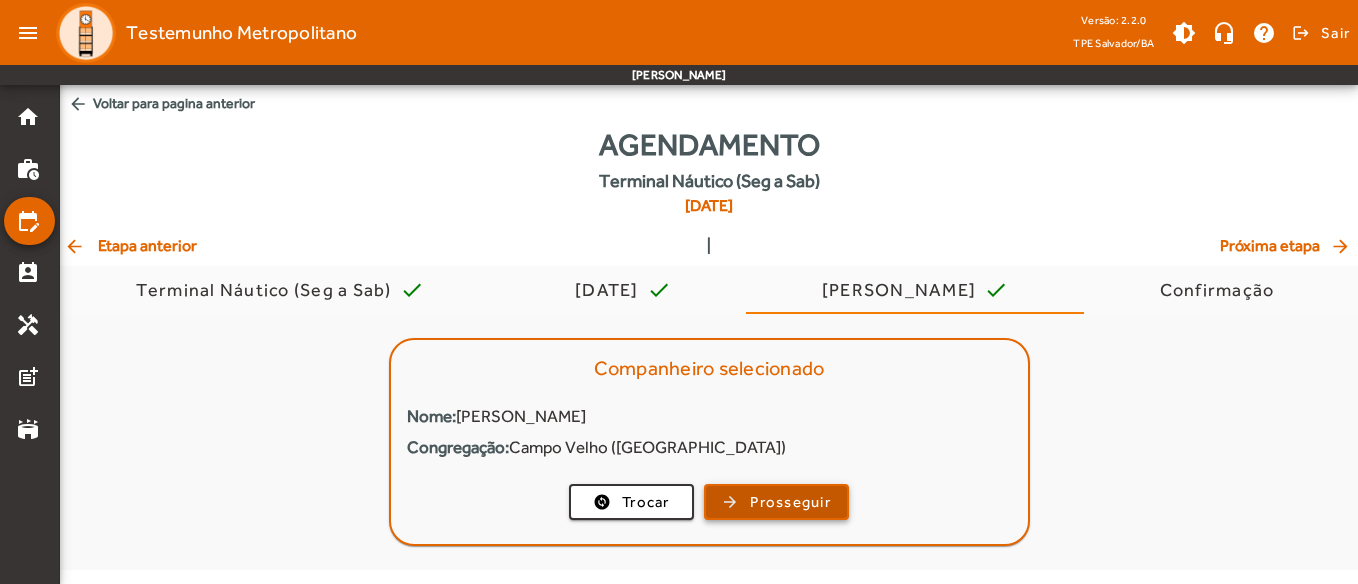 click 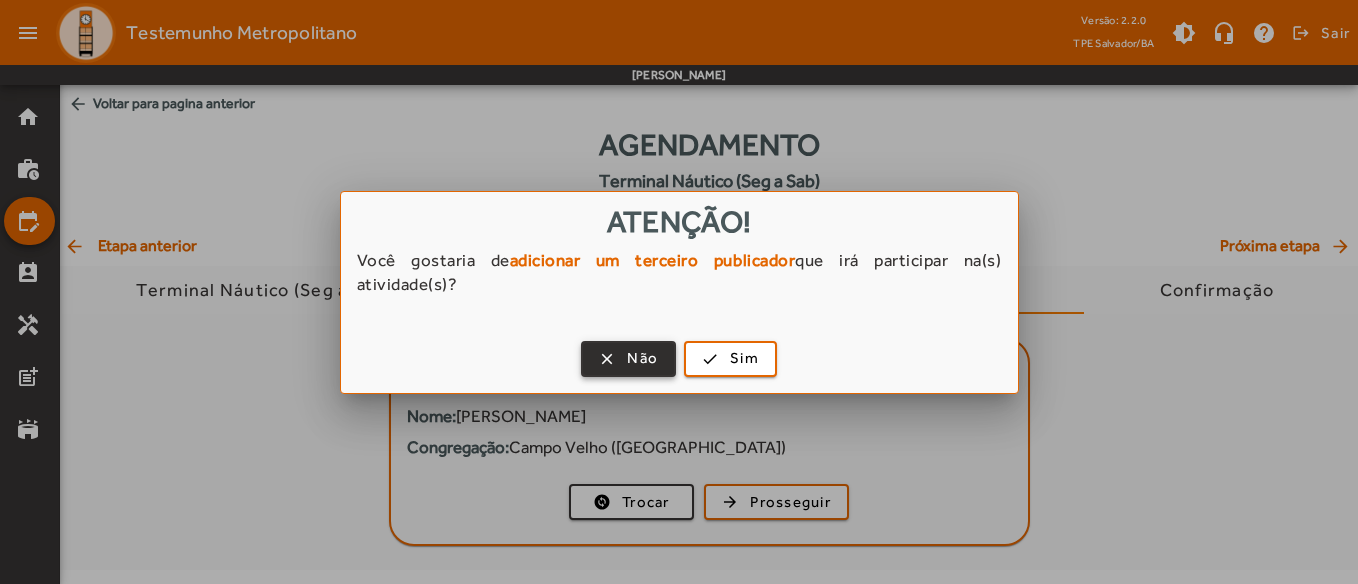 click at bounding box center (628, 359) 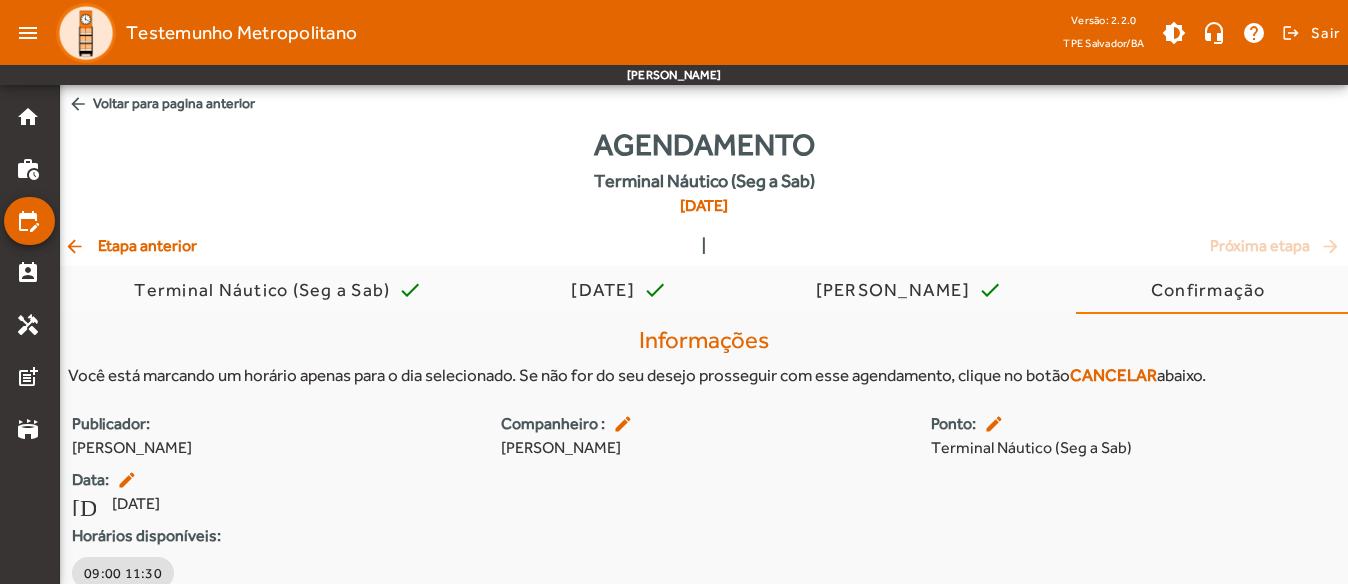 click on "arrow_back  Etapa anterior" 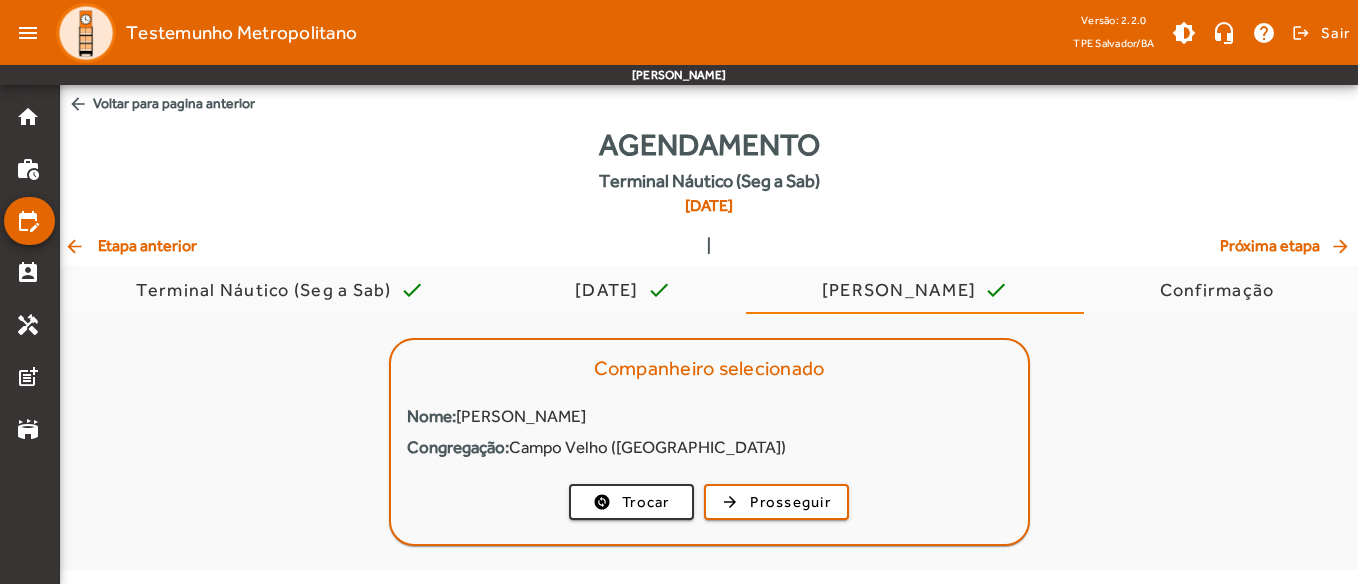 click on "arrow_back  Etapa anterior" 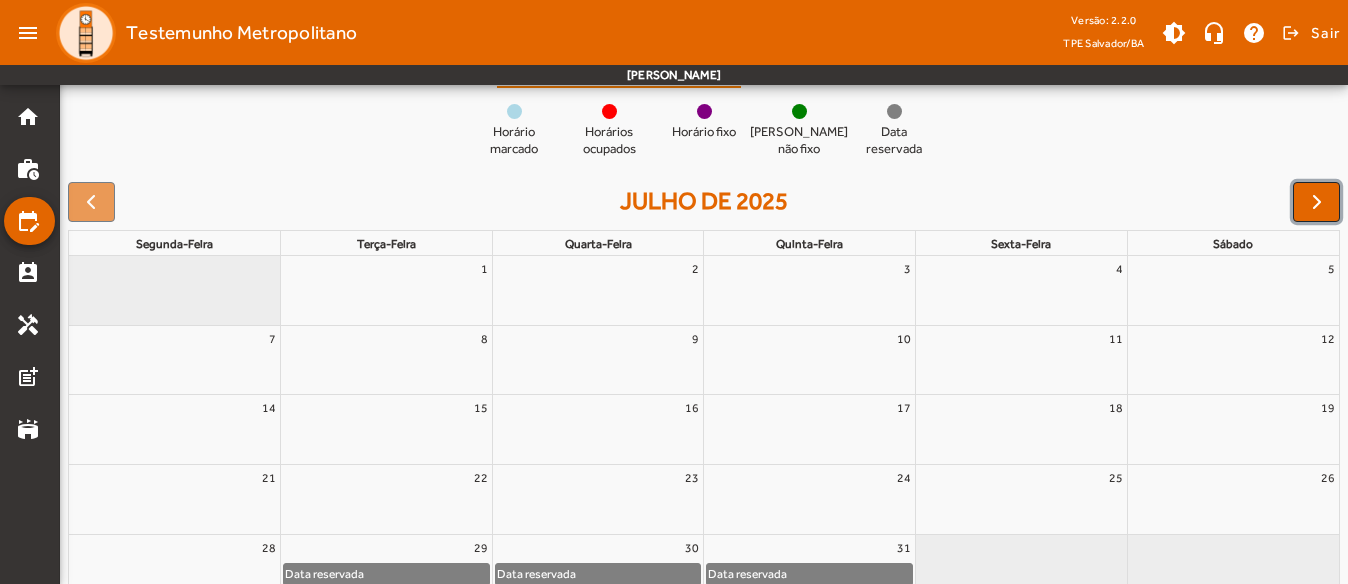 click at bounding box center [1317, 202] 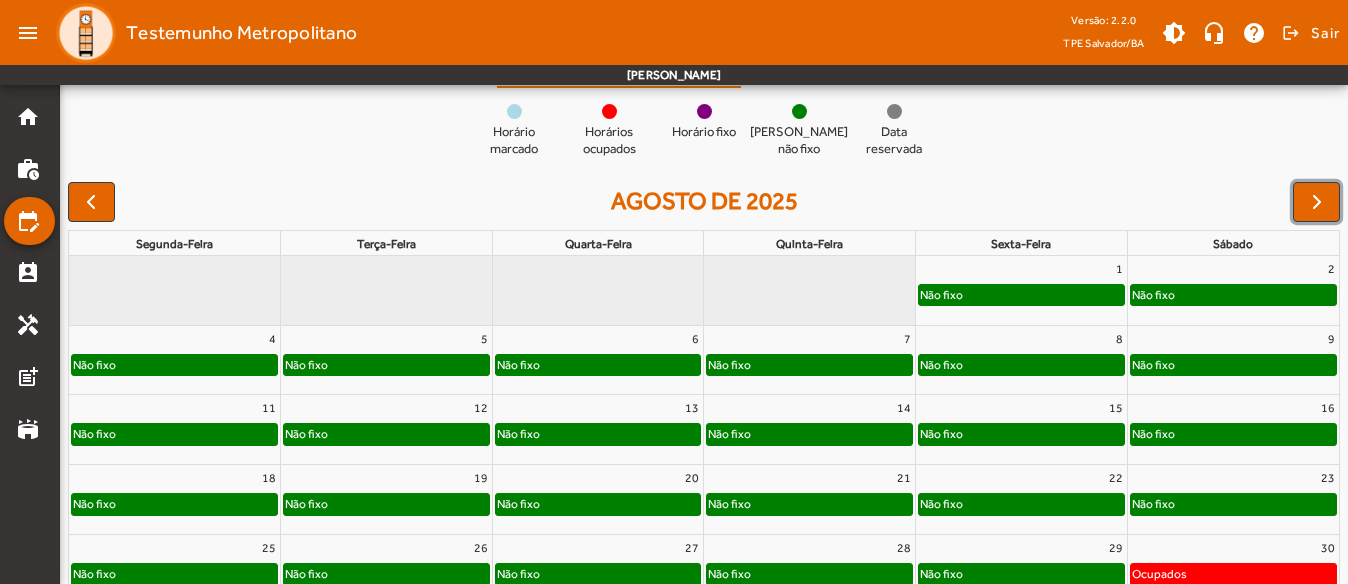 scroll, scrollTop: 326, scrollLeft: 0, axis: vertical 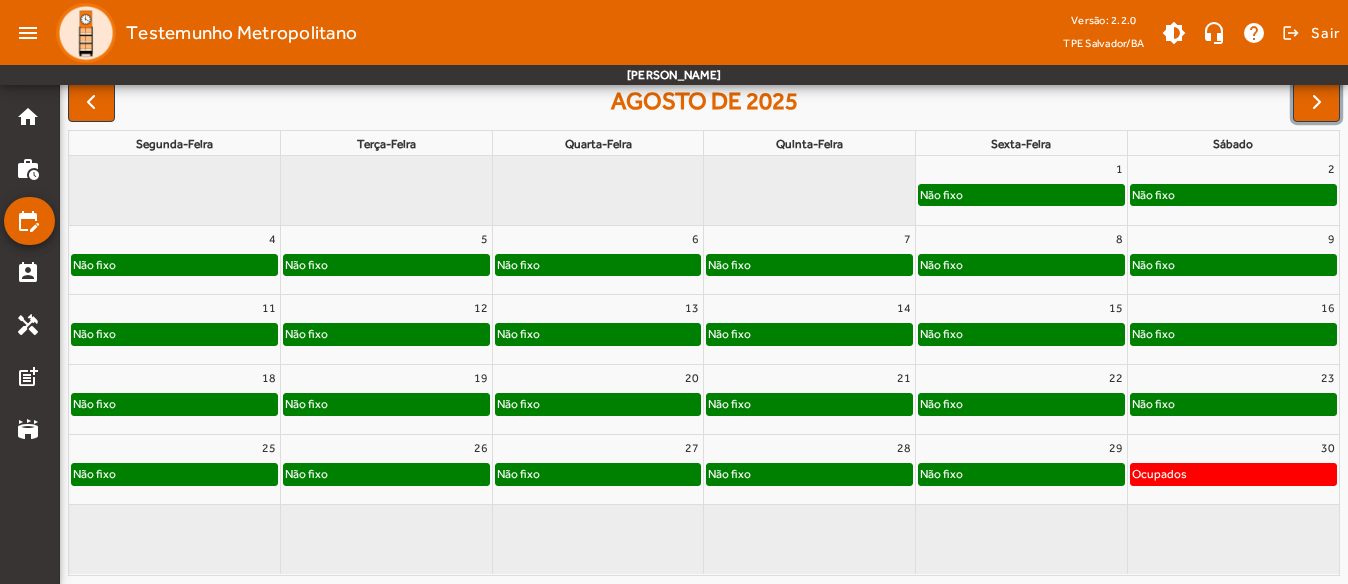 click on "23" at bounding box center (1233, 378) 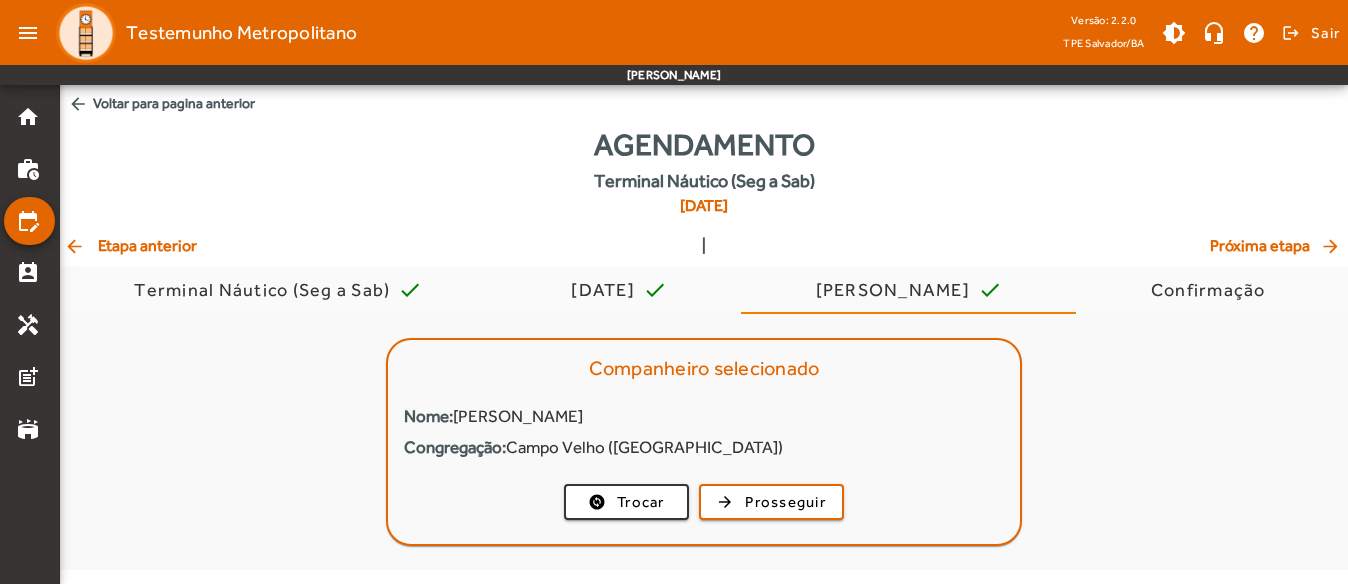 scroll, scrollTop: 0, scrollLeft: 0, axis: both 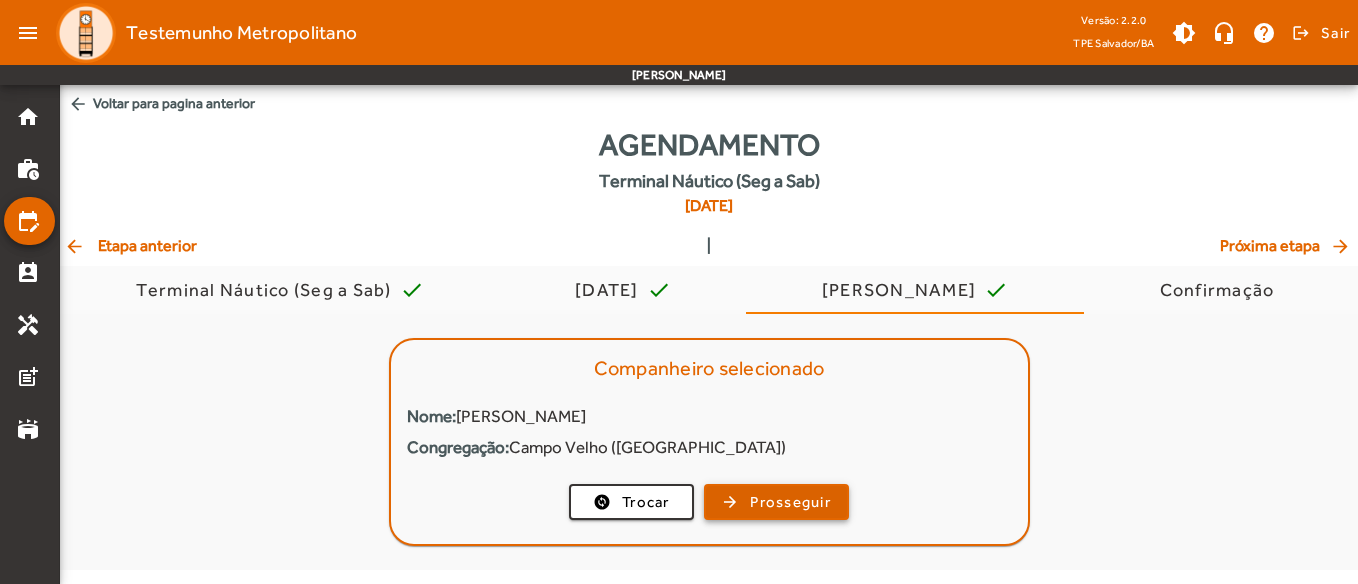click on "Prosseguir" 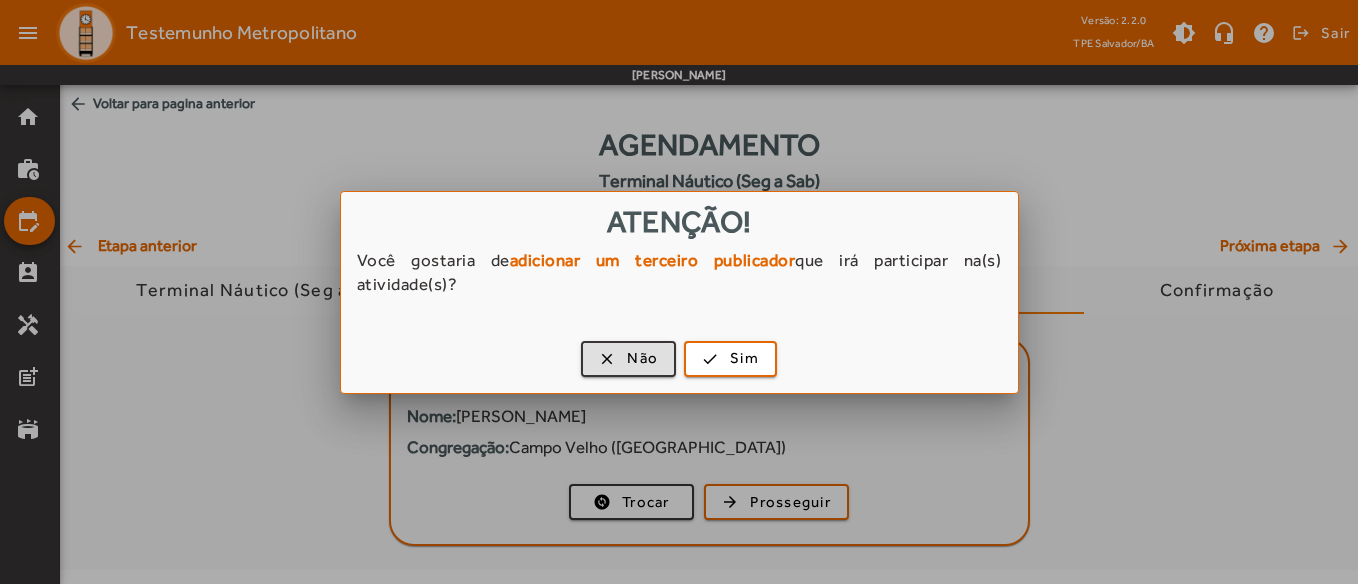 click on "clear  Não  check  Sim" at bounding box center [679, 362] 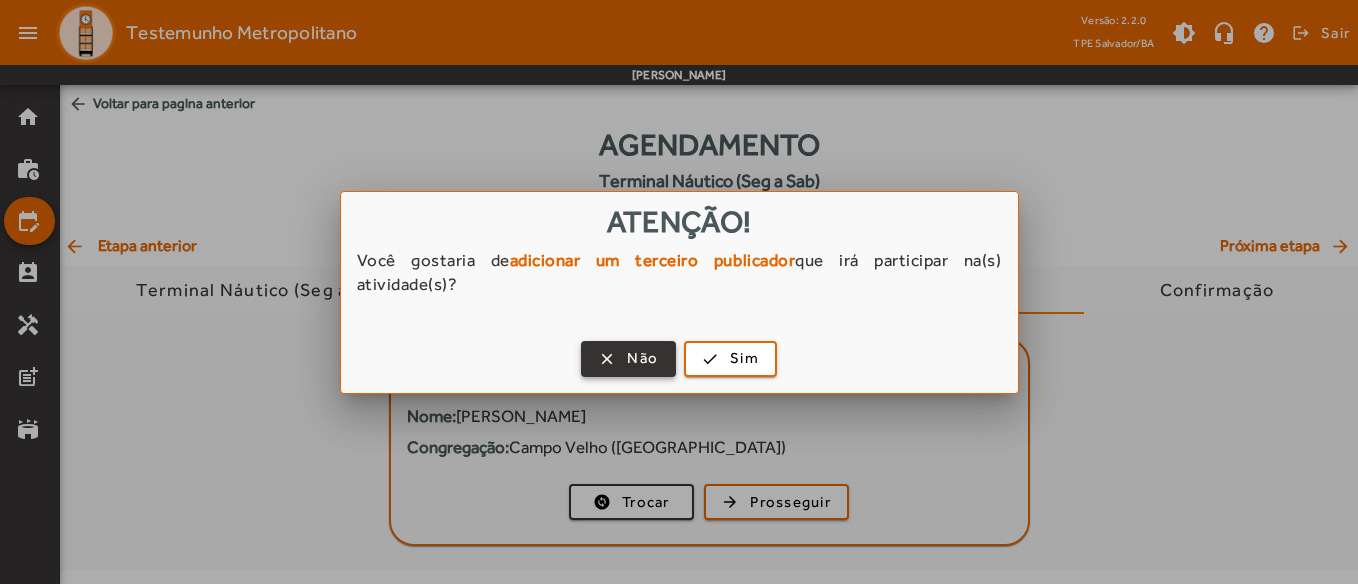 click on "Não" at bounding box center [642, 358] 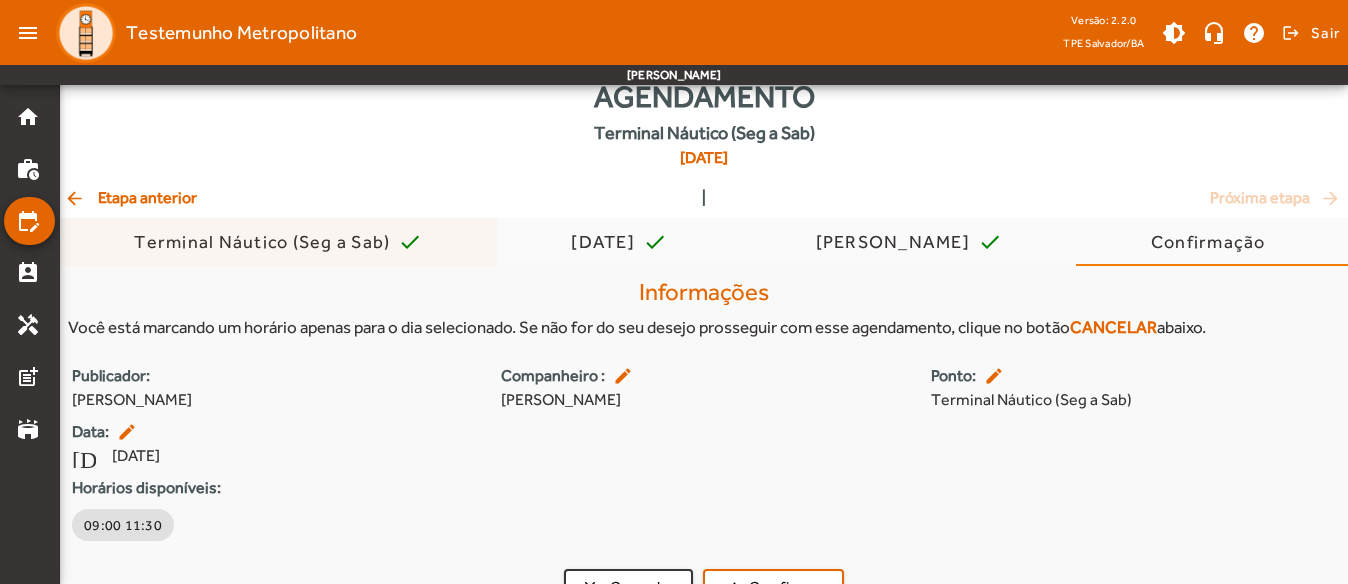 scroll, scrollTop: 85, scrollLeft: 0, axis: vertical 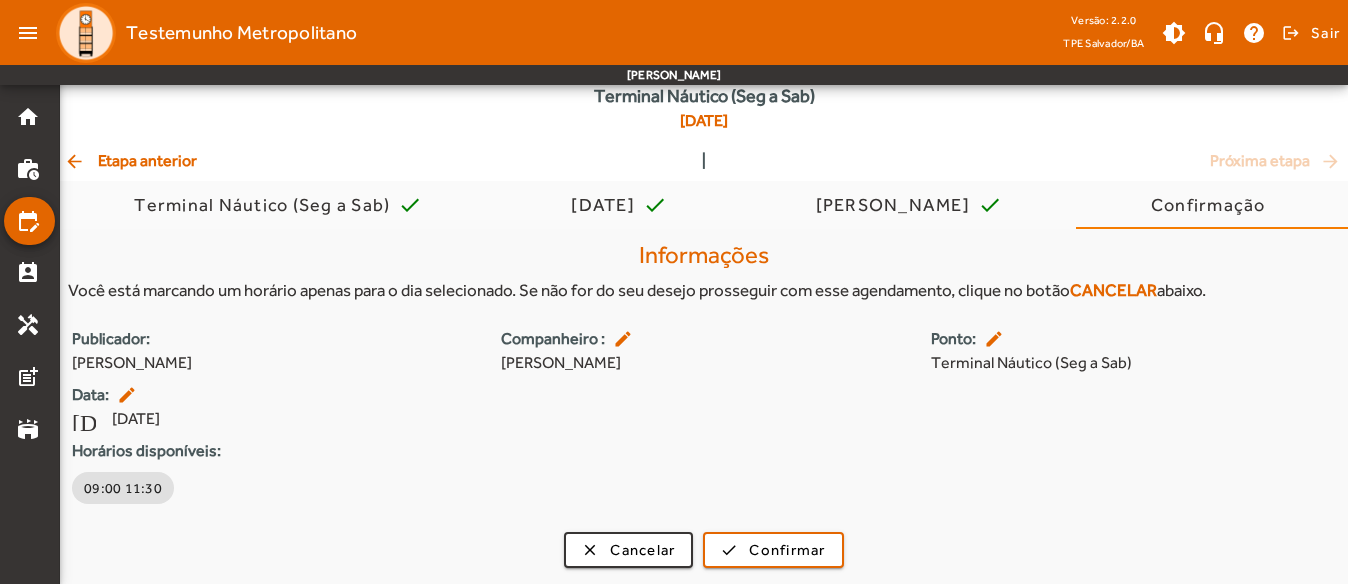 click on "arrow_back  Etapa anterior" 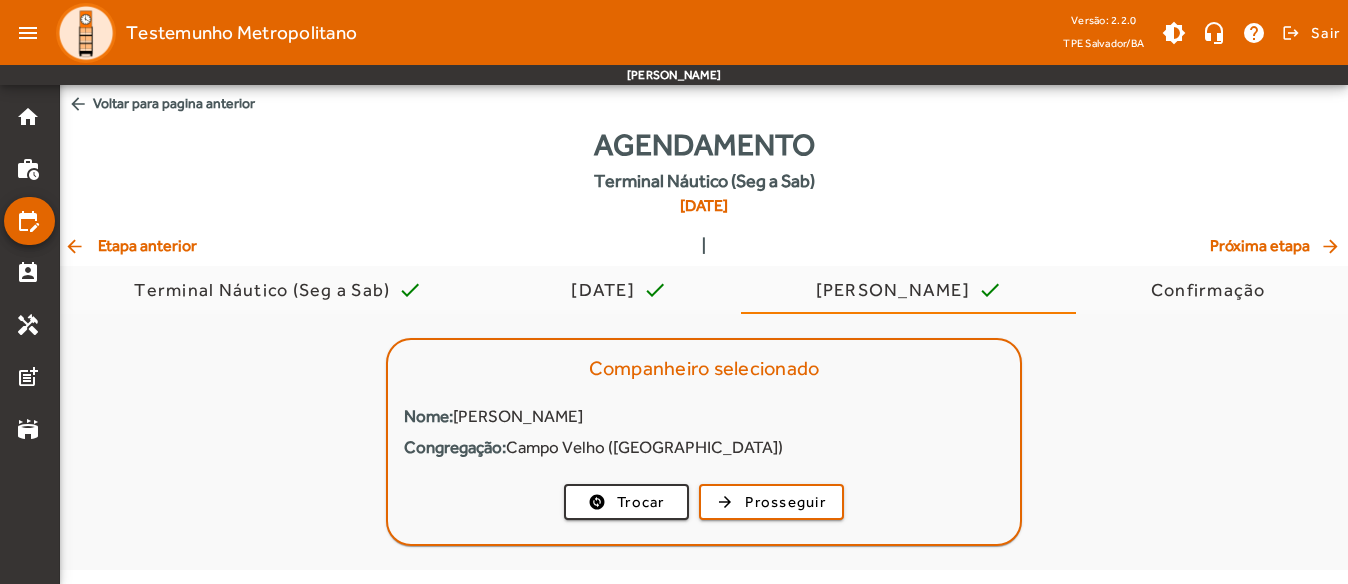 scroll, scrollTop: 0, scrollLeft: 0, axis: both 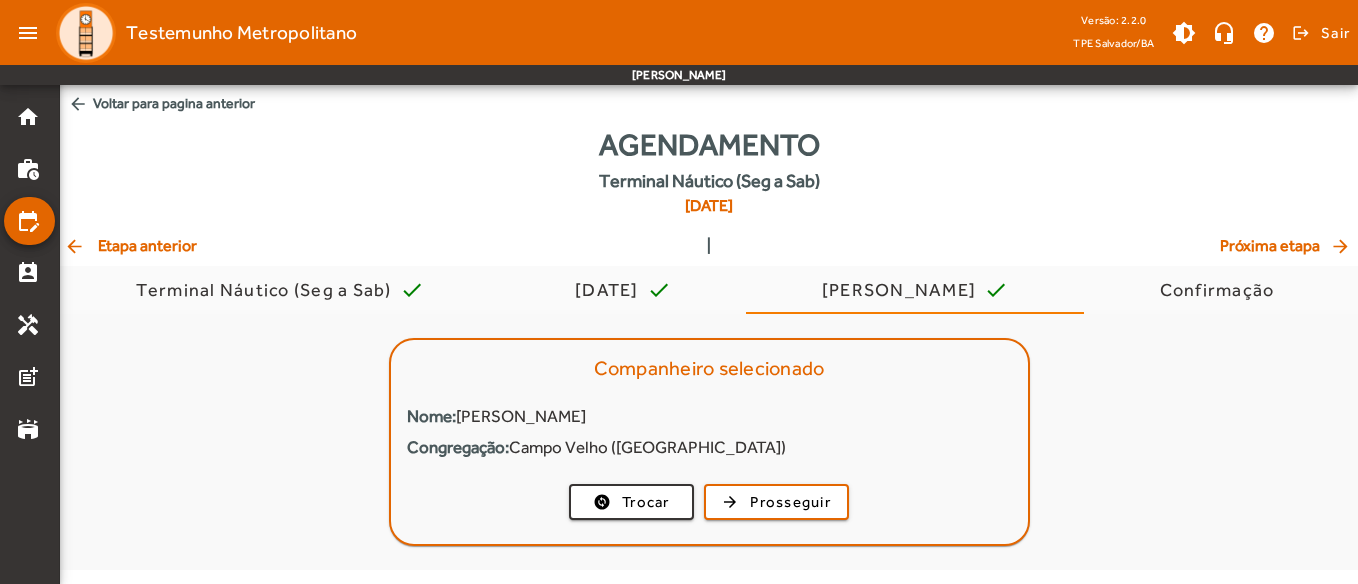 click on "arrow_back  Etapa anterior" 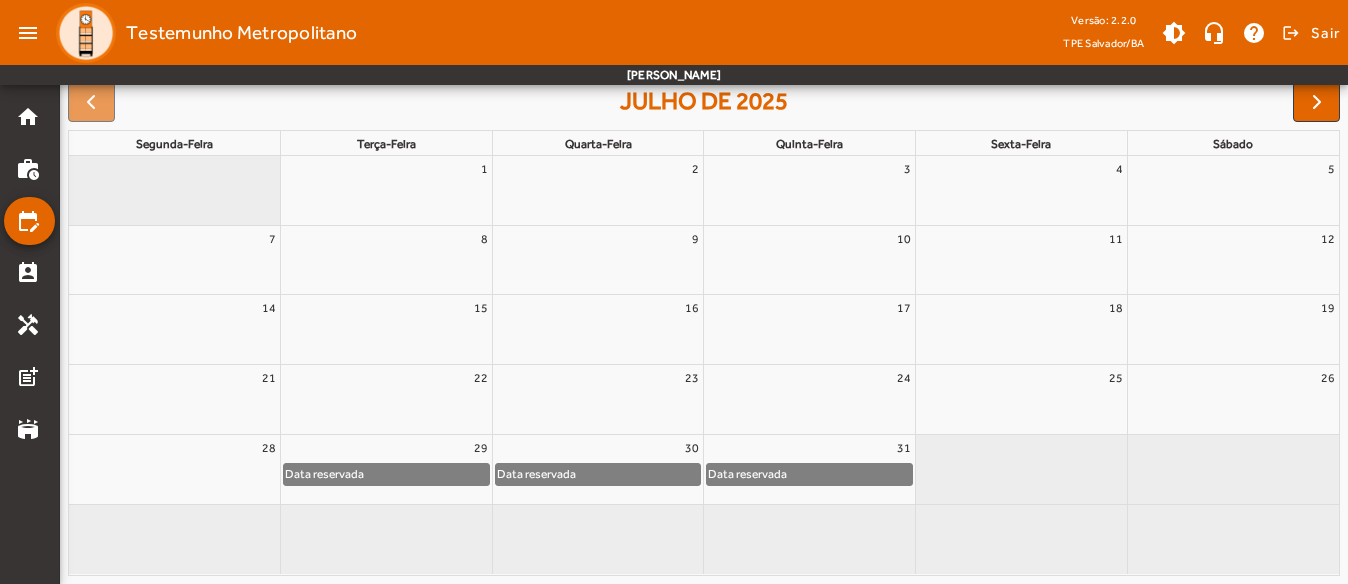 scroll, scrollTop: 0, scrollLeft: 0, axis: both 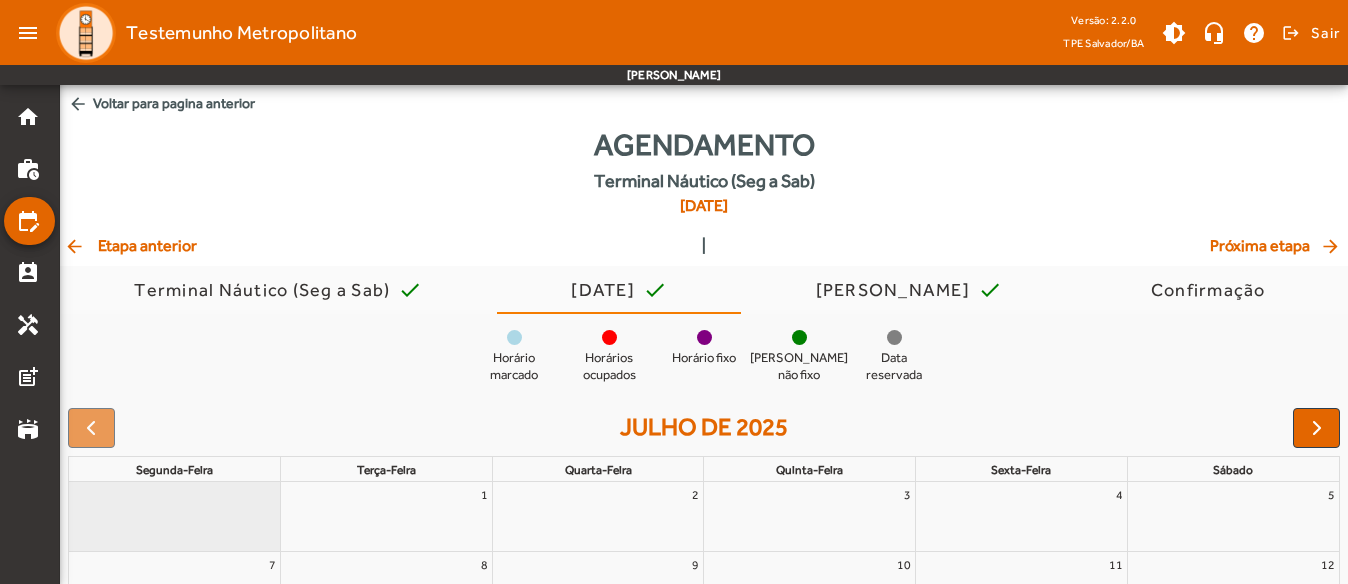 click on "arrow_back  Etapa anterior" 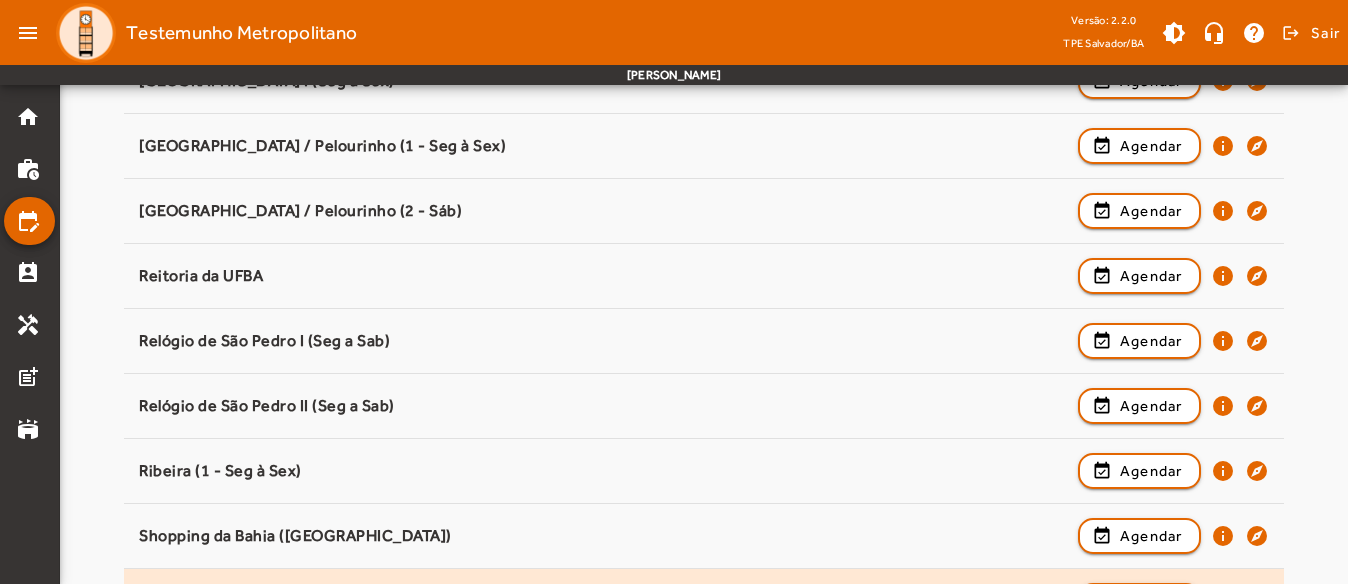 scroll, scrollTop: 2402, scrollLeft: 0, axis: vertical 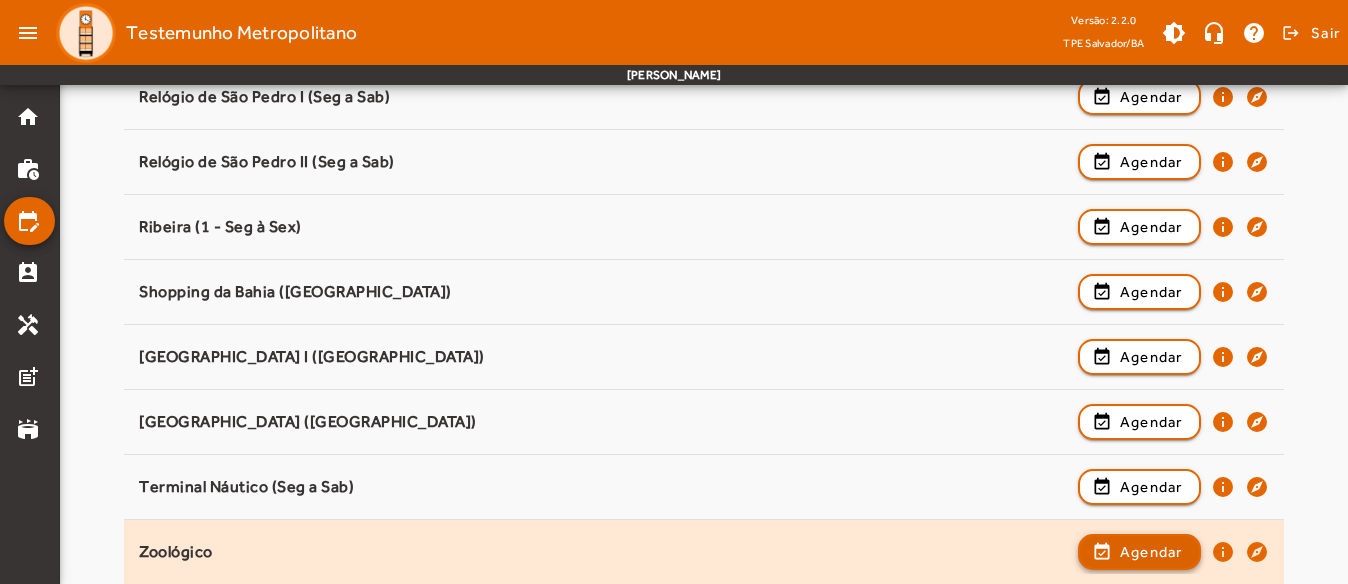 click on "Agendar" 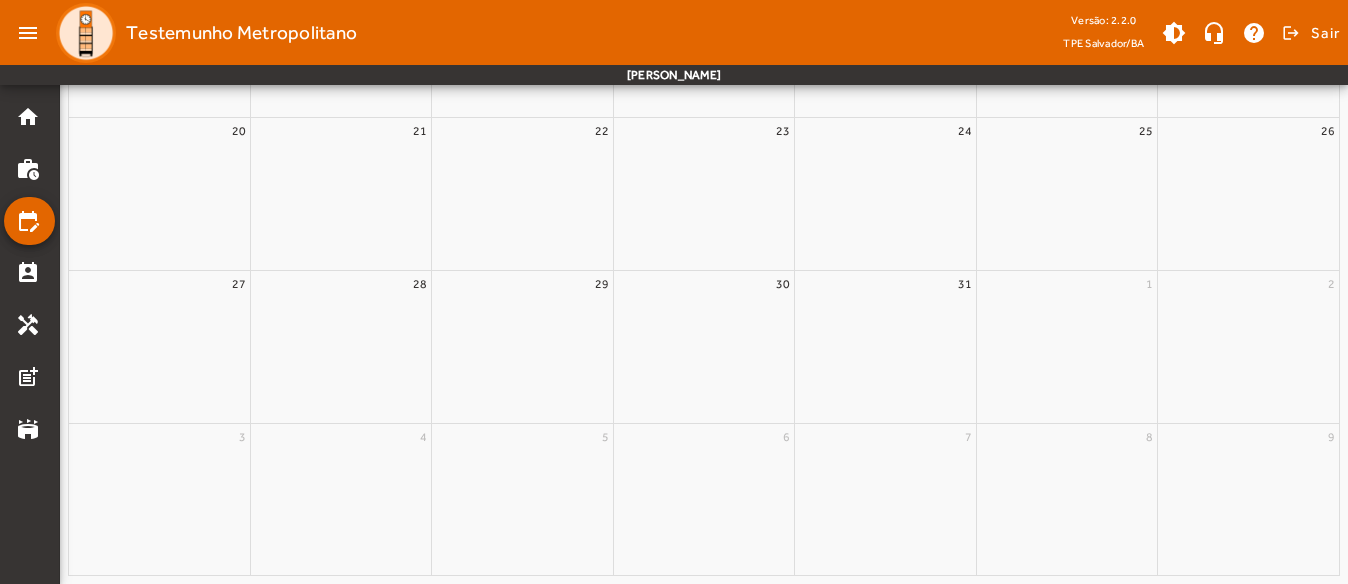 scroll, scrollTop: 0, scrollLeft: 0, axis: both 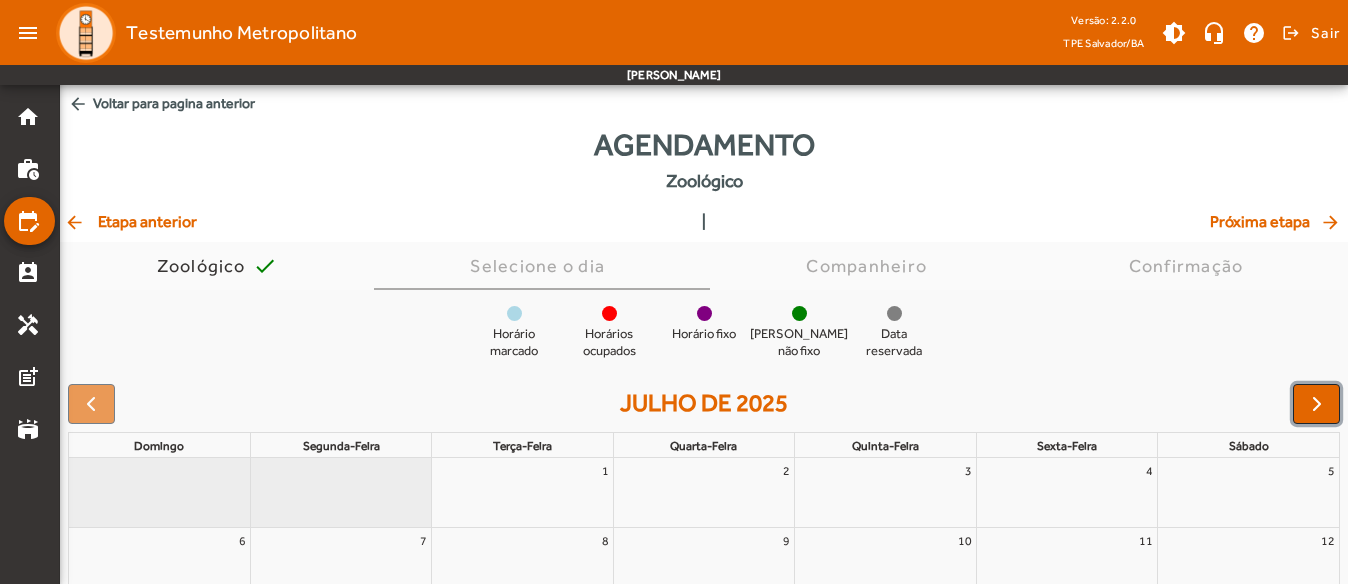 click at bounding box center [1317, 404] 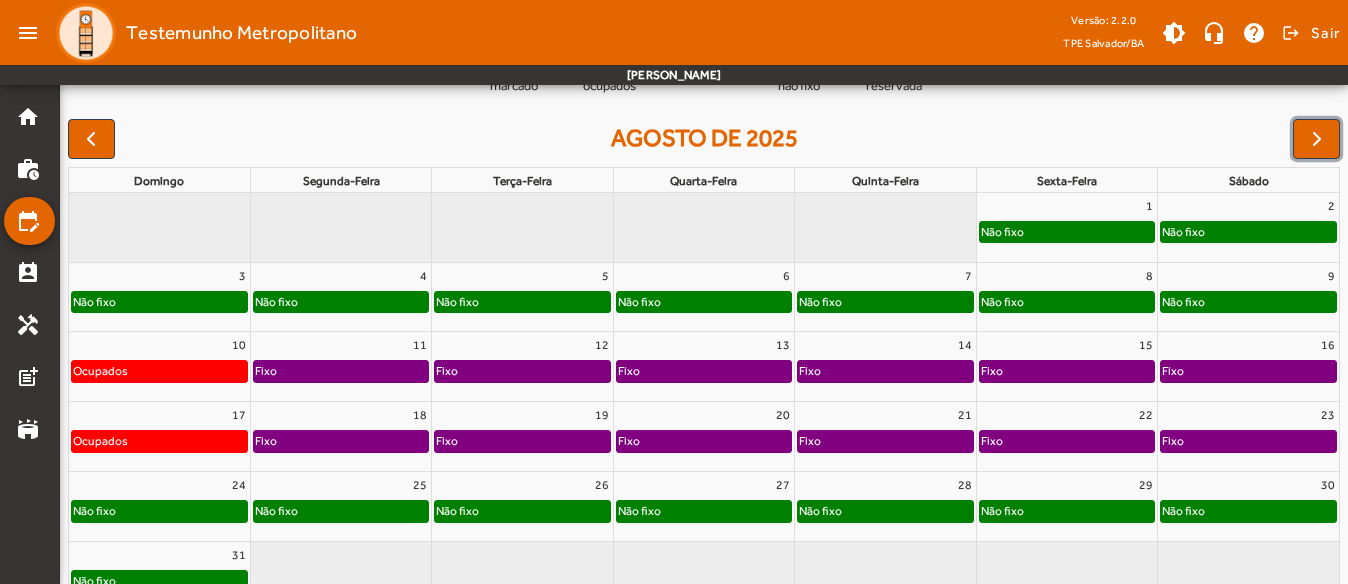 scroll, scrollTop: 300, scrollLeft: 0, axis: vertical 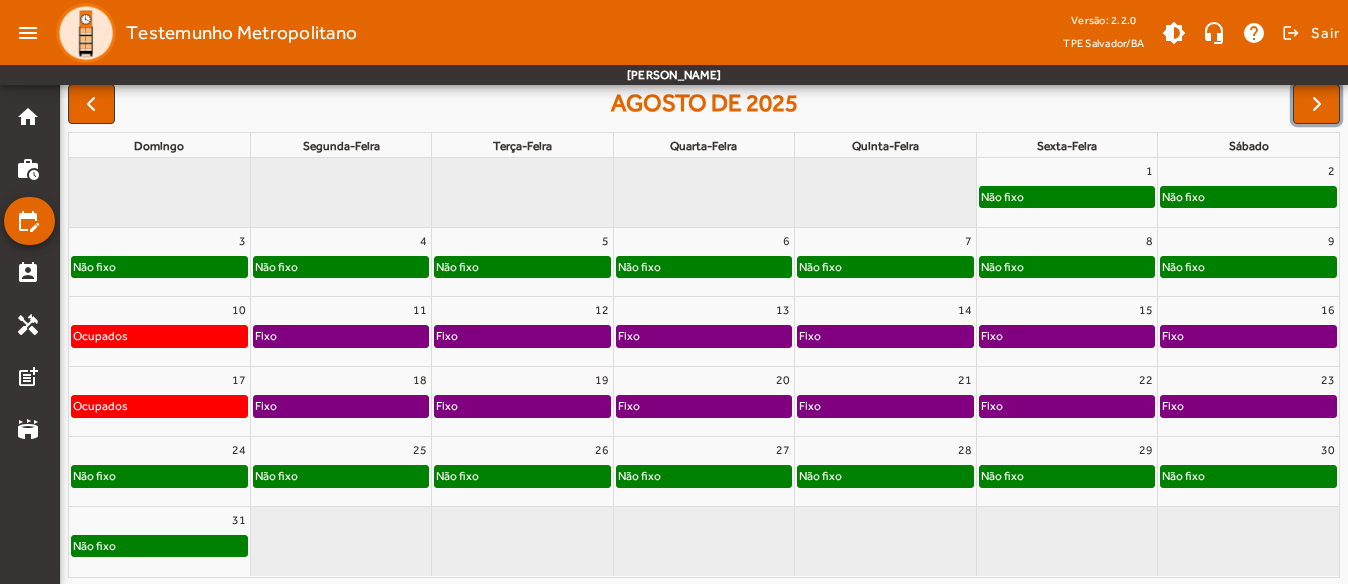 click on "30" at bounding box center [1248, 450] 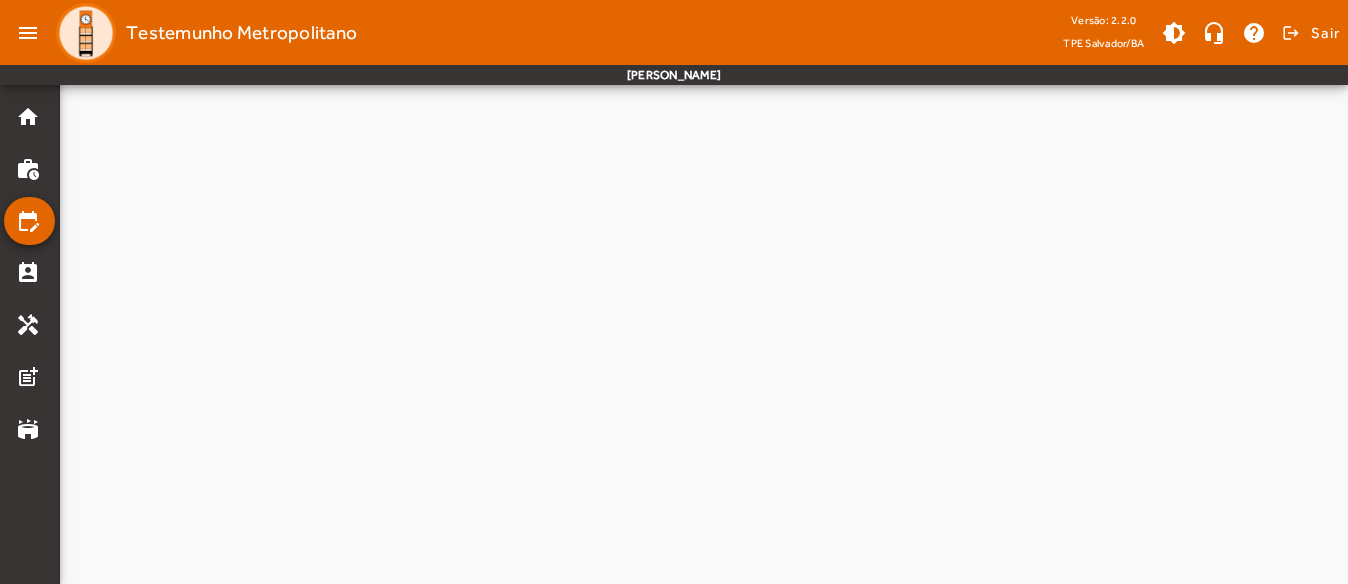 scroll, scrollTop: 0, scrollLeft: 0, axis: both 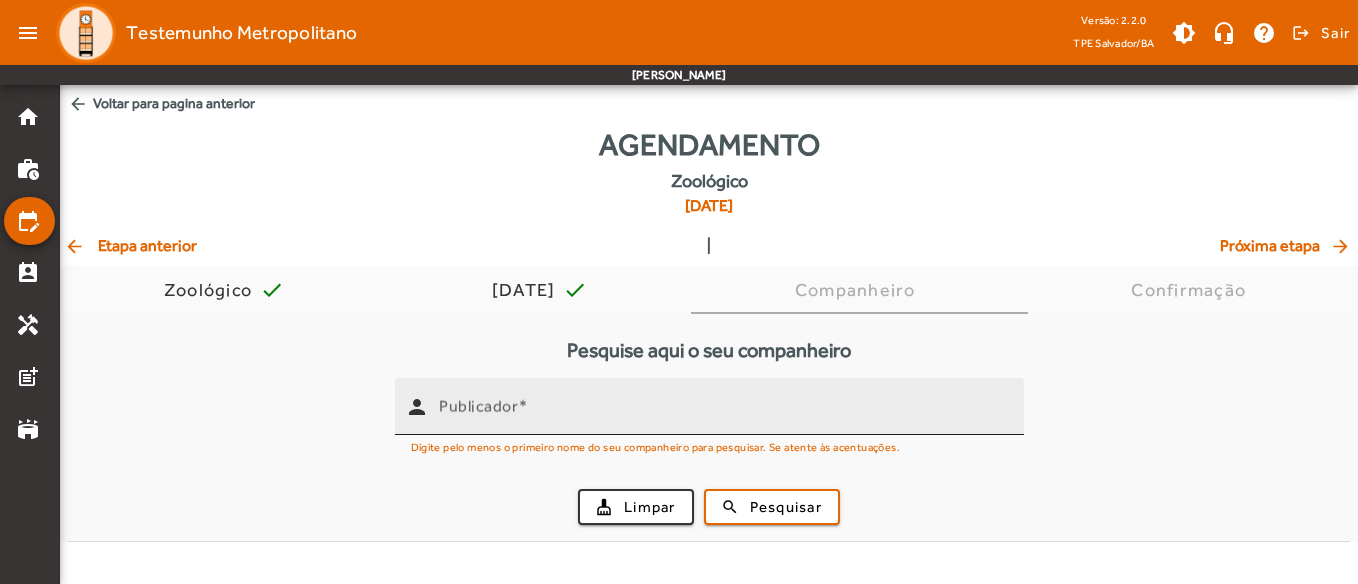click at bounding box center [523, 406] 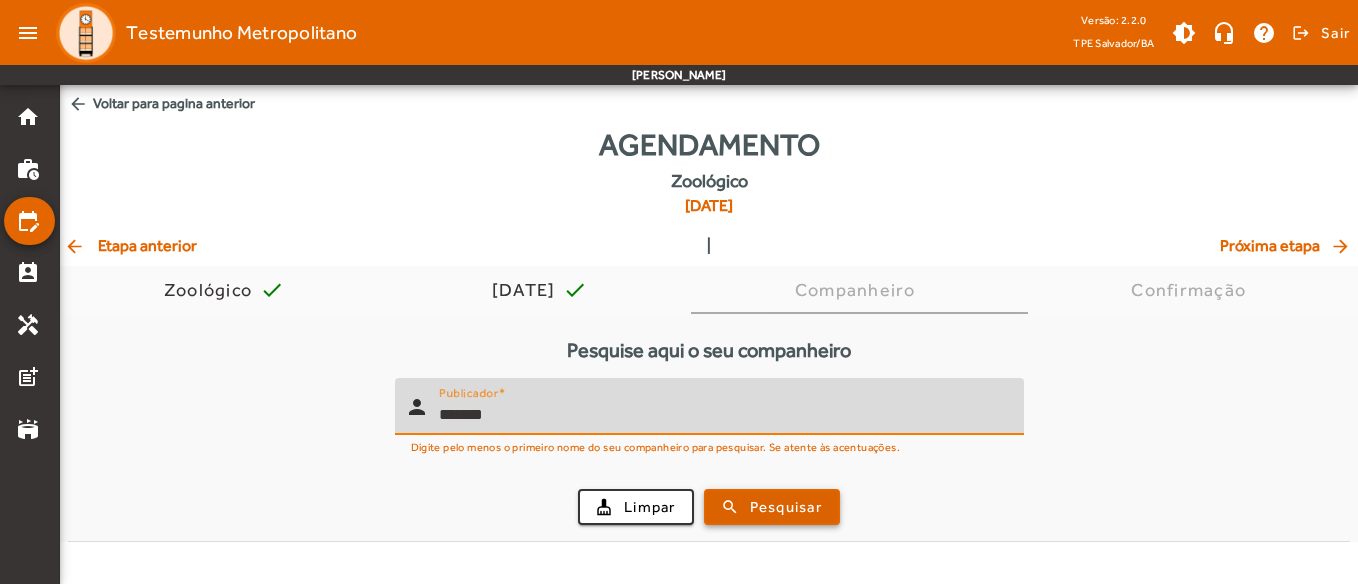 type on "*******" 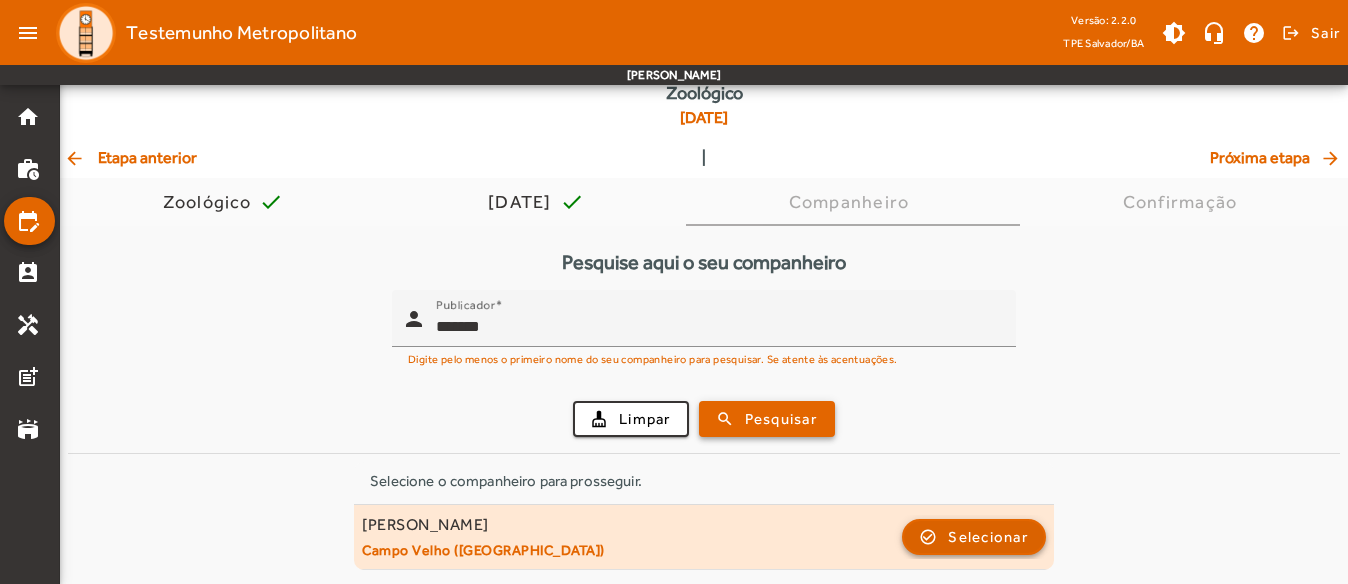 scroll, scrollTop: 89, scrollLeft: 0, axis: vertical 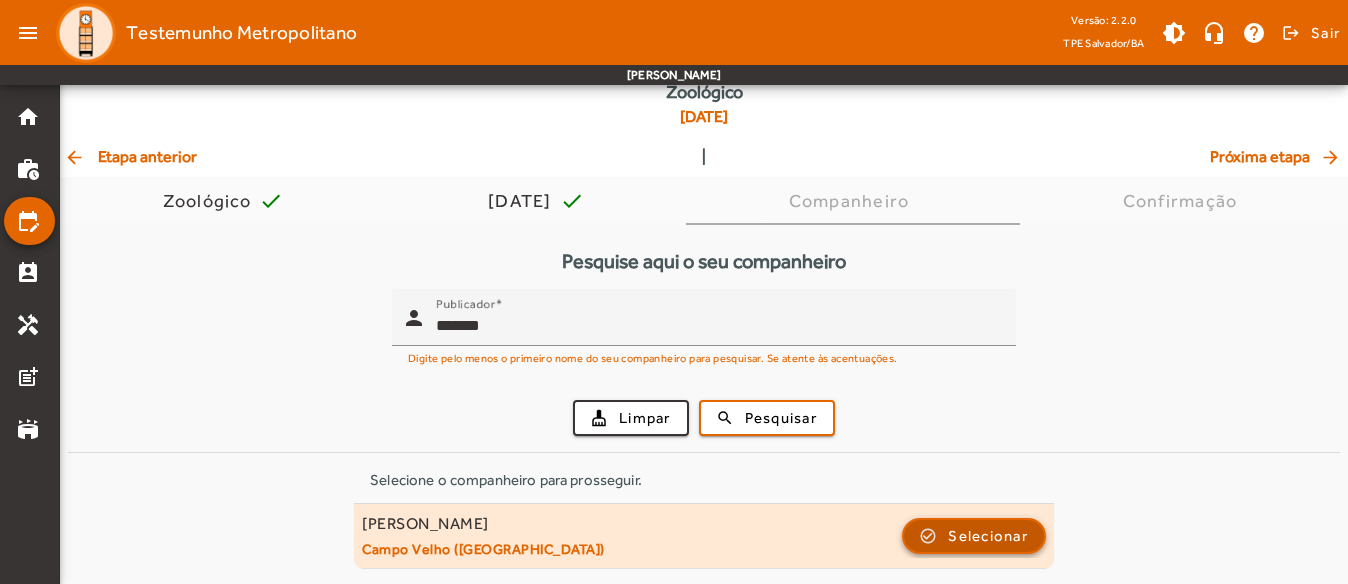 click on "Selecionar" 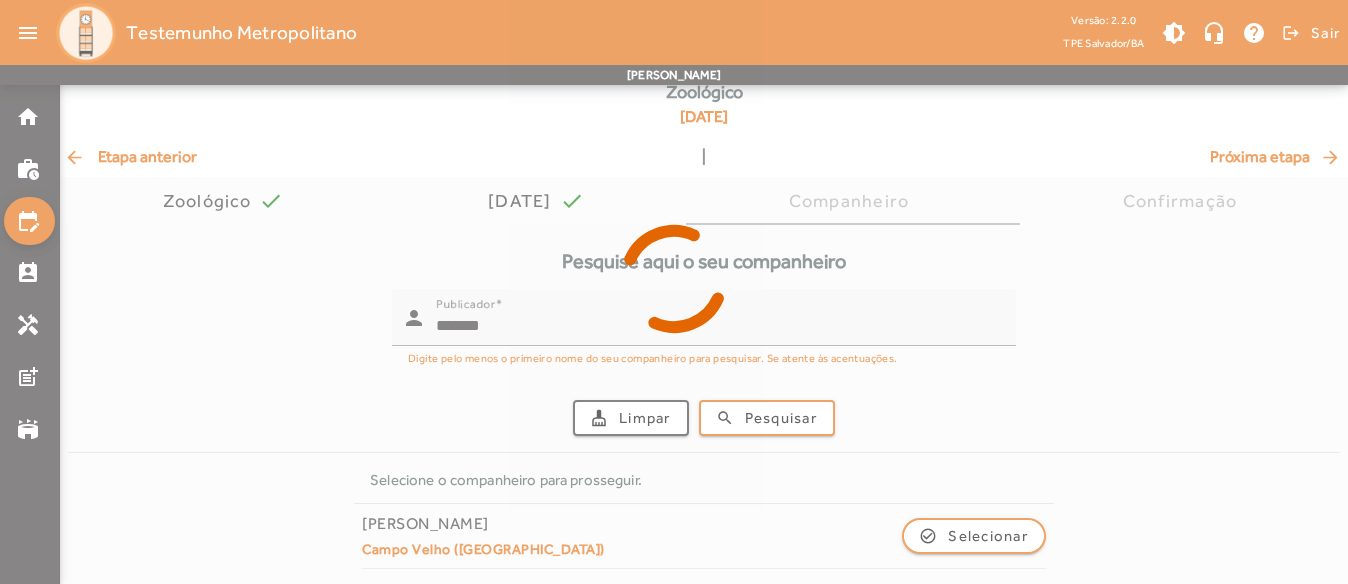 scroll, scrollTop: 0, scrollLeft: 0, axis: both 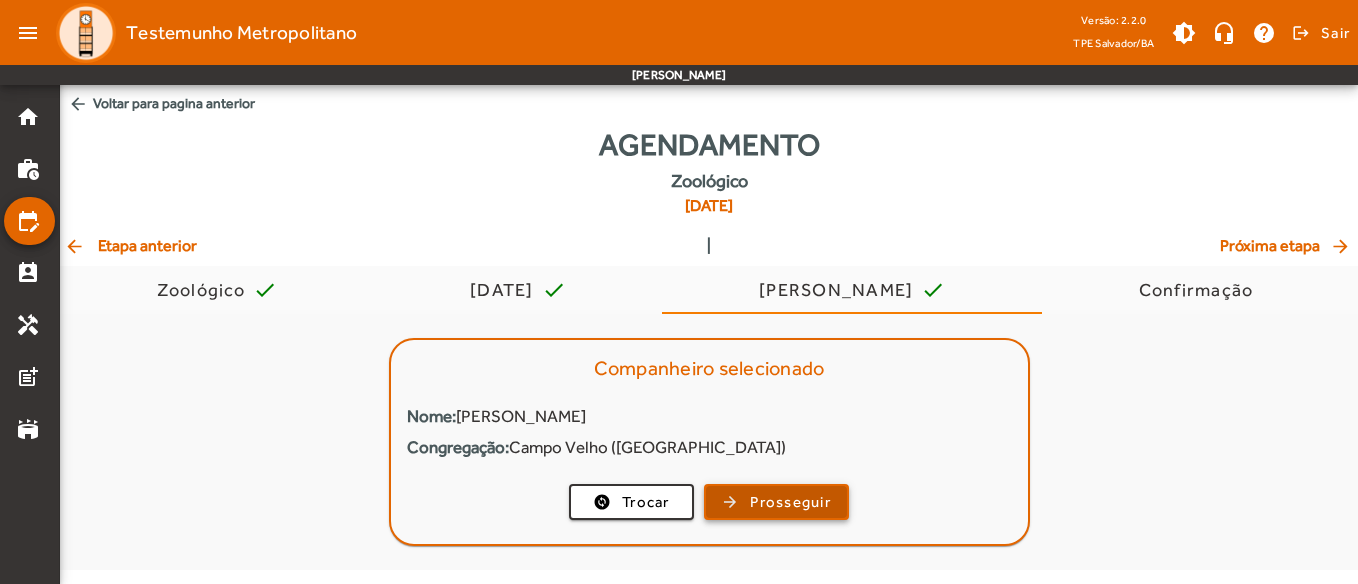 click on "Prosseguir" 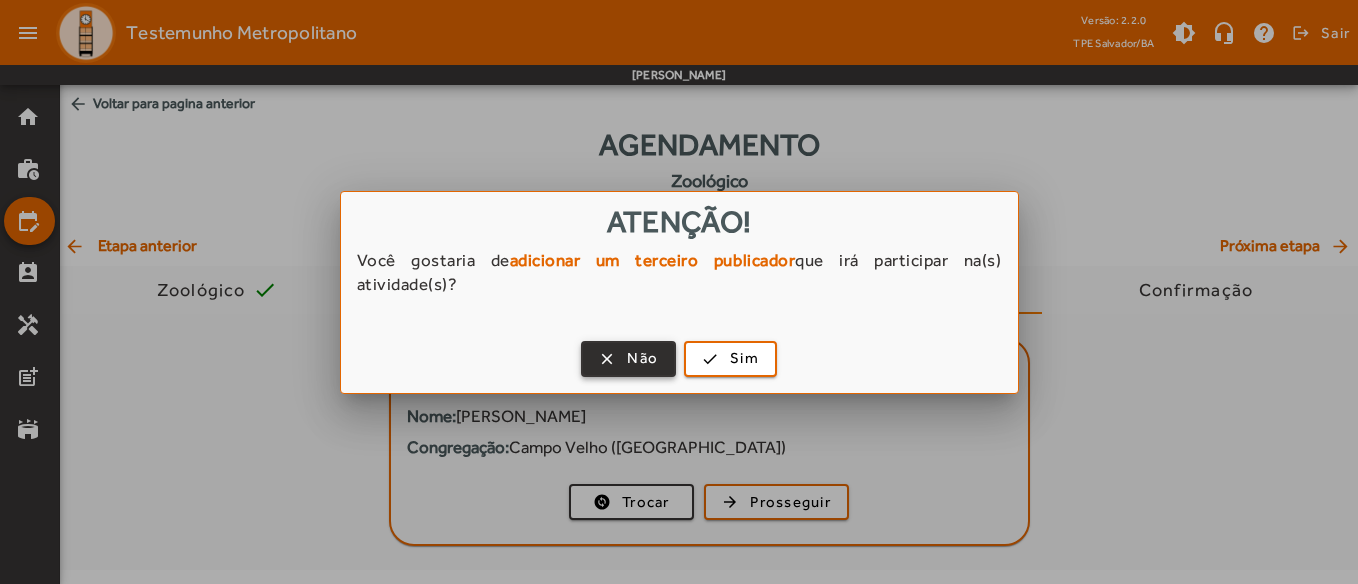 click at bounding box center [628, 359] 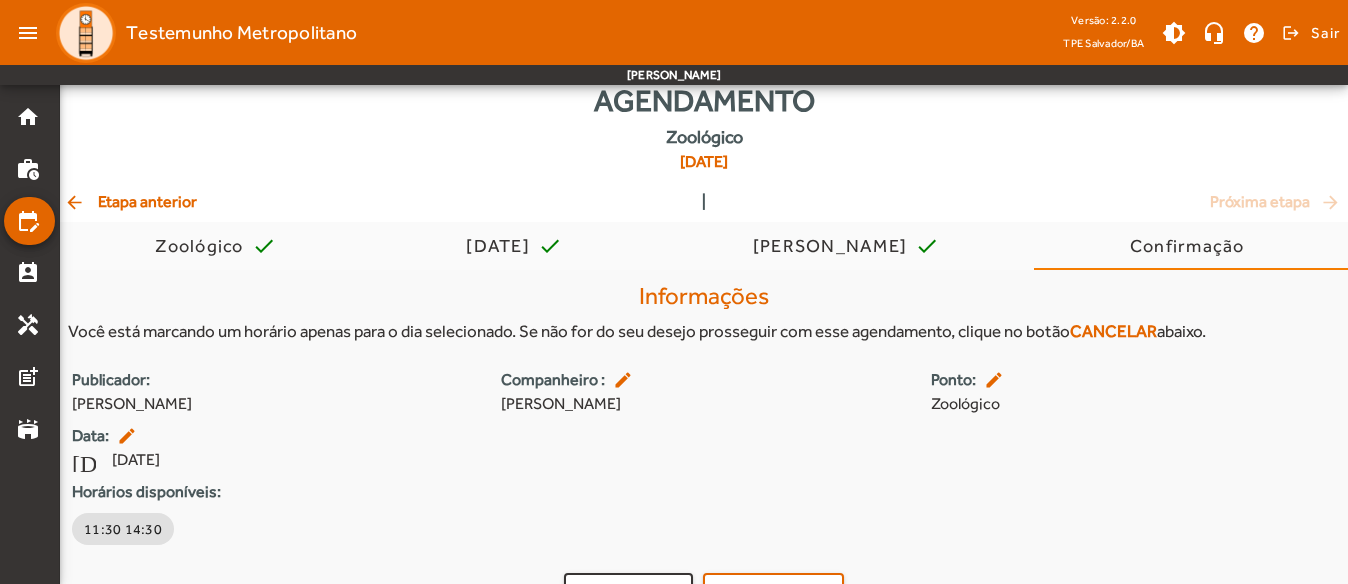 scroll, scrollTop: 85, scrollLeft: 0, axis: vertical 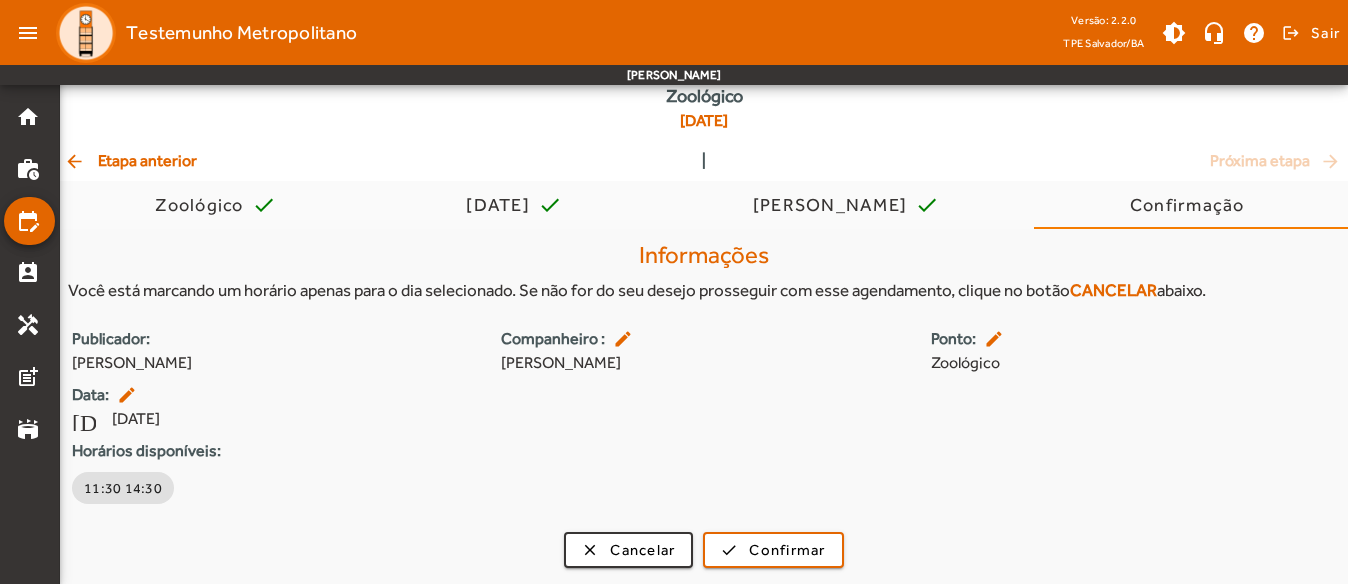 click on "arrow_back  Etapa anterior" 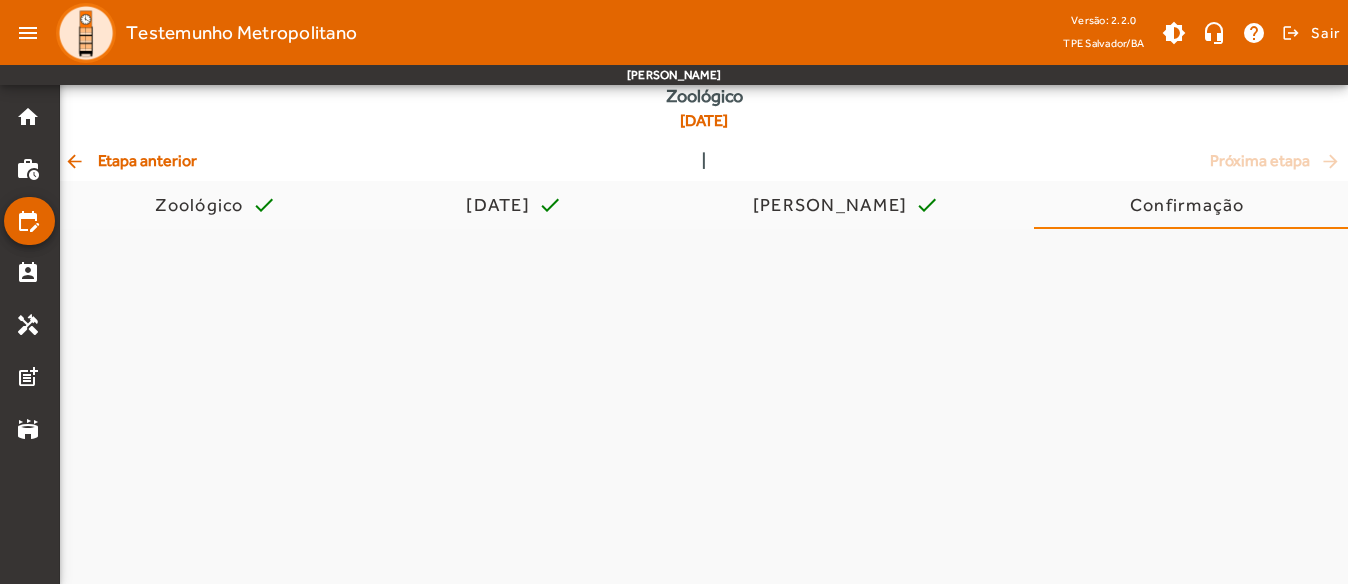 scroll, scrollTop: 0, scrollLeft: 0, axis: both 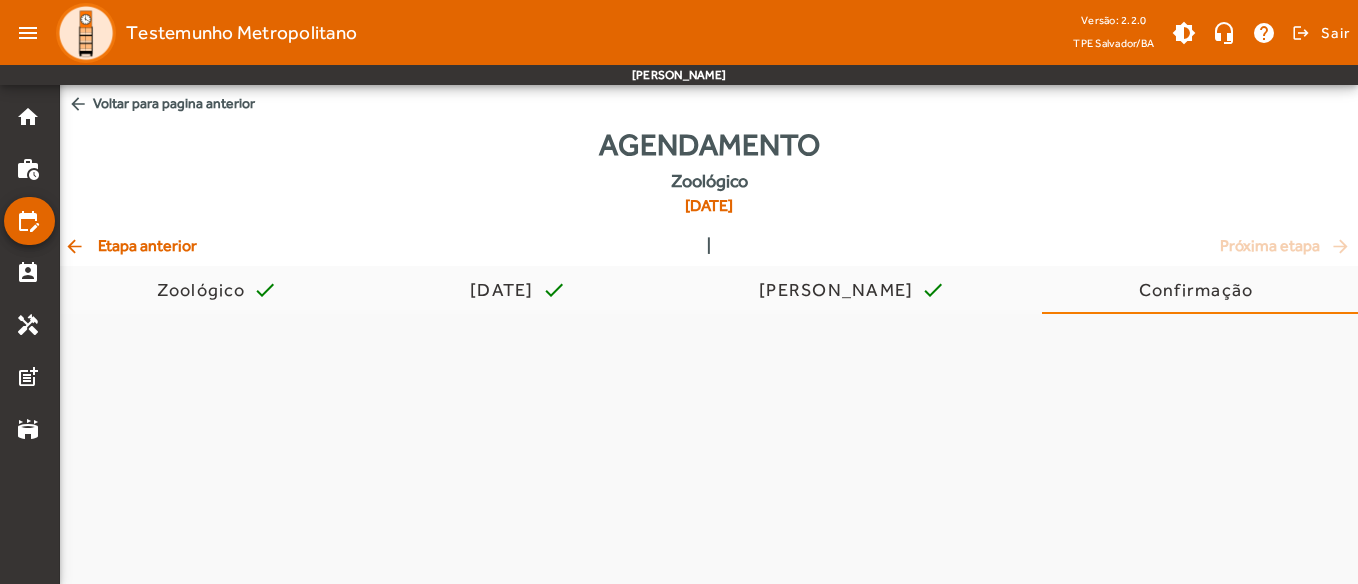 click on "Agendamento   Zoológico   [DATE]" 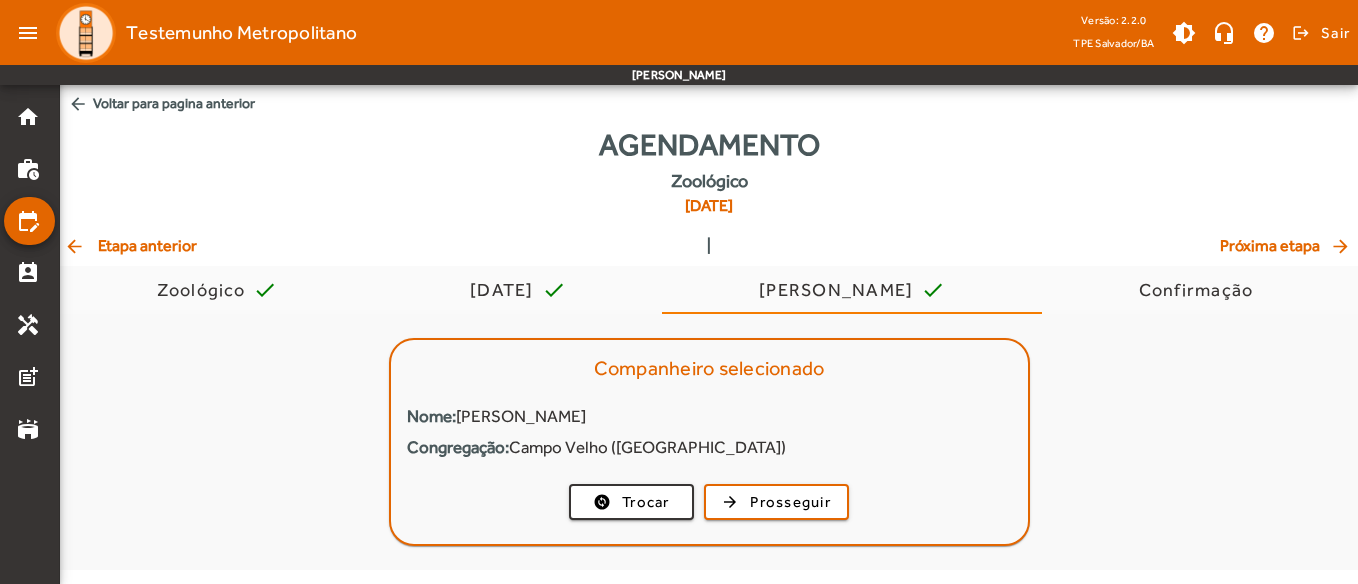 drag, startPoint x: 189, startPoint y: 171, endPoint x: 178, endPoint y: 245, distance: 74.8131 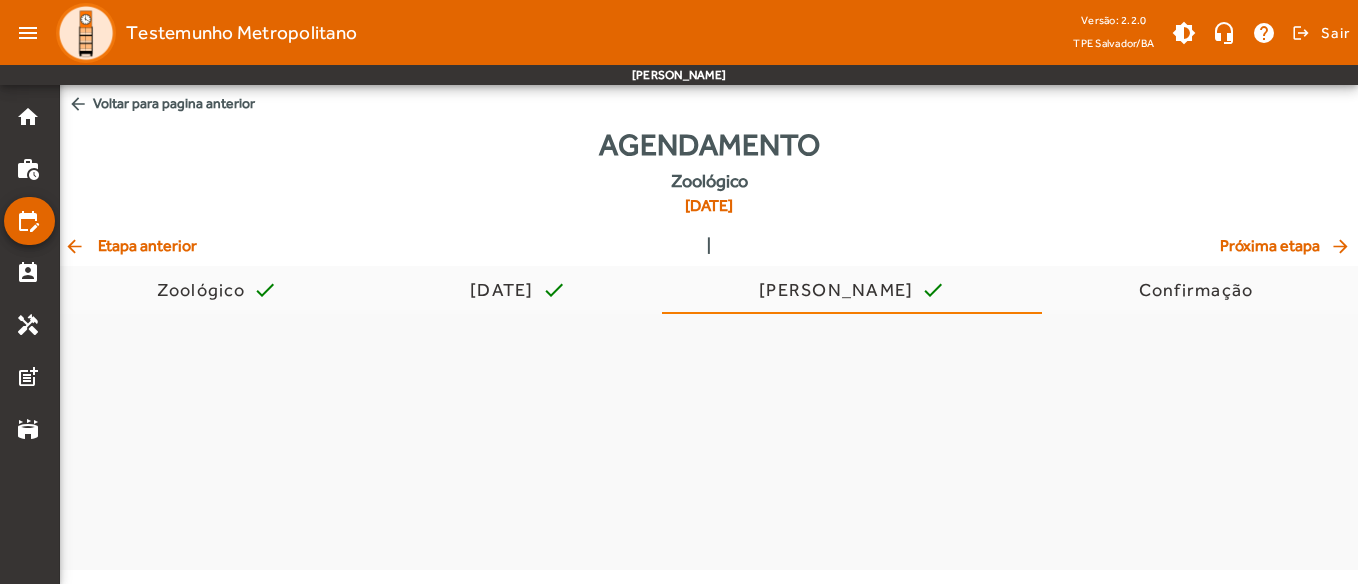click on "arrow_back  Etapa anterior" 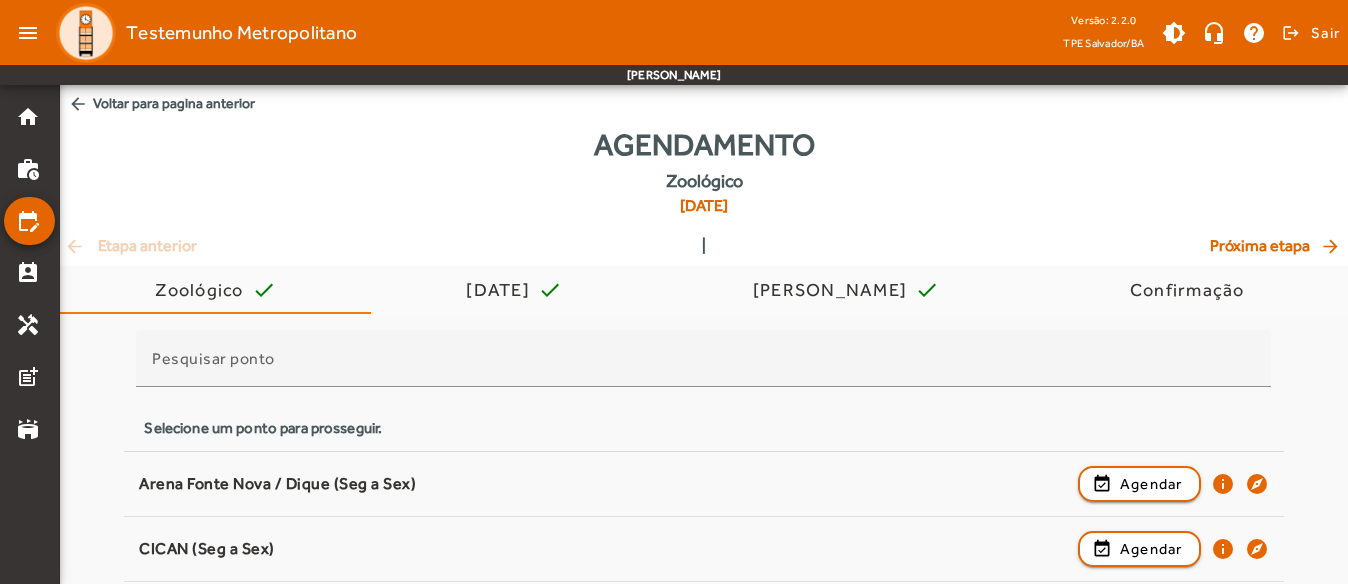 click on "Agendamento   Zoológico   [DATE]" 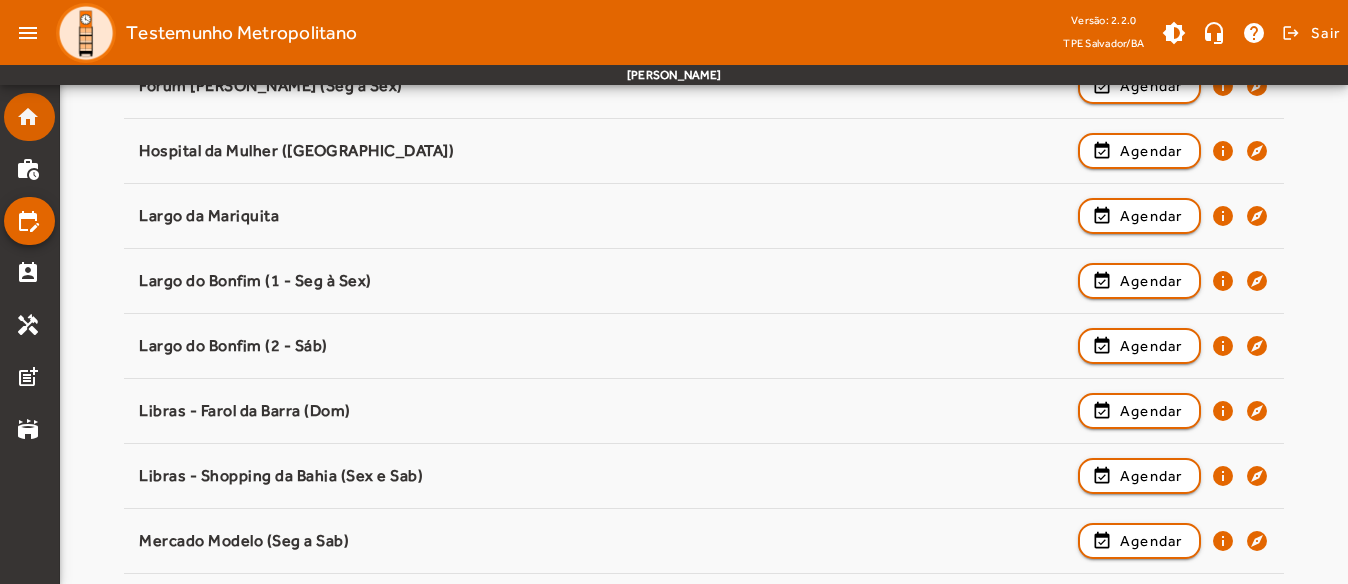 scroll, scrollTop: 1302, scrollLeft: 0, axis: vertical 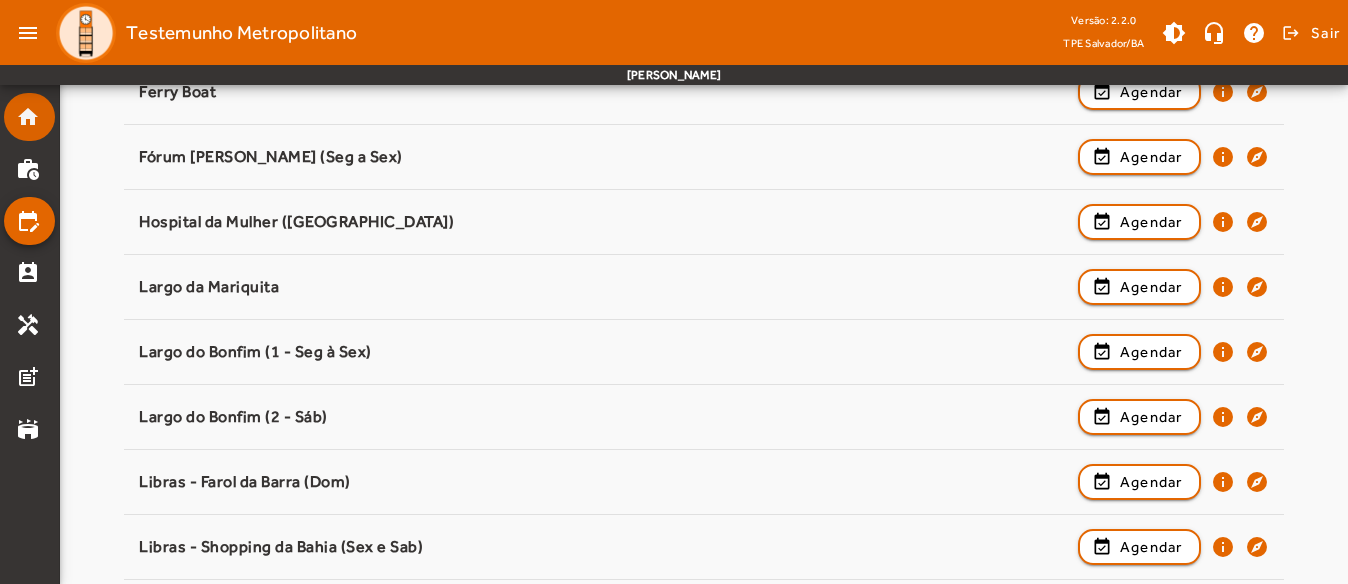 click on "home" 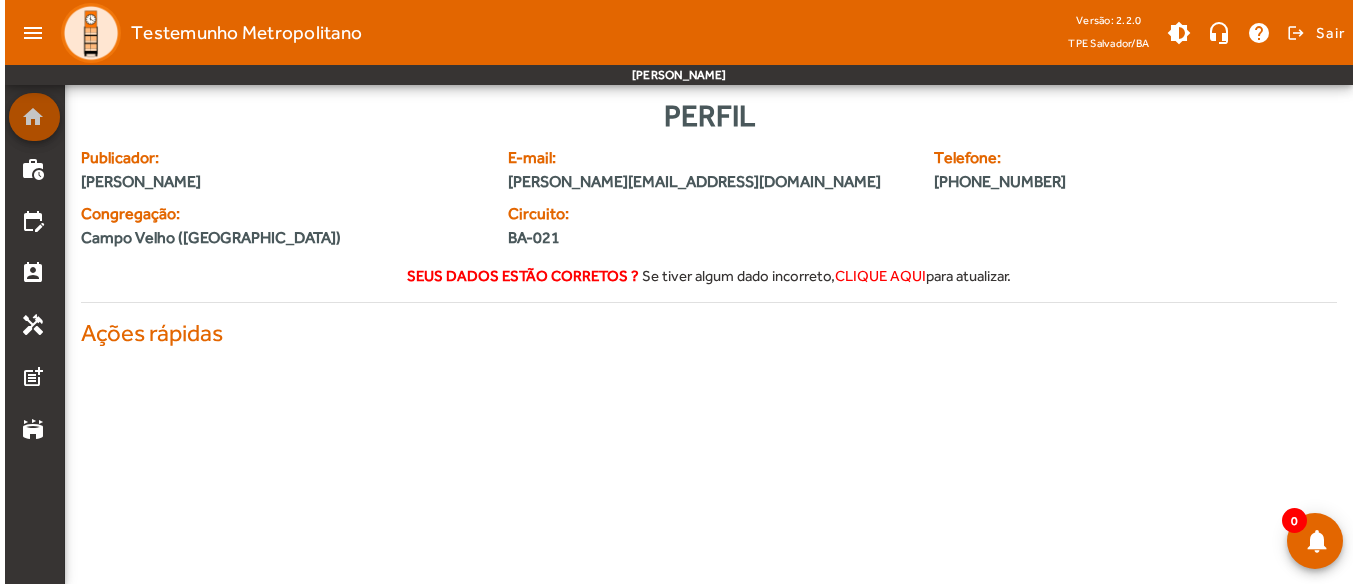 scroll, scrollTop: 0, scrollLeft: 0, axis: both 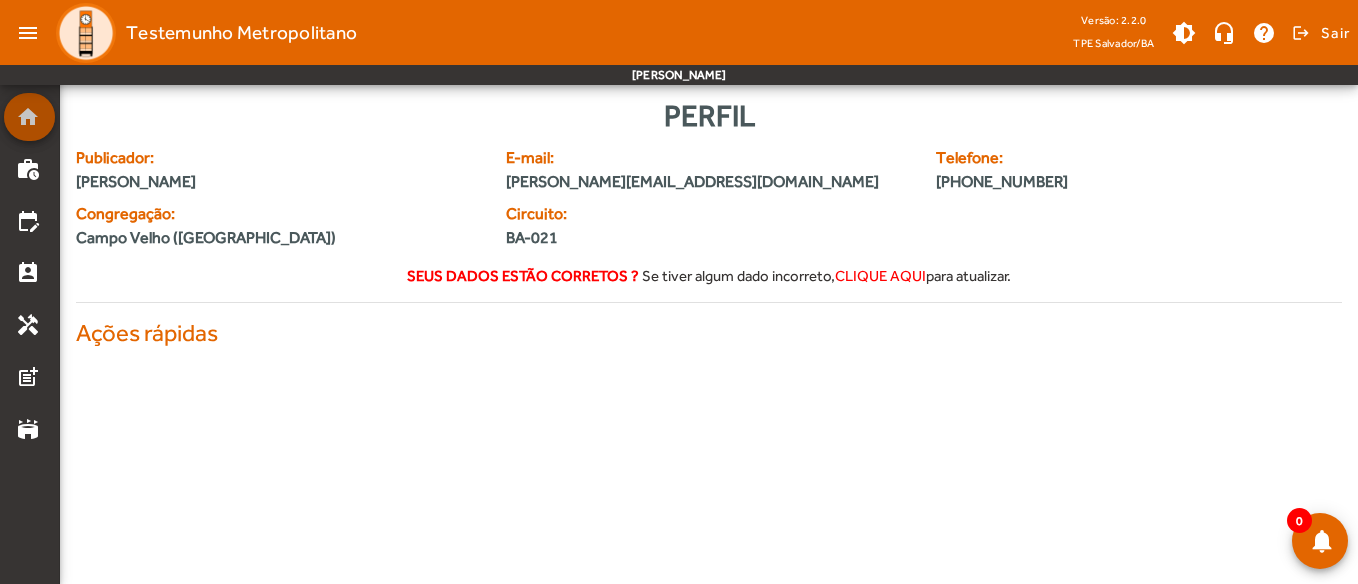 click on "home" 